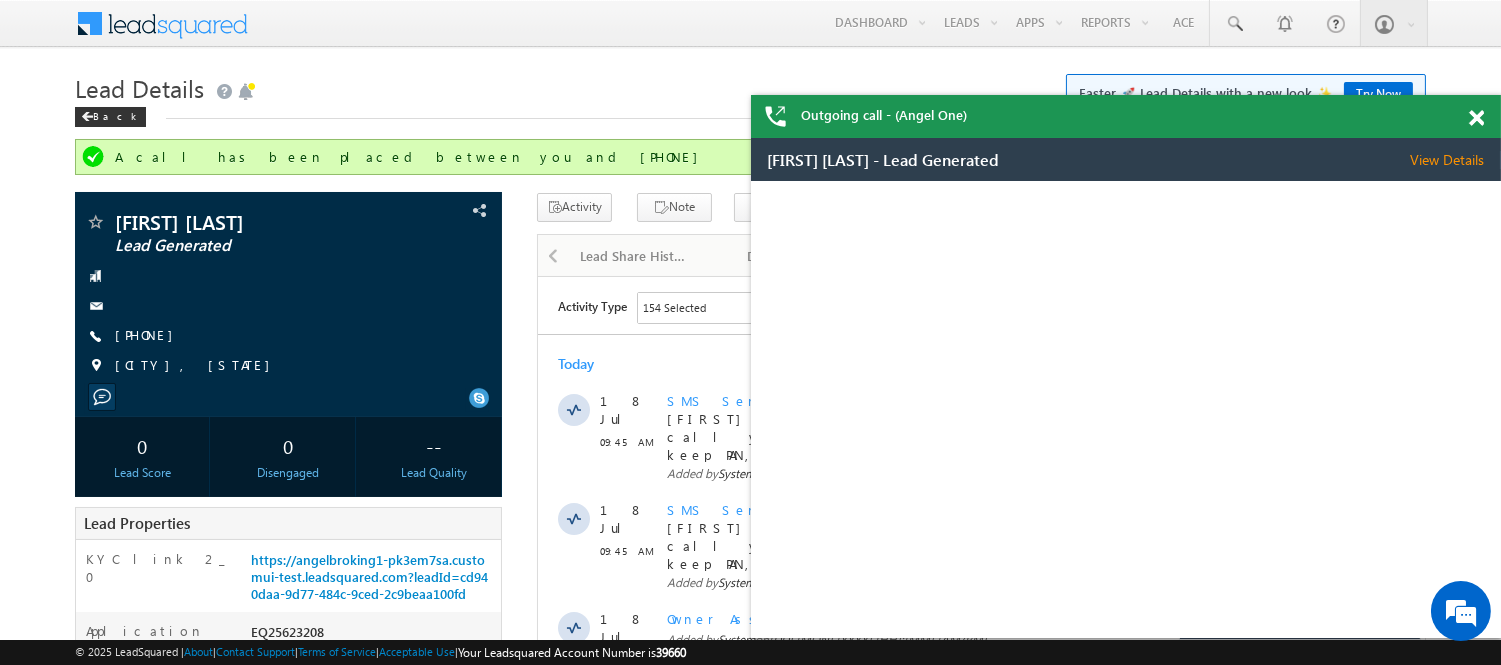 scroll, scrollTop: 0, scrollLeft: 0, axis: both 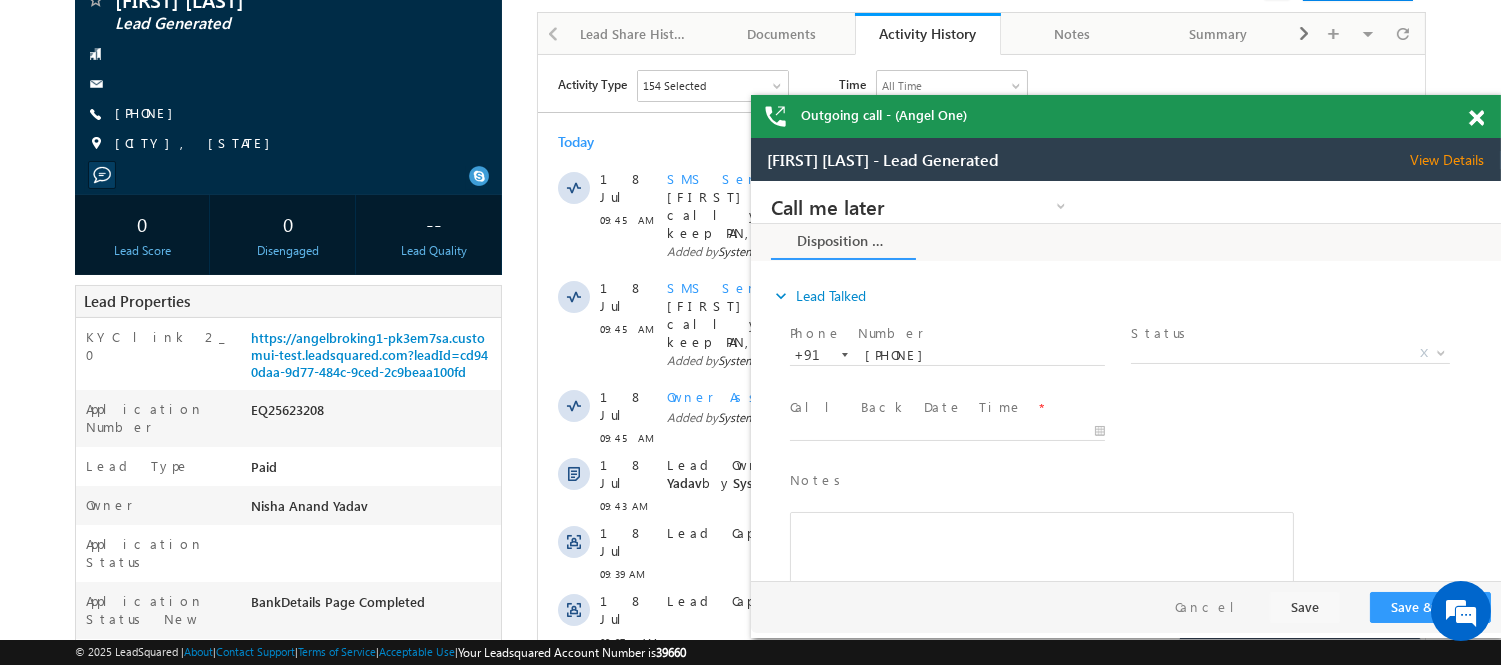 click at bounding box center [1476, 118] 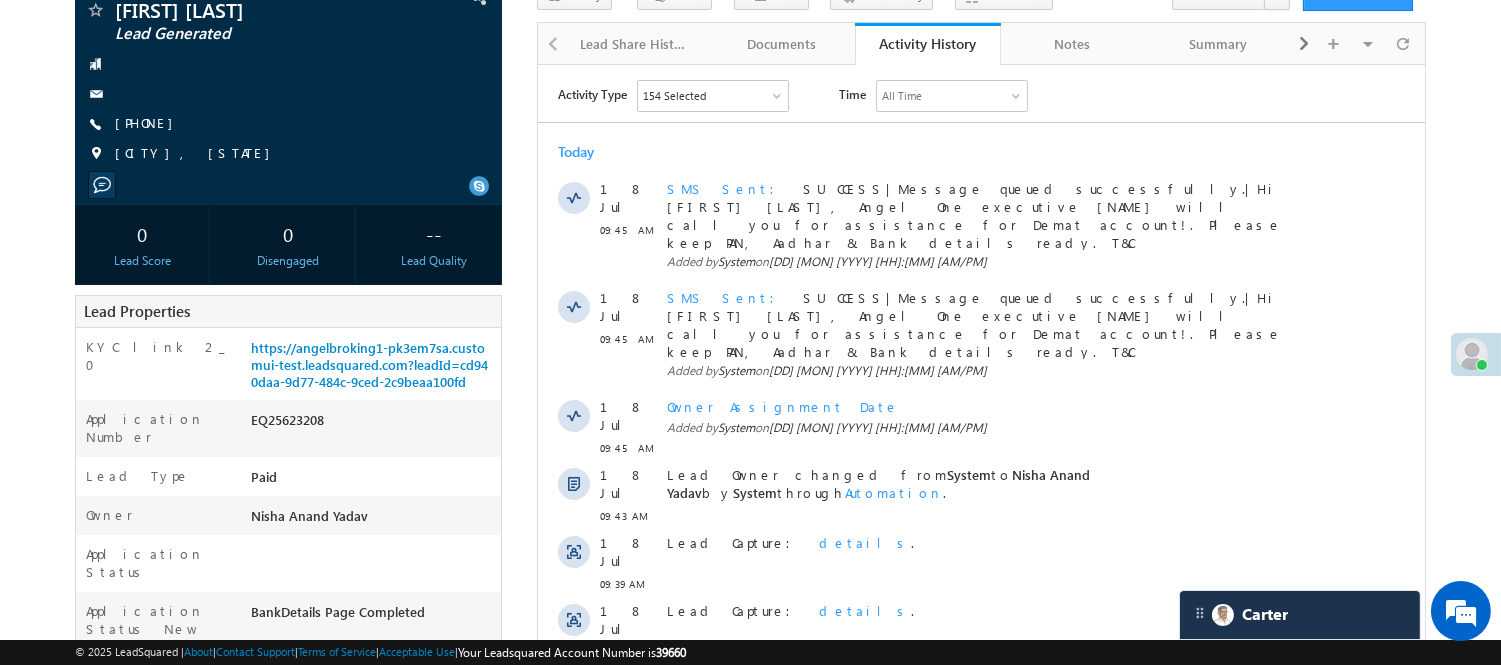 scroll, scrollTop: 0, scrollLeft: 0, axis: both 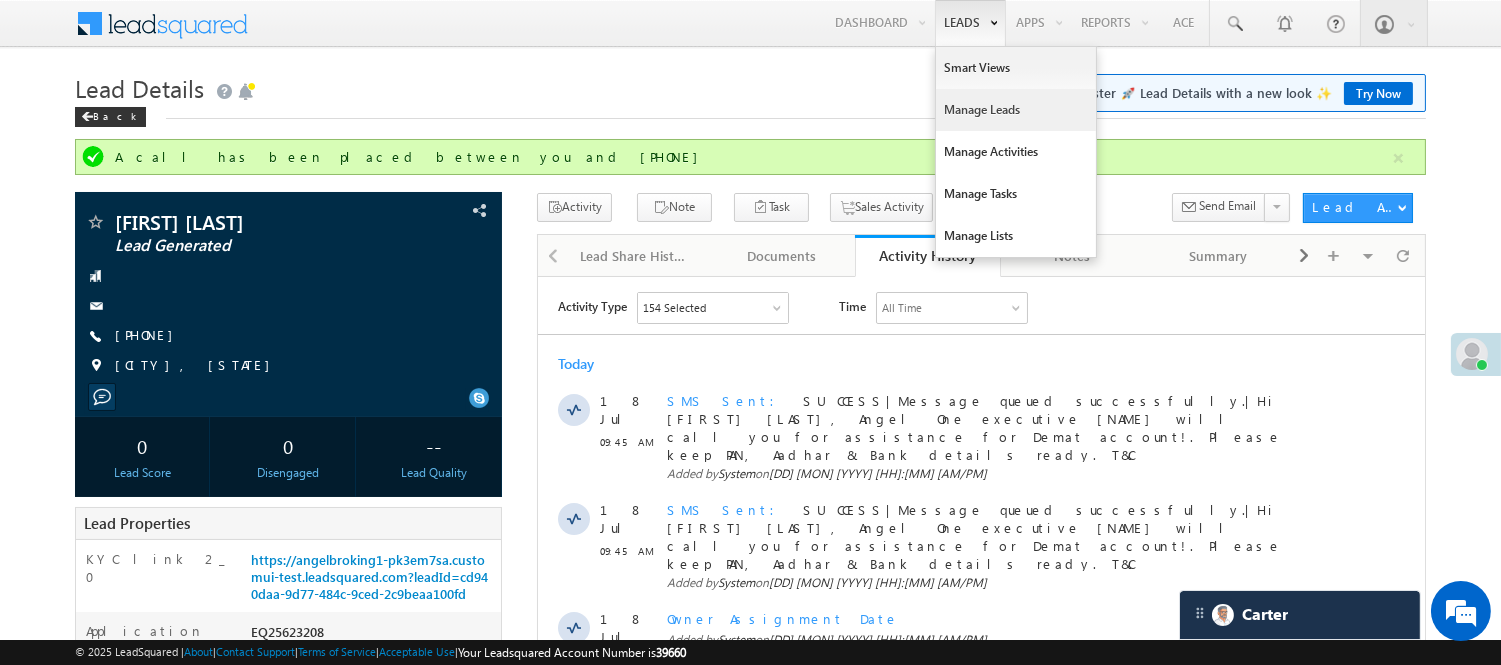 click on "Manage Leads" at bounding box center [1016, 110] 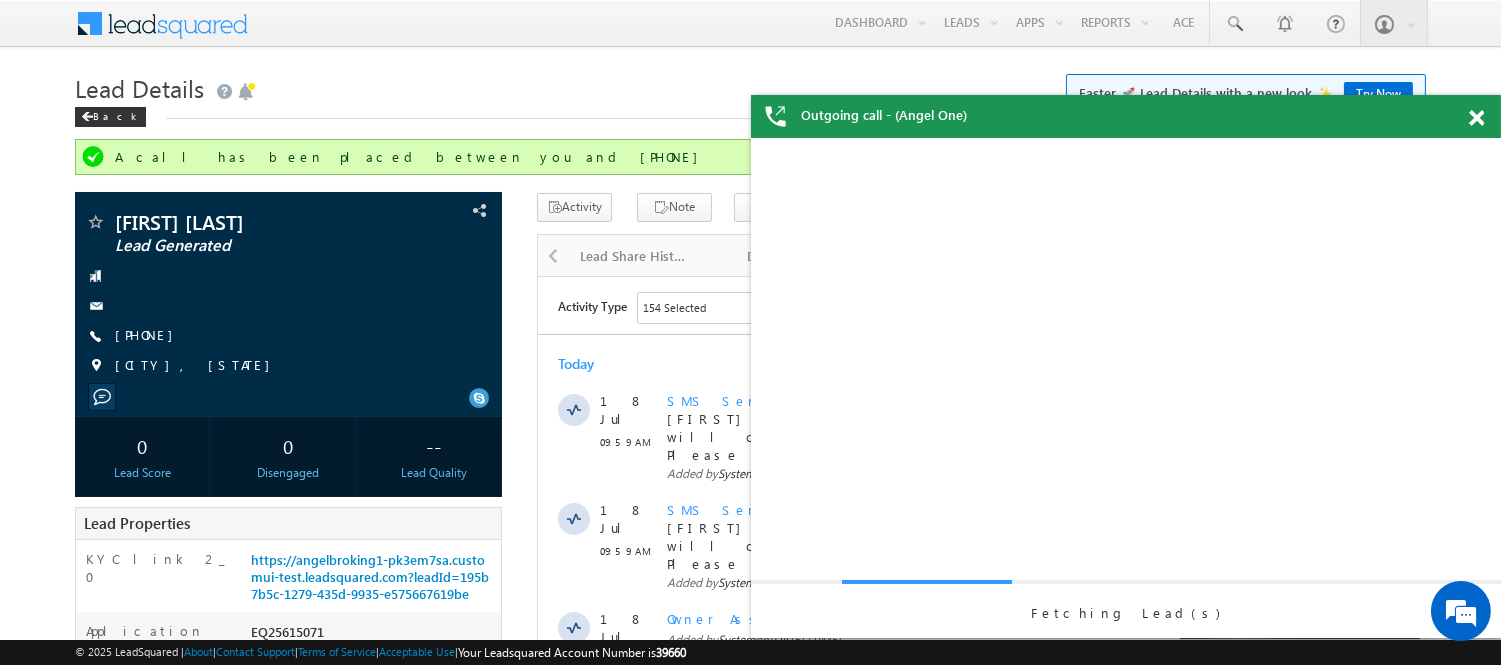 scroll, scrollTop: 0, scrollLeft: 0, axis: both 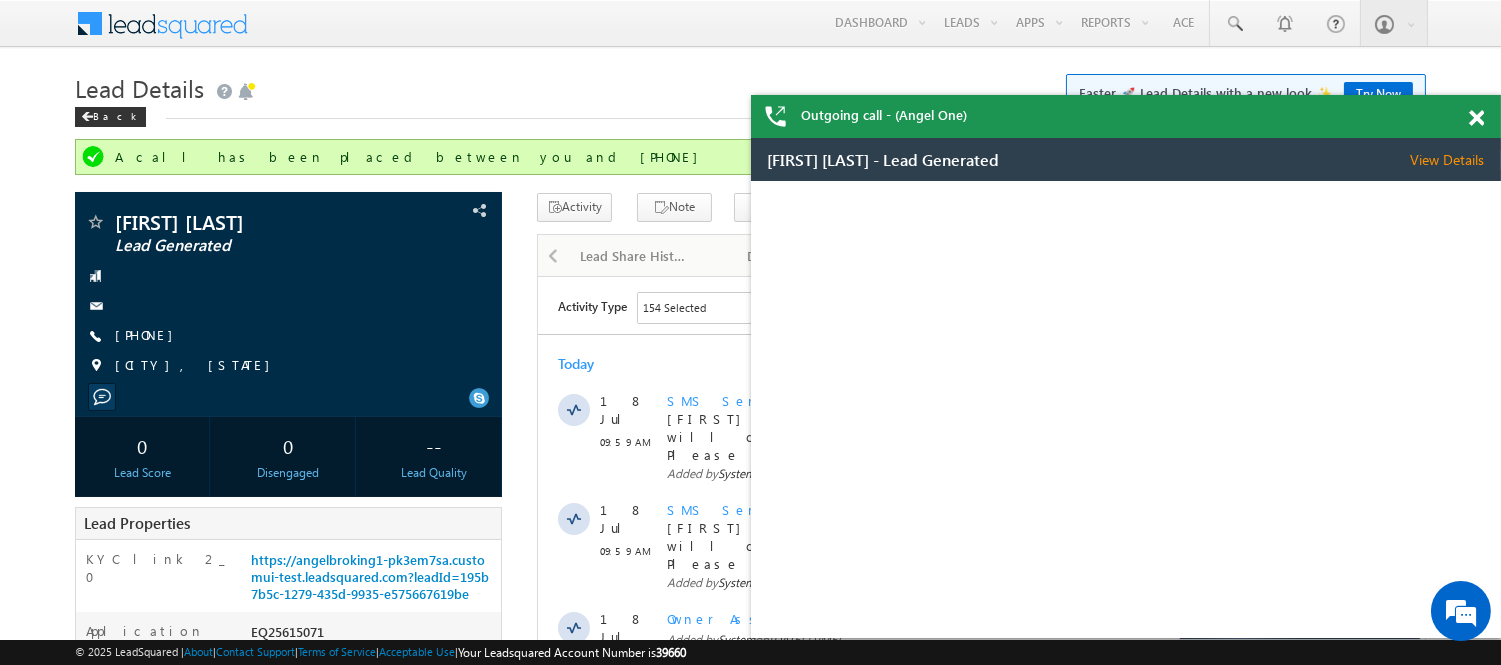 click at bounding box center (1476, 118) 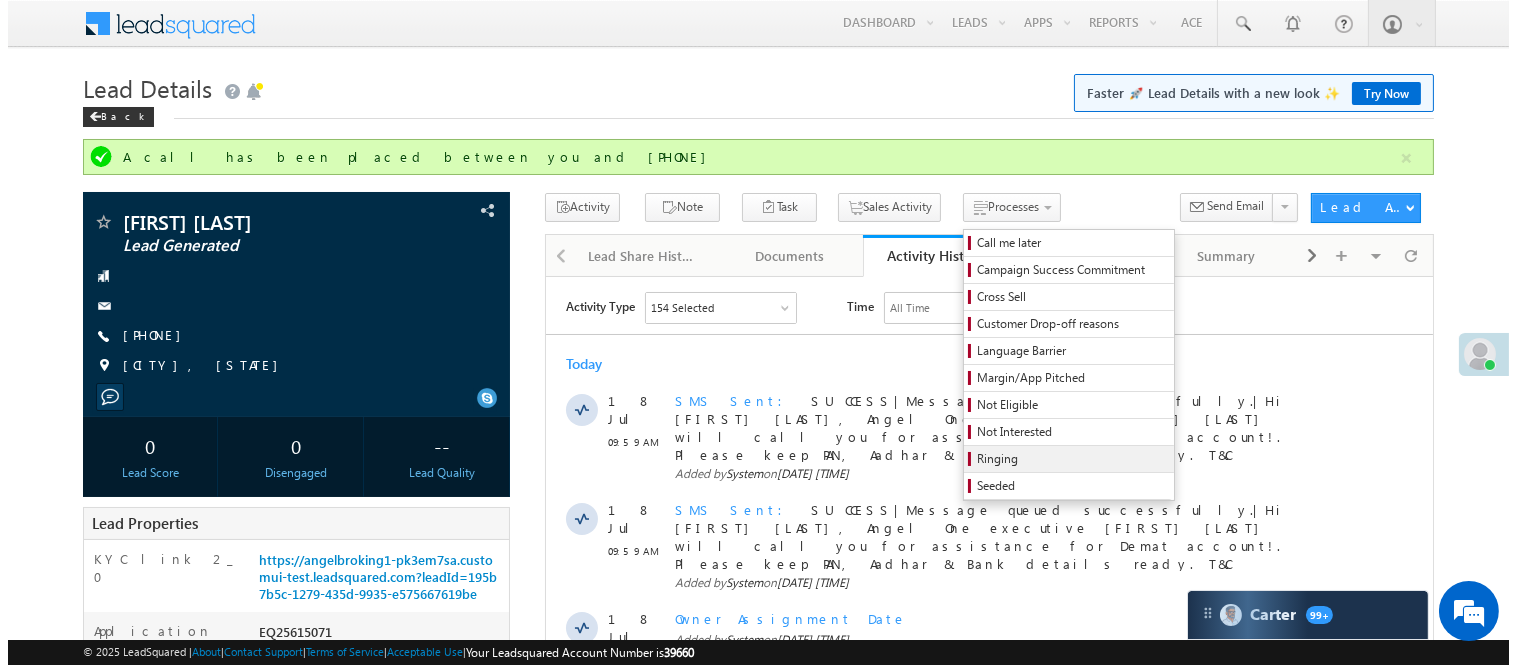 scroll, scrollTop: 0, scrollLeft: 0, axis: both 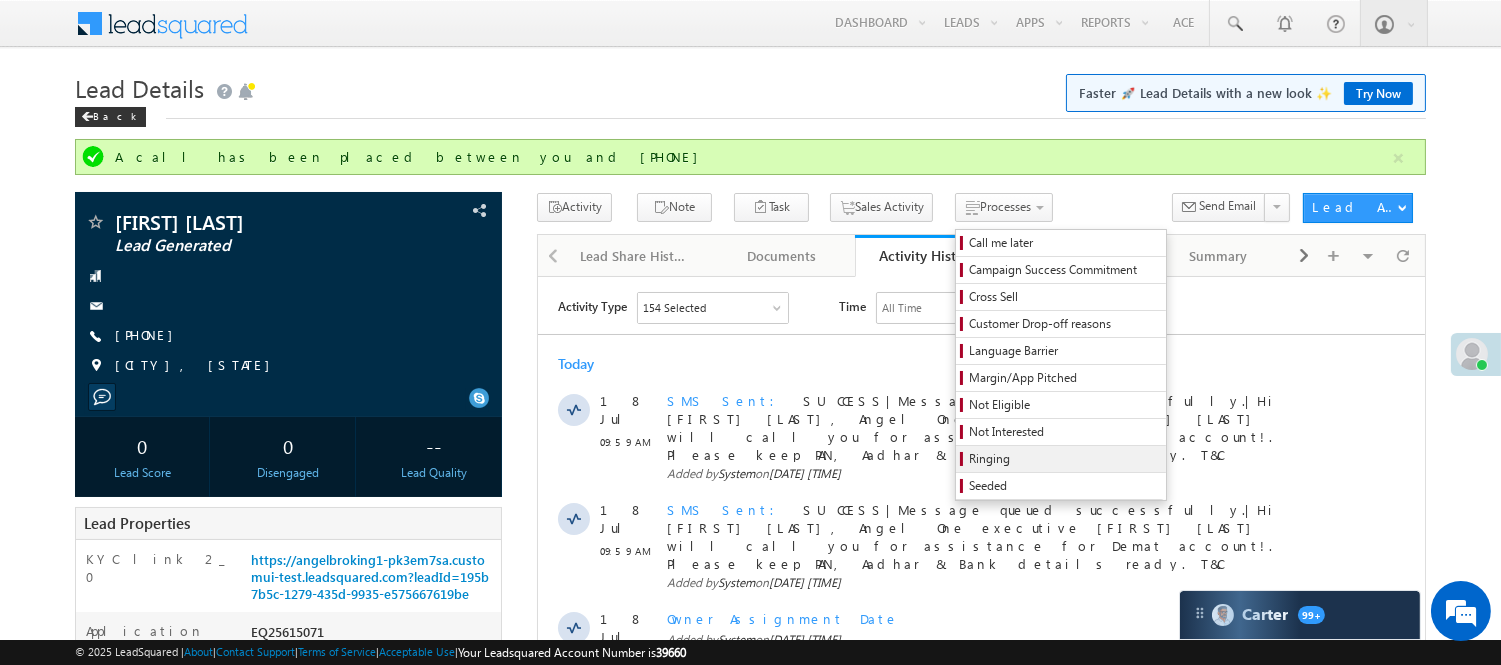 click on "Ringing" at bounding box center (1064, 459) 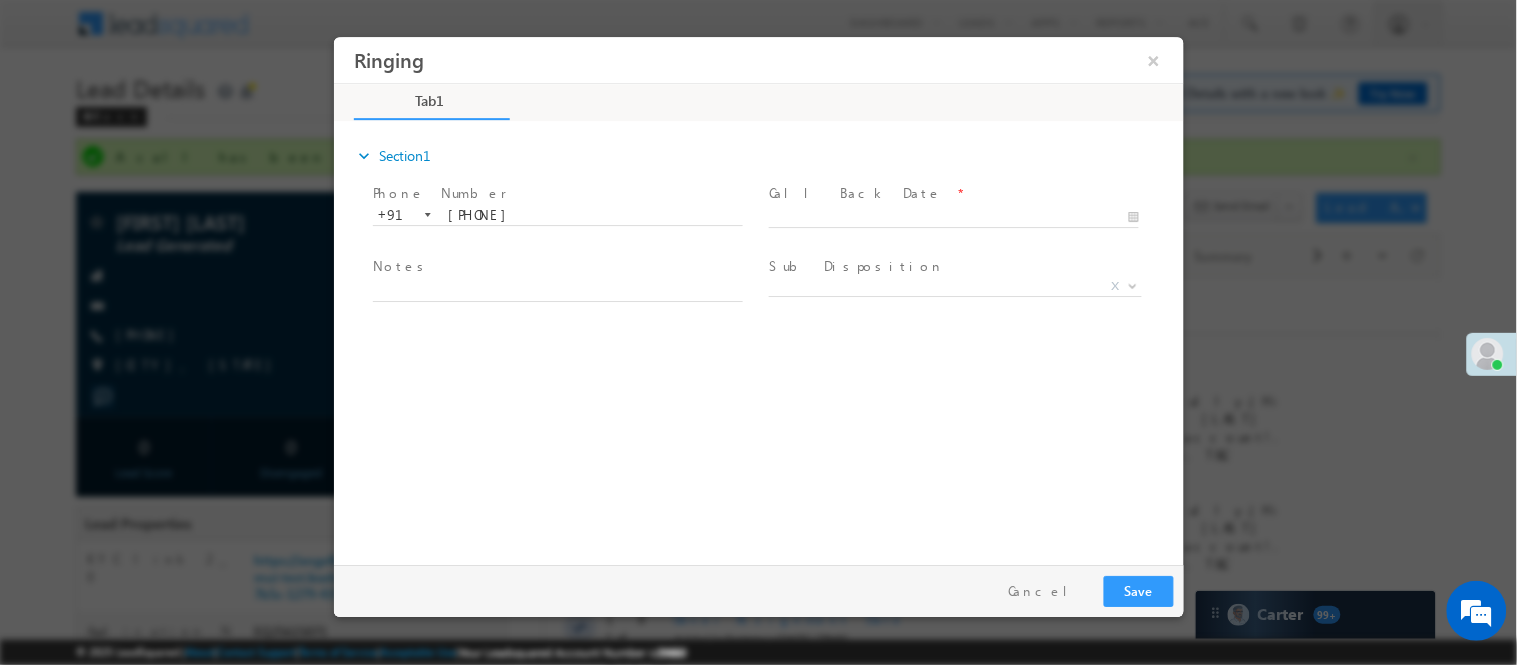 scroll, scrollTop: 0, scrollLeft: 0, axis: both 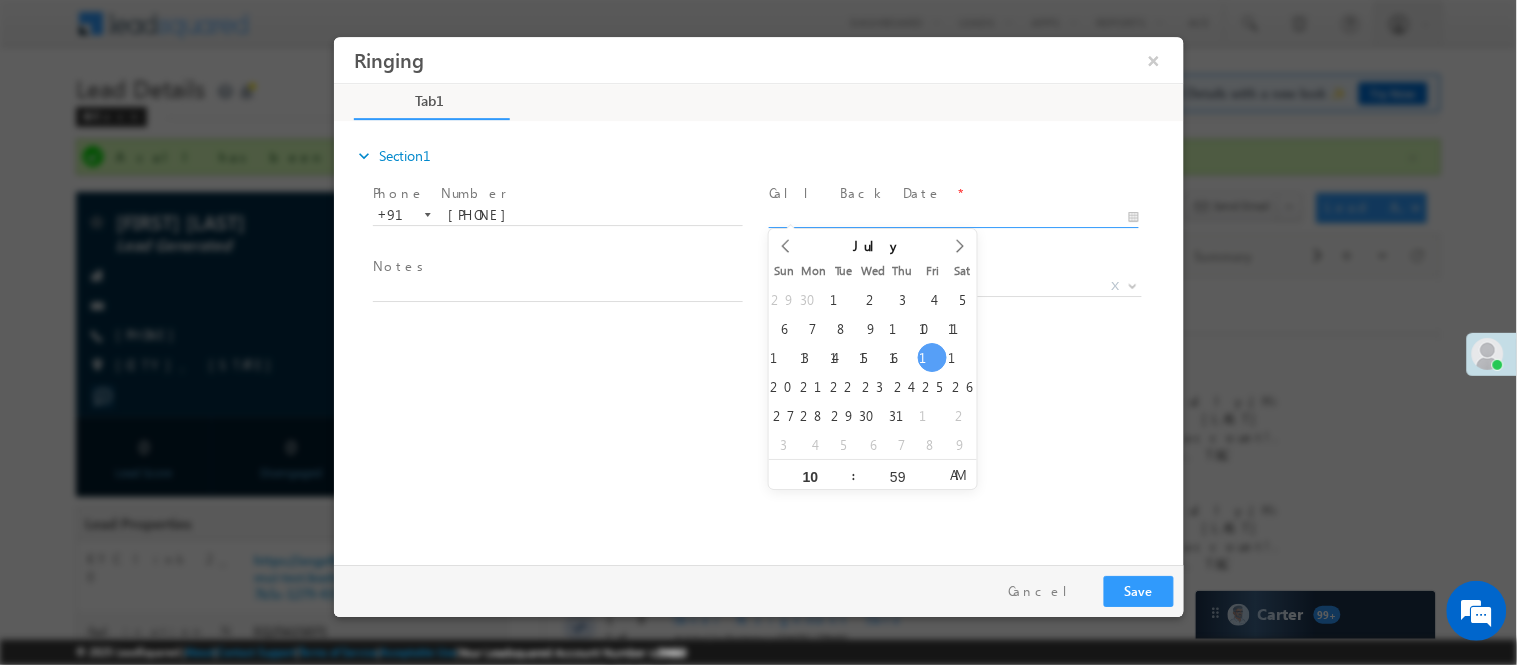 type on "[DATE] [TIME]" 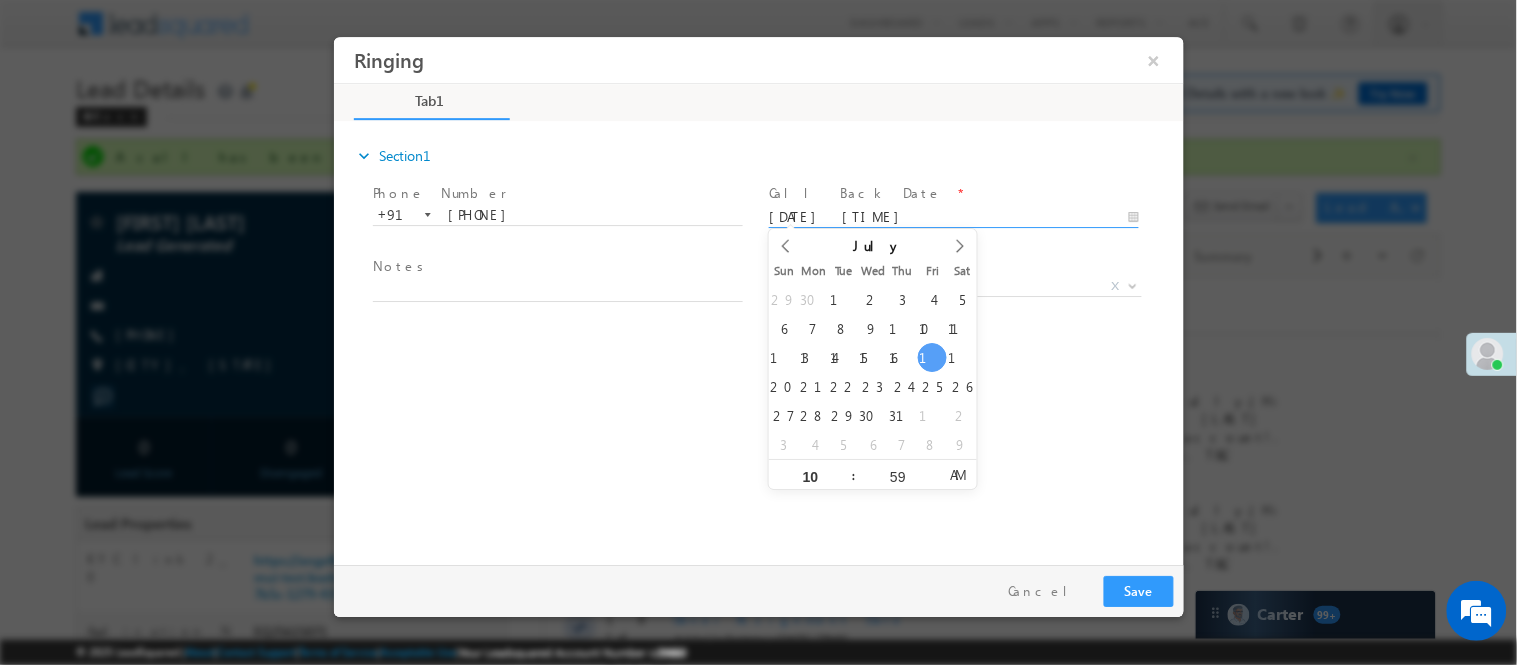 click on "Ringing
×" at bounding box center [758, 295] 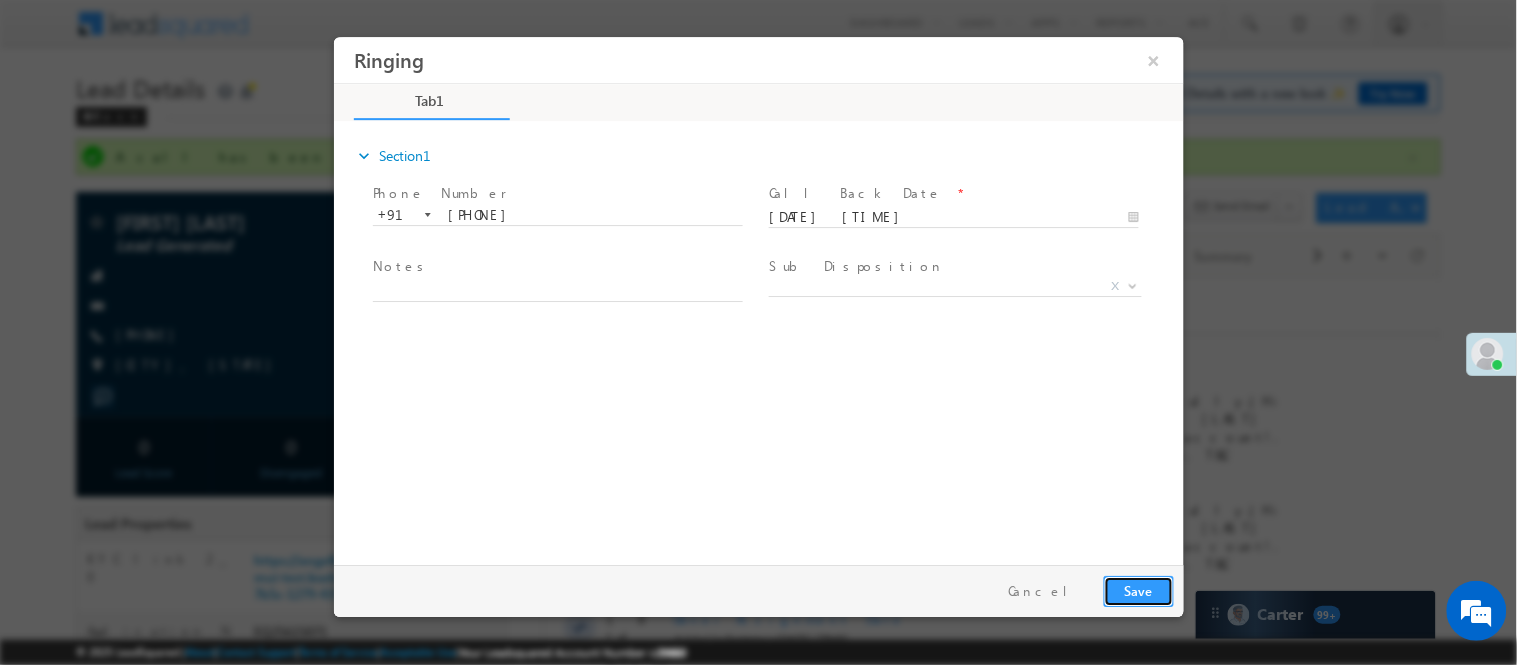 click on "Save" at bounding box center (1138, 590) 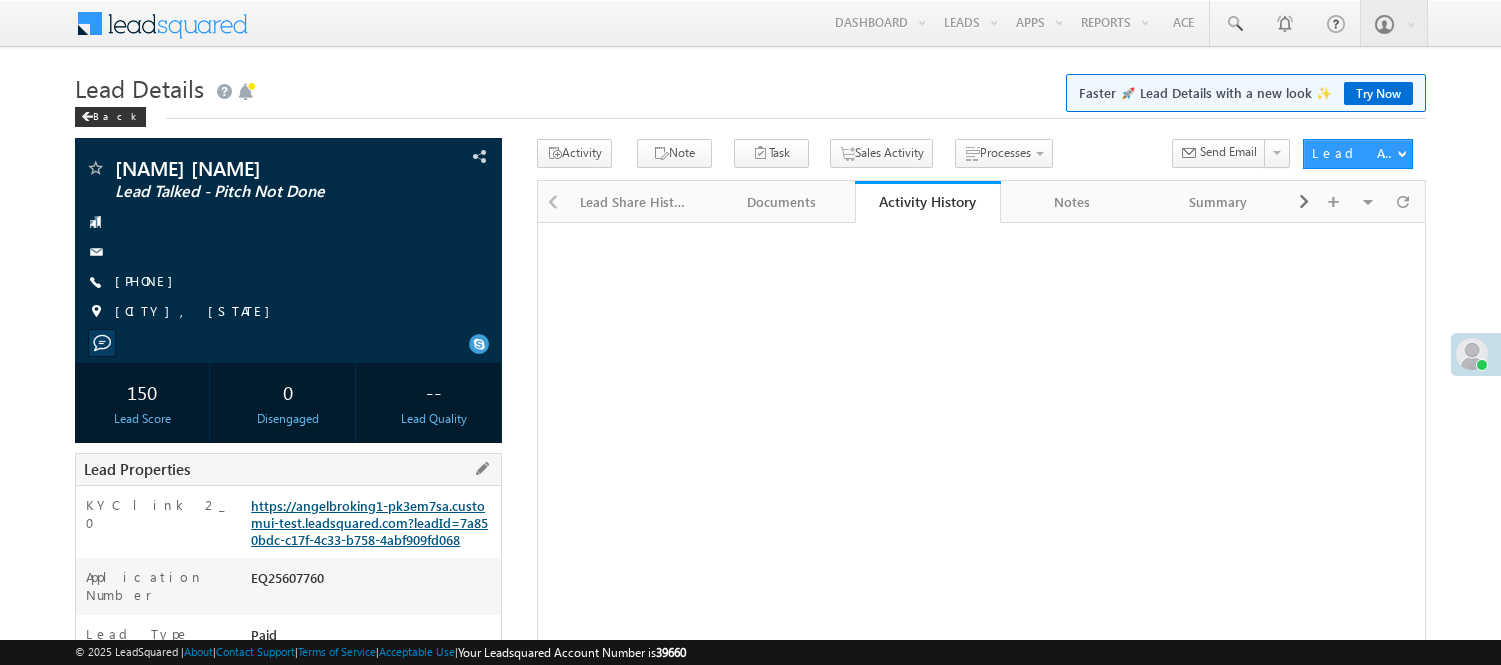 scroll, scrollTop: 226, scrollLeft: 0, axis: vertical 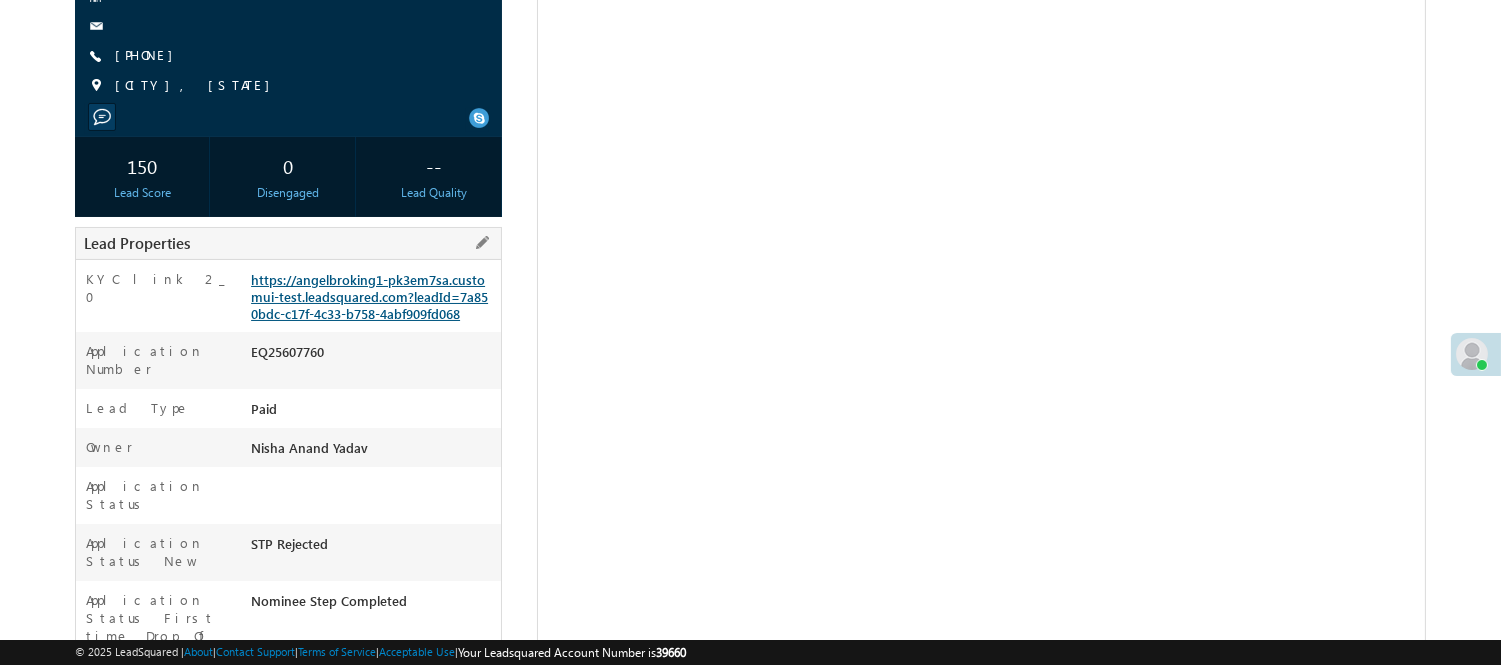 click on "https://angelbroking1-pk3em7sa.customui-test.leadsquared.com?leadId=7a850bdc-c17f-4c33-b758-4abf909fd068" at bounding box center [369, 296] 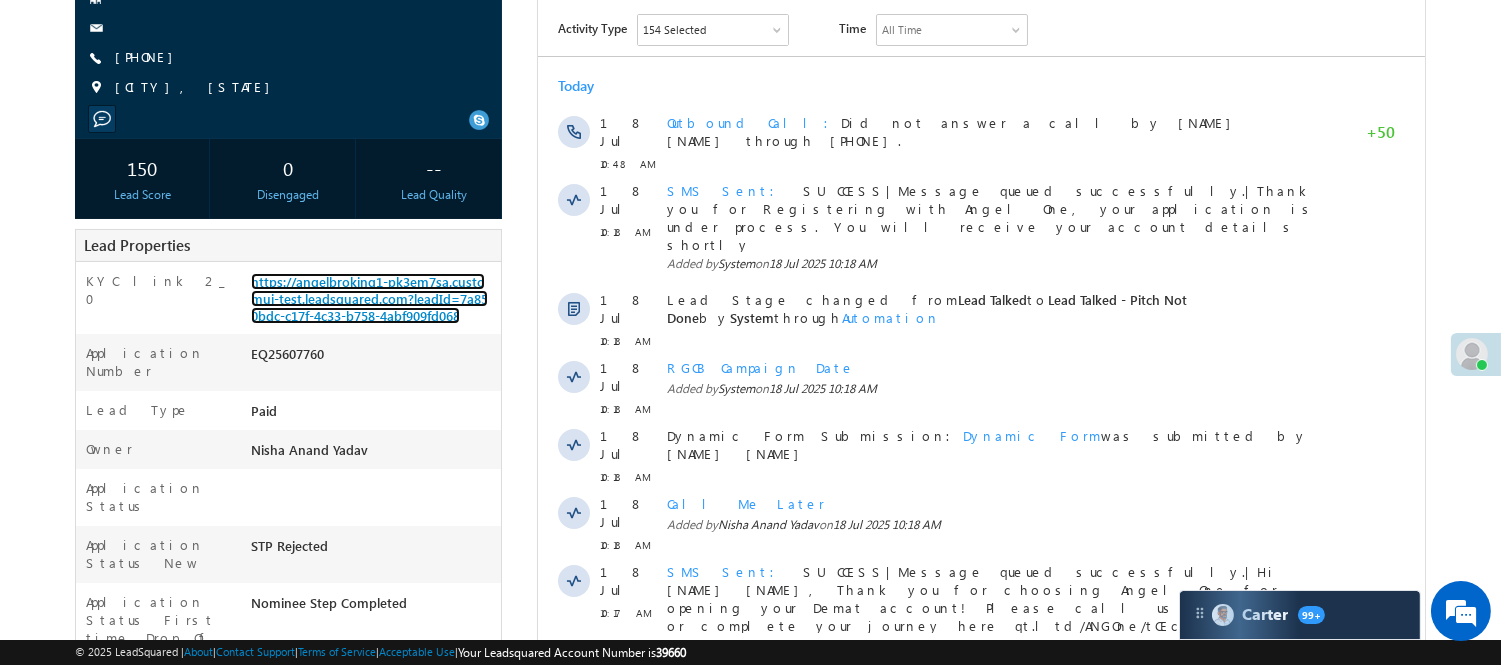 scroll, scrollTop: 0, scrollLeft: 0, axis: both 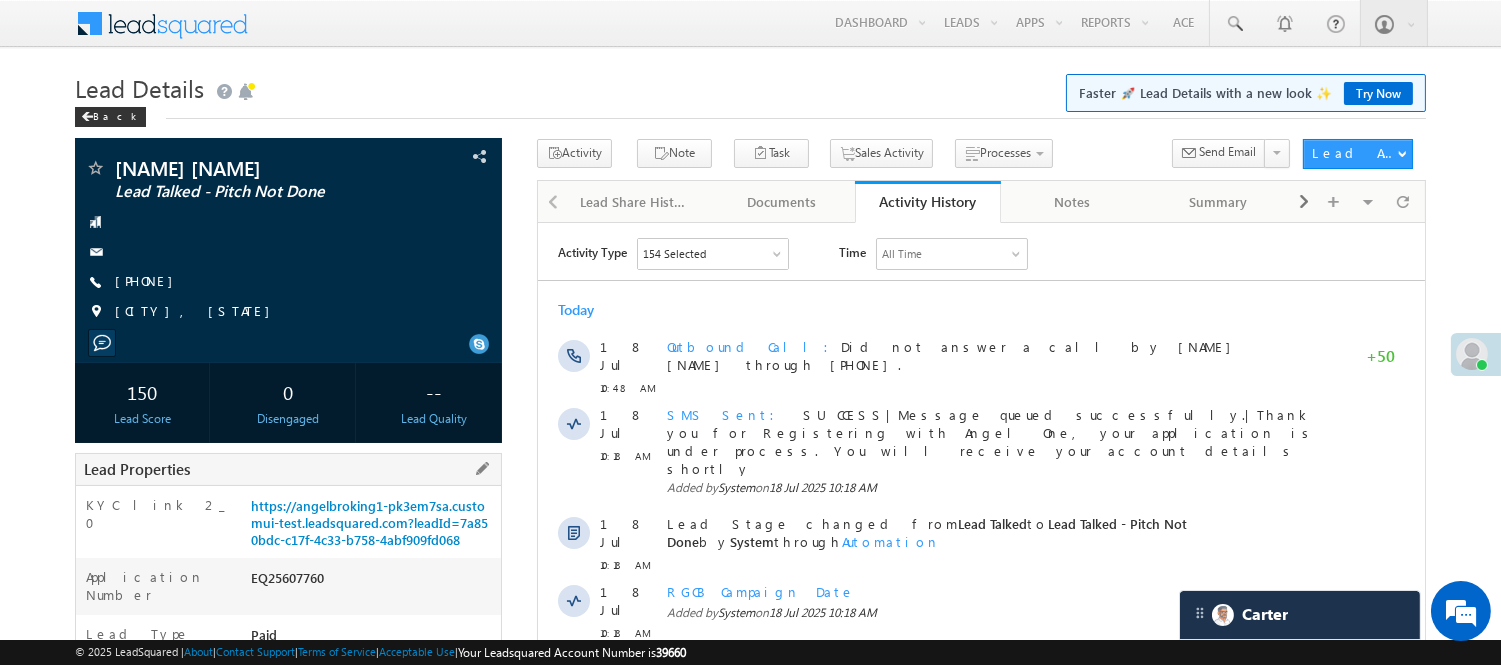 click on "EQ25607760" at bounding box center [373, 582] 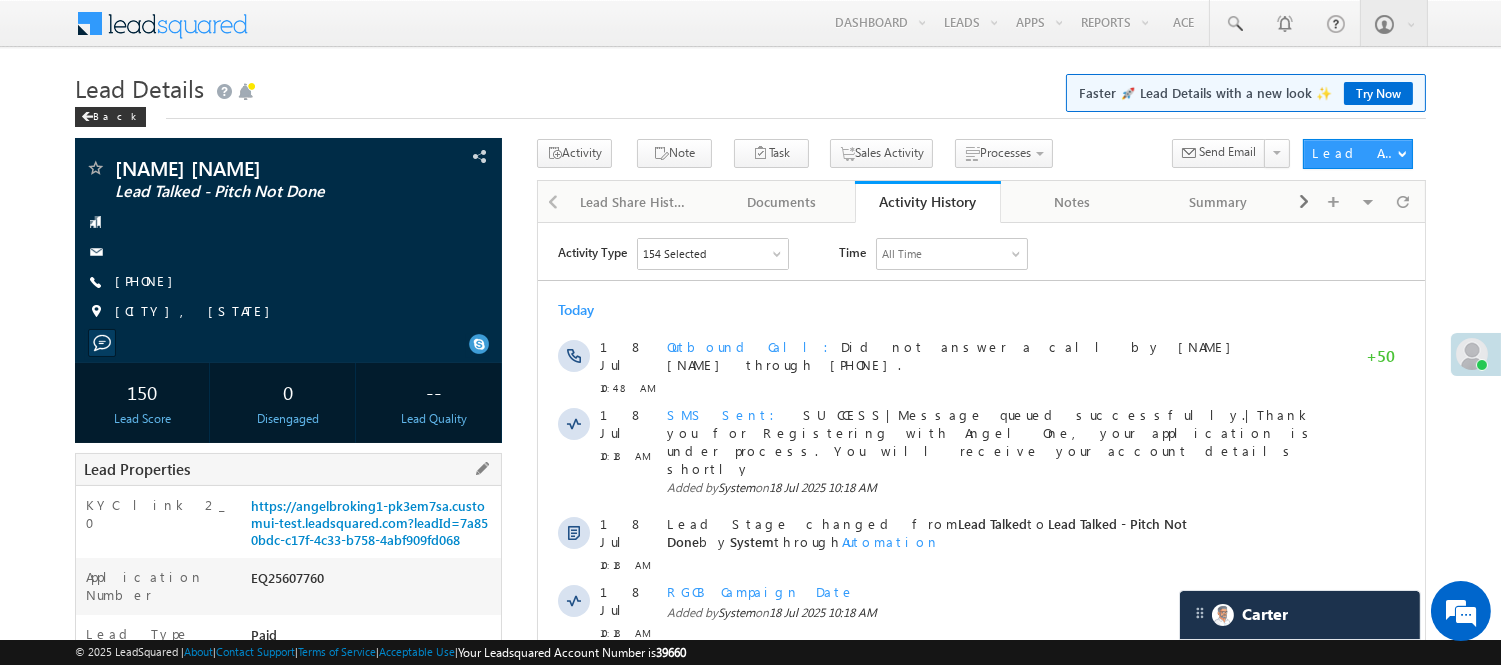 click on "EQ25607760" at bounding box center [373, 582] 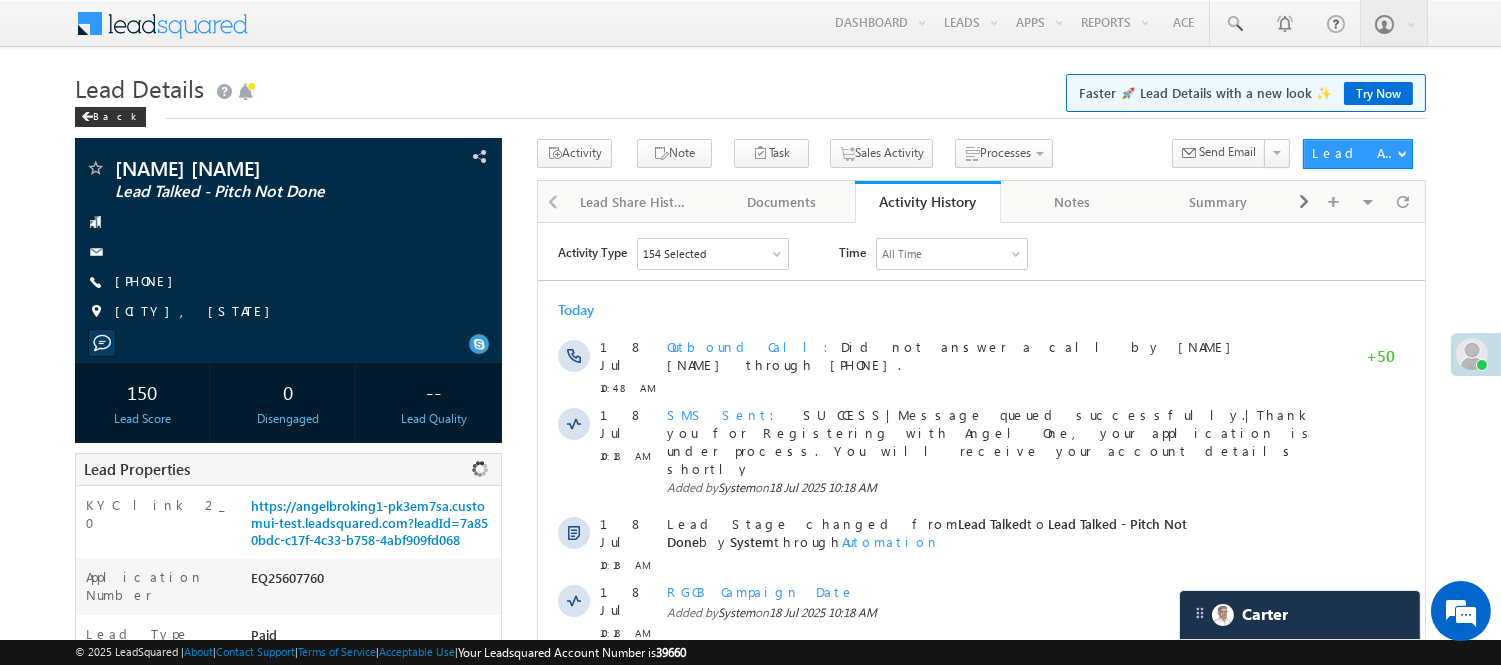 click on "EQ25607760" at bounding box center (373, 582) 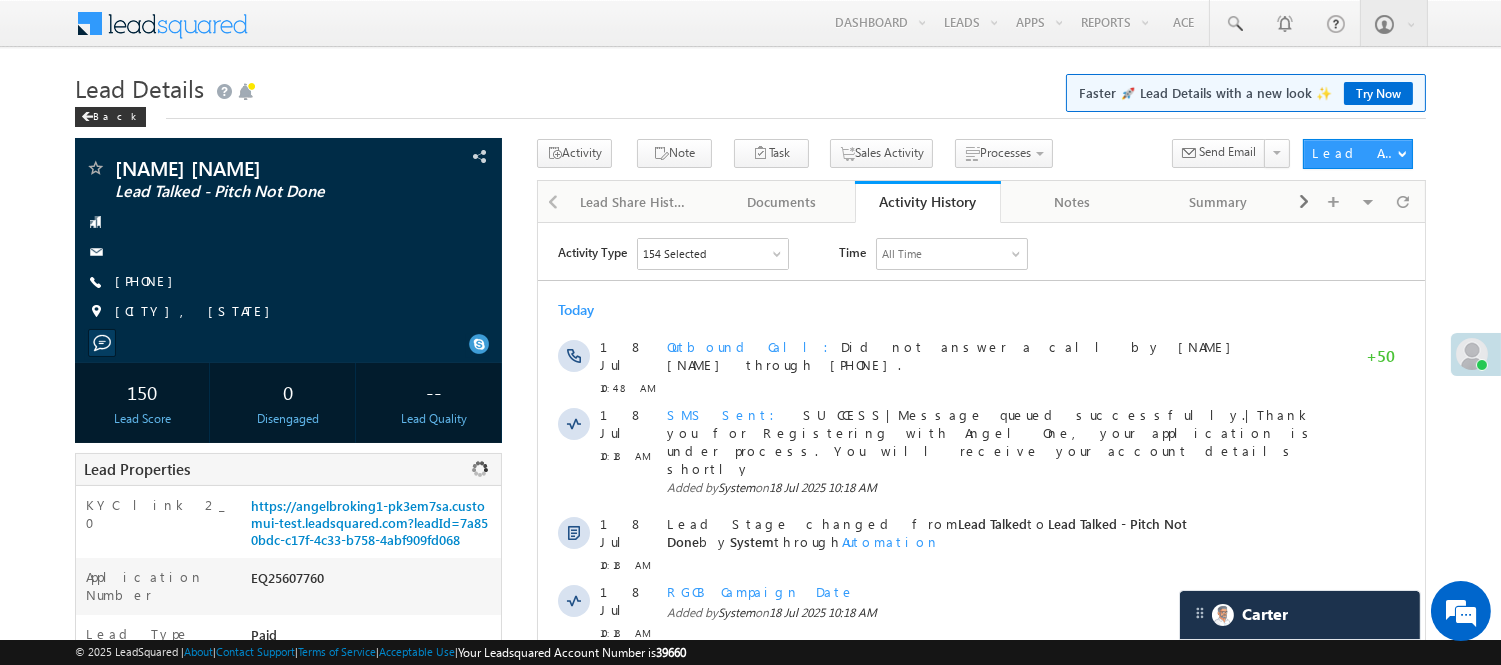 click on "EQ25607760" at bounding box center (373, 582) 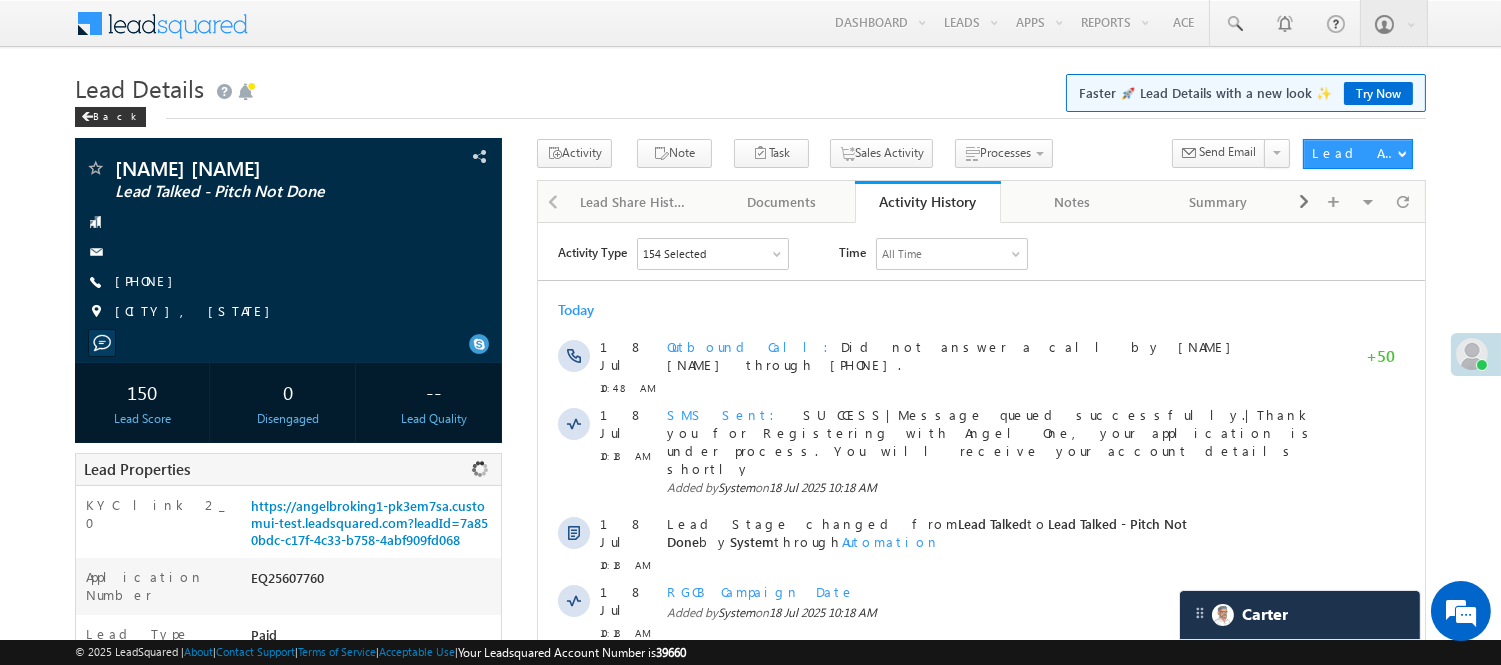 copy on "EQ25607760" 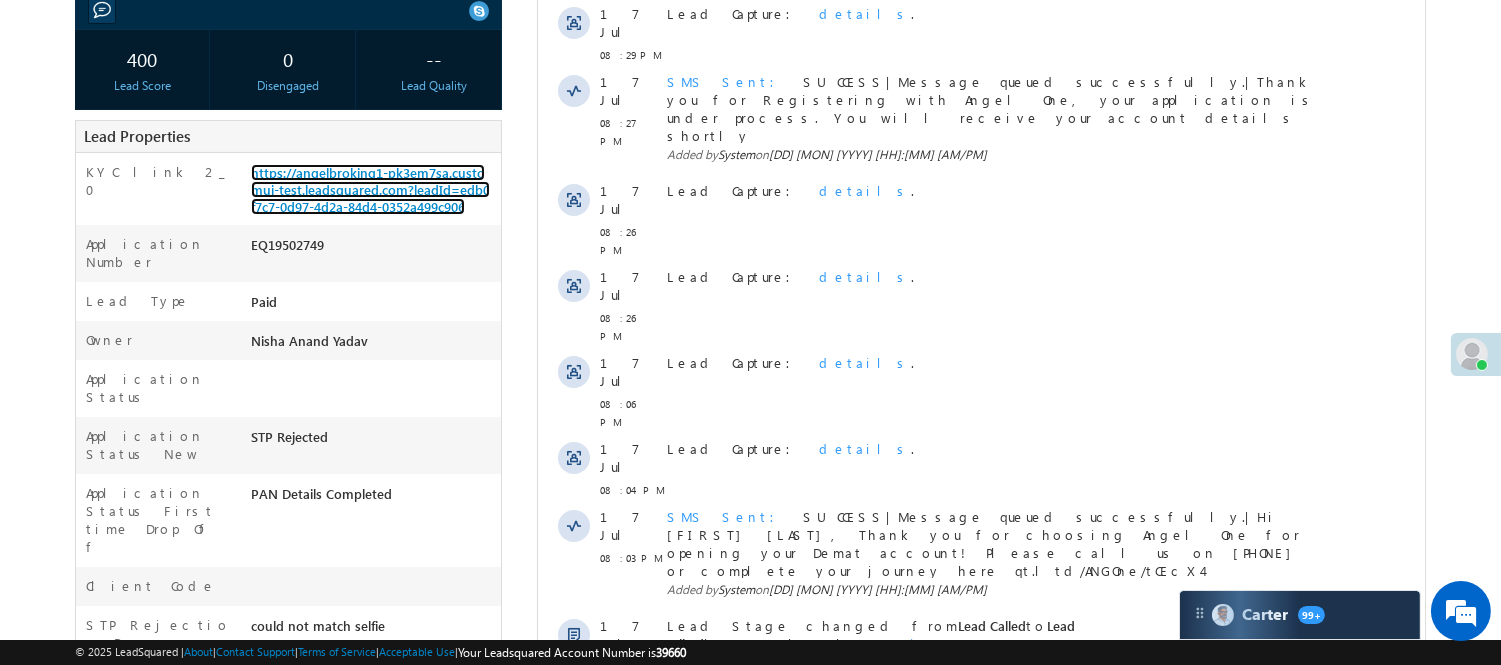 scroll, scrollTop: 0, scrollLeft: 0, axis: both 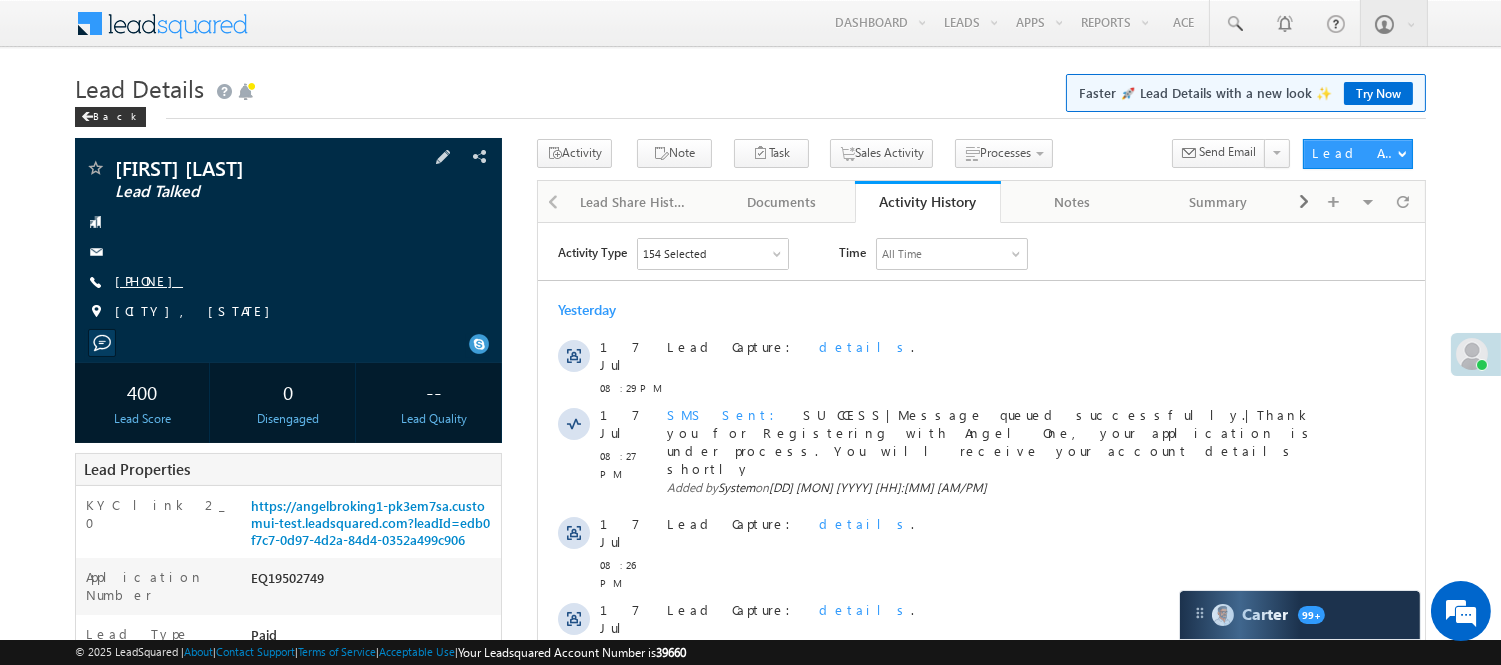 click on "+91-8483934820" at bounding box center [149, 280] 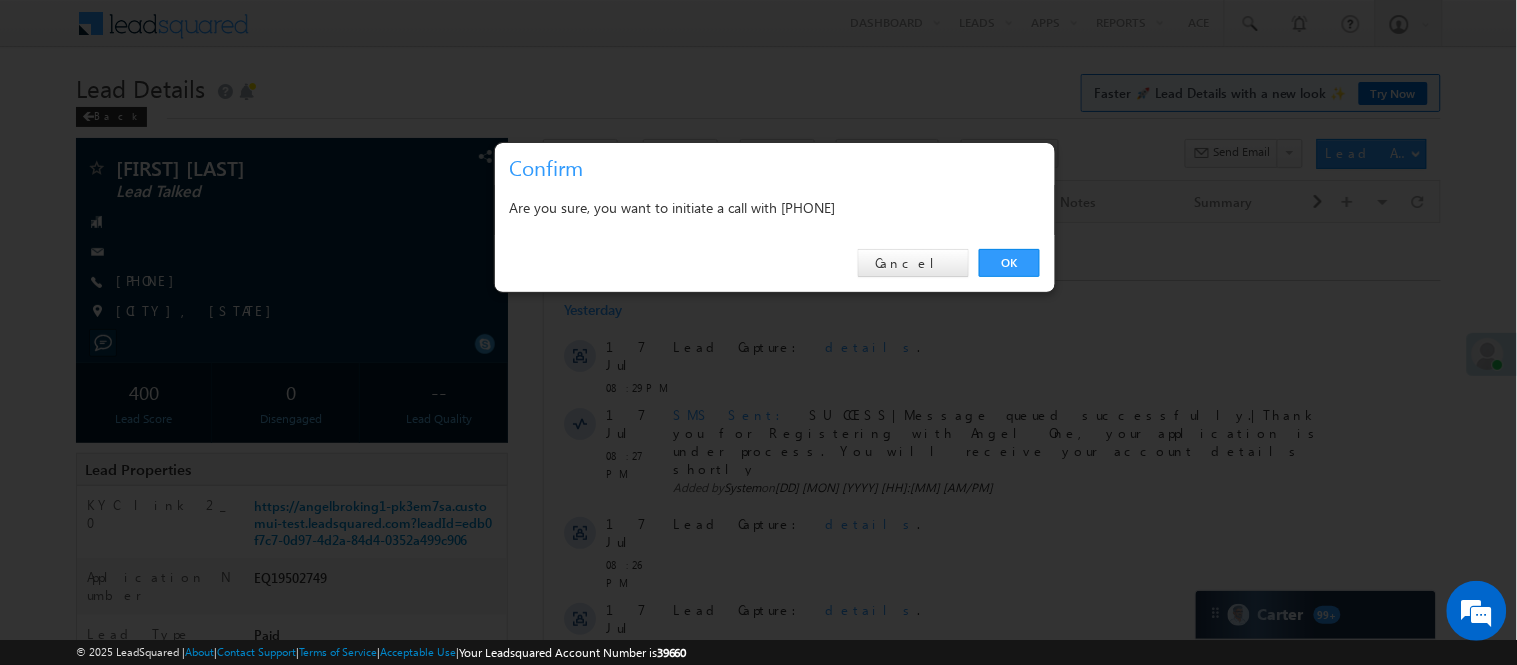 click on "OK" at bounding box center [1009, 263] 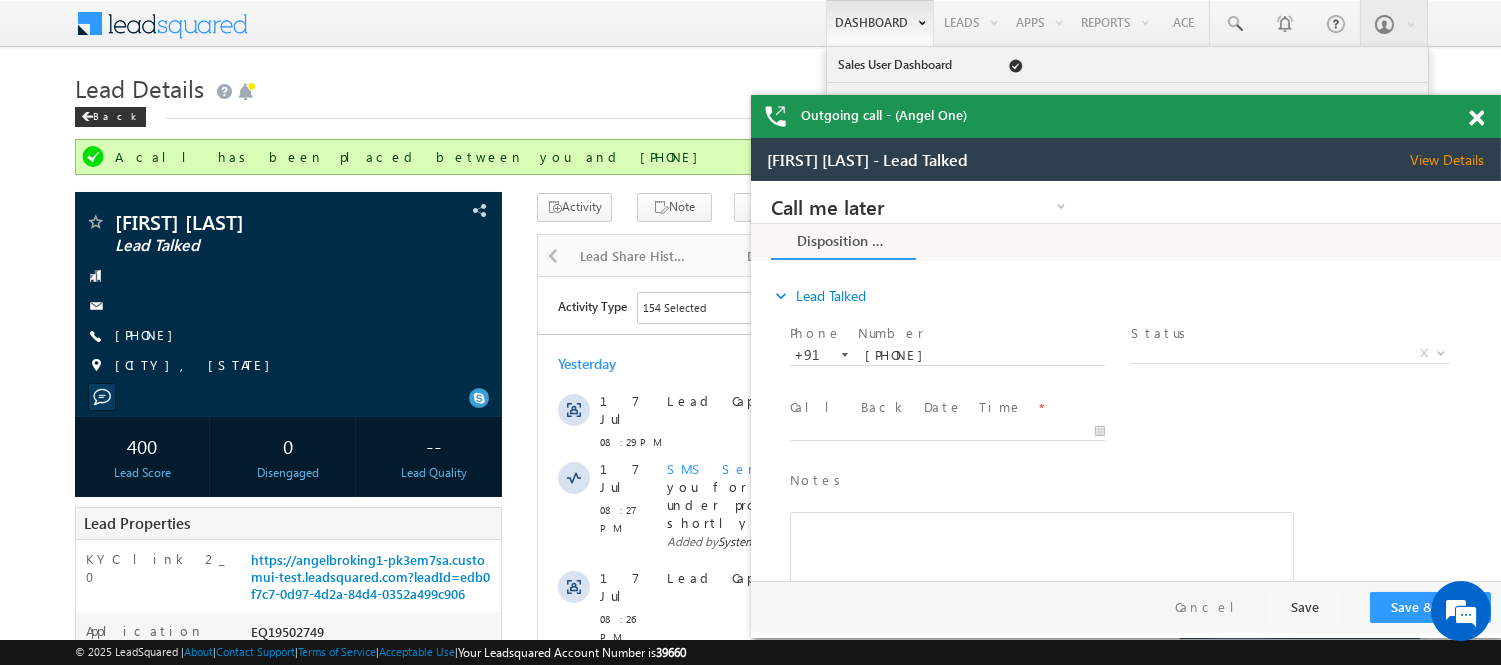 scroll, scrollTop: 0, scrollLeft: 0, axis: both 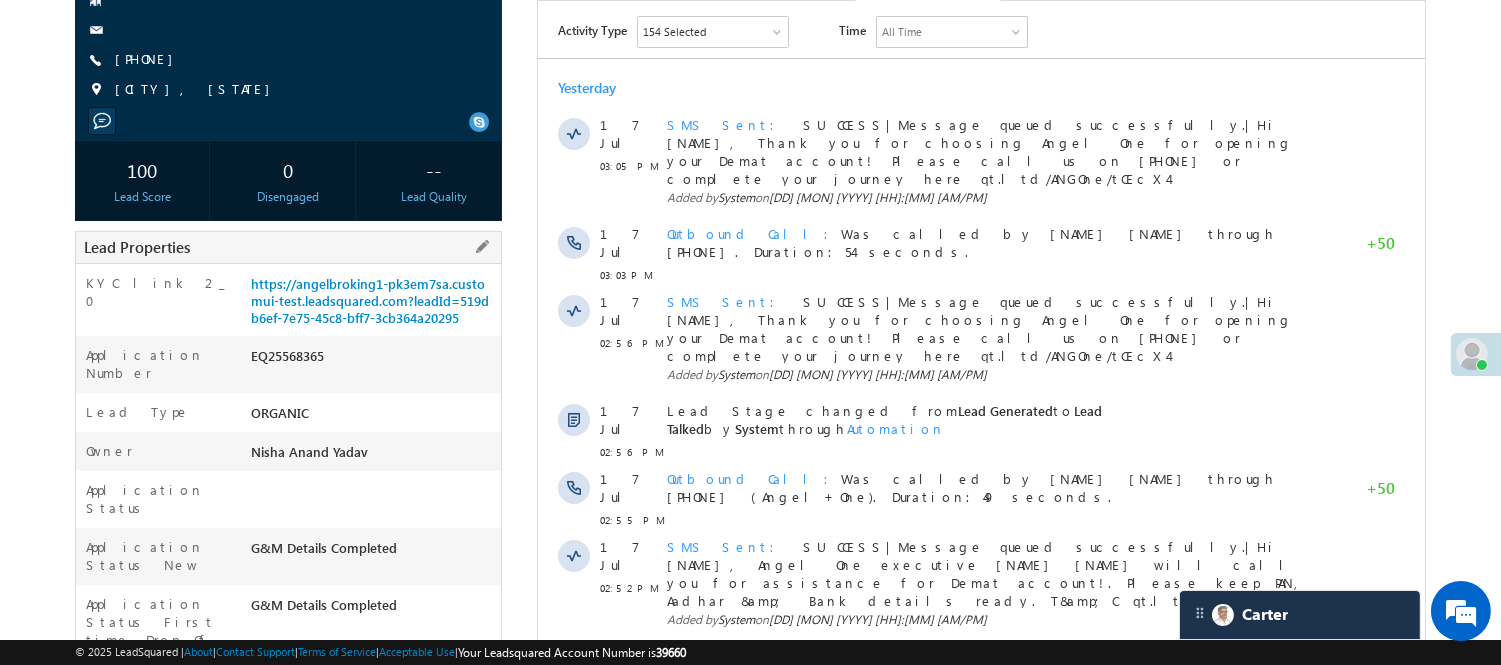 click on "EQ25568365" at bounding box center (373, 360) 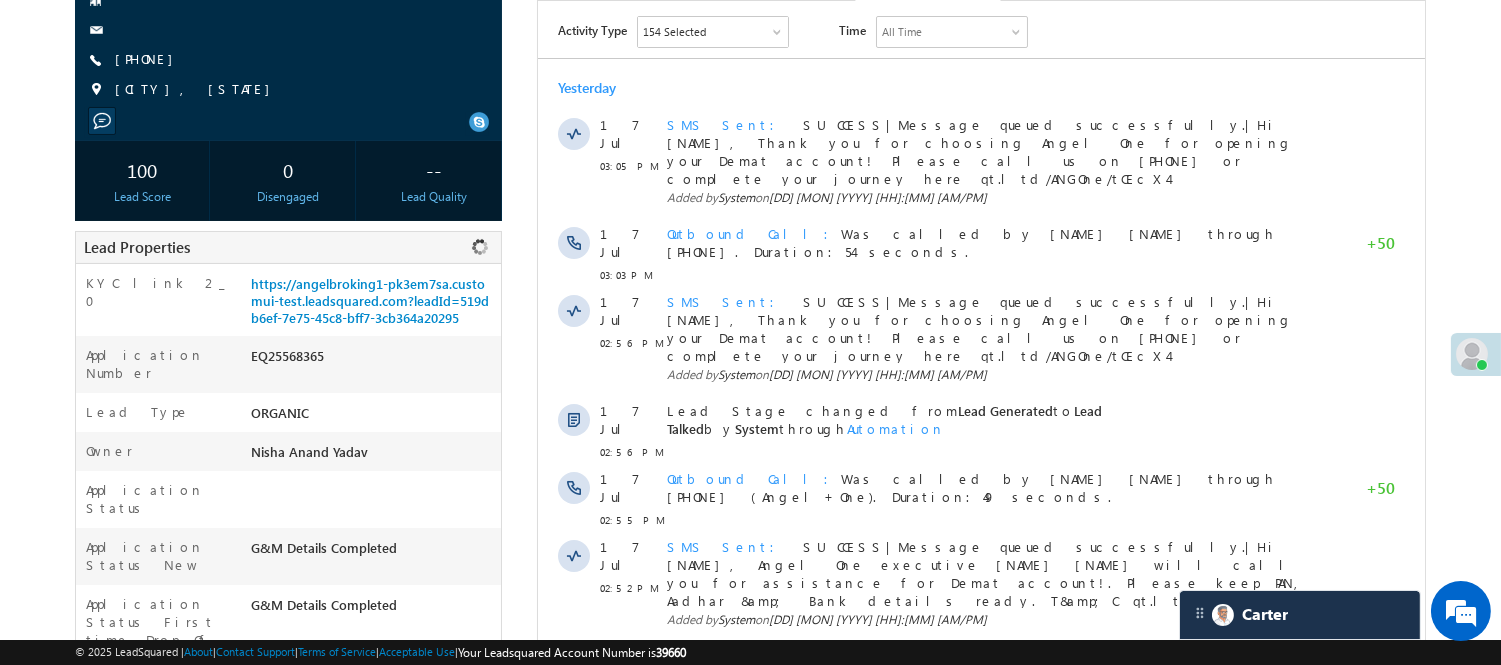 copy on "EQ25568365" 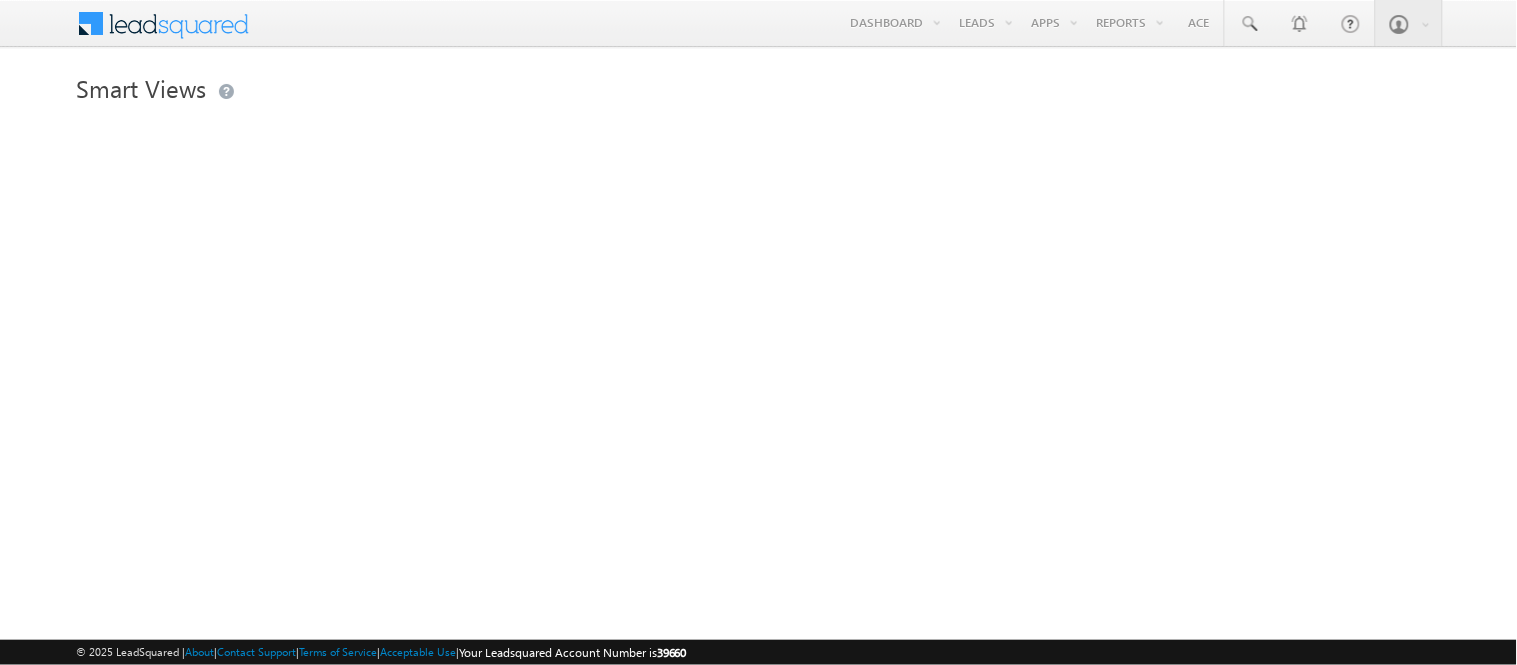 scroll, scrollTop: 0, scrollLeft: 0, axis: both 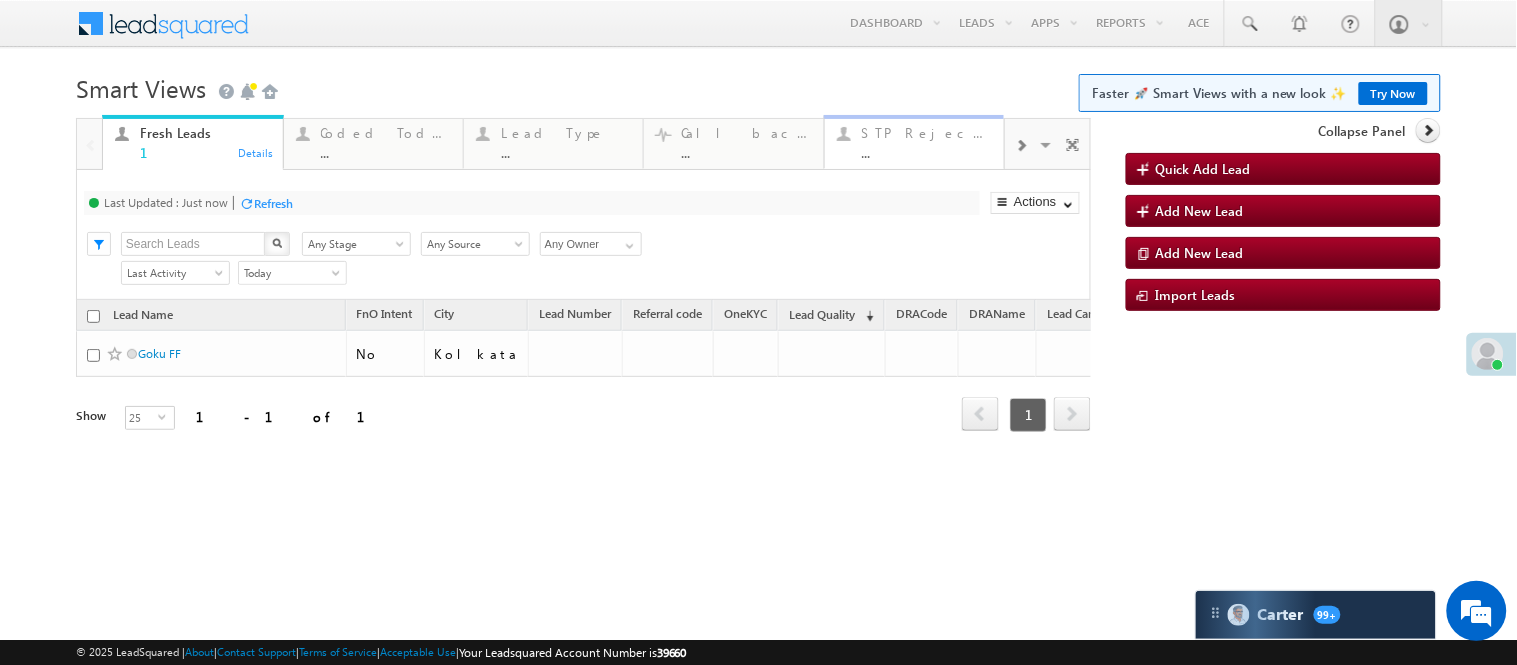 click on "..." at bounding box center (927, 152) 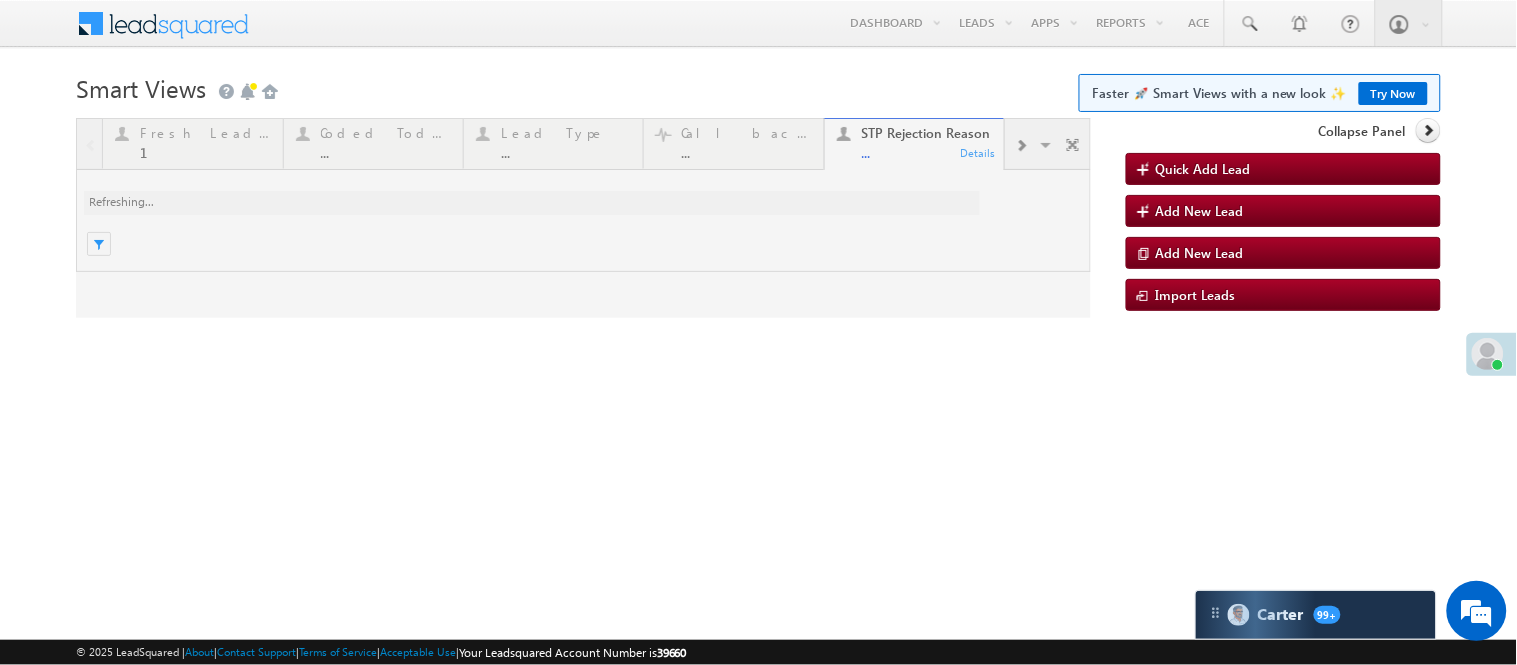 scroll, scrollTop: 0, scrollLeft: 0, axis: both 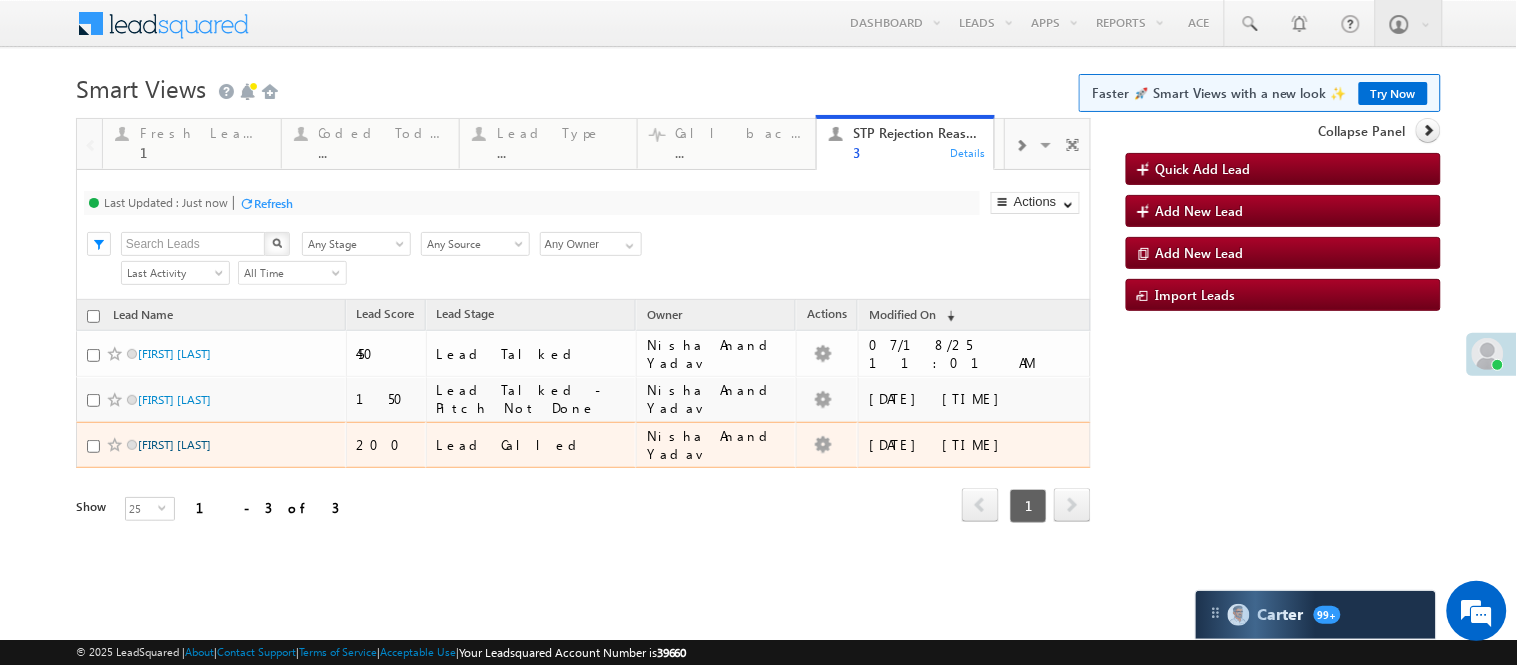 click on "Tulsi Nayka" at bounding box center [174, 444] 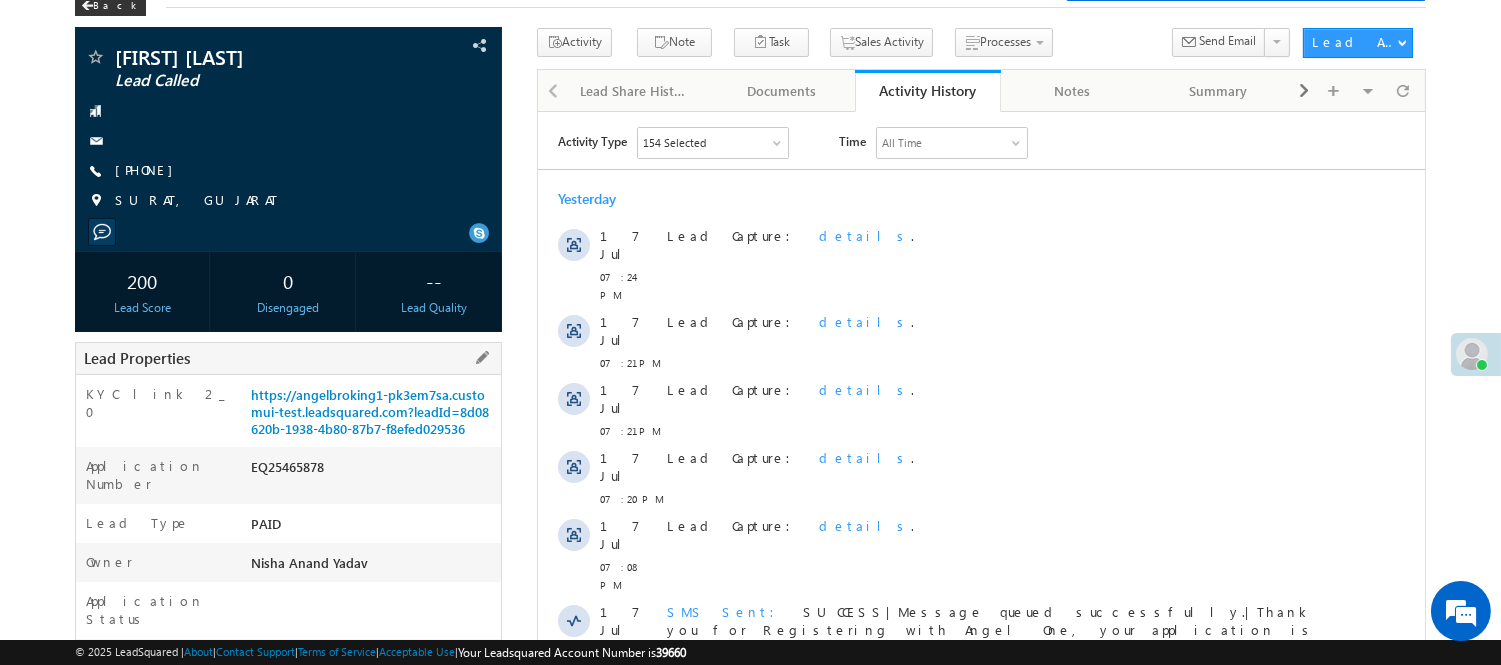 scroll, scrollTop: 0, scrollLeft: 0, axis: both 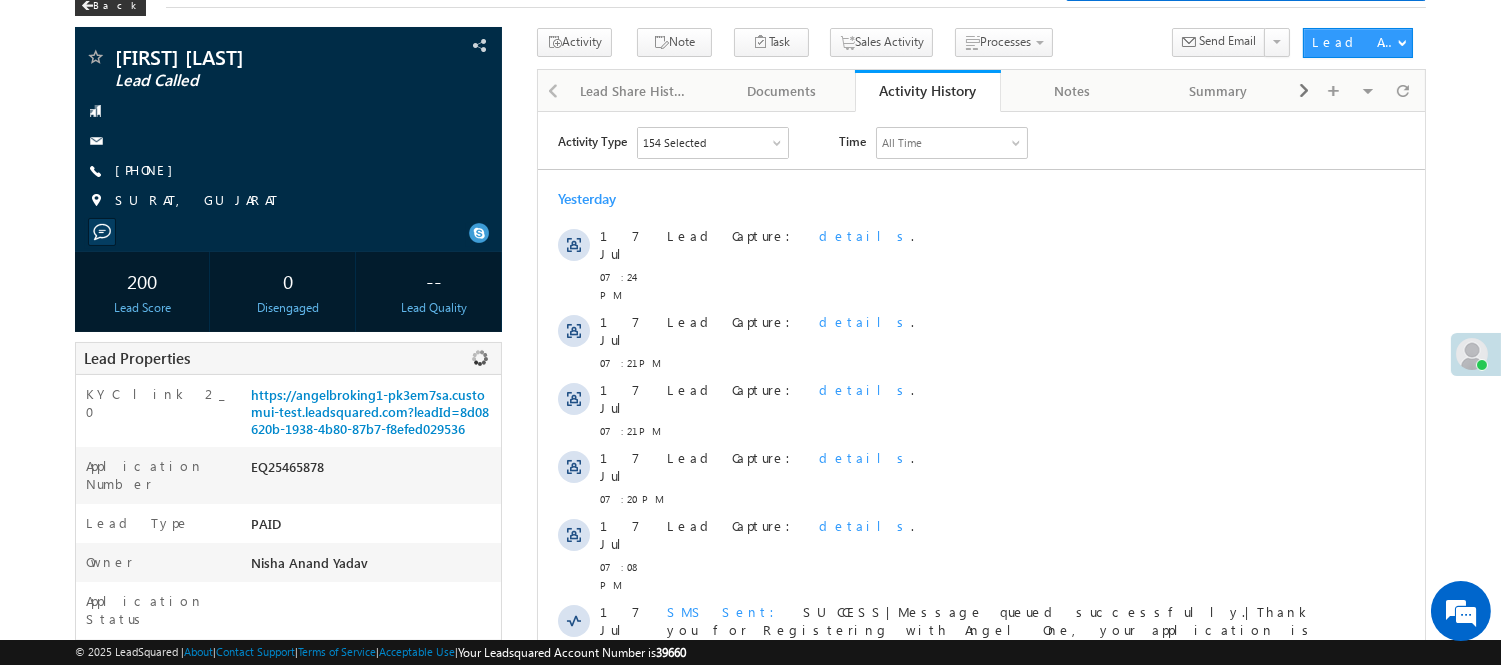 copy on "EQ25465878" 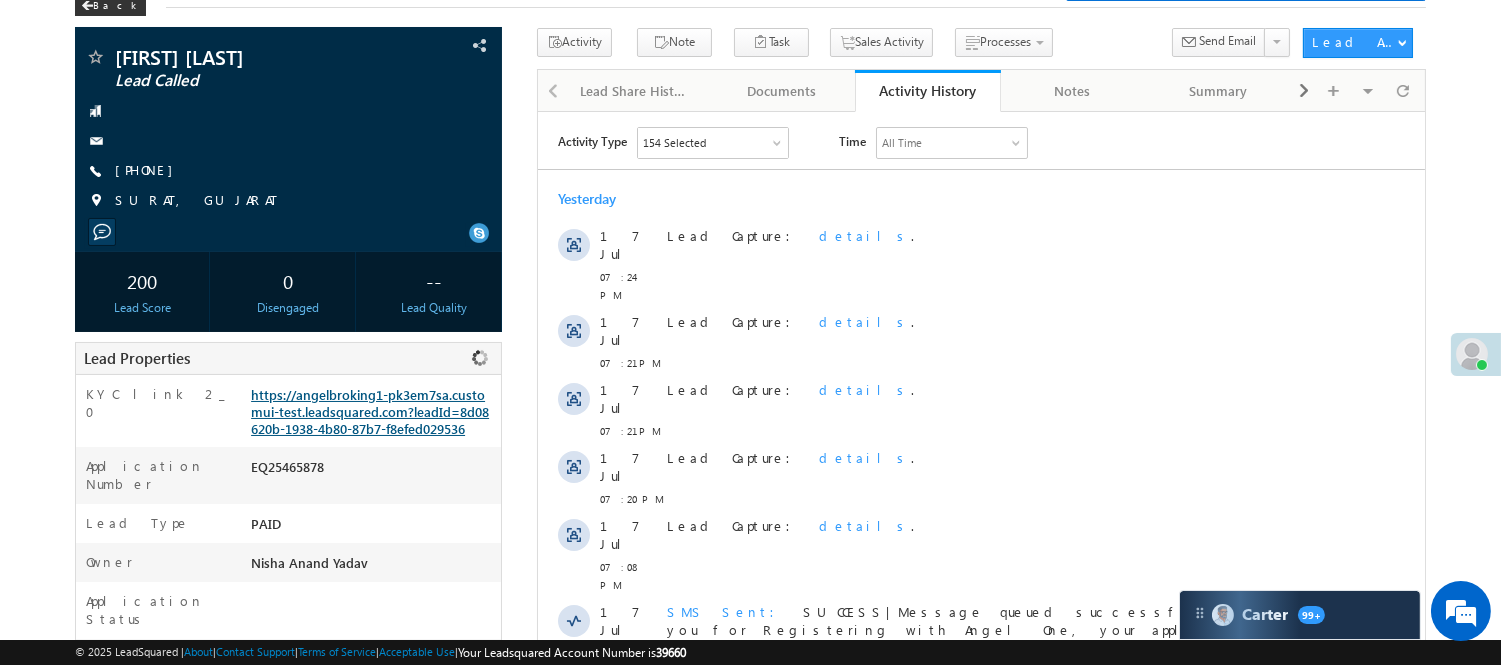 click on "https://angelbroking1-pk3em7sa.customui-test.leadsquared.com?leadId=8d08620b-1938-4b80-87b7-f8efed029536" at bounding box center [370, 411] 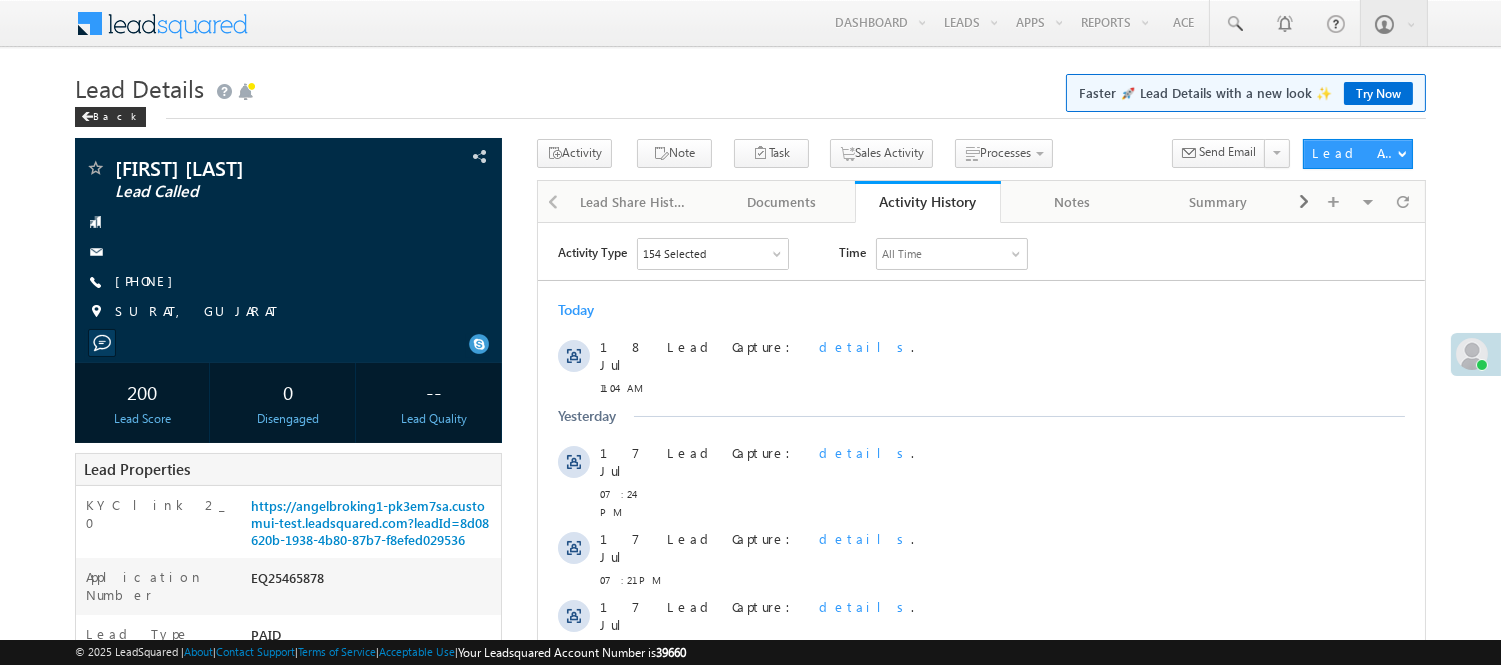 scroll, scrollTop: 0, scrollLeft: 0, axis: both 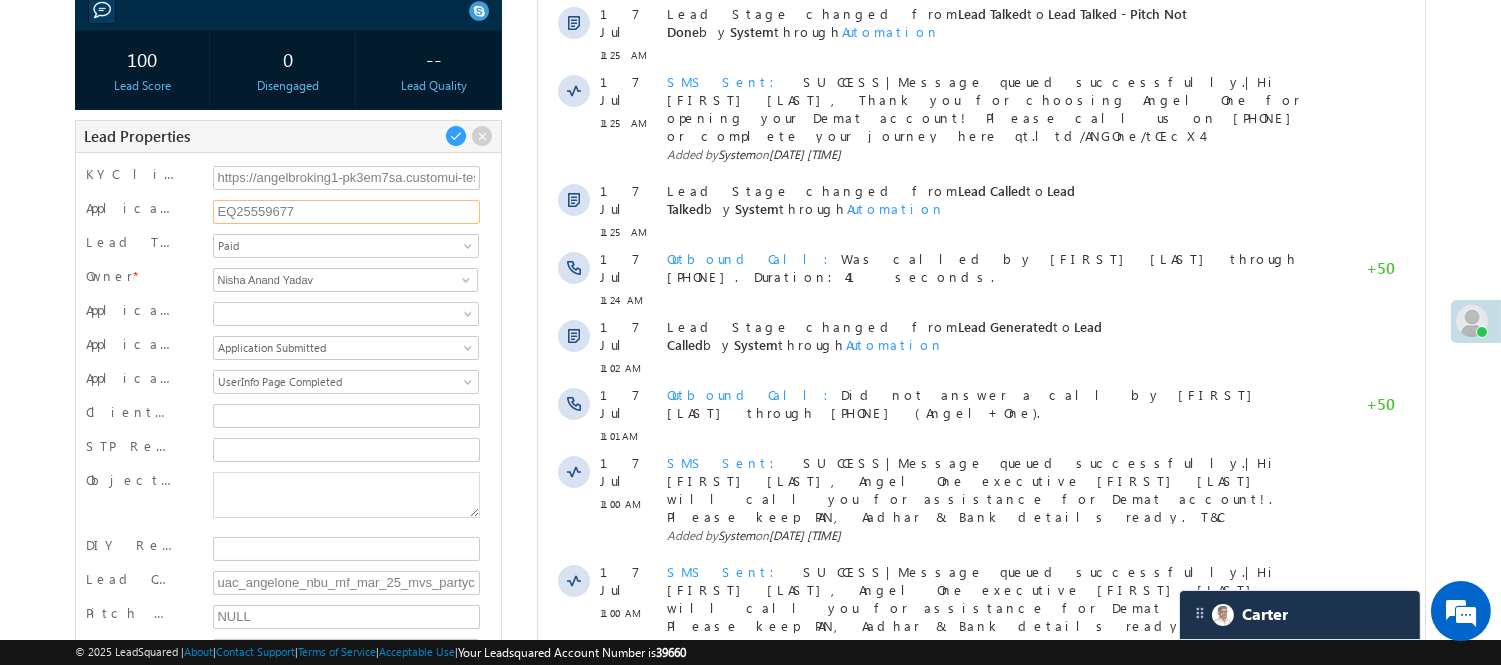 click on "EQ25559677" at bounding box center [347, 212] 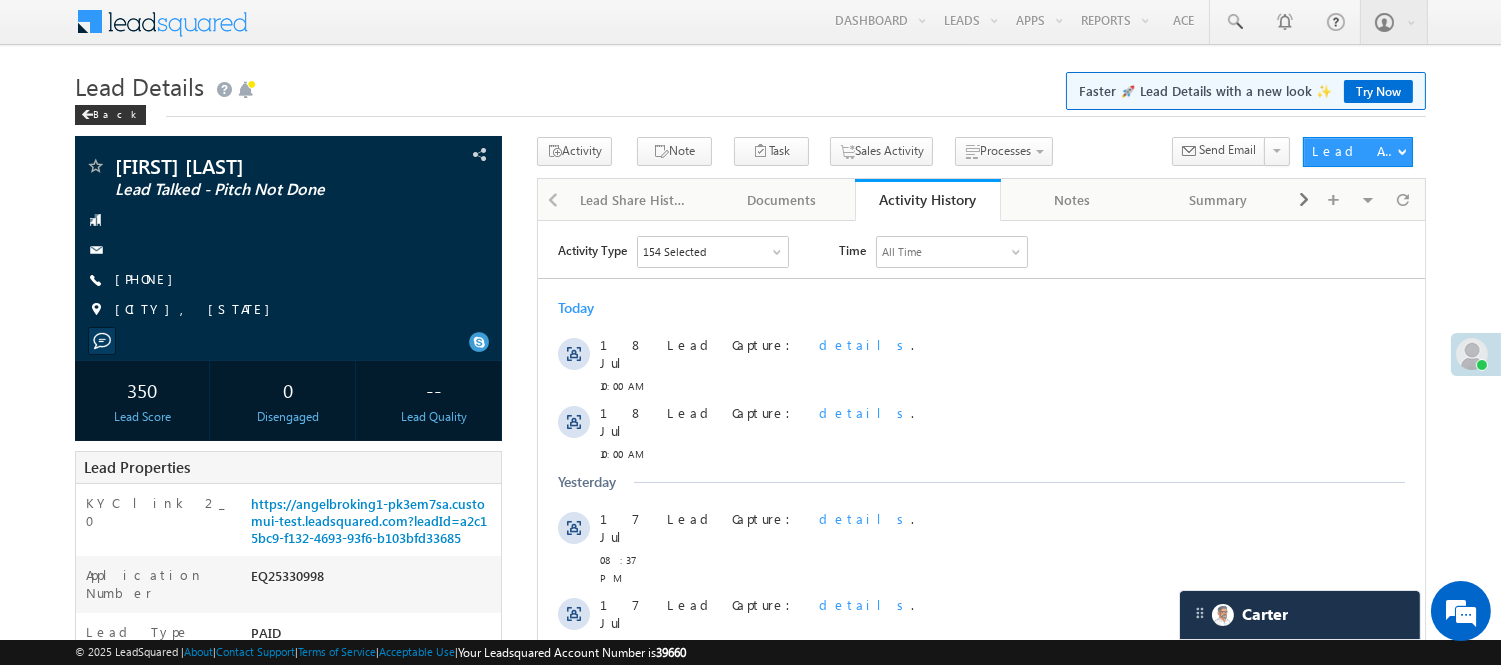 scroll, scrollTop: 0, scrollLeft: 0, axis: both 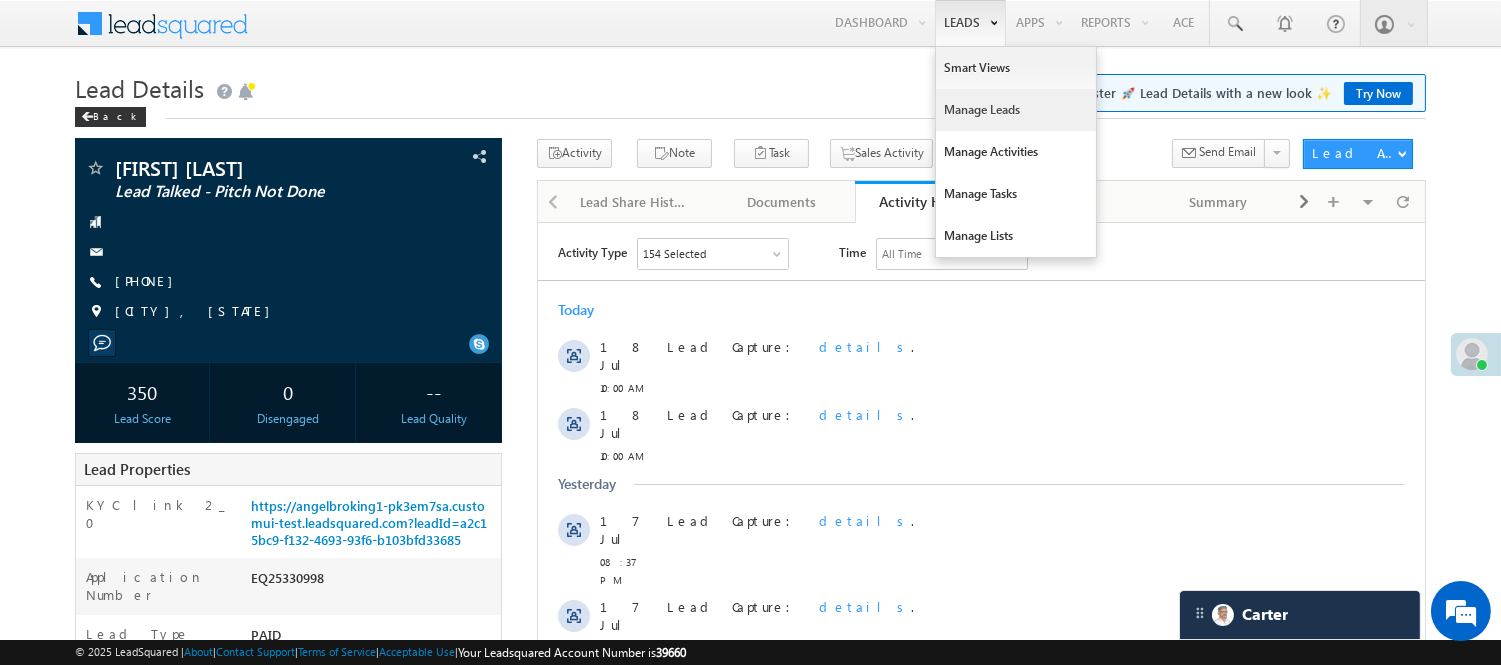 click on "Manage Leads" at bounding box center (1016, 110) 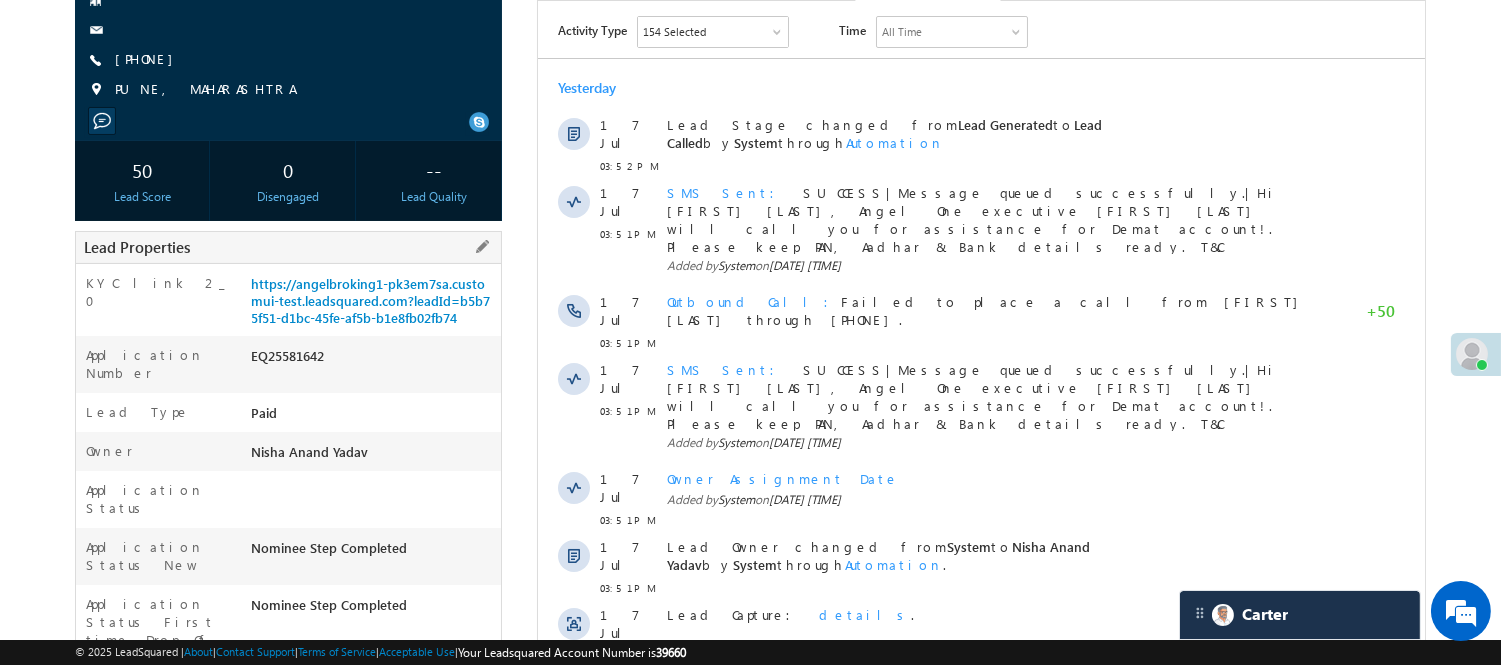 scroll, scrollTop: 0, scrollLeft: 0, axis: both 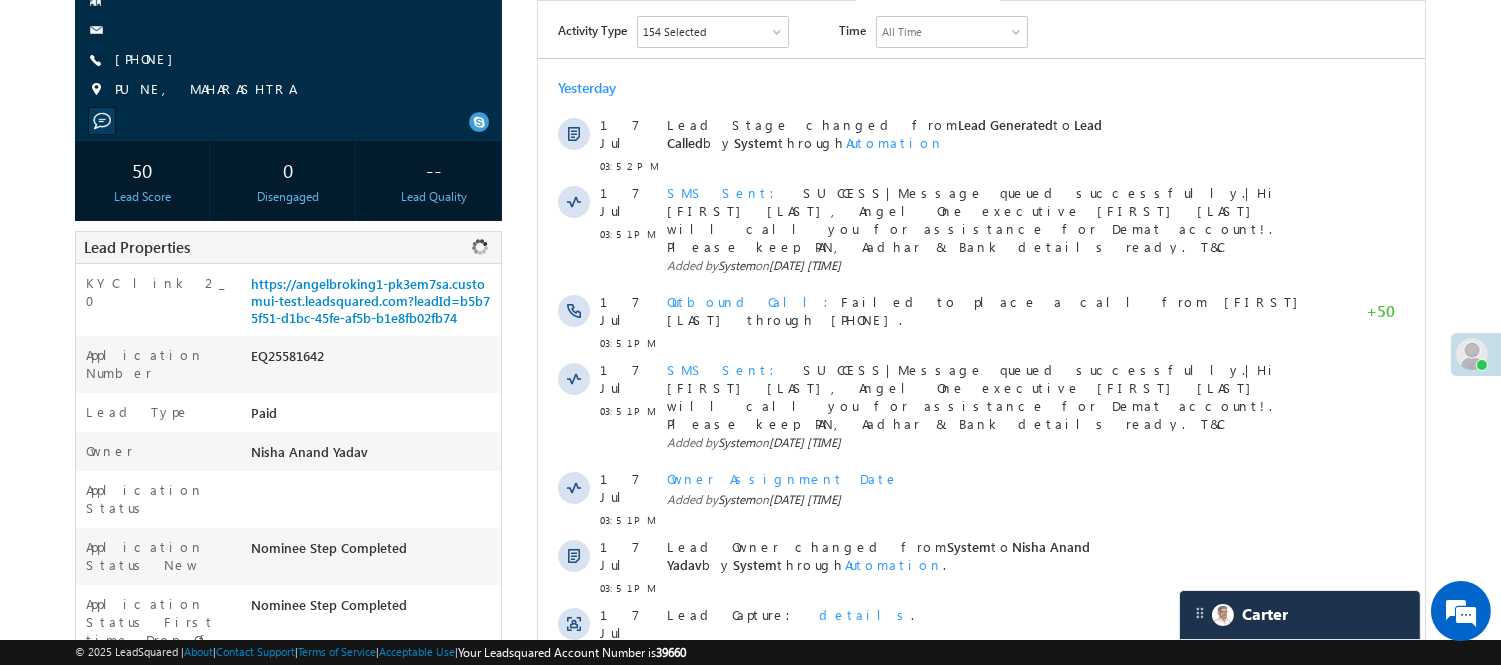 copy on "EQ25581642" 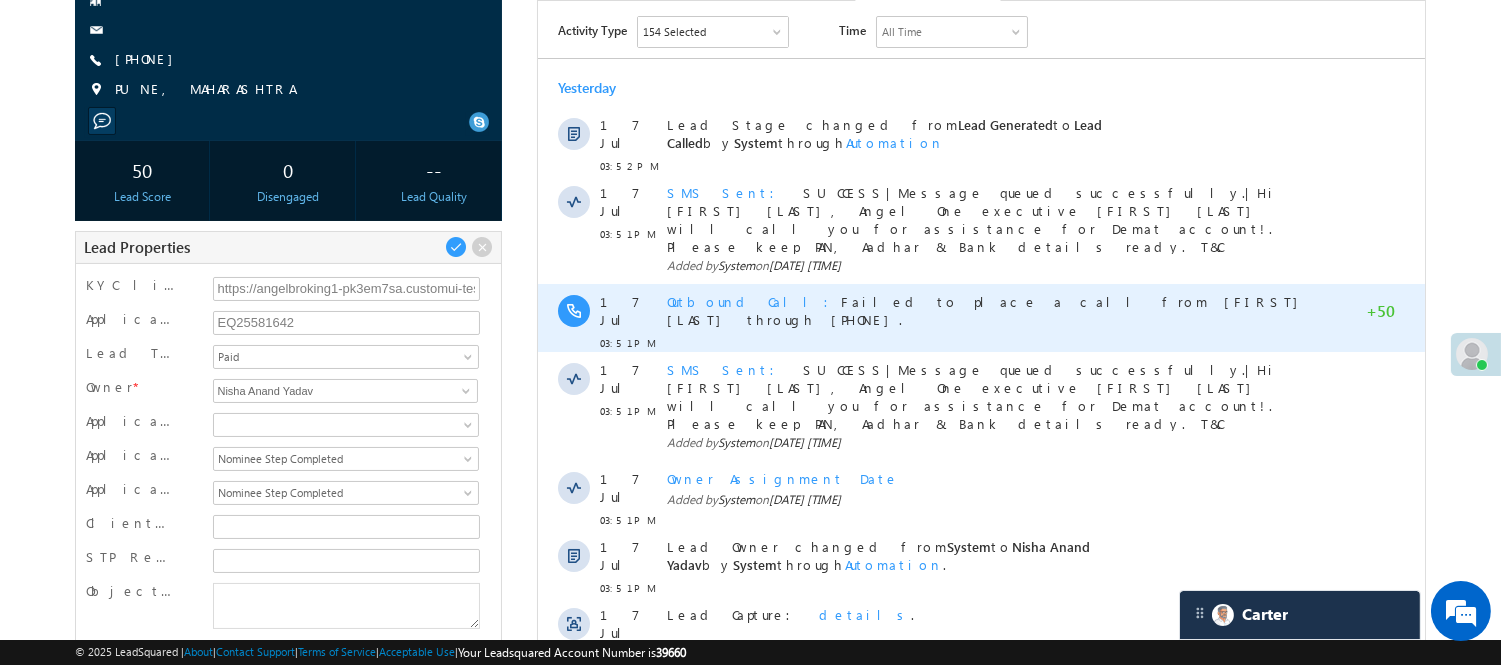 scroll, scrollTop: 0, scrollLeft: 0, axis: both 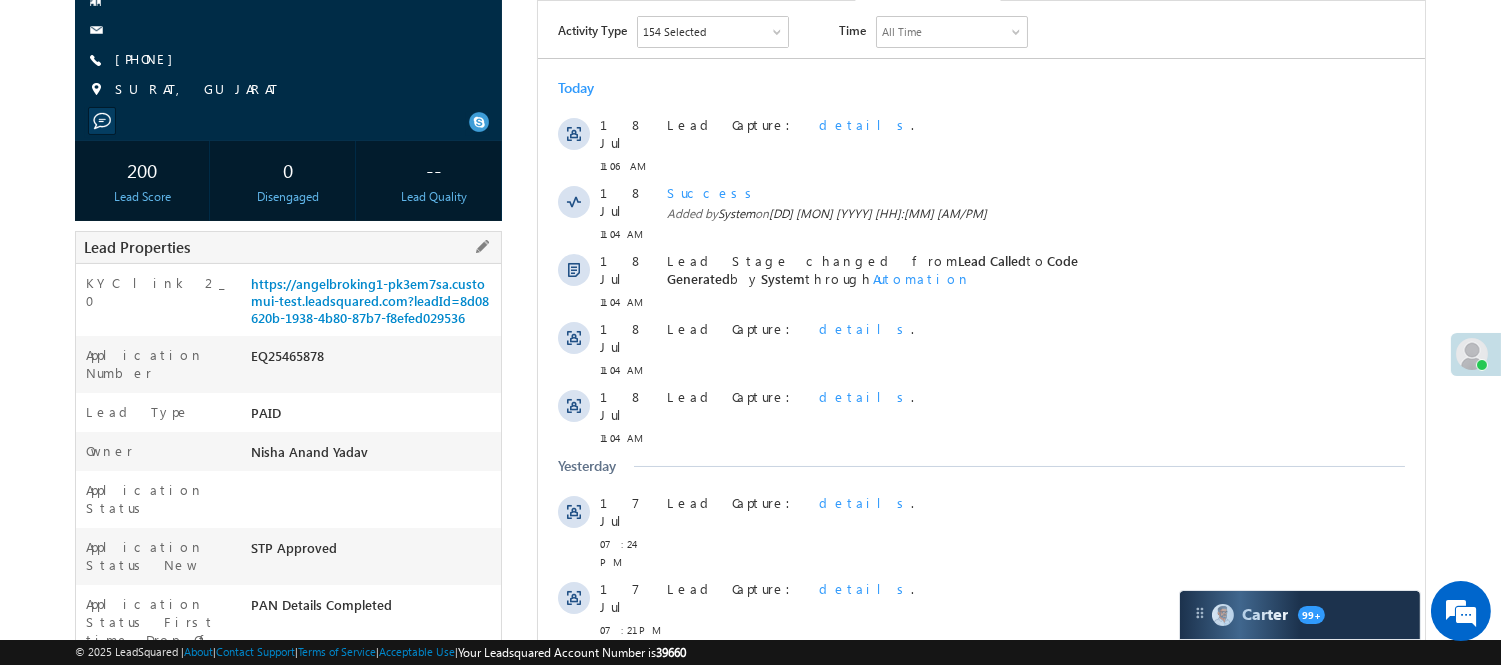 click on "EQ25465878" at bounding box center [373, 360] 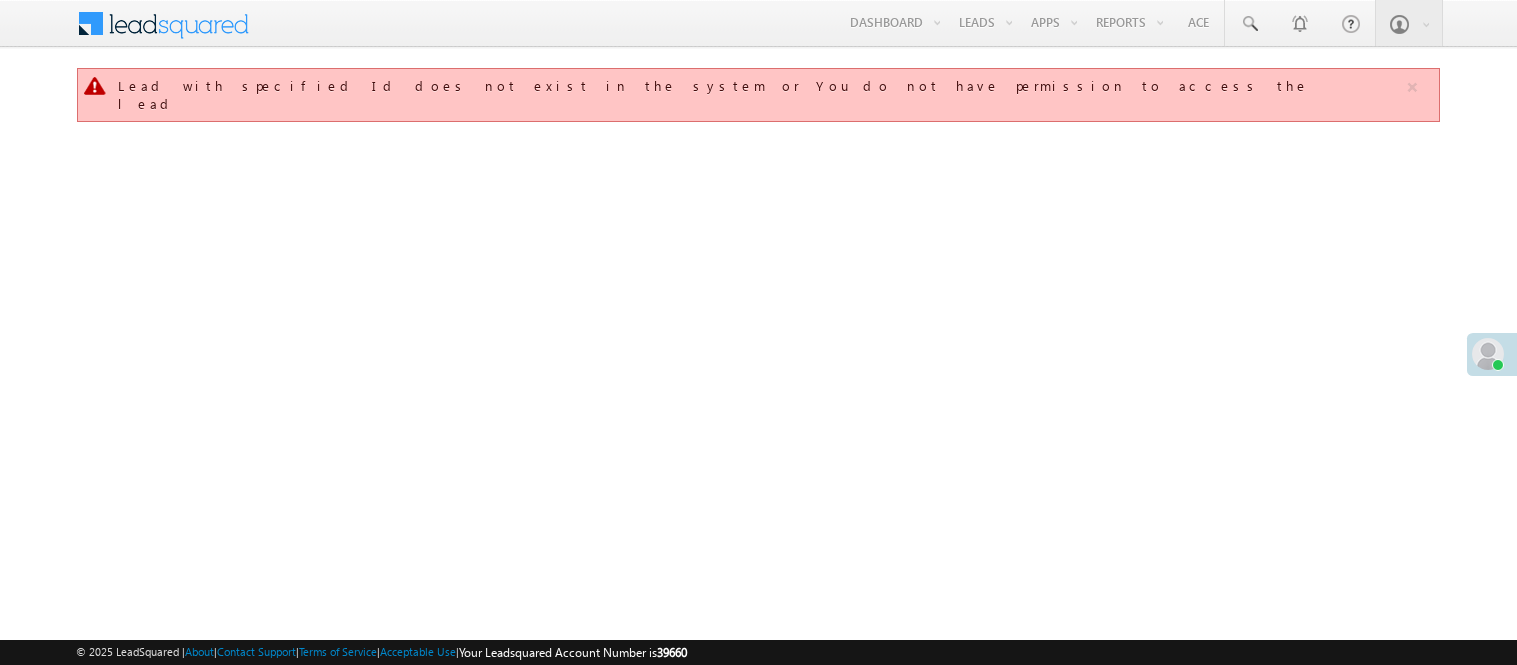 scroll, scrollTop: 0, scrollLeft: 0, axis: both 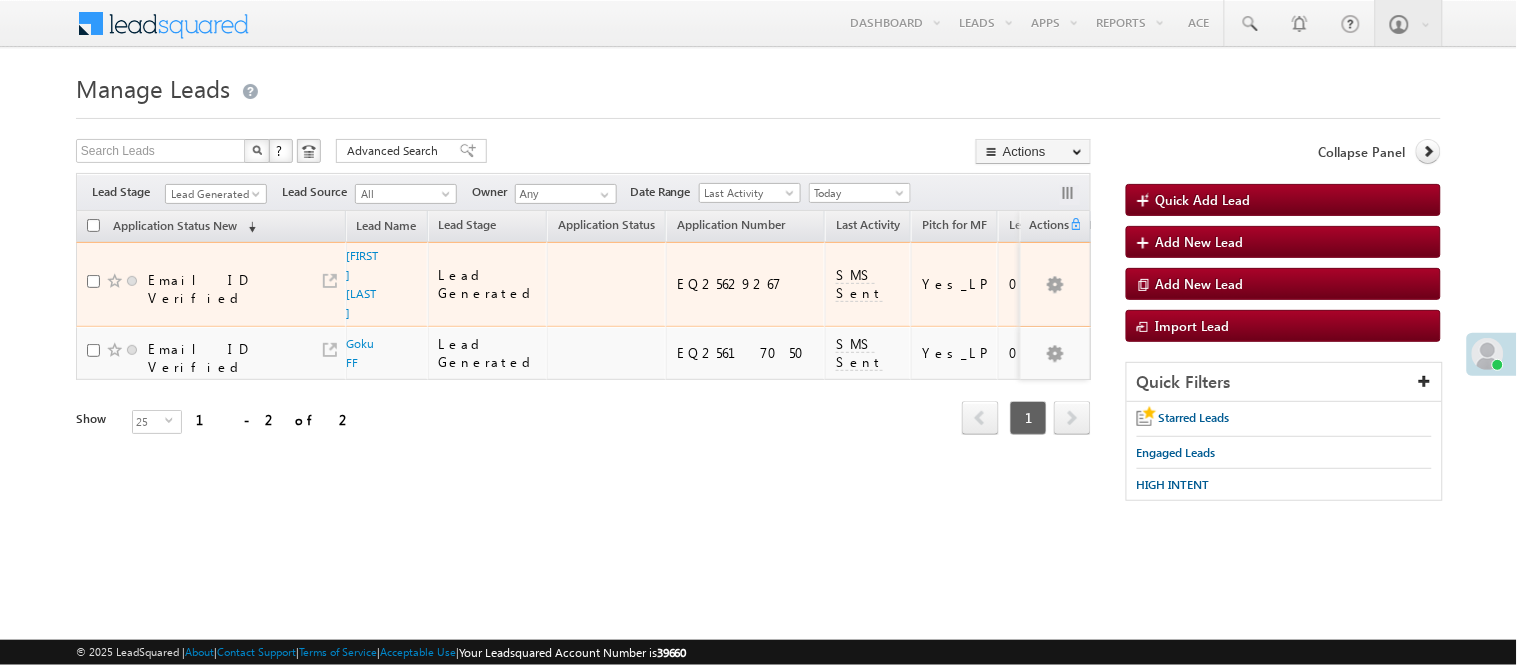 click on "Lead Generated" at bounding box center [213, 194] 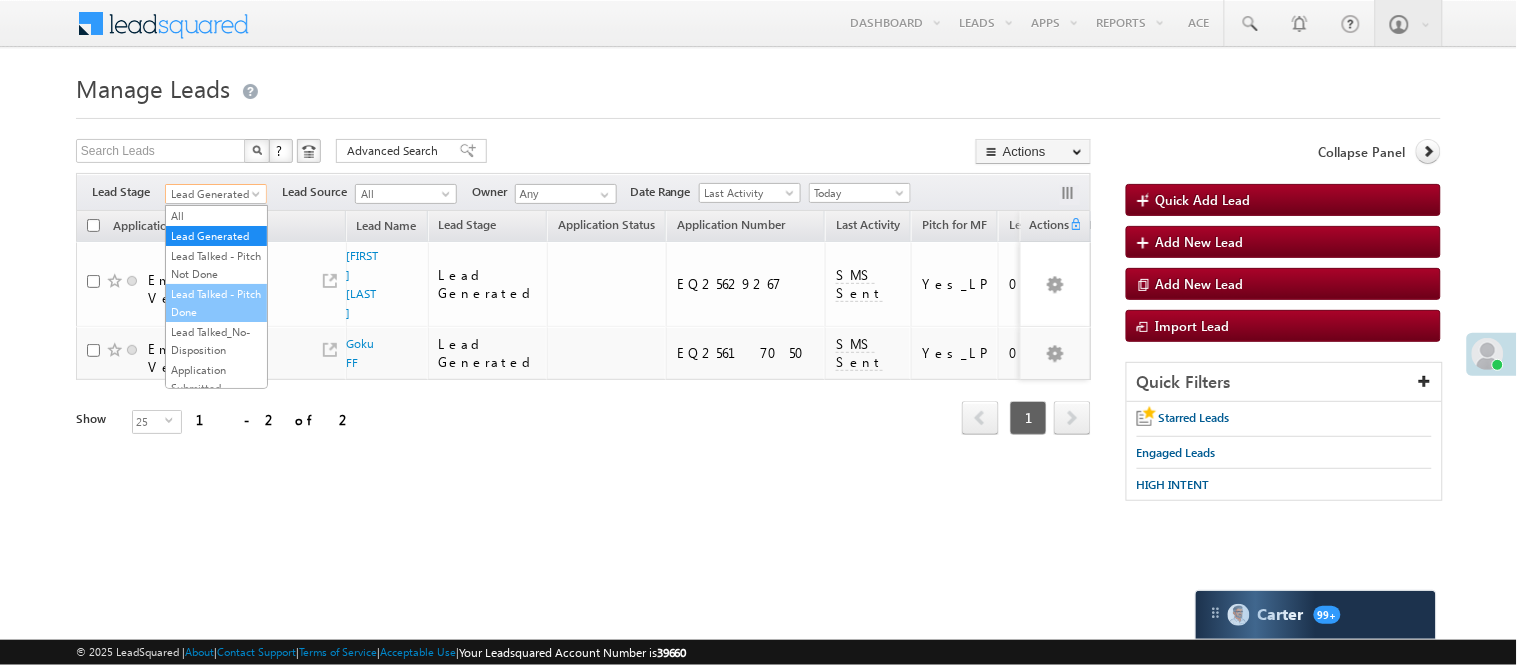scroll, scrollTop: 496, scrollLeft: 0, axis: vertical 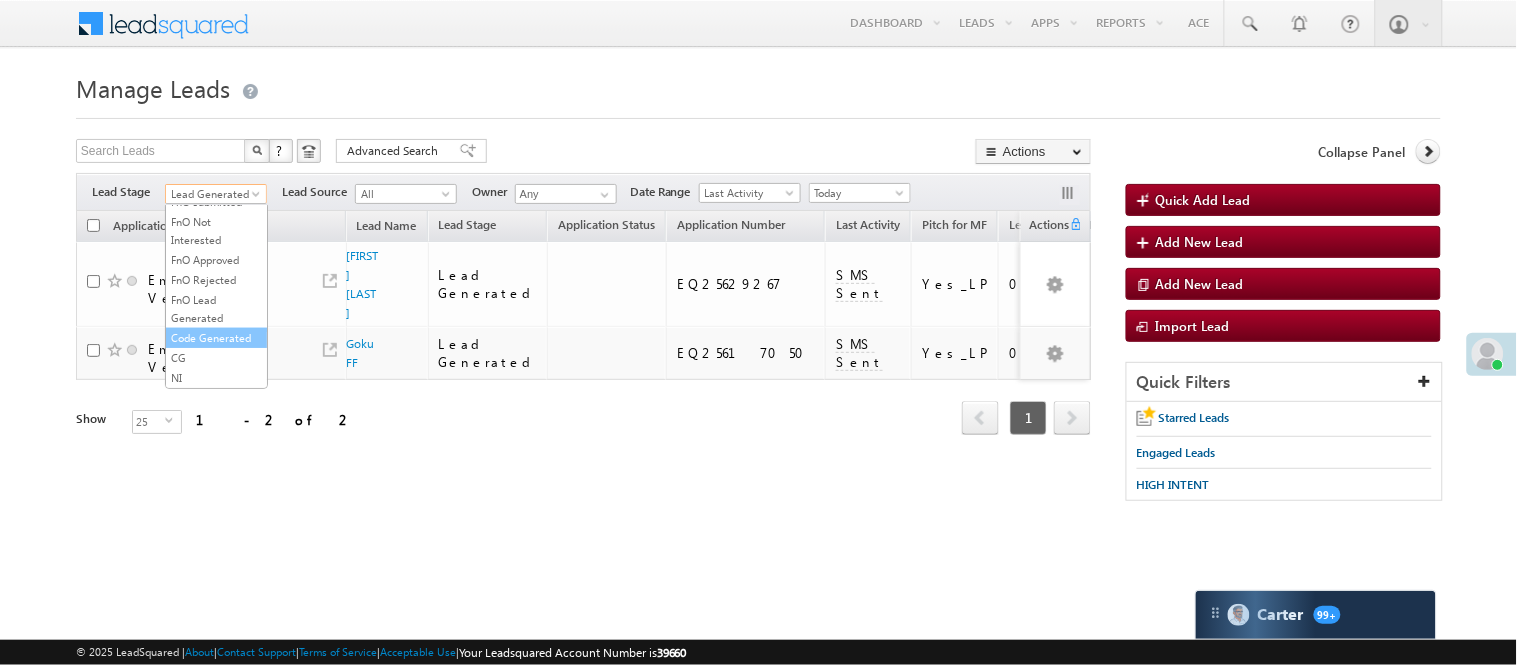 click on "Code Generated" at bounding box center (216, 338) 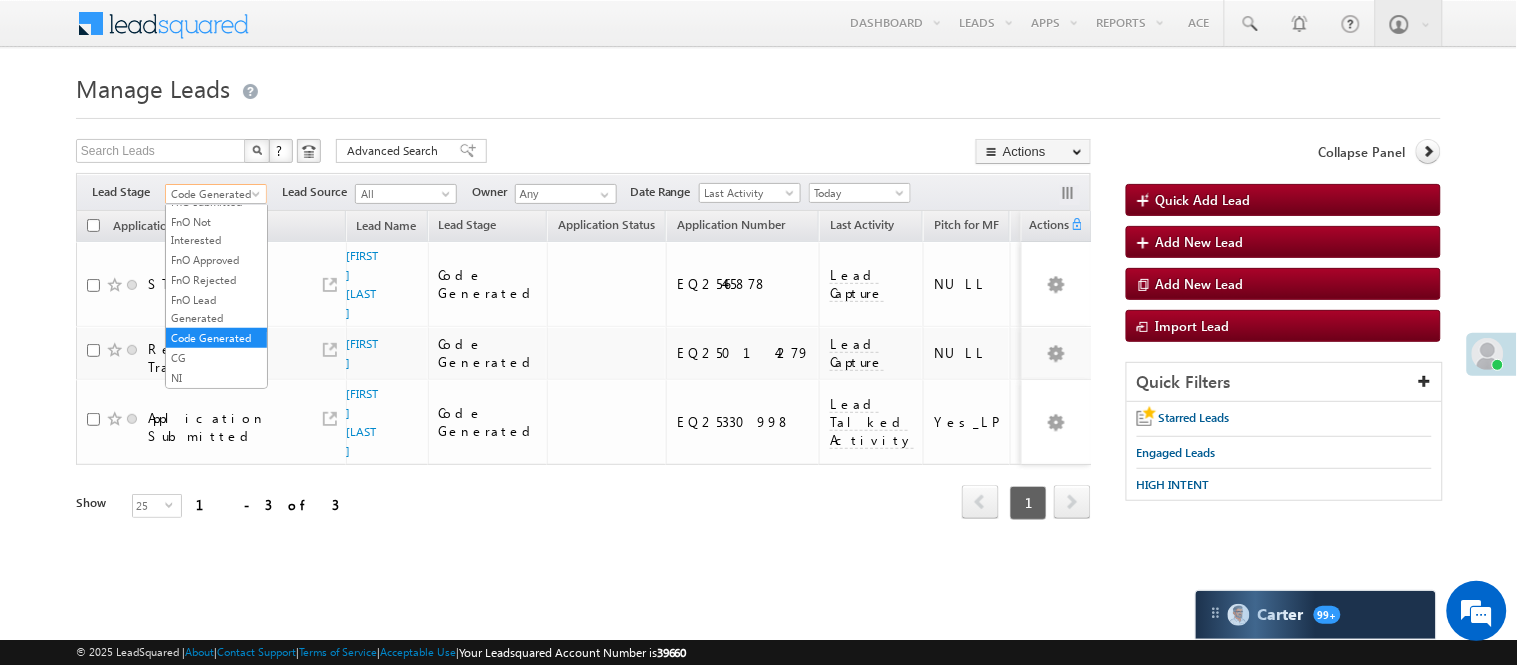 click on "Code Generated" at bounding box center (213, 194) 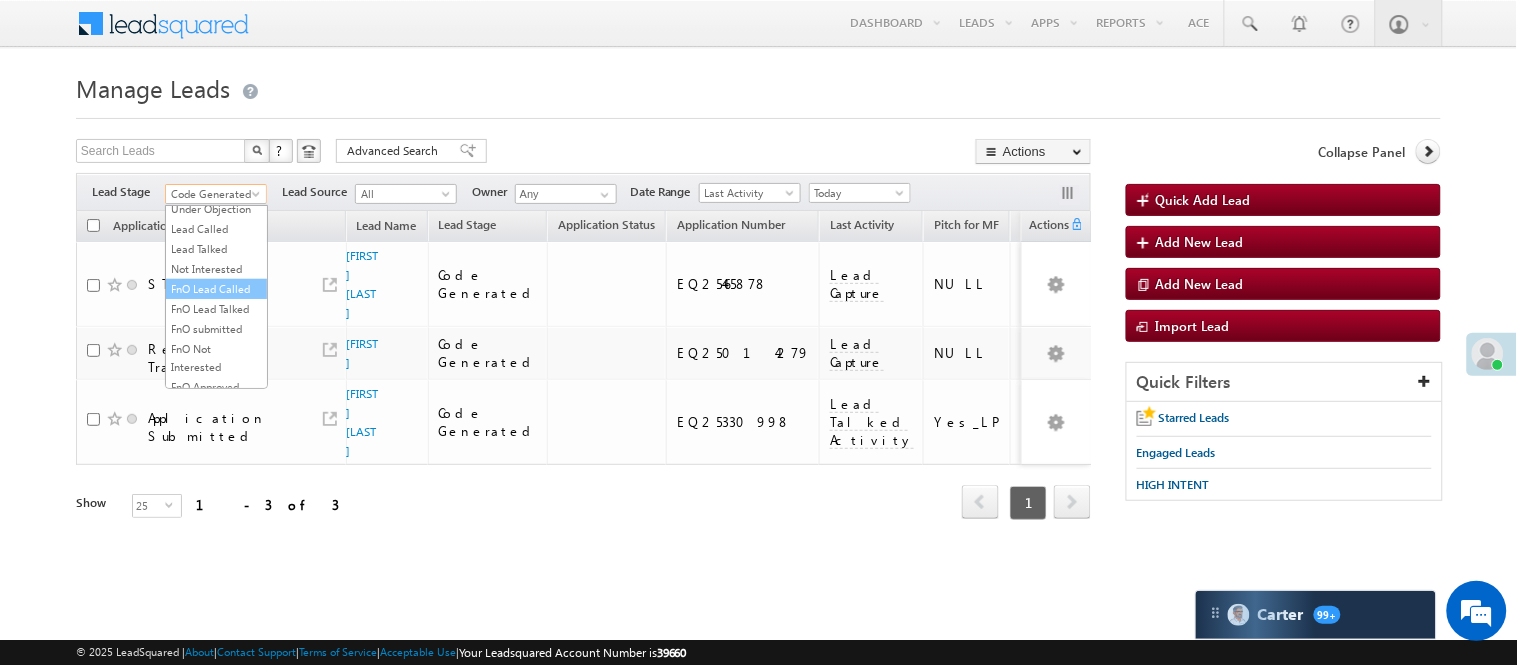 scroll, scrollTop: 0, scrollLeft: 0, axis: both 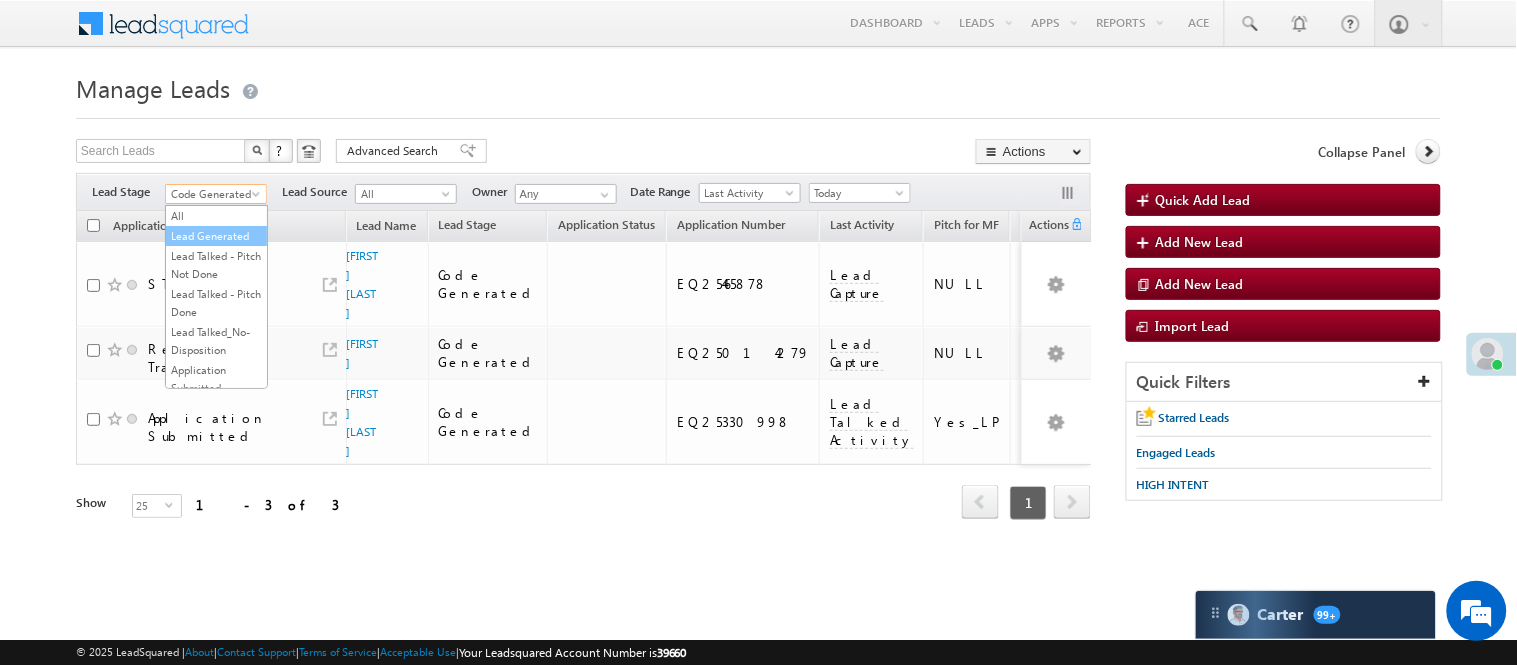 click on "Lead Generated" at bounding box center [216, 236] 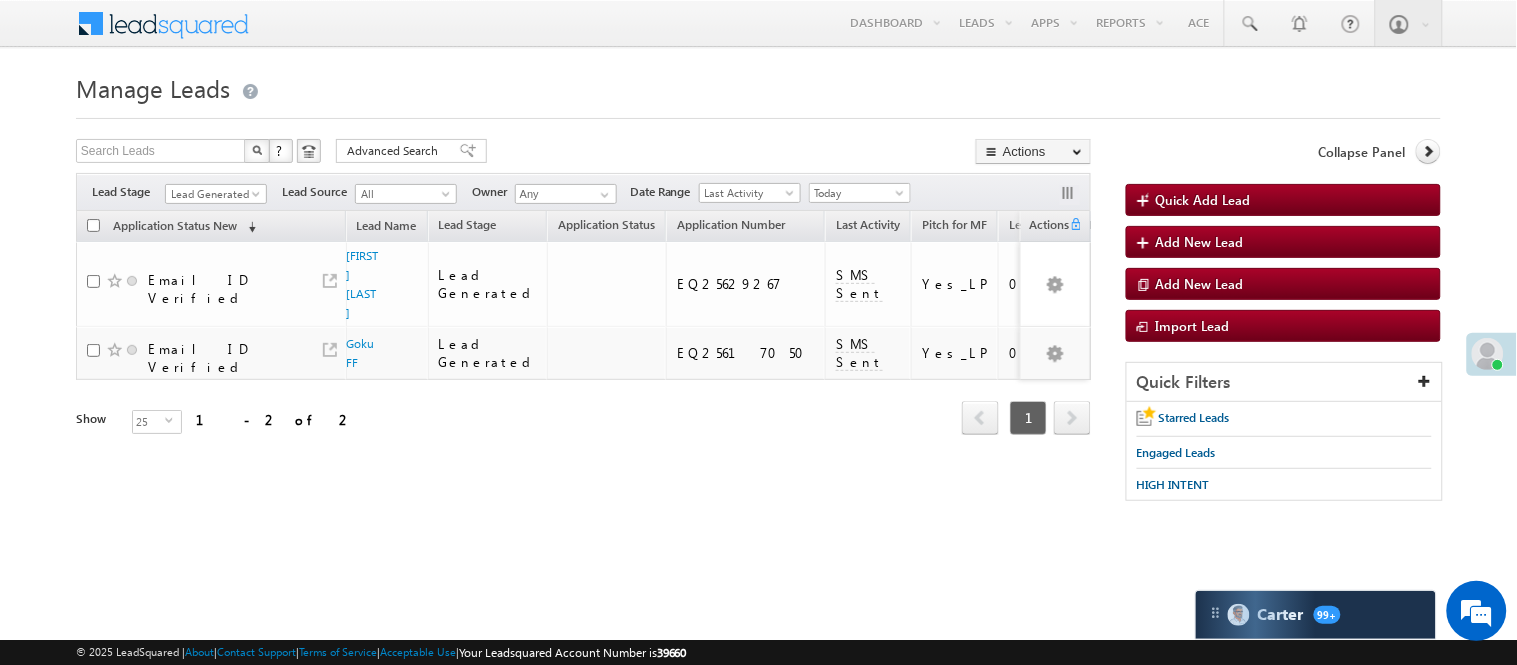 scroll, scrollTop: 0, scrollLeft: 0, axis: both 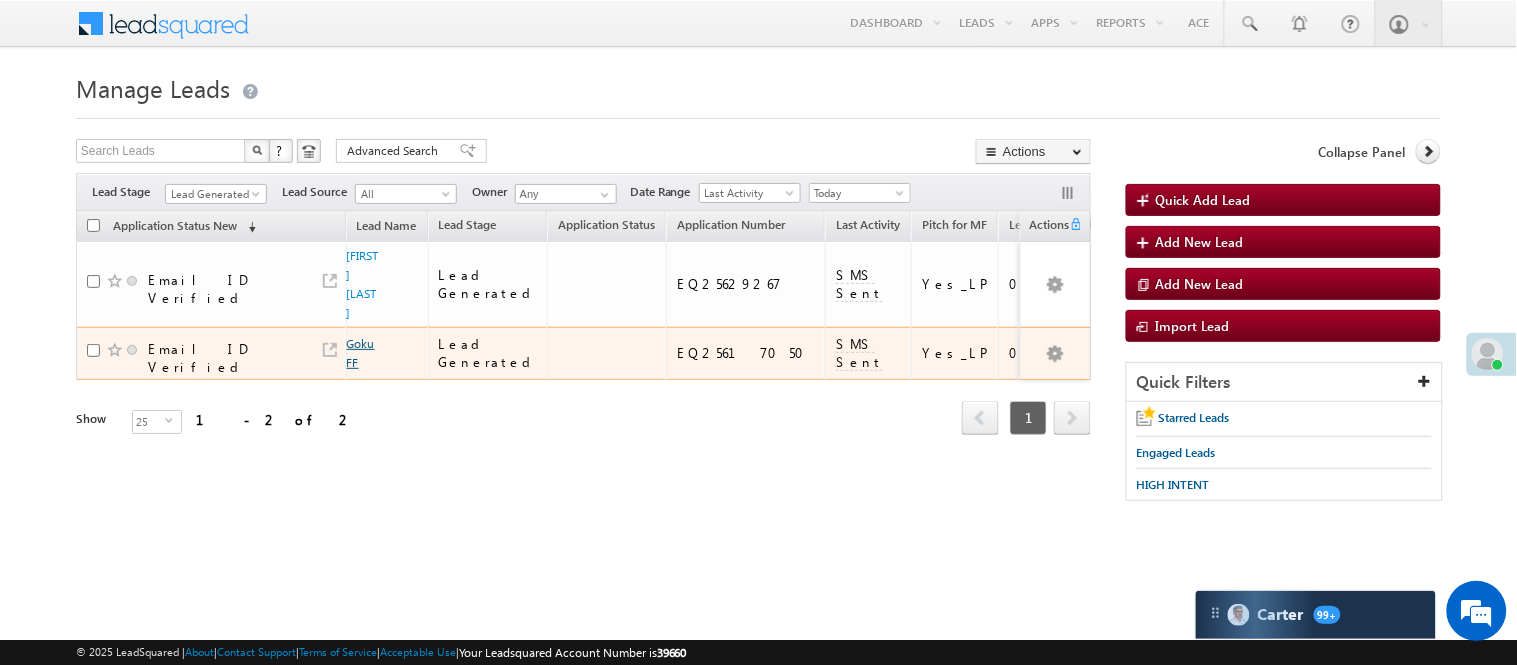 click on "Goku FF" at bounding box center [361, 353] 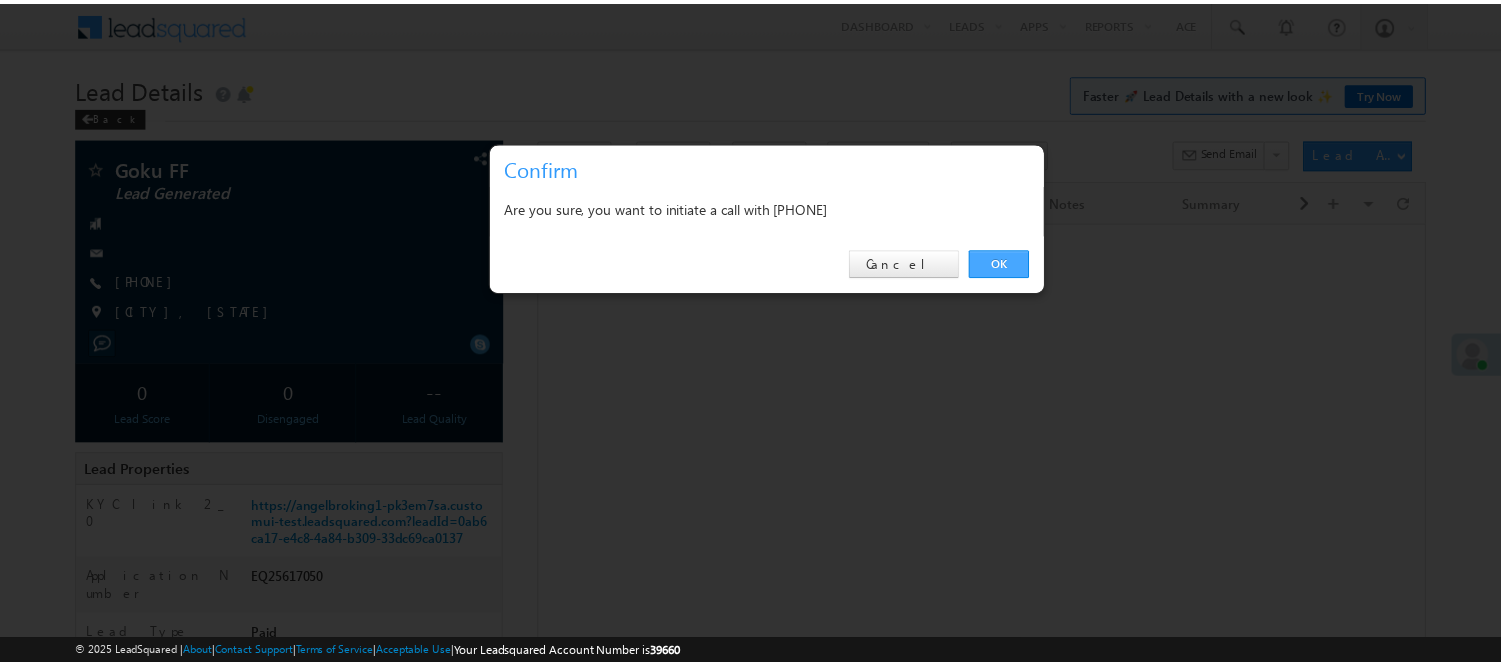 scroll, scrollTop: 0, scrollLeft: 0, axis: both 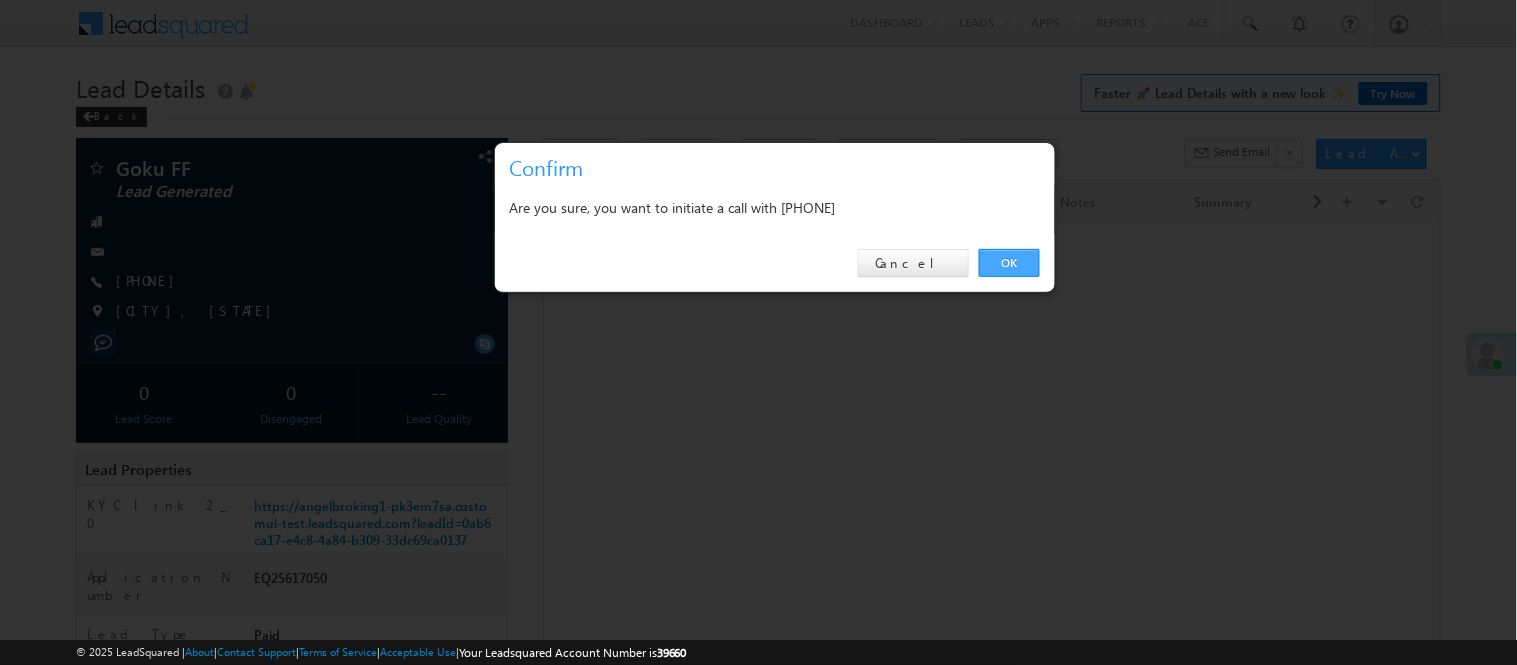 click on "OK" at bounding box center [1009, 263] 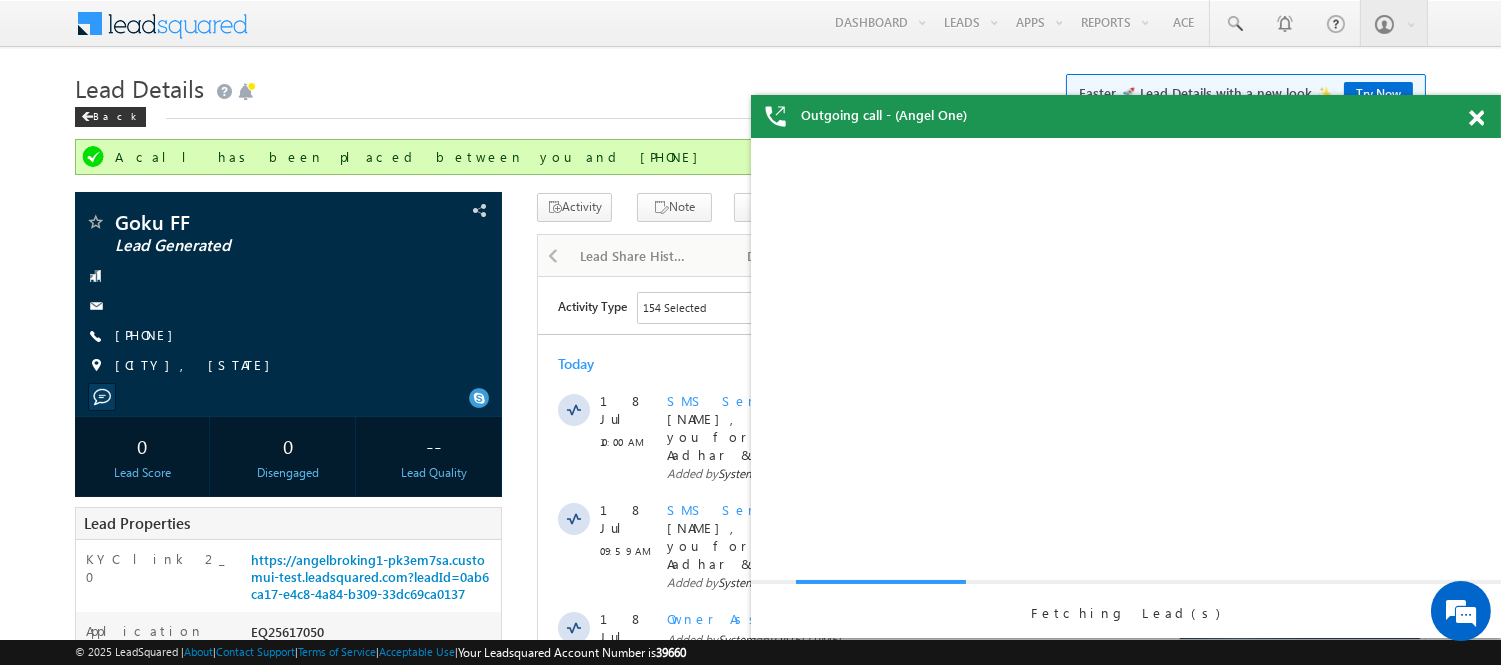 scroll, scrollTop: 0, scrollLeft: 0, axis: both 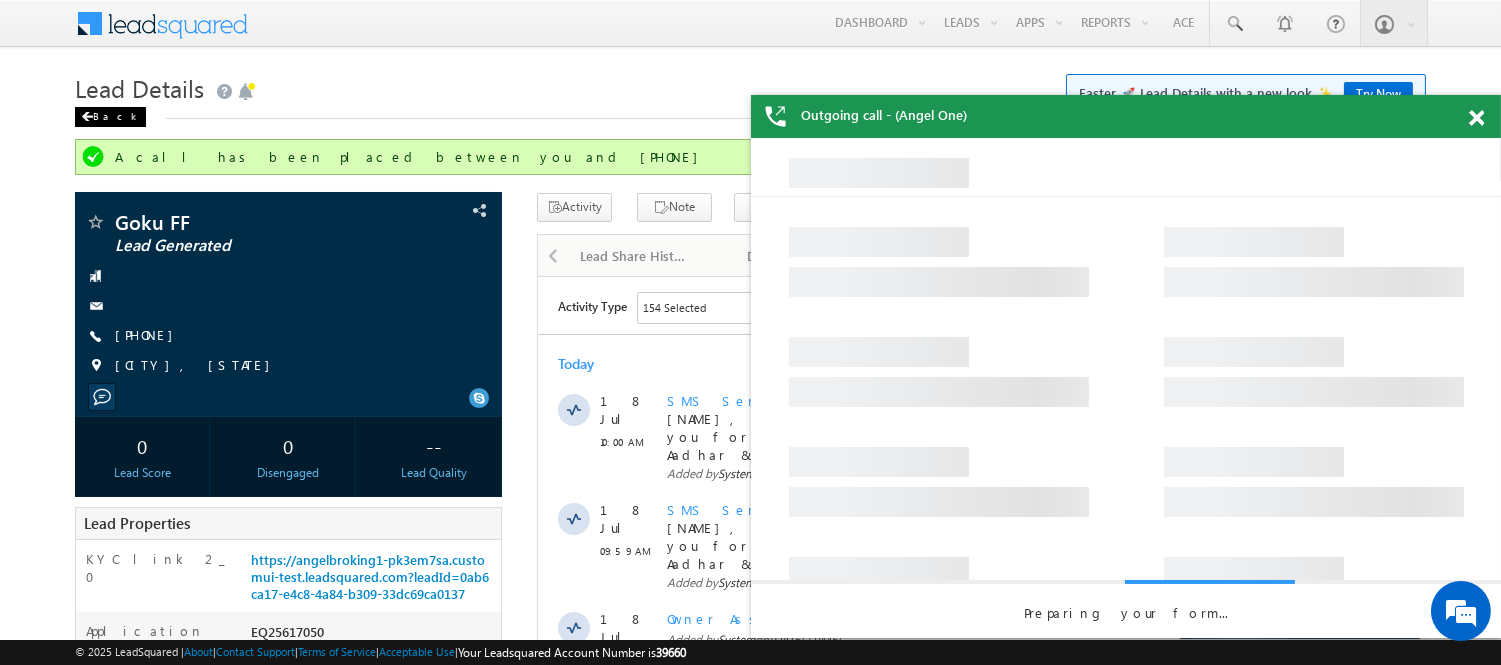 click on "Back" at bounding box center [110, 117] 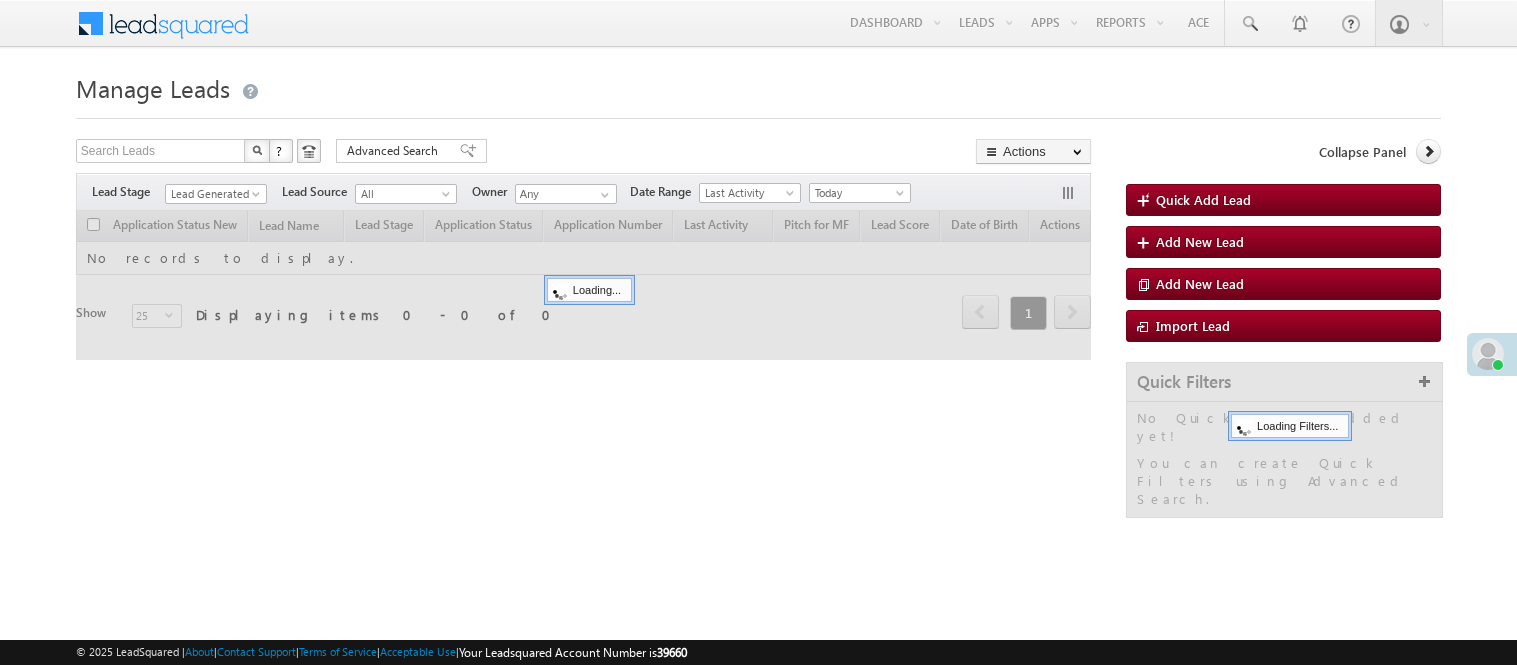 scroll, scrollTop: 0, scrollLeft: 0, axis: both 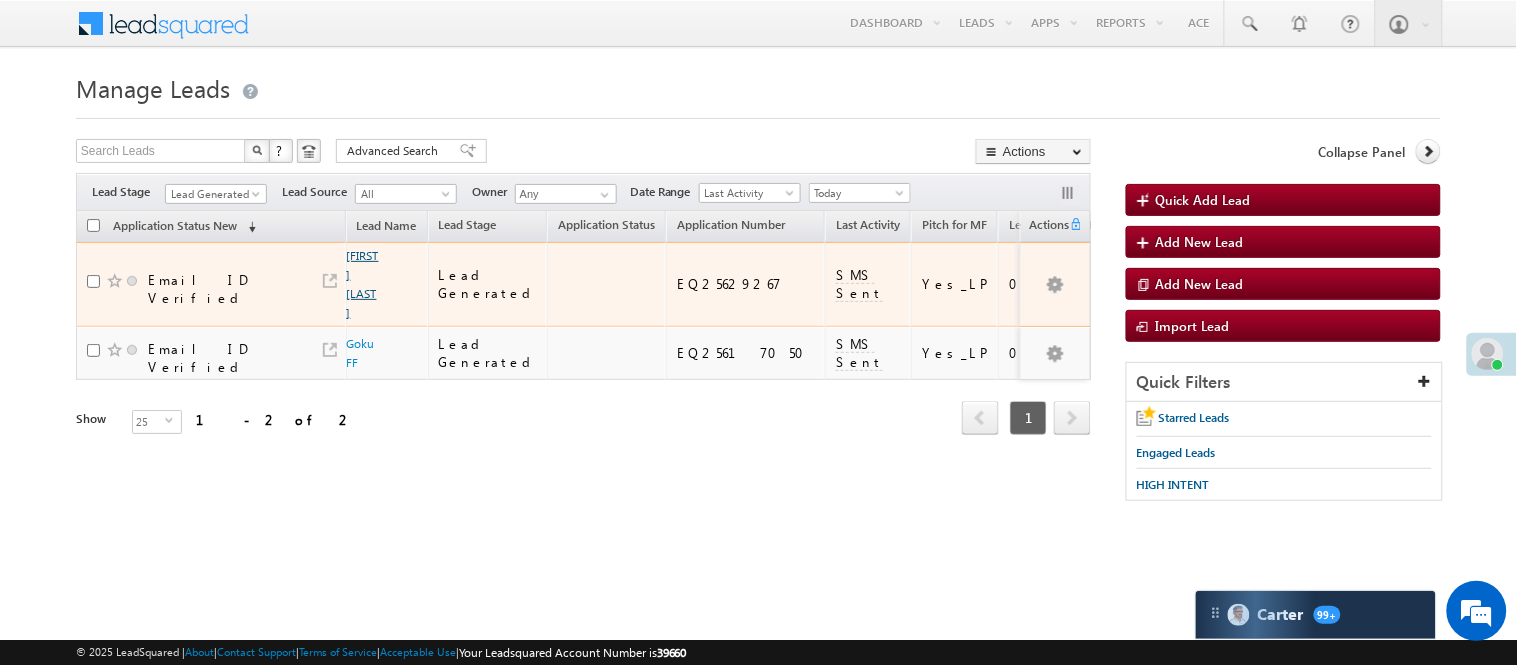 click on "[FIRST] [LAST]" at bounding box center (363, 284) 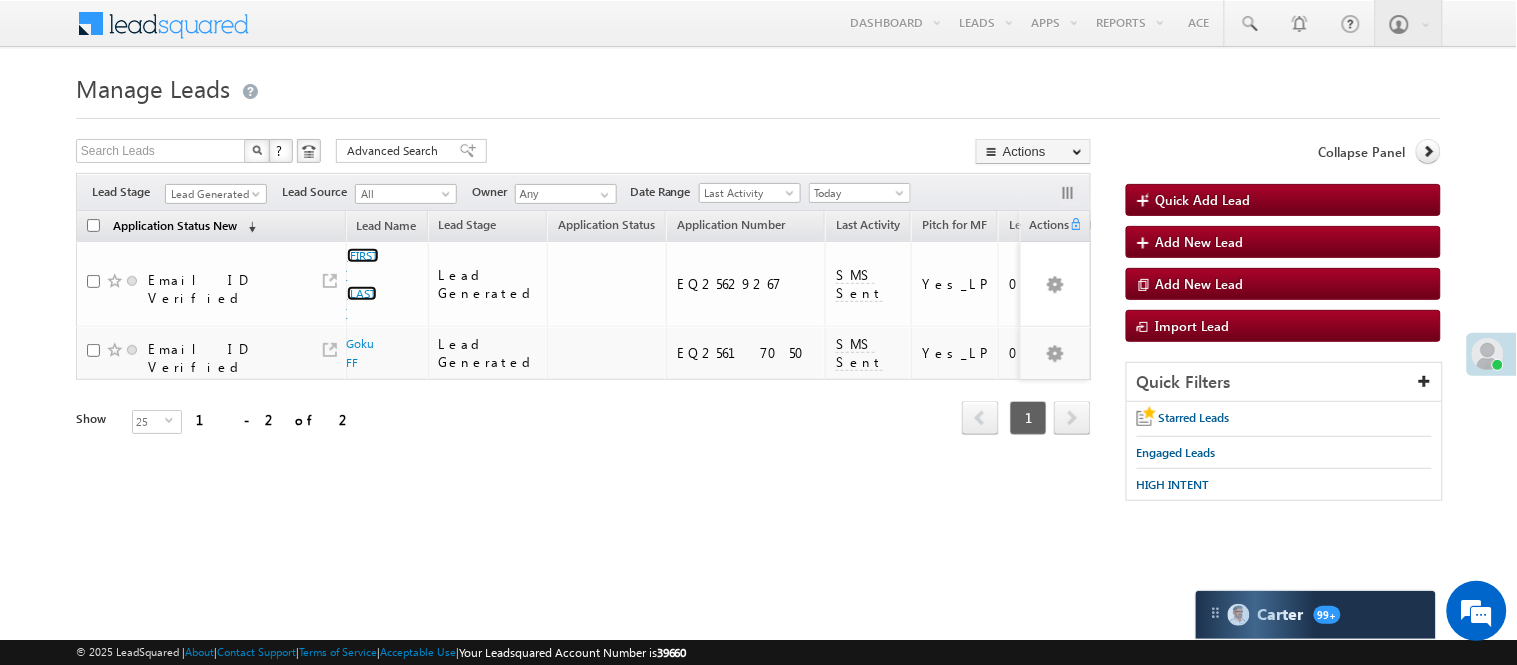 scroll, scrollTop: 0, scrollLeft: 0, axis: both 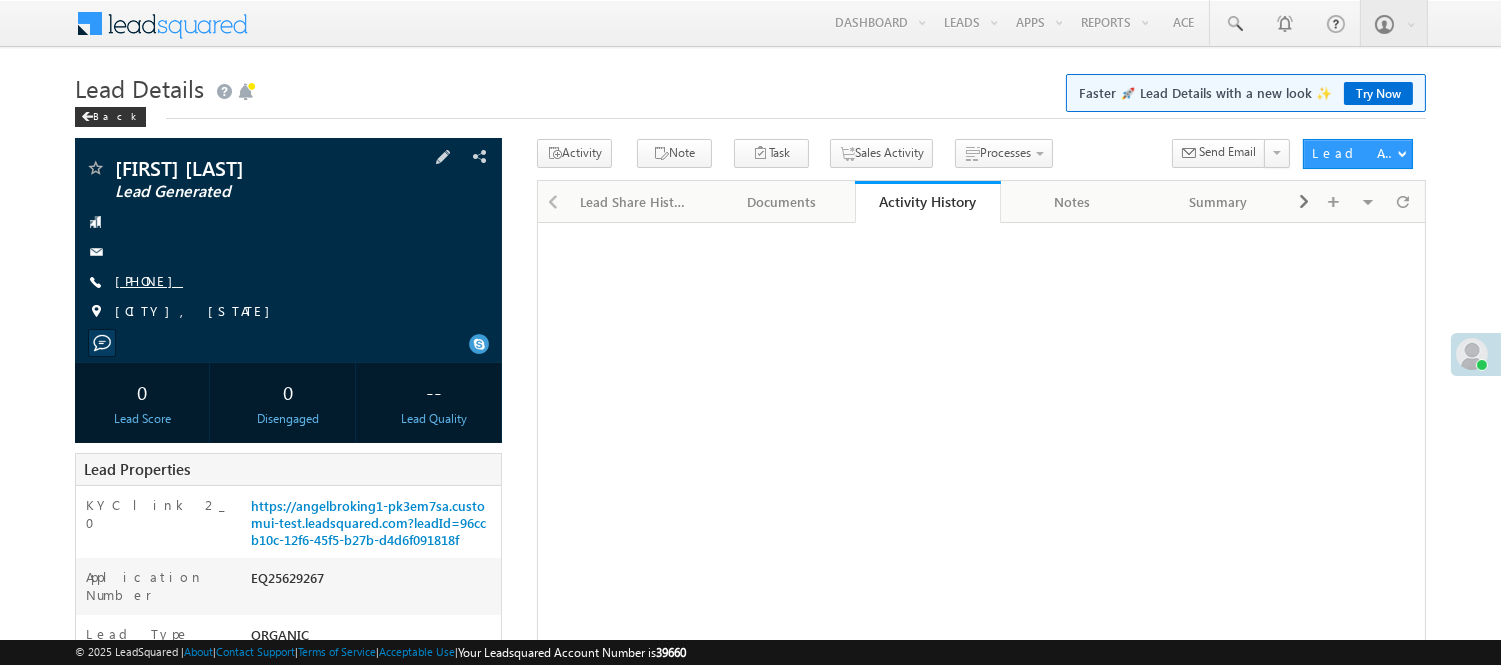 click on "[PHONE]" at bounding box center (149, 280) 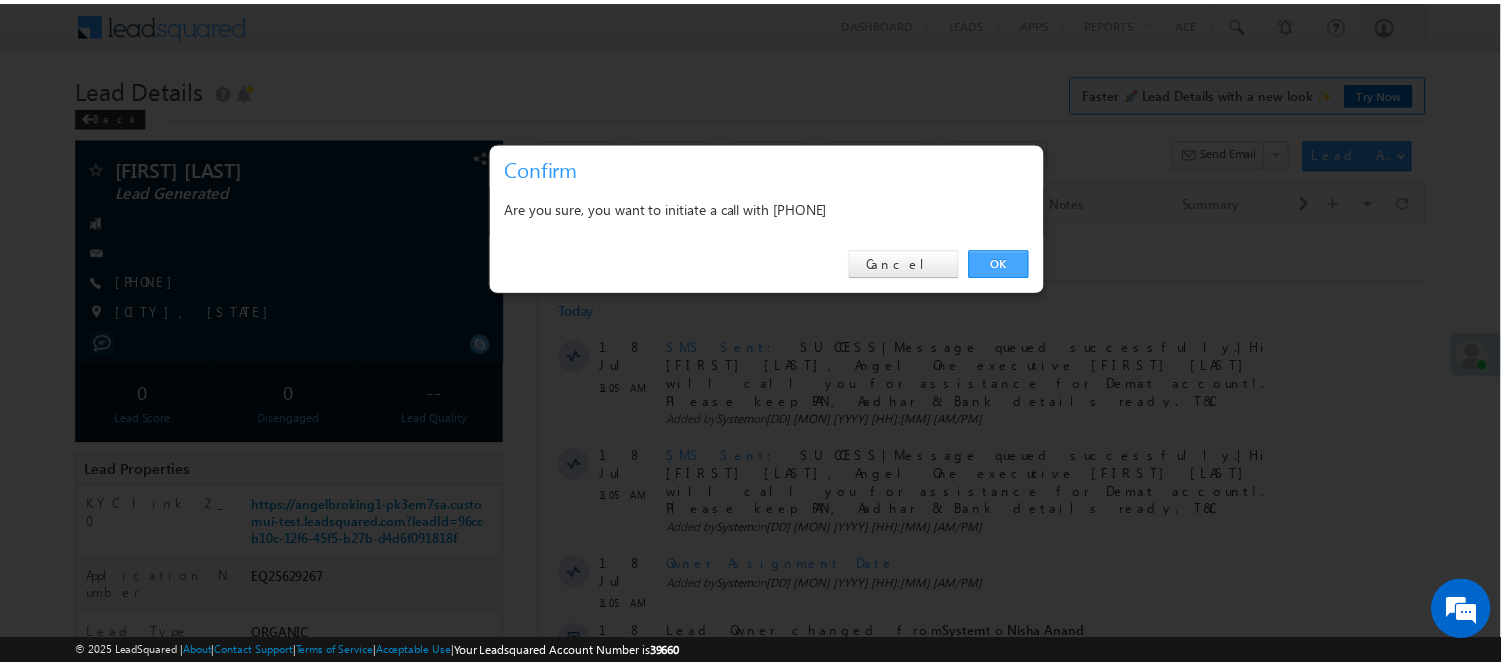 scroll, scrollTop: 0, scrollLeft: 0, axis: both 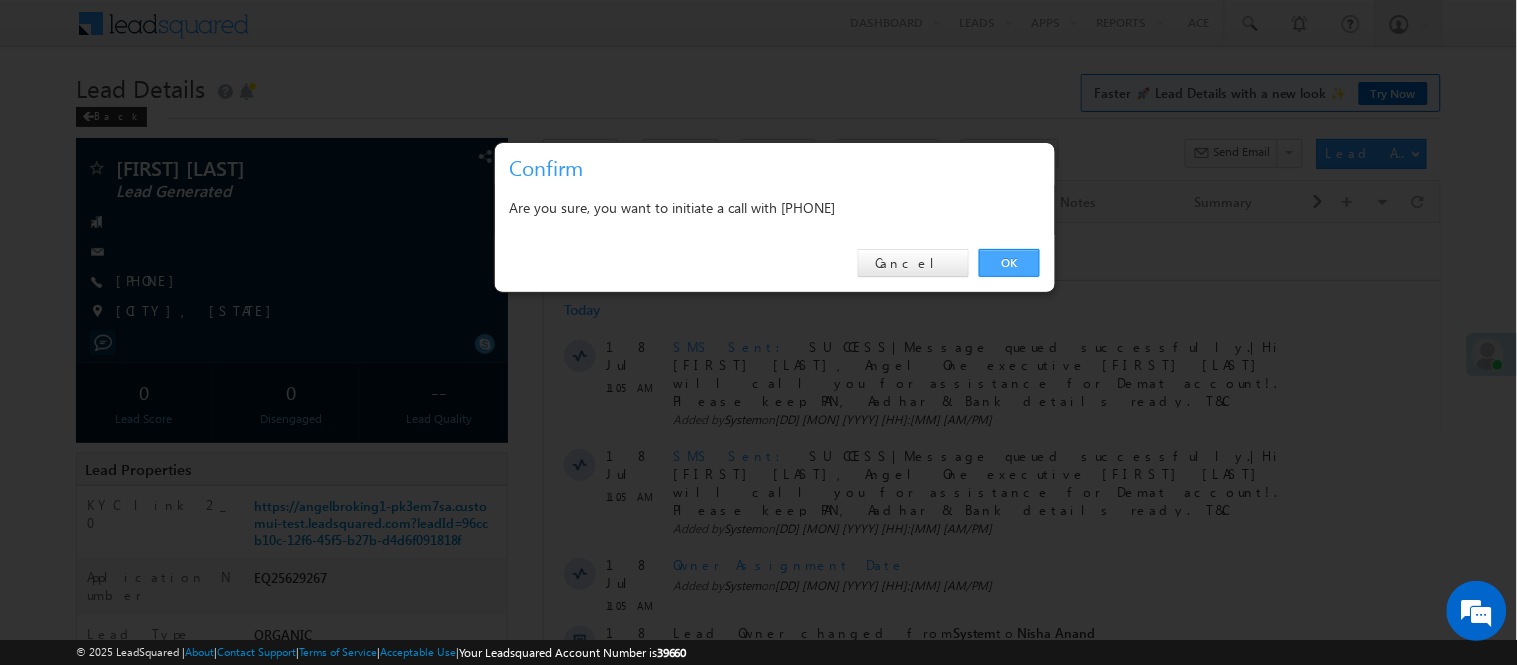 click on "OK" at bounding box center [1009, 263] 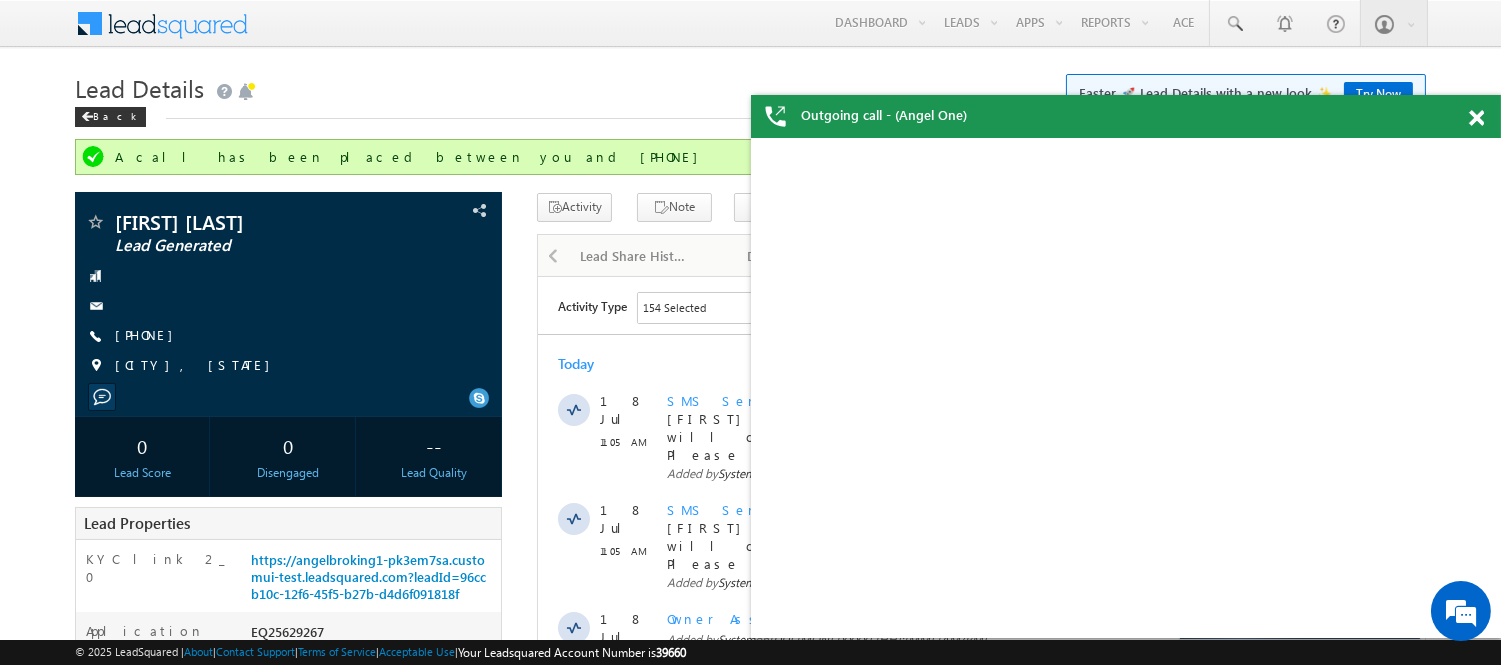 scroll, scrollTop: 0, scrollLeft: 0, axis: both 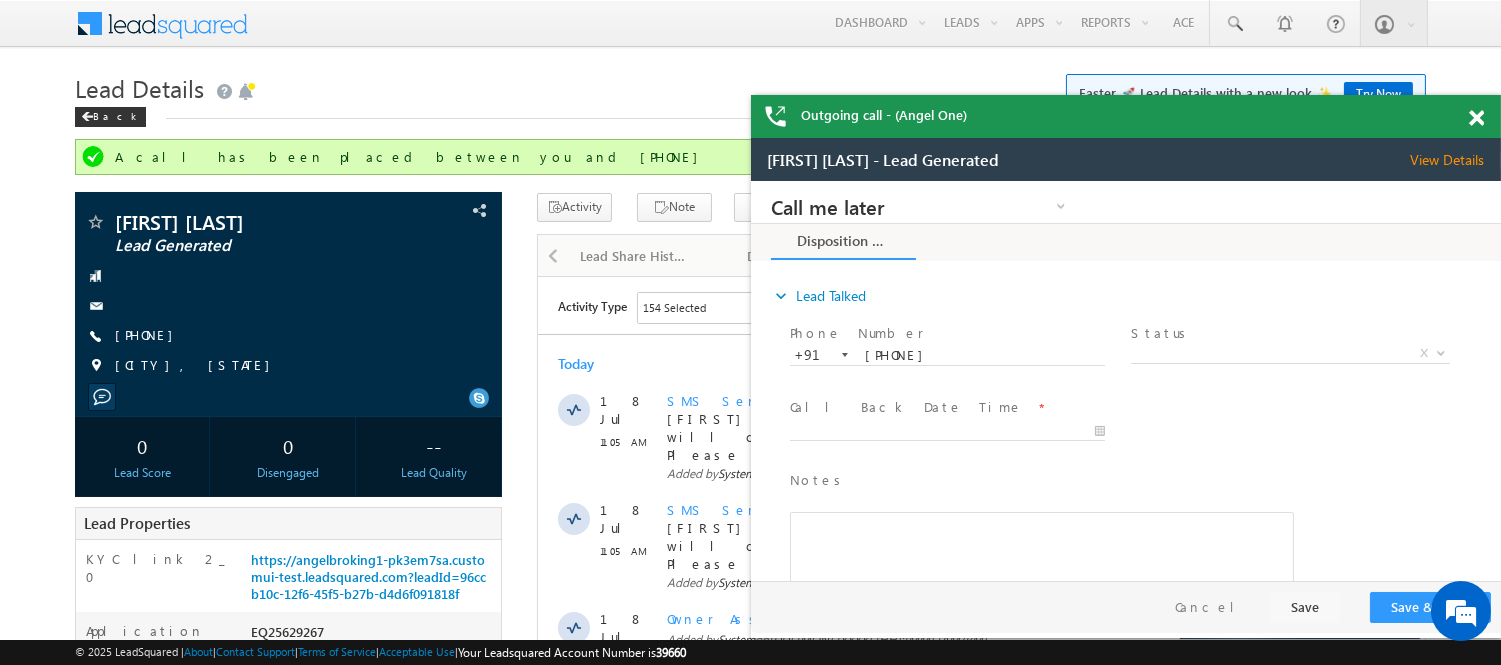 click on "Outgoing call -  (Angel One)" at bounding box center [1126, 116] 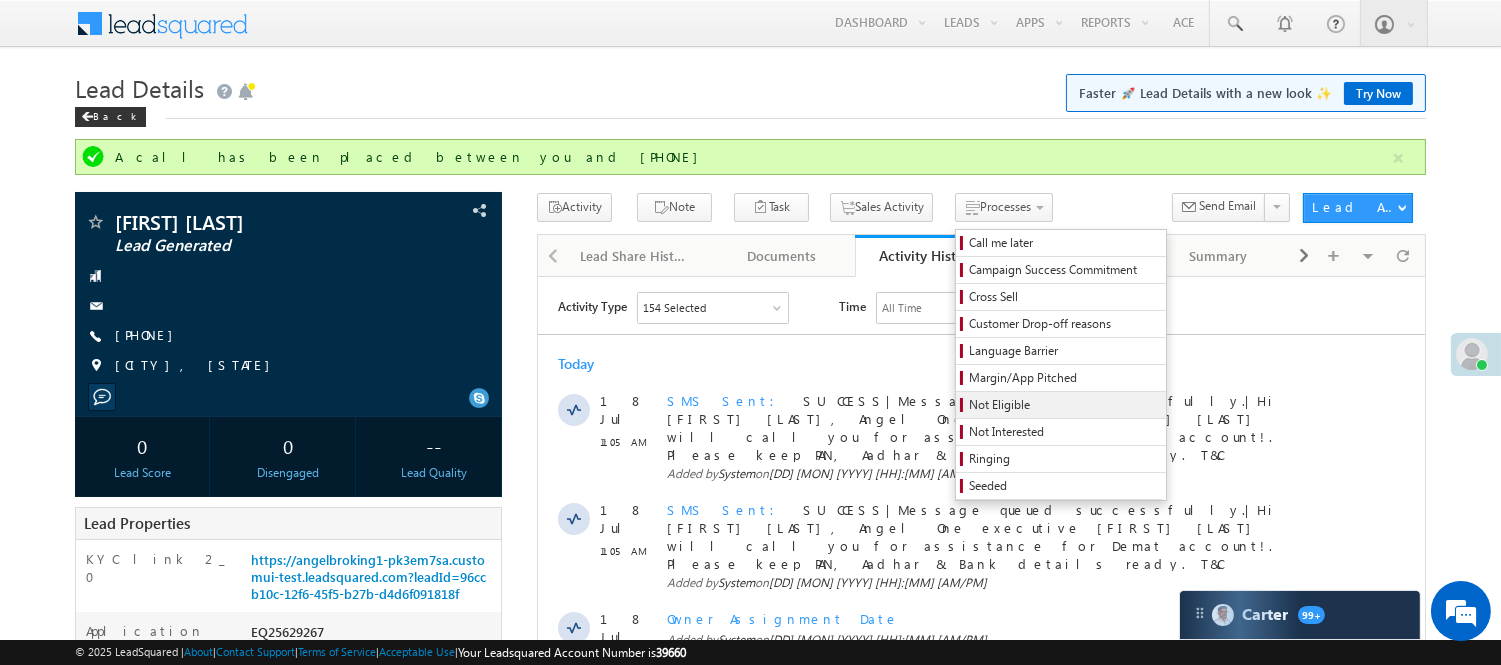 click on "Not Eligible" at bounding box center [1064, 405] 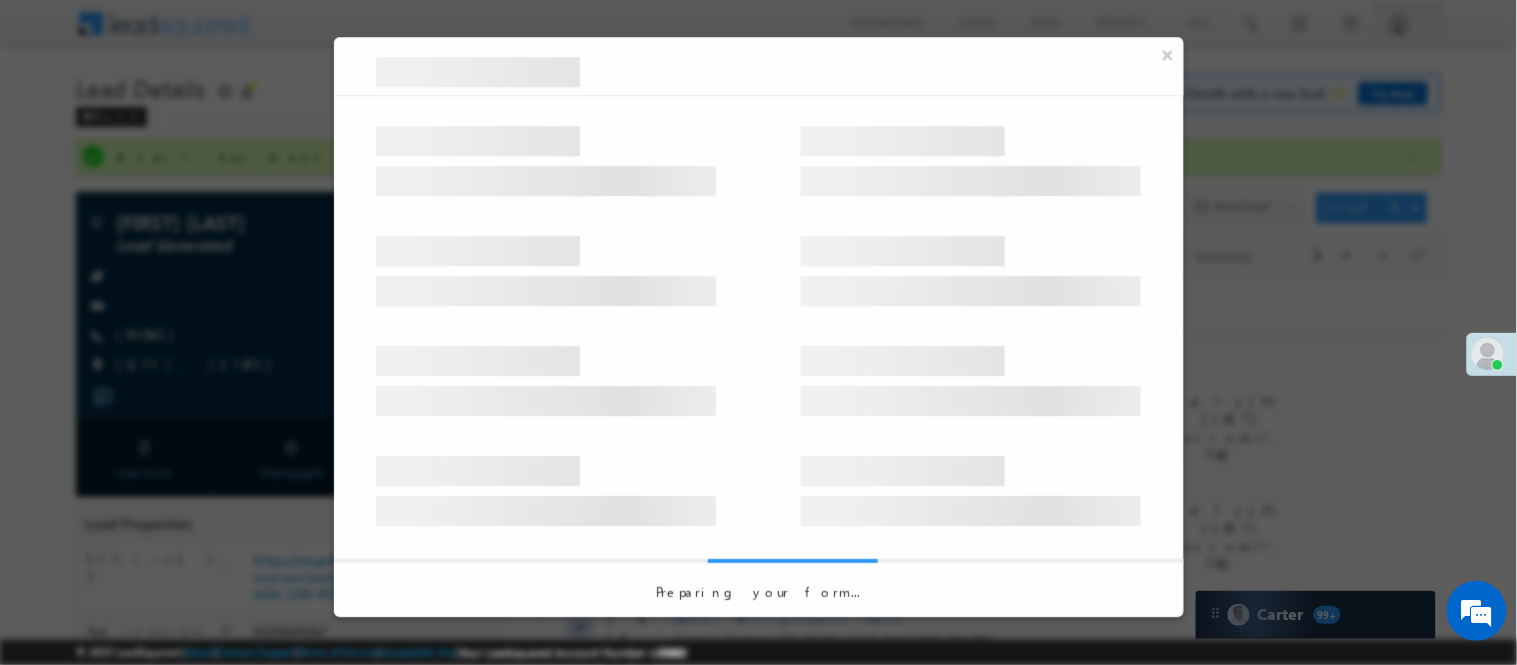 click at bounding box center (759, 371) 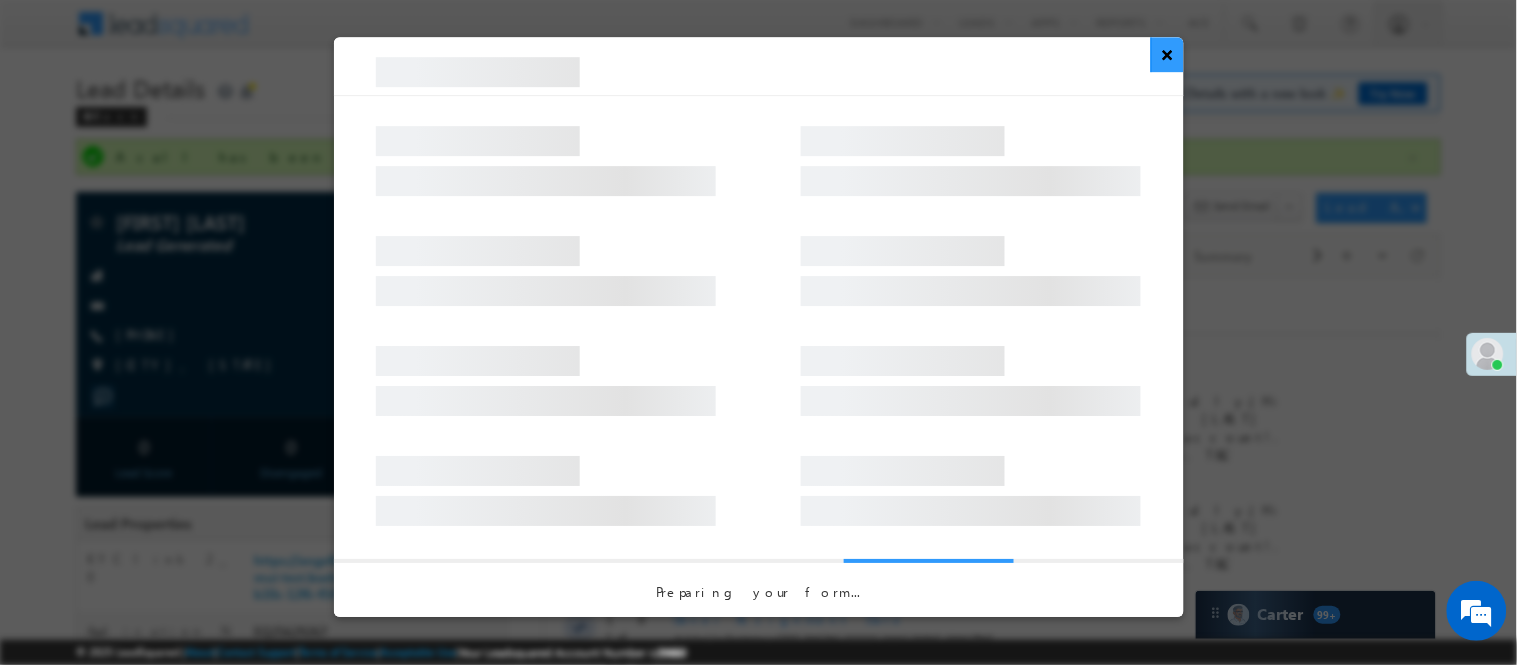 click on "×" at bounding box center (1167, 54) 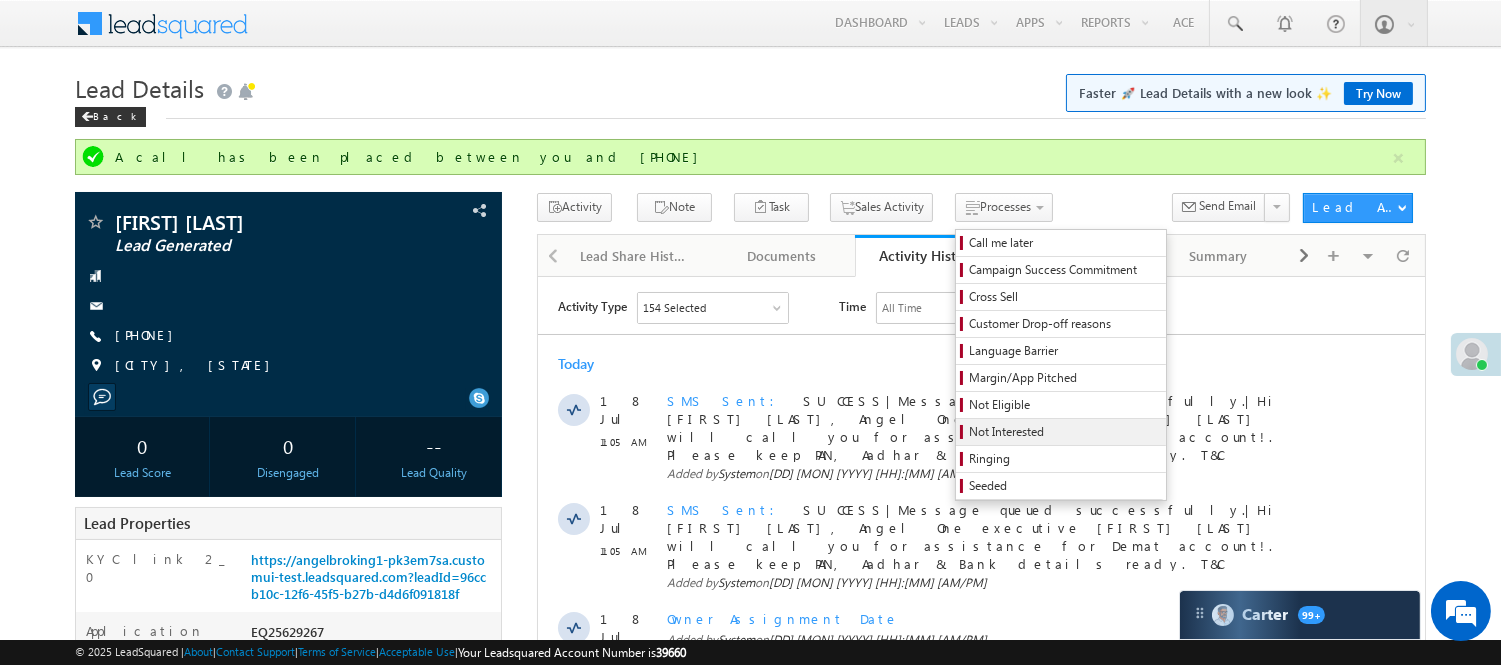 click on "Not Interested" at bounding box center [1064, 432] 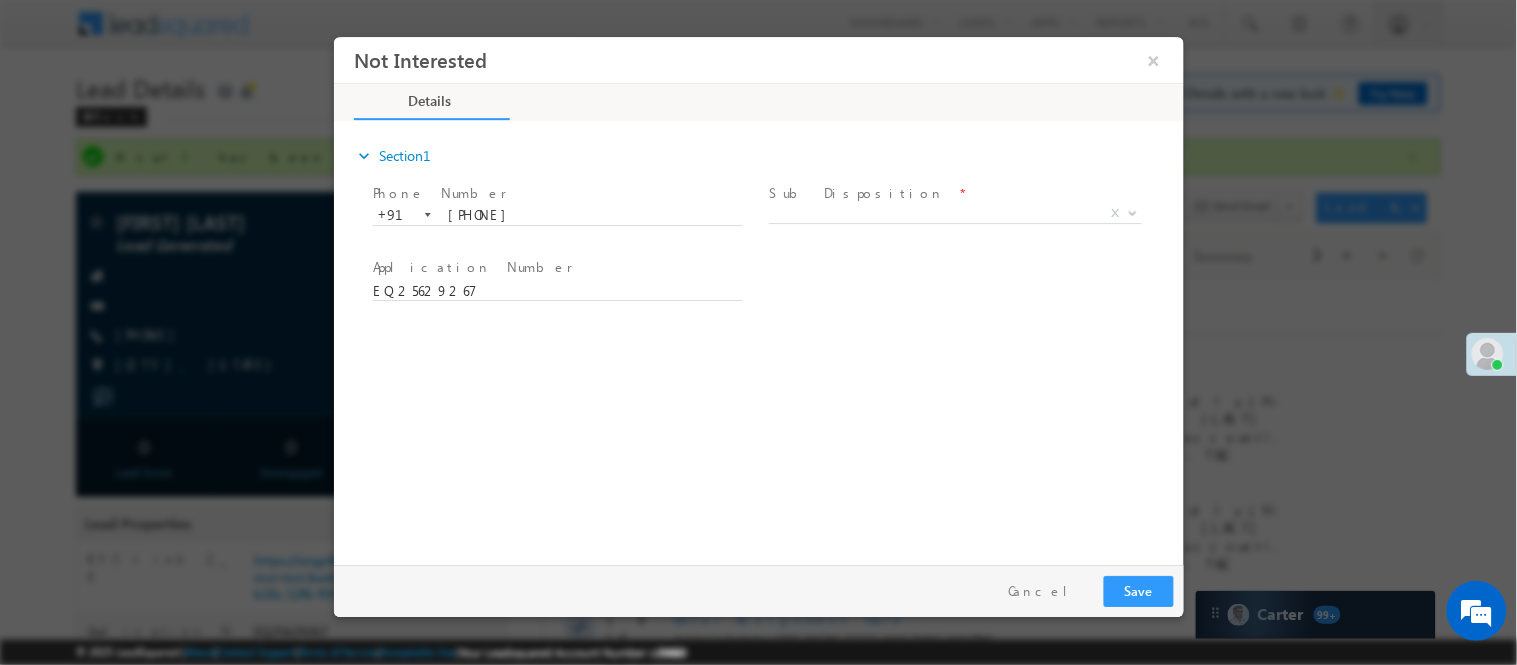 scroll, scrollTop: 0, scrollLeft: 0, axis: both 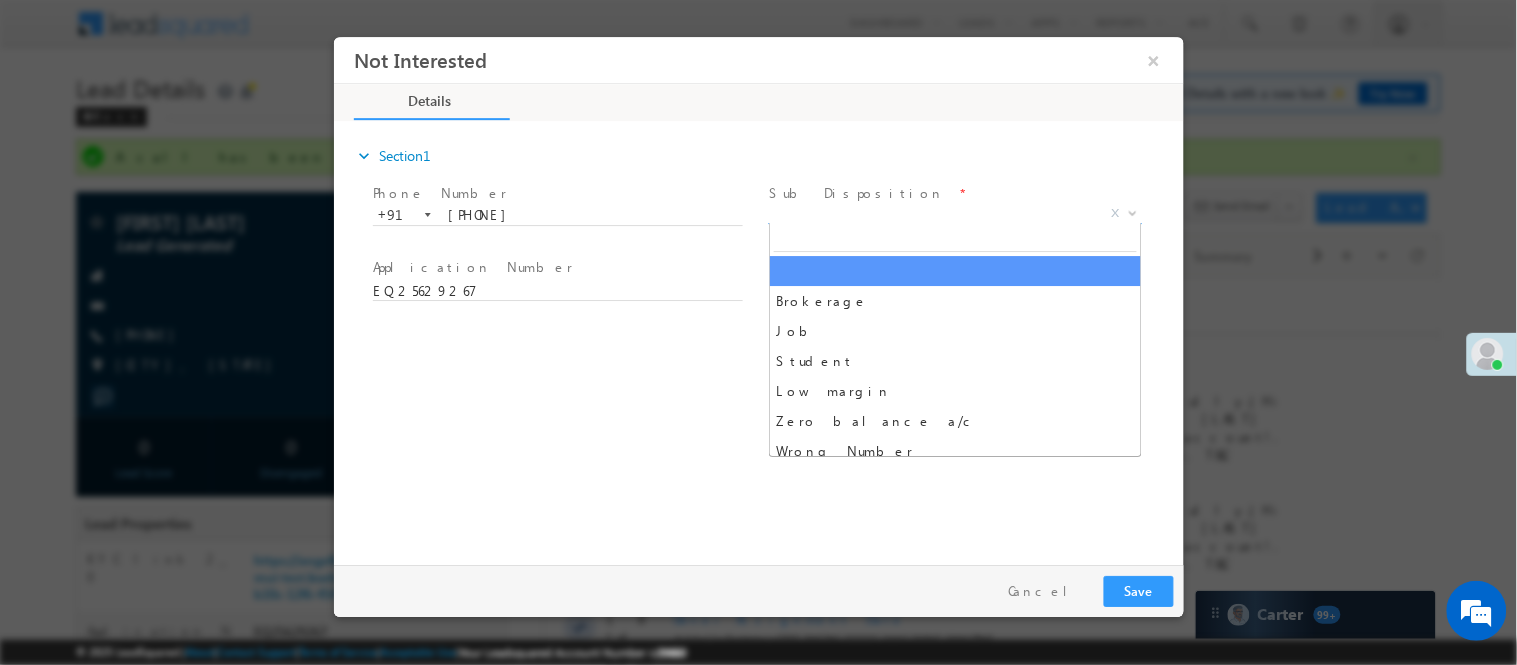 click on "X" at bounding box center [954, 213] 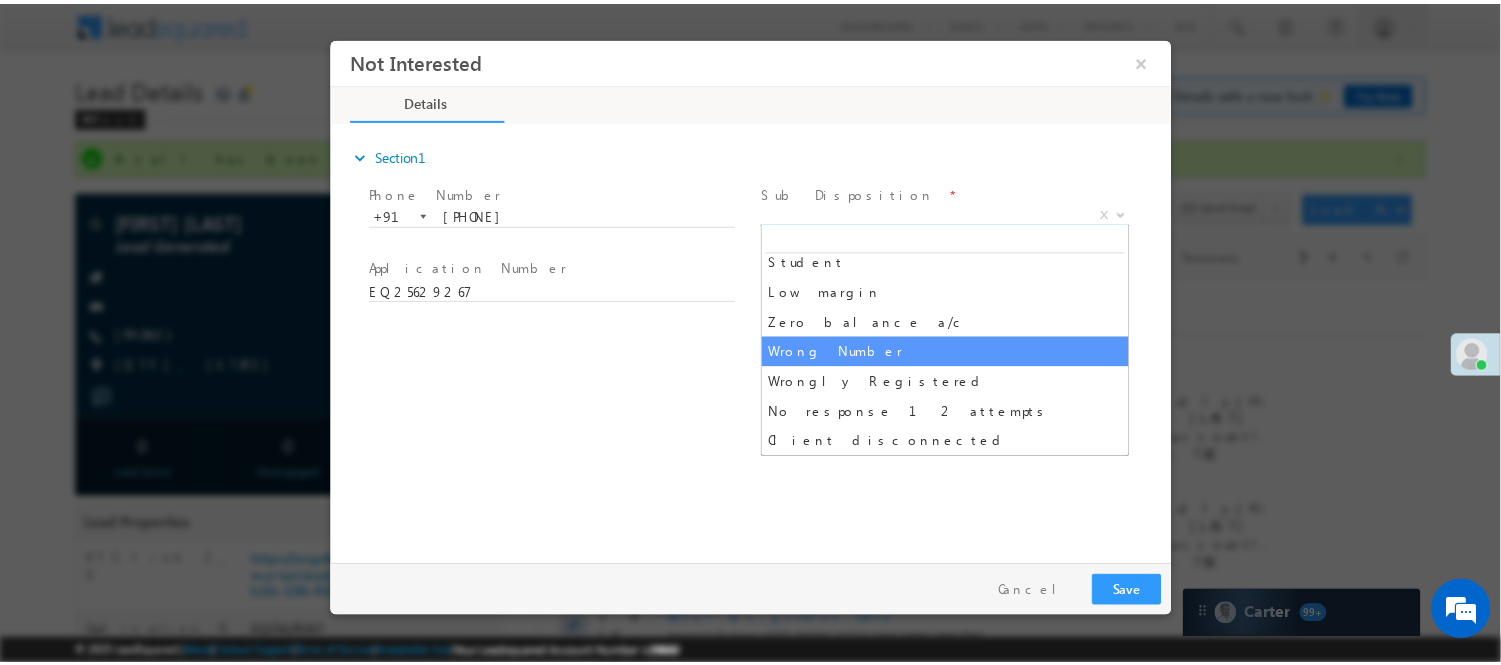 scroll, scrollTop: 111, scrollLeft: 0, axis: vertical 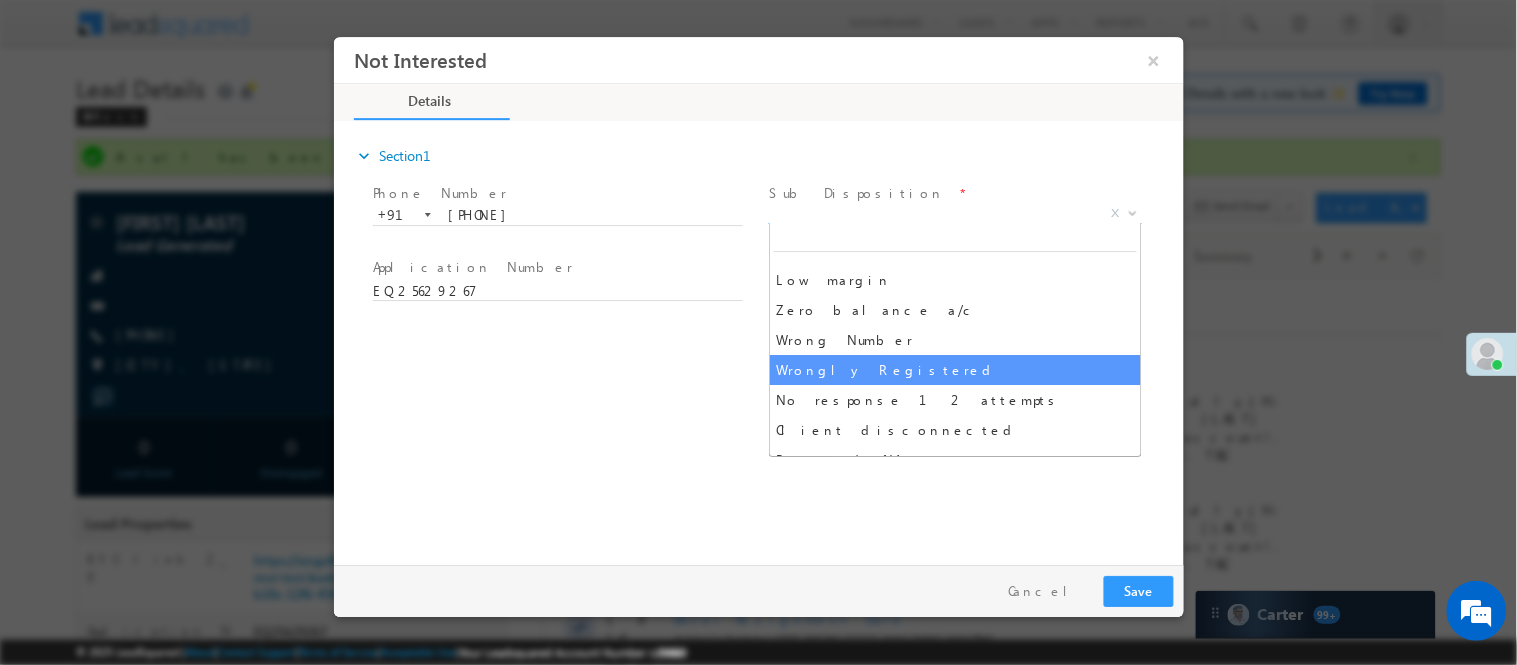select on "Wrongly Registered" 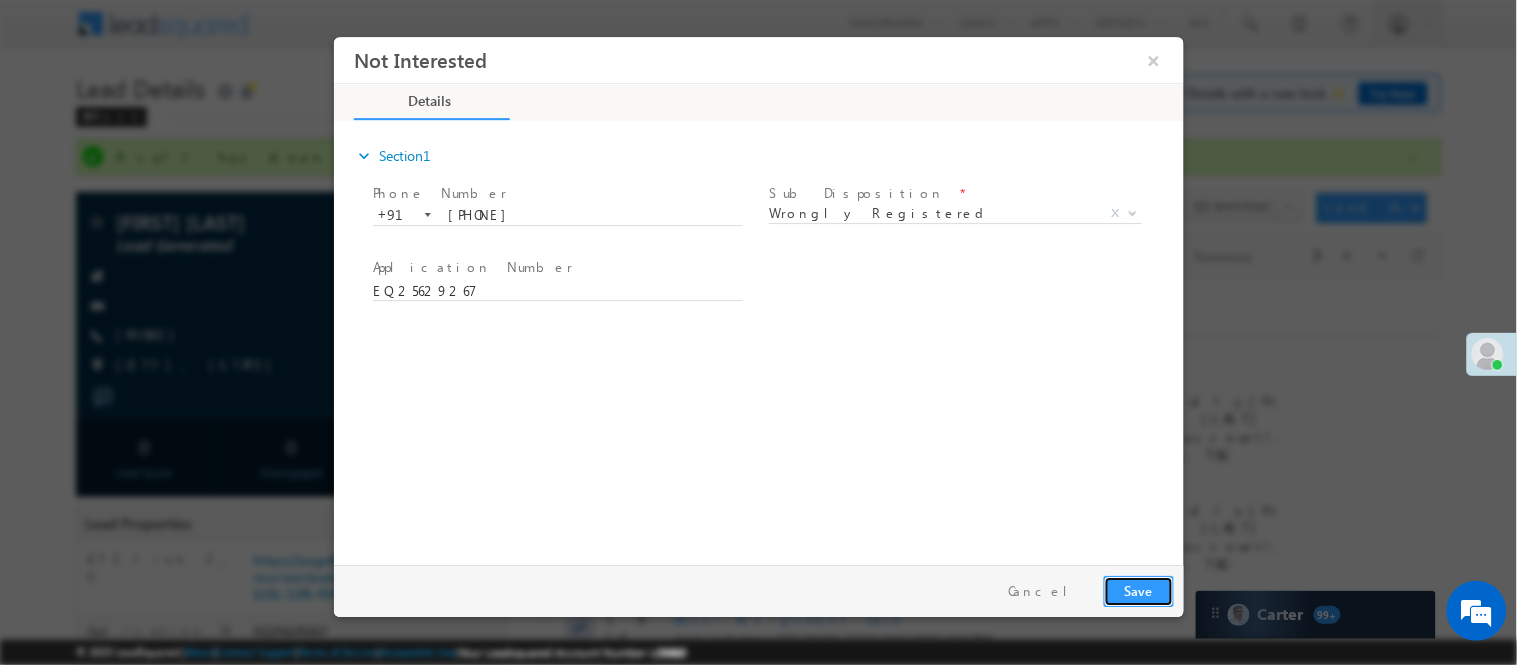 click on "Save" at bounding box center [1138, 590] 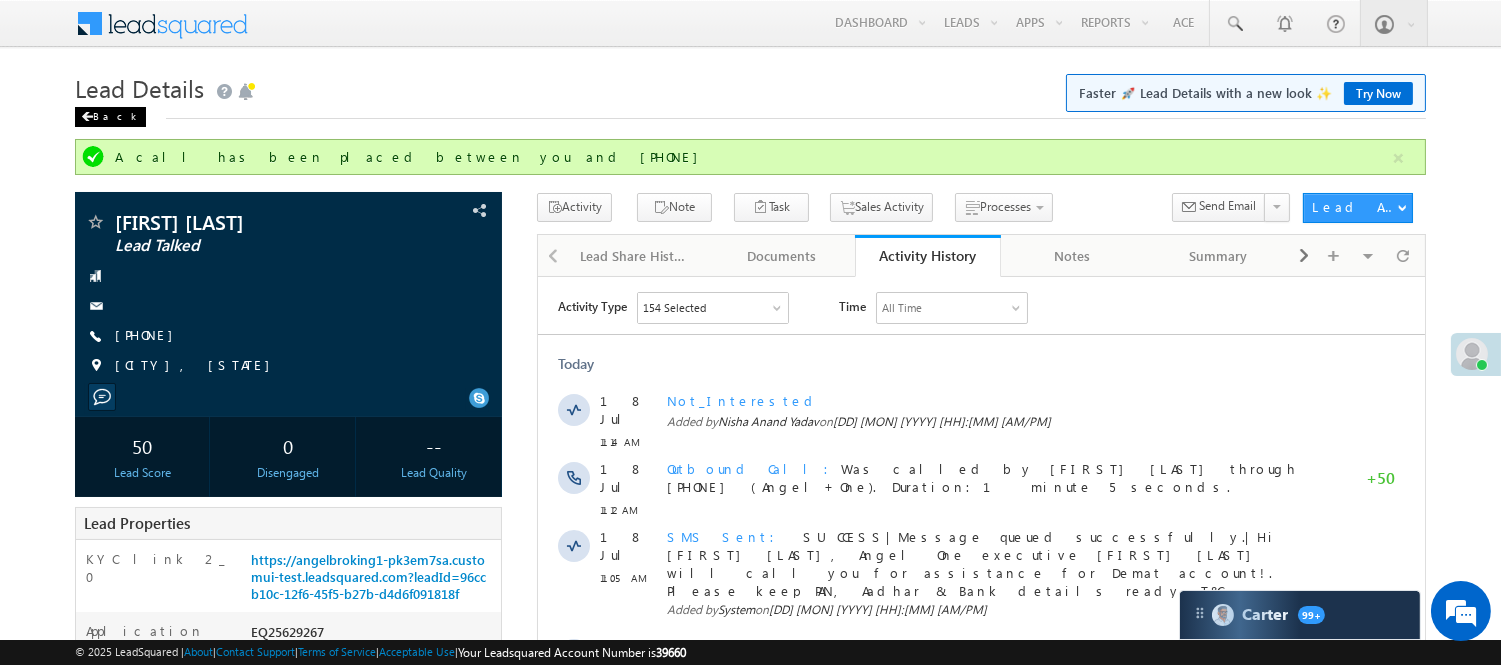 click on "Back" at bounding box center [110, 117] 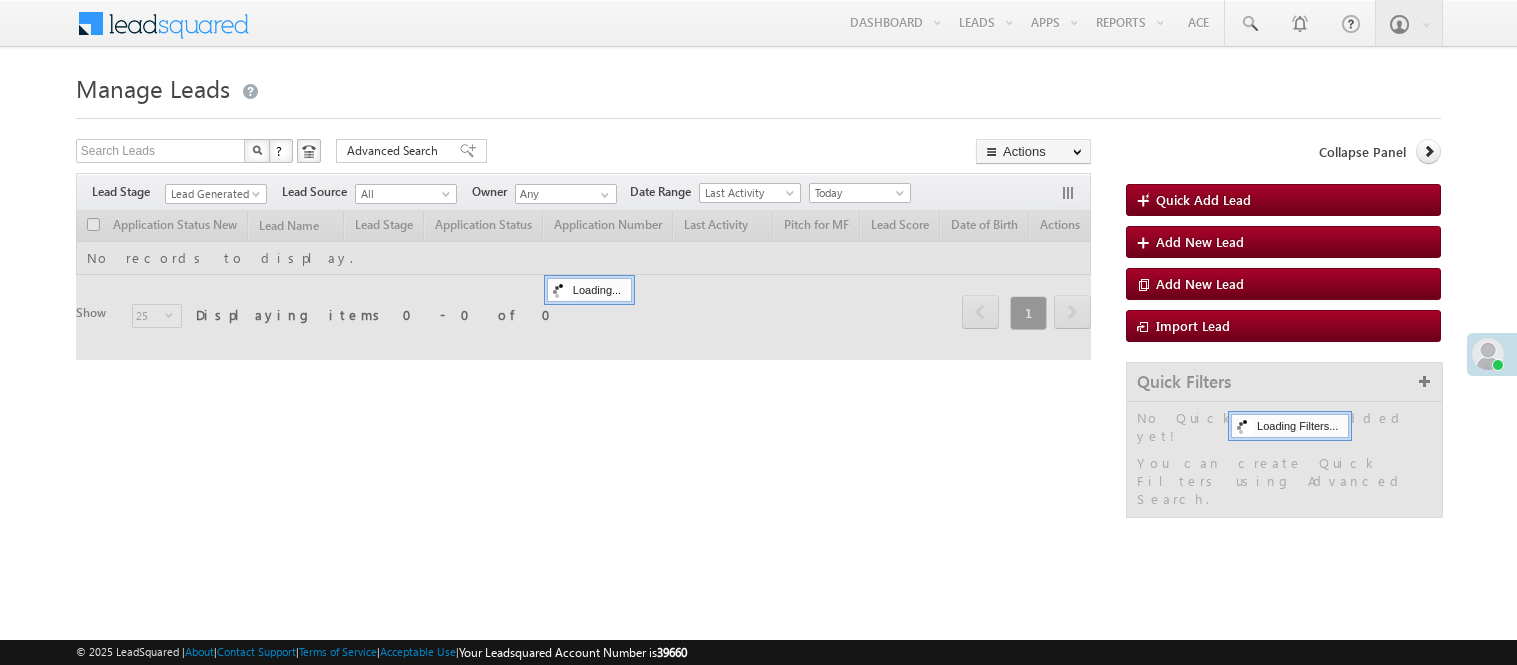 scroll, scrollTop: 0, scrollLeft: 0, axis: both 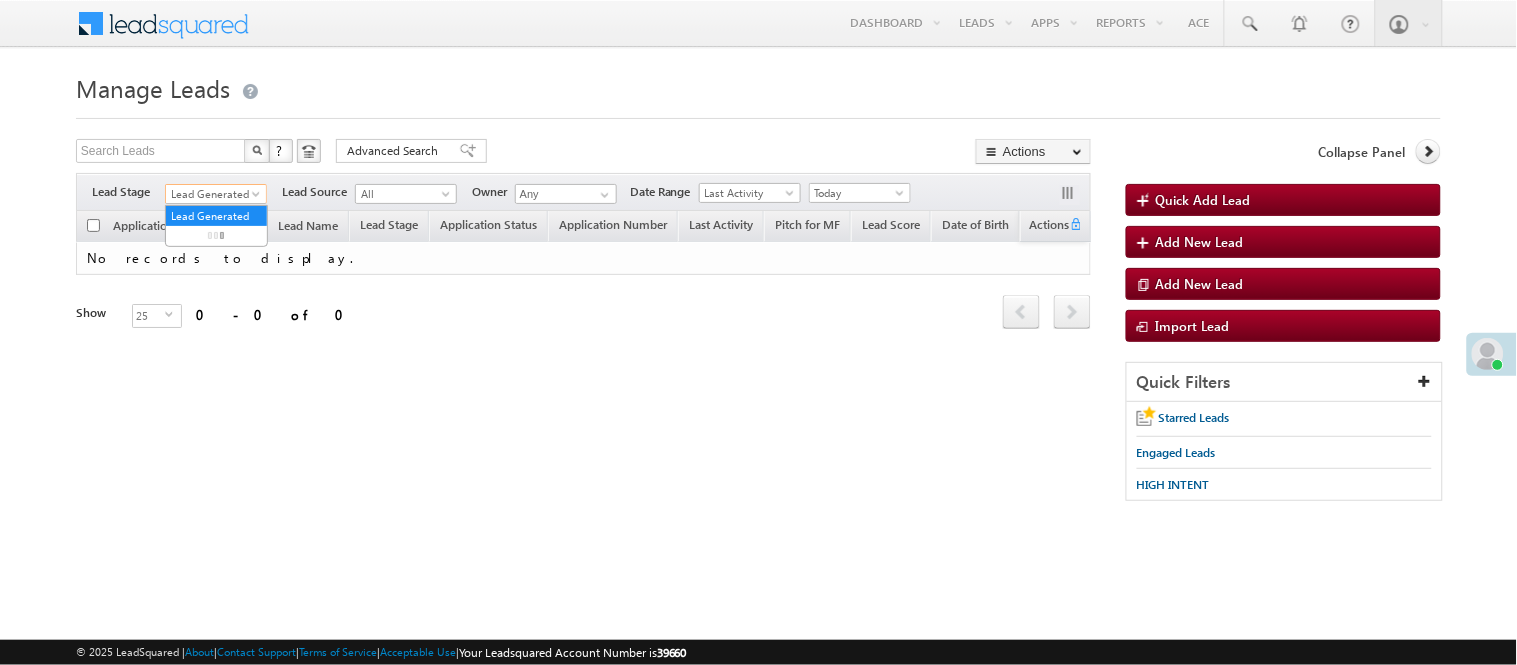 click on "Lead Generated" at bounding box center [213, 194] 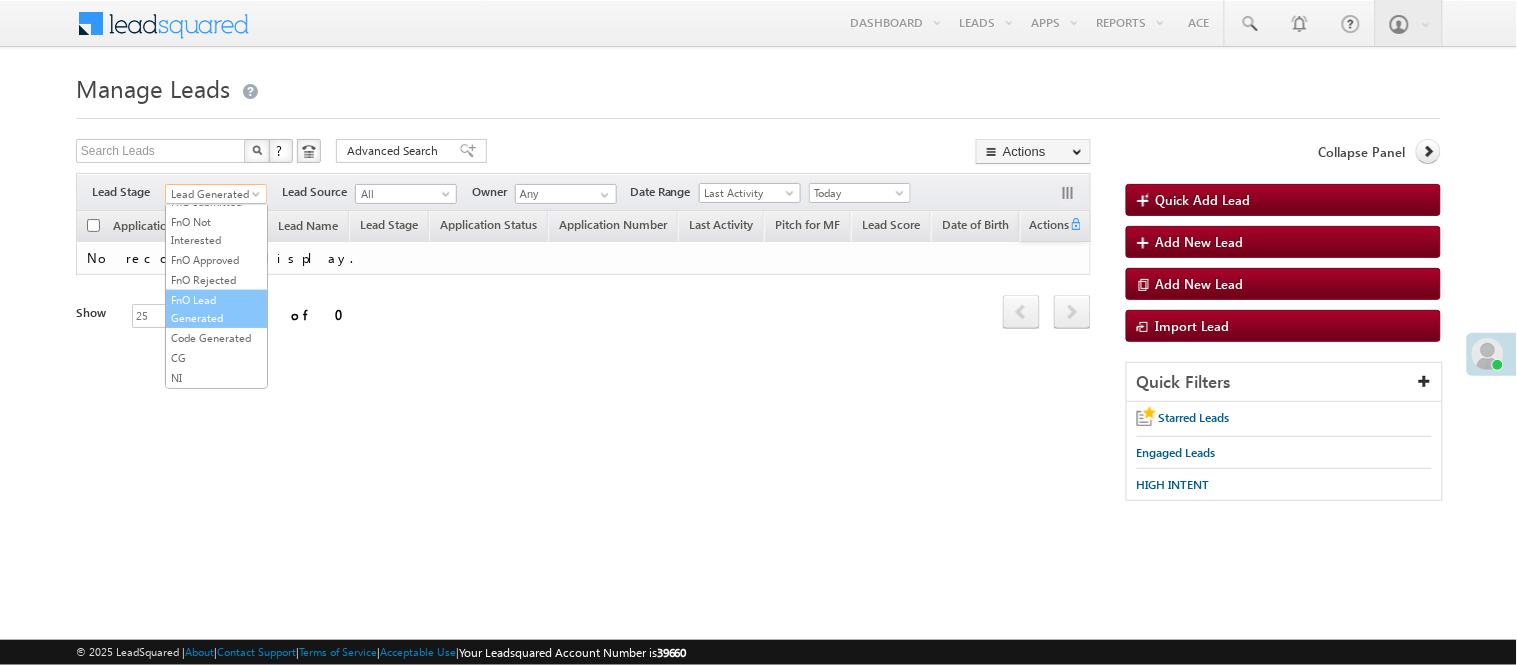 scroll, scrollTop: 496, scrollLeft: 0, axis: vertical 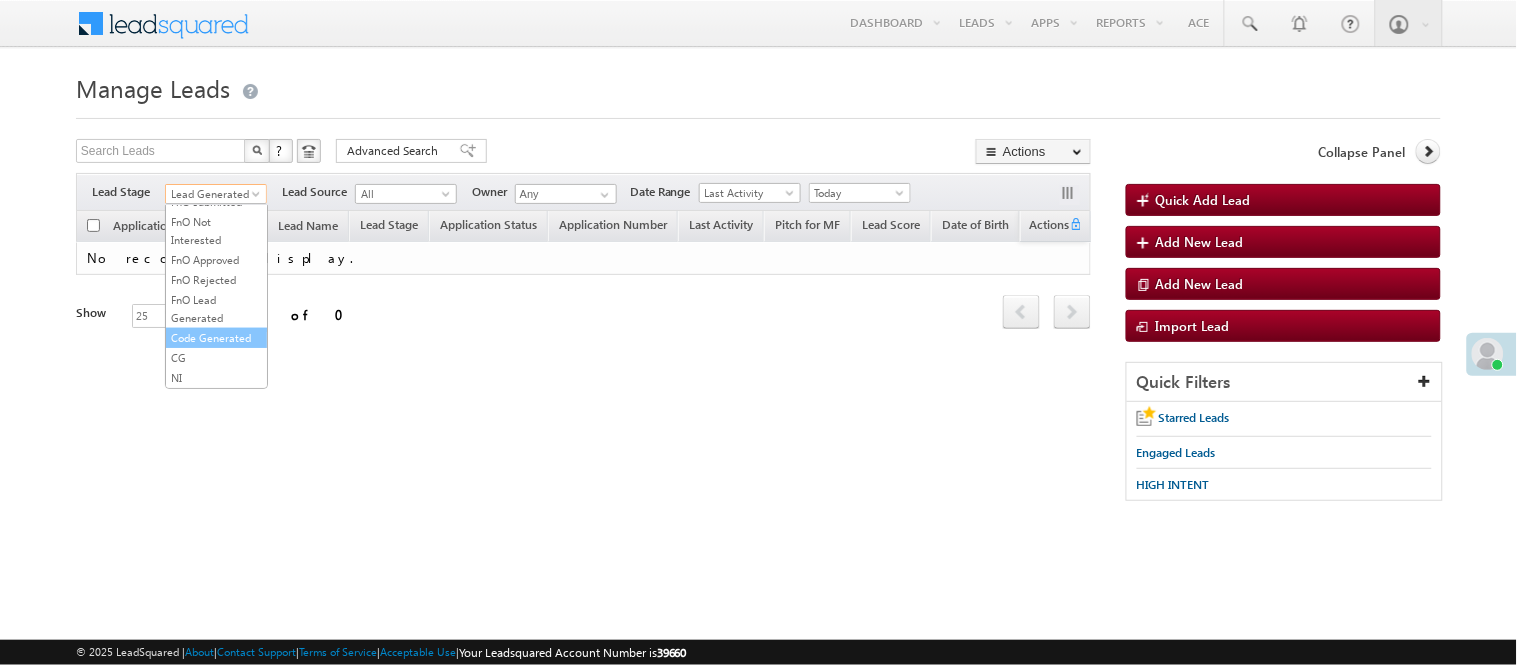 click on "Code Generated" at bounding box center (216, 338) 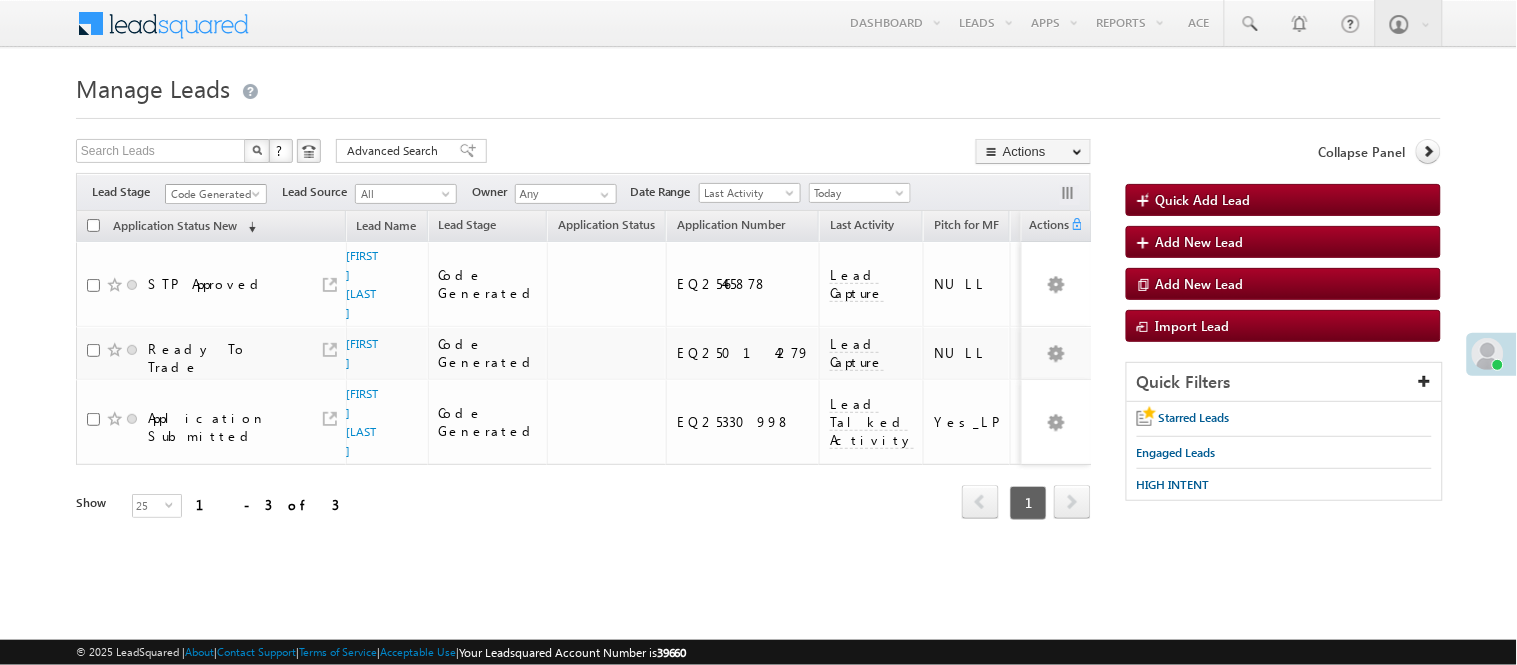 click on "Code Generated" at bounding box center [213, 194] 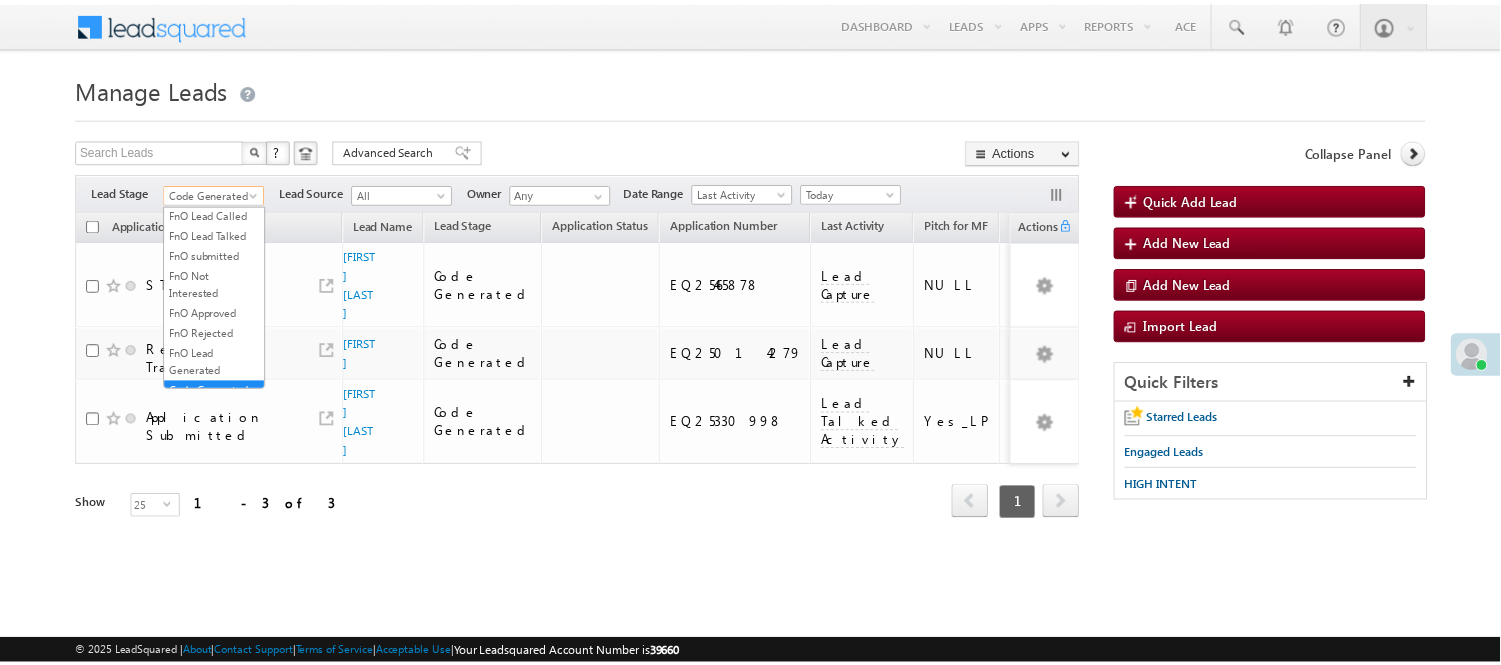 scroll, scrollTop: 333, scrollLeft: 0, axis: vertical 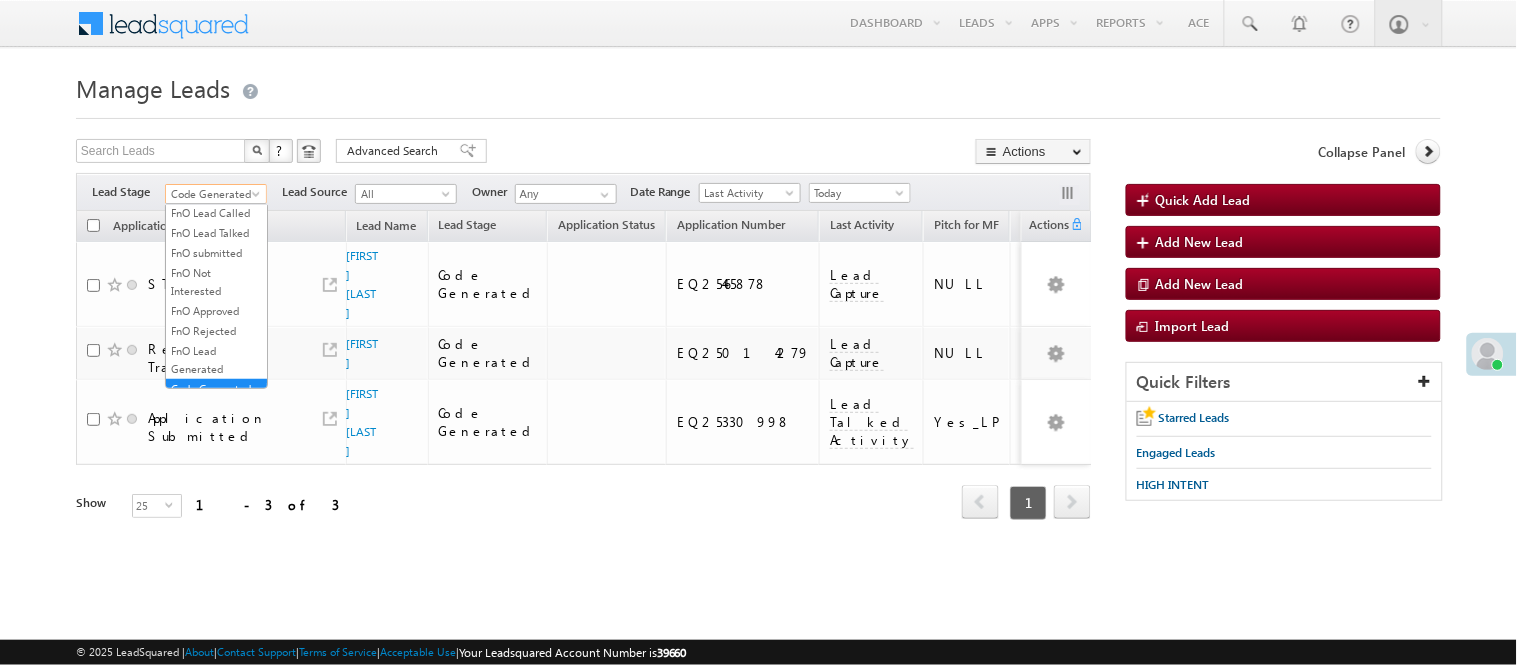 click on "Lead Called" at bounding box center (216, 153) 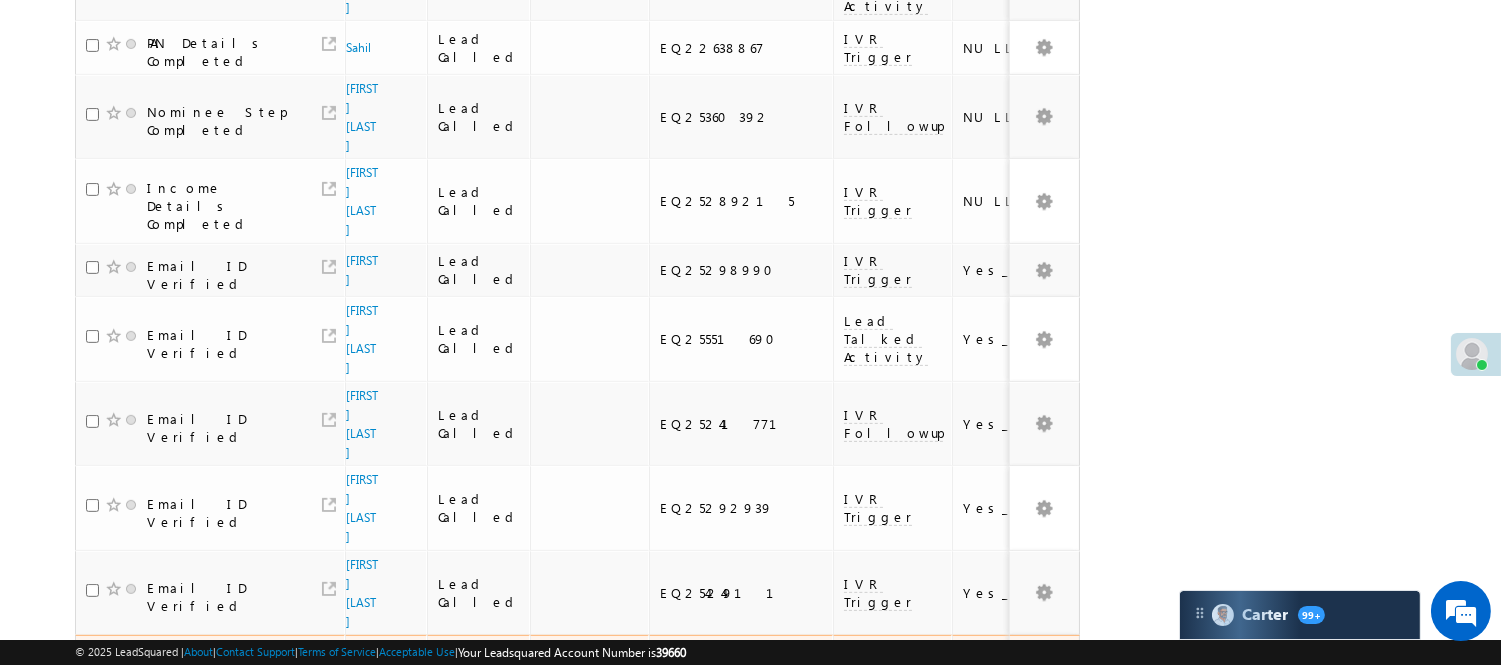 scroll, scrollTop: 1421, scrollLeft: 0, axis: vertical 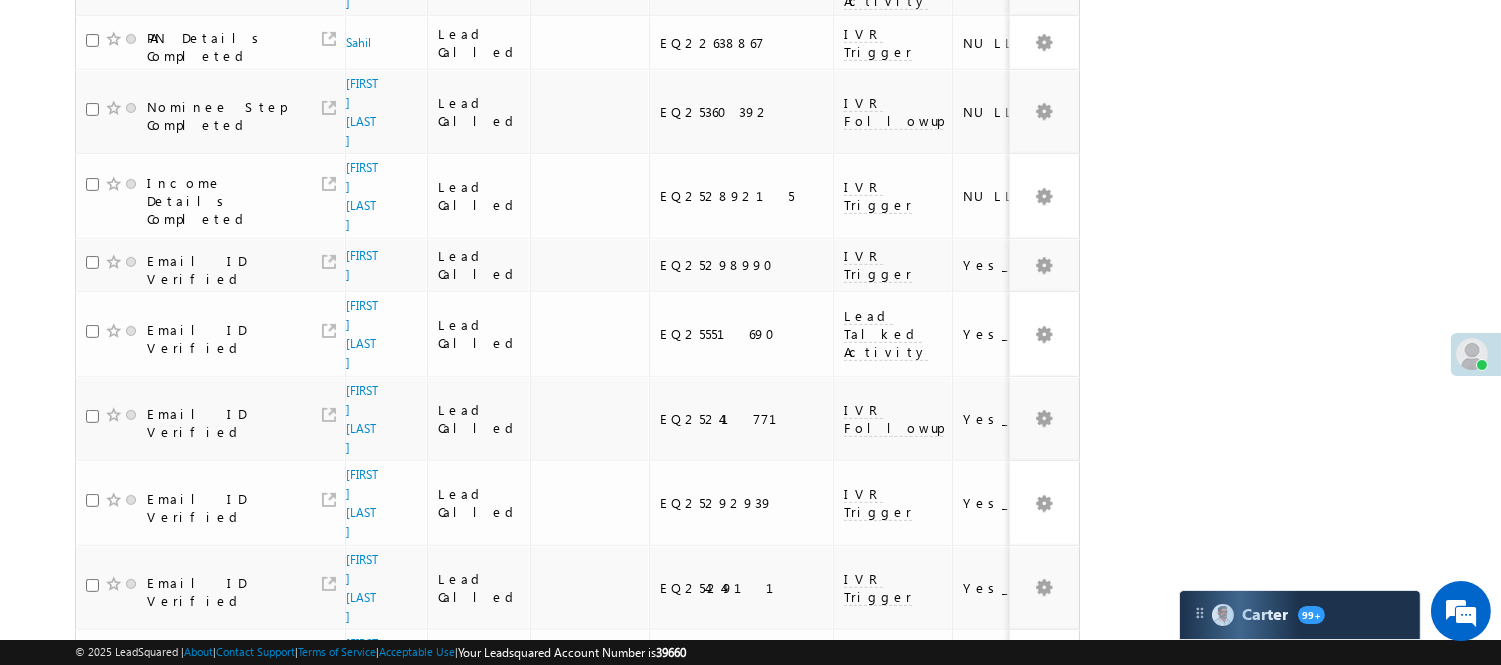 click on "2" at bounding box center (1018, 922) 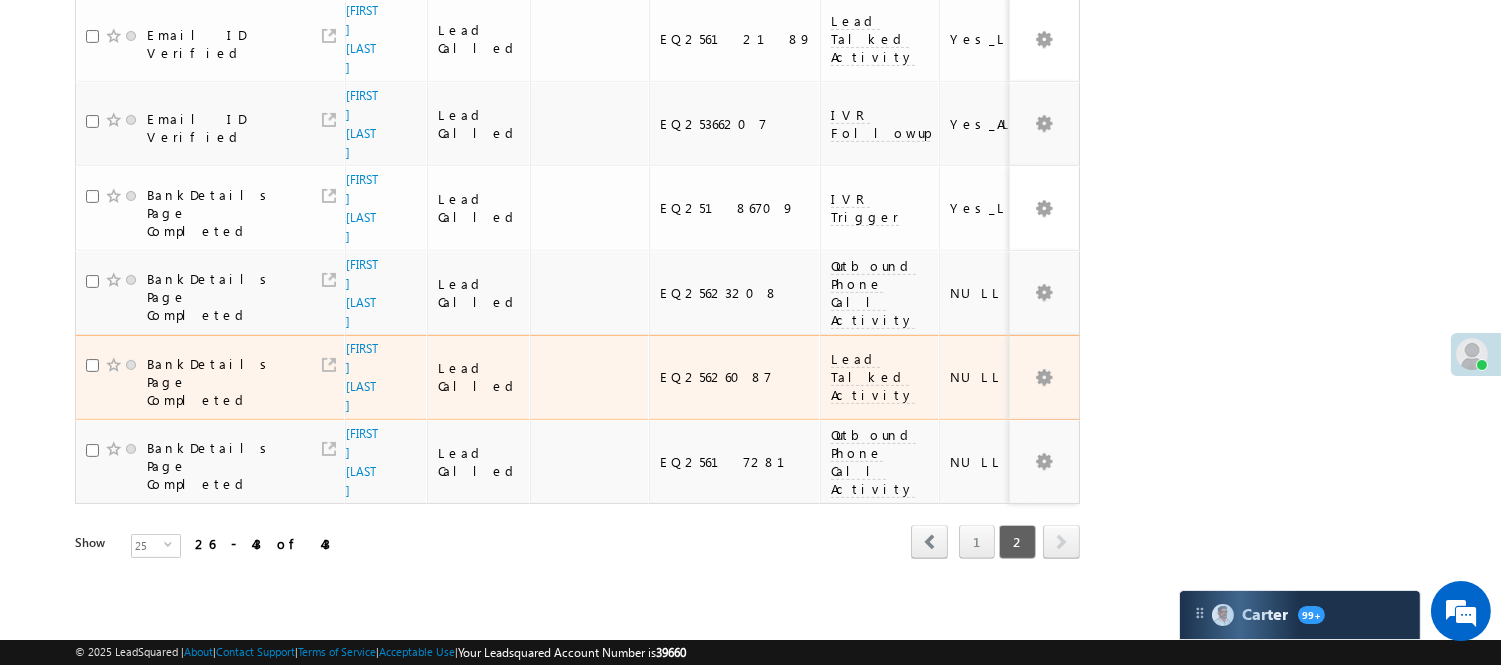 scroll, scrollTop: 975, scrollLeft: 0, axis: vertical 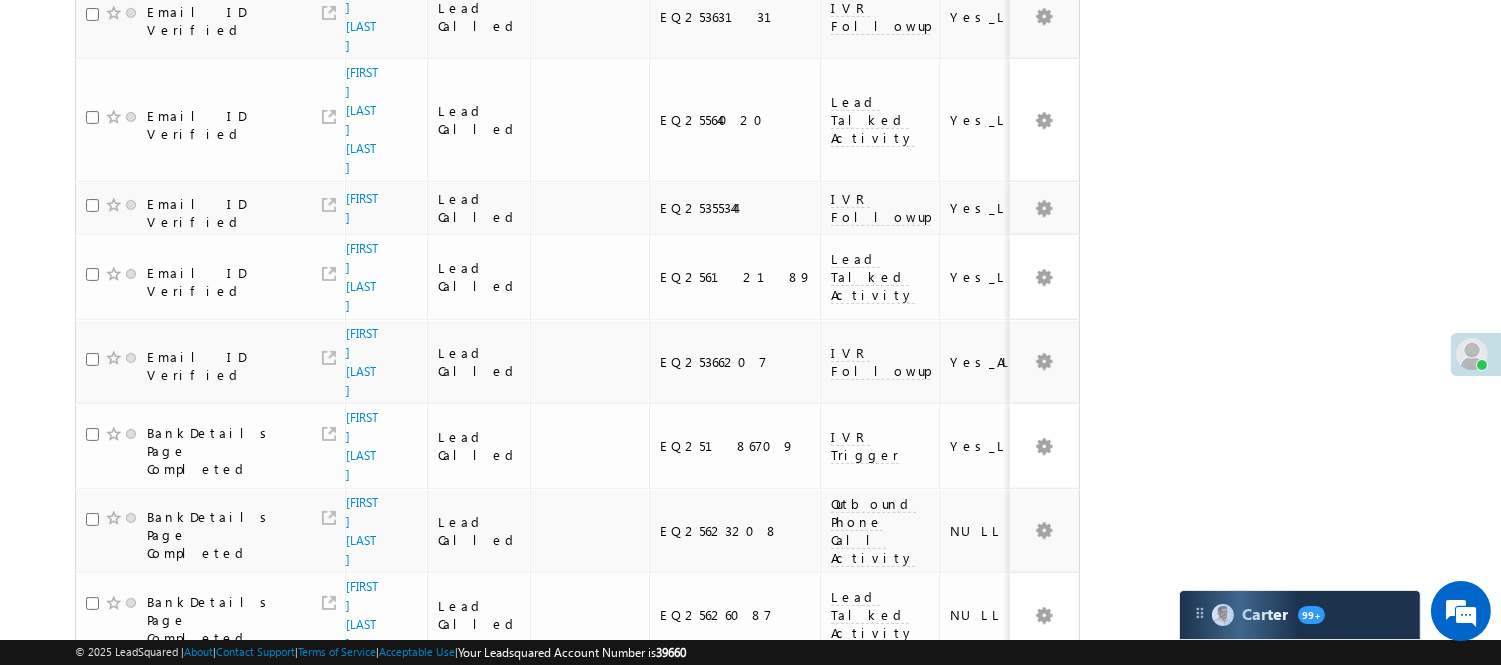 click on "1" at bounding box center (977, 780) 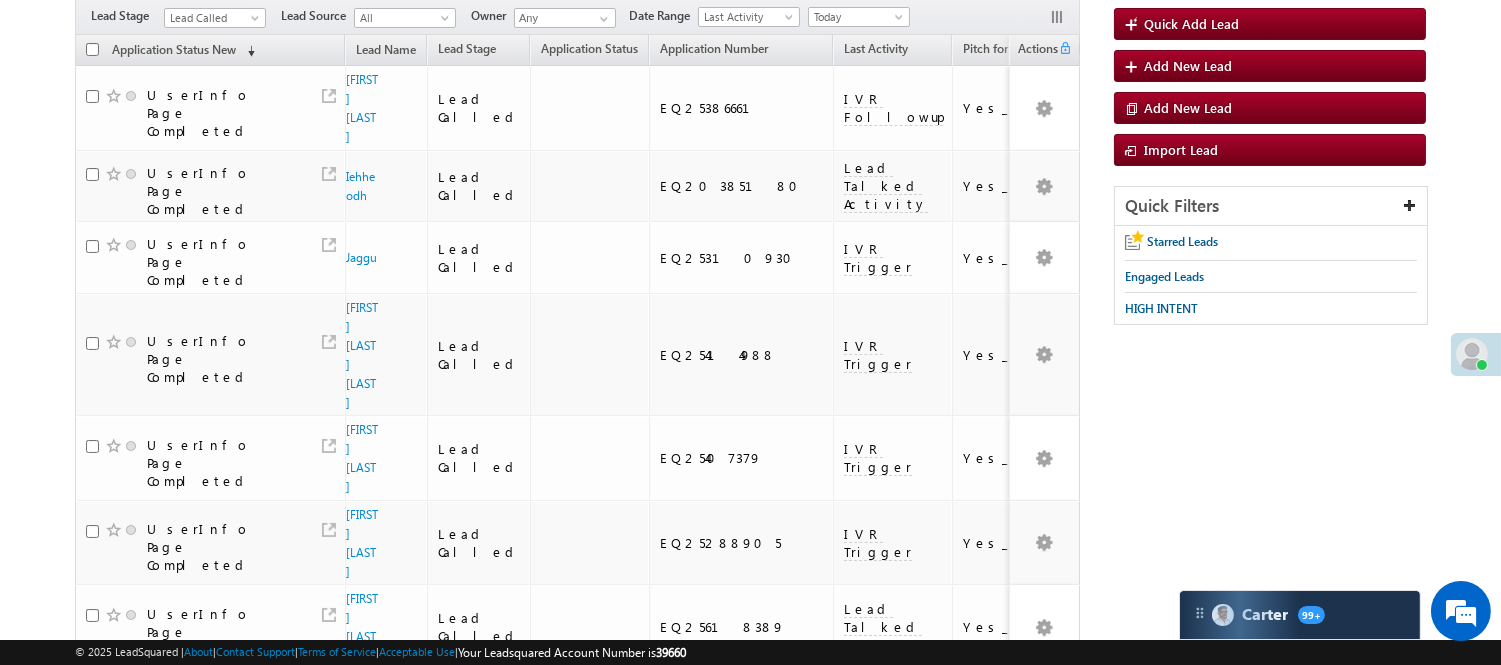 scroll, scrollTop: 444, scrollLeft: 0, axis: vertical 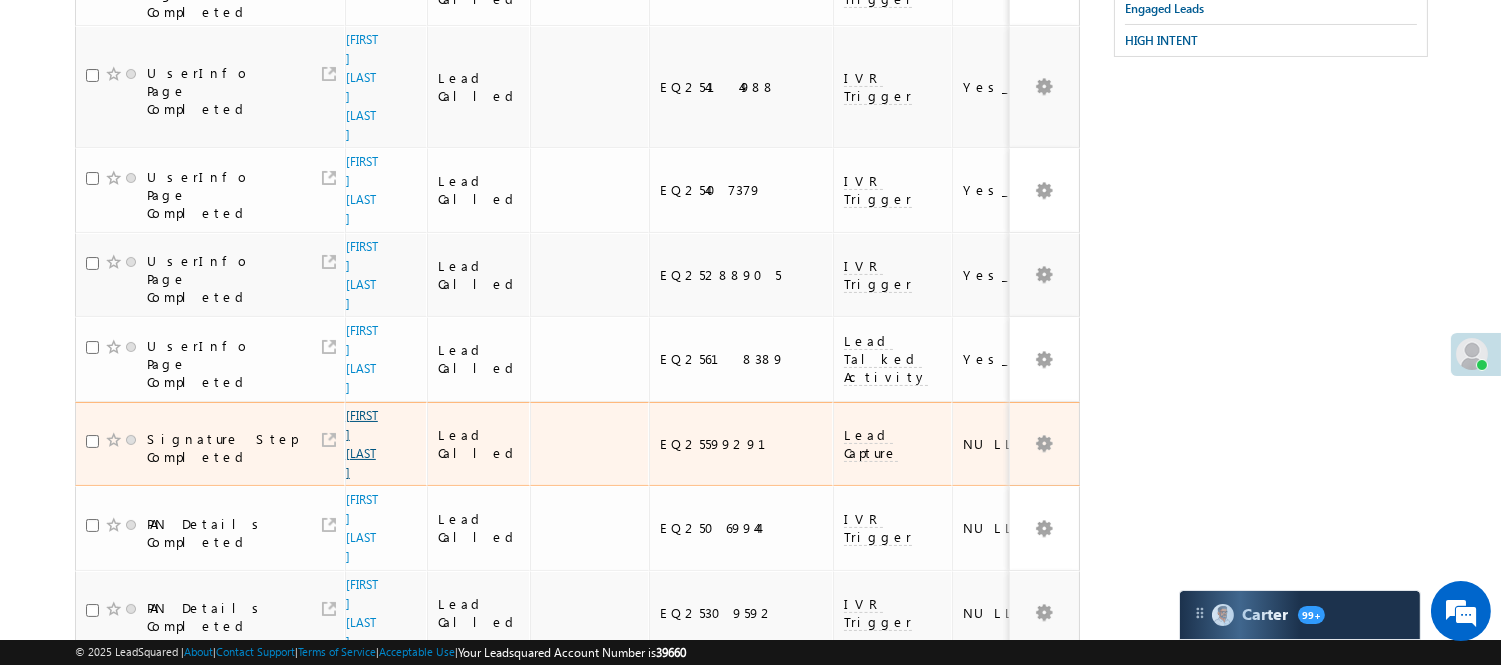 click on "[FIRST] [LAST]" at bounding box center (362, 444) 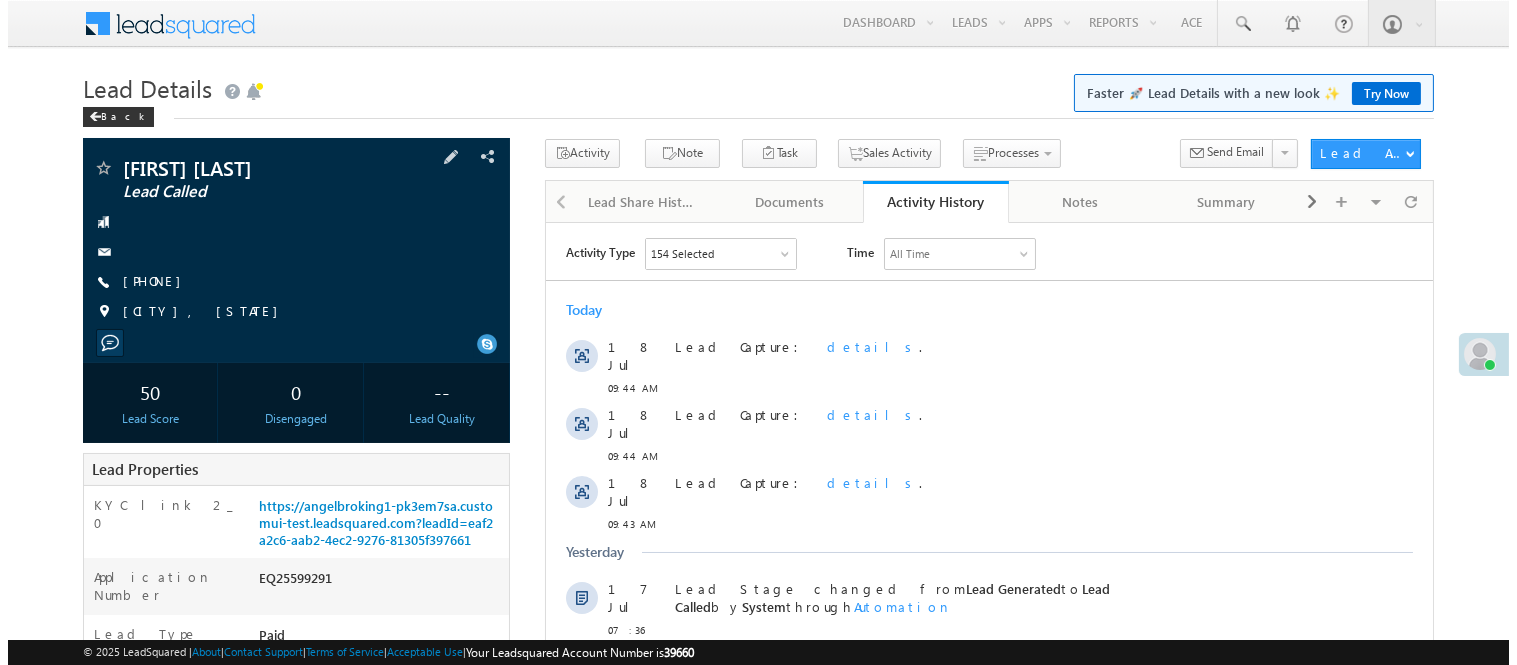 scroll, scrollTop: 0, scrollLeft: 0, axis: both 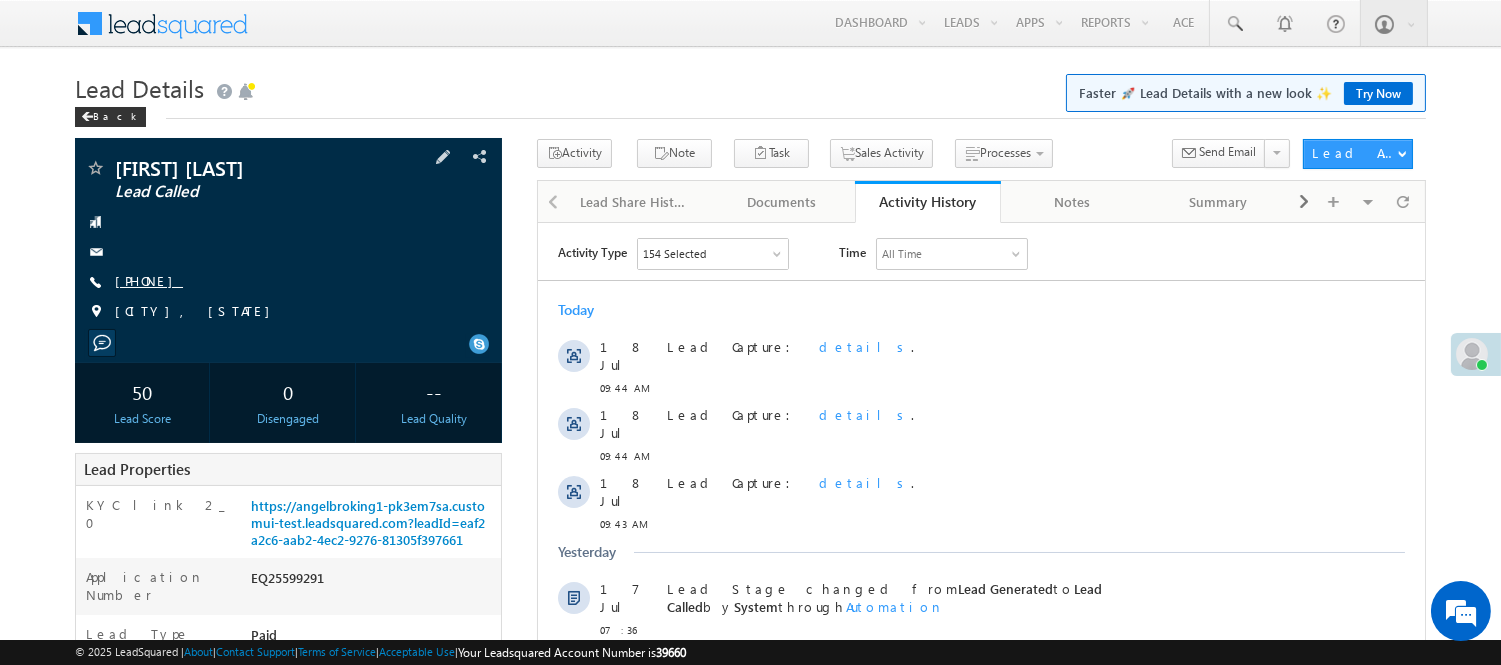 click on "[PHONE]" at bounding box center [149, 280] 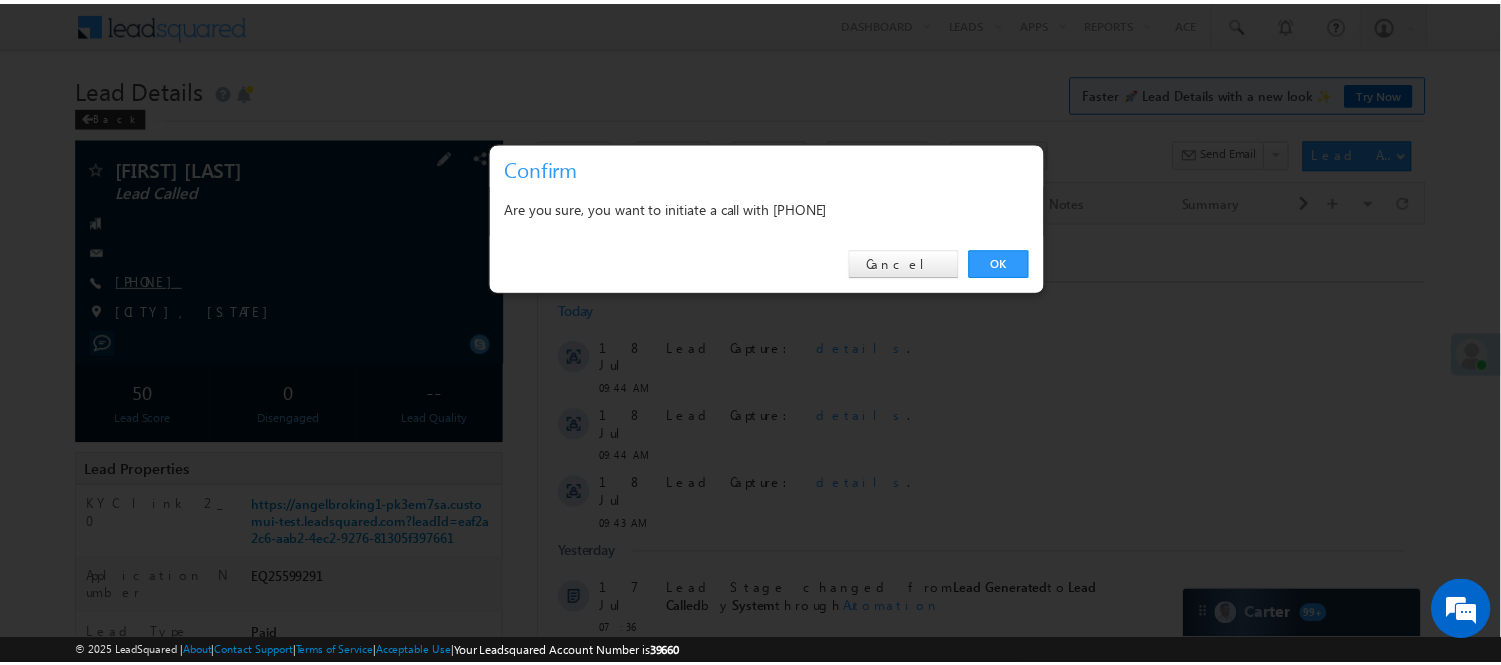 scroll, scrollTop: 0, scrollLeft: 0, axis: both 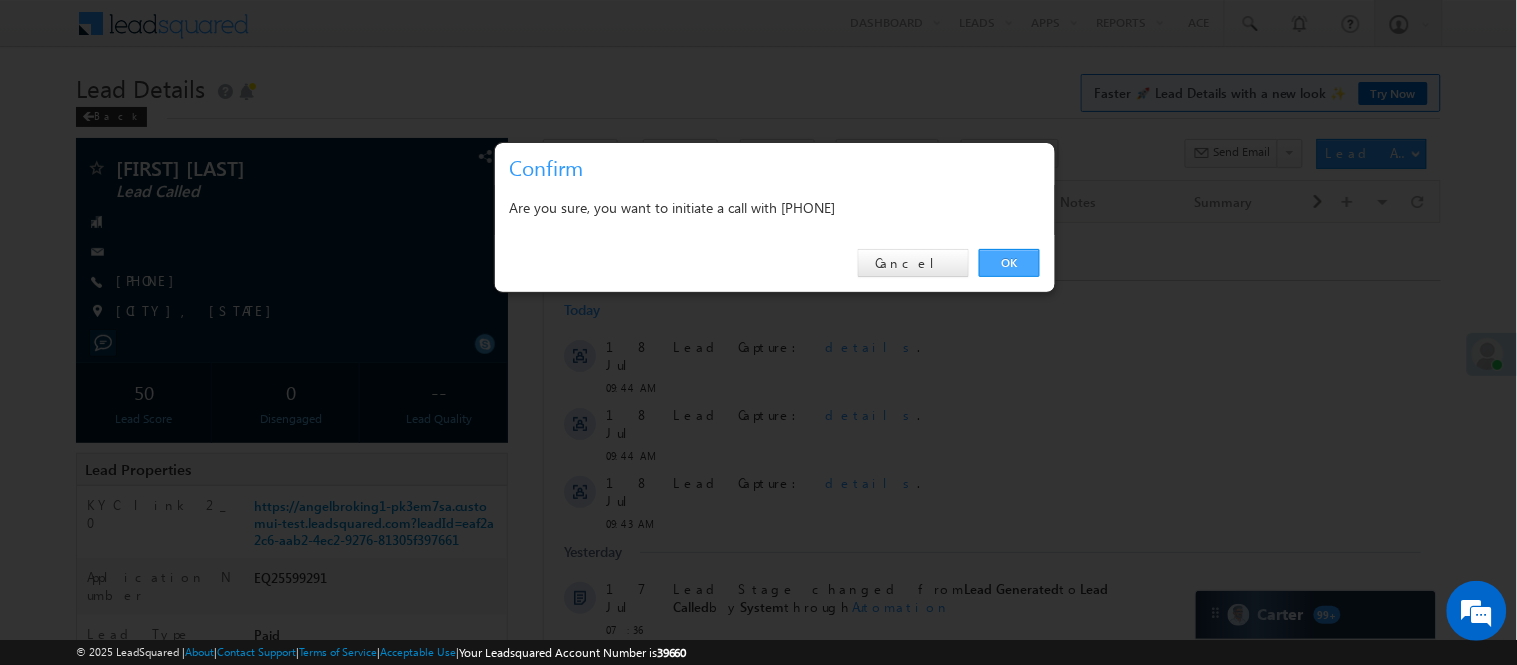 click on "OK" at bounding box center [1009, 263] 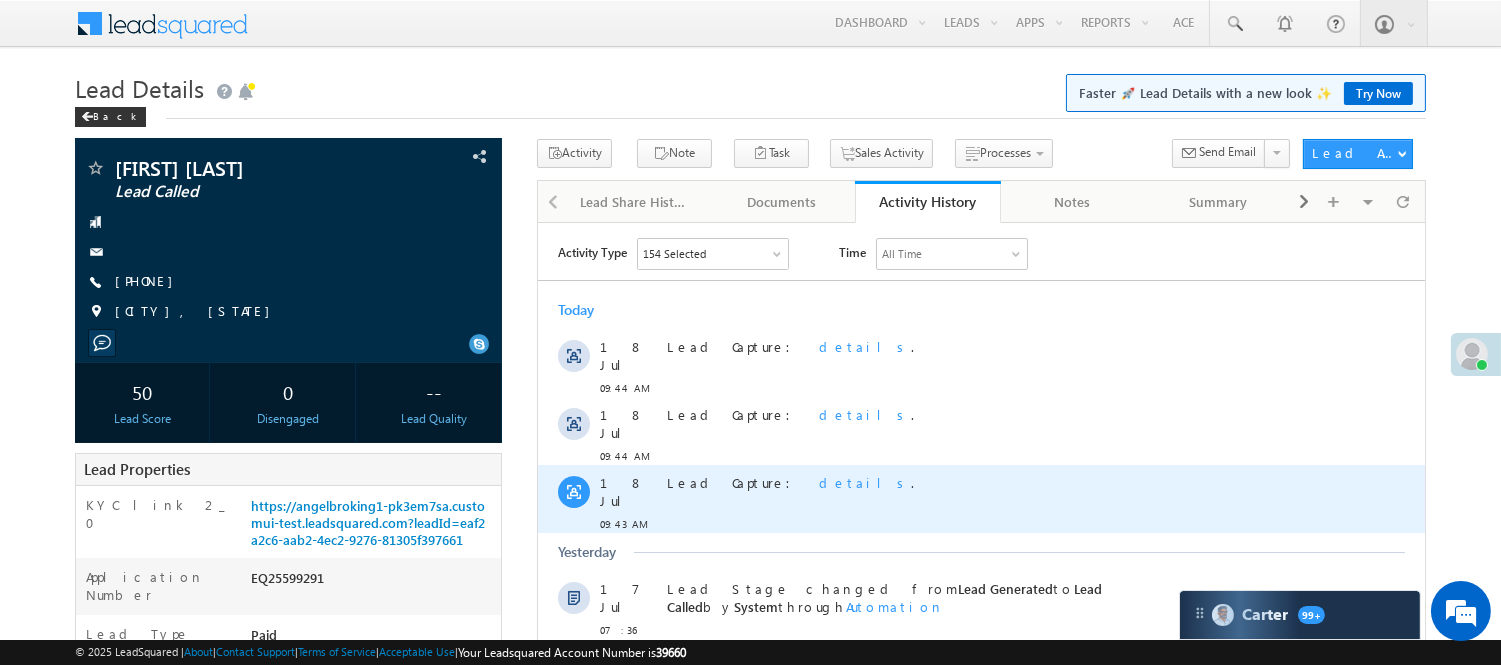 scroll, scrollTop: 333, scrollLeft: 0, axis: vertical 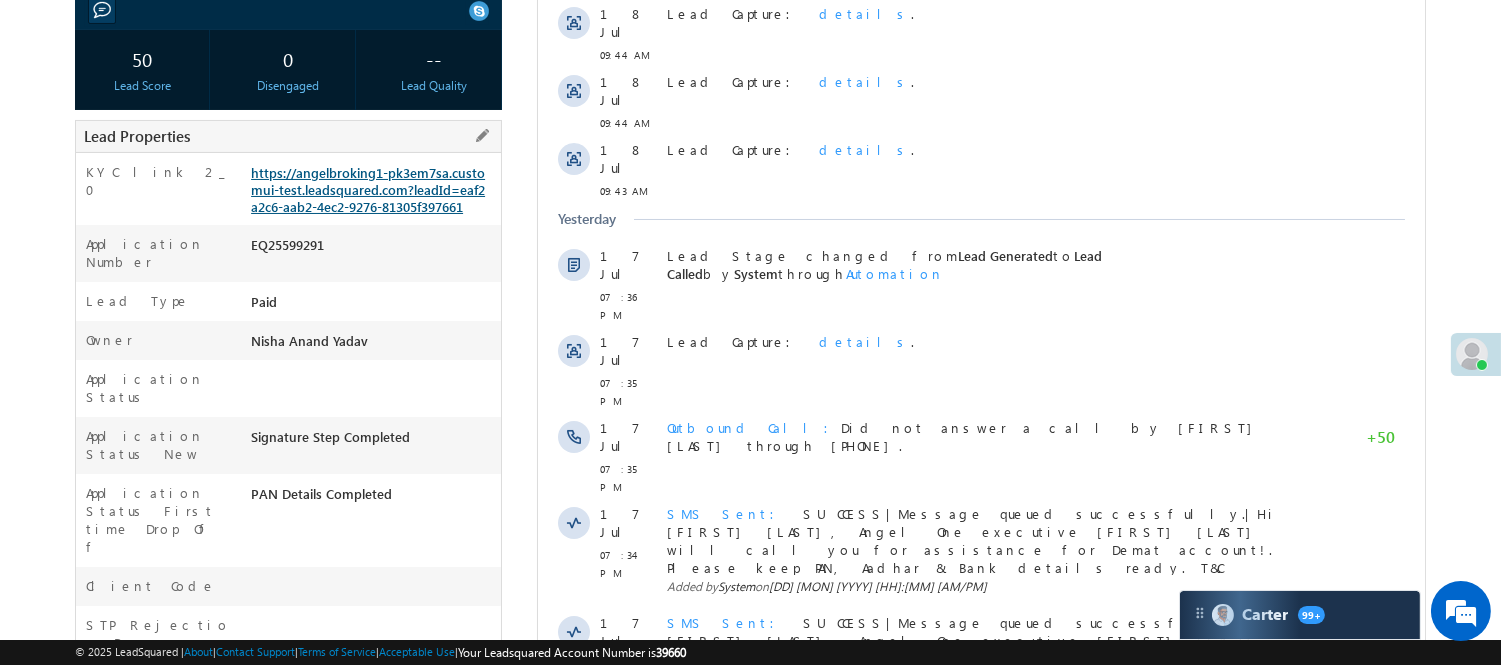click on "https://angelbroking1-pk3em7sa.customui-test.leadsquared.com?leadId=eaf2a2c6-aab2-4ec2-9276-81305f397661" at bounding box center (368, 189) 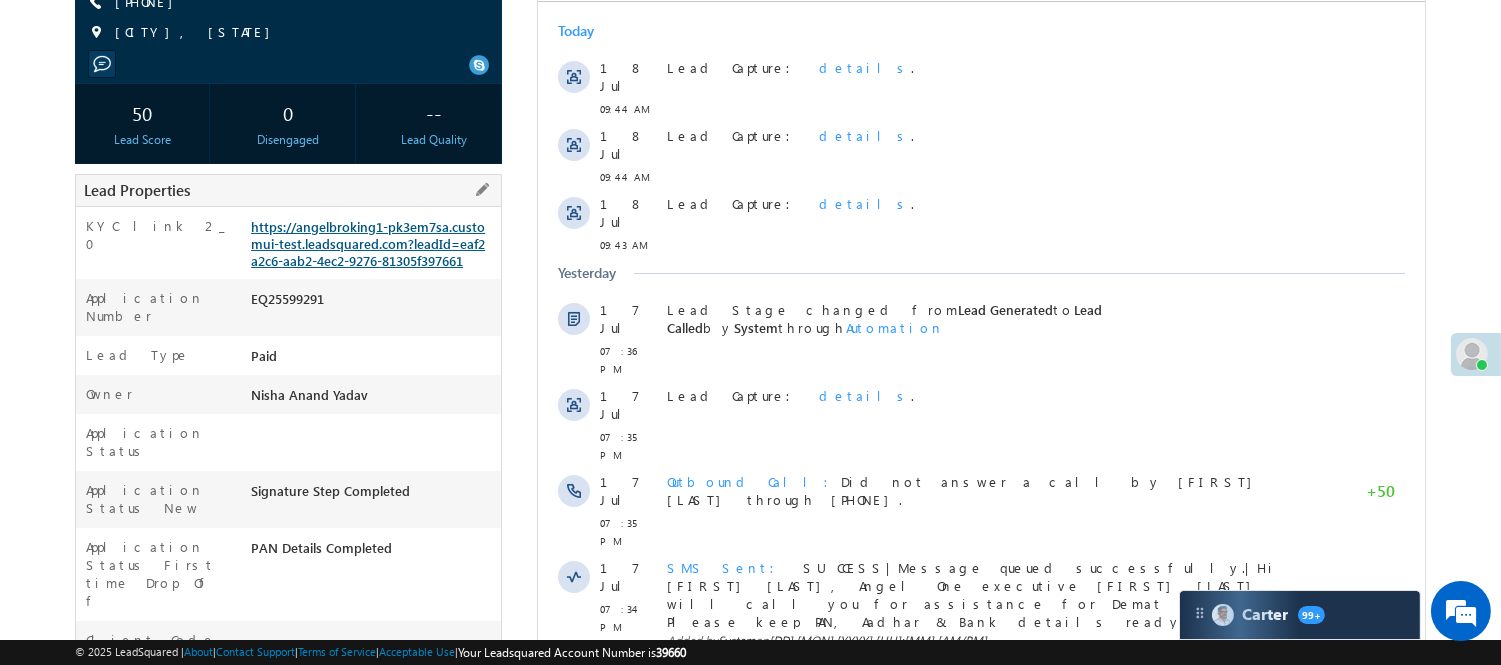 scroll, scrollTop: 387, scrollLeft: 0, axis: vertical 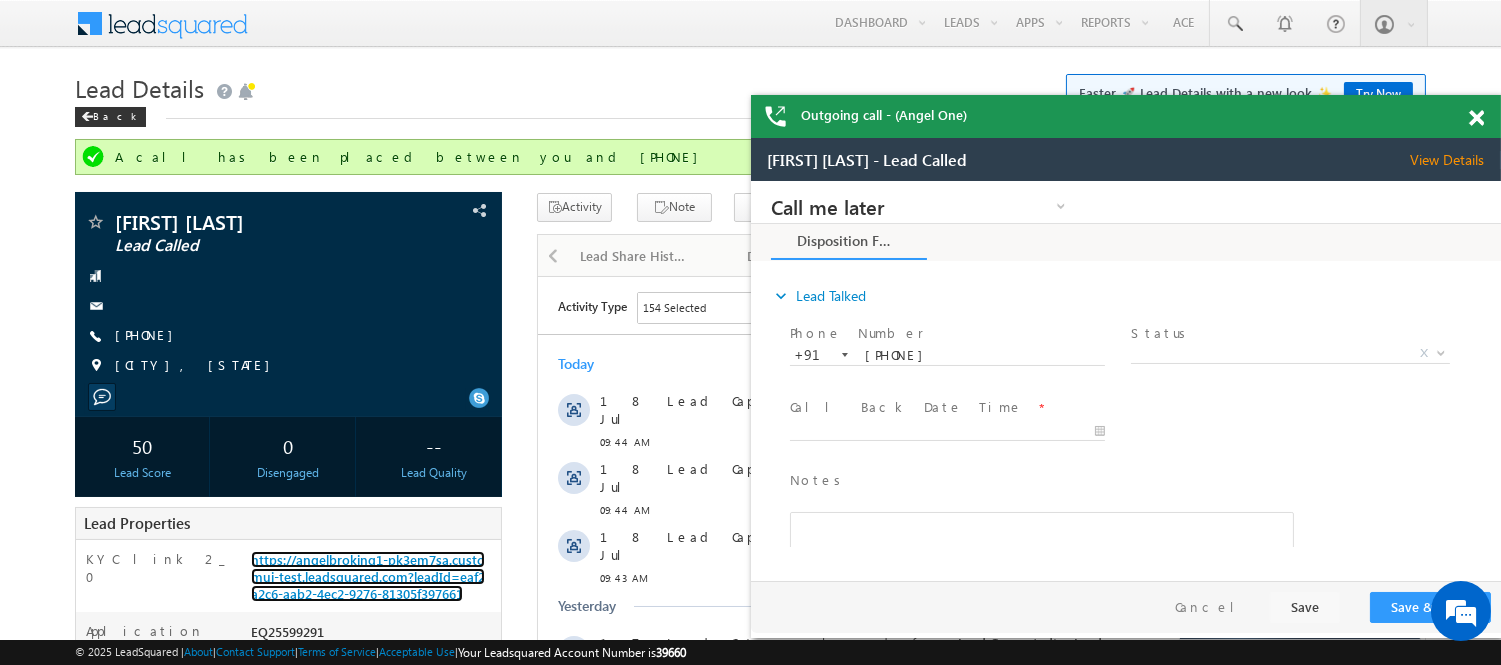 click at bounding box center [1476, 118] 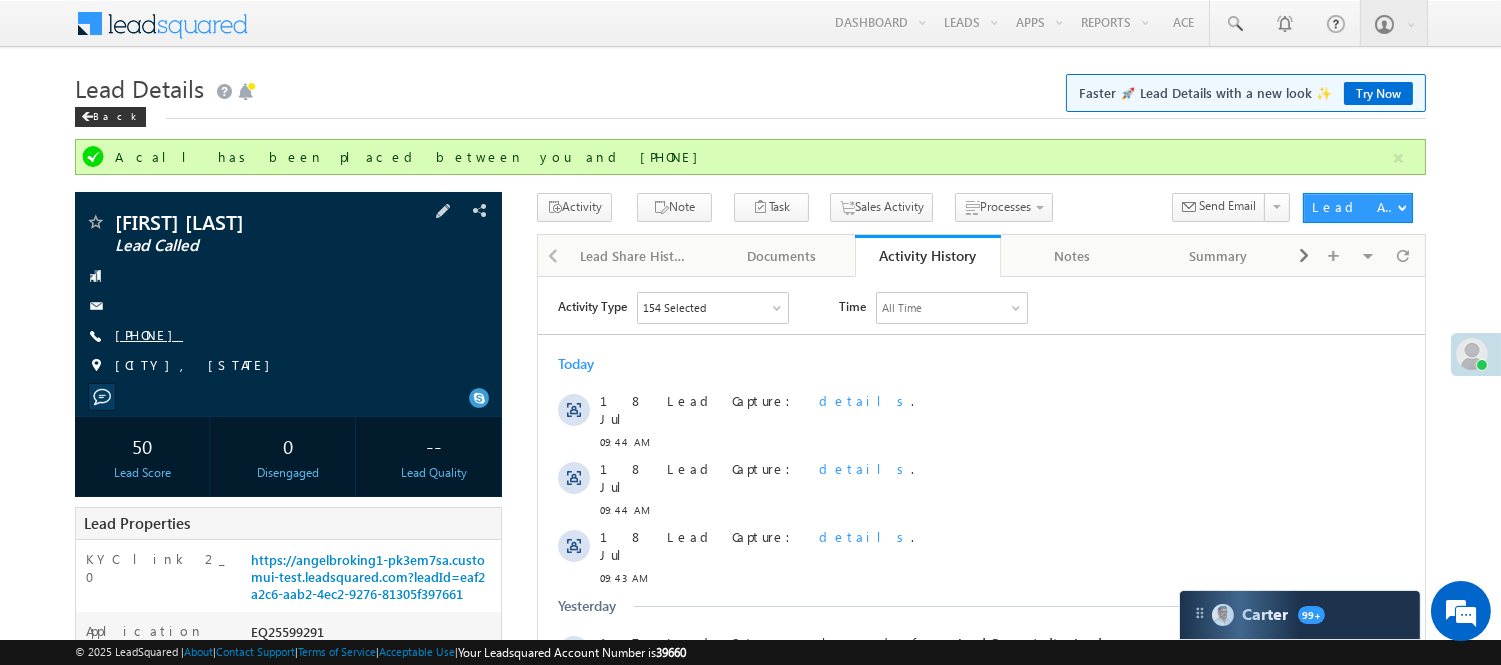 click on "[PHONE]" at bounding box center [149, 334] 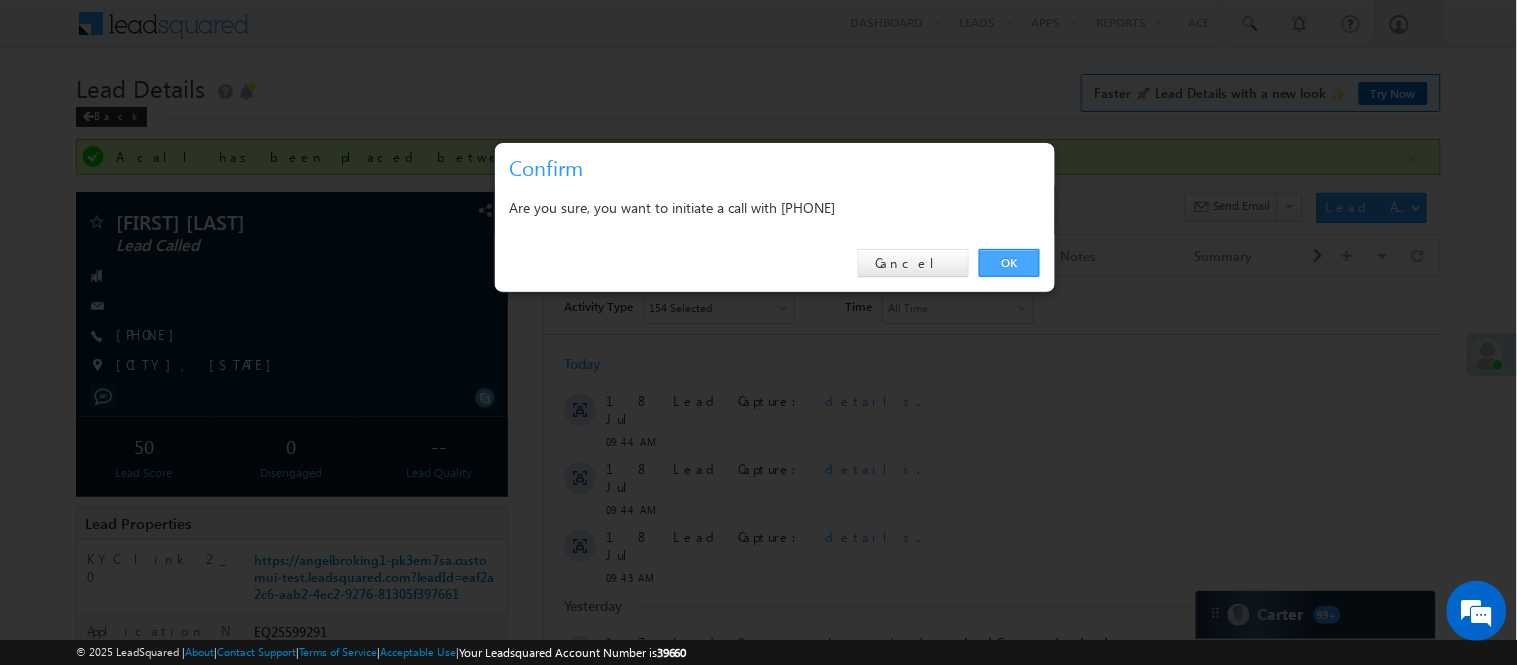 click on "OK" at bounding box center [1009, 263] 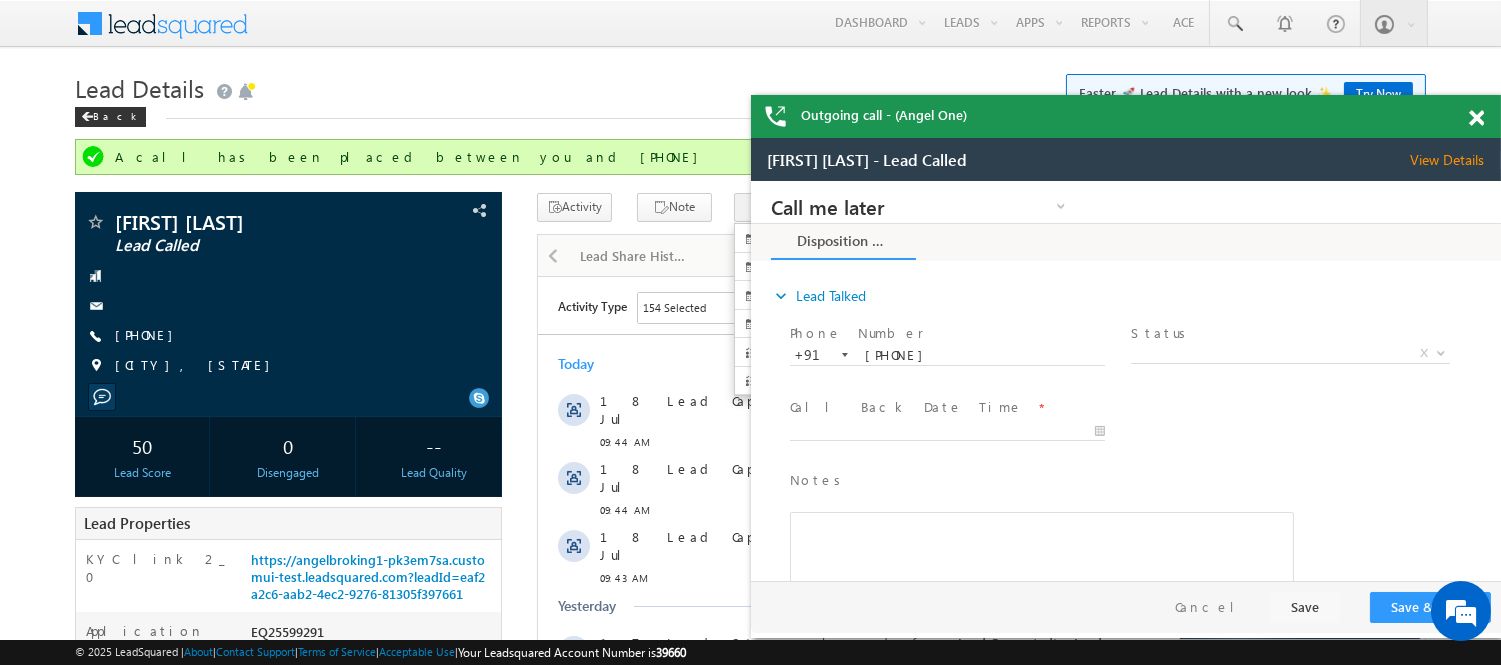 scroll, scrollTop: 0, scrollLeft: 0, axis: both 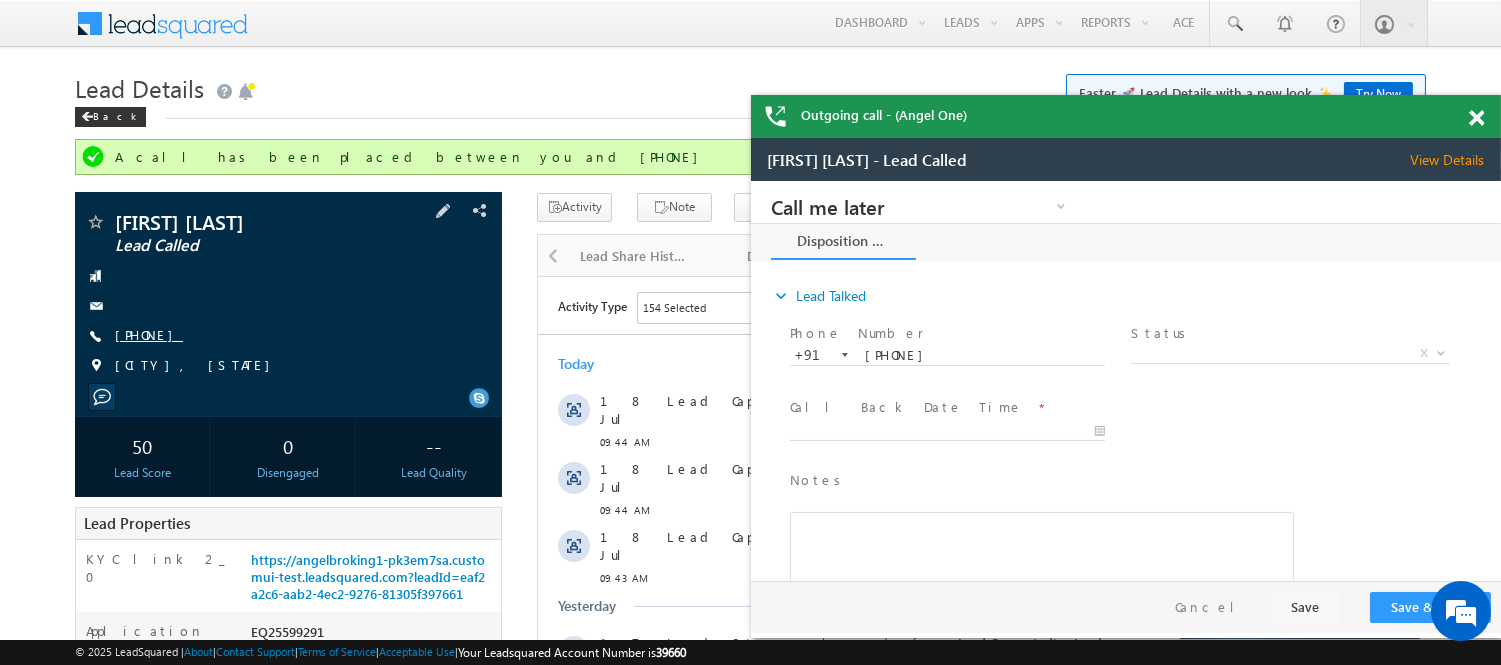 click on "[PHONE]" at bounding box center [149, 334] 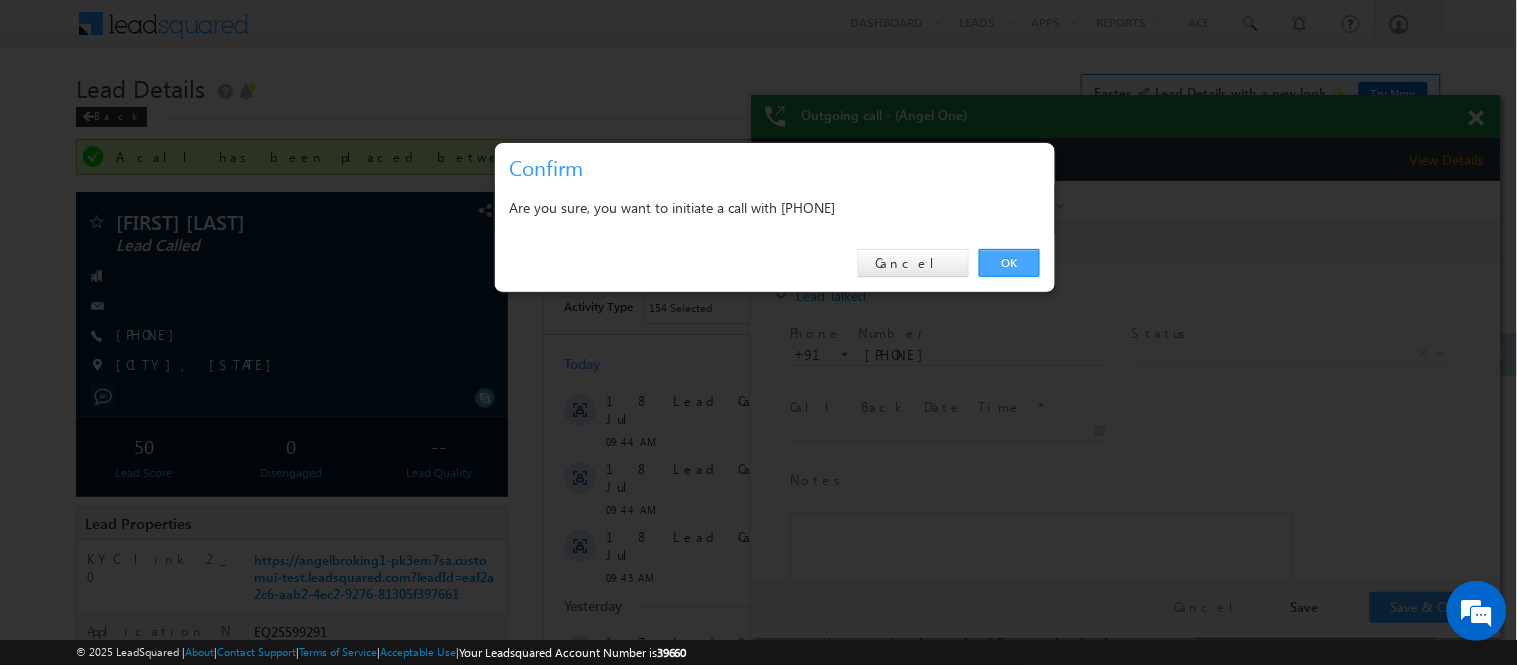 drag, startPoint x: 1014, startPoint y: 255, endPoint x: 263, endPoint y: 74, distance: 772.5037 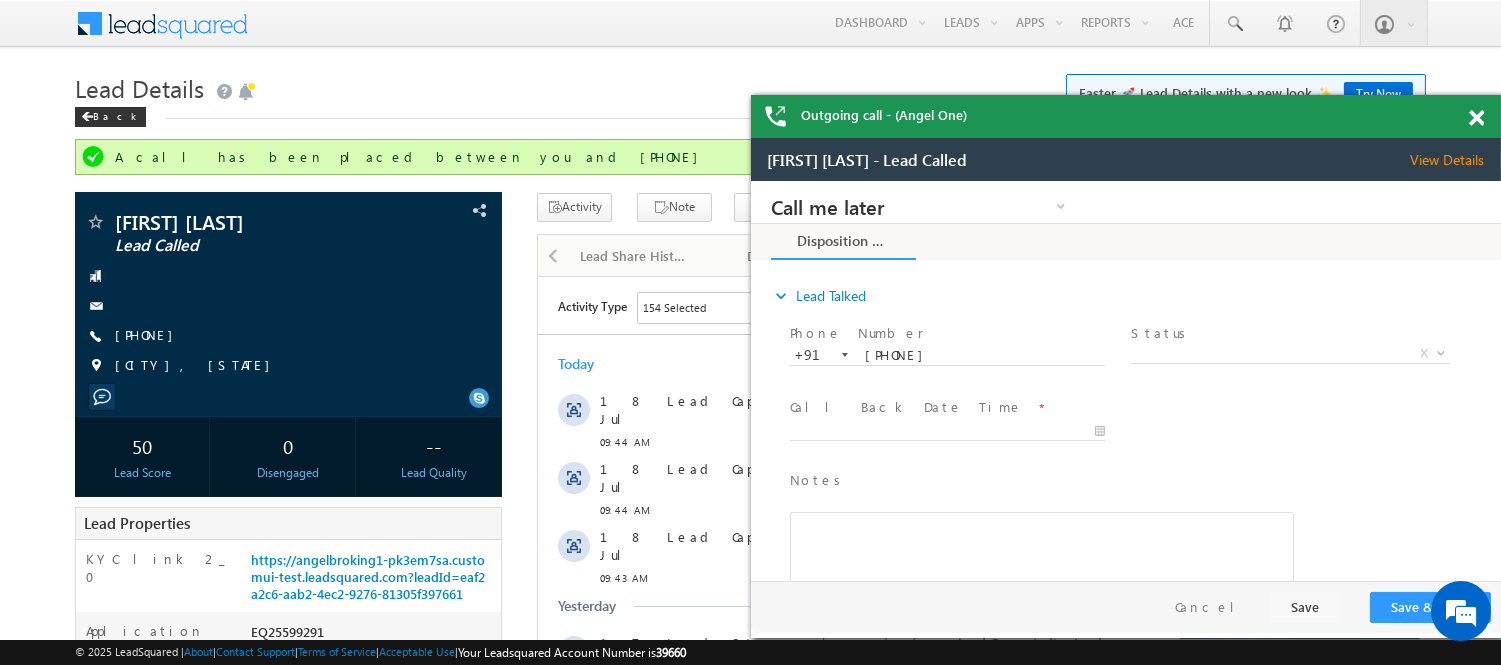 scroll, scrollTop: 0, scrollLeft: 0, axis: both 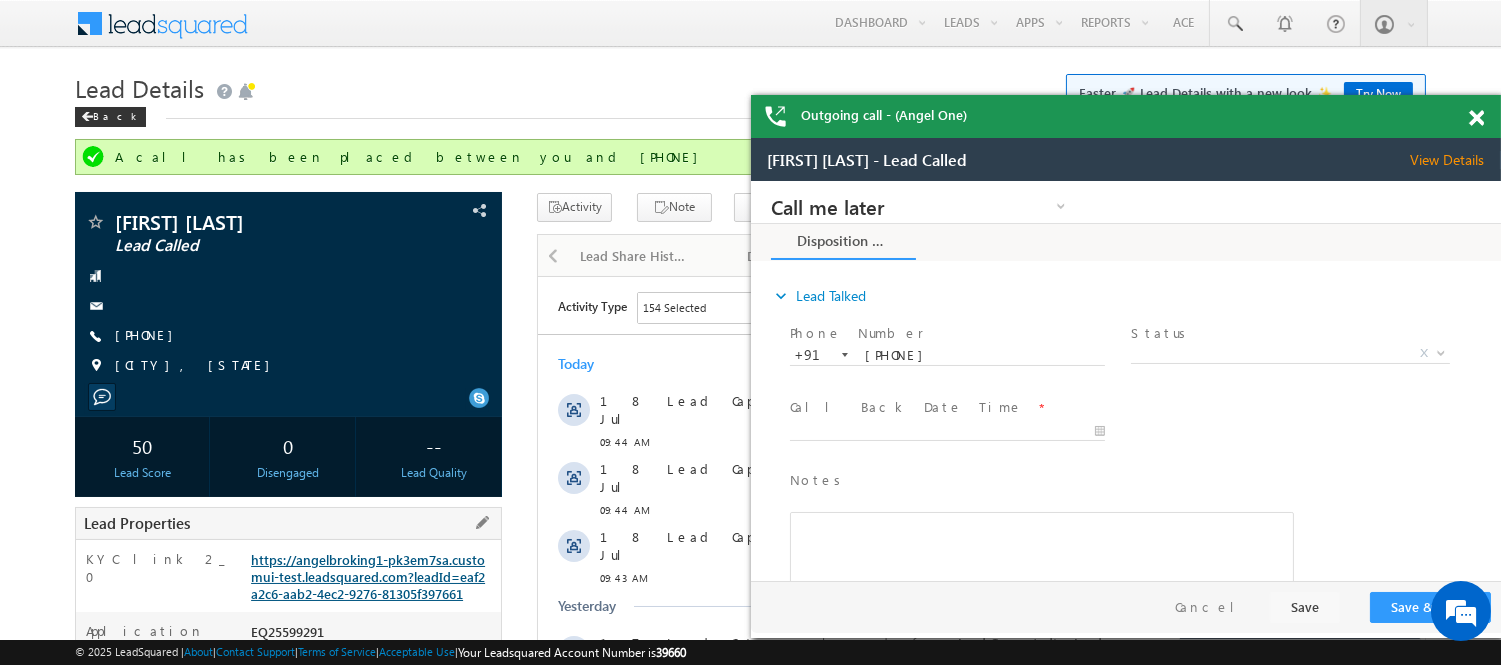 click on "https://angelbroking1-pk3em7sa.customui-test.leadsquared.com?leadId=eaf2a2c6-aab2-4ec2-9276-81305f397661" at bounding box center [368, 576] 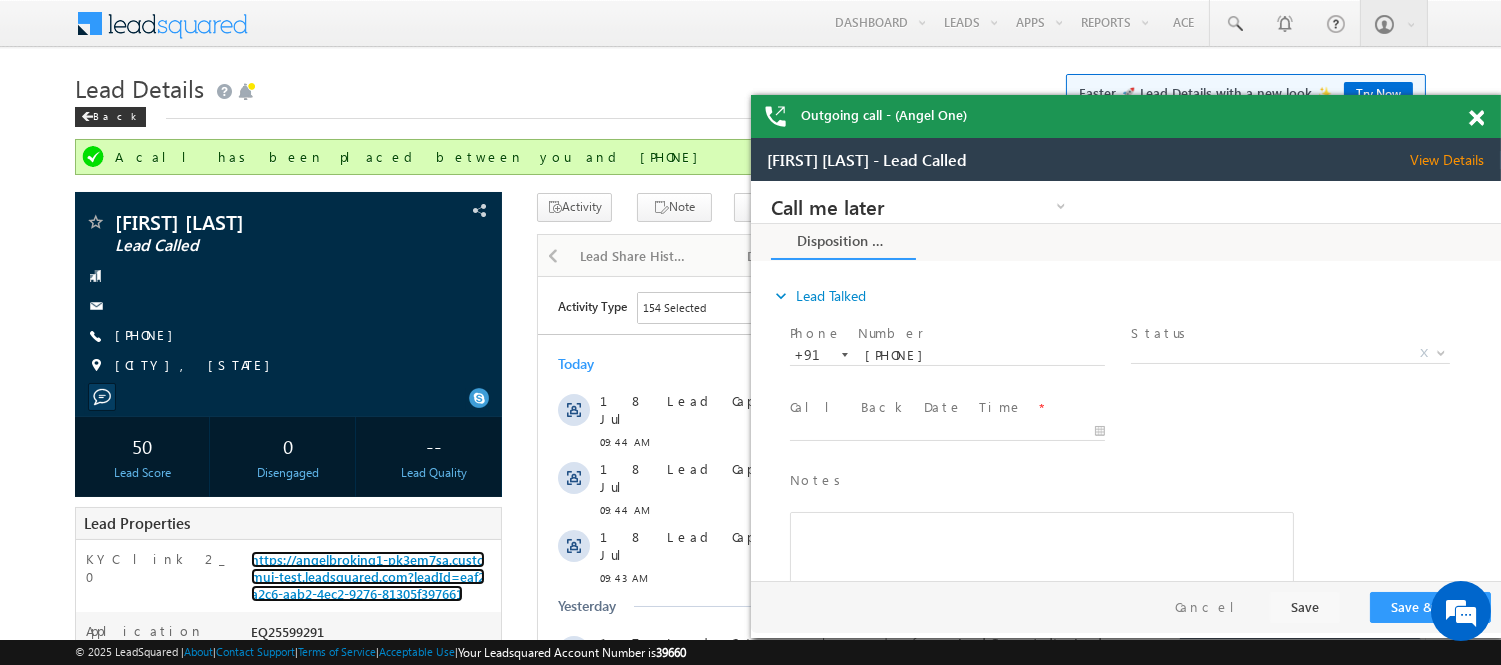 click on "Outgoing call -  (Angel One)" at bounding box center (1126, 116) 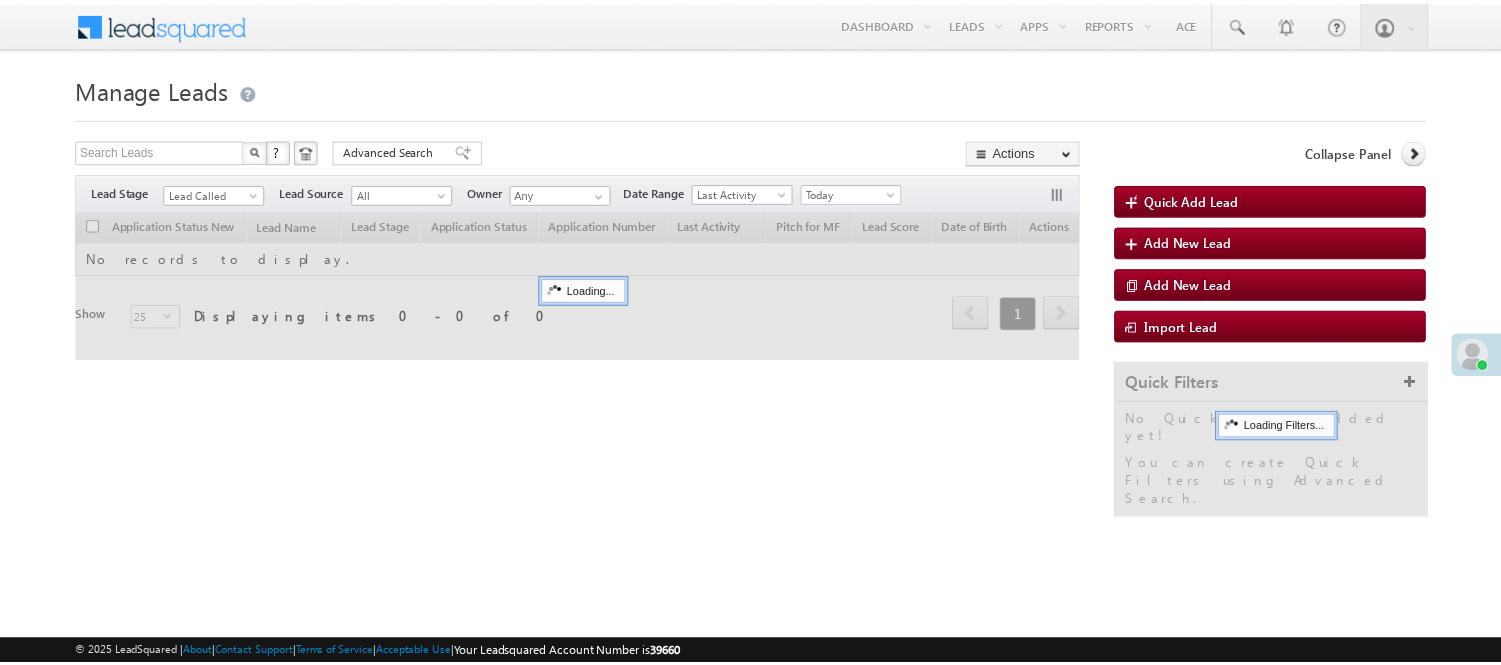scroll, scrollTop: 0, scrollLeft: 0, axis: both 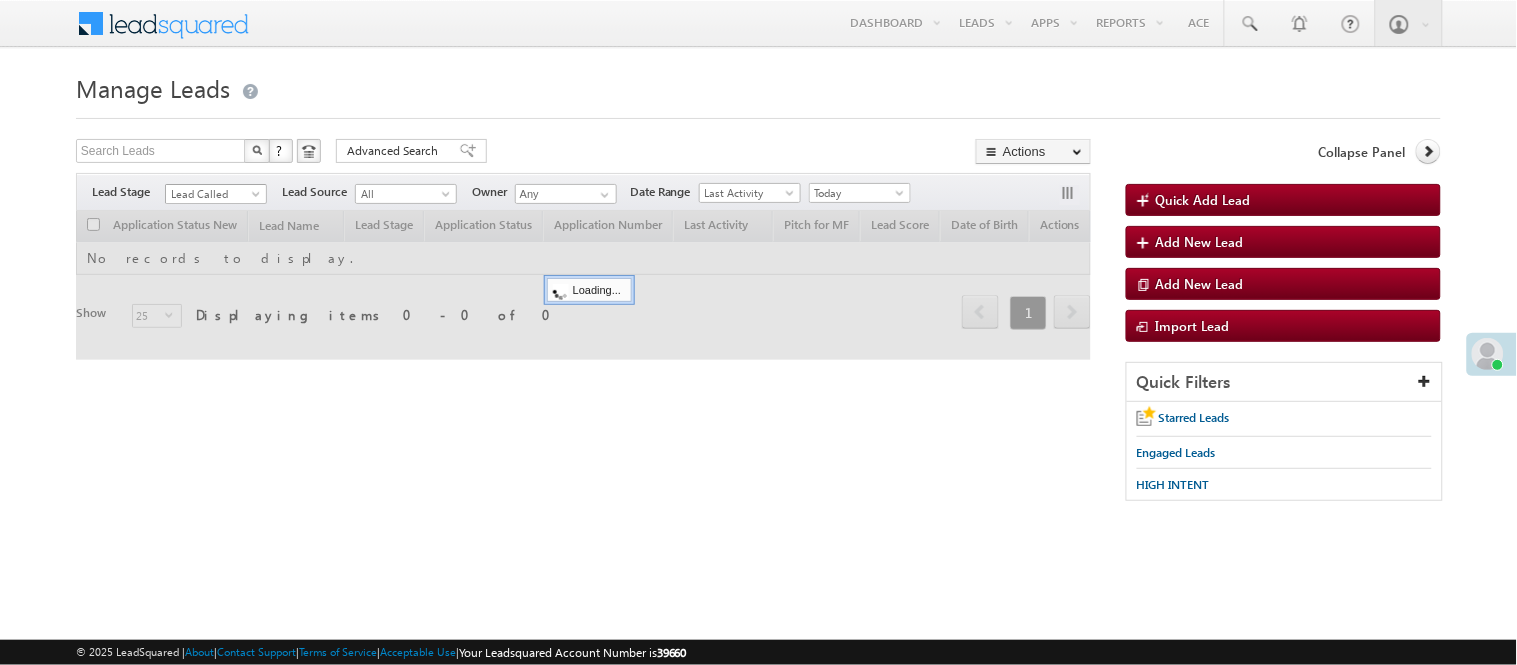 click on "Lead Called" at bounding box center [213, 194] 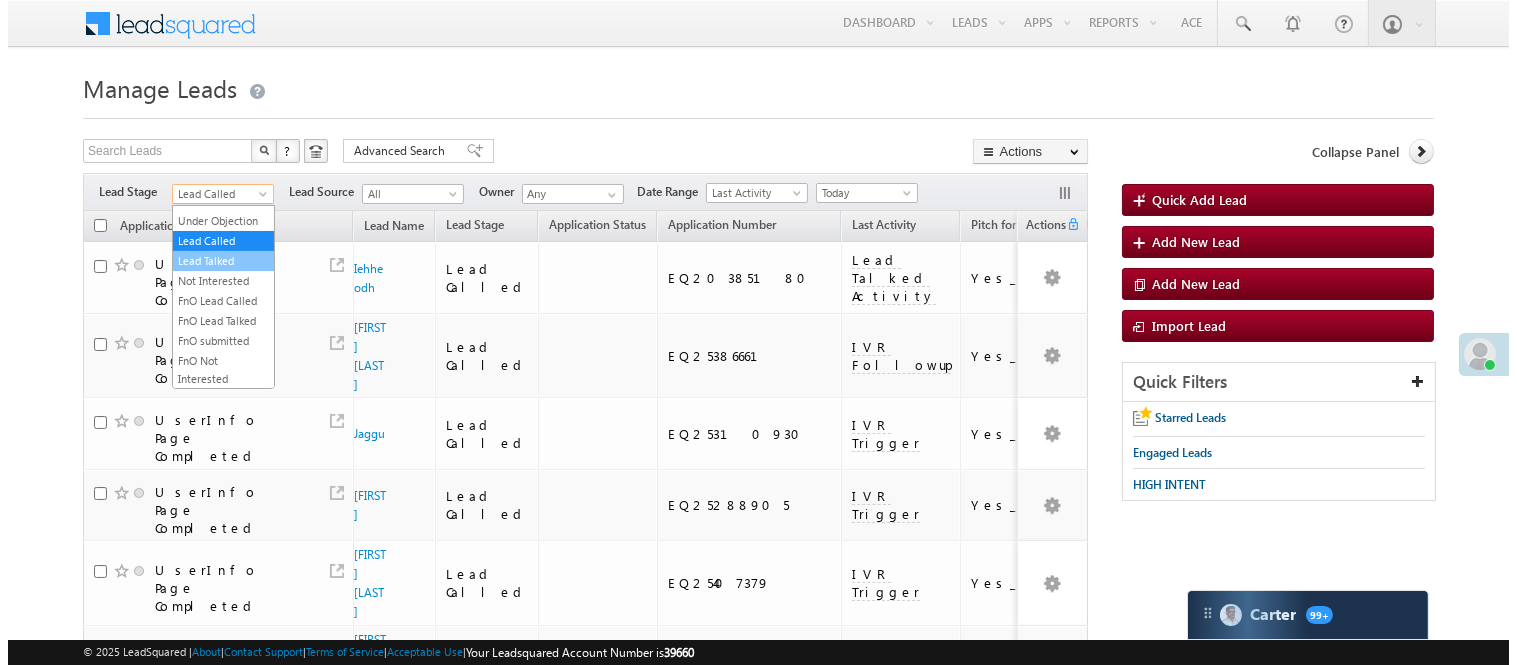 scroll, scrollTop: 0, scrollLeft: 0, axis: both 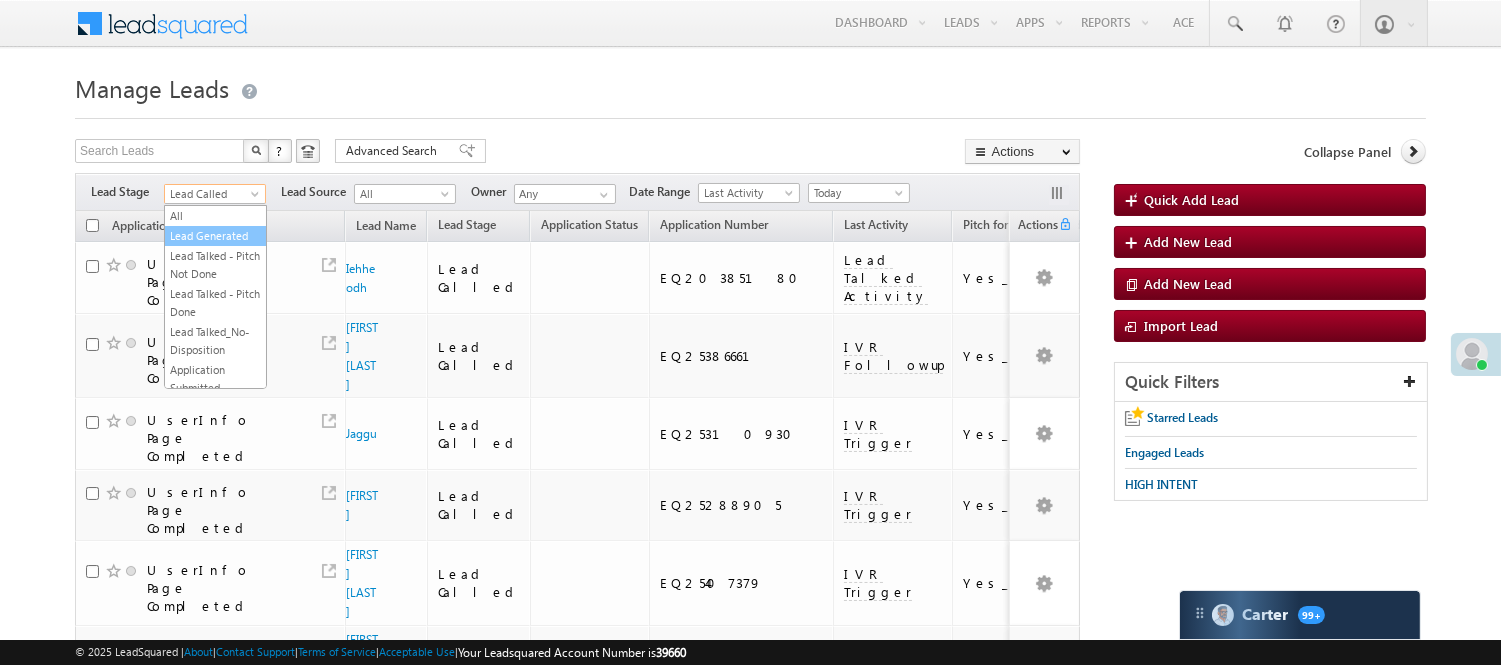 click on "Lead Generated" at bounding box center [215, 236] 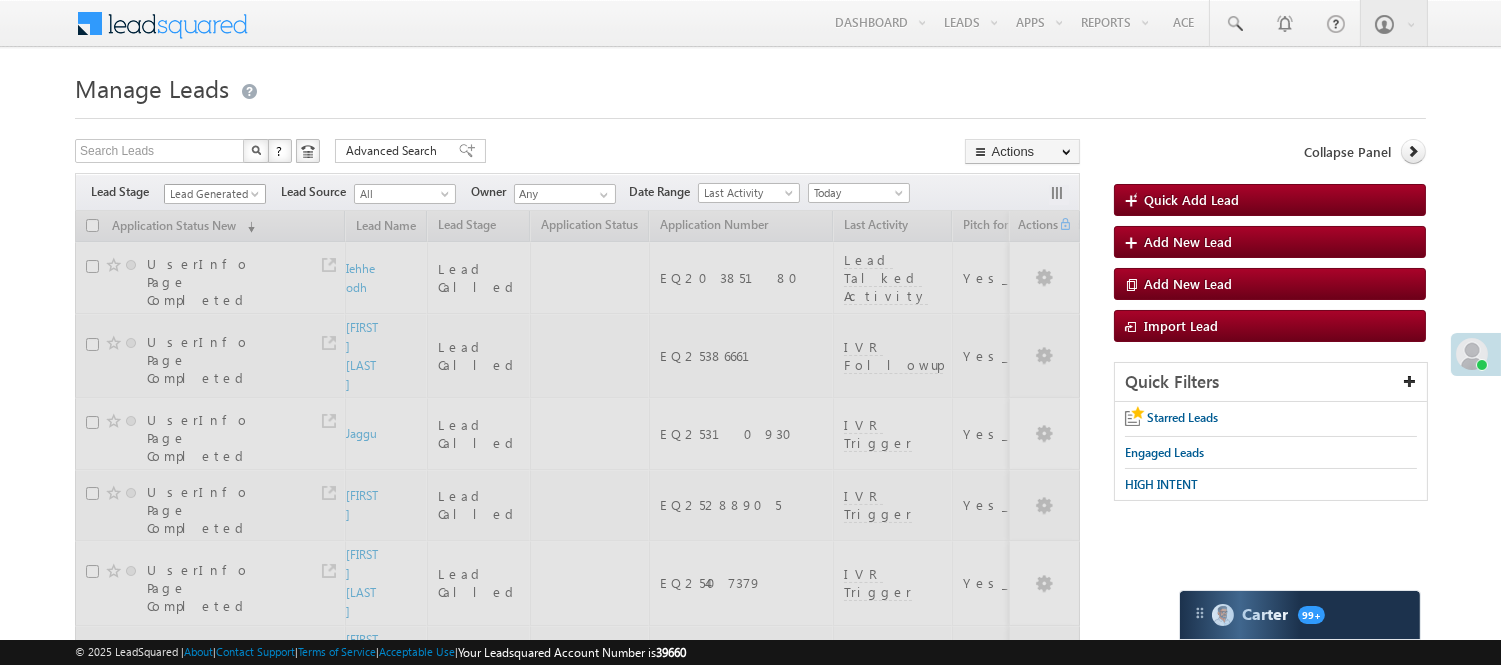 click on "Lead Generated" at bounding box center [212, 194] 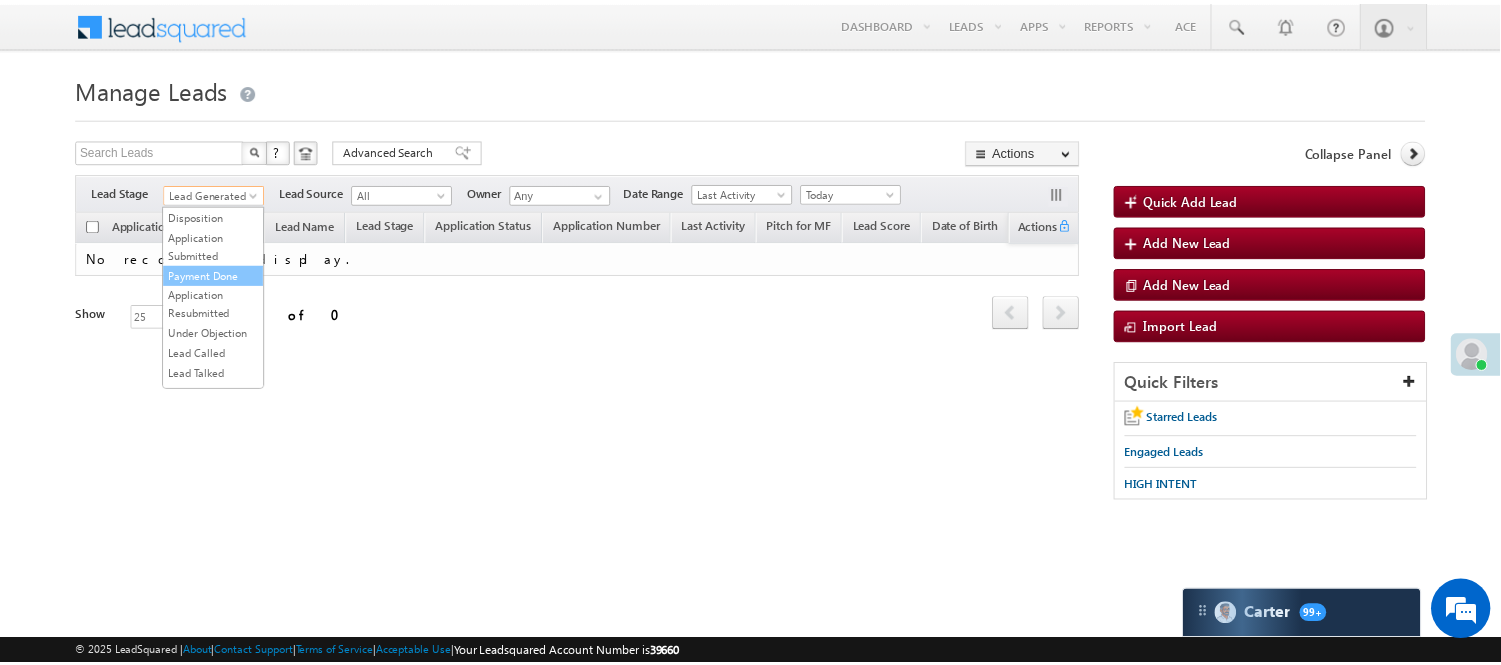 scroll, scrollTop: 496, scrollLeft: 0, axis: vertical 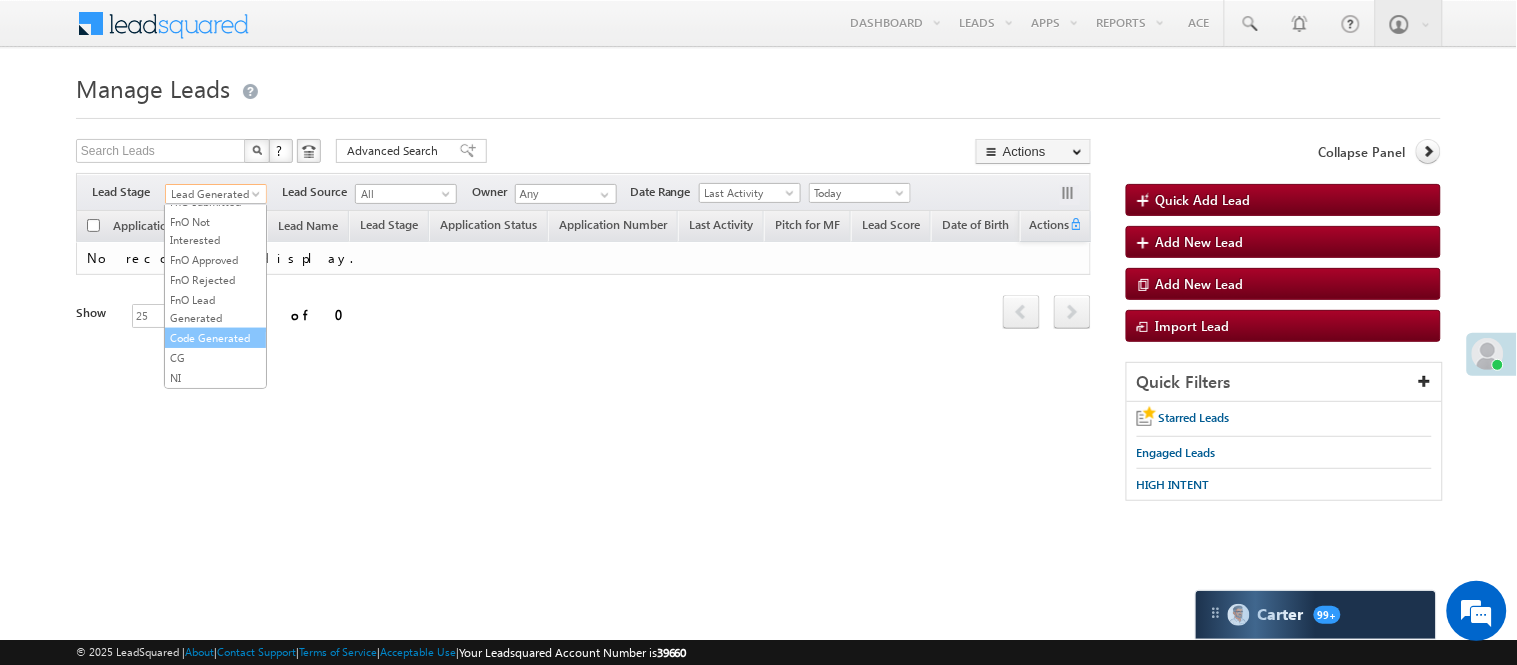 click on "Code Generated" at bounding box center (215, 338) 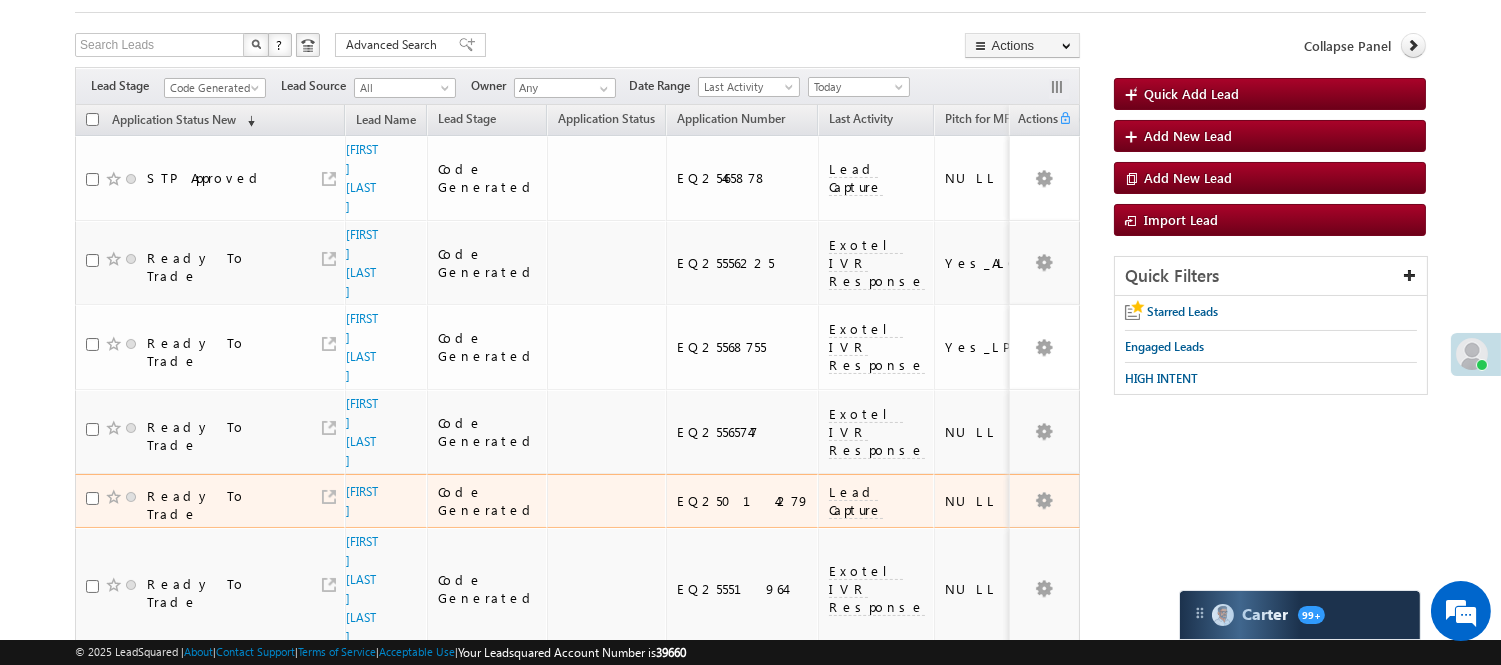 scroll, scrollTop: 80, scrollLeft: 0, axis: vertical 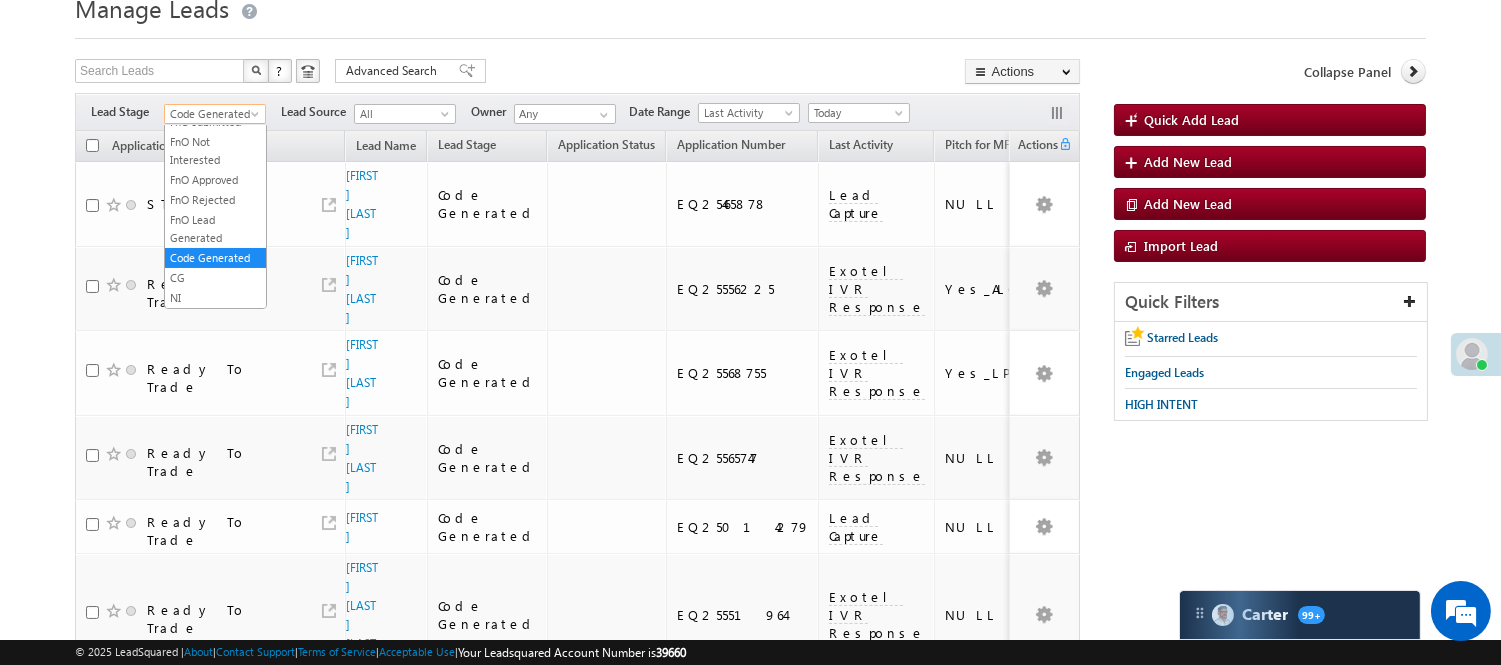 click on "Code Generated" at bounding box center (212, 114) 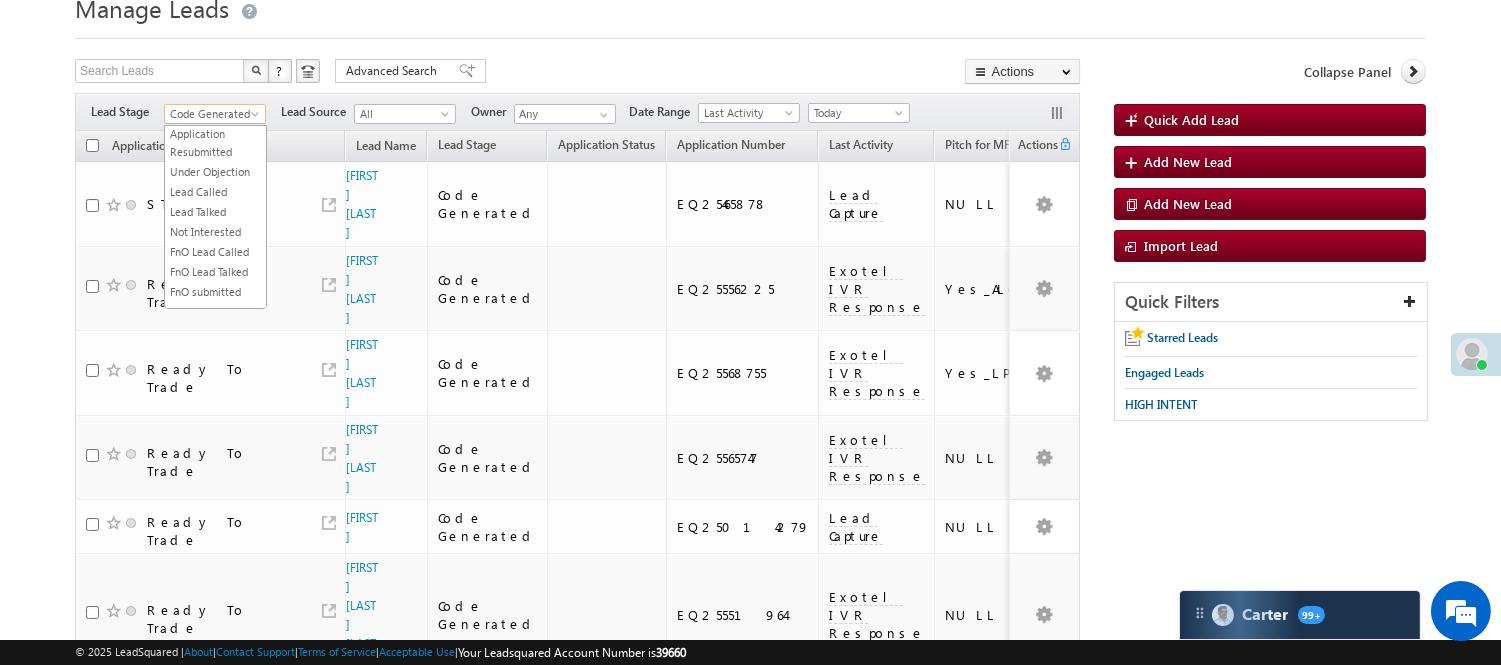 scroll, scrollTop: 0, scrollLeft: 0, axis: both 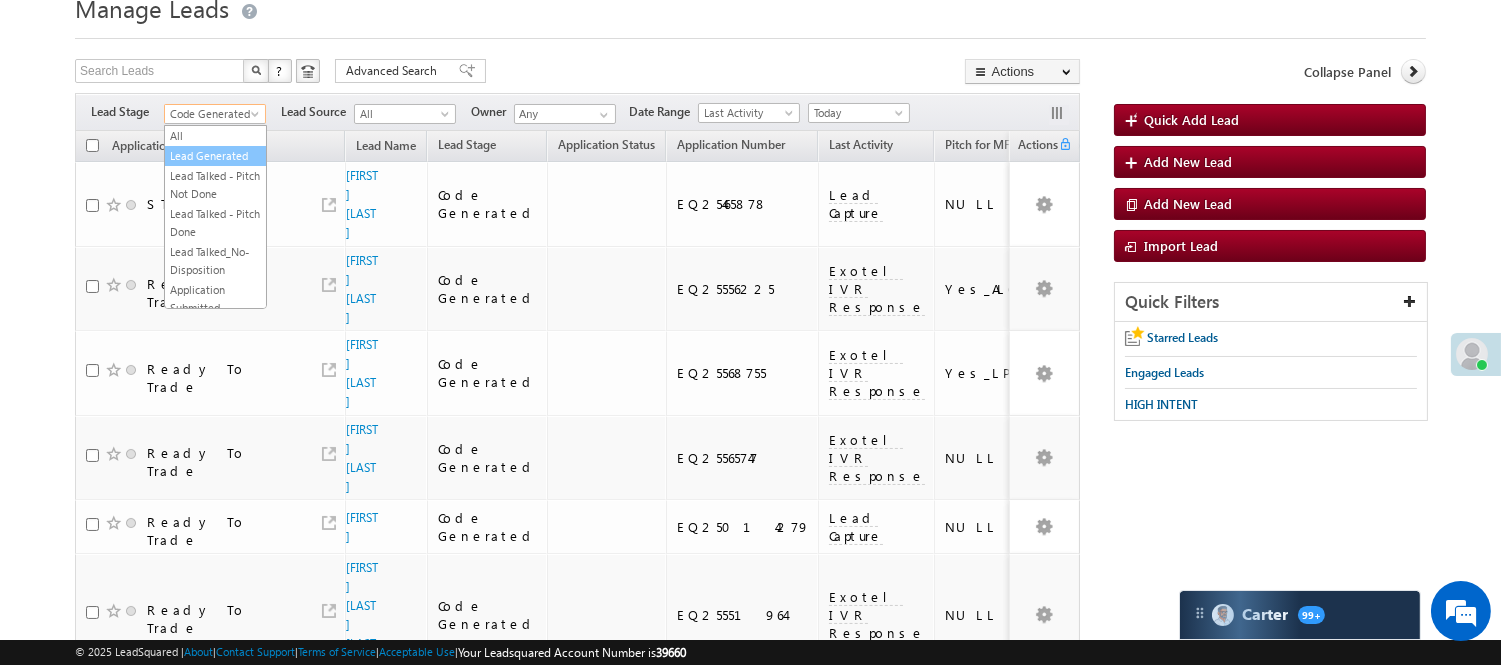 click on "Lead Generated" at bounding box center [215, 156] 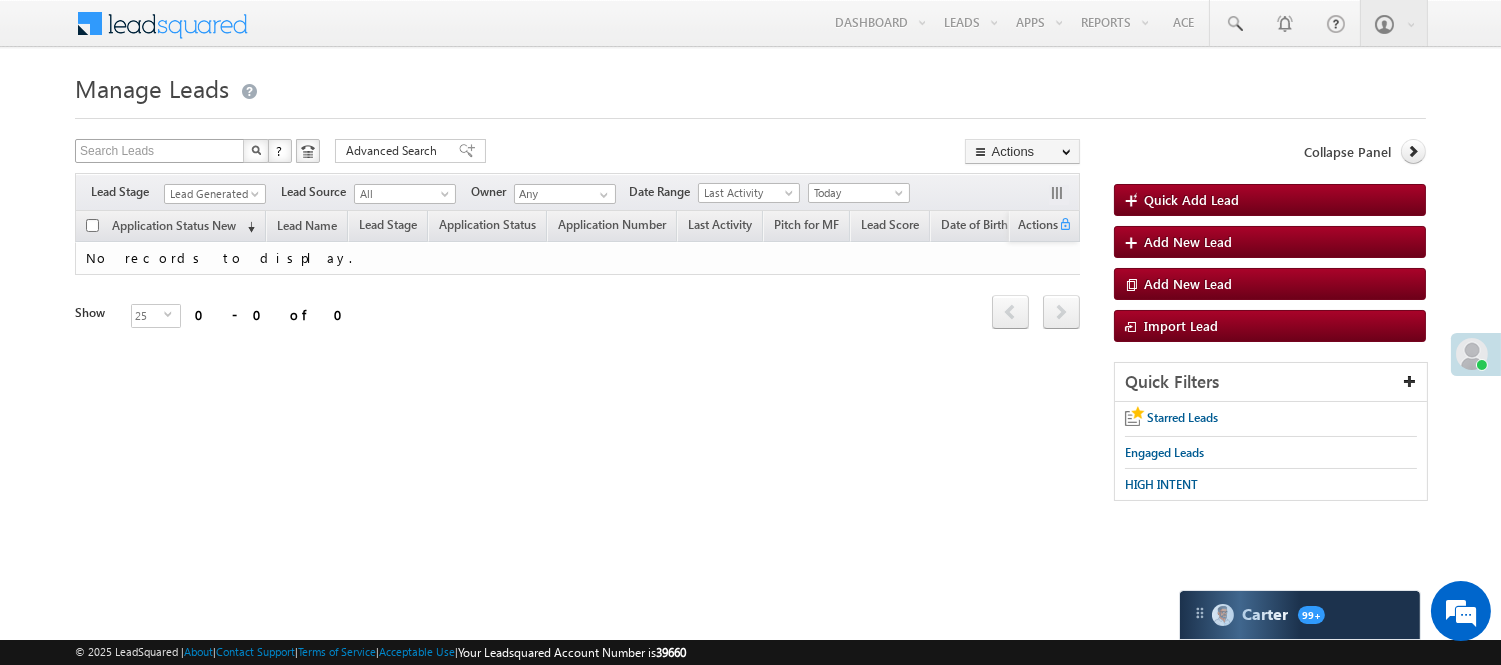 scroll, scrollTop: 0, scrollLeft: 0, axis: both 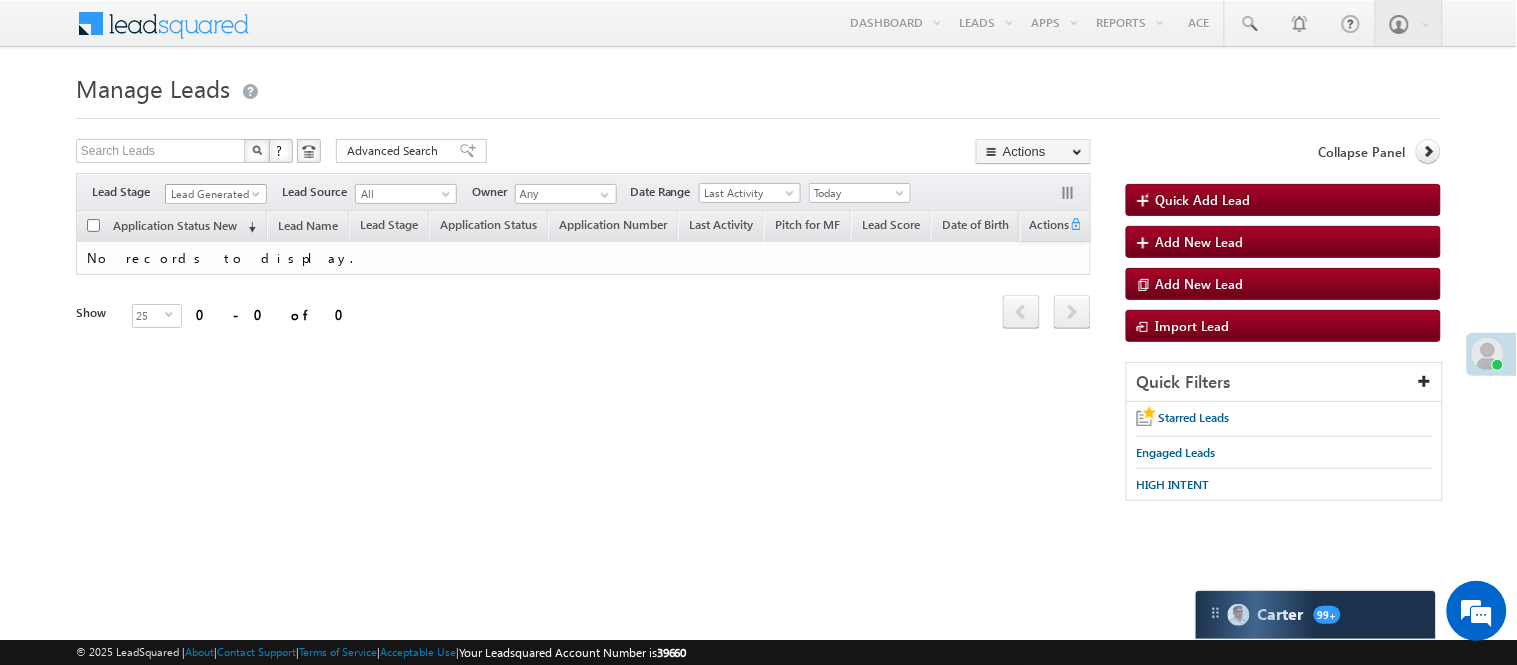 click on "Lead Generated" at bounding box center [213, 194] 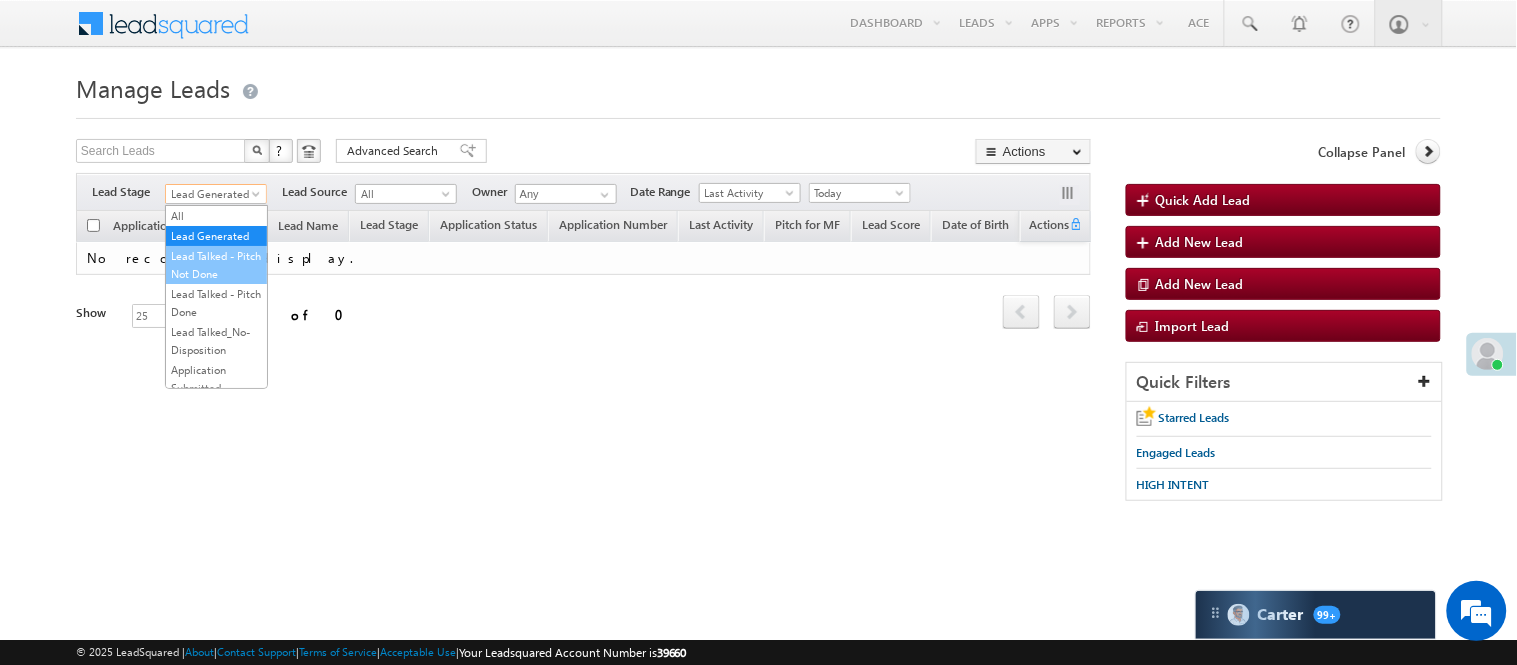 click on "Lead Talked - Pitch Not Done" at bounding box center [216, 265] 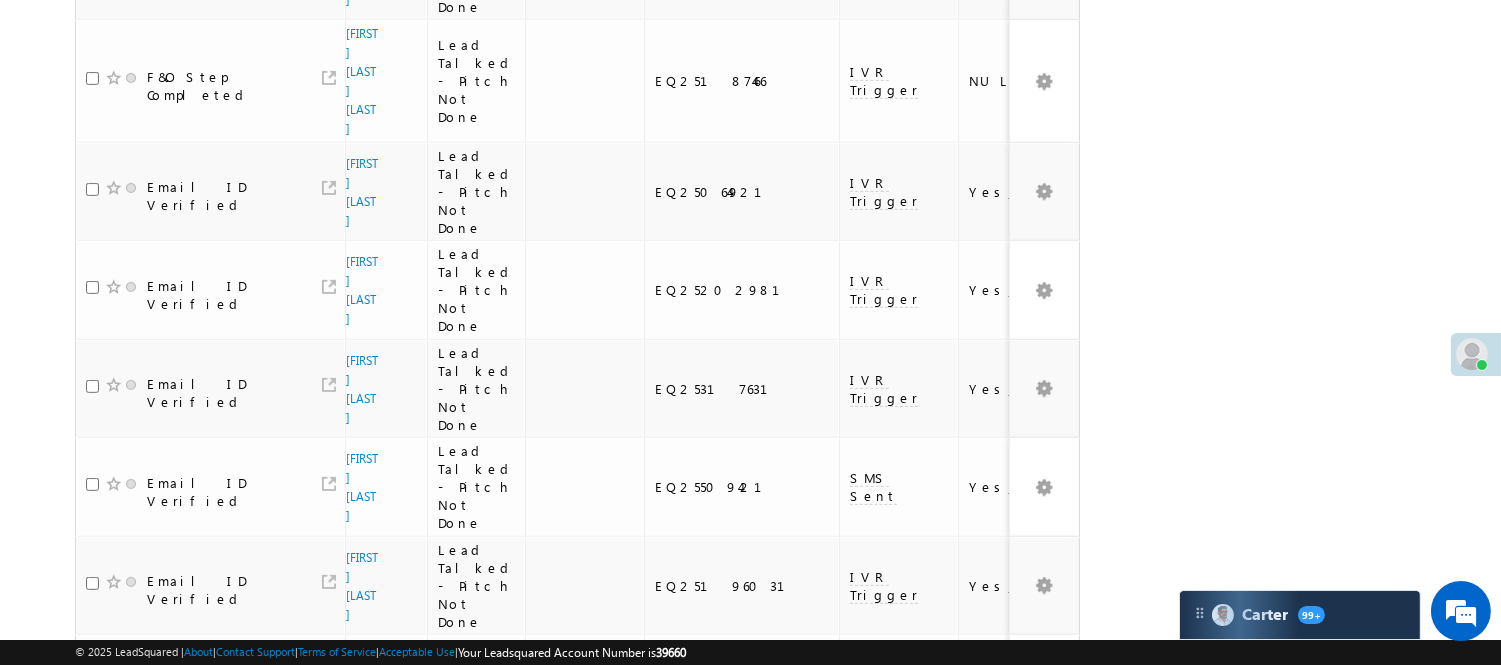 scroll, scrollTop: 1866, scrollLeft: 0, axis: vertical 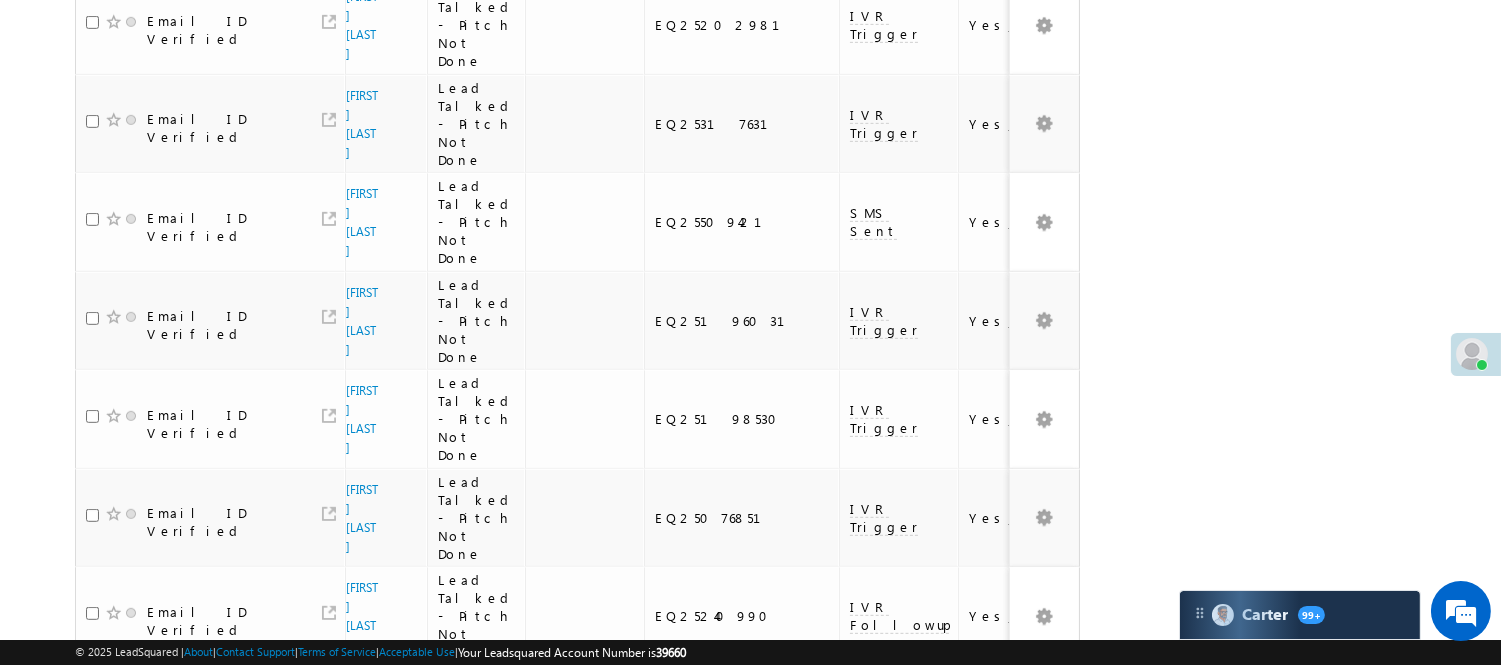 click on "2" at bounding box center [1018, 925] 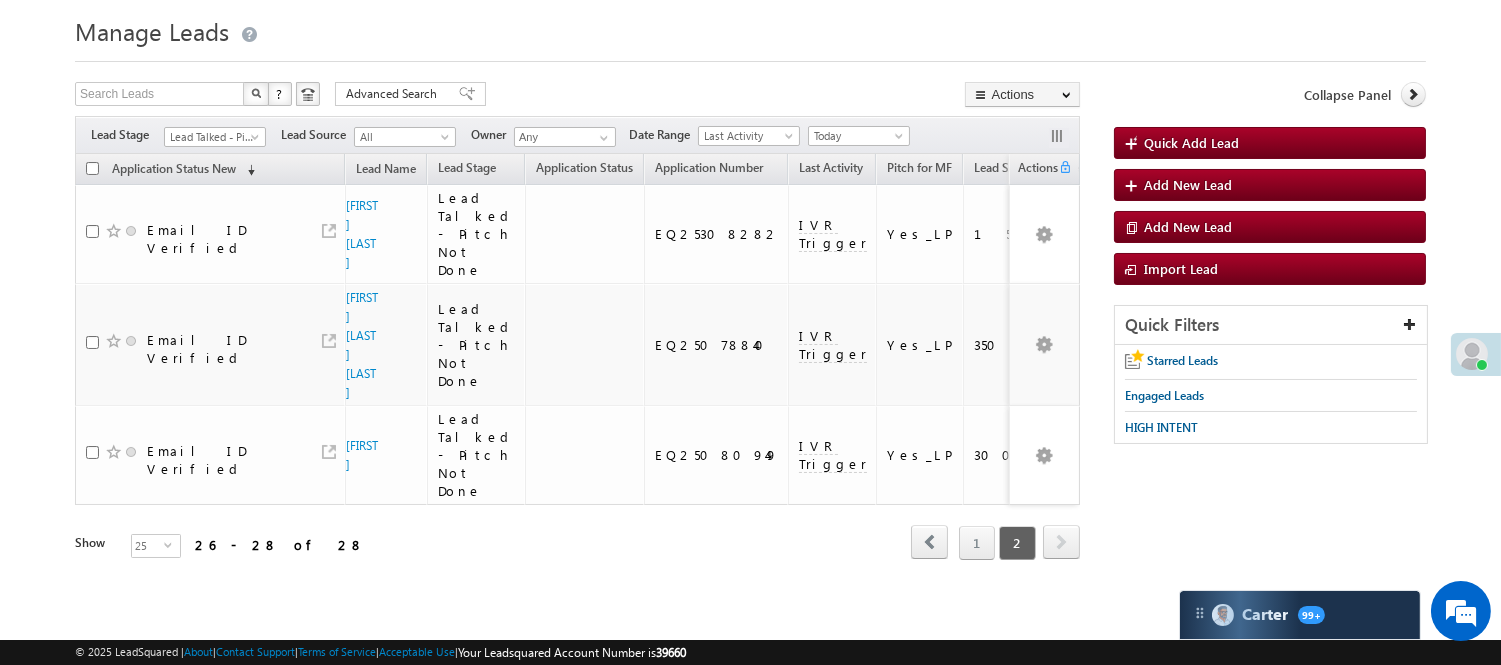 scroll, scrollTop: 1, scrollLeft: 0, axis: vertical 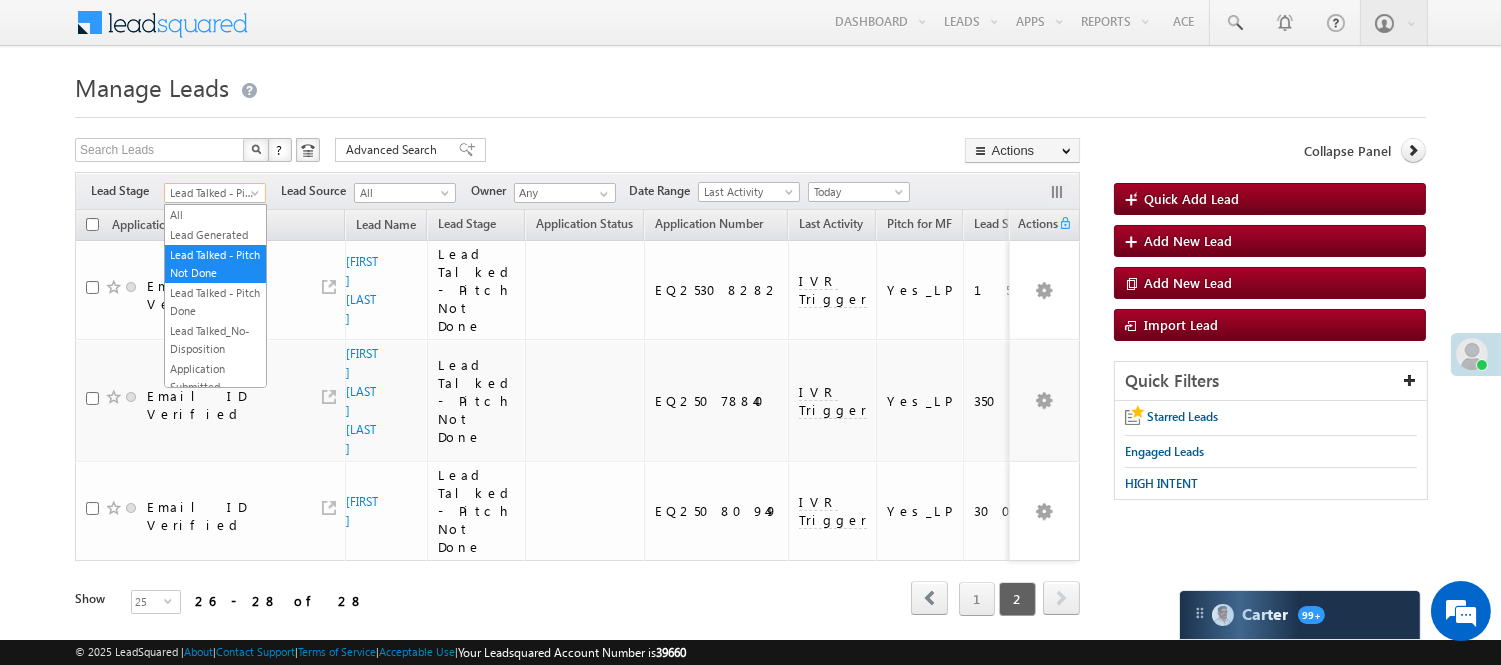 click on "Lead Talked - Pitch Not Done" at bounding box center (212, 193) 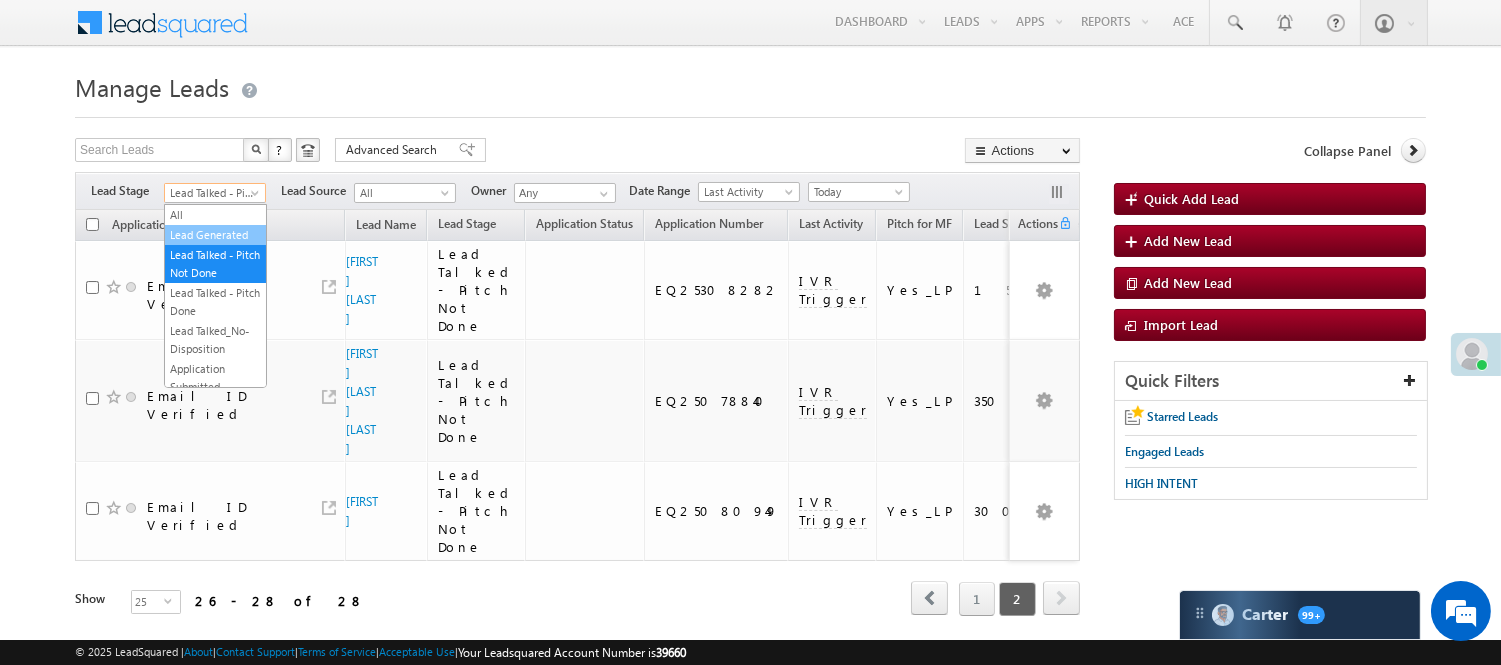 click on "Lead Generated" at bounding box center (215, 235) 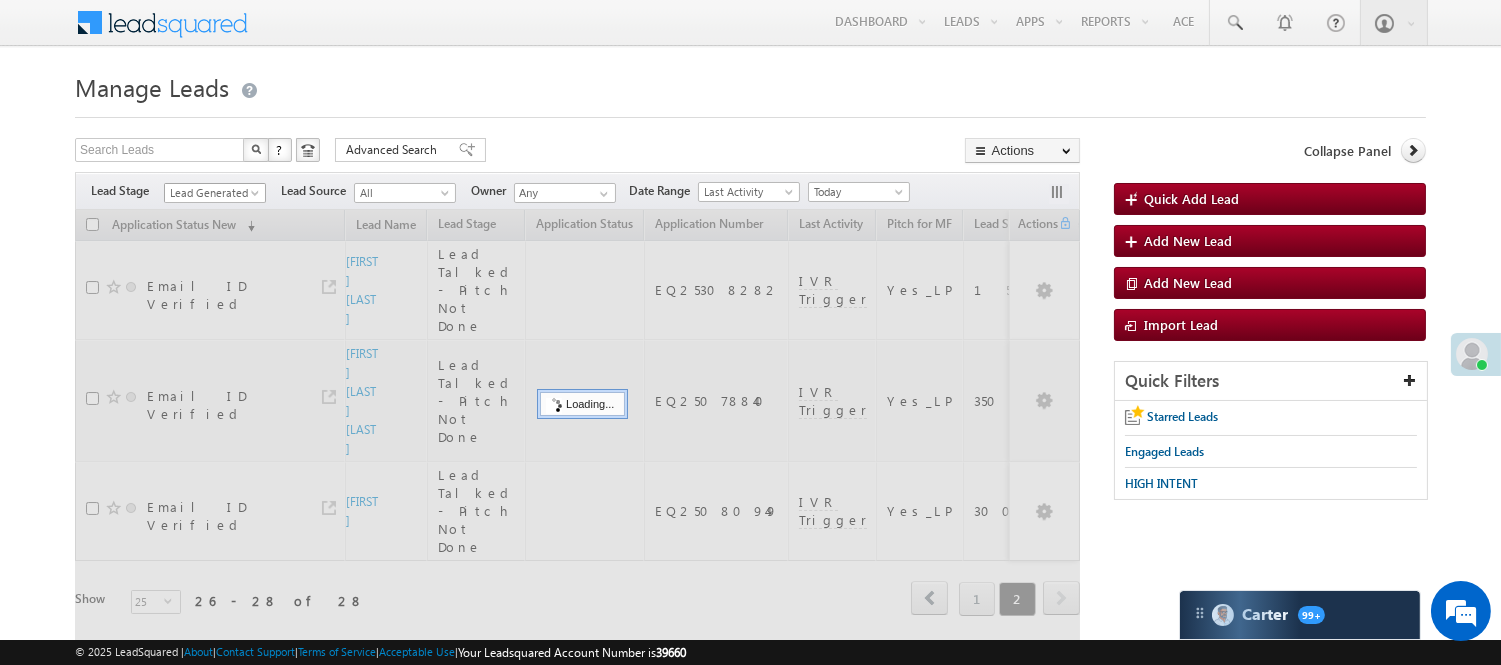 click on "Lead Generated" at bounding box center (212, 193) 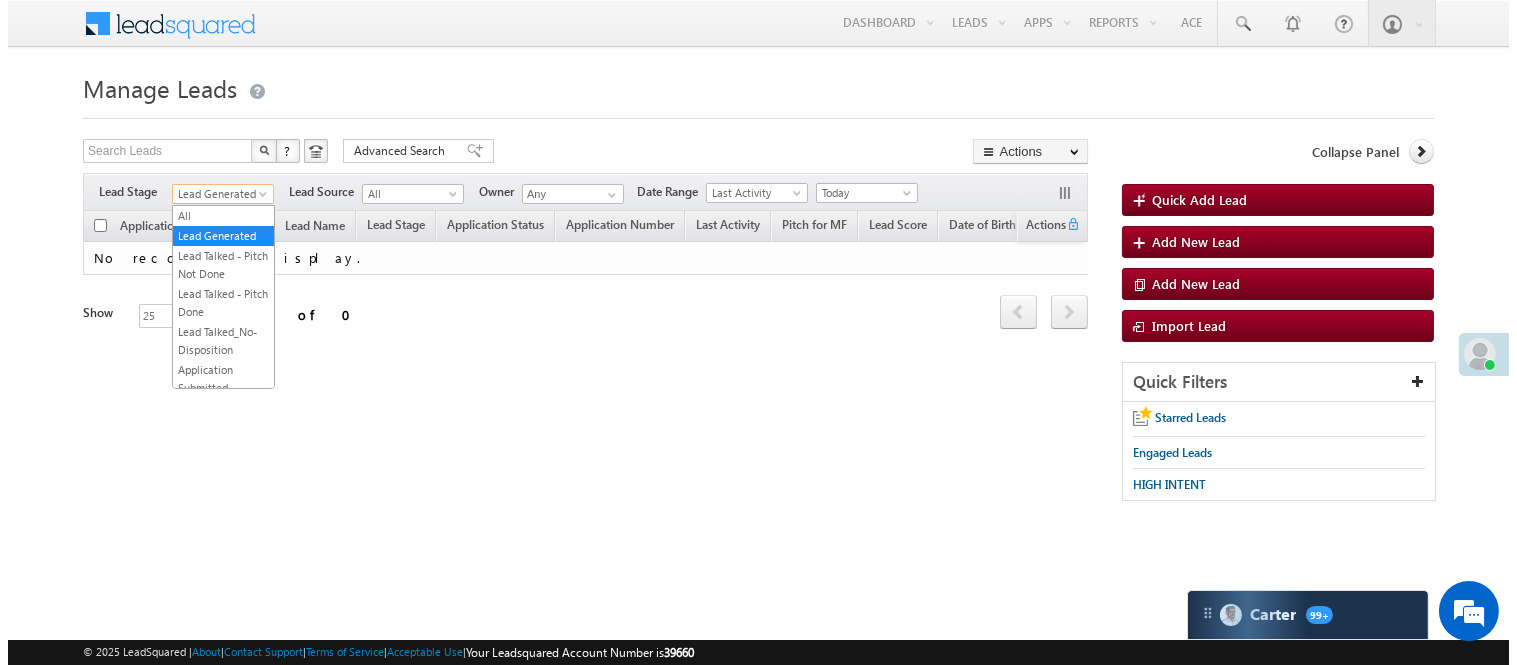 scroll, scrollTop: 0, scrollLeft: 0, axis: both 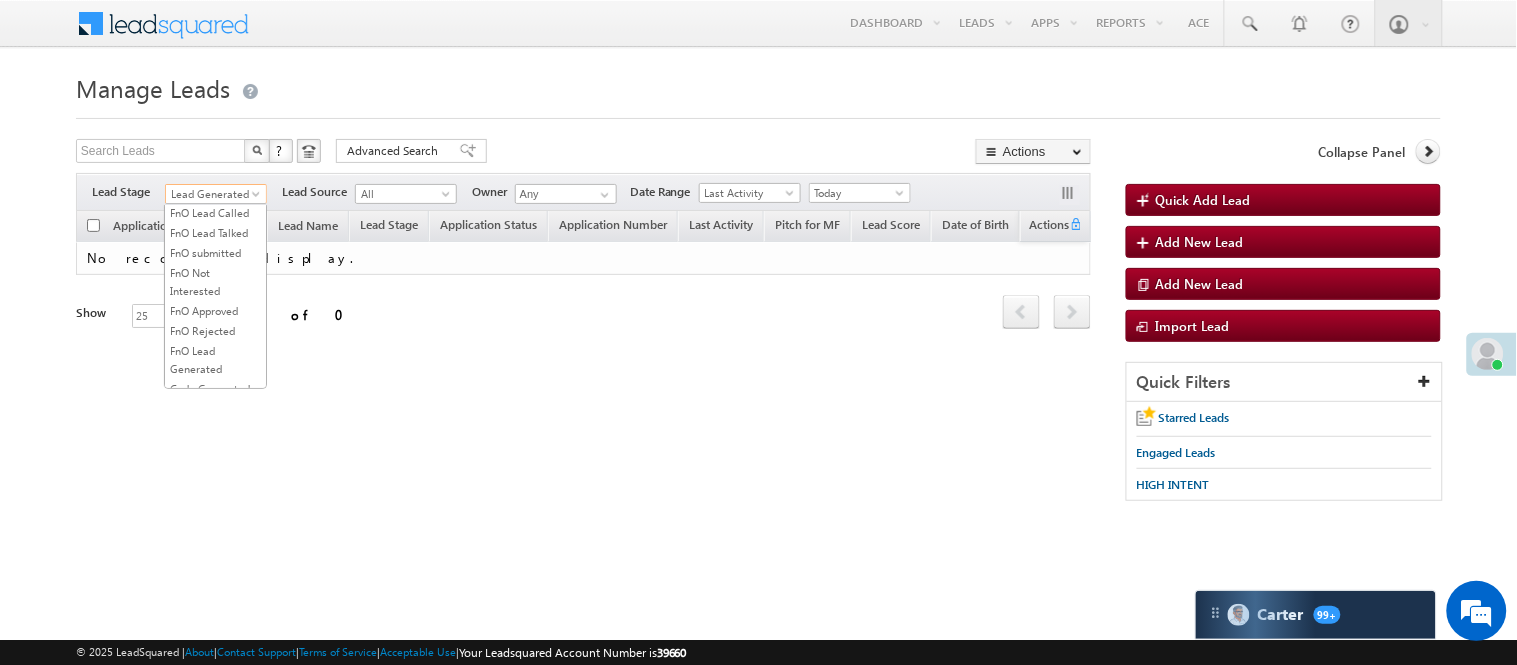 click on "Lead Called" at bounding box center [215, 153] 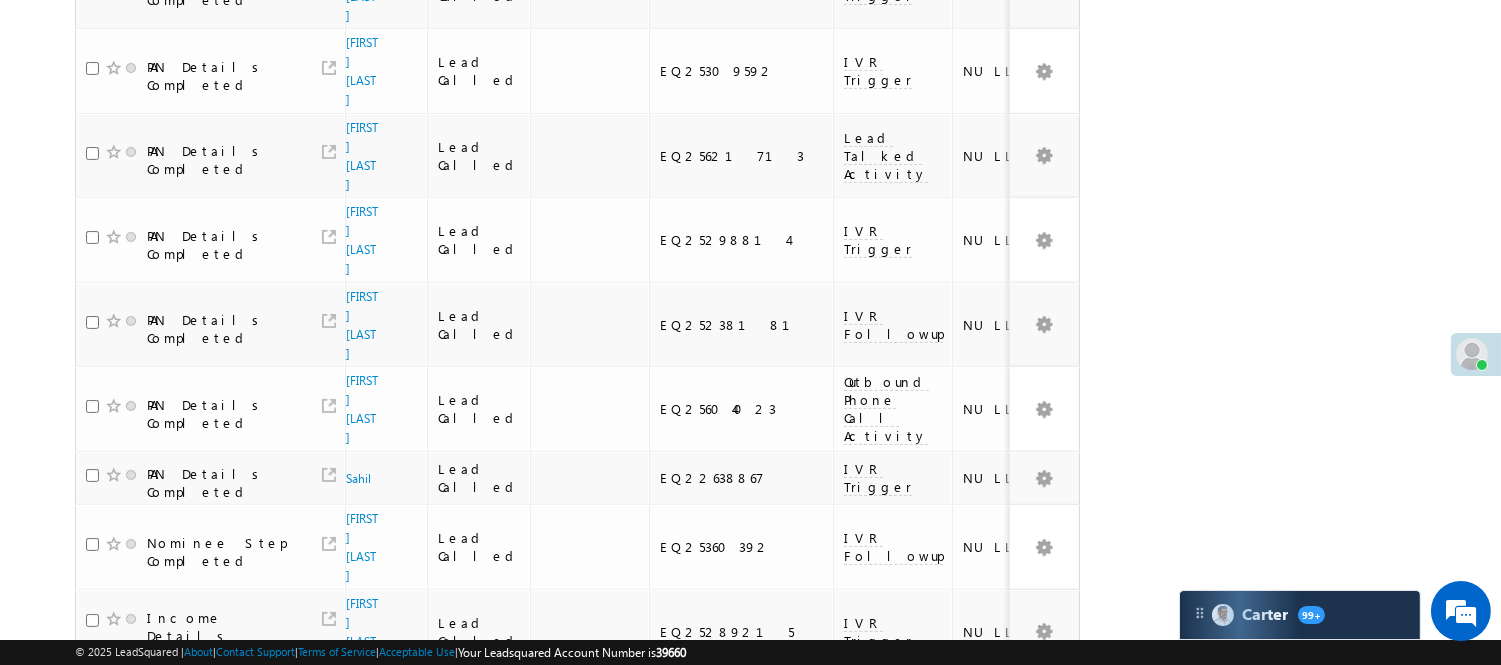 scroll, scrollTop: 1421, scrollLeft: 0, axis: vertical 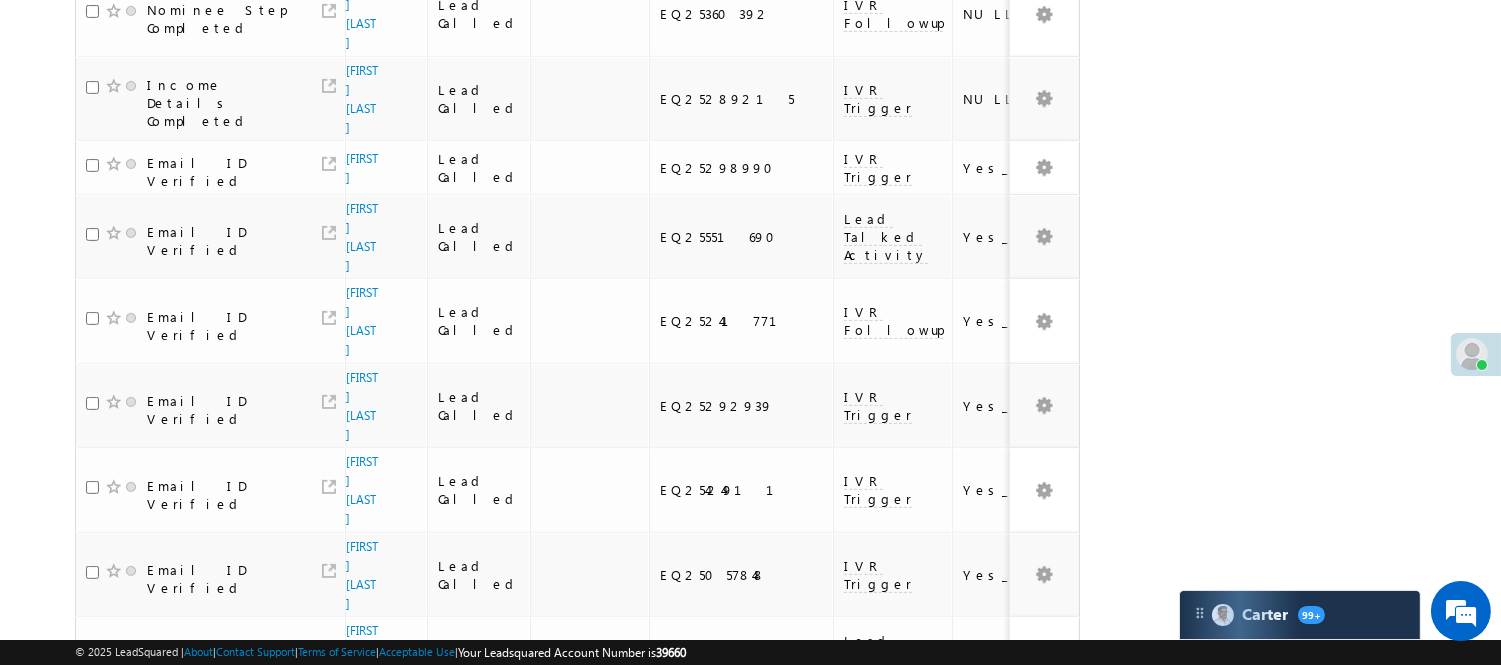 click on "2" at bounding box center [1018, 909] 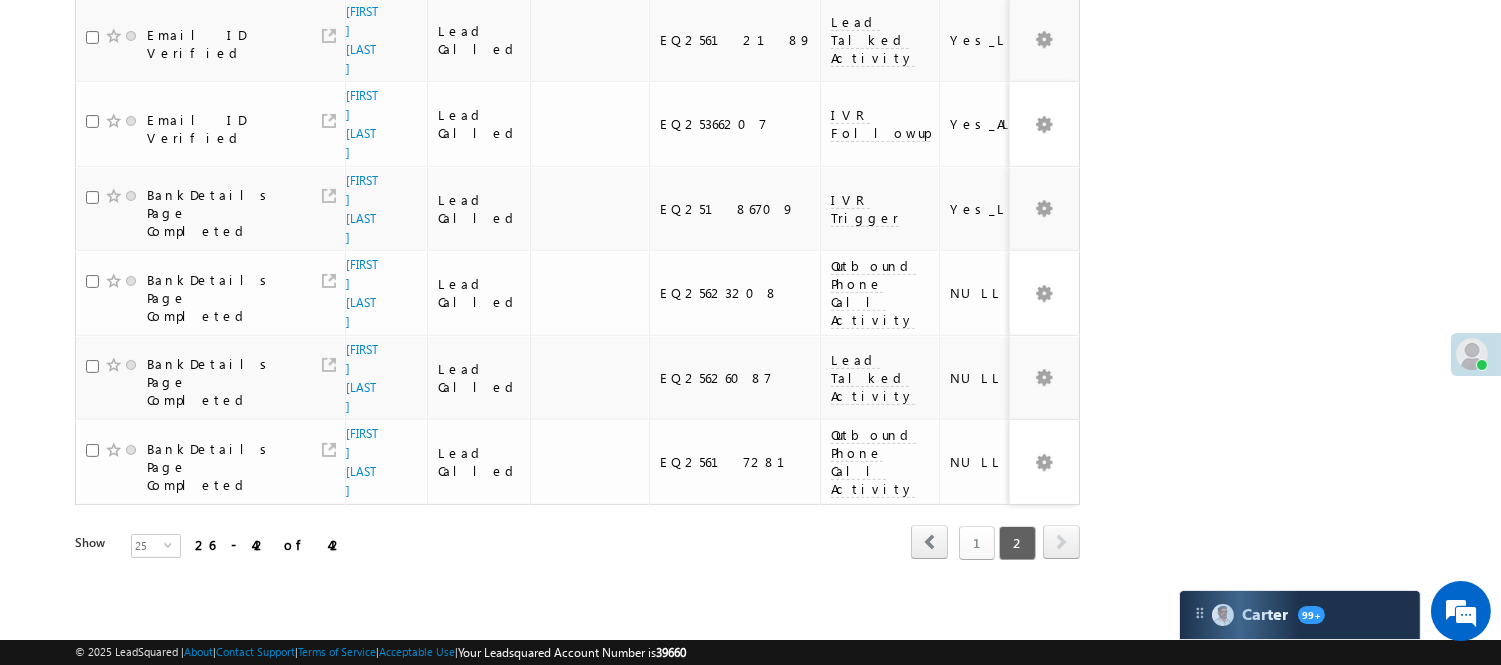 scroll, scrollTop: 910, scrollLeft: 0, axis: vertical 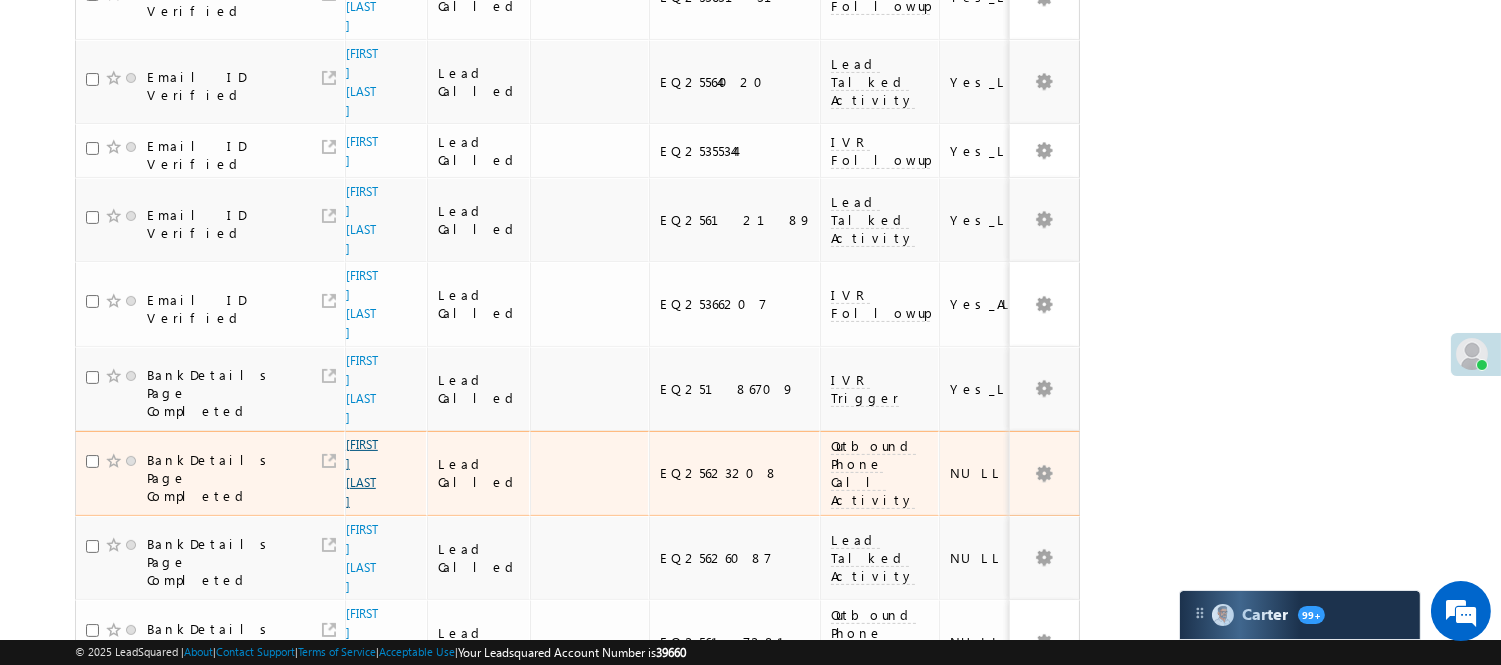 click on "Abhay Ahirwar" at bounding box center (362, 473) 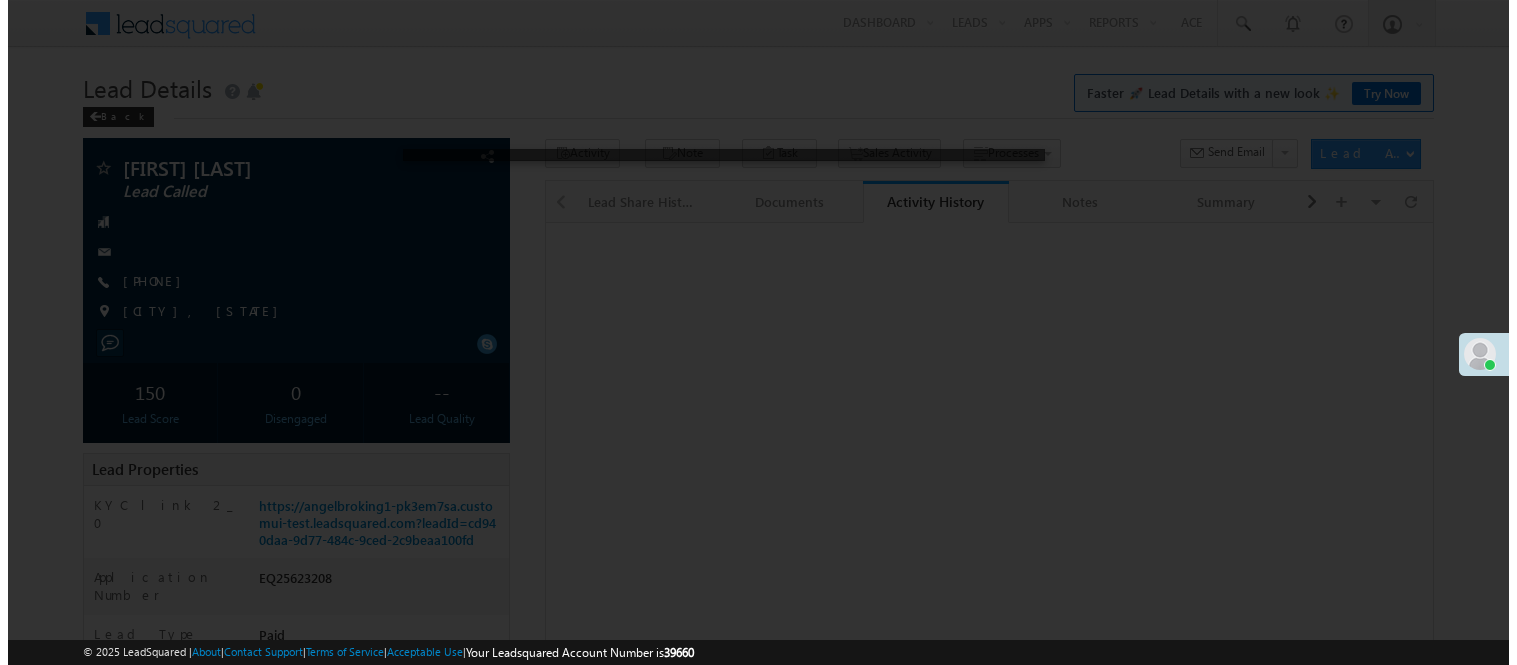scroll, scrollTop: 0, scrollLeft: 0, axis: both 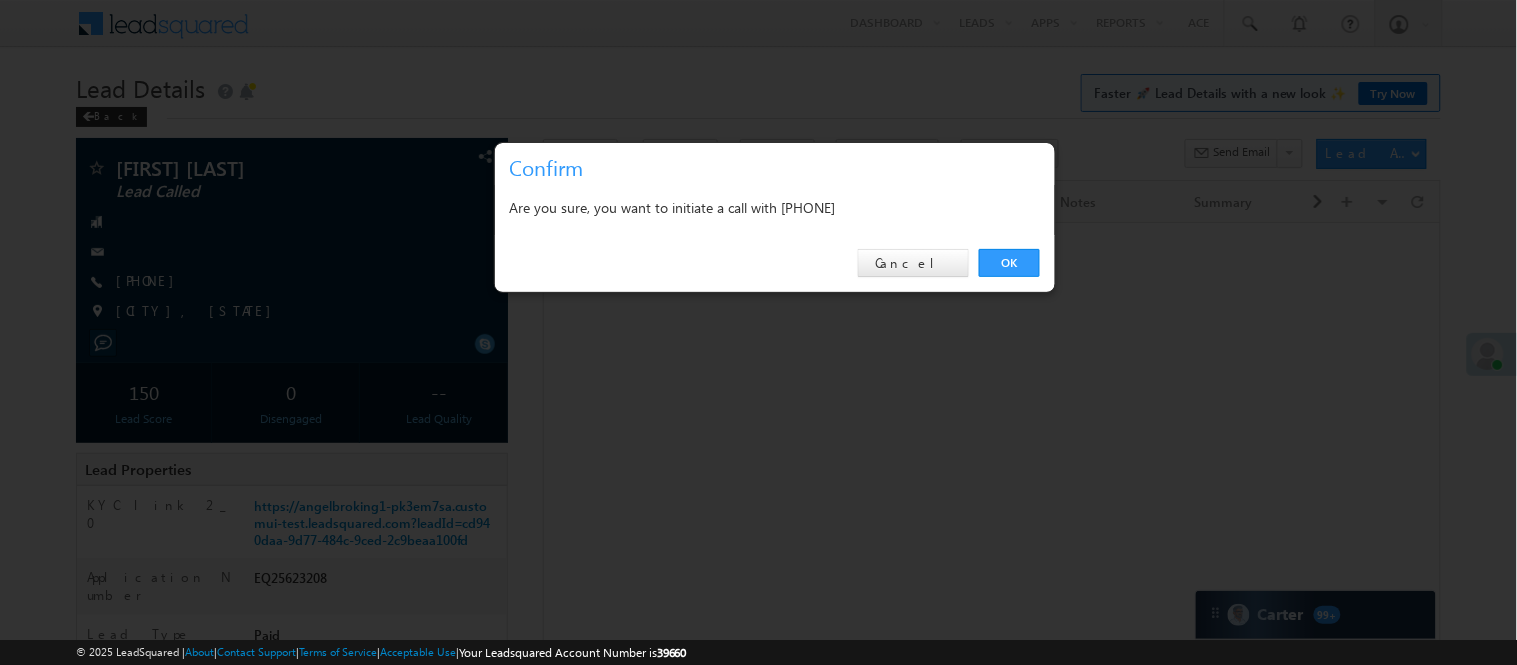 click on "OK Cancel" at bounding box center (775, 263) 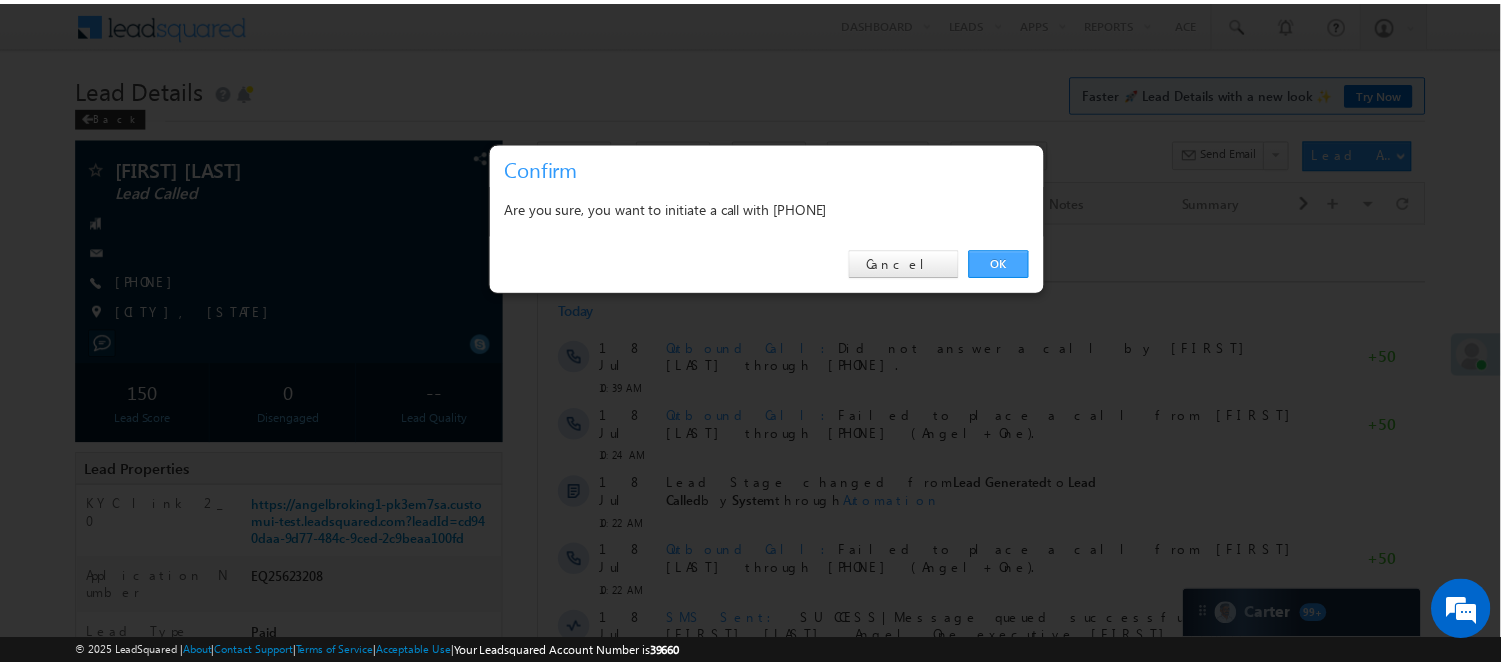 scroll, scrollTop: 0, scrollLeft: 0, axis: both 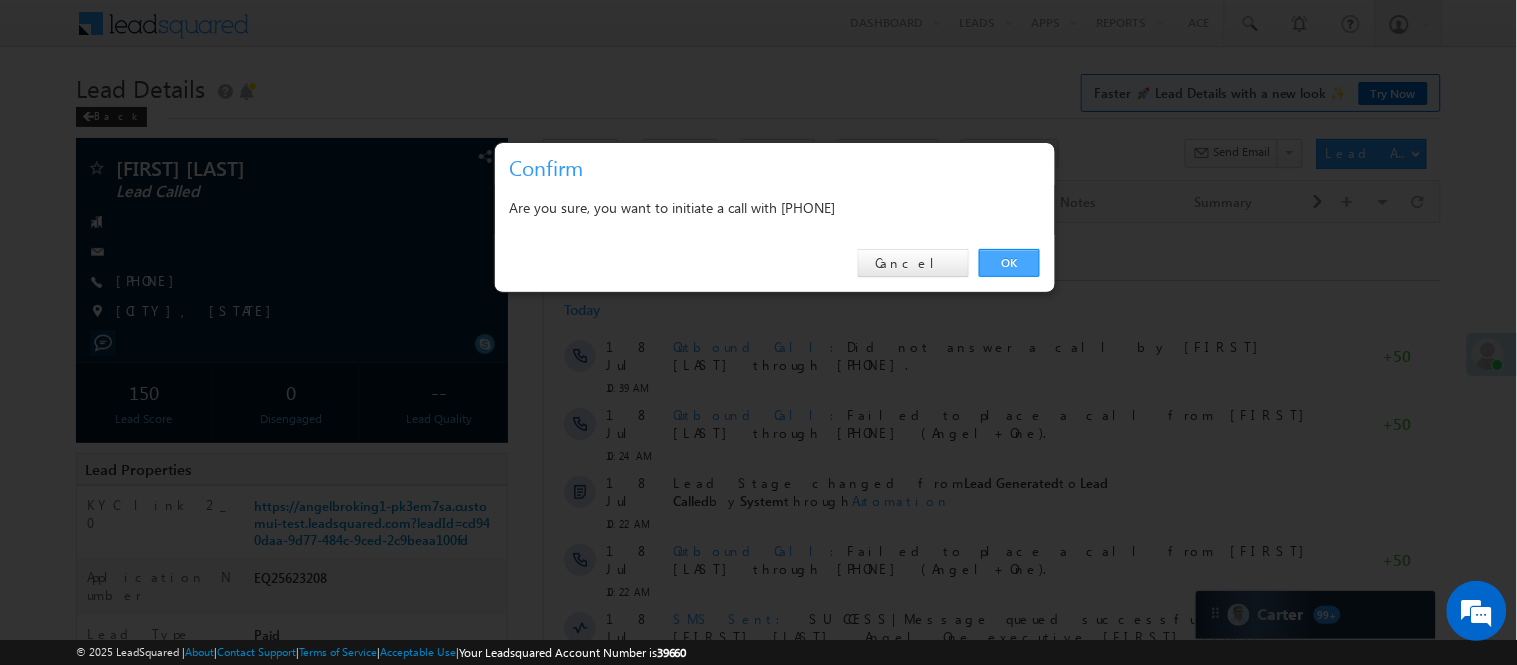 click on "OK" at bounding box center [1009, 263] 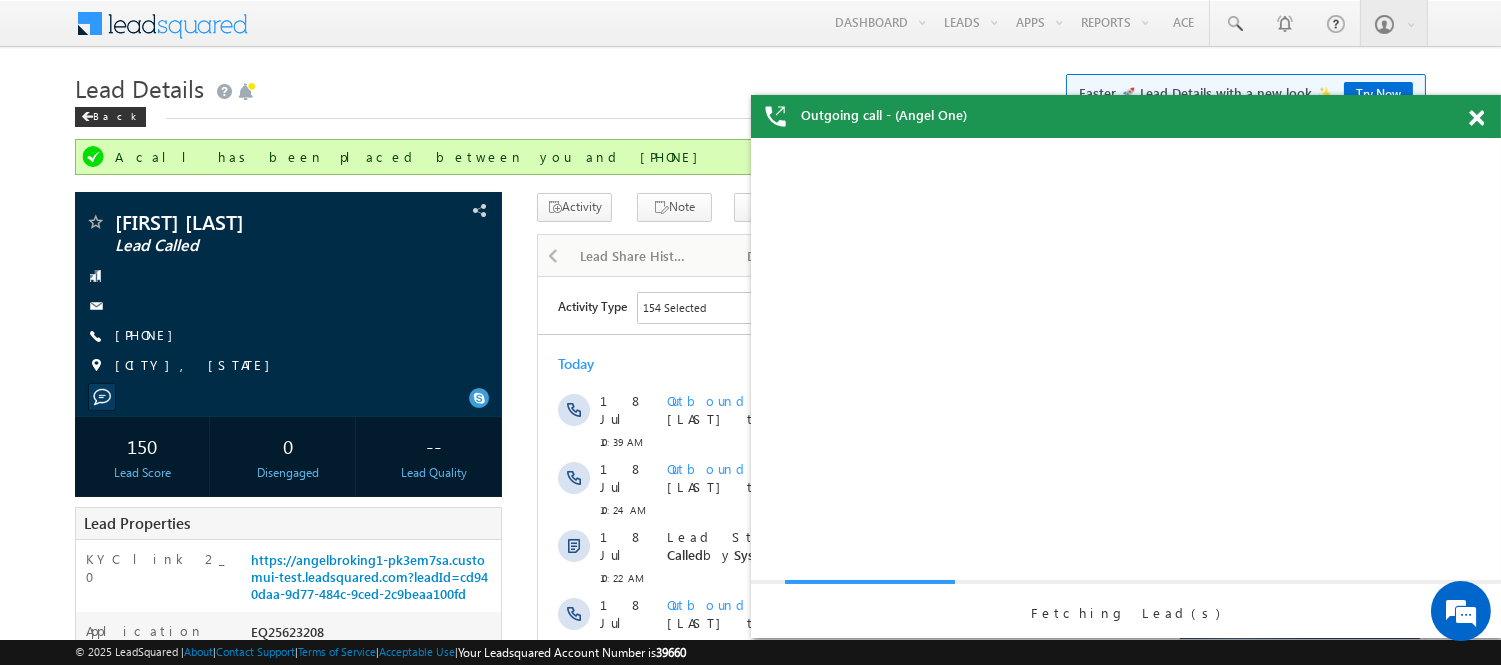 scroll, scrollTop: 0, scrollLeft: 0, axis: both 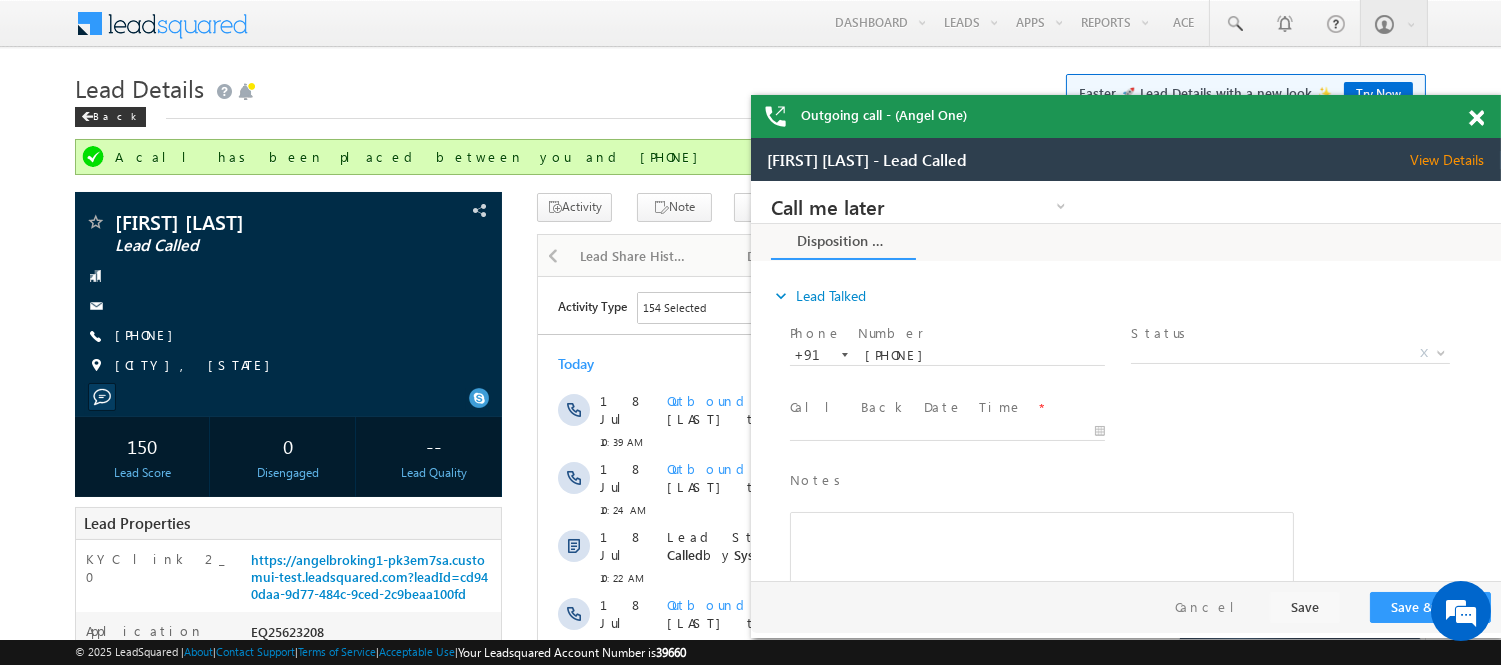 click at bounding box center (1476, 118) 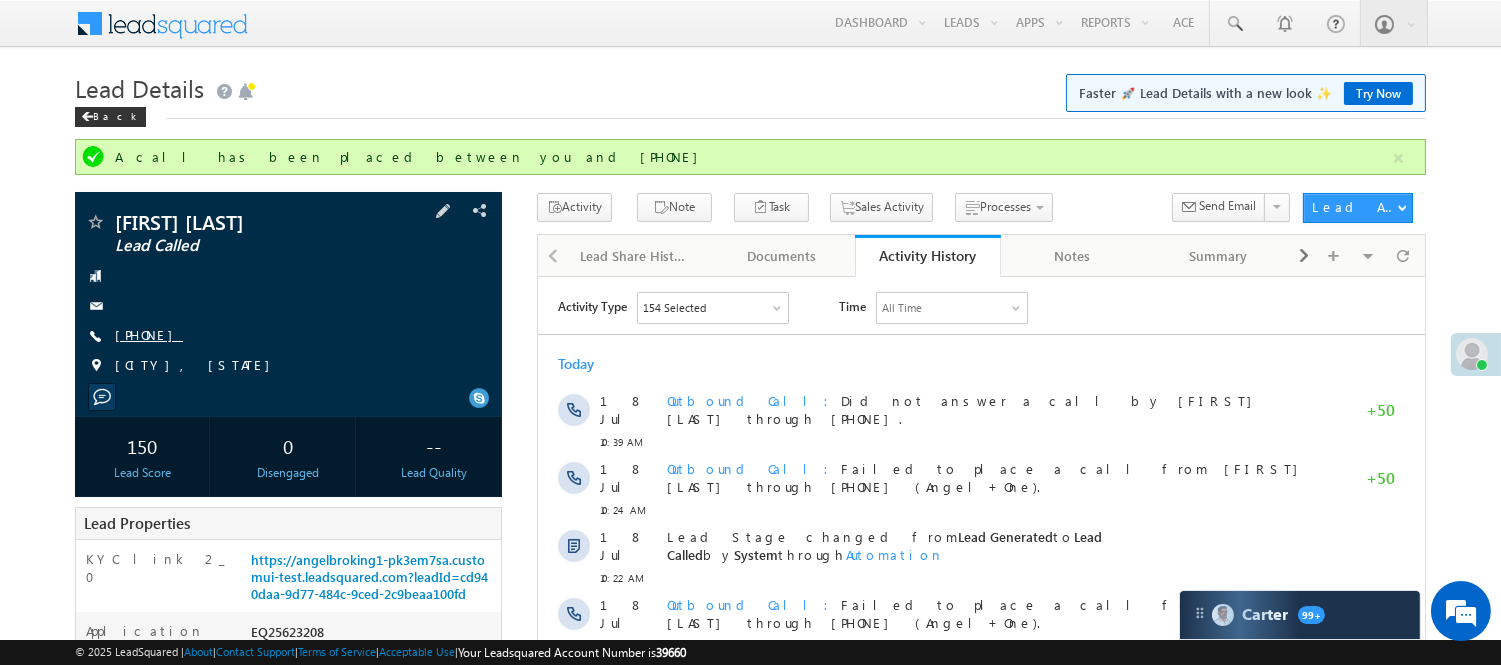 click on "+91-9993626107" at bounding box center (149, 334) 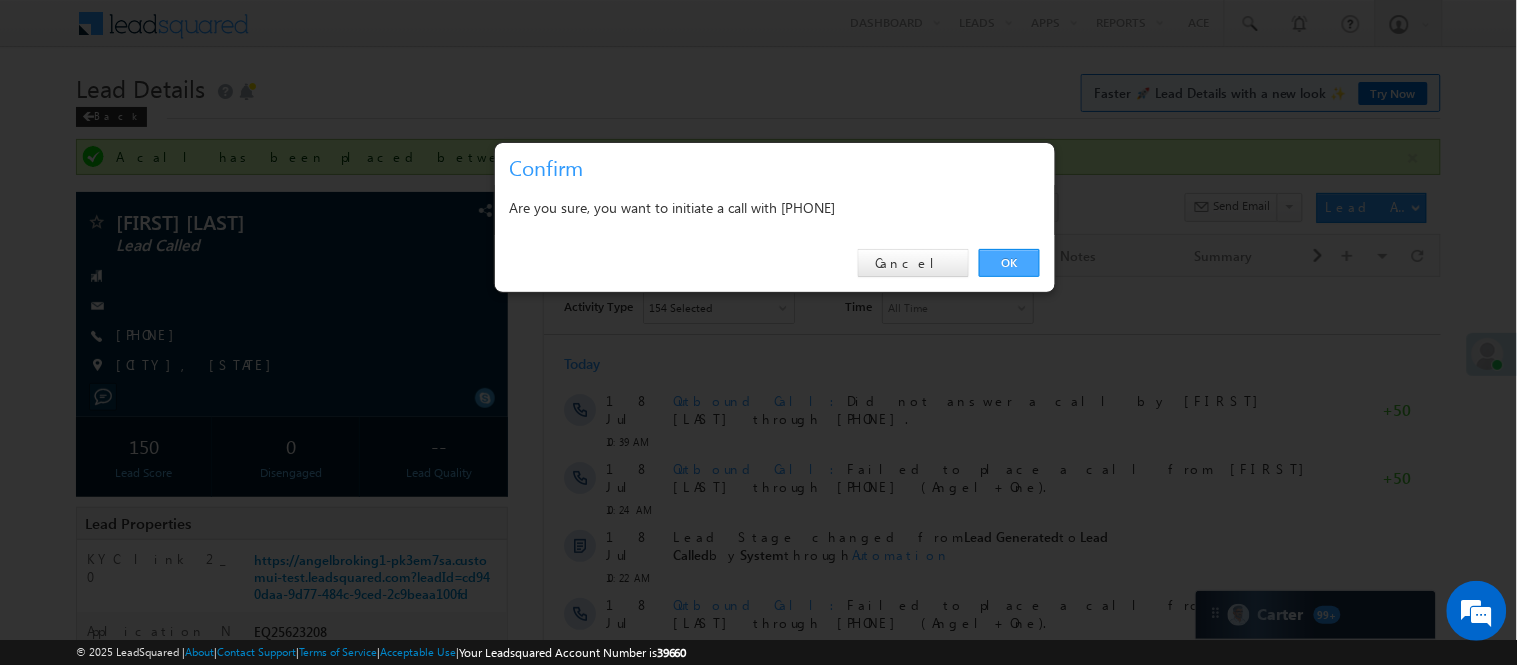 click on "OK" at bounding box center (1009, 263) 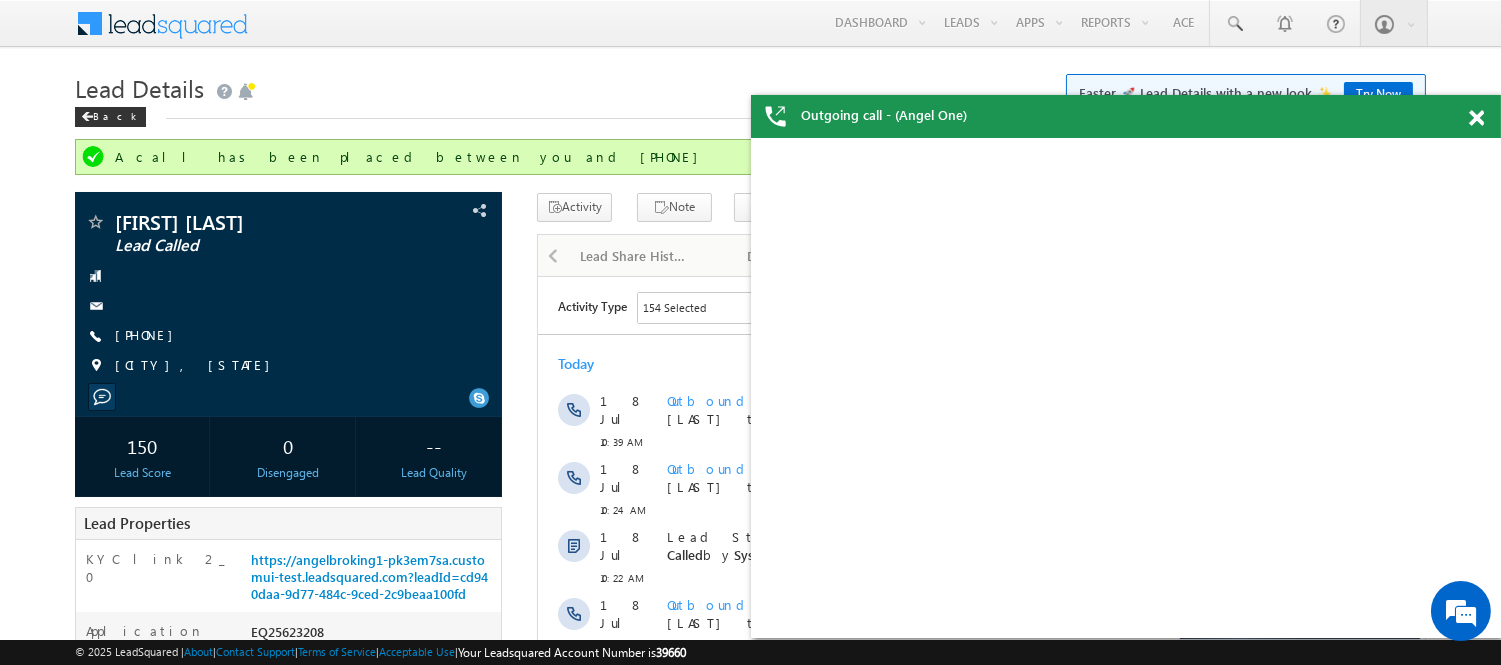 scroll, scrollTop: 0, scrollLeft: 0, axis: both 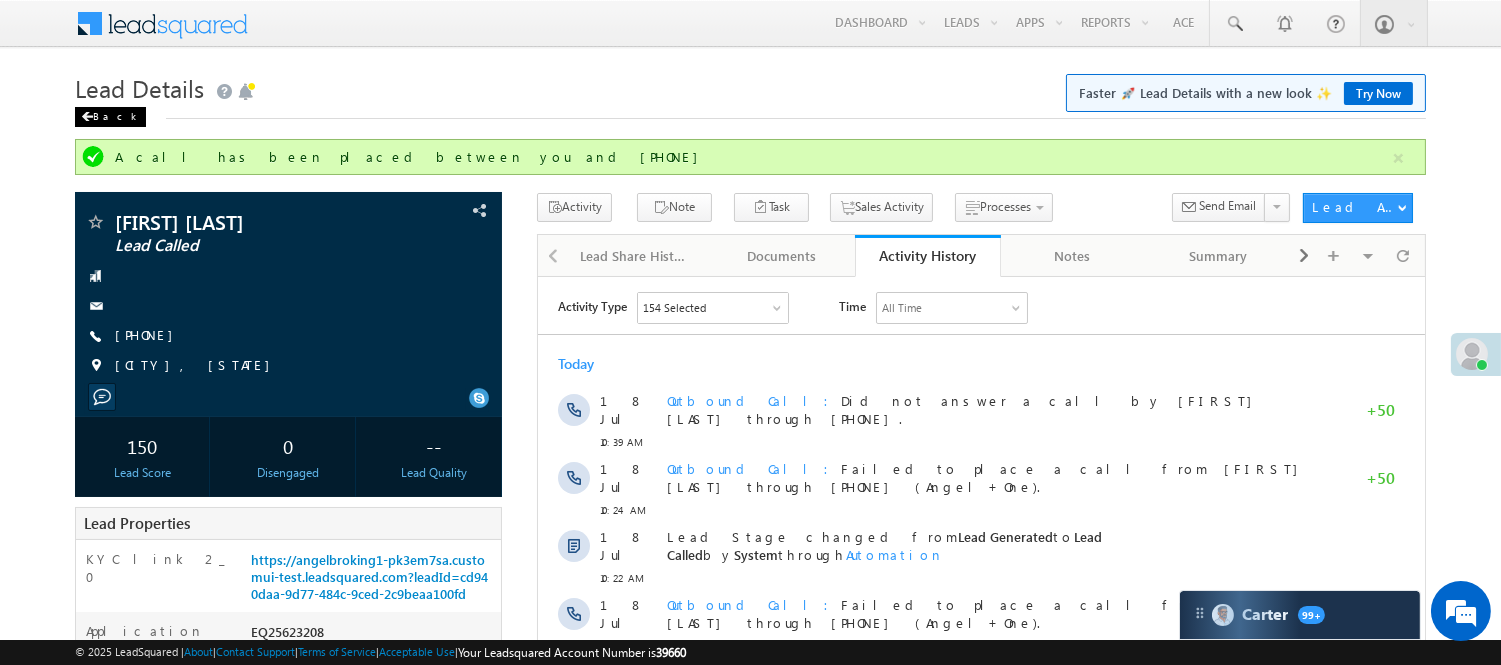 click on "Back" at bounding box center [110, 117] 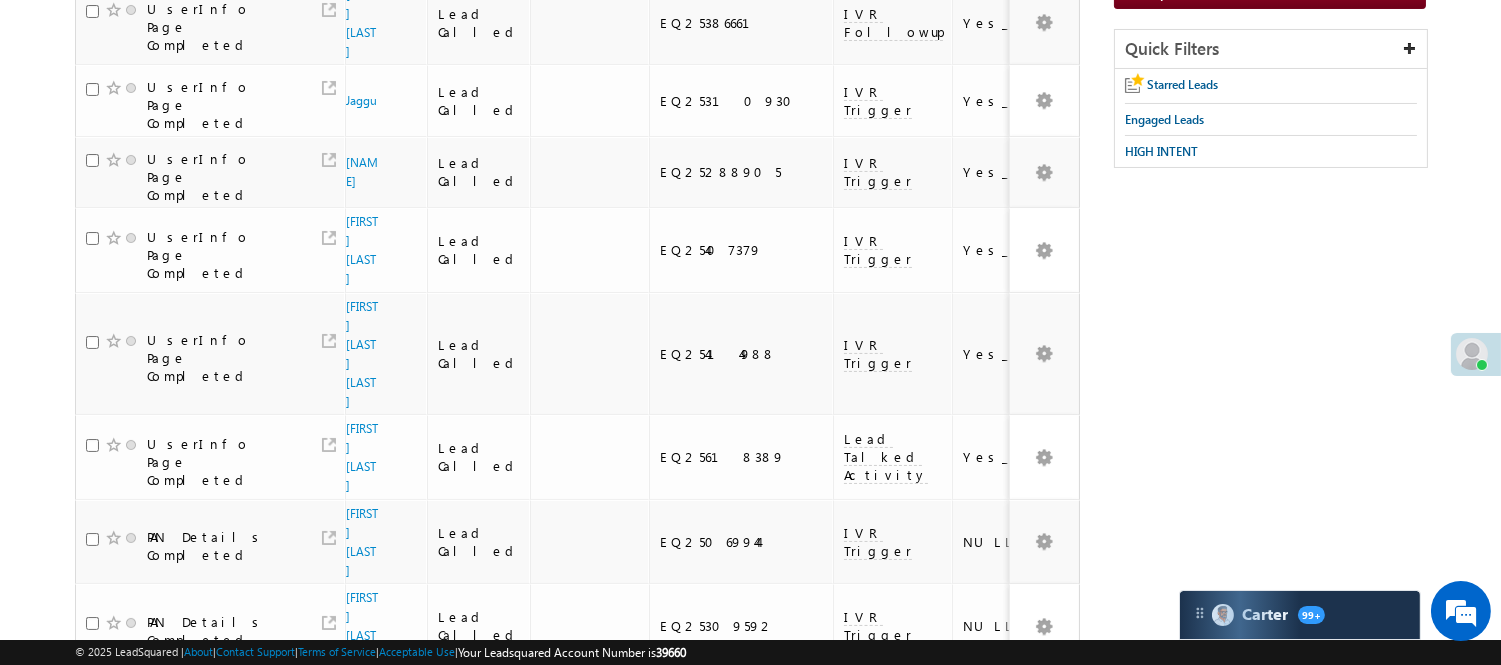 scroll, scrollTop: 666, scrollLeft: 0, axis: vertical 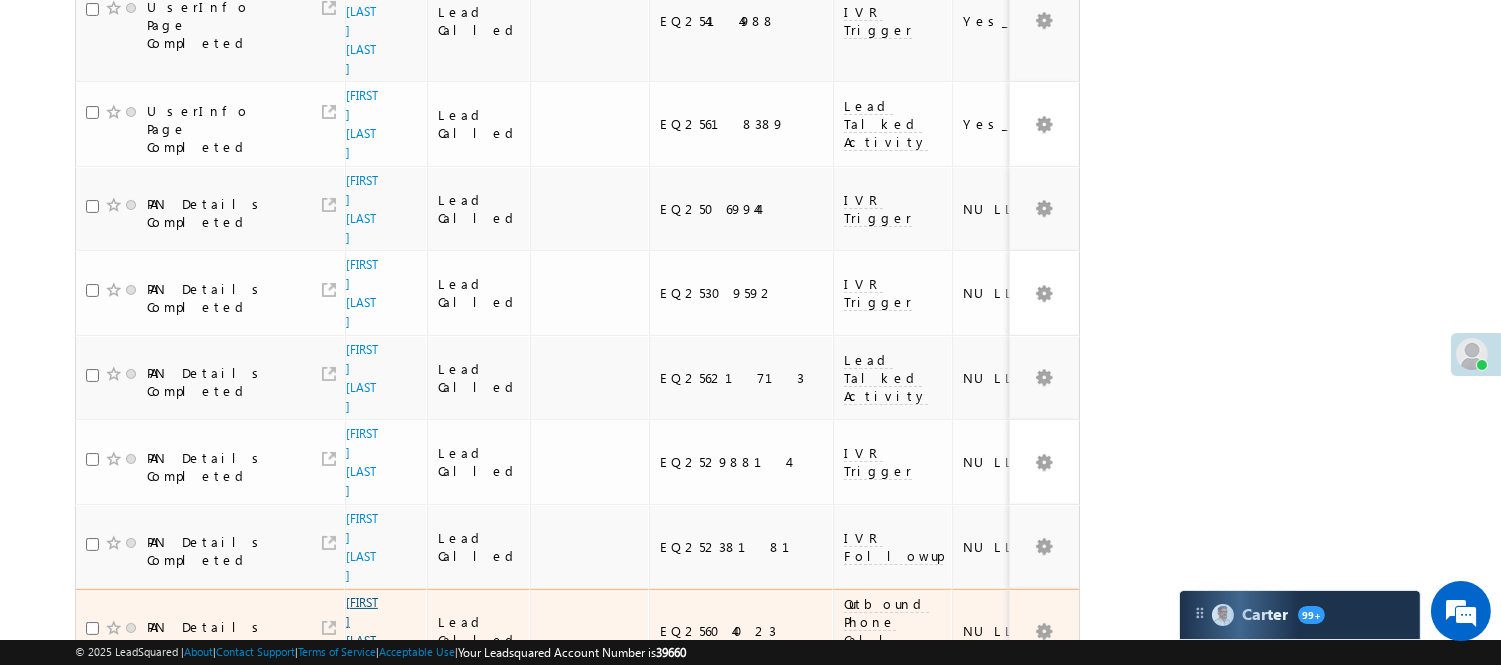 click on "[FIRST] [LAST]" at bounding box center (362, 631) 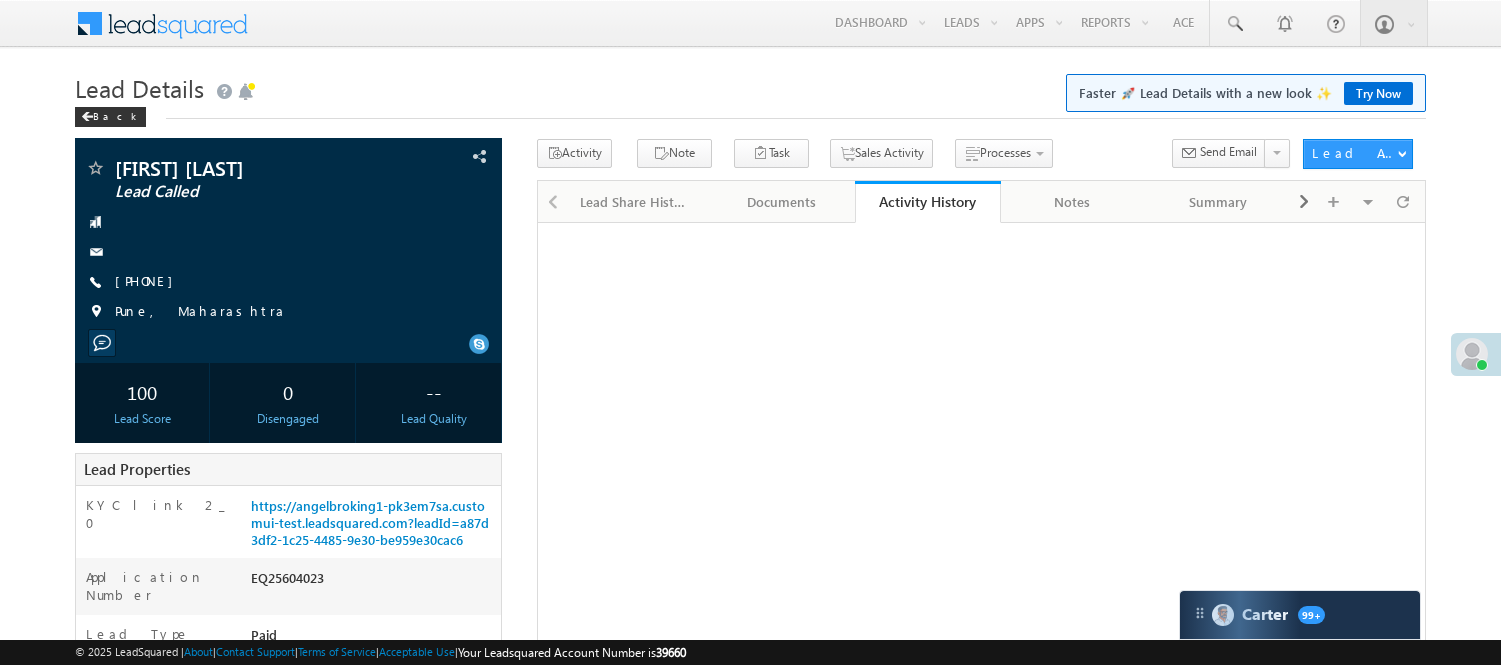 click on "[PHONE]" at bounding box center (149, 280) 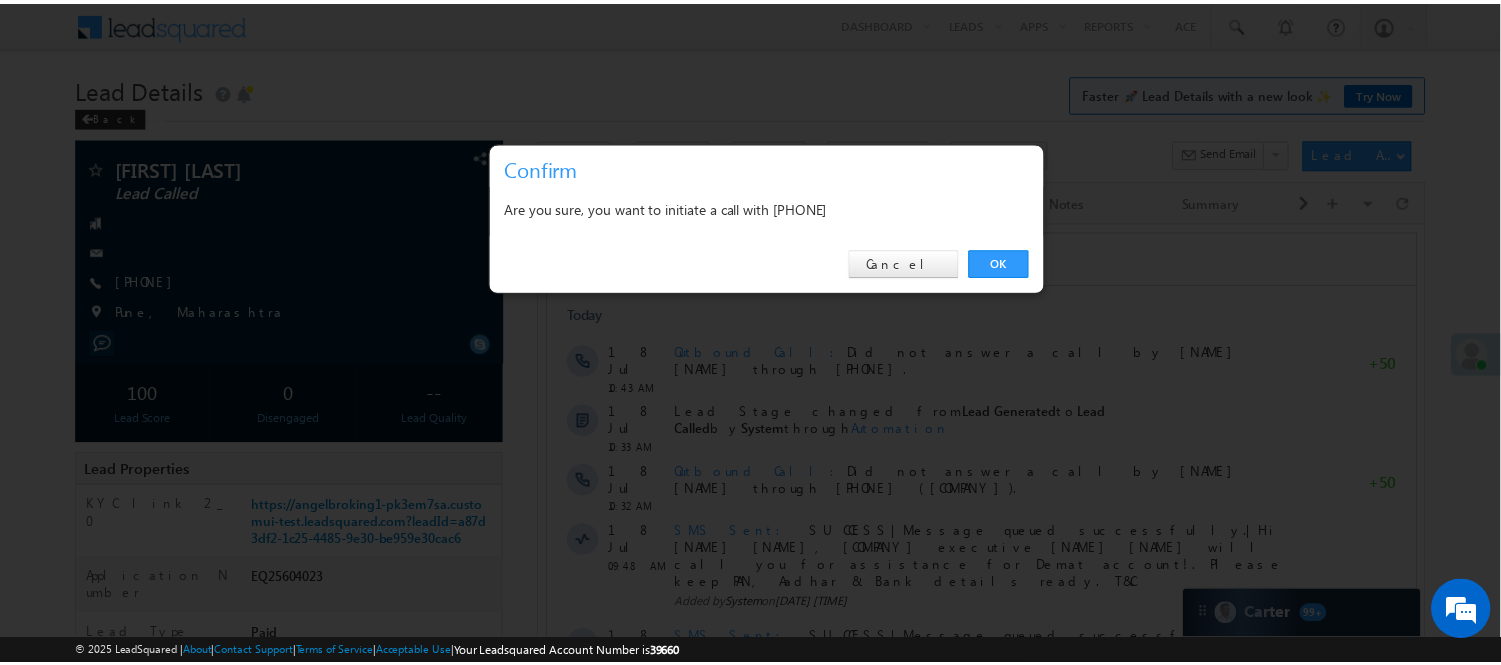 scroll, scrollTop: 0, scrollLeft: 0, axis: both 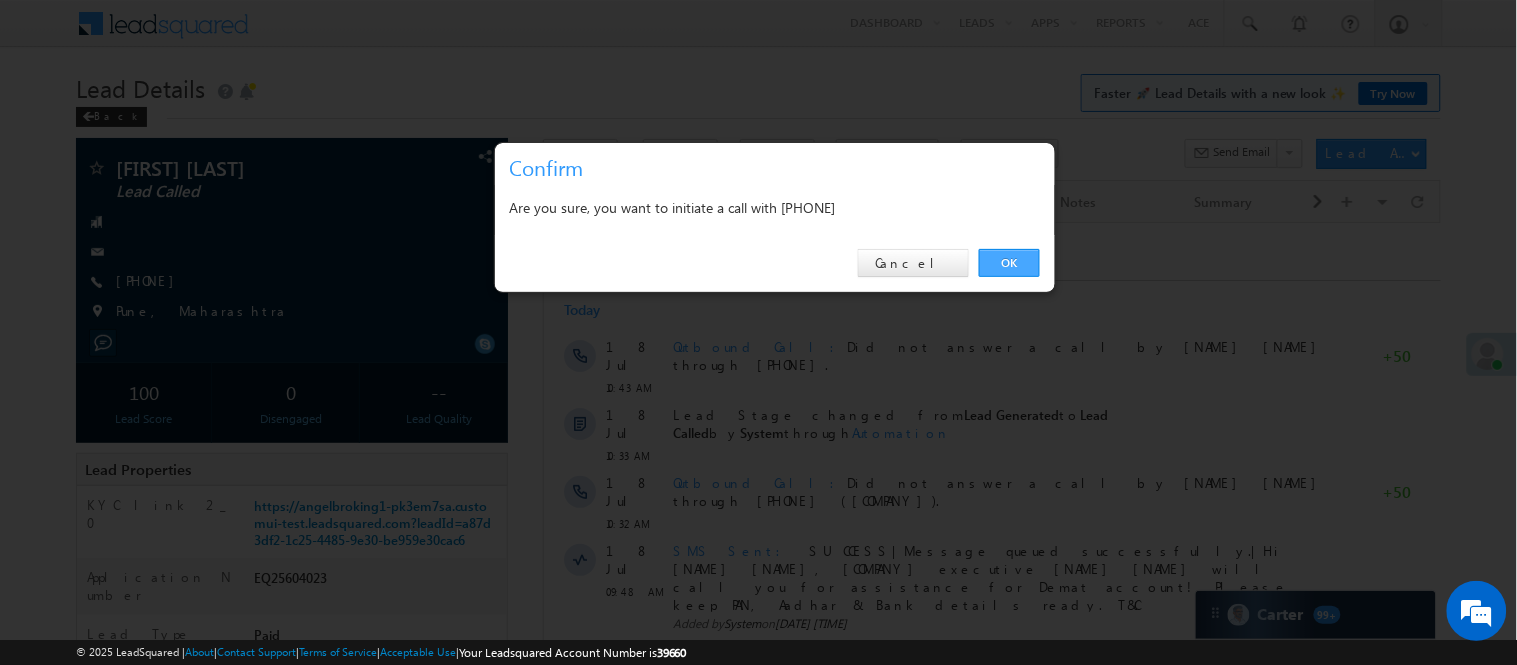 click on "OK" at bounding box center (1009, 263) 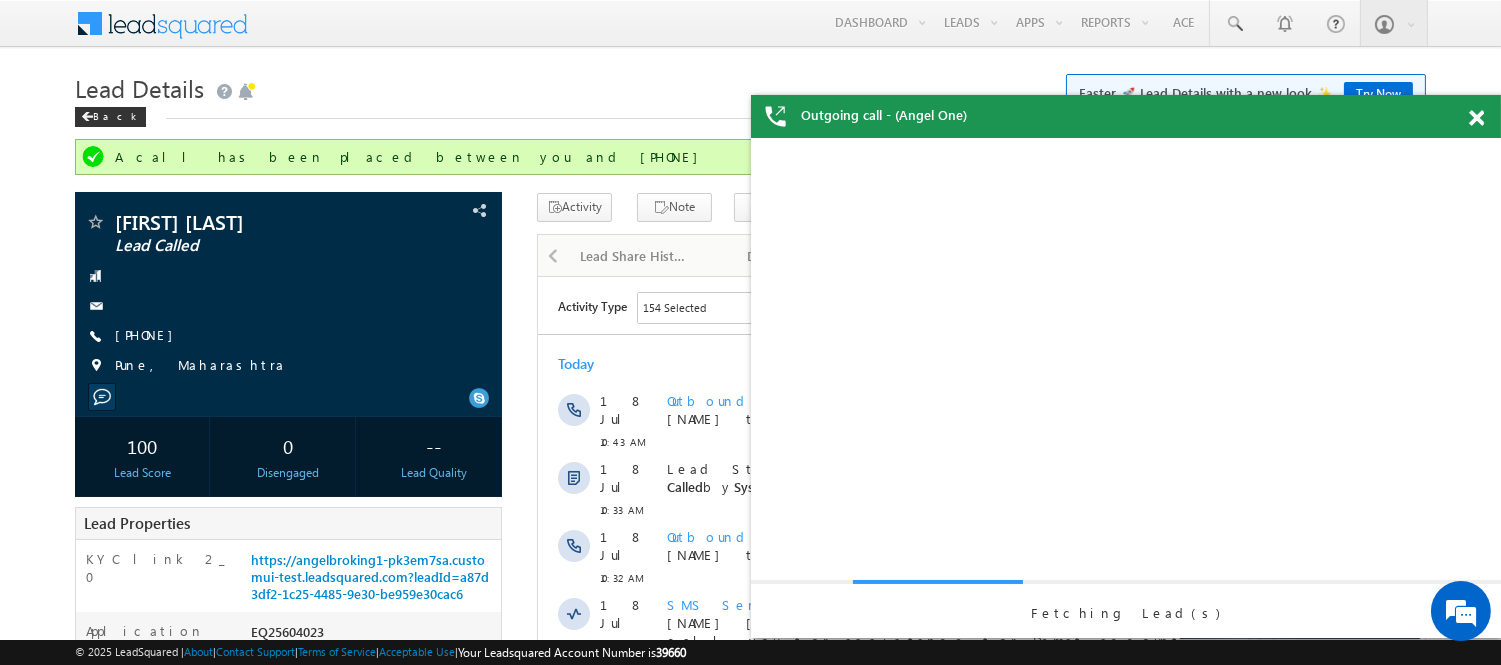 scroll, scrollTop: 0, scrollLeft: 0, axis: both 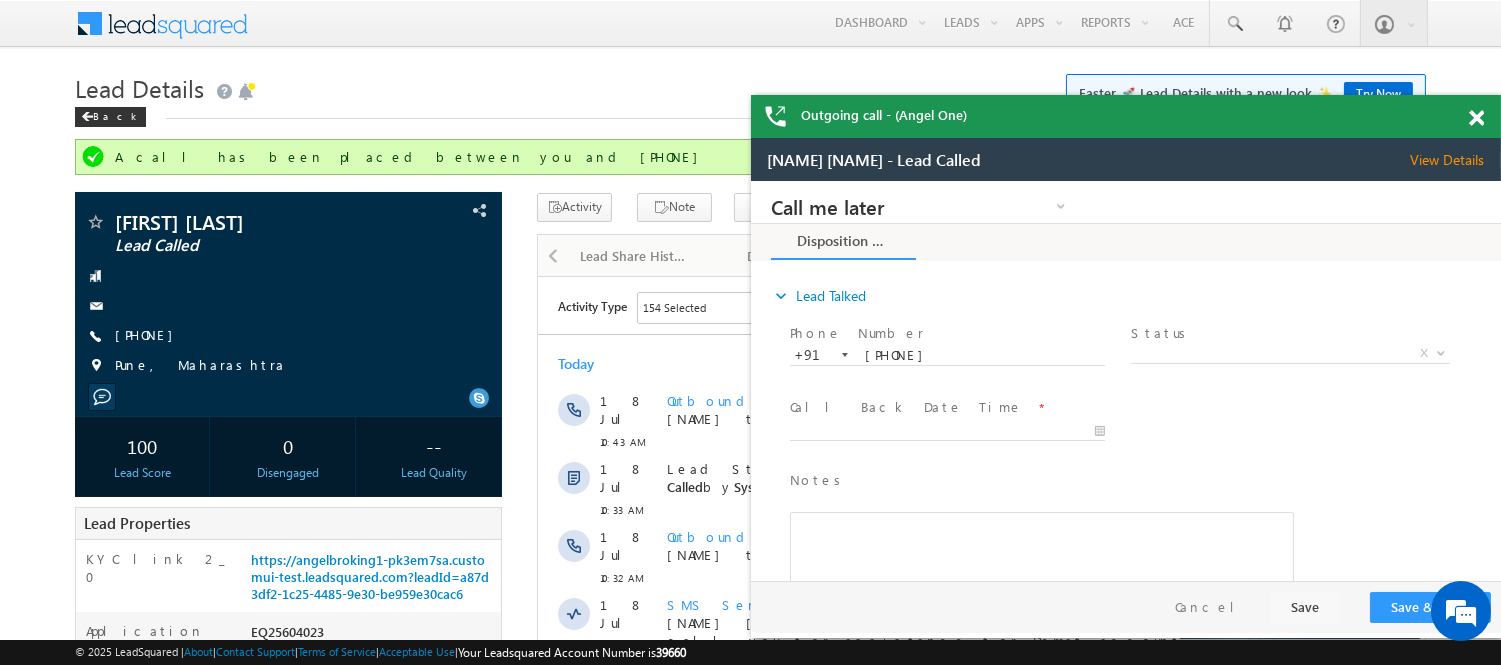click at bounding box center (1476, 118) 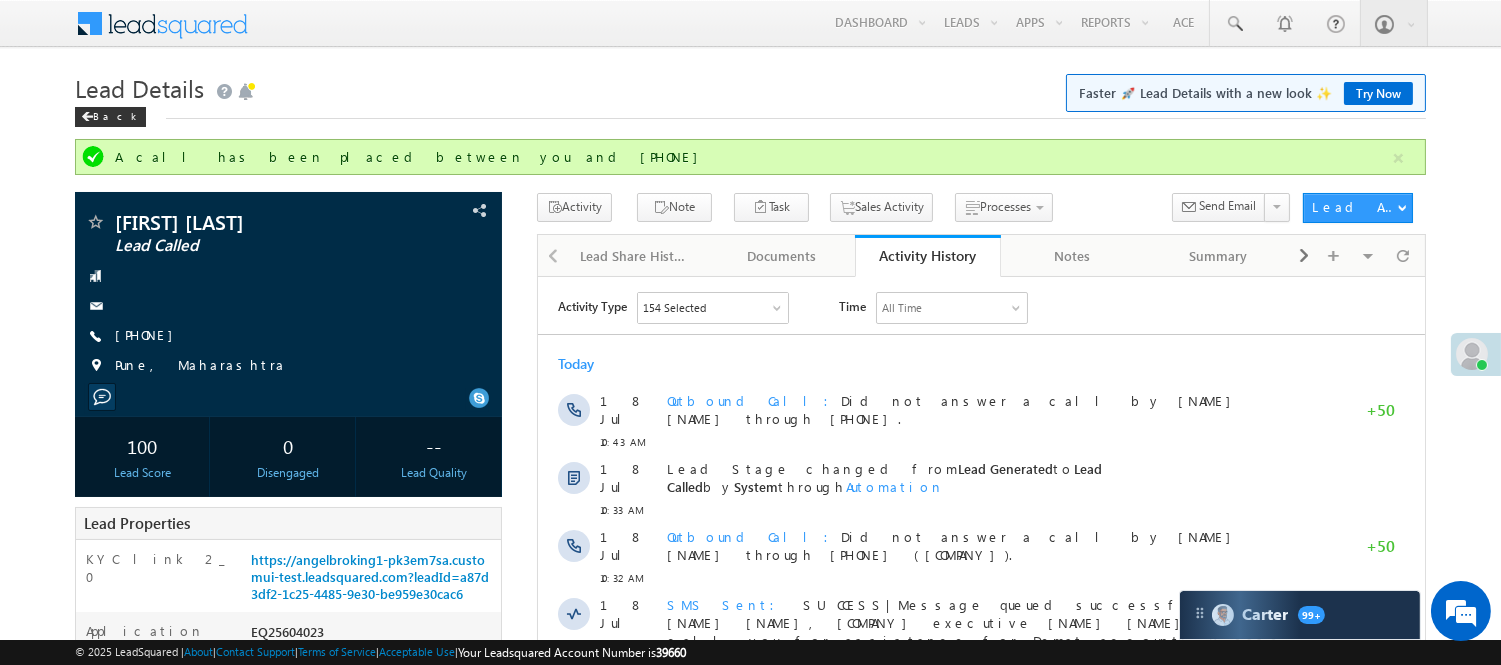 click on "Lead Details" at bounding box center [139, 88] 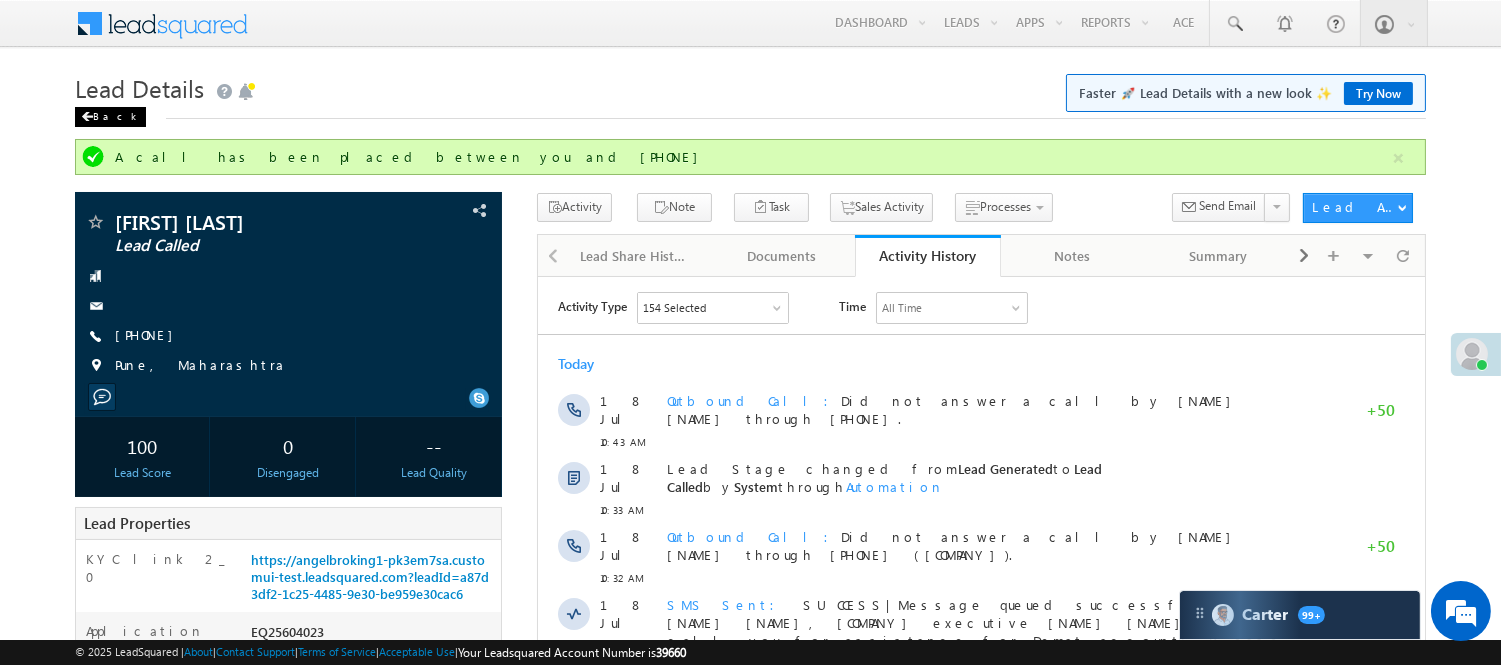 click on "Back" at bounding box center (110, 117) 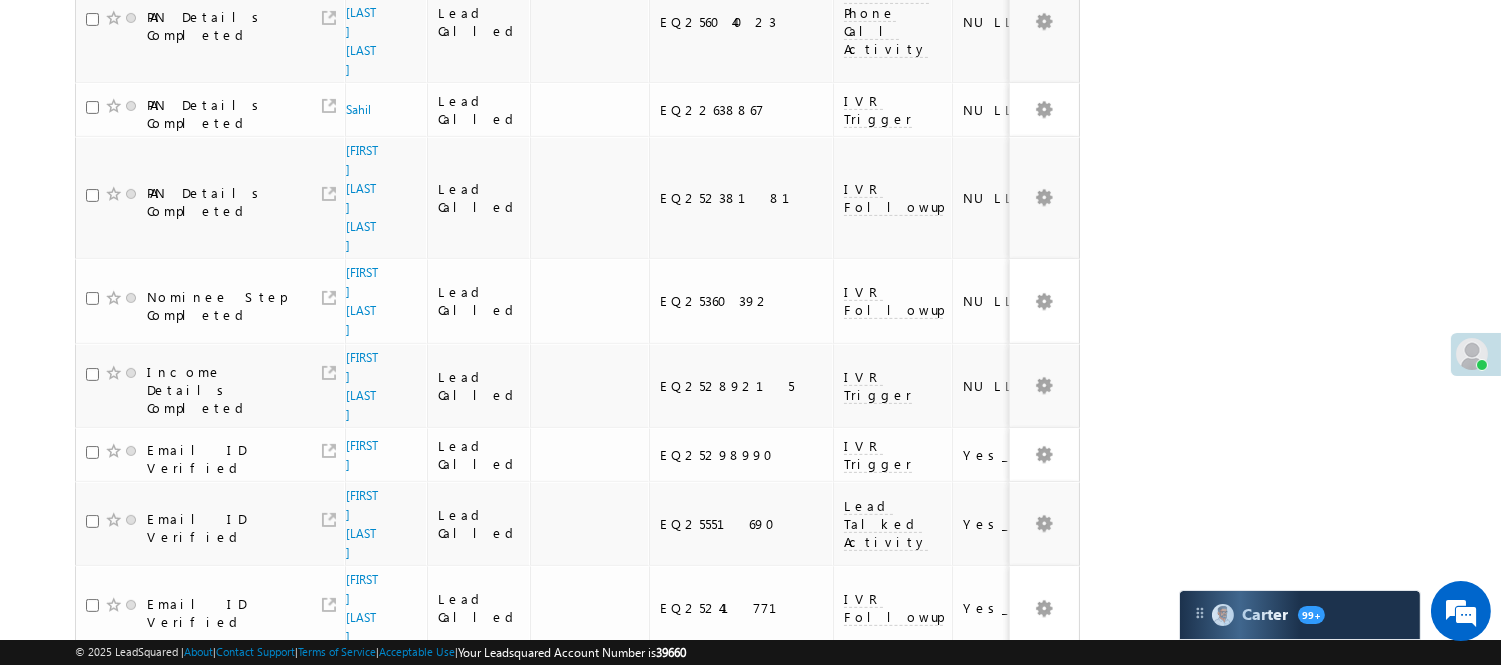 scroll, scrollTop: 1421, scrollLeft: 0, axis: vertical 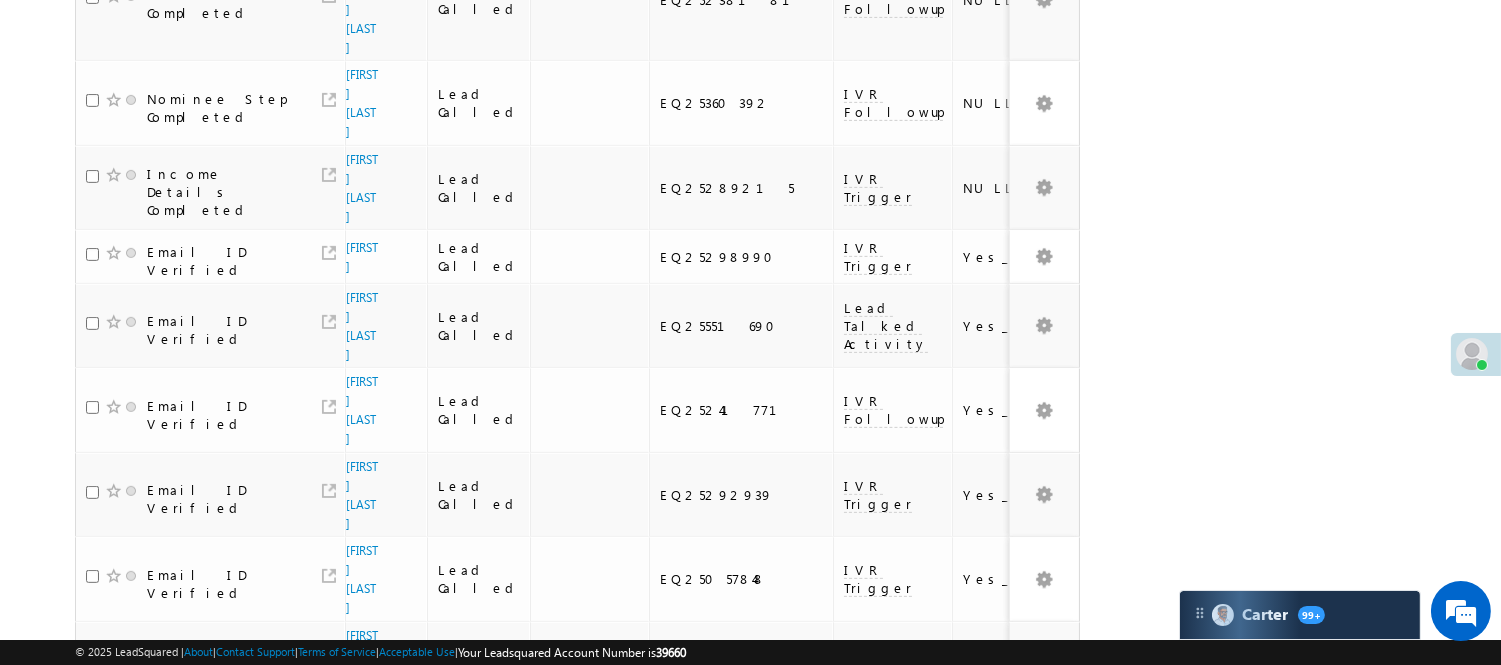 click on "2" at bounding box center [1018, 998] 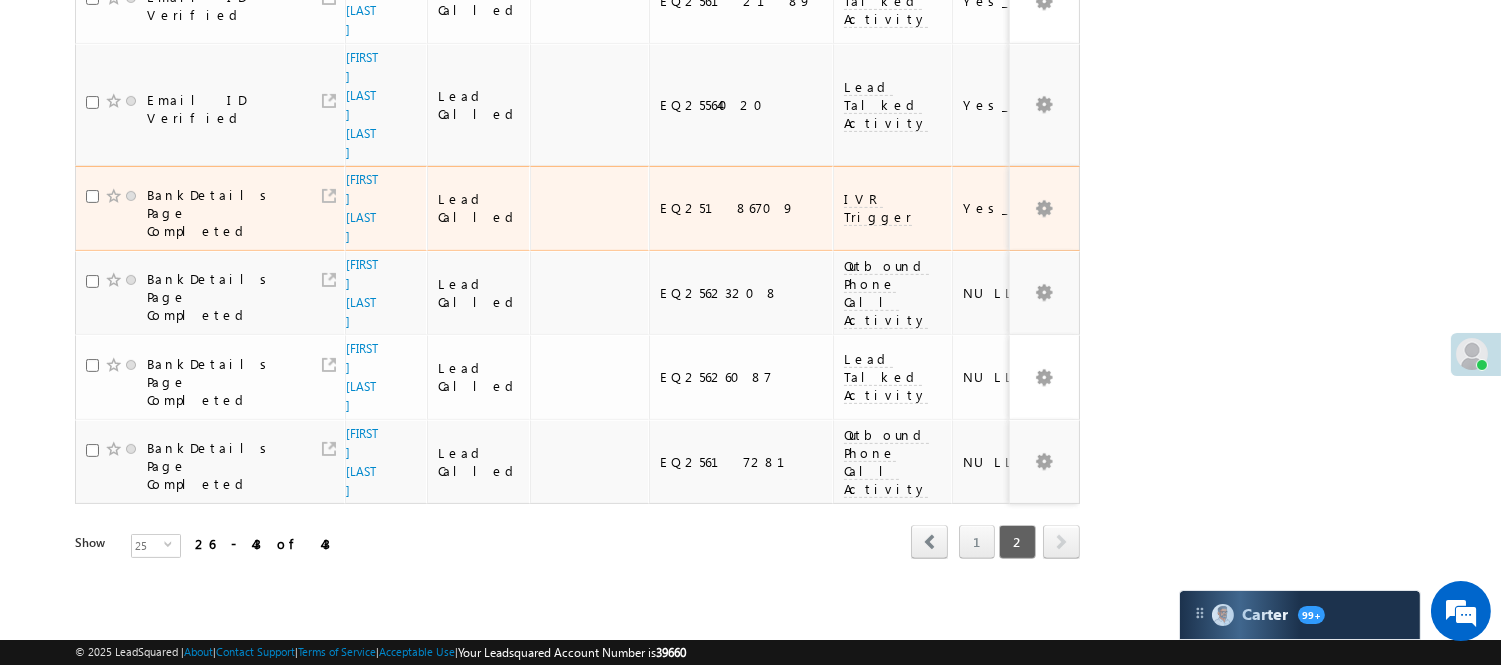 scroll, scrollTop: 975, scrollLeft: 0, axis: vertical 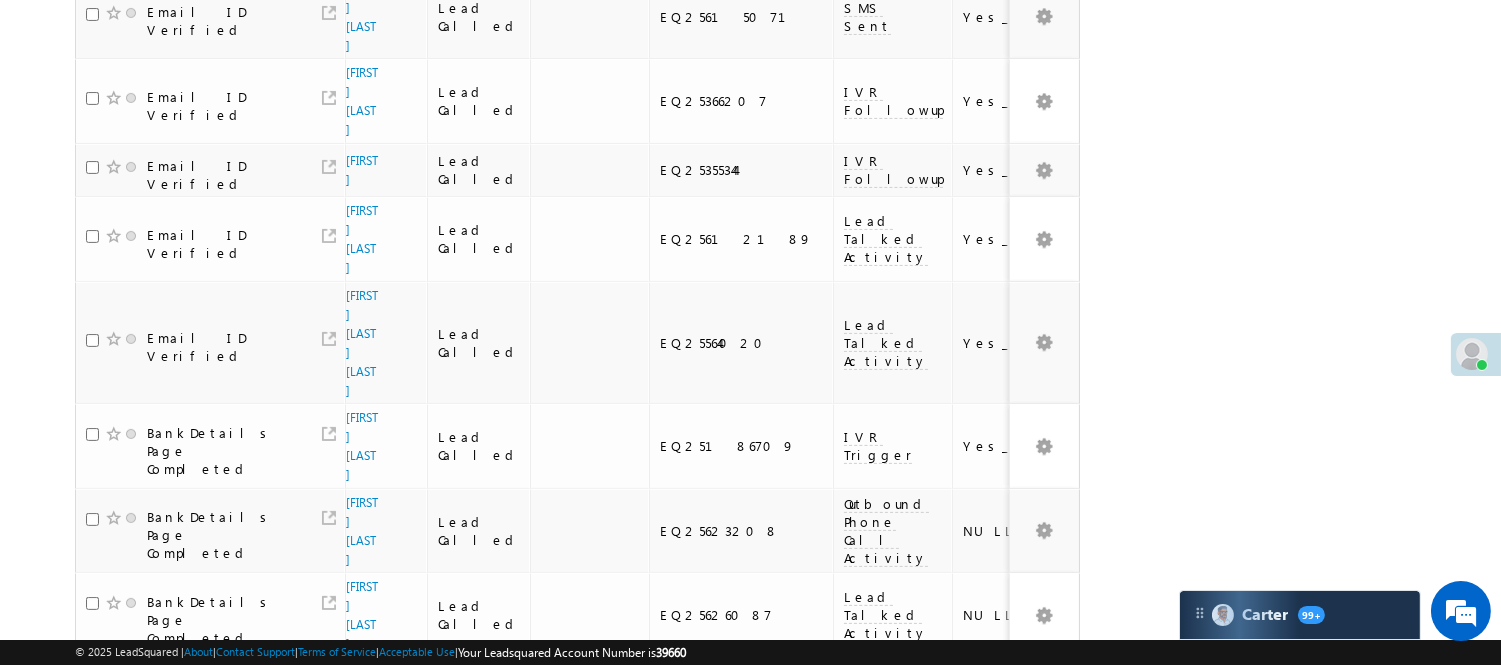 click on "Vishal joshi" at bounding box center (362, 700) 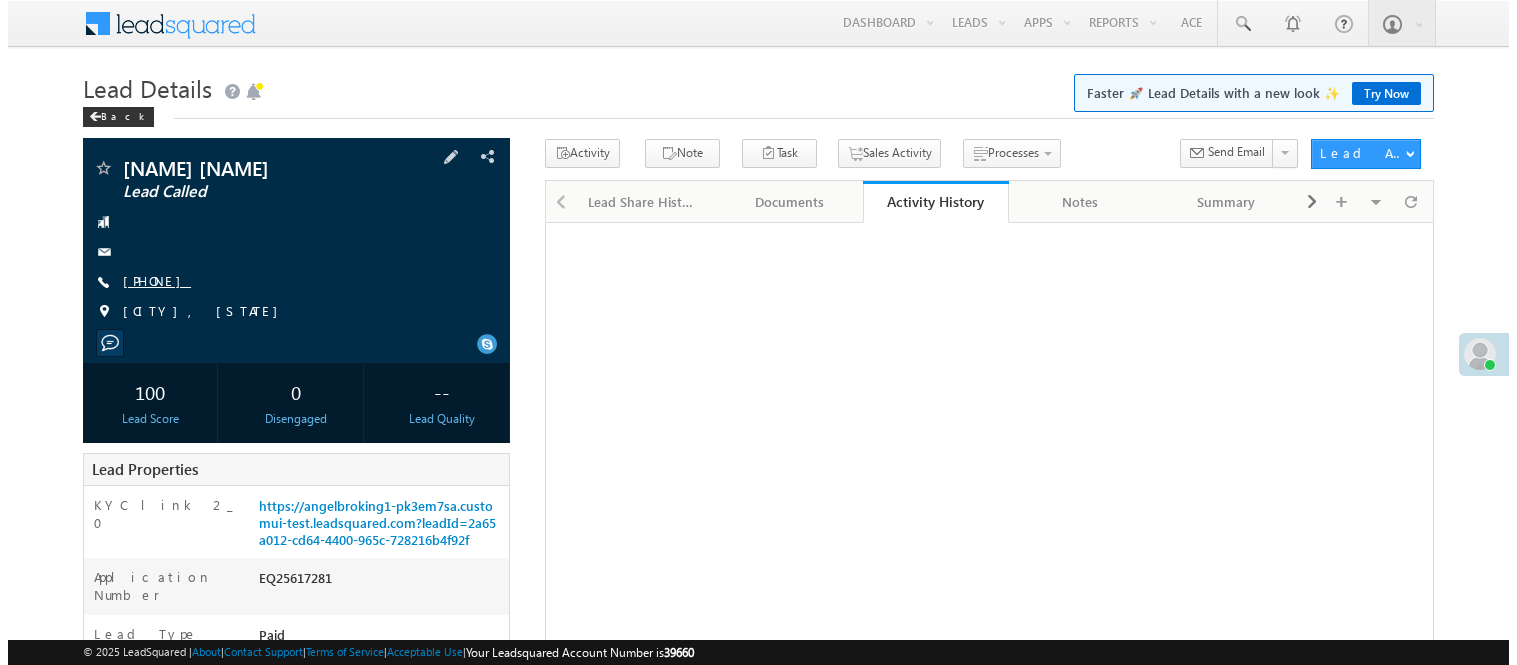 scroll, scrollTop: 0, scrollLeft: 0, axis: both 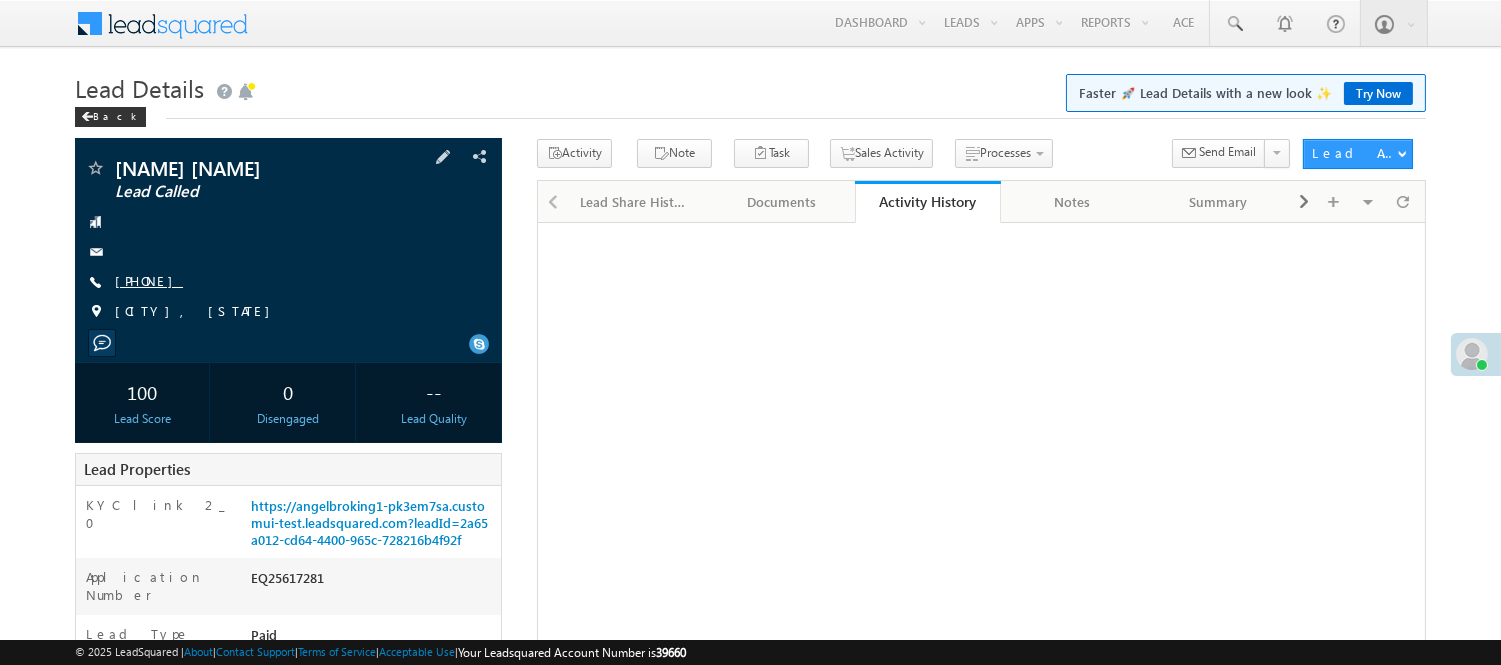 click on "[PHONE]" at bounding box center (149, 280) 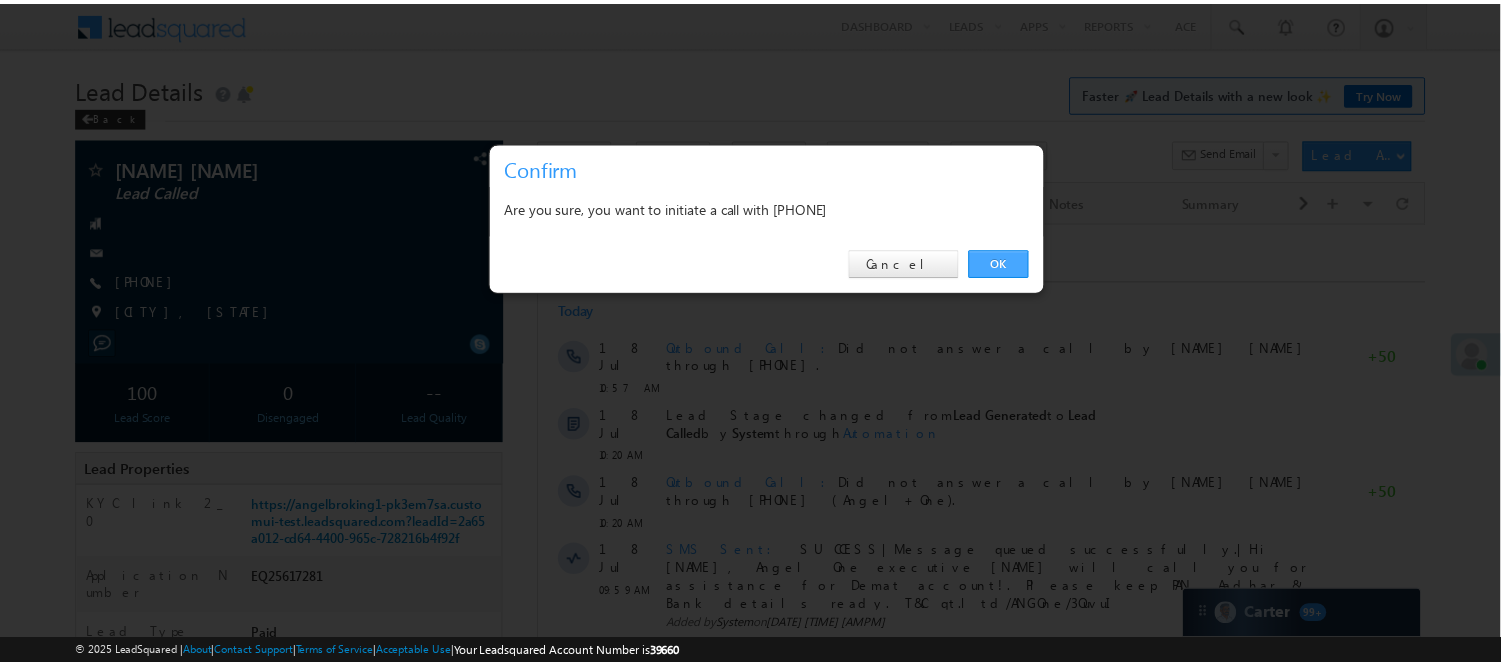 scroll, scrollTop: 0, scrollLeft: 0, axis: both 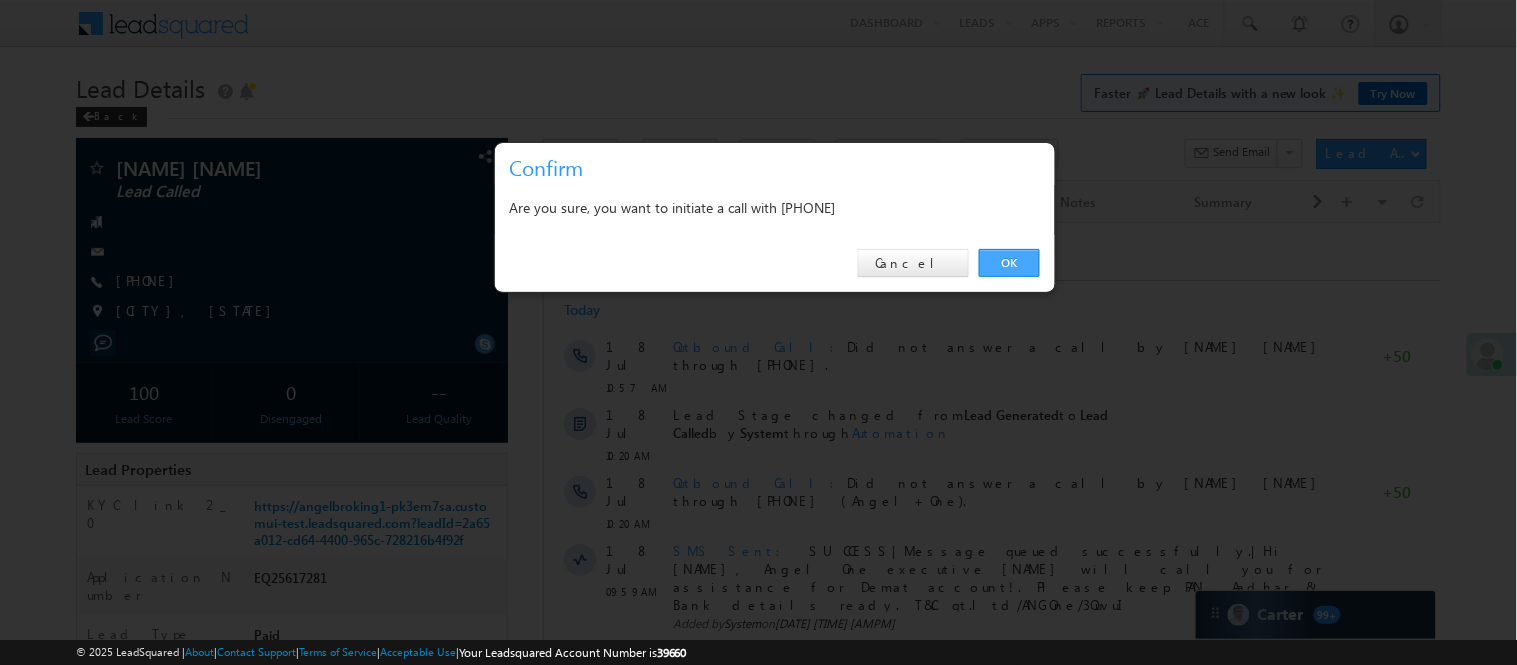 click on "OK" at bounding box center (1009, 263) 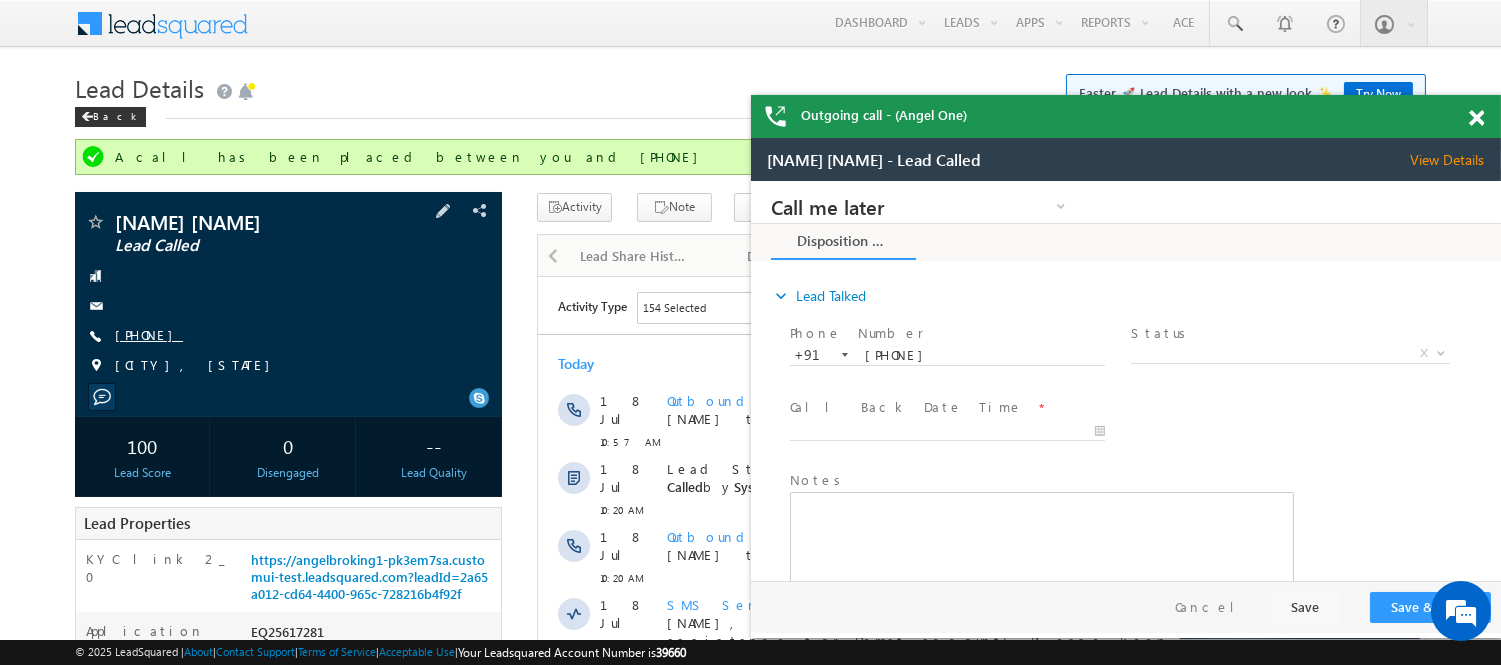 scroll, scrollTop: 0, scrollLeft: 0, axis: both 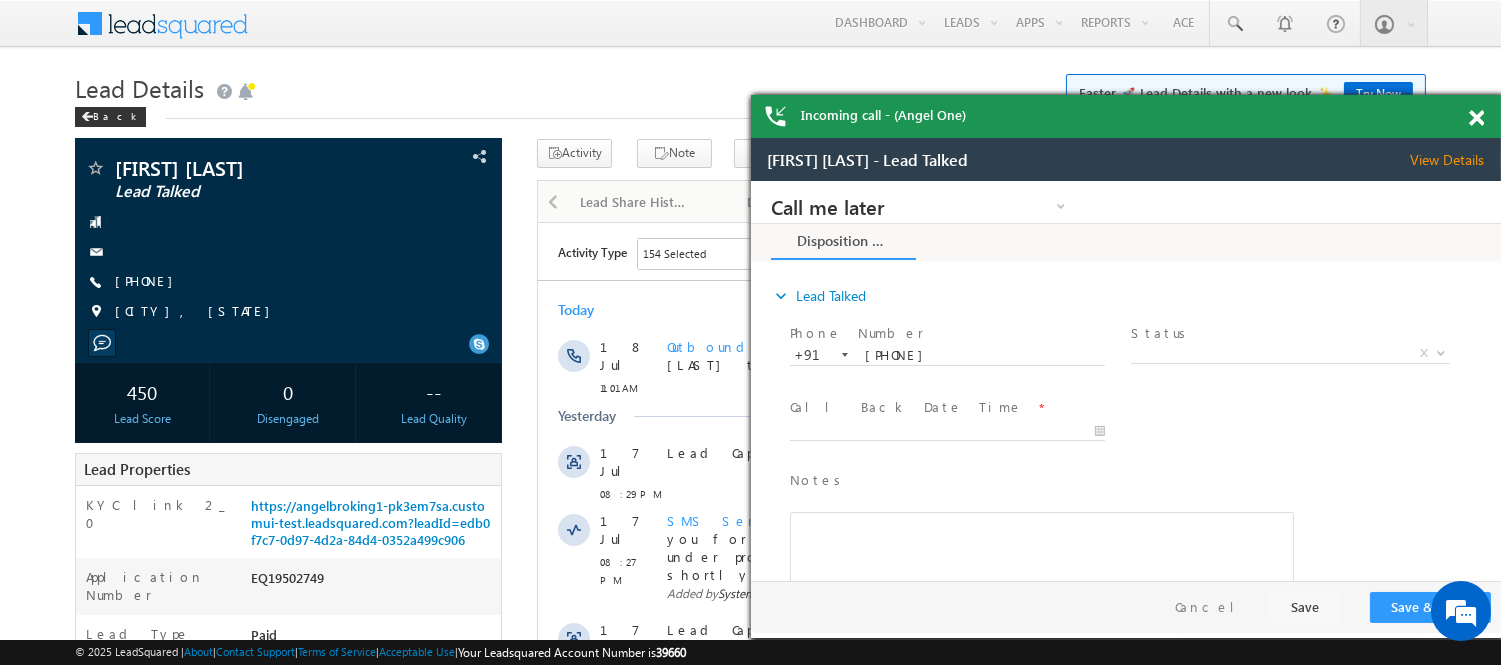 click at bounding box center [1476, 118] 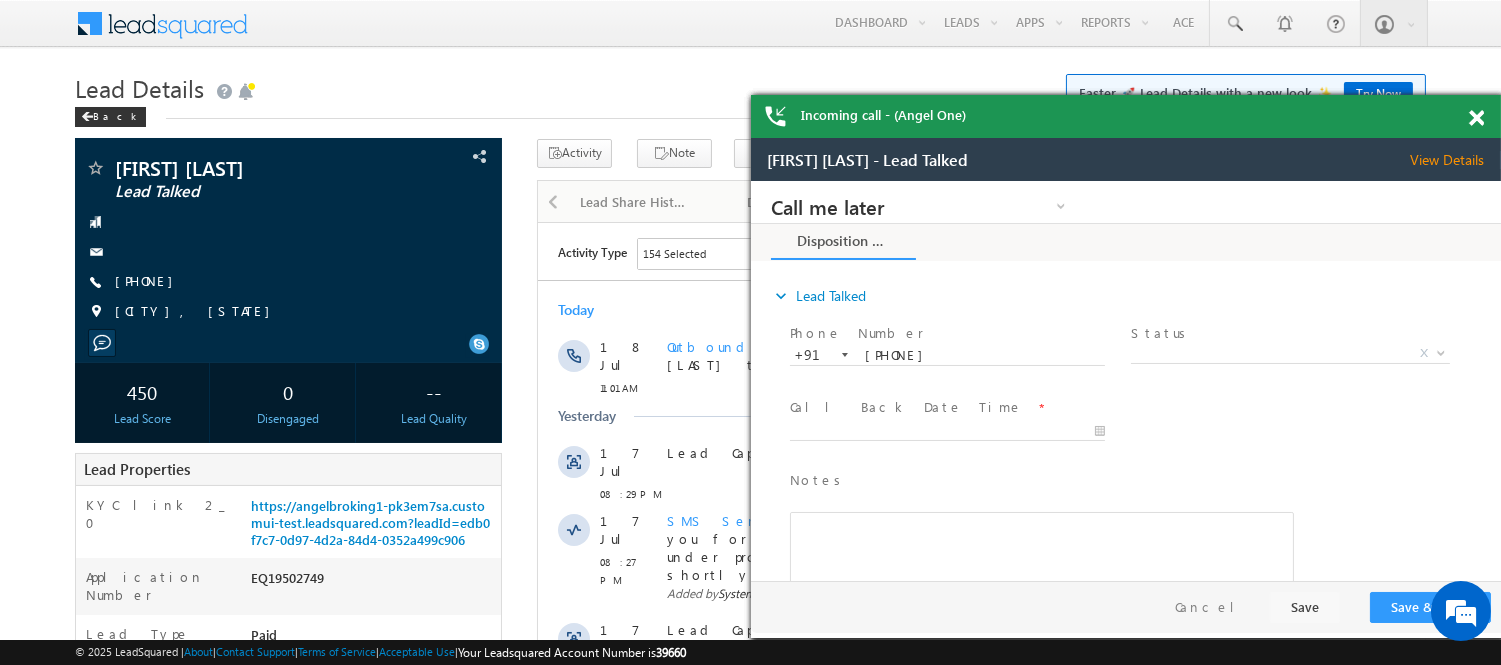 scroll, scrollTop: 0, scrollLeft: 0, axis: both 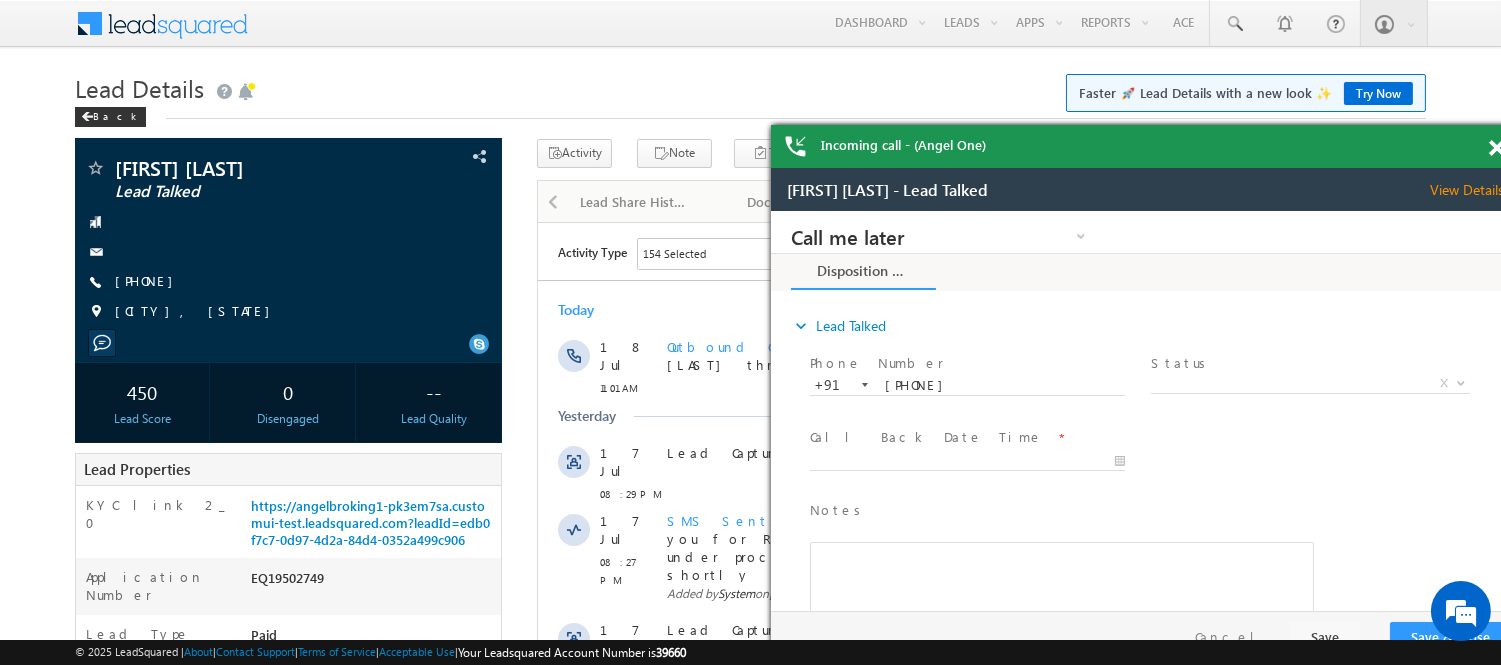 click at bounding box center (1496, 148) 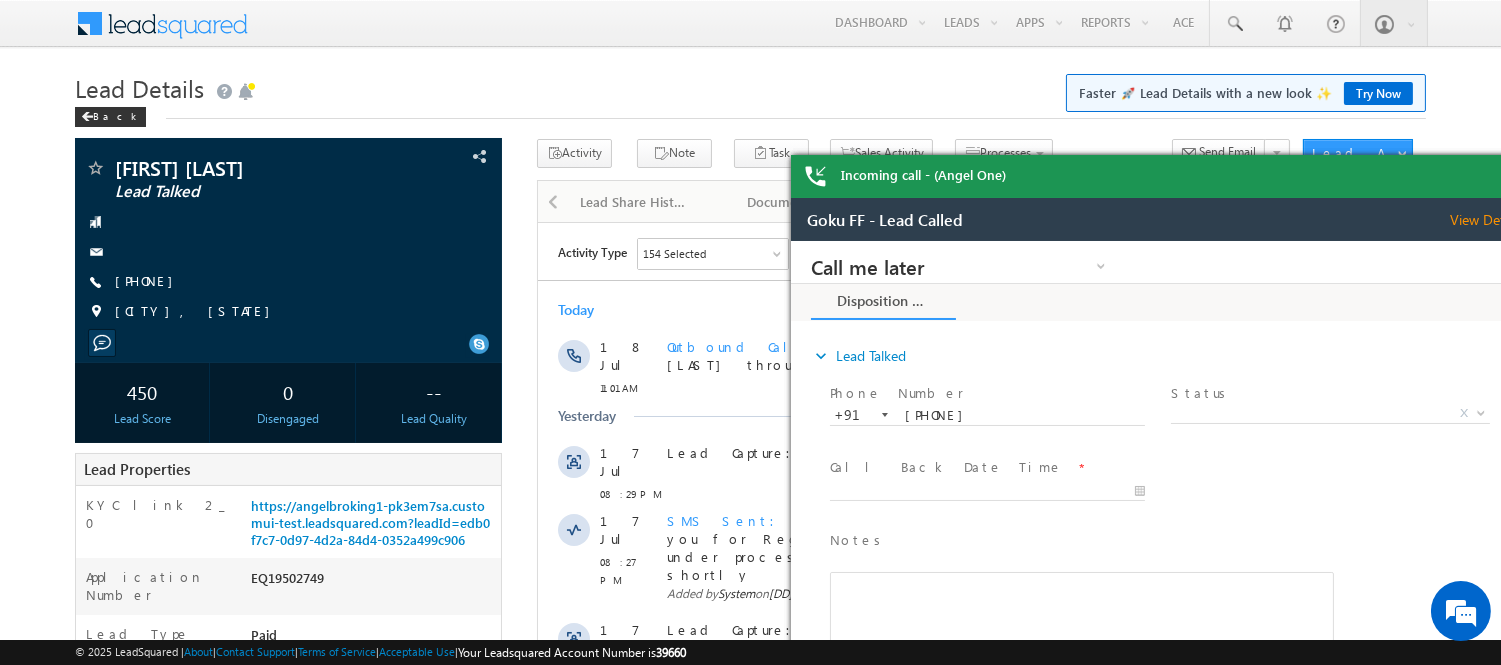 click on "Incoming call -  (Angel One) Incoming call -  (Angel One) Incoming call -  (Angel One) Incoming call -  (Angel One)
Menu
Nisha Anand Yadav
.Yada v@ang" at bounding box center (750, 818) 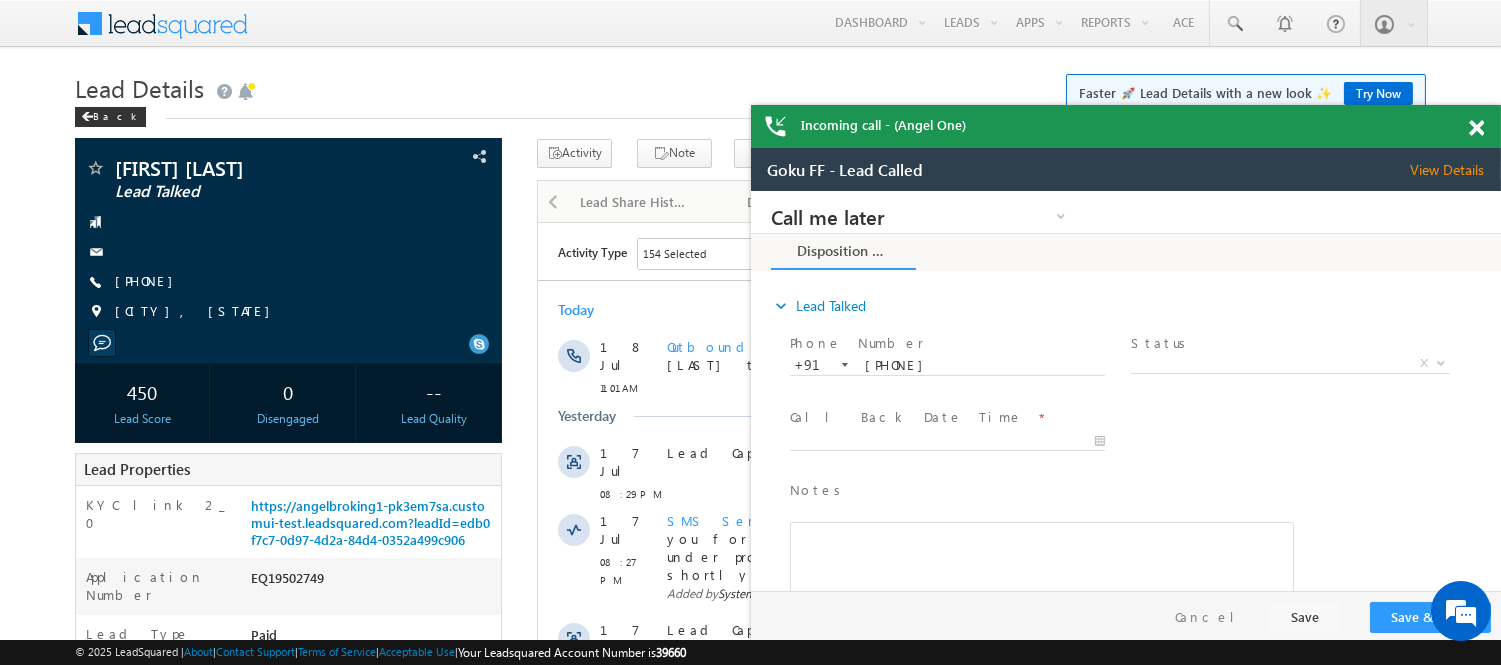 scroll, scrollTop: 0, scrollLeft: 0, axis: both 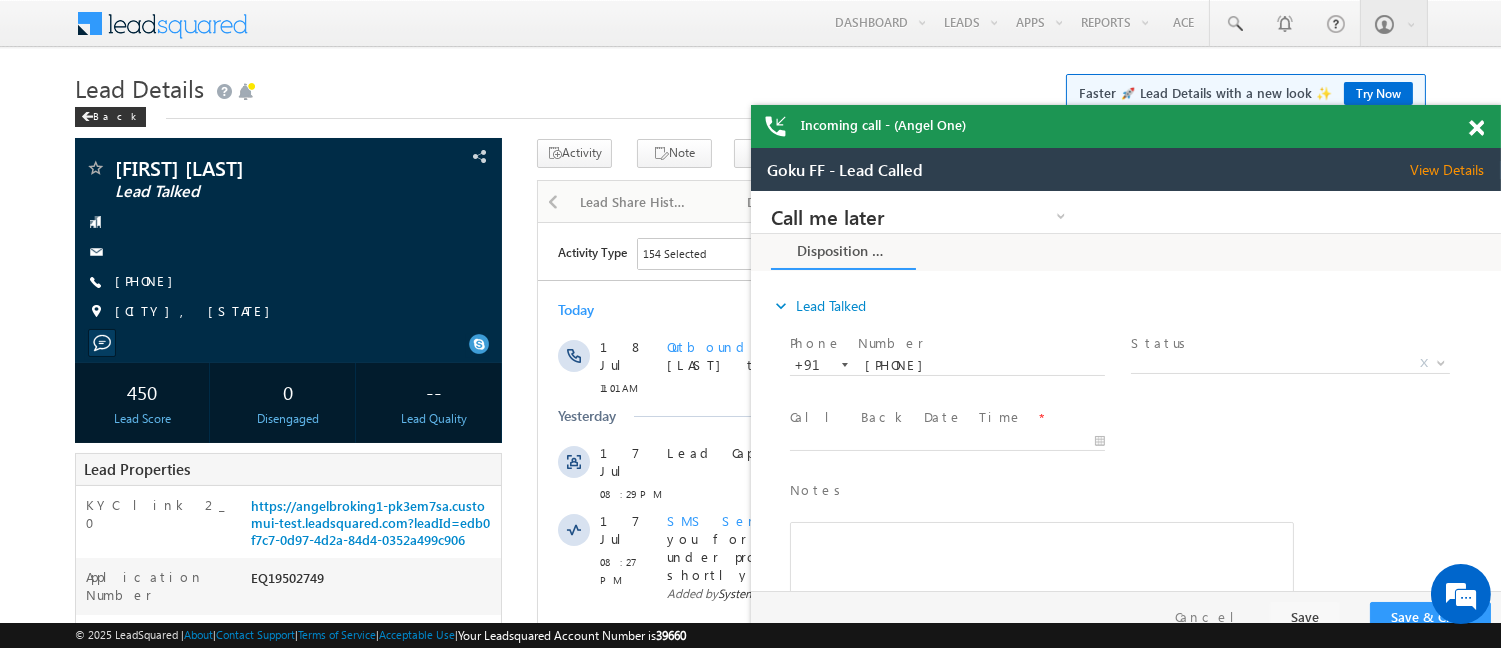 click at bounding box center (1476, 128) 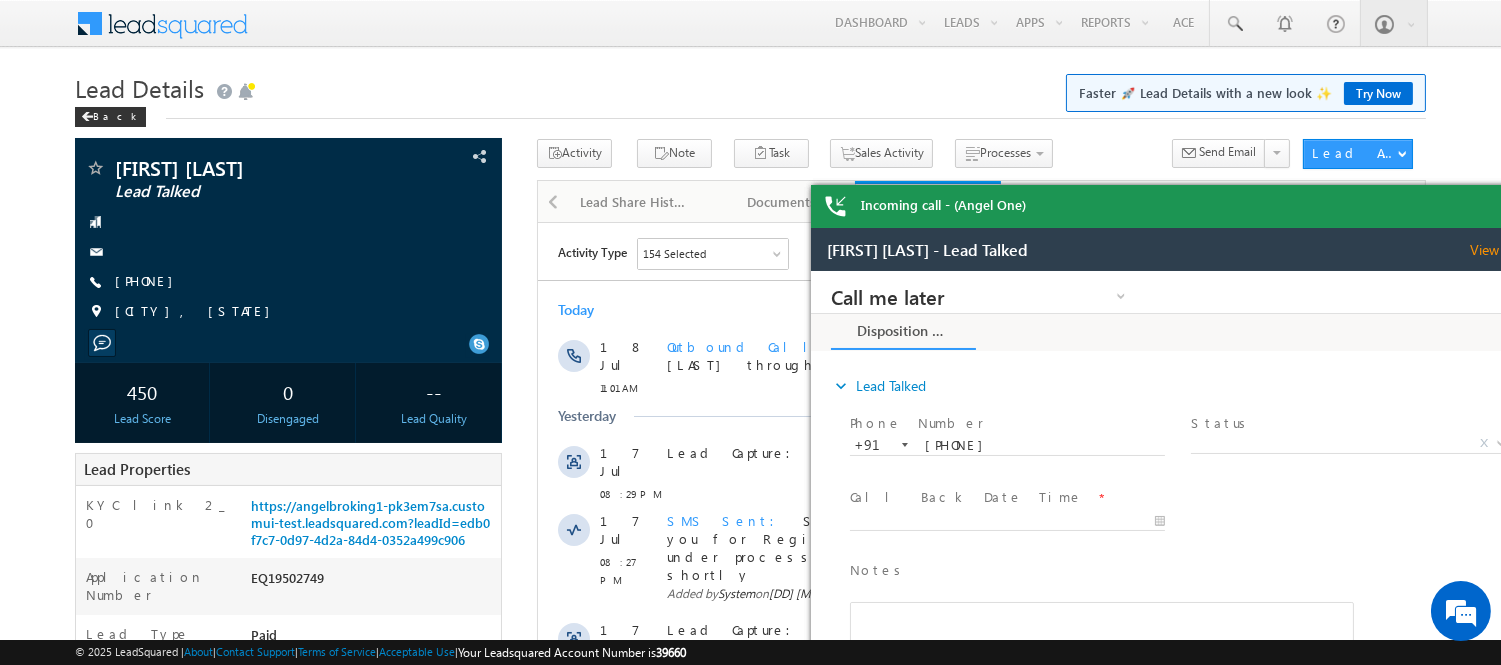 scroll, scrollTop: 0, scrollLeft: 0, axis: both 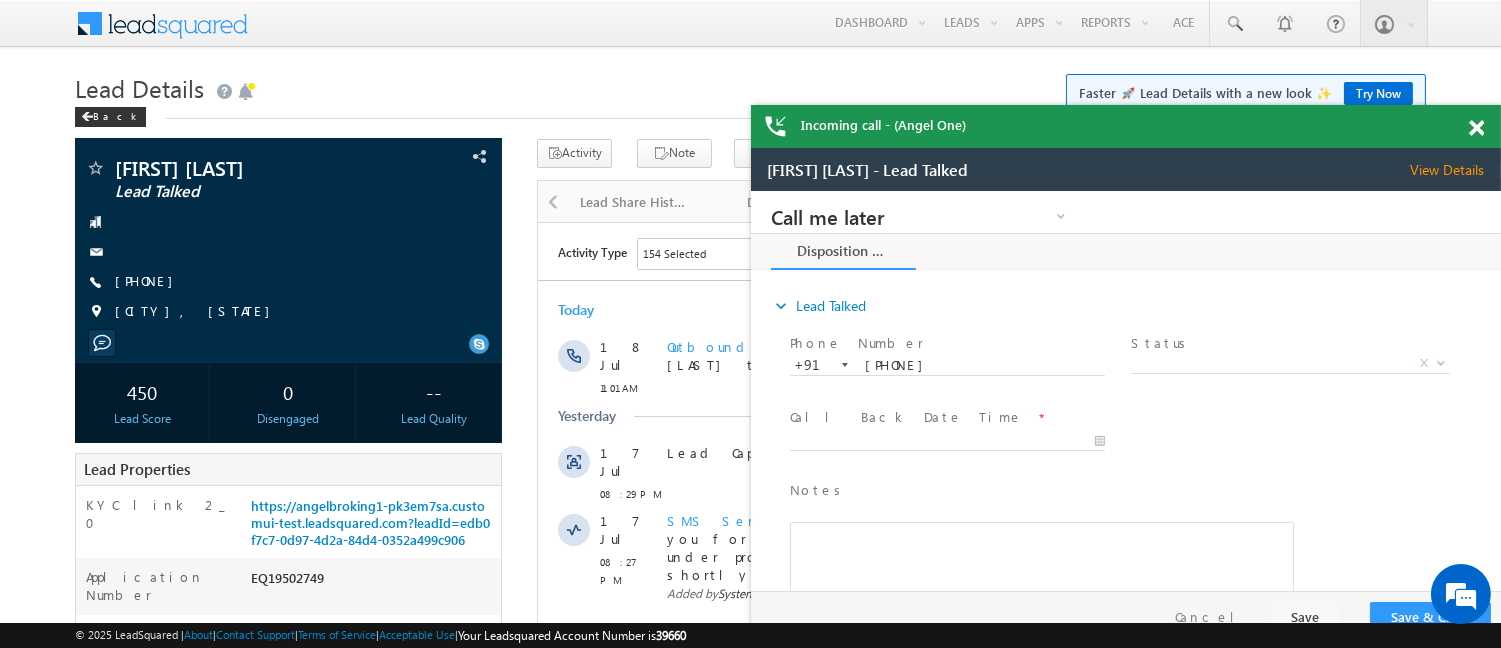 click at bounding box center [1476, 128] 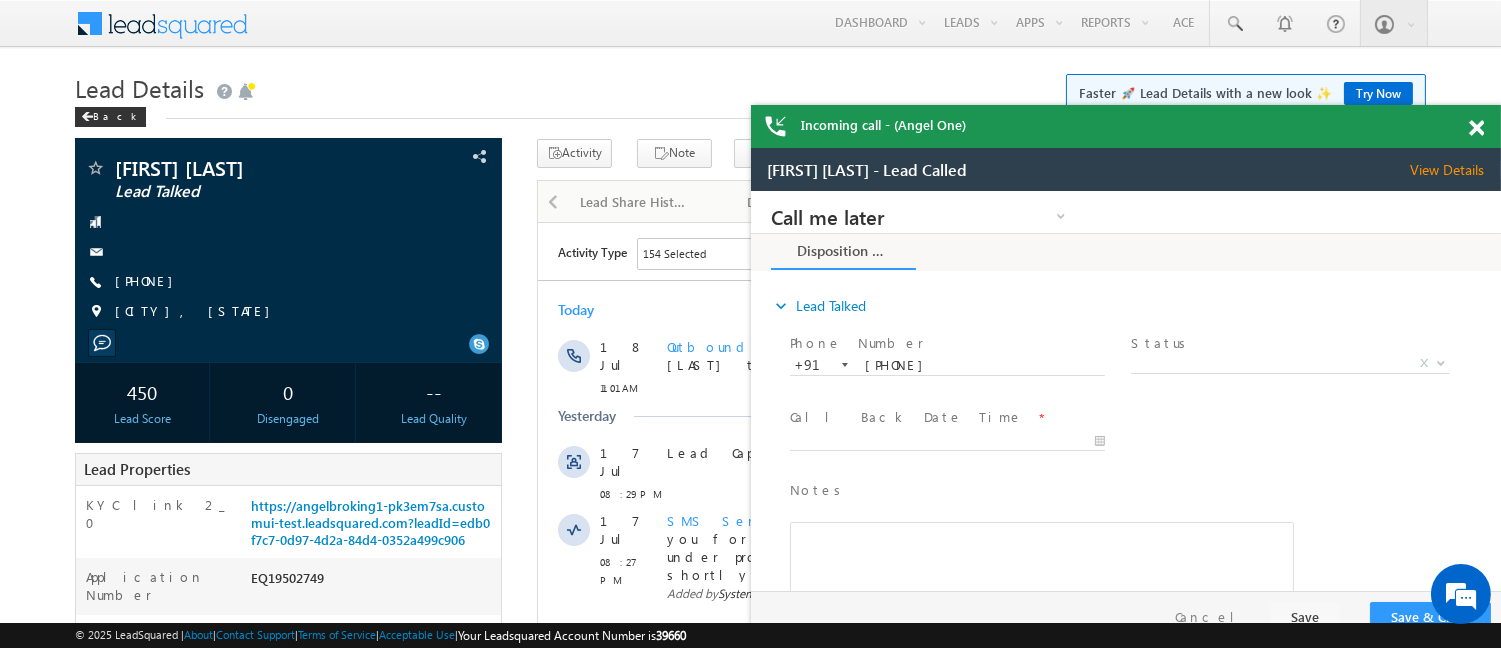 drag, startPoint x: 2035, startPoint y: 415, endPoint x: 1220, endPoint y: 224, distance: 837.08185 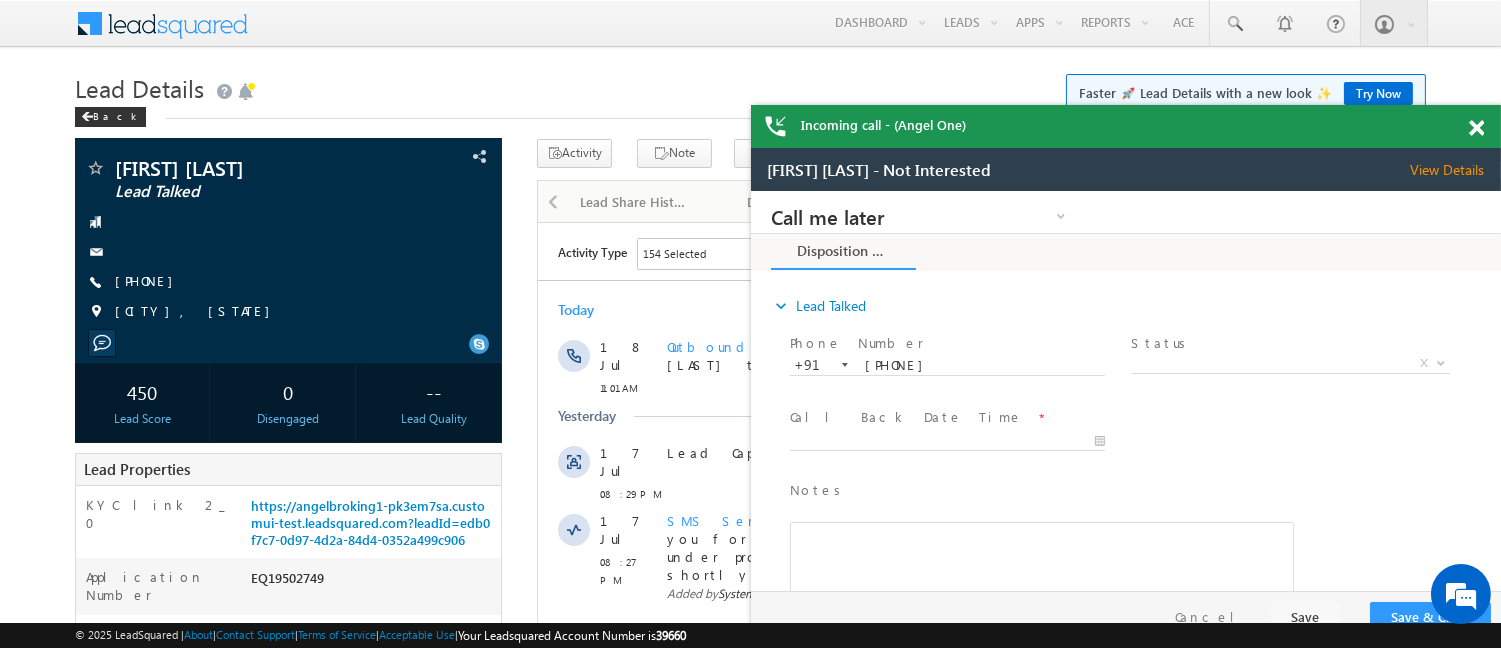 click at bounding box center [1476, 128] 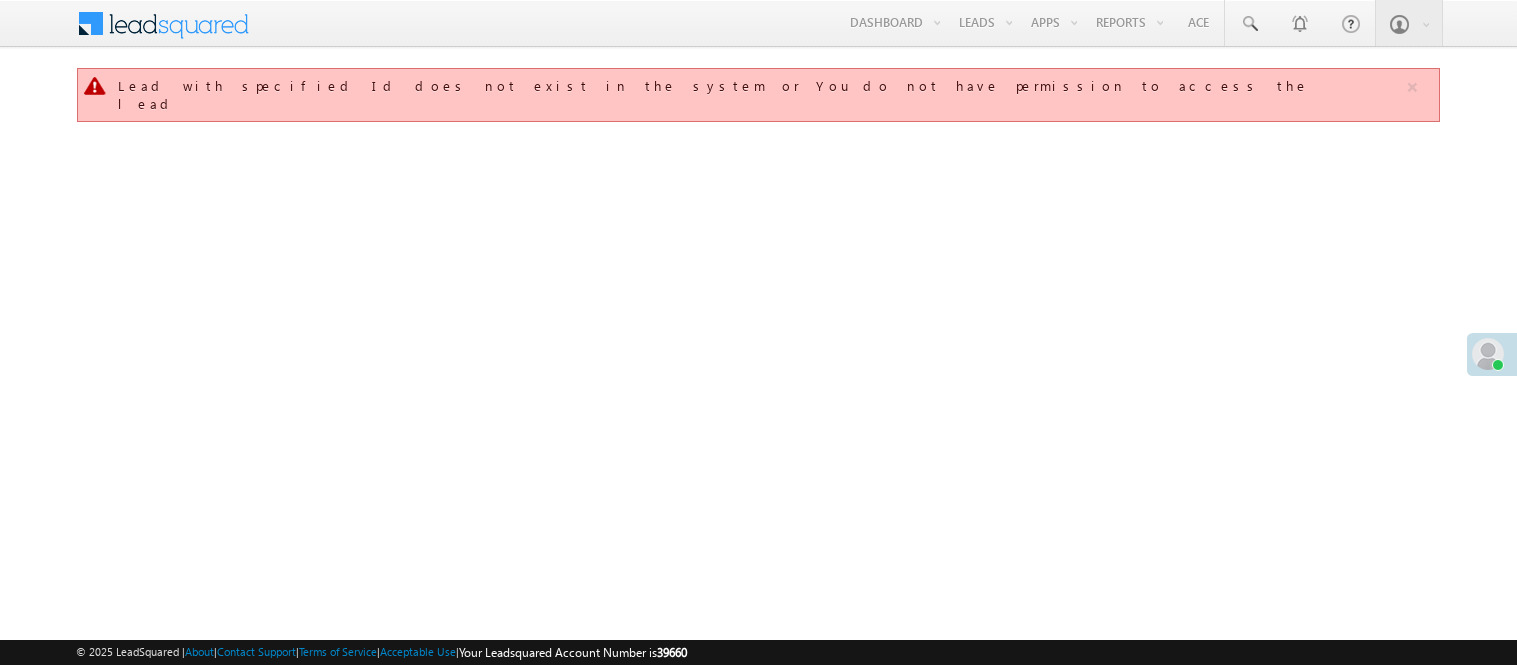 scroll, scrollTop: 0, scrollLeft: 0, axis: both 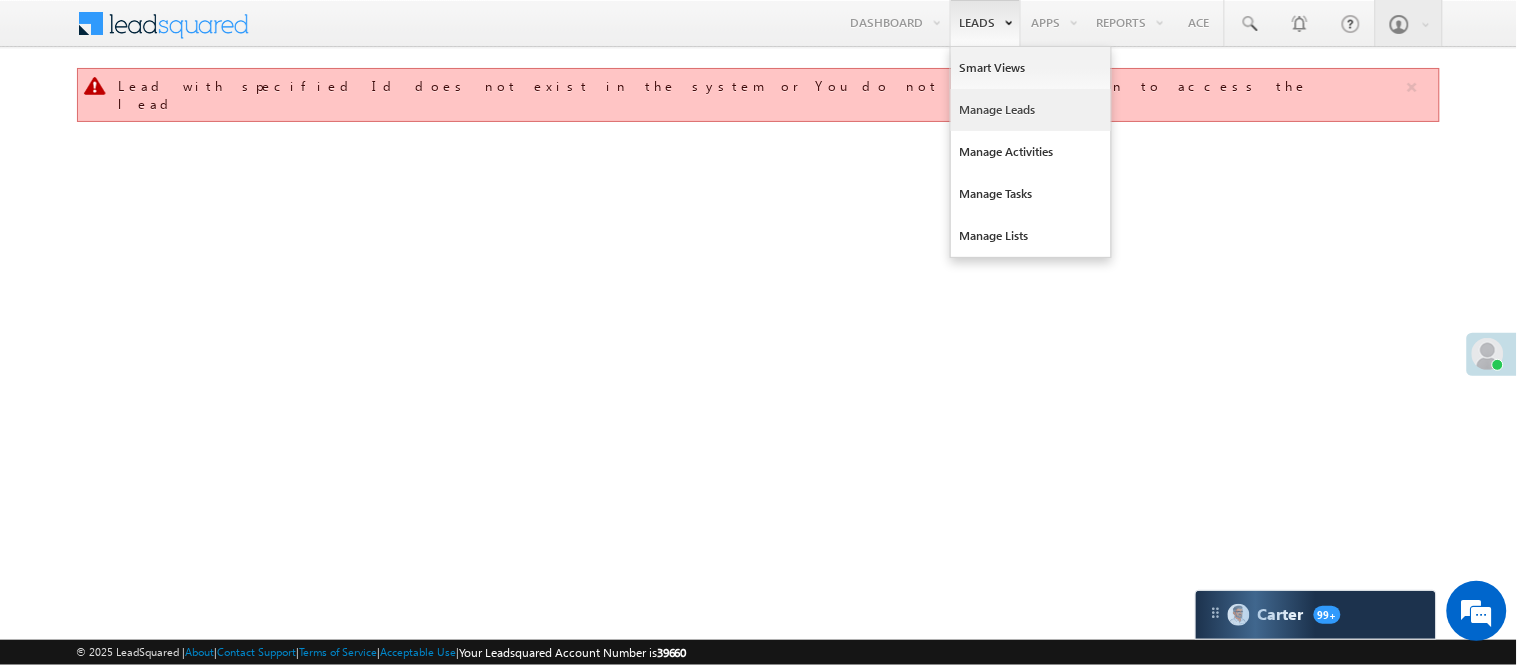 click on "Manage Leads" at bounding box center (1031, 110) 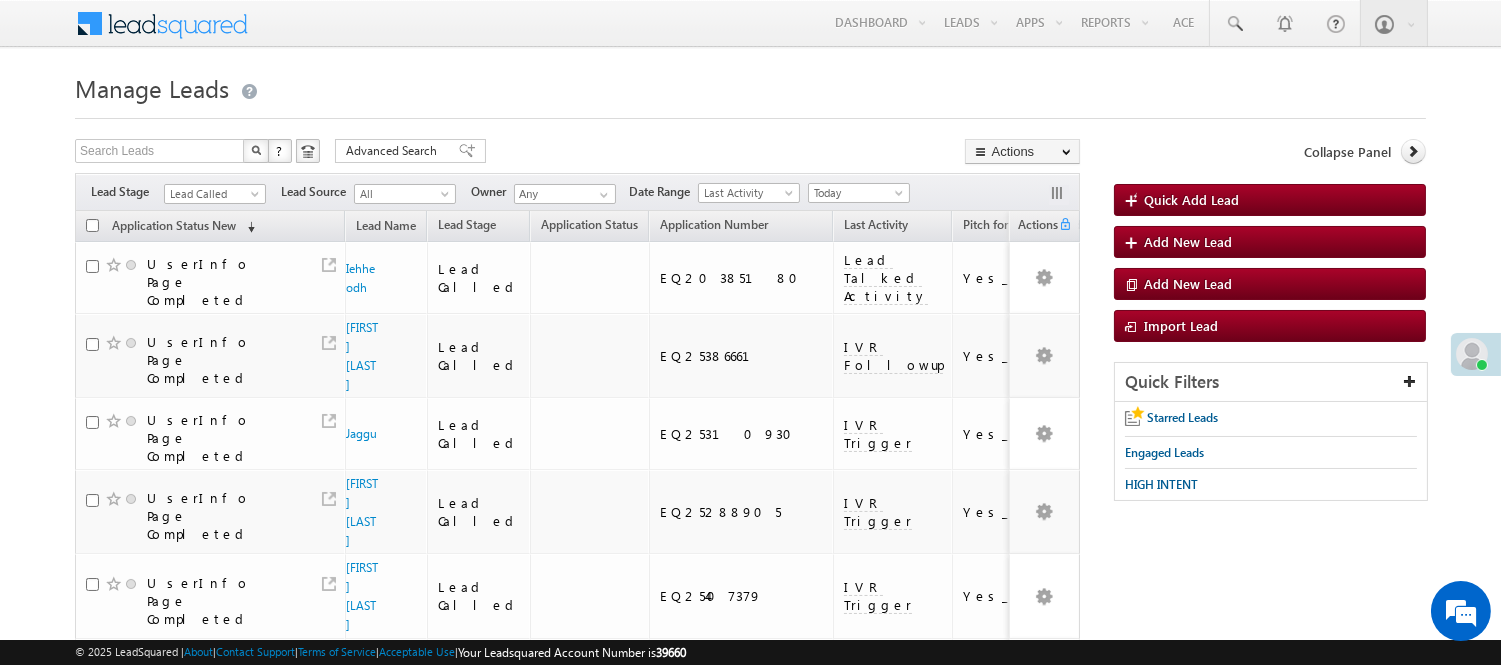 scroll, scrollTop: 666, scrollLeft: 0, axis: vertical 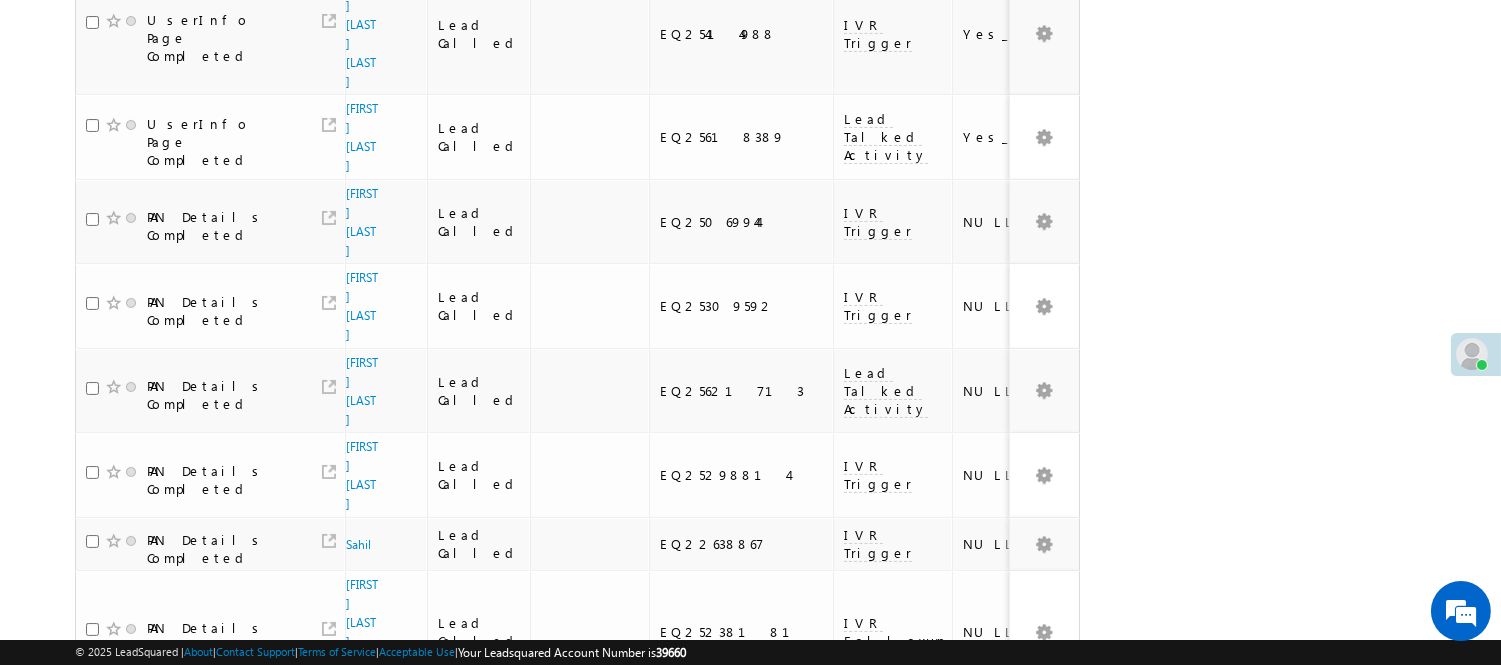 click on "PAN Details Completed" at bounding box center (210, 222) 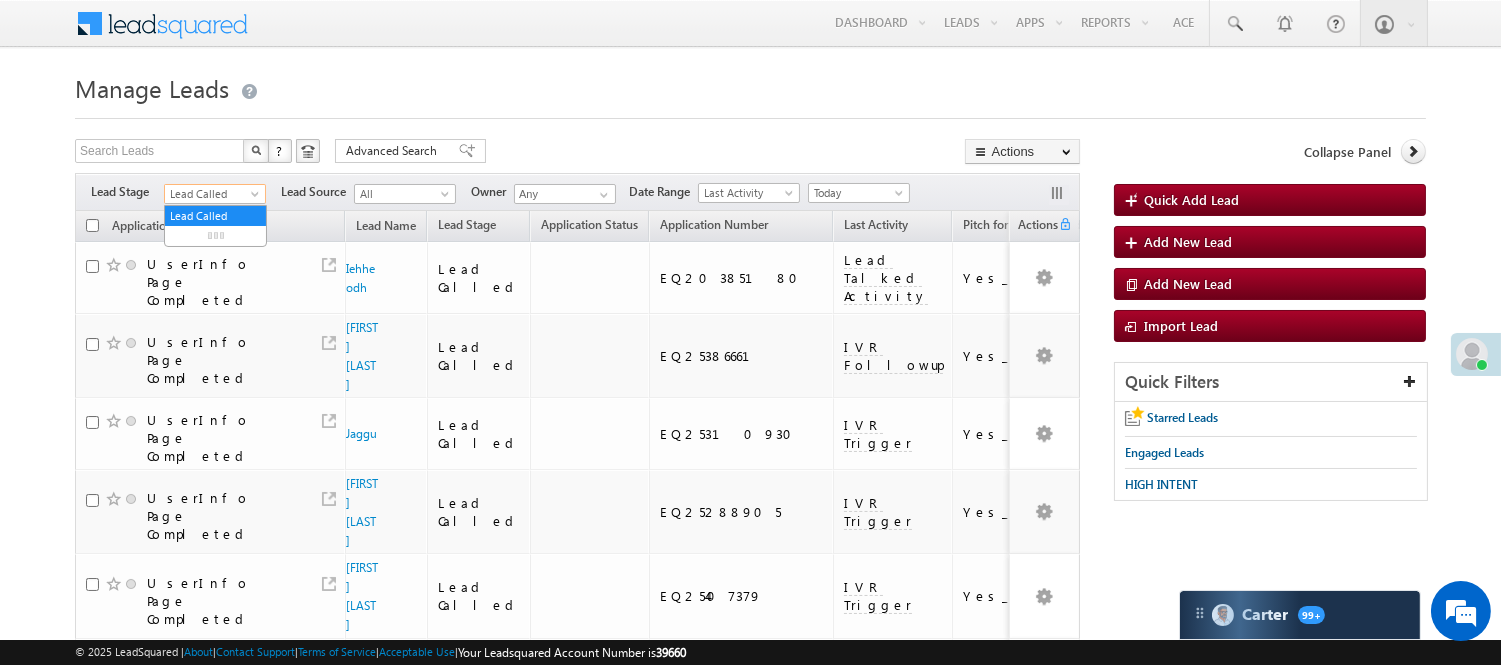 click on "Lead Called" at bounding box center (212, 194) 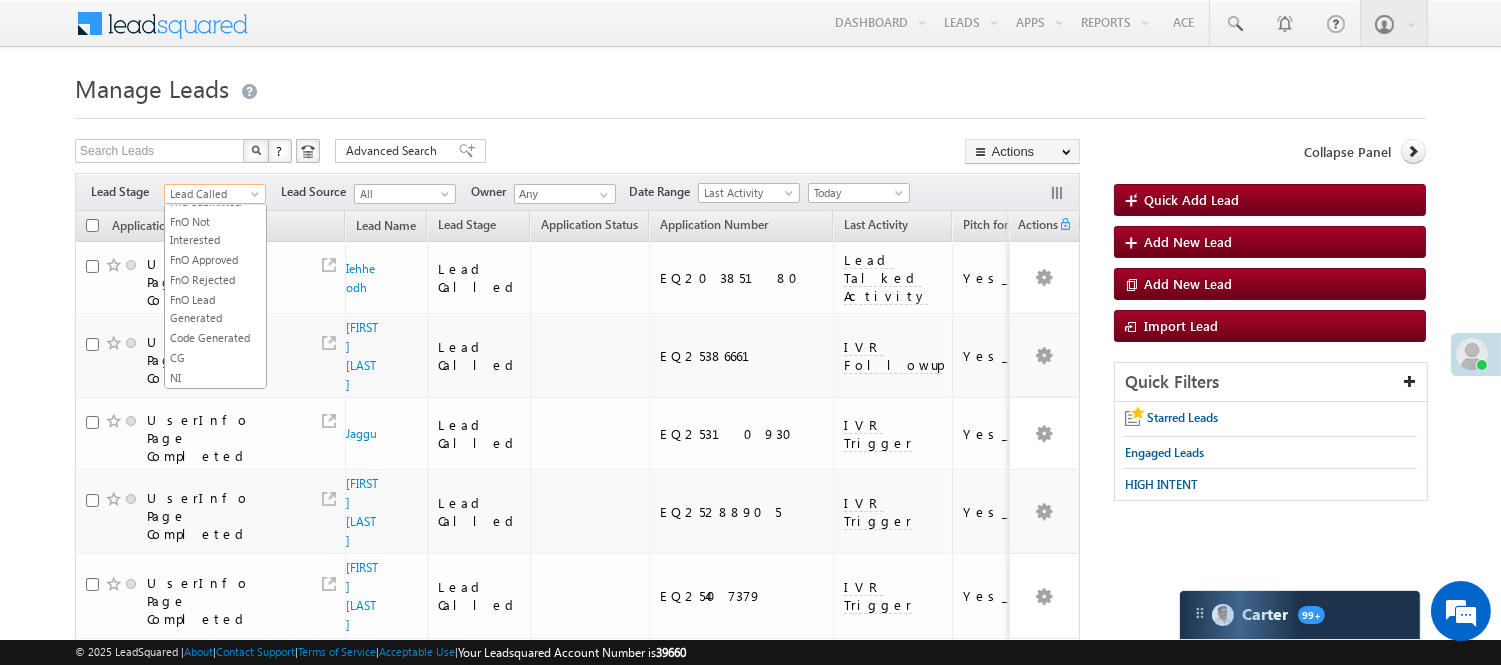 scroll, scrollTop: 496, scrollLeft: 0, axis: vertical 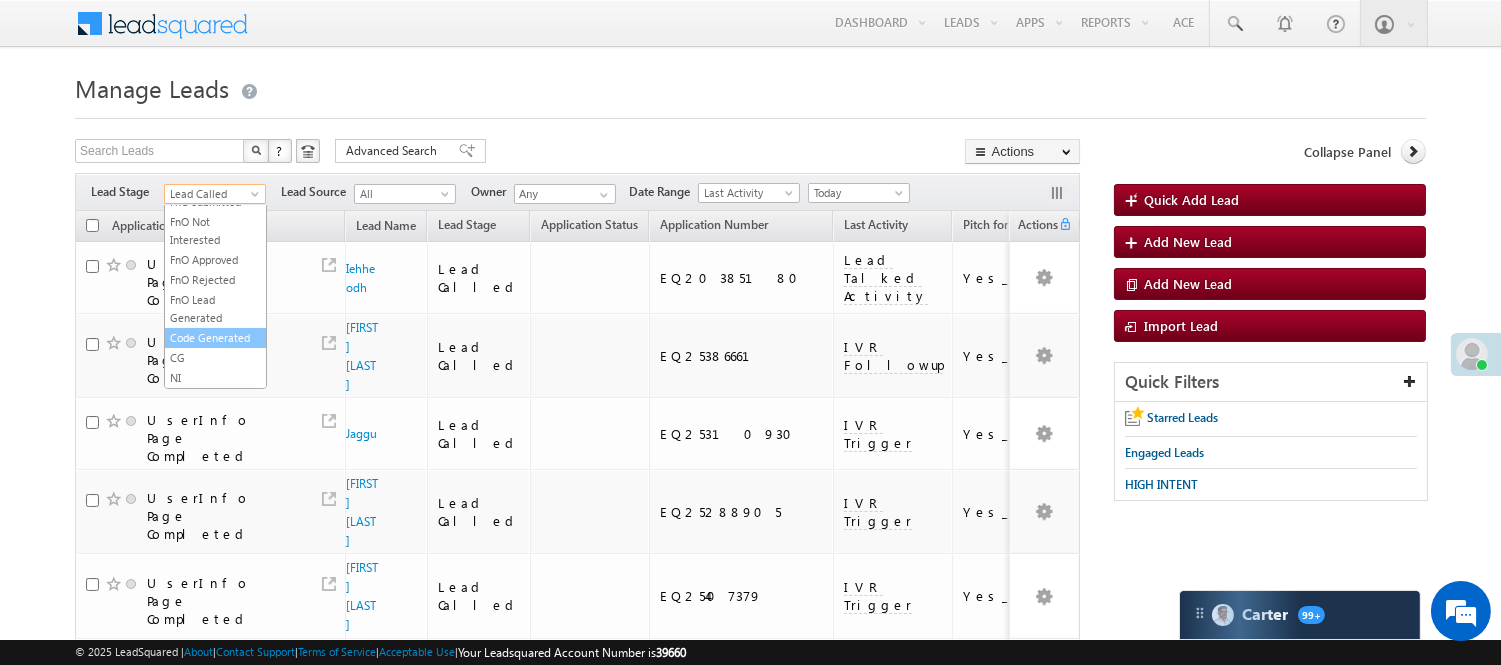 click on "Code Generated" at bounding box center (215, 338) 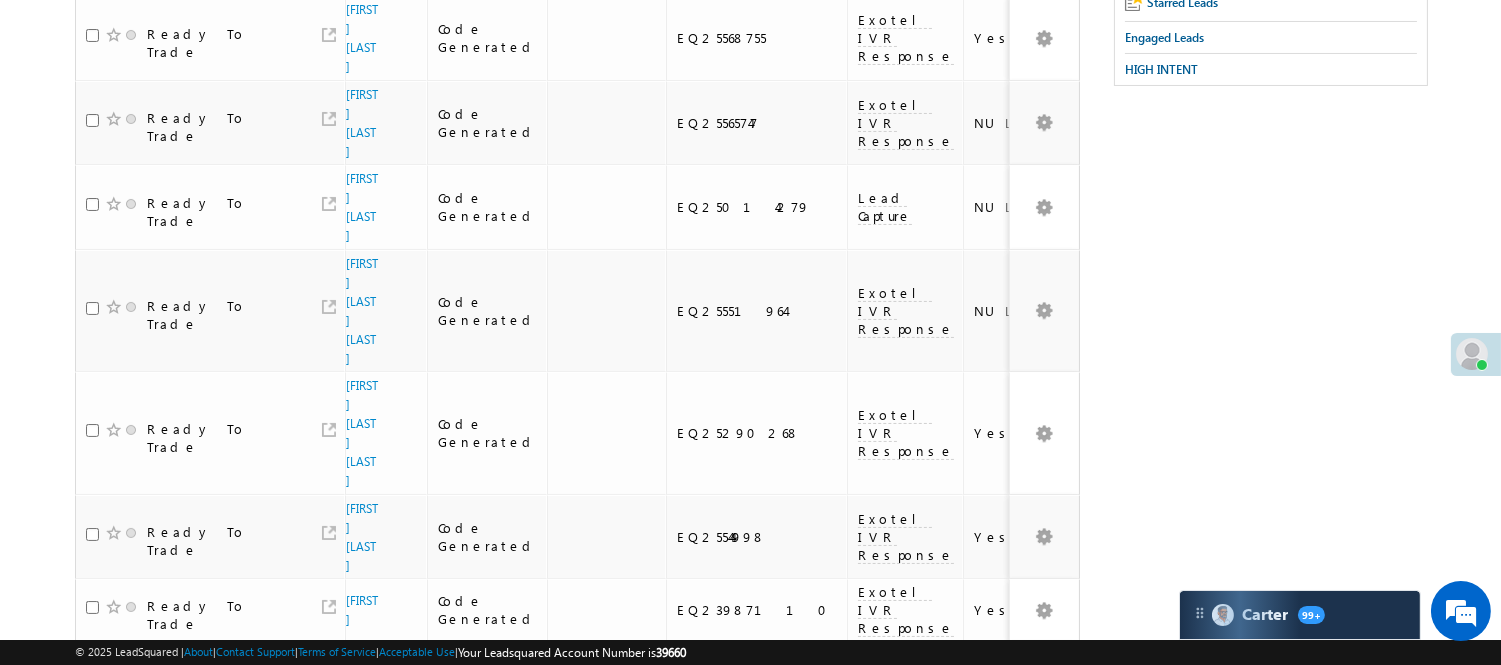scroll, scrollTop: 0, scrollLeft: 0, axis: both 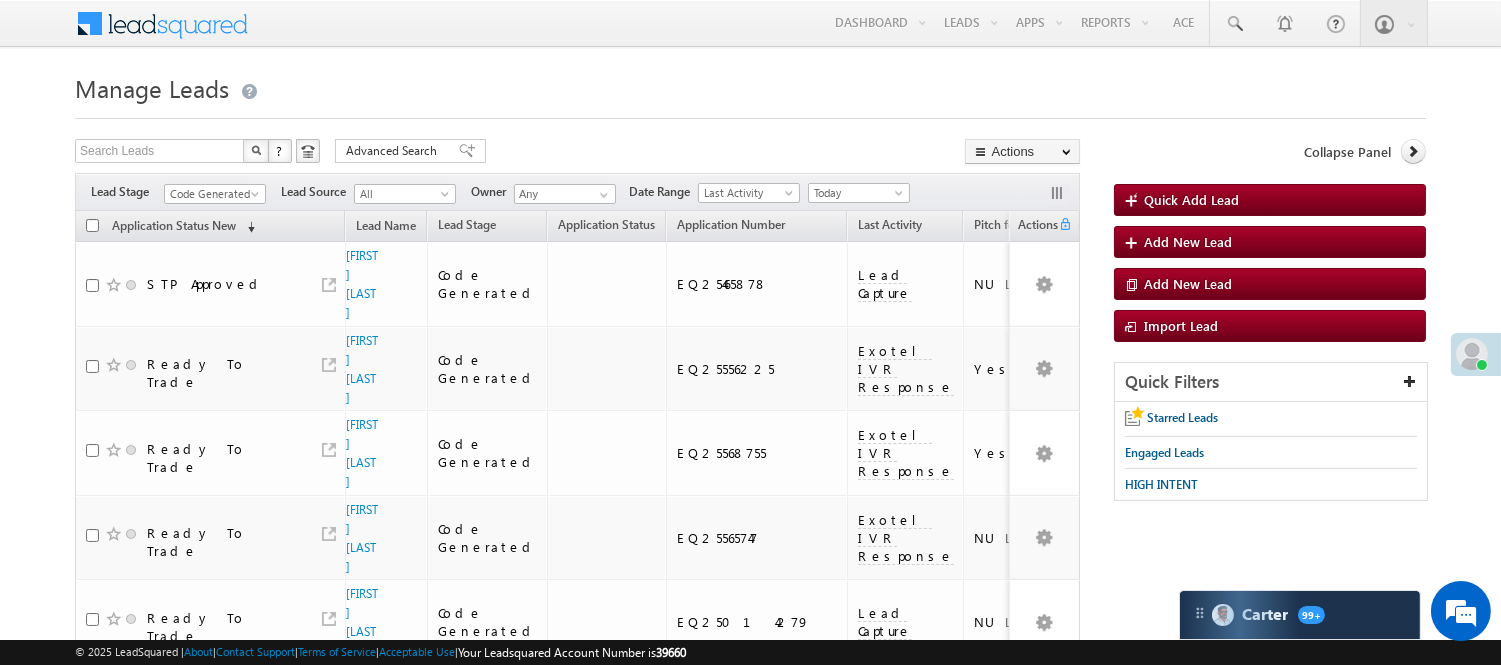 click on "Code Generated" at bounding box center [215, 191] 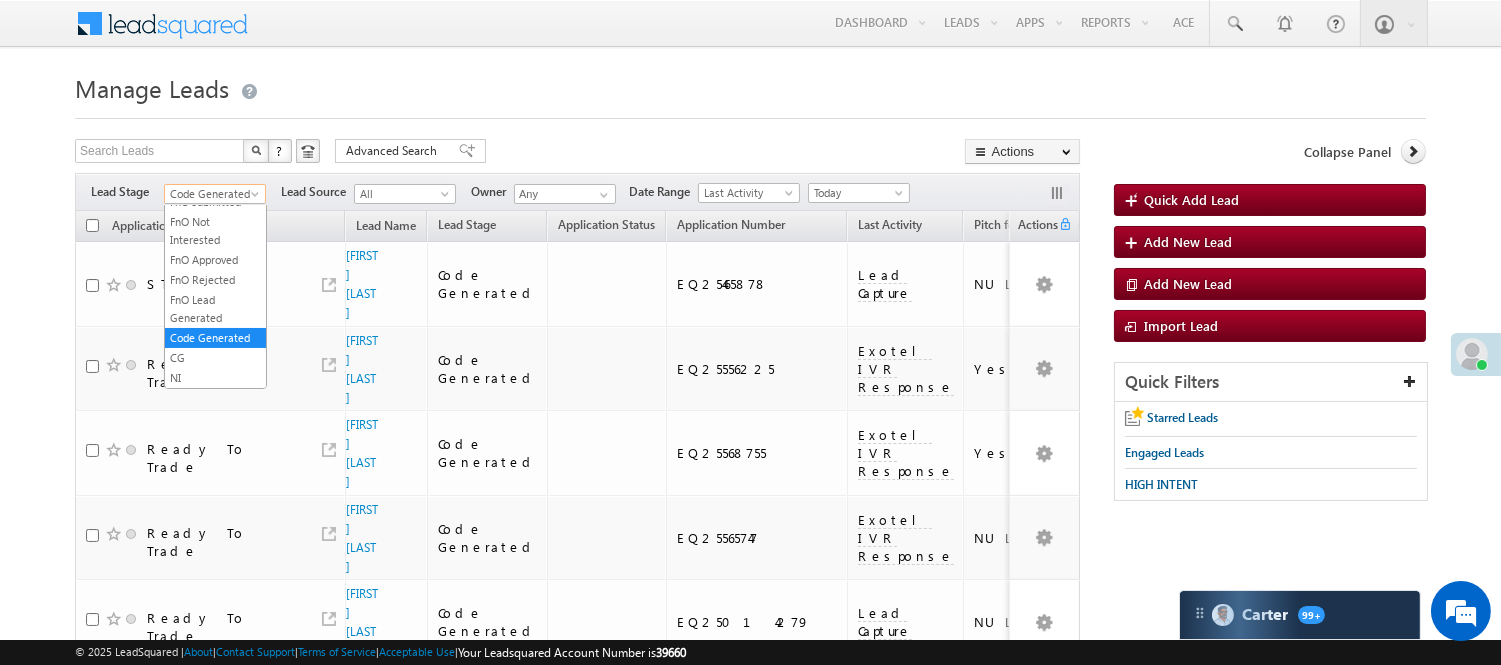 scroll, scrollTop: 0, scrollLeft: 0, axis: both 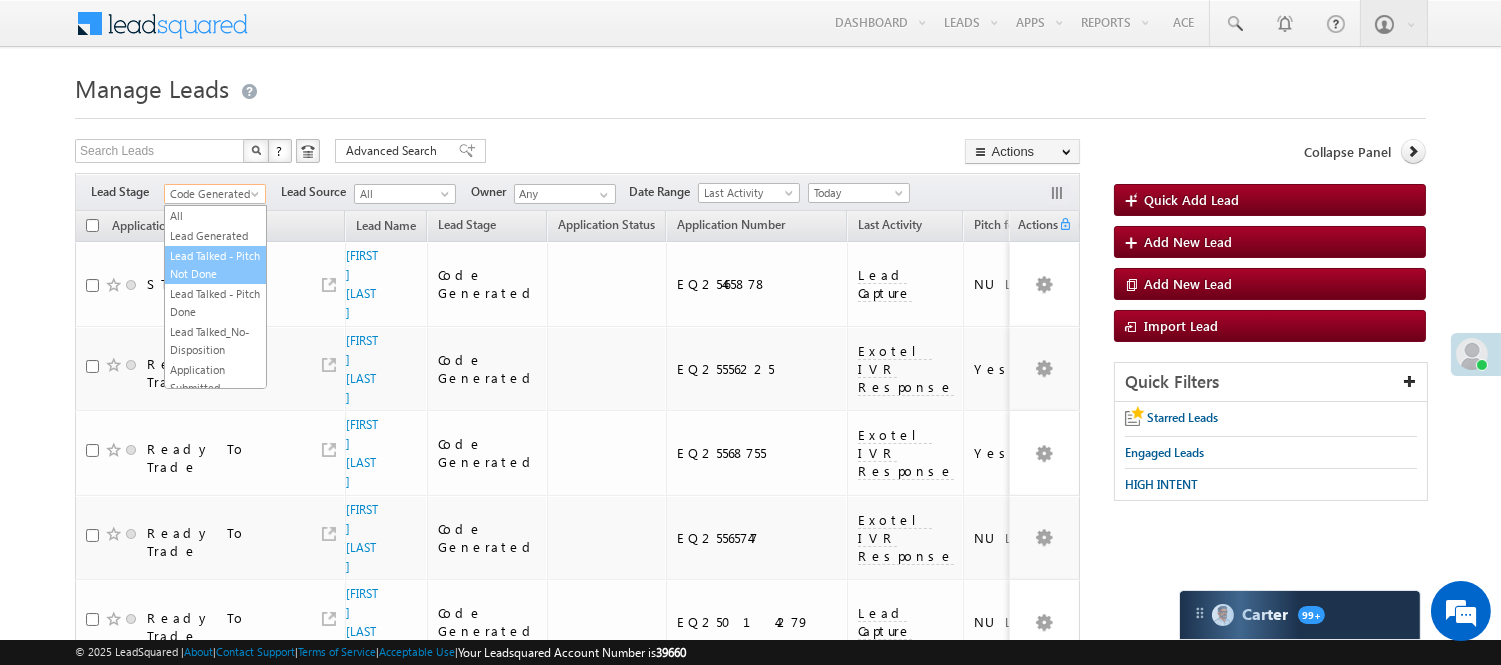 click on "Lead Talked - Pitch Not Done" at bounding box center [215, 265] 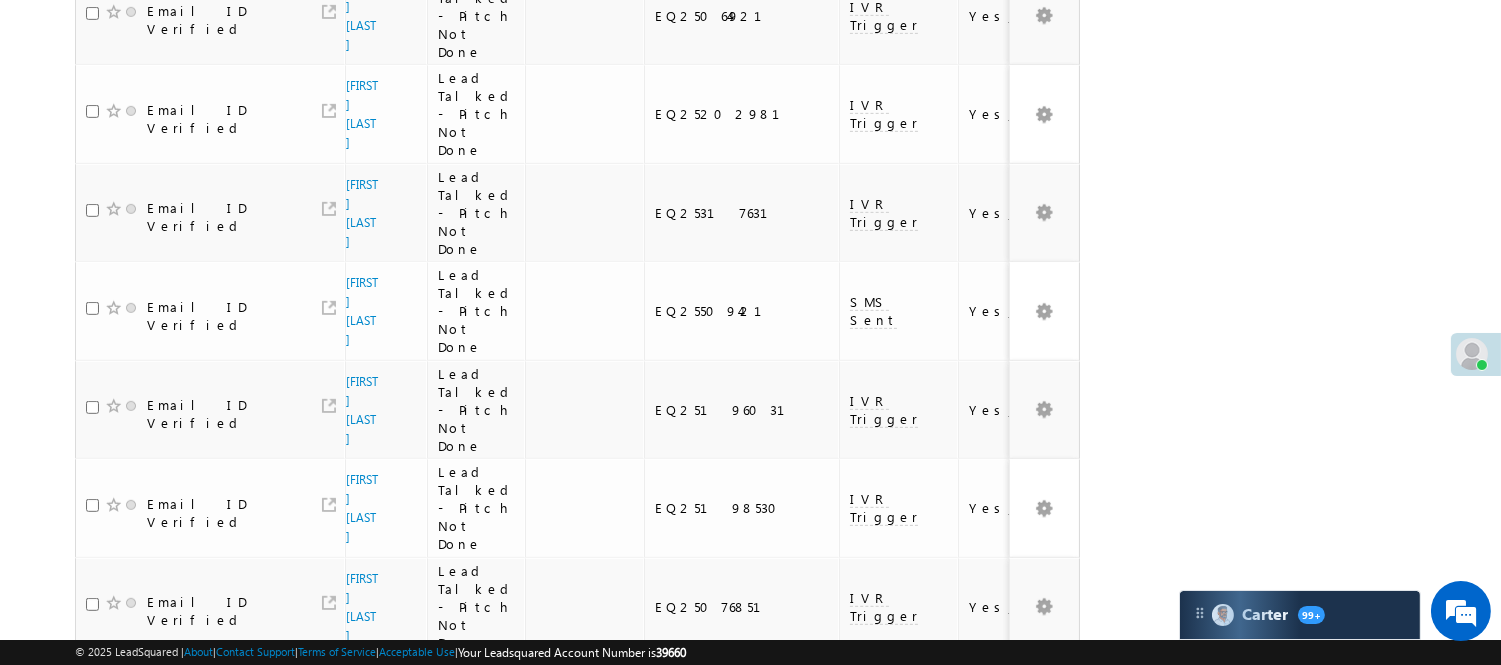 scroll, scrollTop: 1866, scrollLeft: 0, axis: vertical 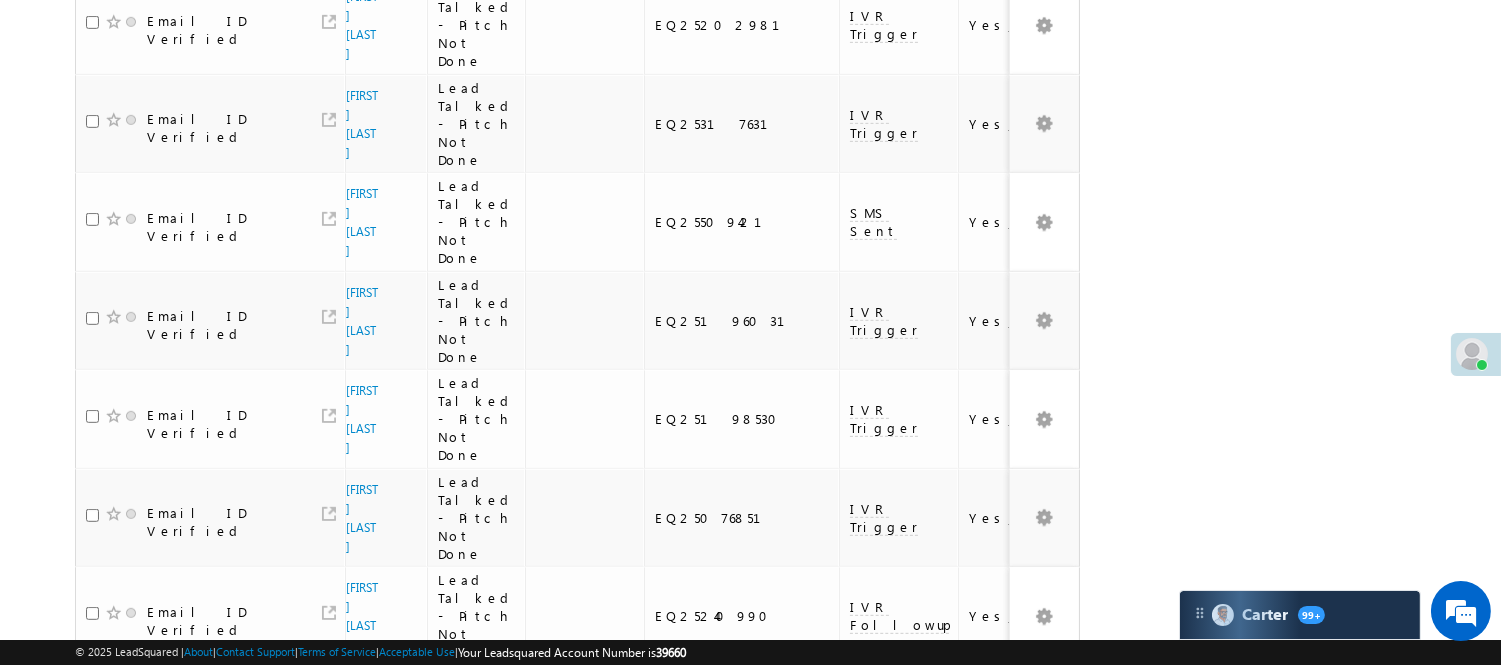 click on "2" at bounding box center (1018, 901) 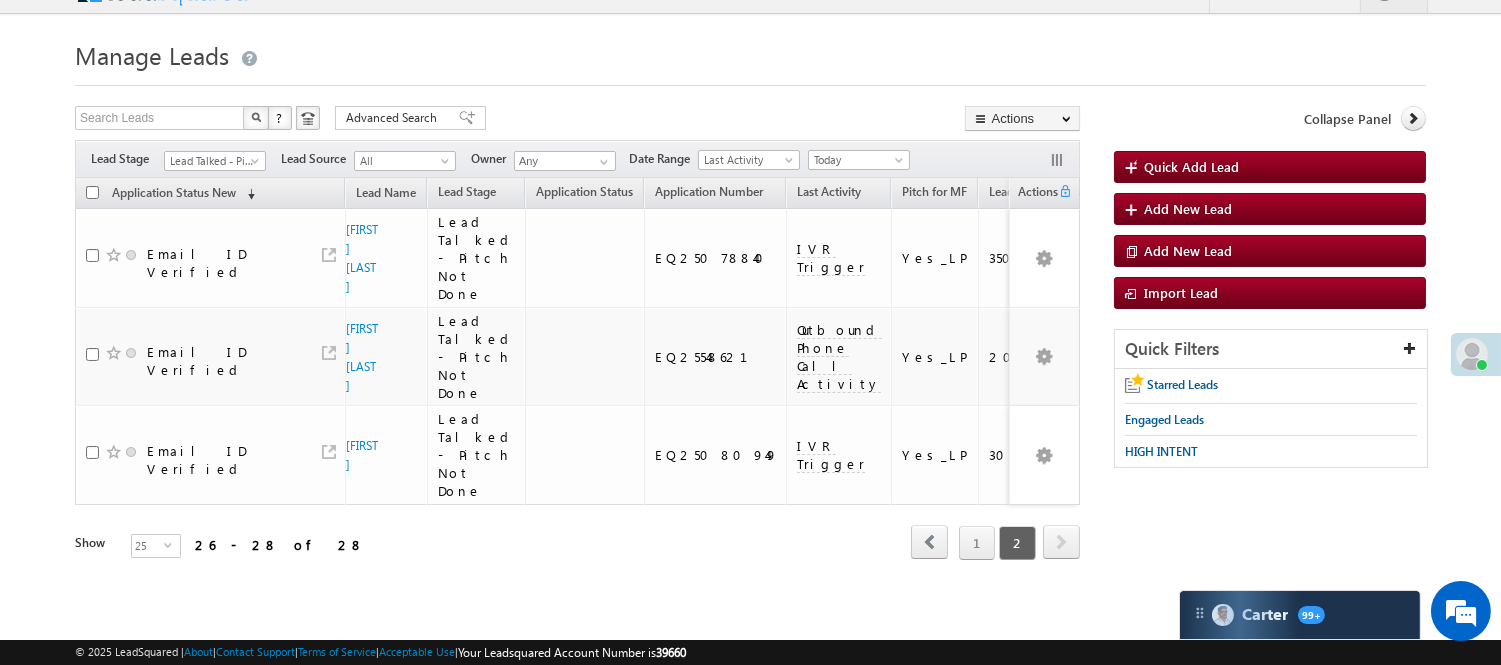scroll, scrollTop: 1, scrollLeft: 0, axis: vertical 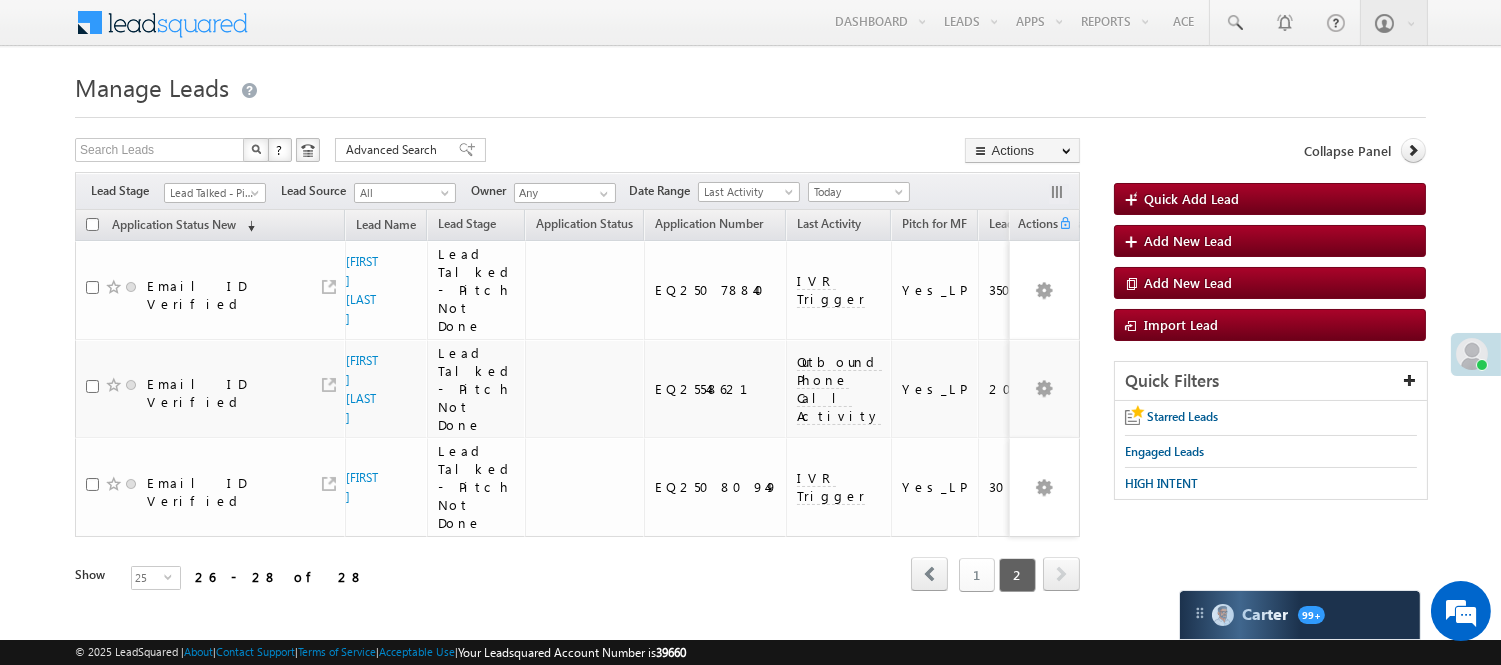 click on "Today" at bounding box center (856, 192) 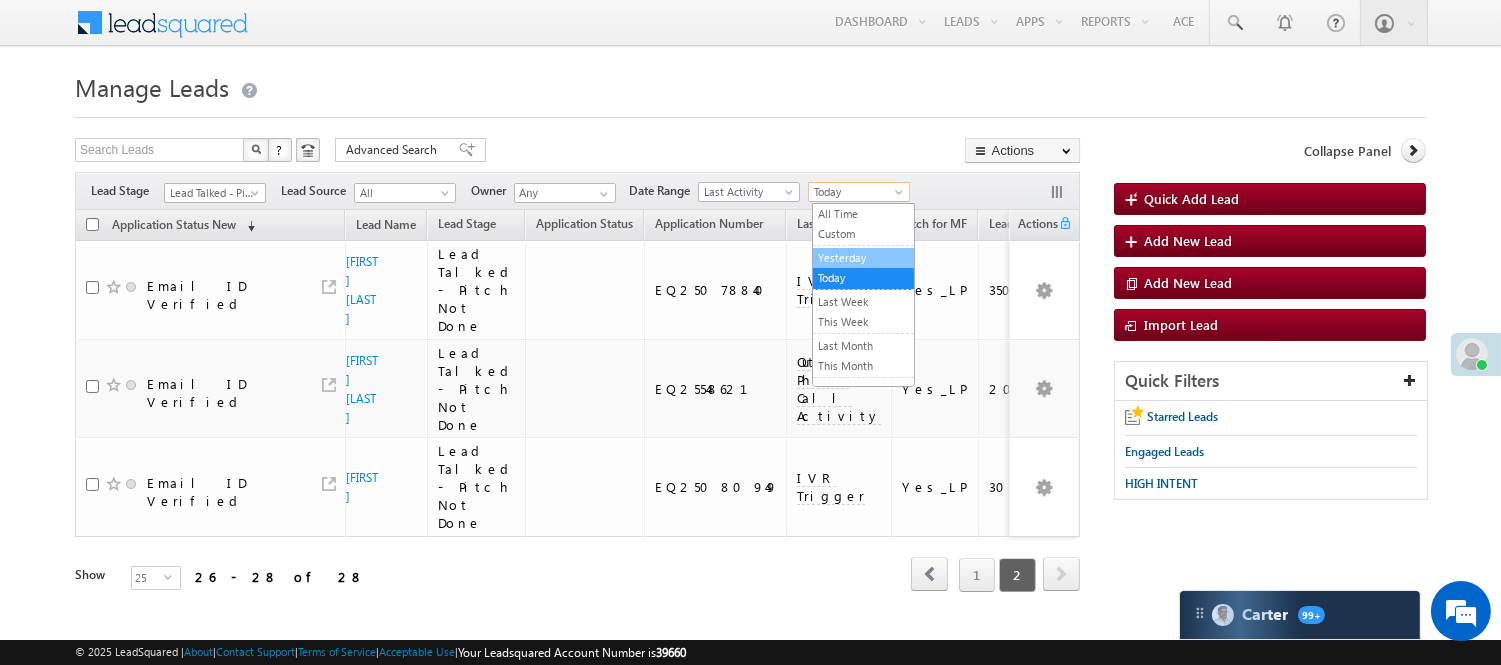 click on "Yesterday" at bounding box center (863, 258) 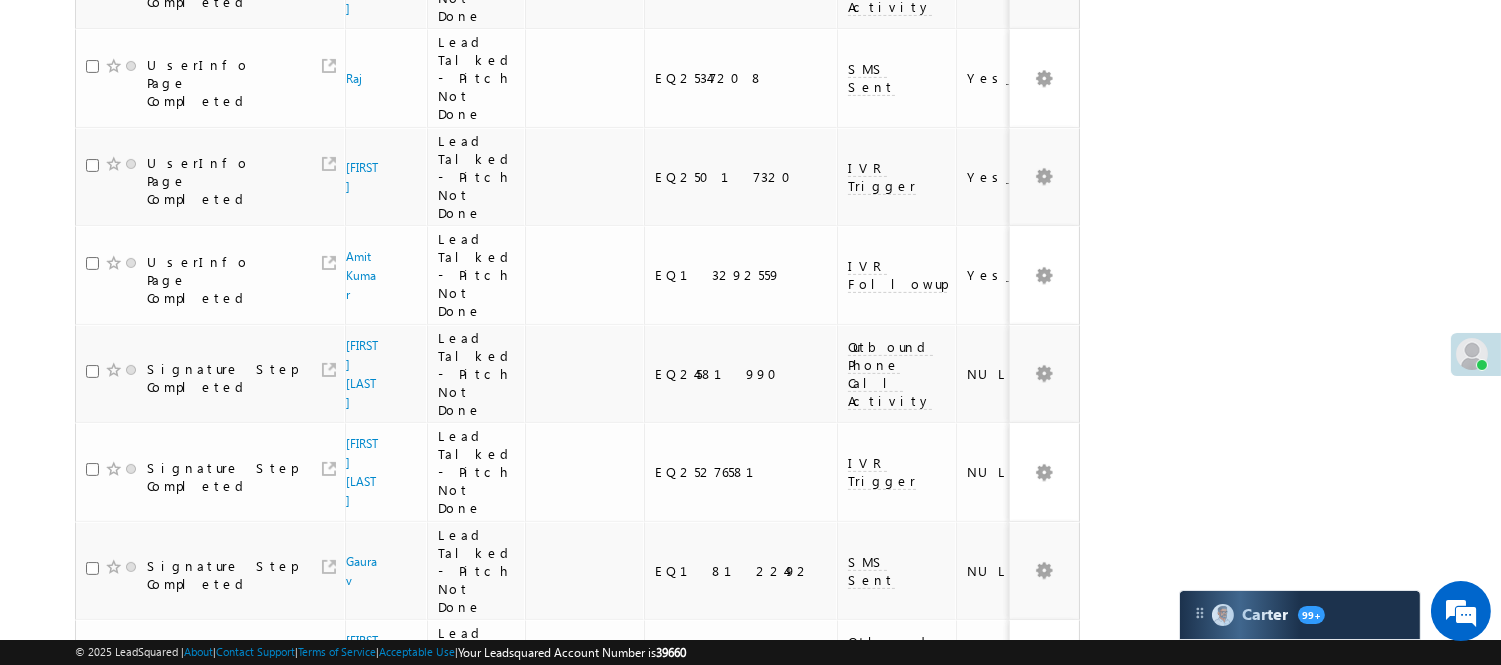 scroll, scrollTop: 1800, scrollLeft: 0, axis: vertical 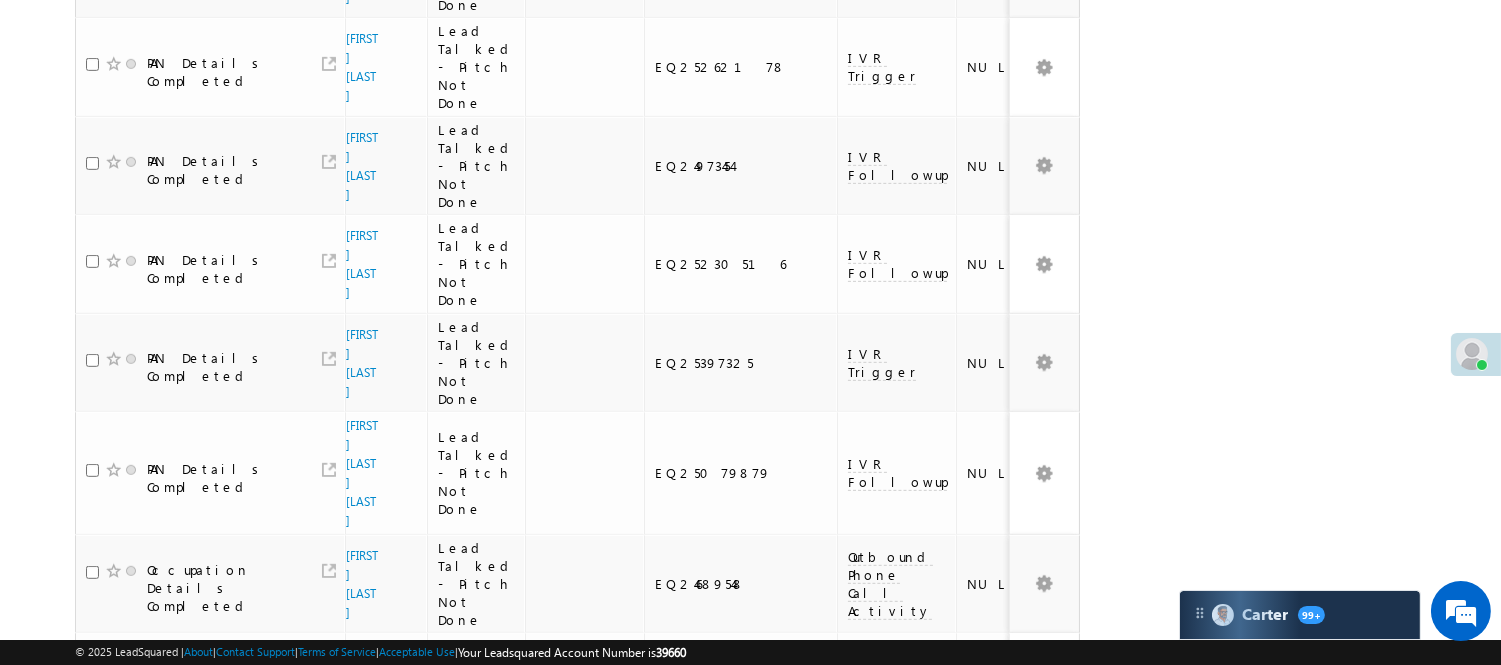 click on "2" at bounding box center (938, 967) 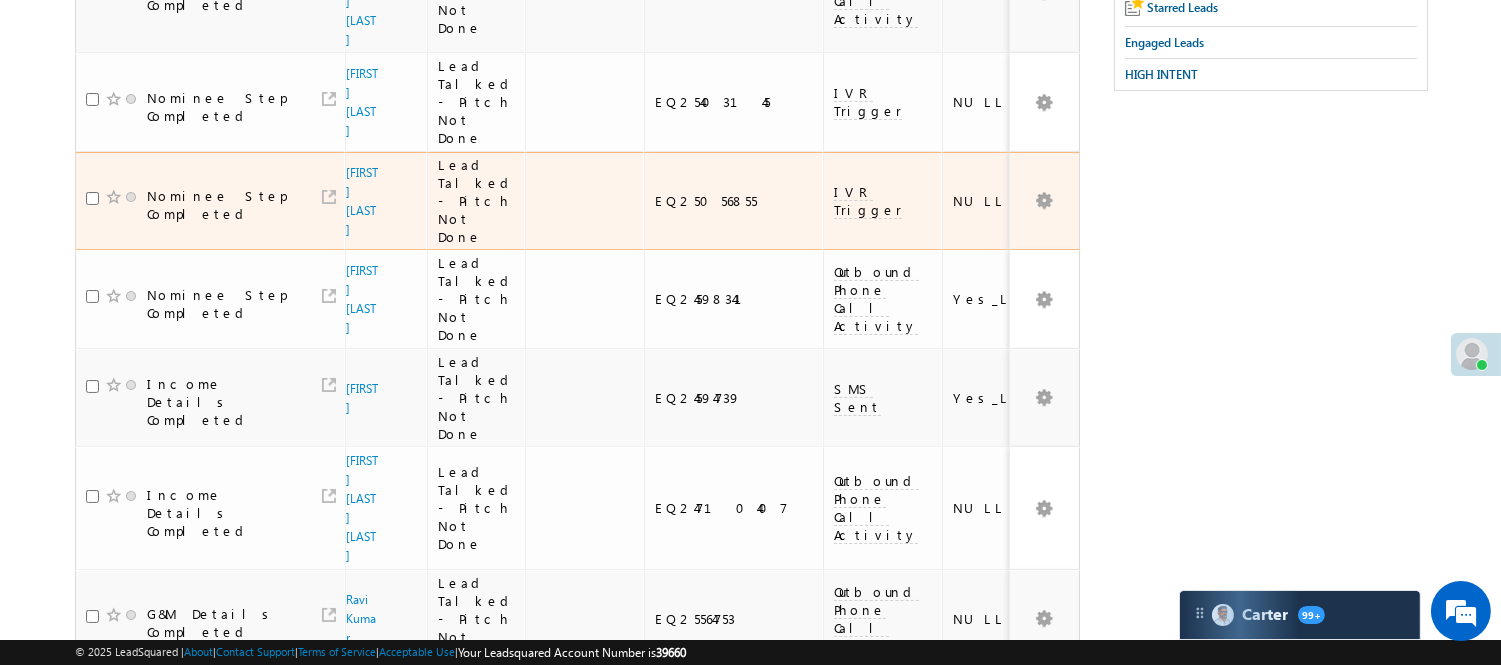 scroll, scrollTop: 8, scrollLeft: 0, axis: vertical 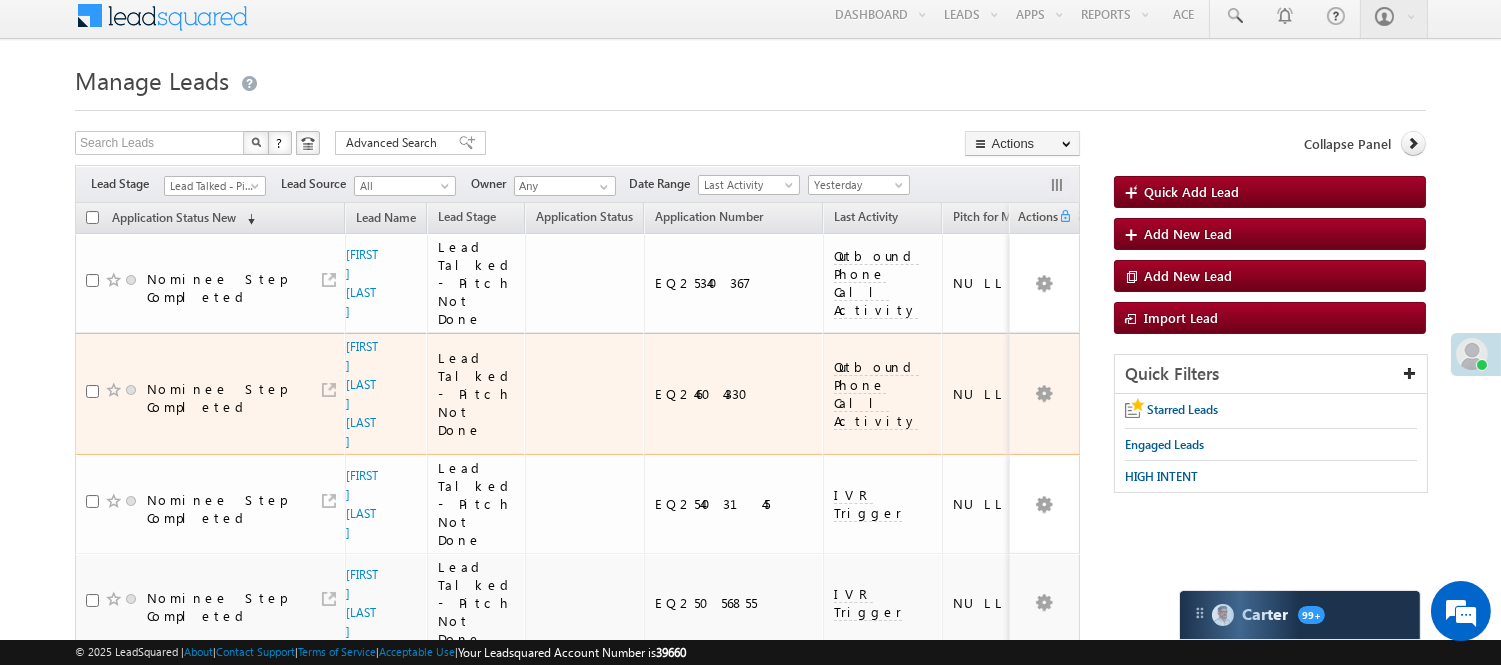 click on "Lead Talked - Pitch Not Done" at bounding box center (212, 186) 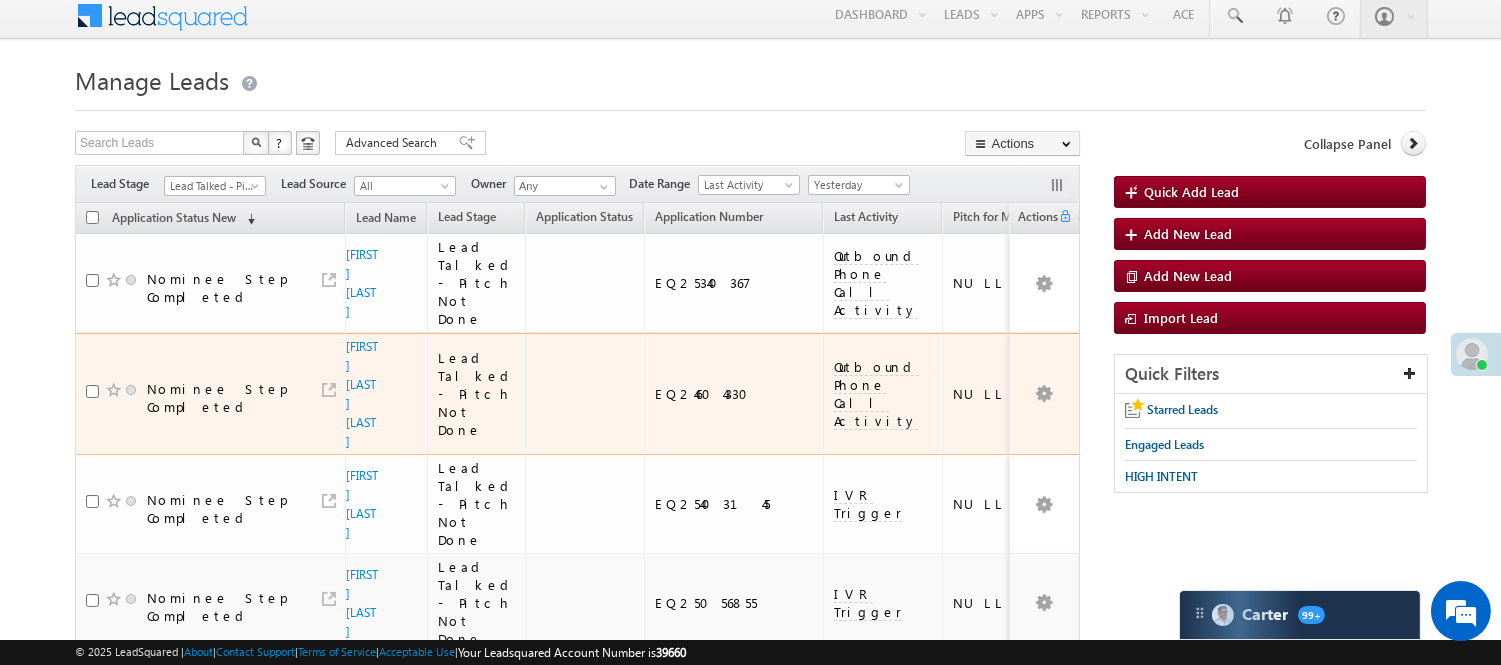 click on "Lead Talked - Pitch Not Done" at bounding box center [212, 186] 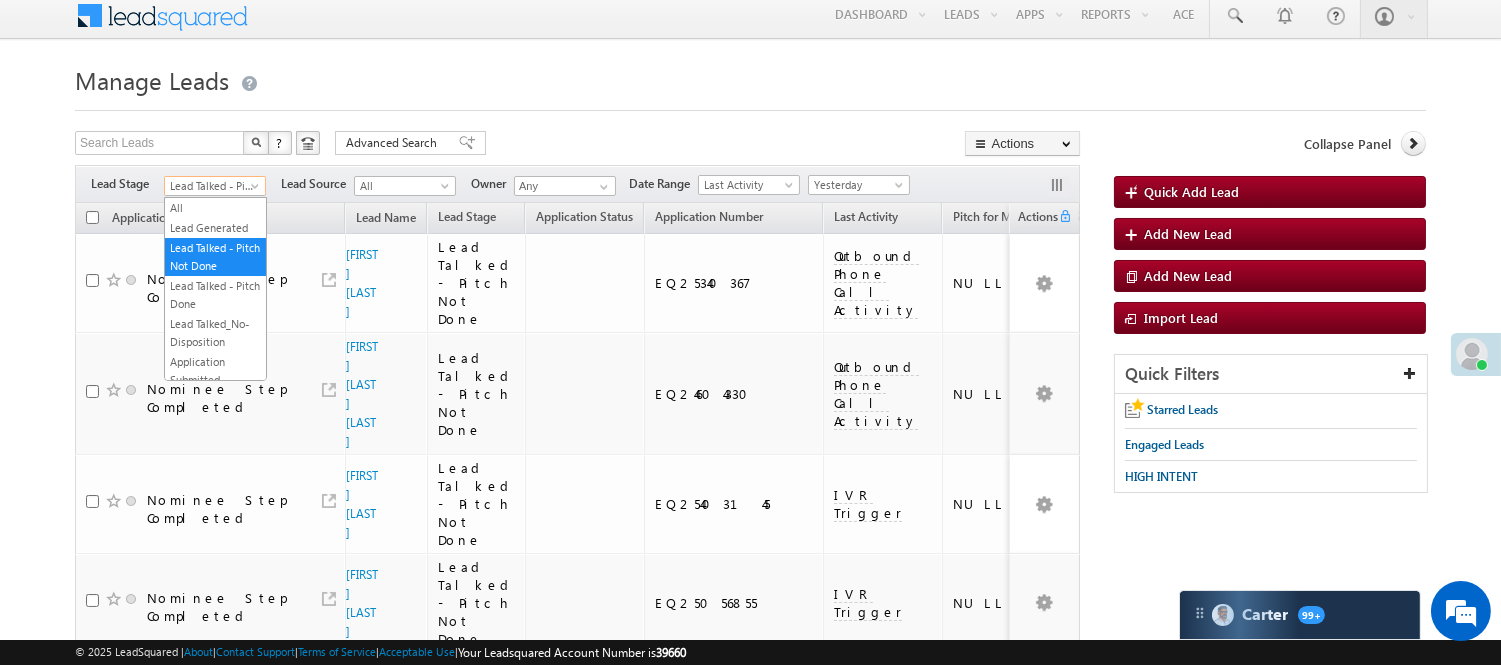 click on "Lead Talked - Pitch Not Done" at bounding box center (212, 186) 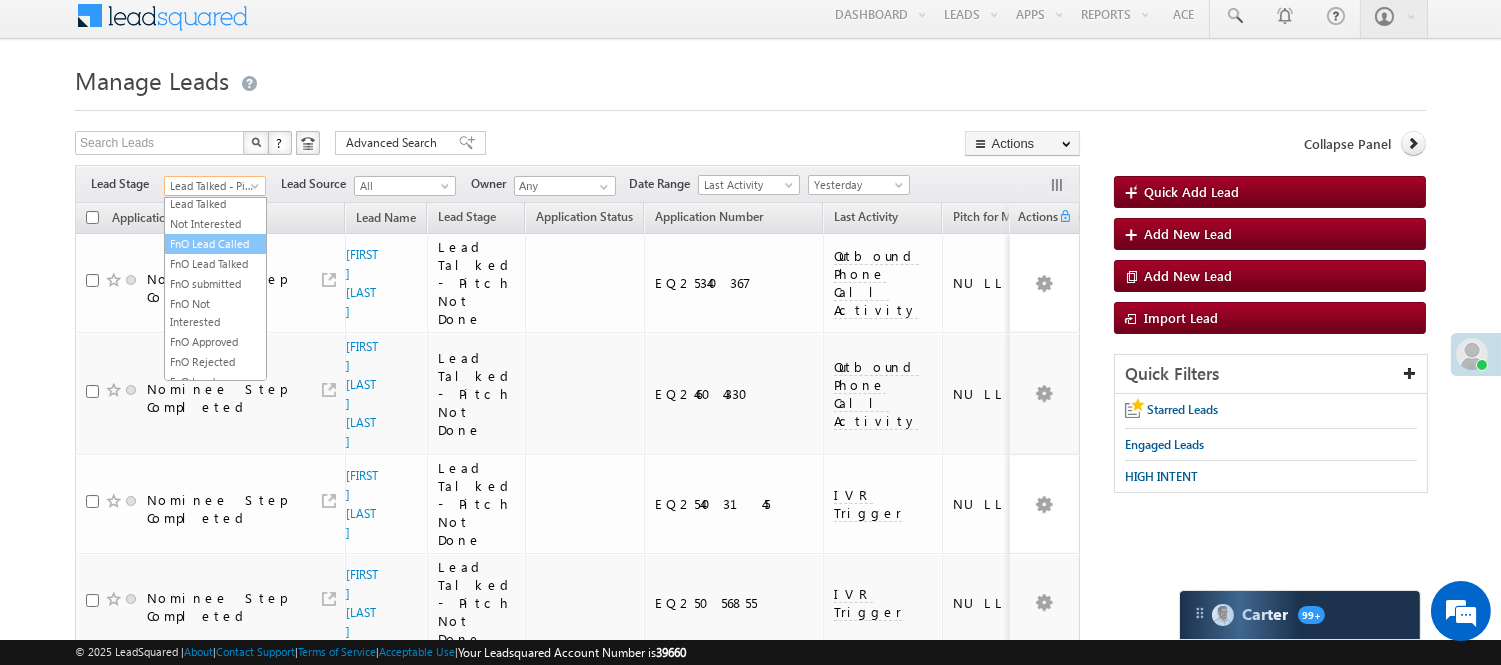 scroll, scrollTop: 333, scrollLeft: 0, axis: vertical 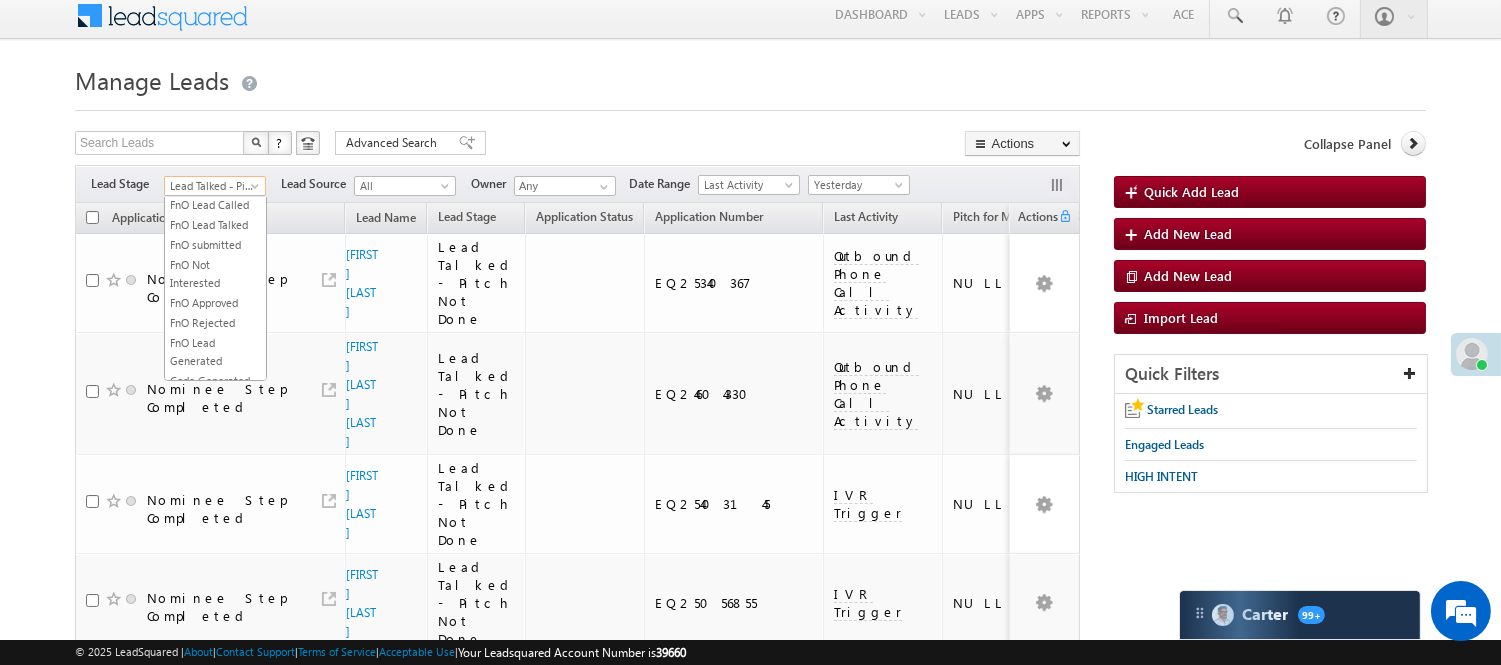 click on "Lead Called" at bounding box center (215, 145) 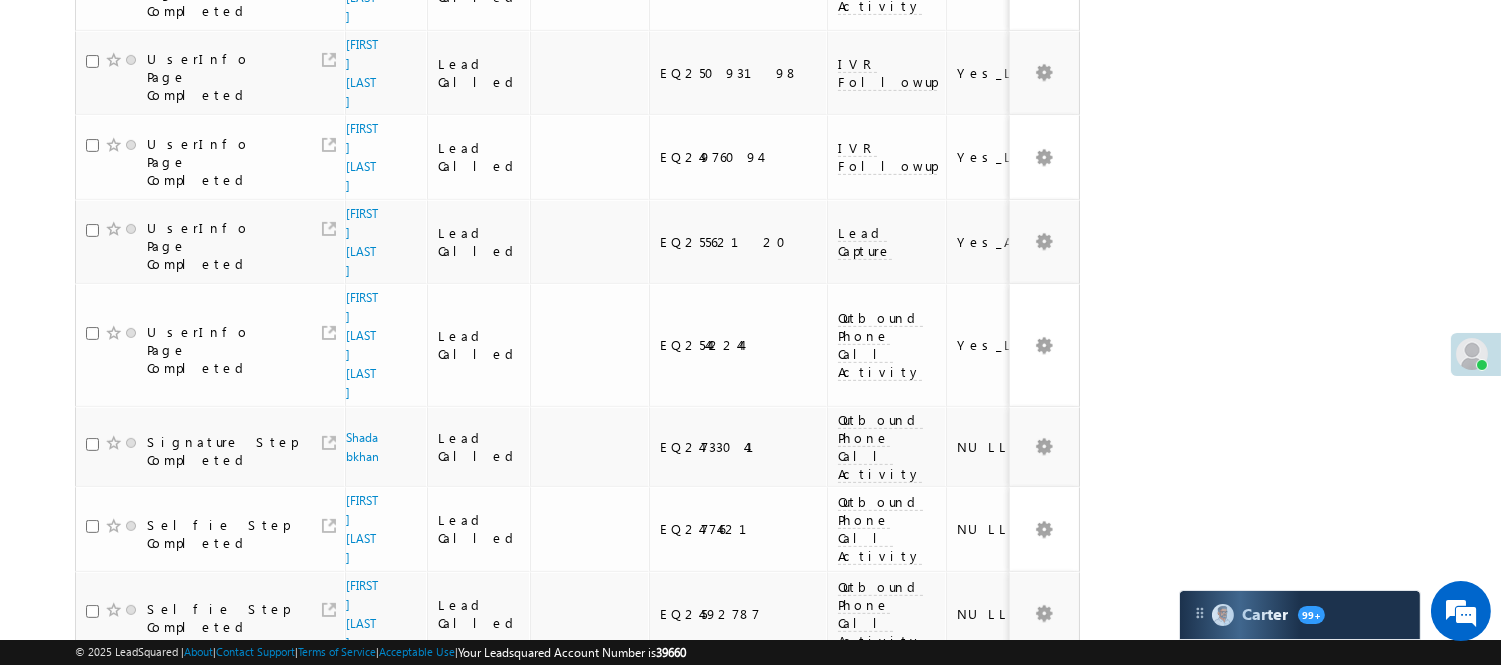 scroll, scrollTop: 1491, scrollLeft: 0, axis: vertical 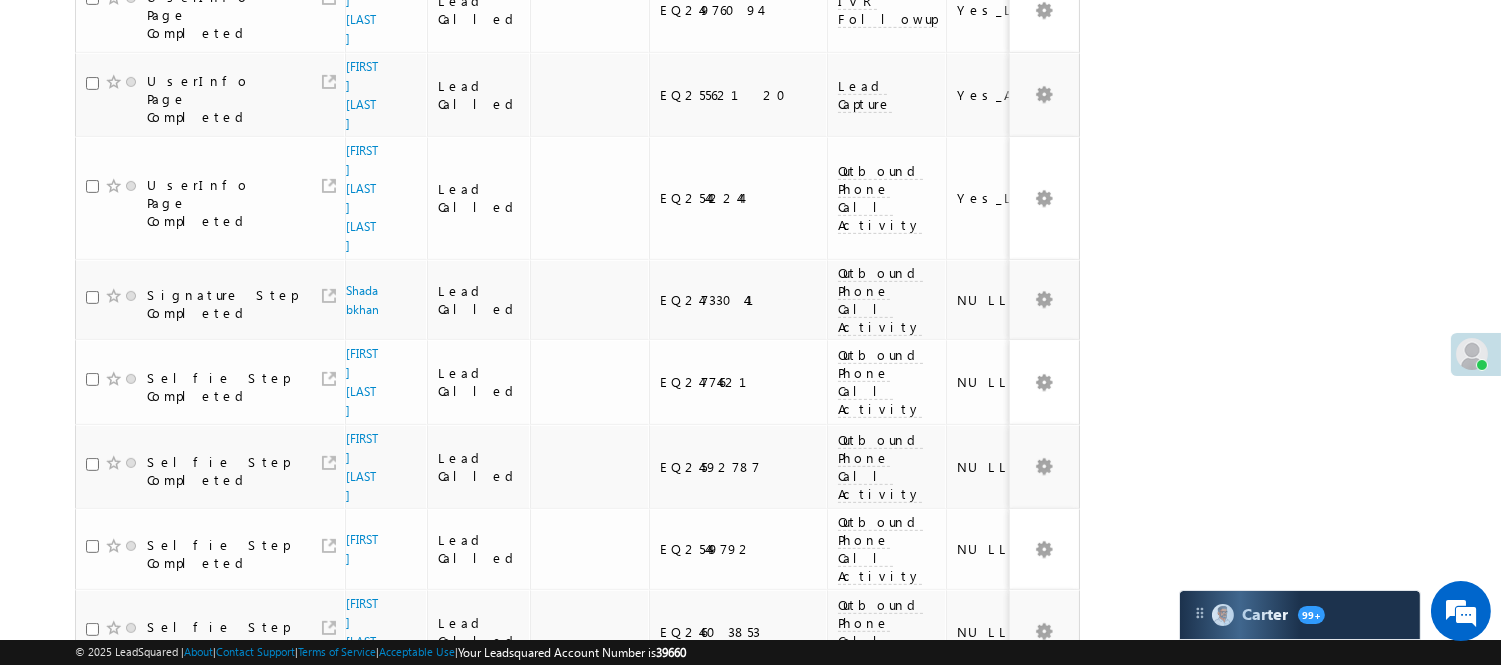 click on "2" at bounding box center [938, 966] 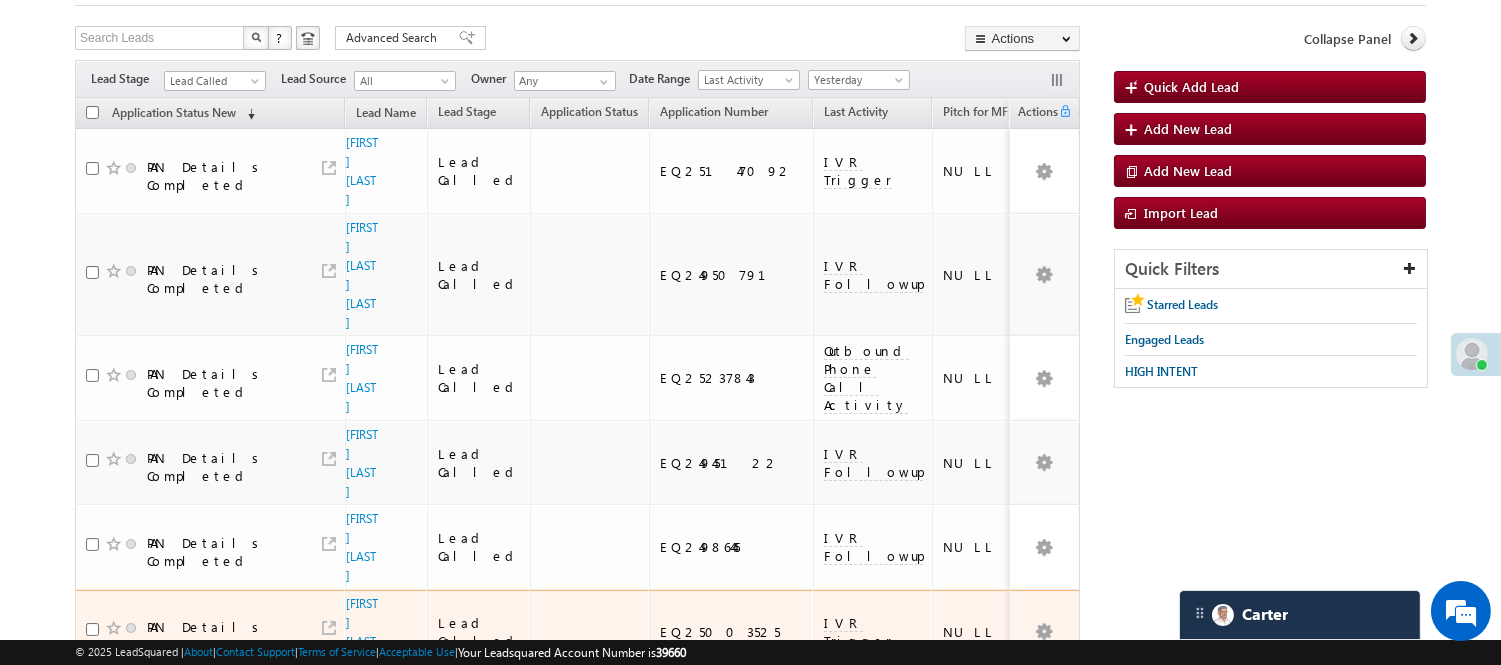 scroll, scrollTop: 0, scrollLeft: 0, axis: both 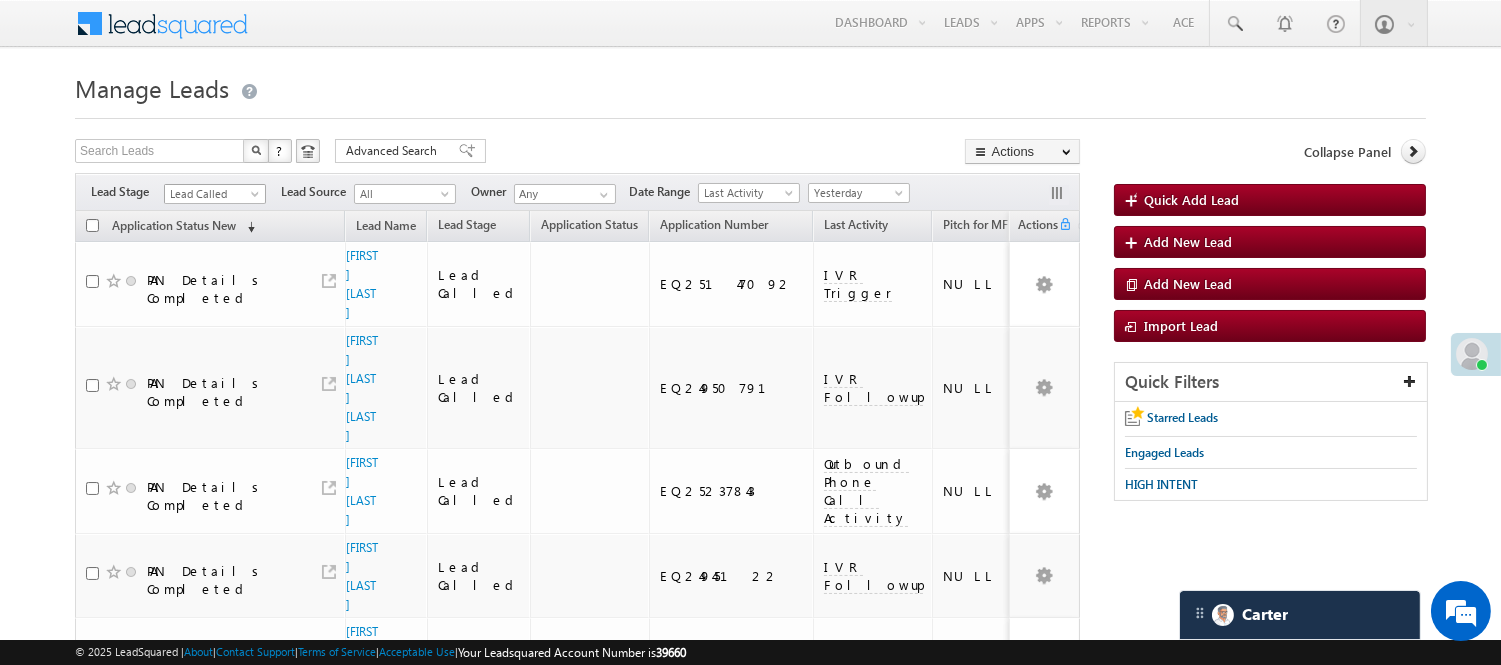 click on "Lead Called" at bounding box center (212, 194) 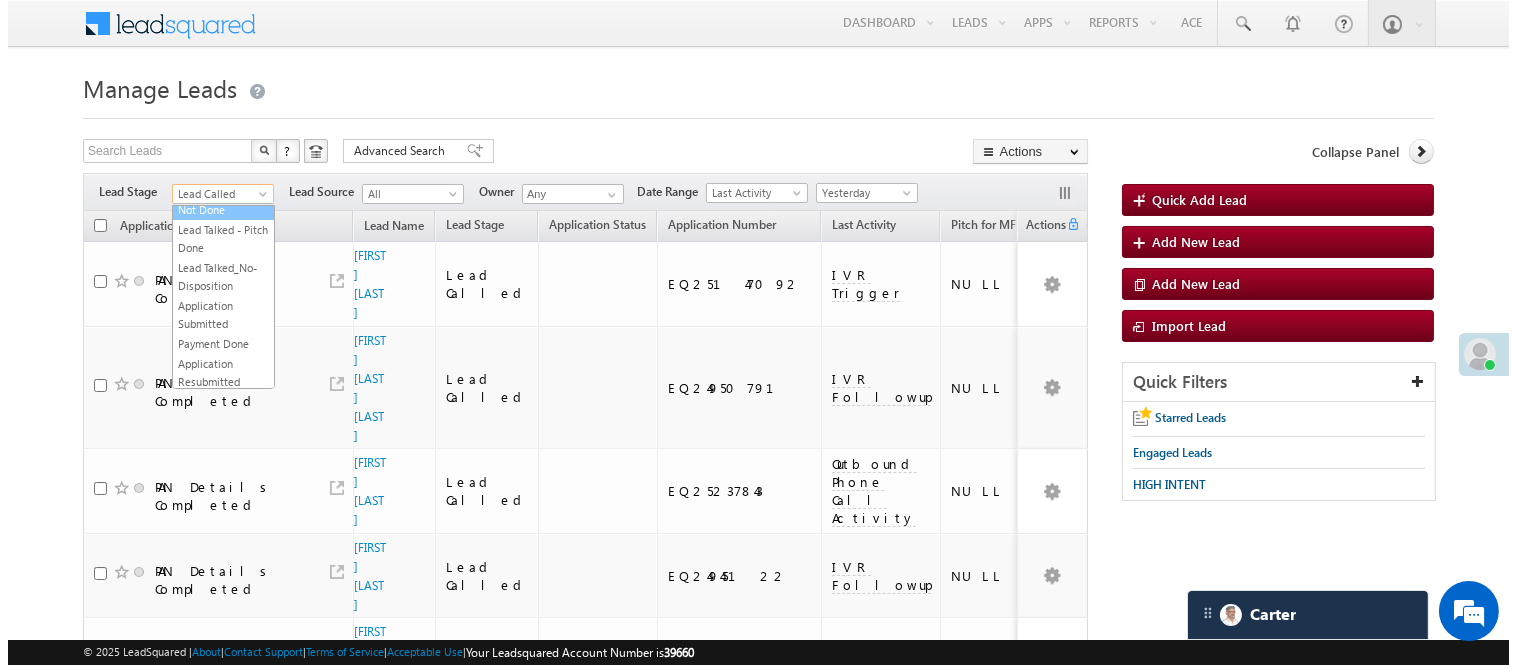 scroll, scrollTop: 0, scrollLeft: 0, axis: both 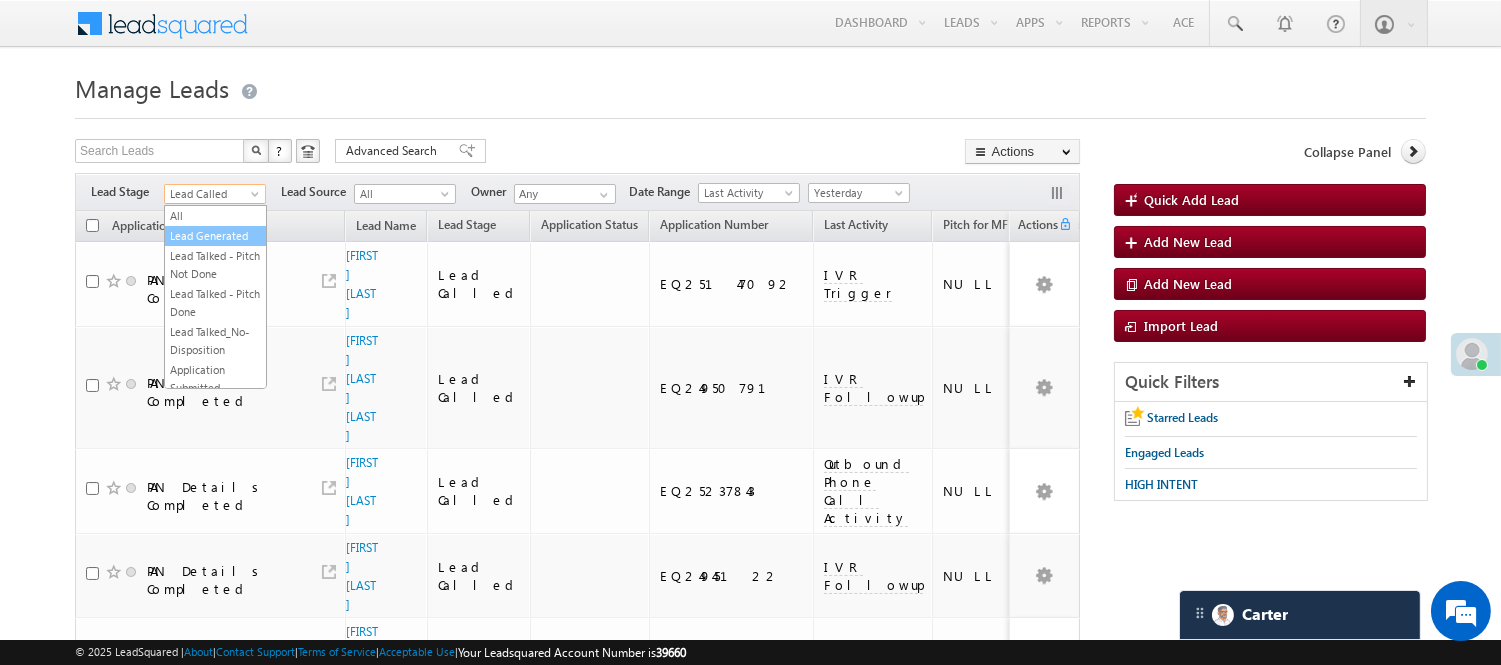 click on "Lead Generated" at bounding box center (215, 236) 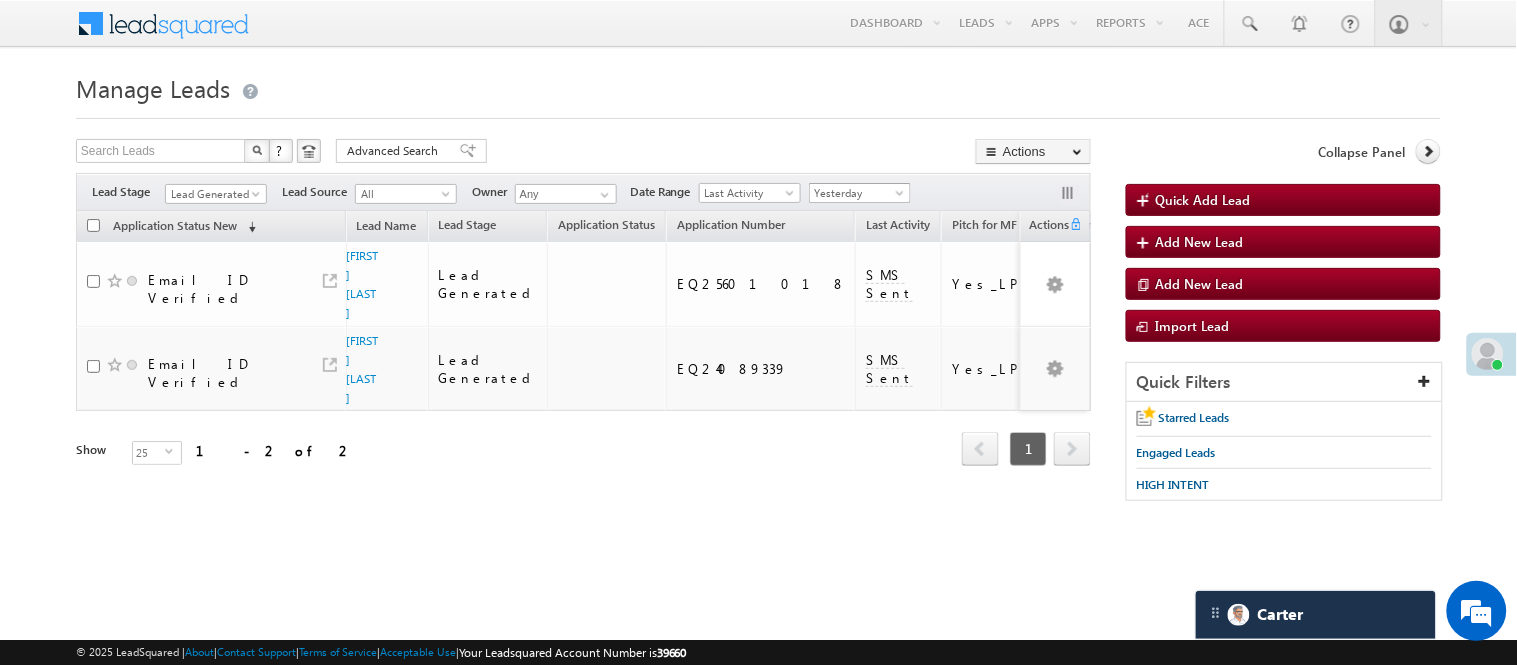 click on "Yesterday" at bounding box center [857, 193] 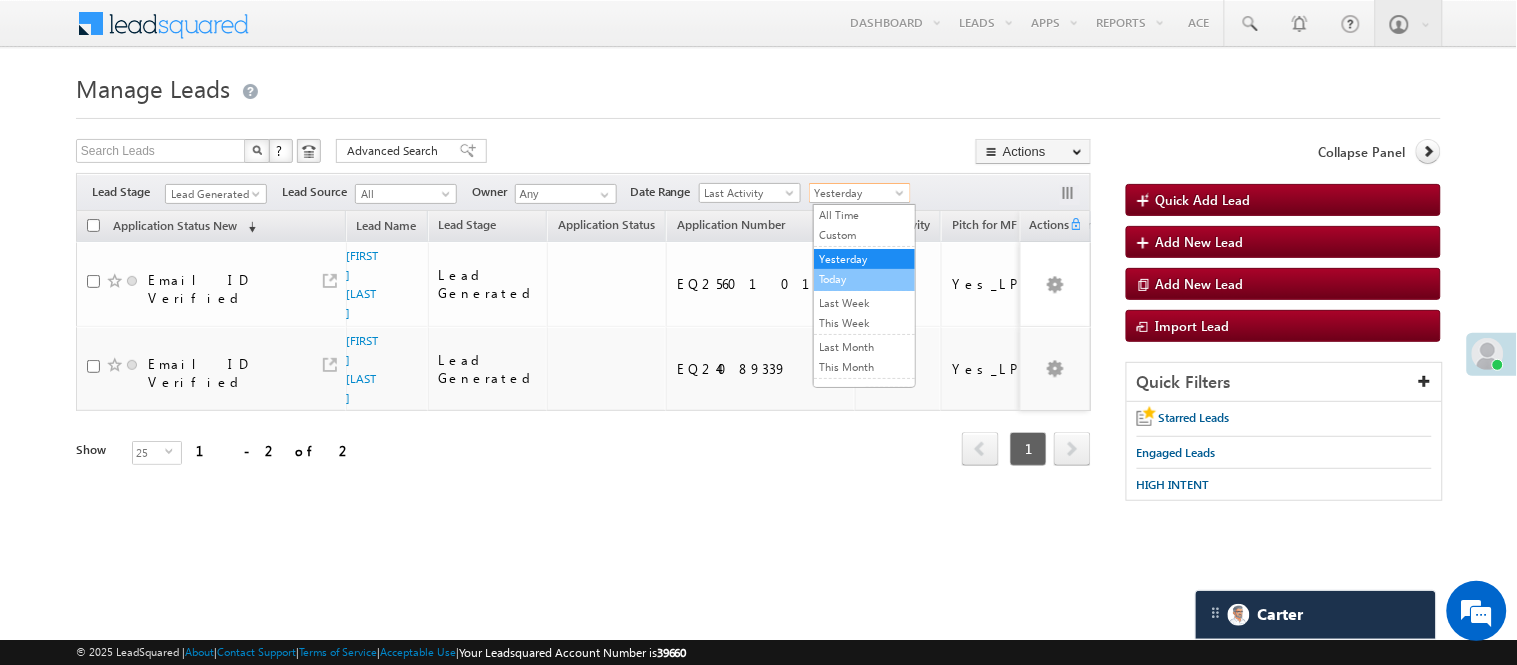 click on "Today" at bounding box center [864, 279] 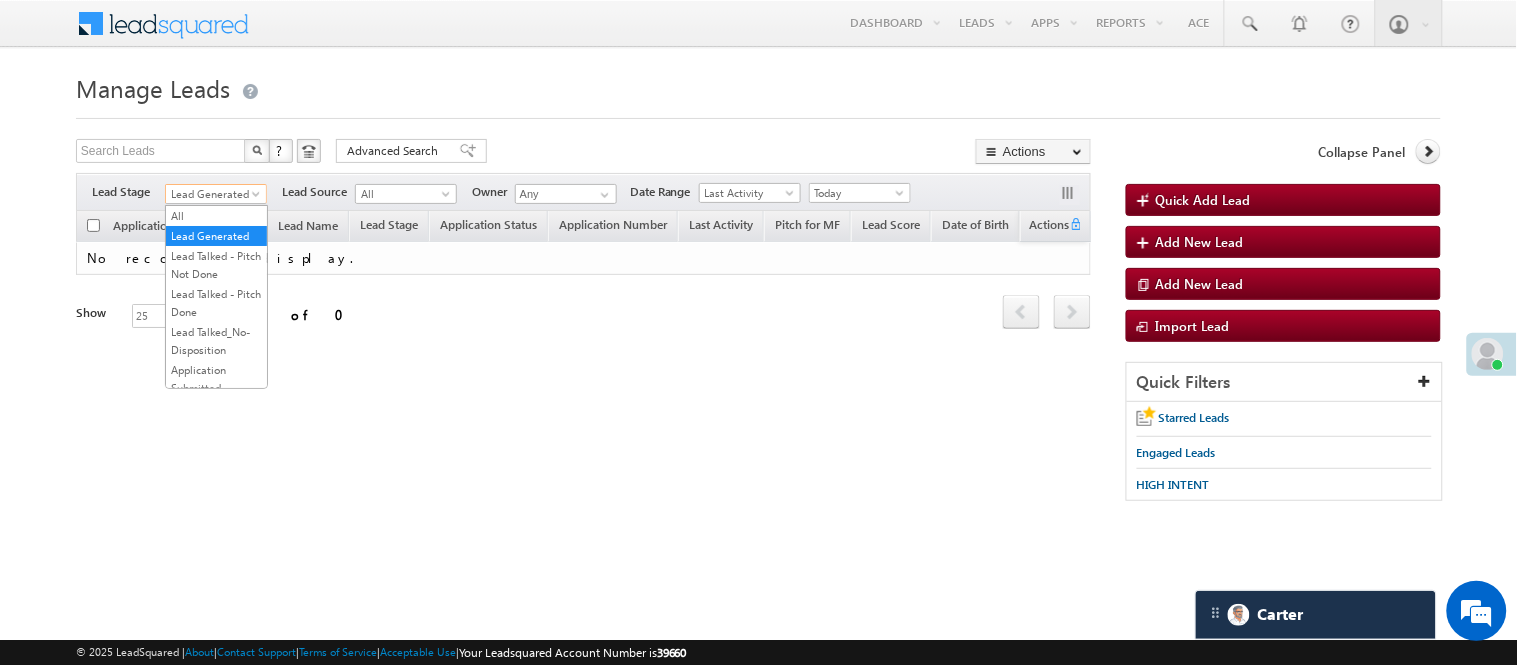 click on "Lead Generated" at bounding box center (213, 194) 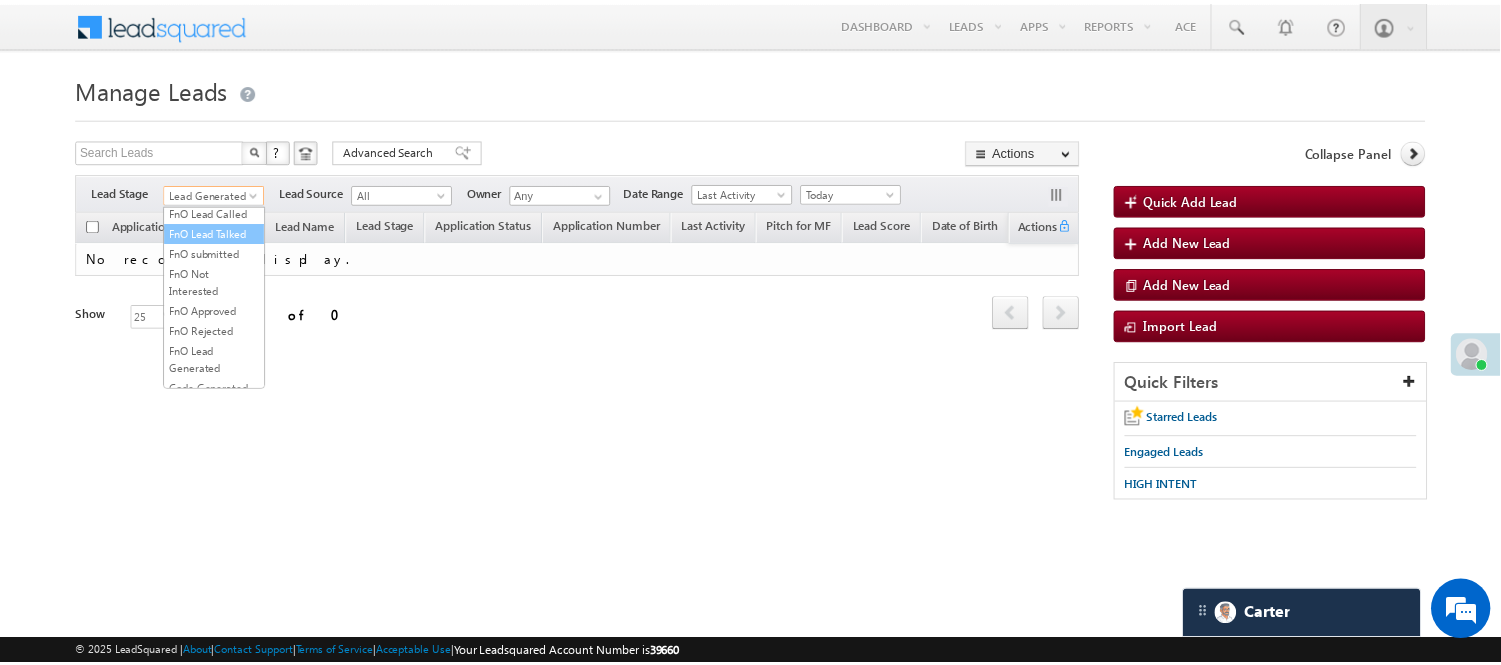 scroll, scrollTop: 496, scrollLeft: 0, axis: vertical 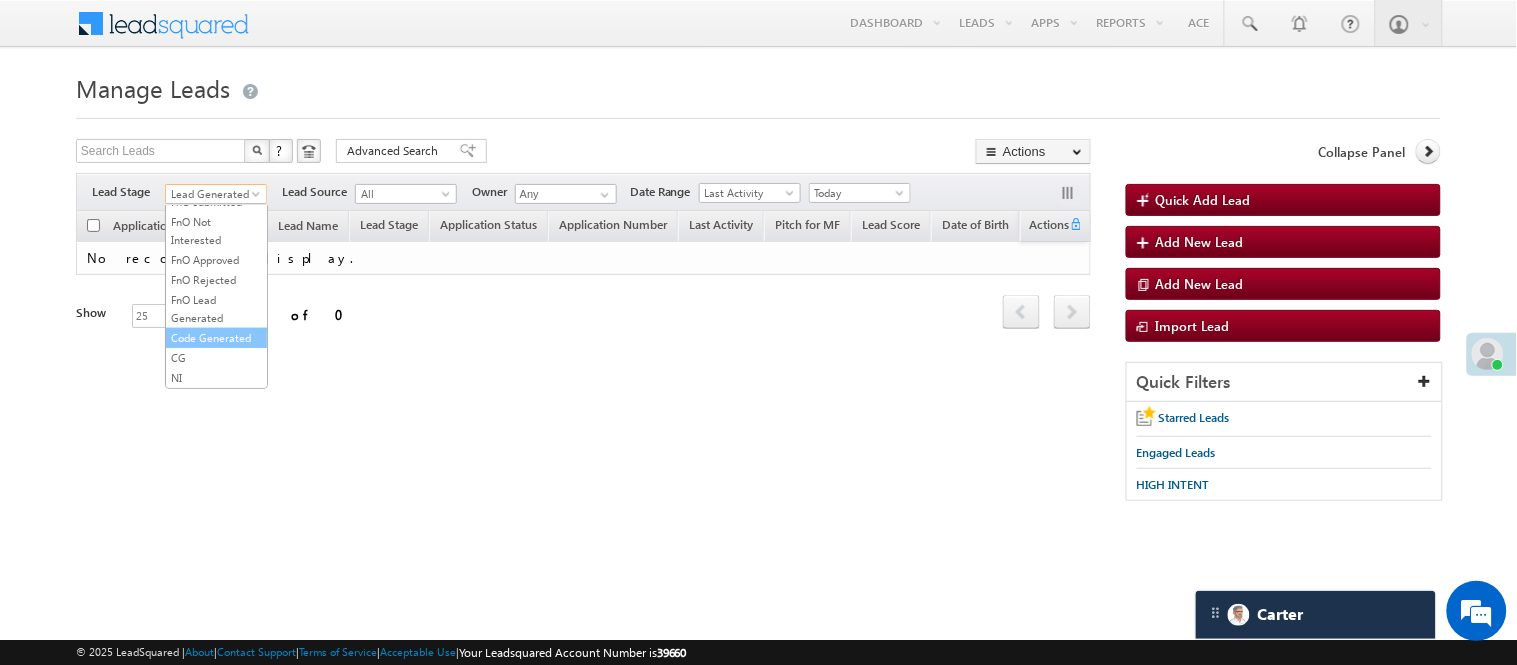 click on "Code Generated" at bounding box center [216, 338] 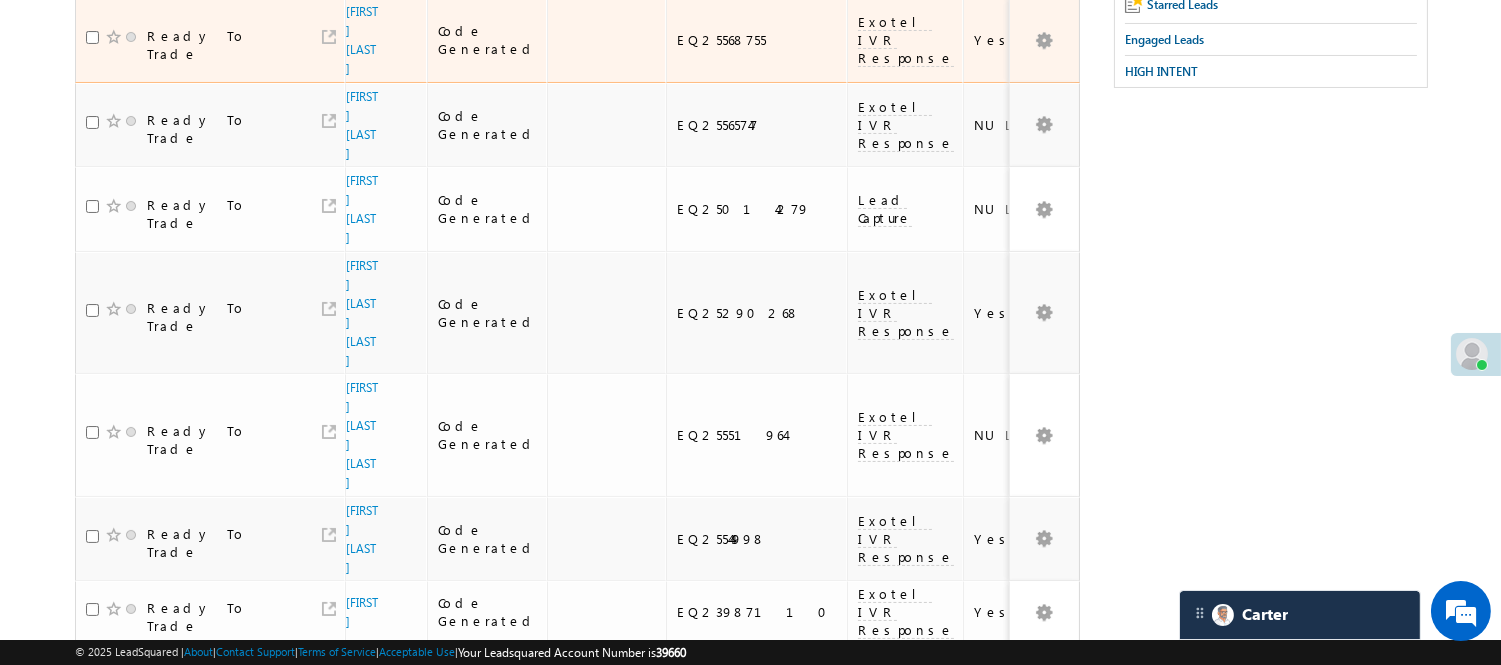 scroll, scrollTop: 66, scrollLeft: 0, axis: vertical 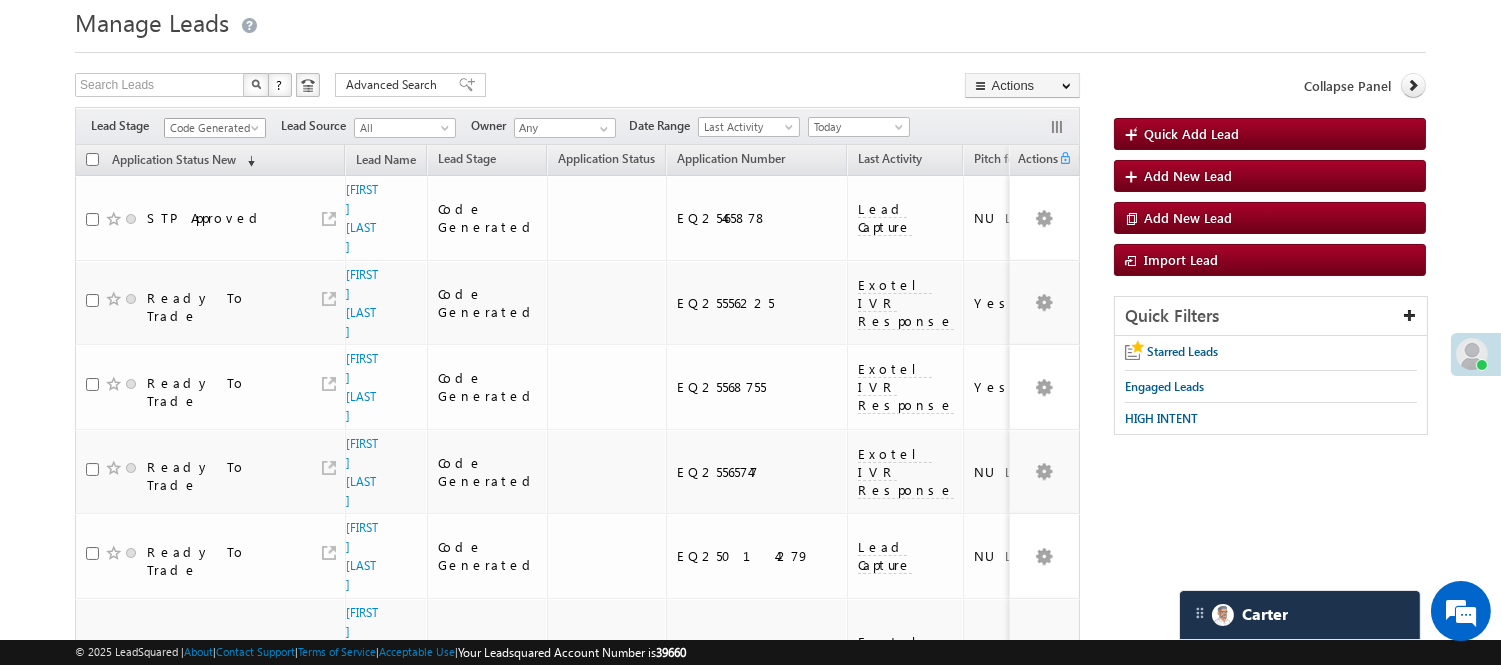 click on "Code Generated" at bounding box center [212, 128] 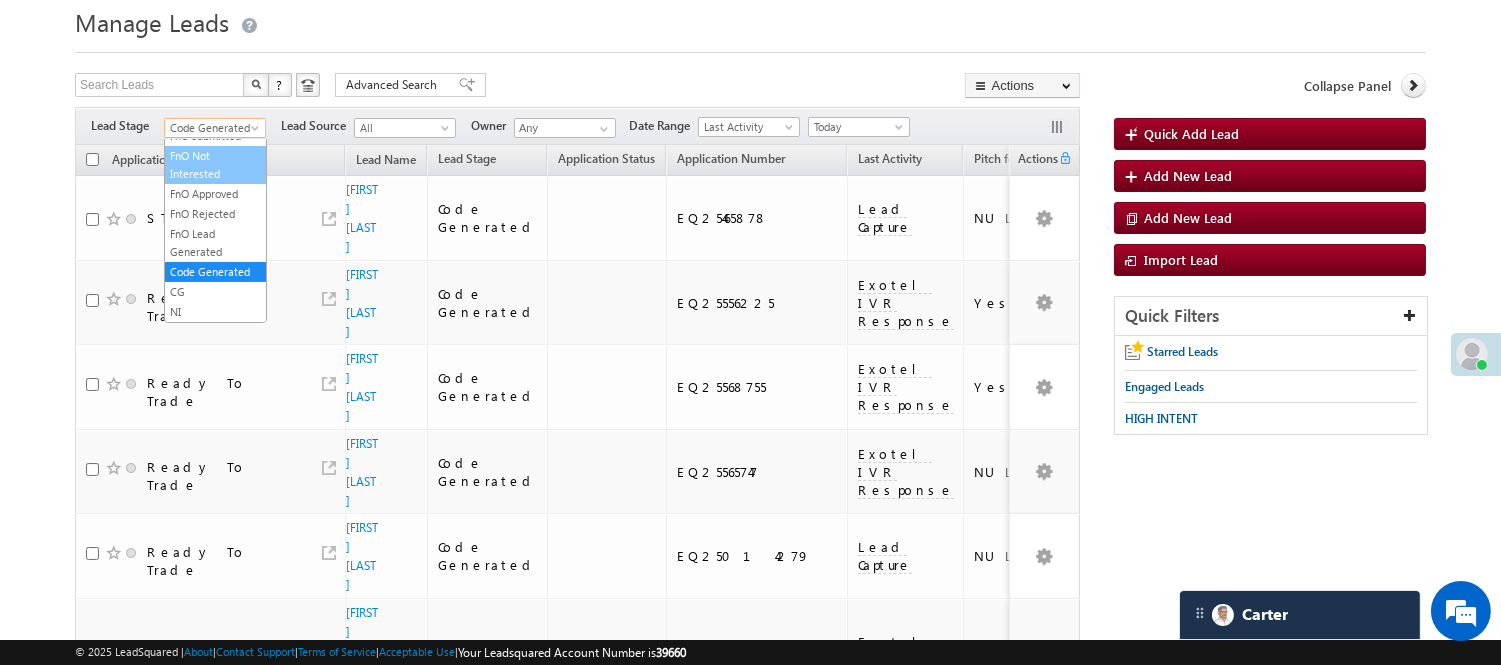 scroll, scrollTop: 0, scrollLeft: 0, axis: both 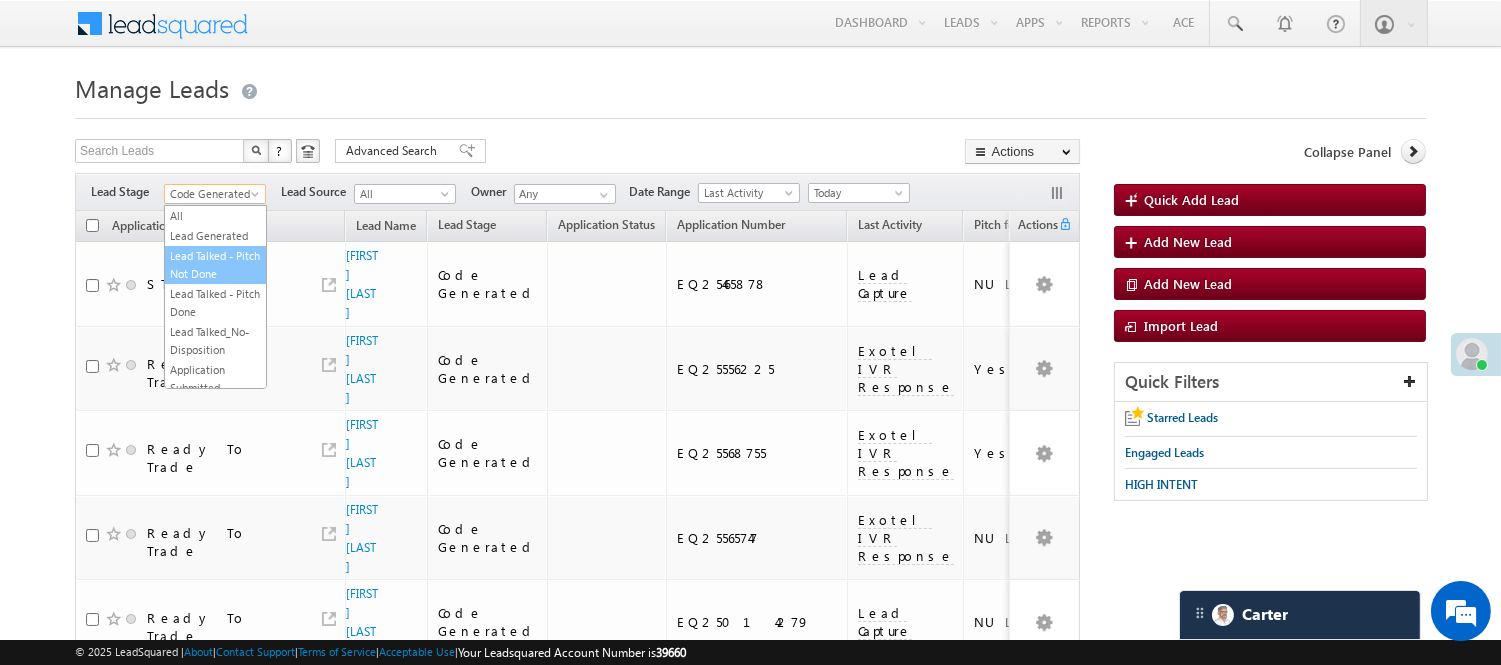 click on "Lead Talked - Pitch Not Done" at bounding box center [215, 265] 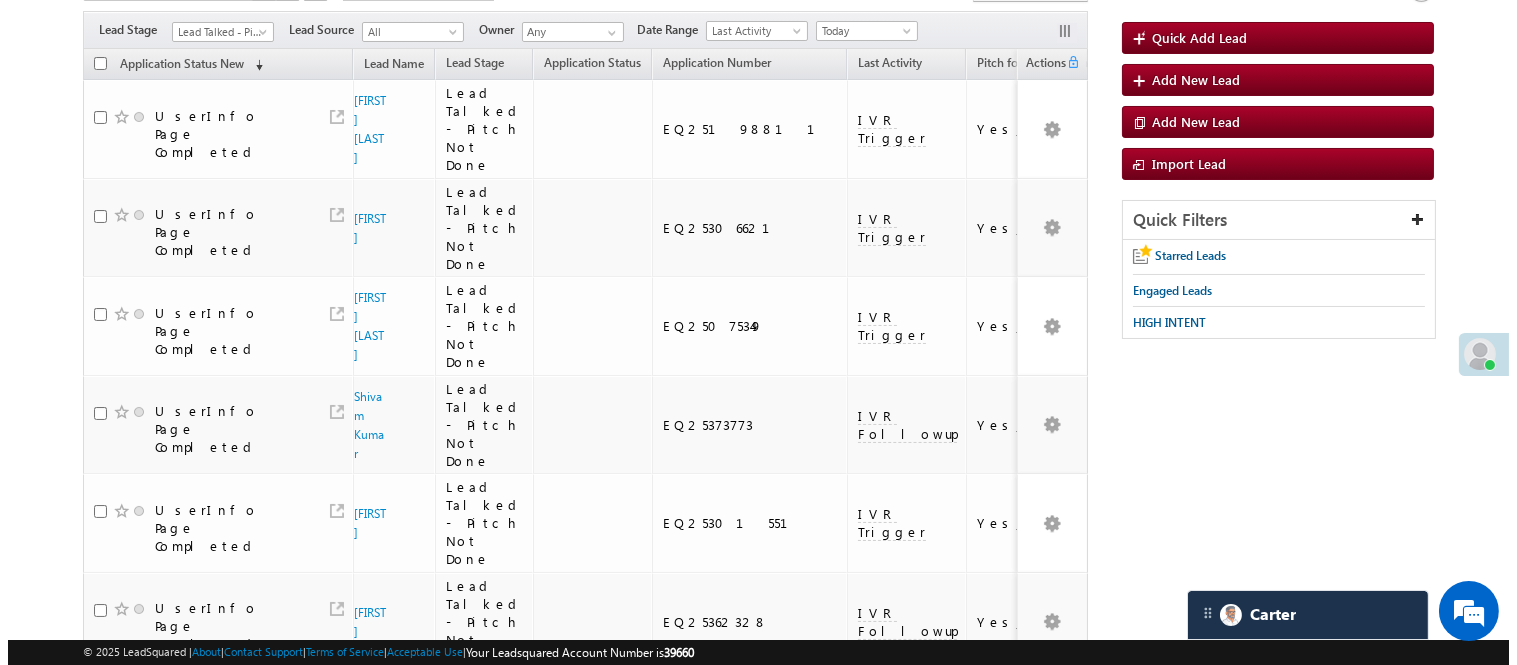 scroll, scrollTop: 0, scrollLeft: 0, axis: both 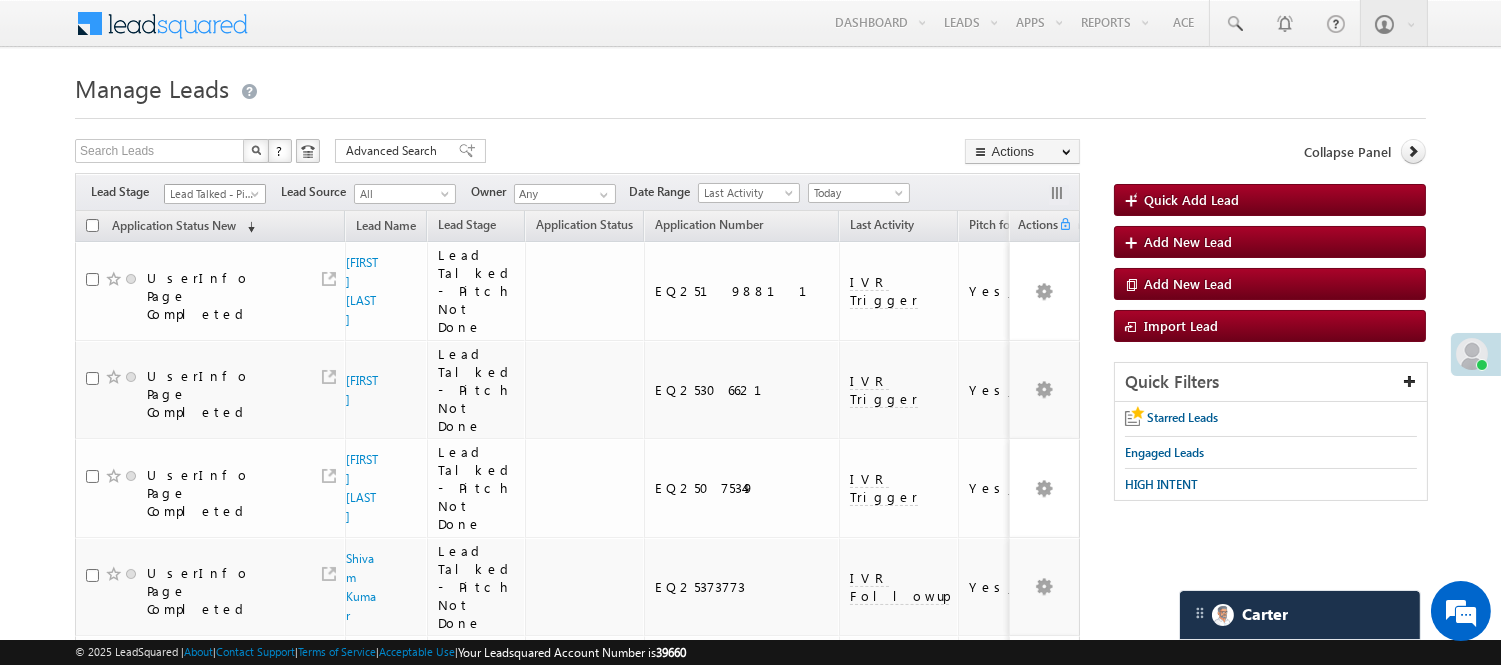click on "Lead Talked - Pitch Not Done" at bounding box center (212, 194) 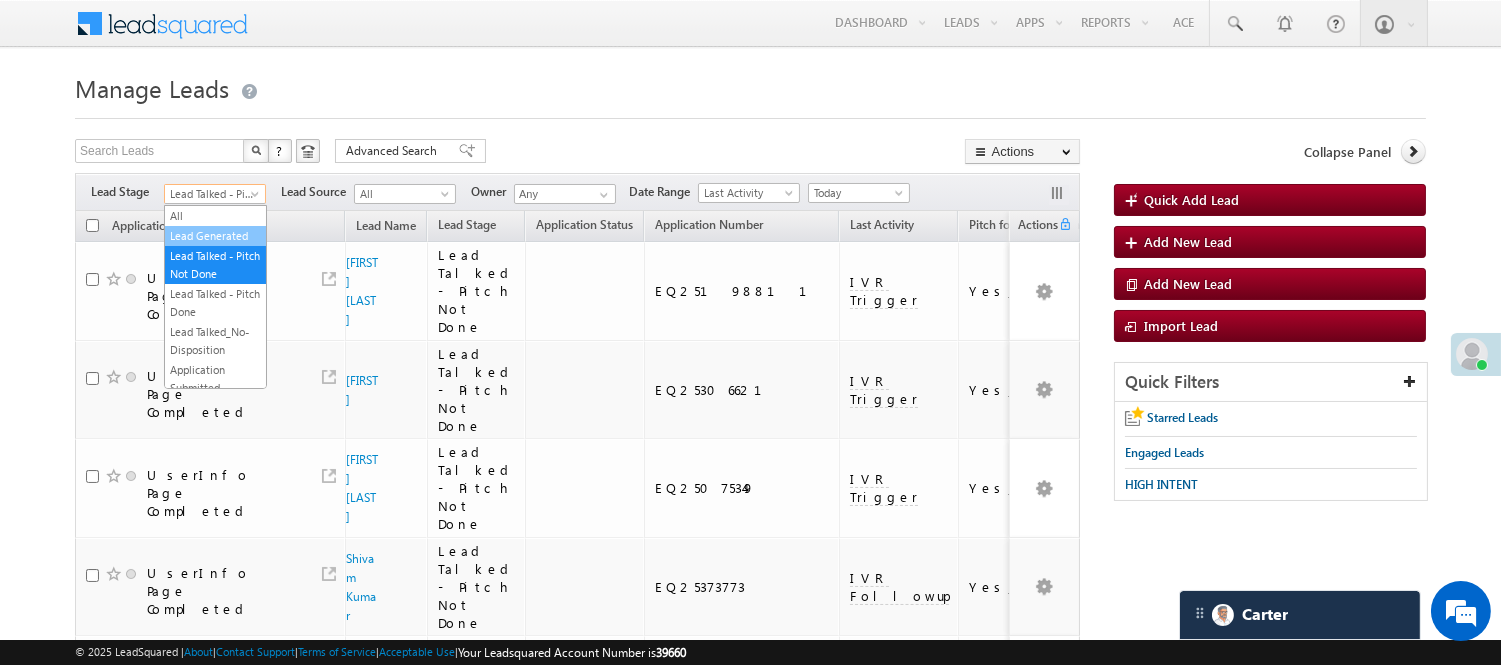 click on "Lead Generated" at bounding box center (215, 236) 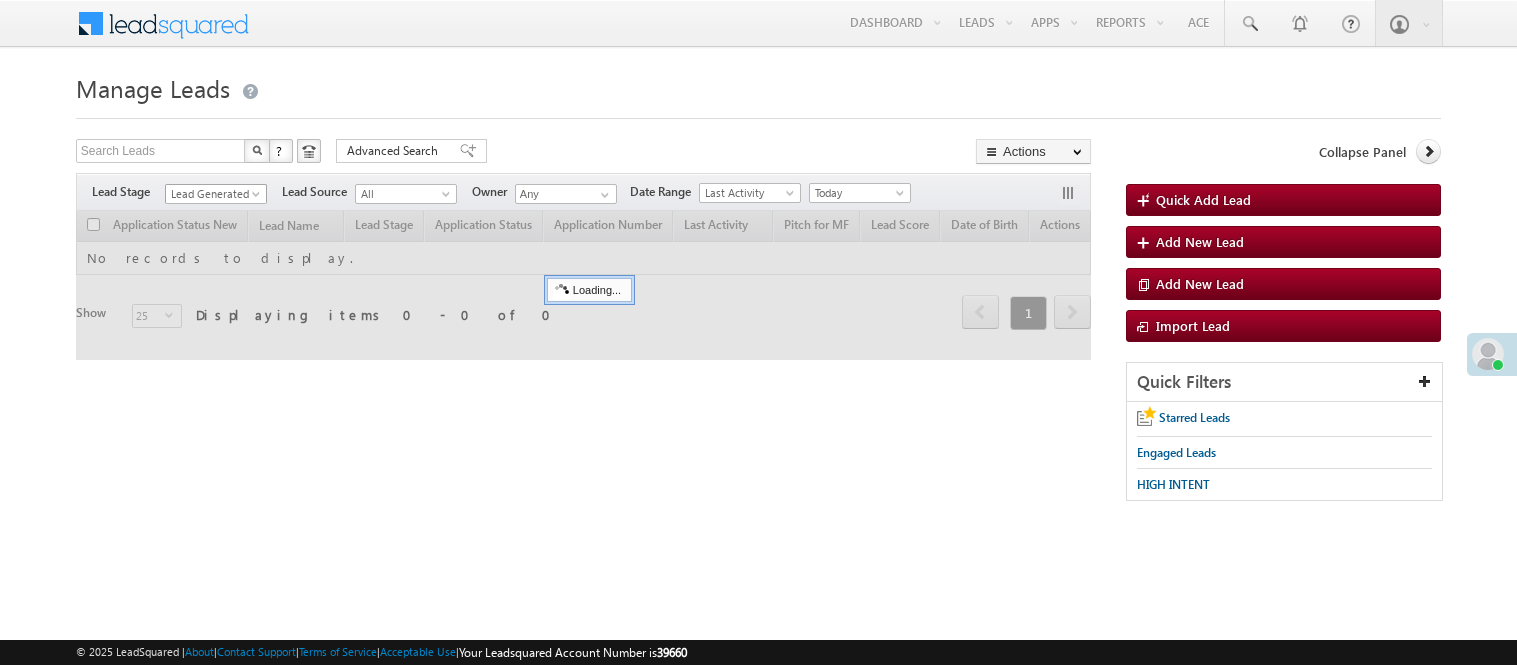 scroll, scrollTop: 0, scrollLeft: 0, axis: both 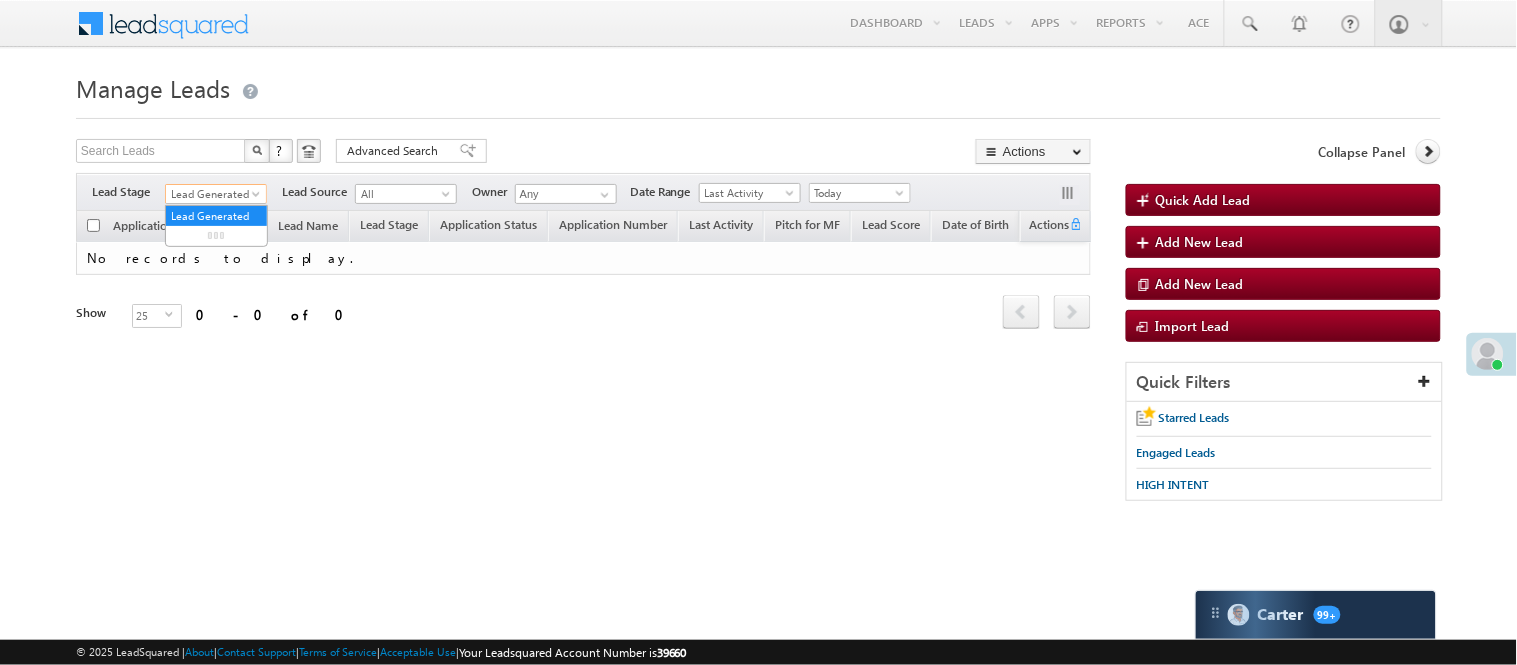 click on "Lead Generated" at bounding box center [213, 194] 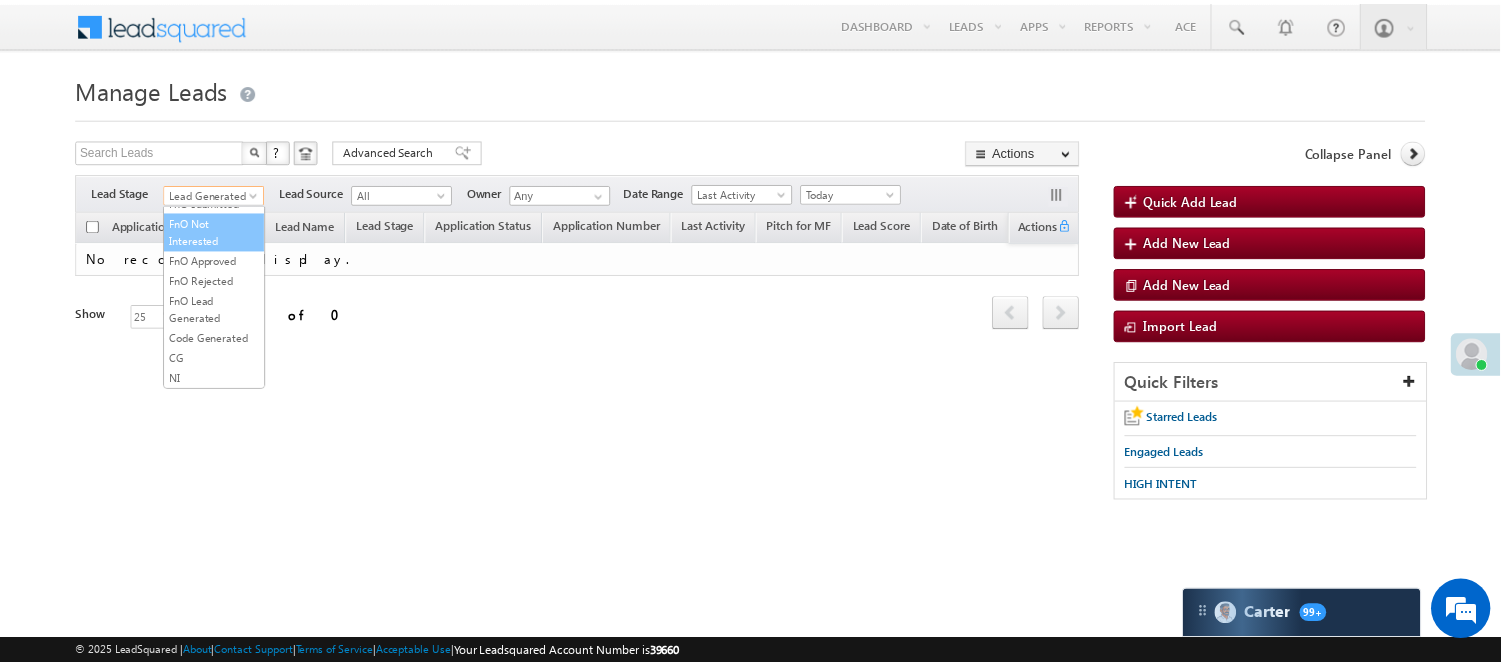 scroll, scrollTop: 496, scrollLeft: 0, axis: vertical 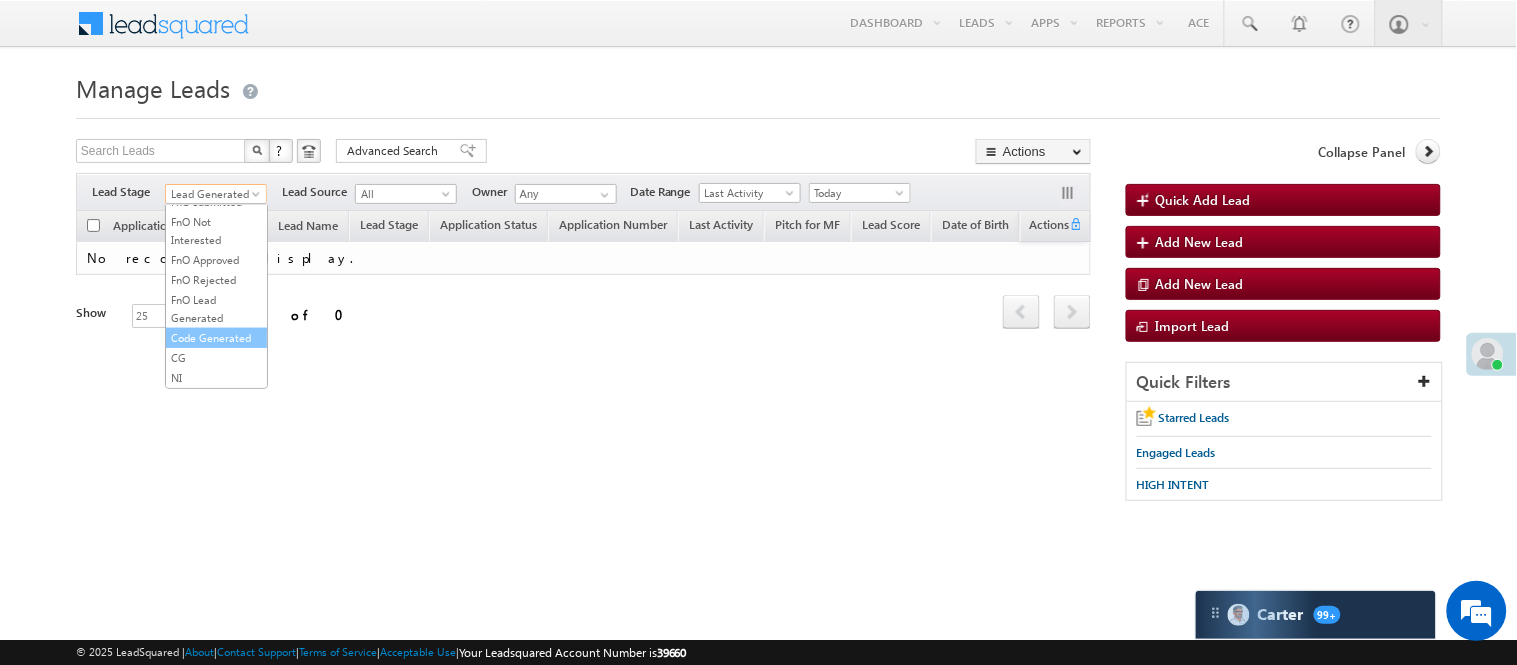 click on "Code Generated" at bounding box center (216, 338) 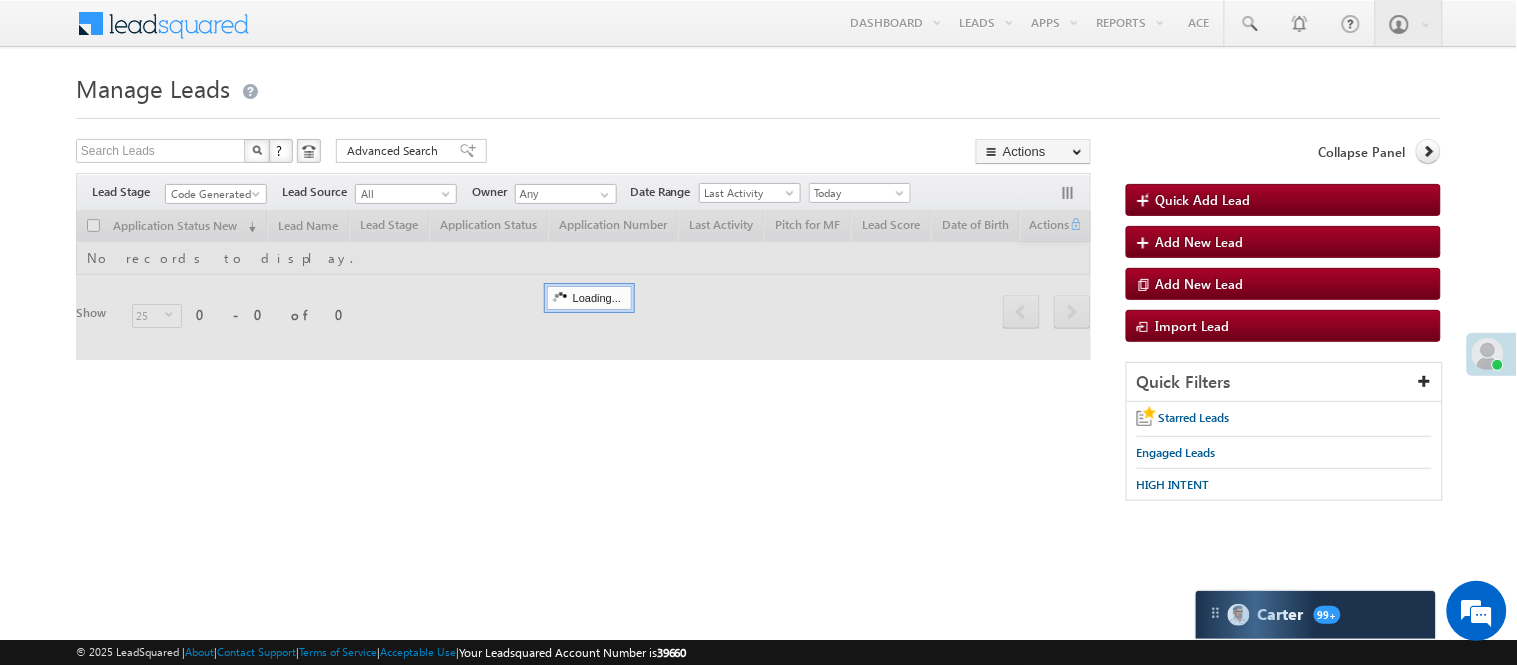 click at bounding box center [758, 112] 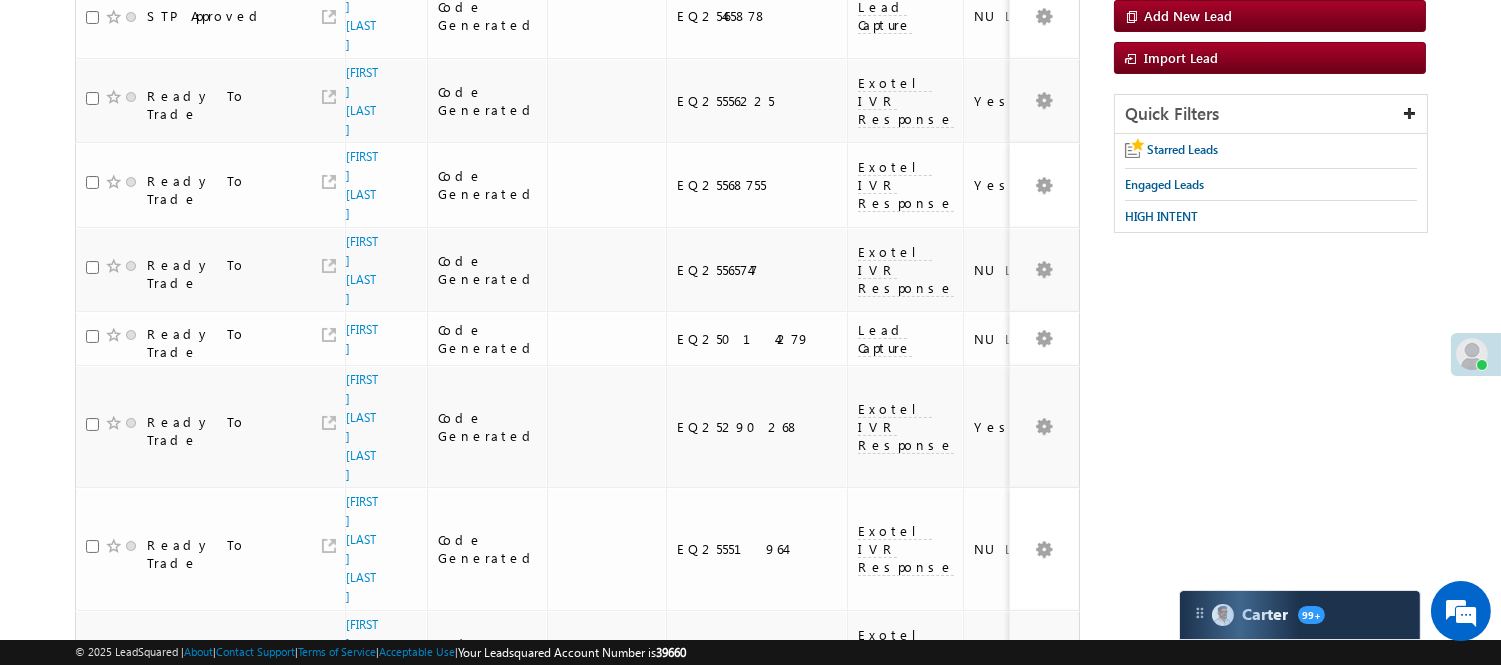scroll, scrollTop: 0, scrollLeft: 0, axis: both 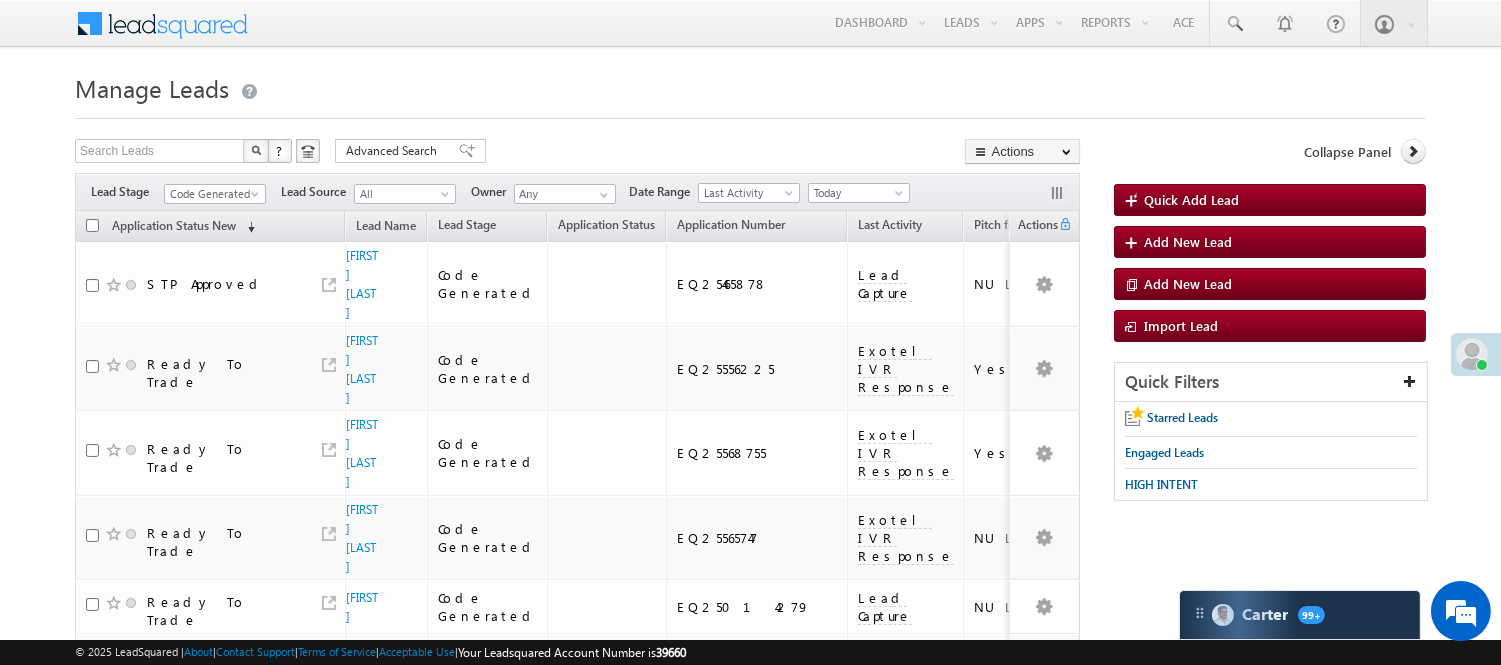 click on "Filters
Lead Stage
All Lead Generated Lead Talked - Pitch Not Done Lead Talked - Pitch Done Lead Talked_No-Disposition Application Submitted Payment Done Application Resubmitted Under Objection Lead Called Lead Talked Not Interested FnO Lead Called FnO Lead Talked FnO submitted FnO Not Interested FnO Approved FnO Rejected FnO Lead Generated Code Generated CG NI Code Generated
Lead Source
All All
Owner Any Any" at bounding box center [577, 192] 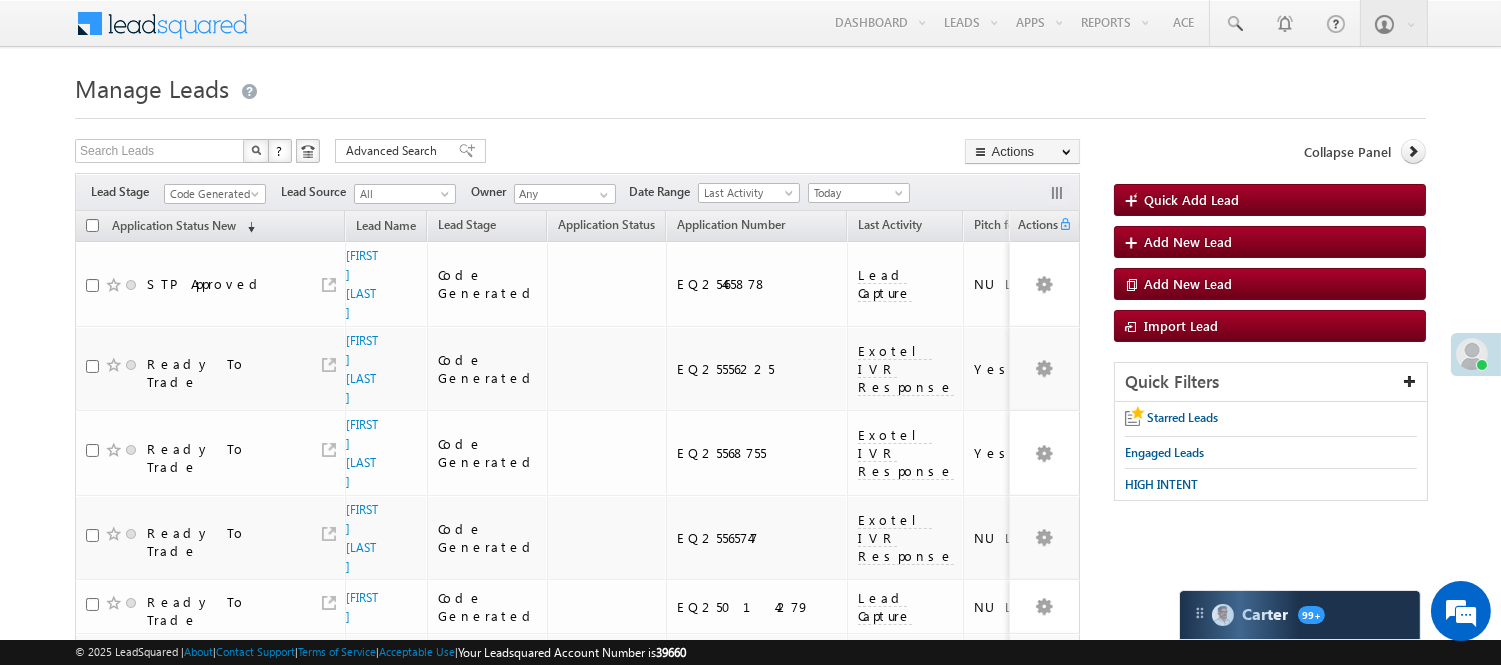 drag, startPoint x: 230, startPoint y: 238, endPoint x: 233, endPoint y: 248, distance: 10.440307 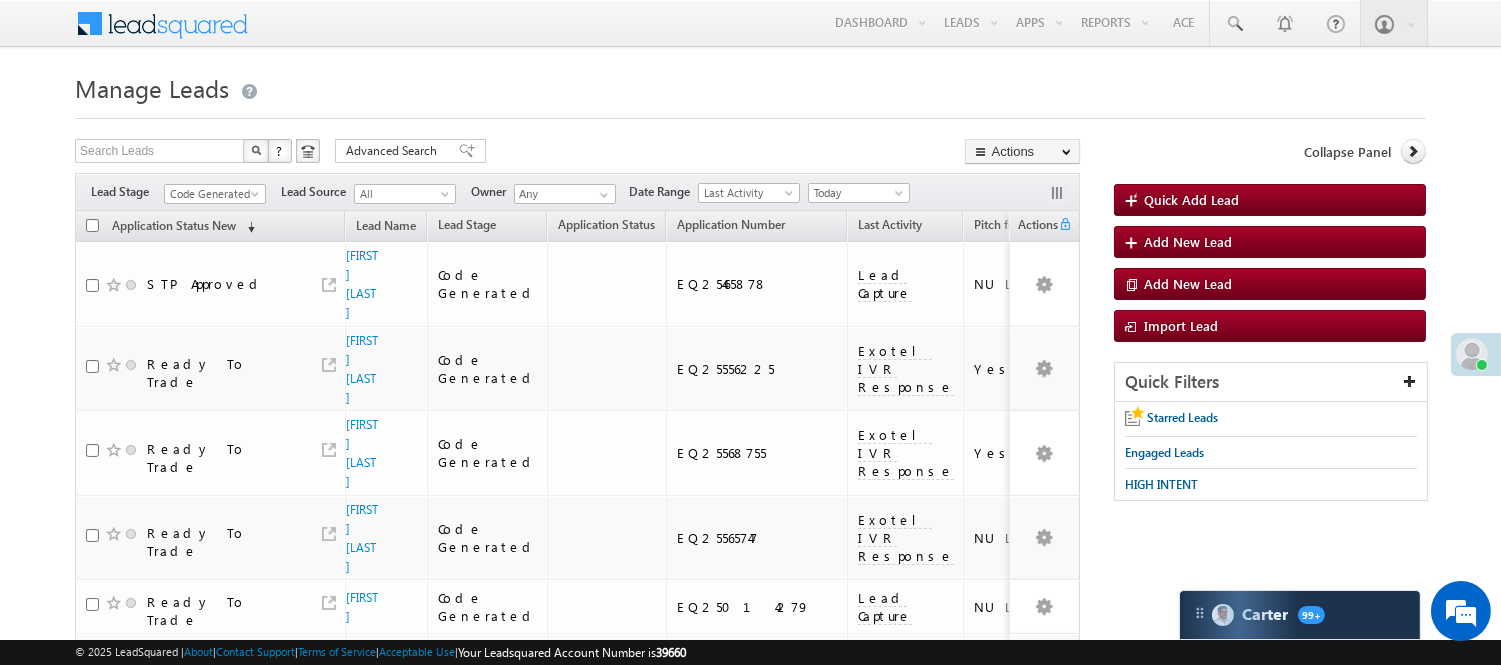 click on "Application Status New
(sorted descending)
Lead Name
Lead Stage
Application Status" at bounding box center [717, 660] 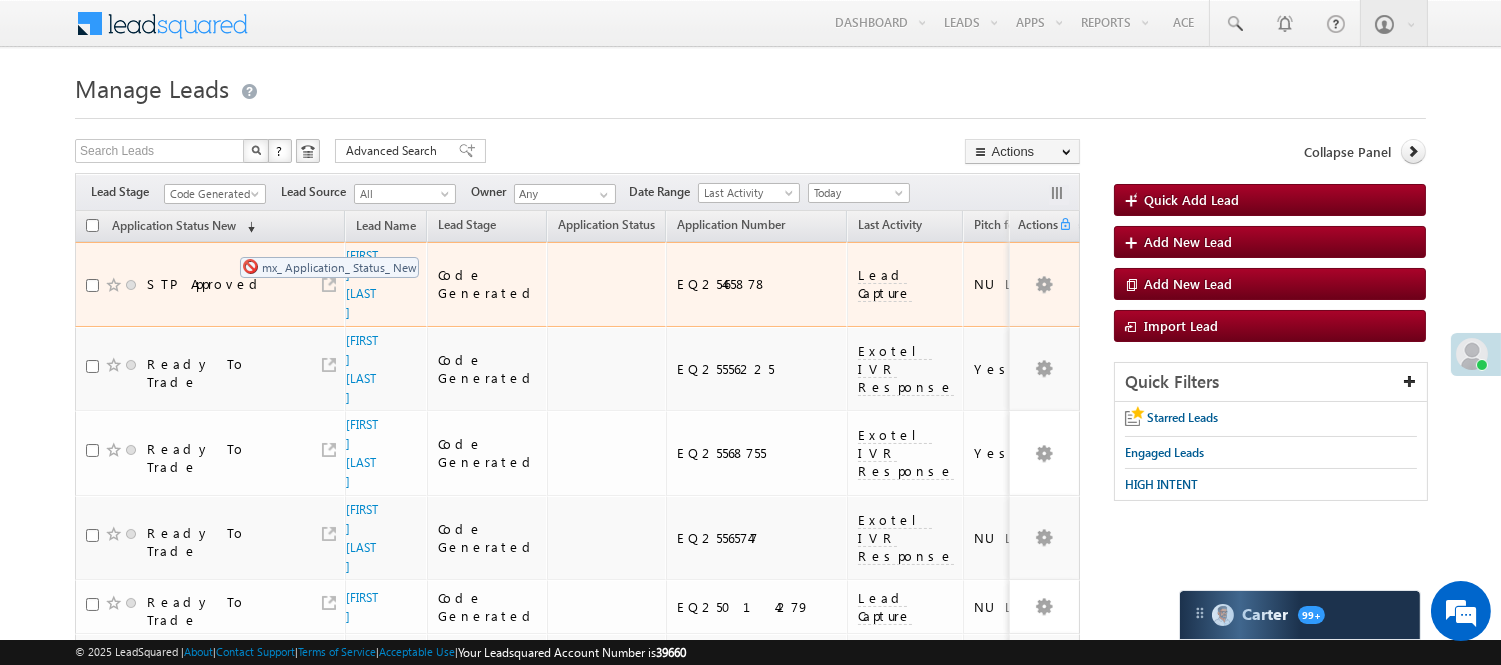 scroll, scrollTop: 0, scrollLeft: 0, axis: both 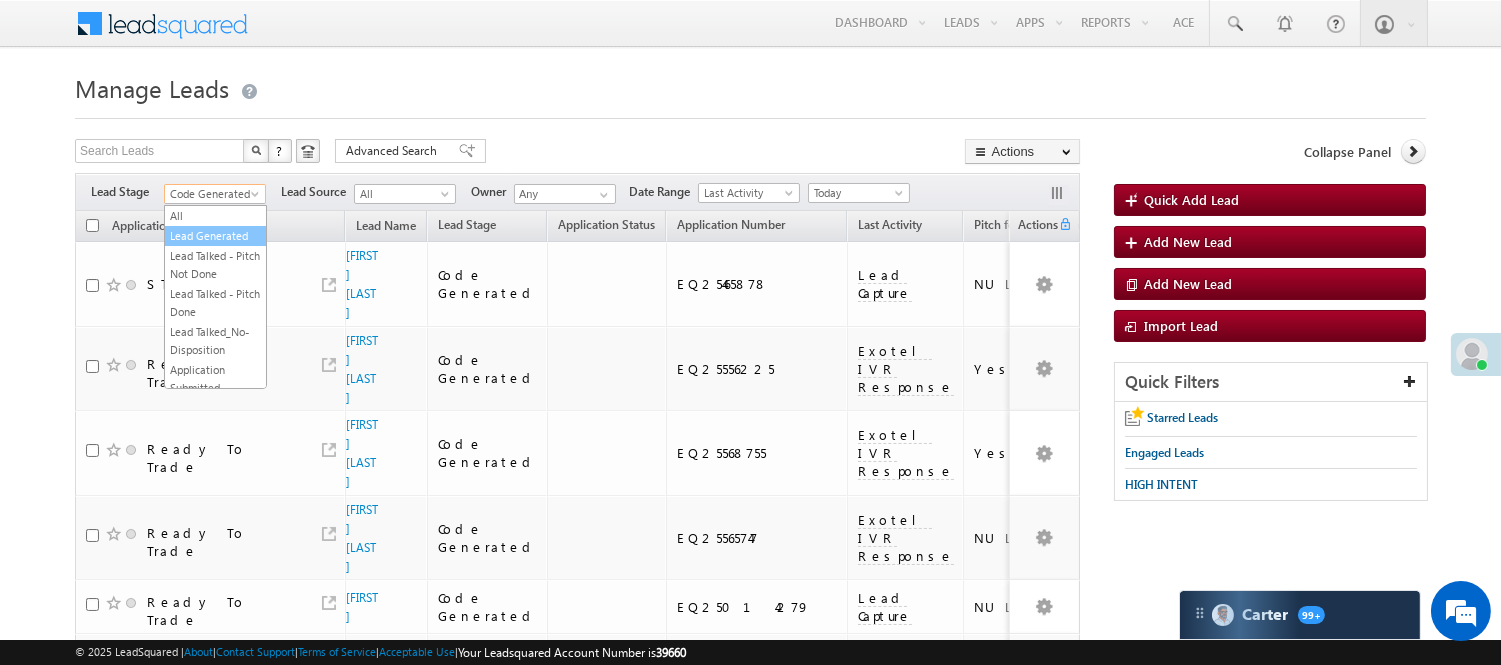 click on "Lead Generated" at bounding box center (215, 236) 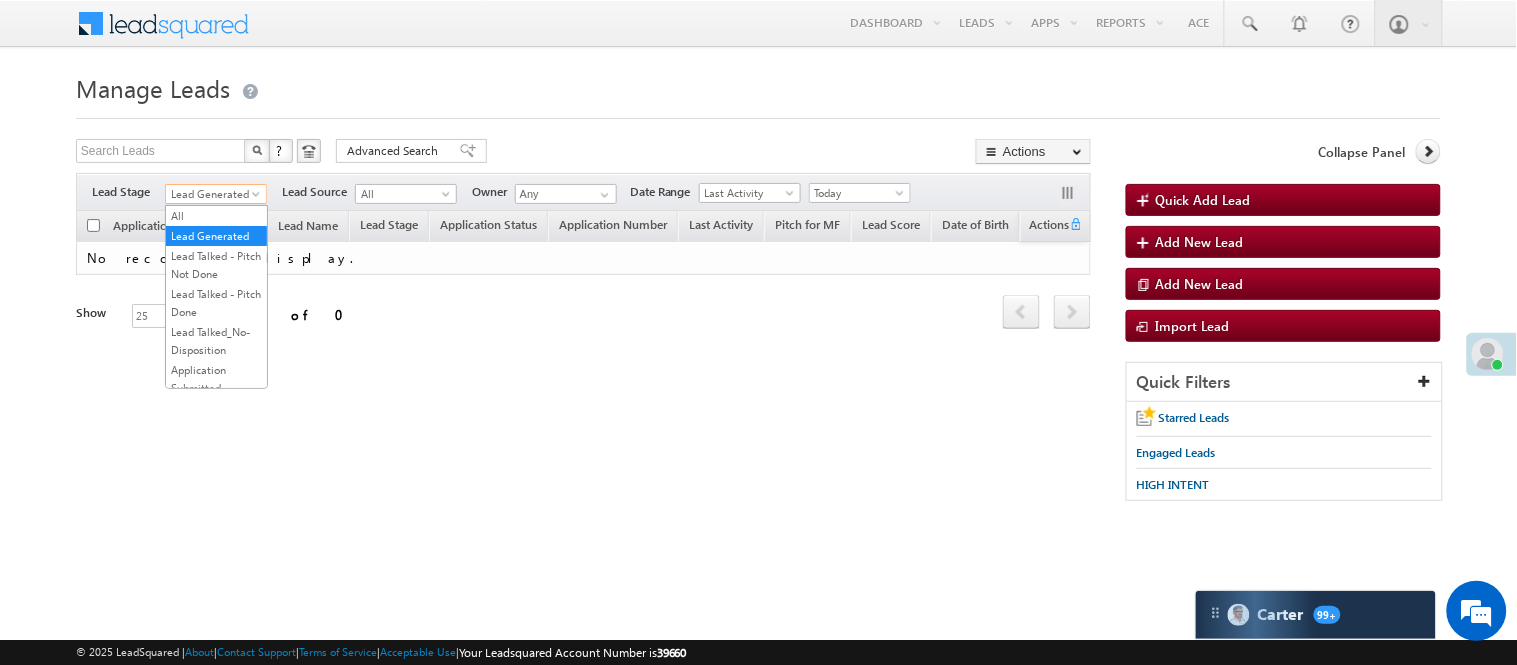 click on "Lead Generated" at bounding box center (213, 194) 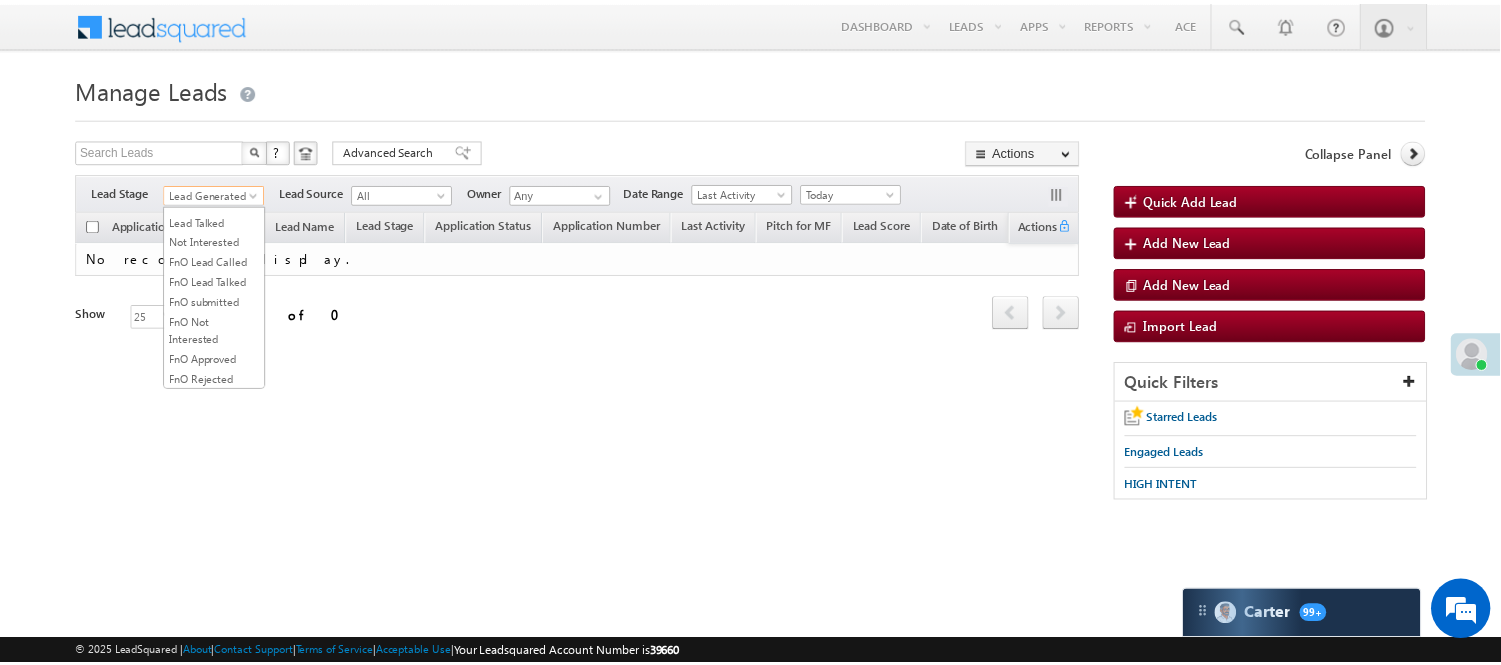 scroll, scrollTop: 496, scrollLeft: 0, axis: vertical 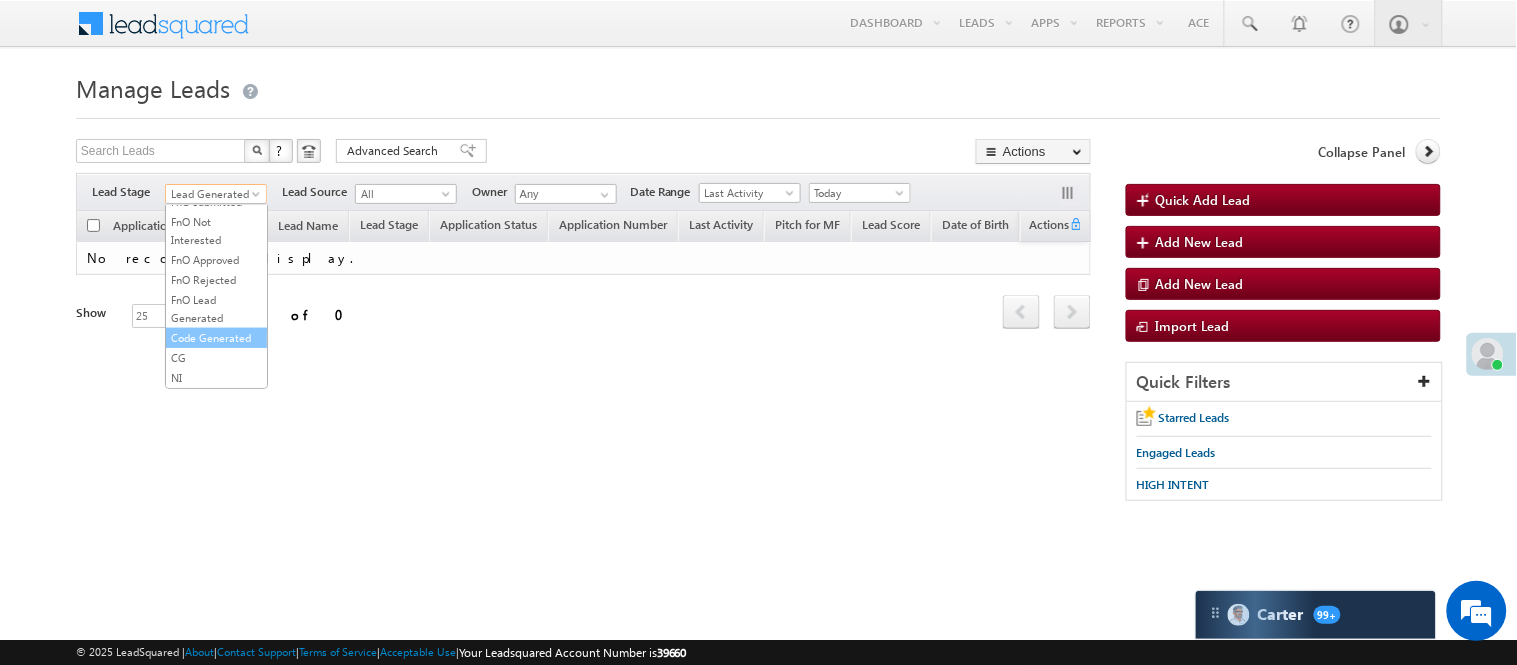 click on "Code Generated" at bounding box center (216, 338) 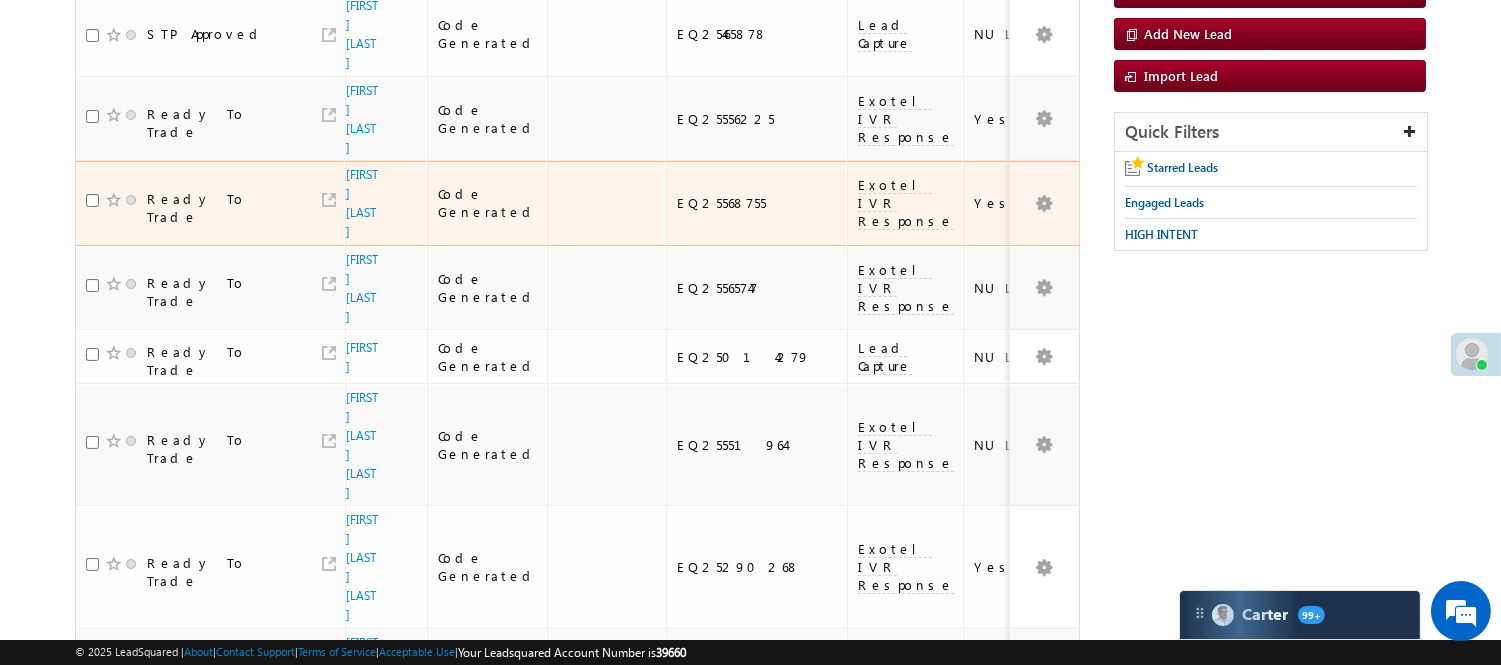 scroll, scrollTop: 0, scrollLeft: 0, axis: both 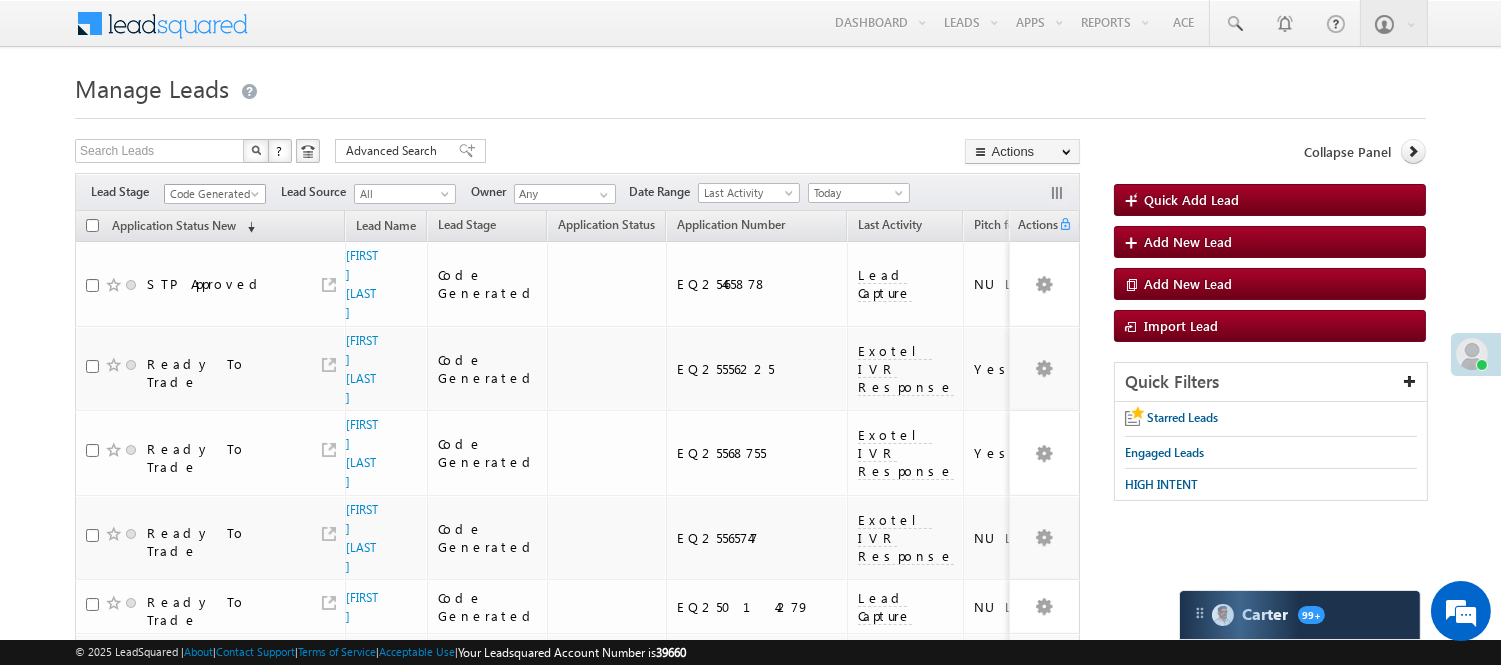 click on "Code Generated" at bounding box center (212, 194) 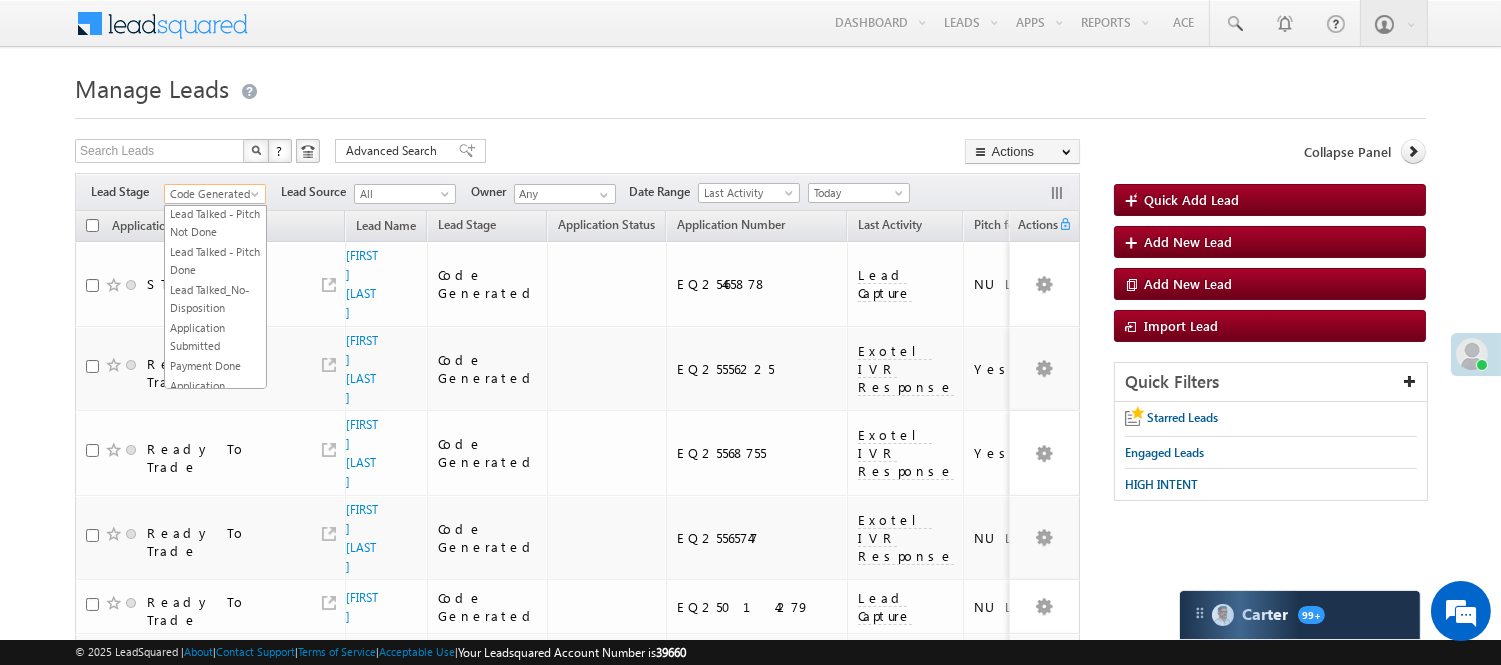 scroll, scrollTop: 0, scrollLeft: 0, axis: both 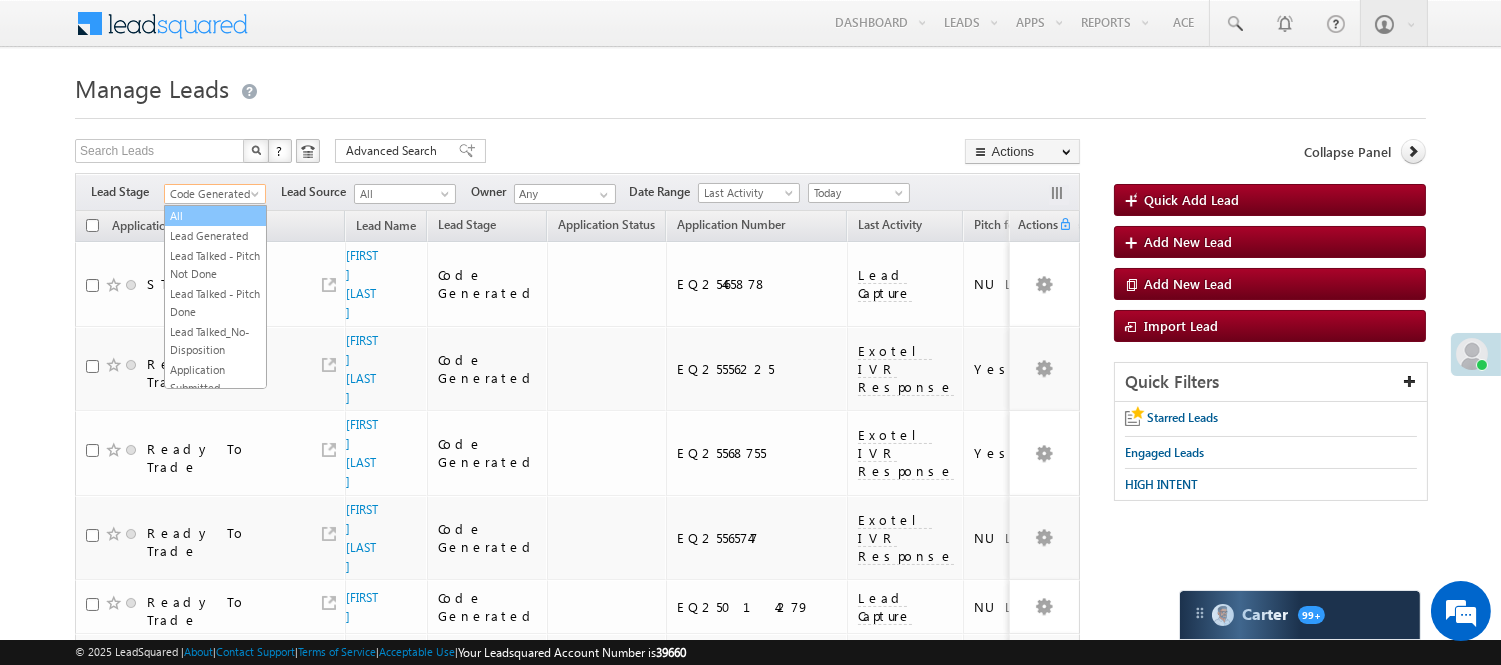 click on "All" at bounding box center (215, 216) 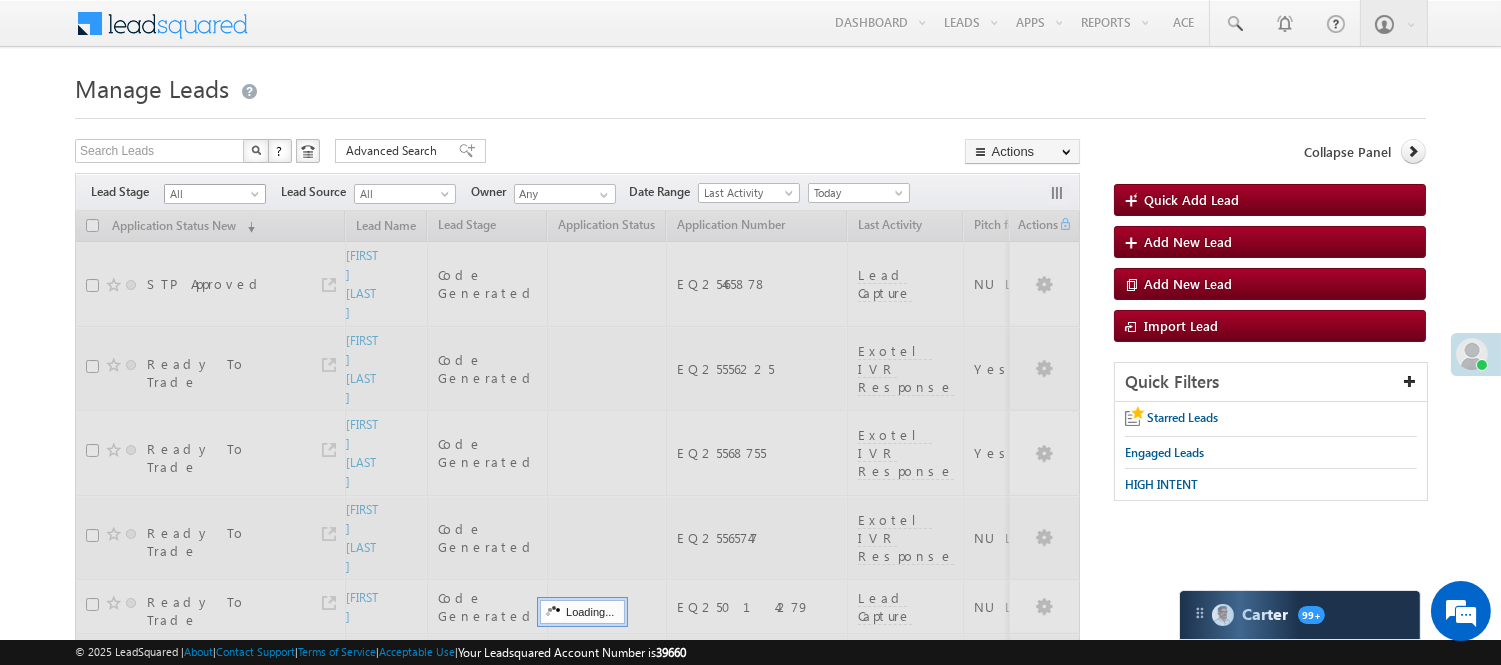 click on "All" at bounding box center (212, 194) 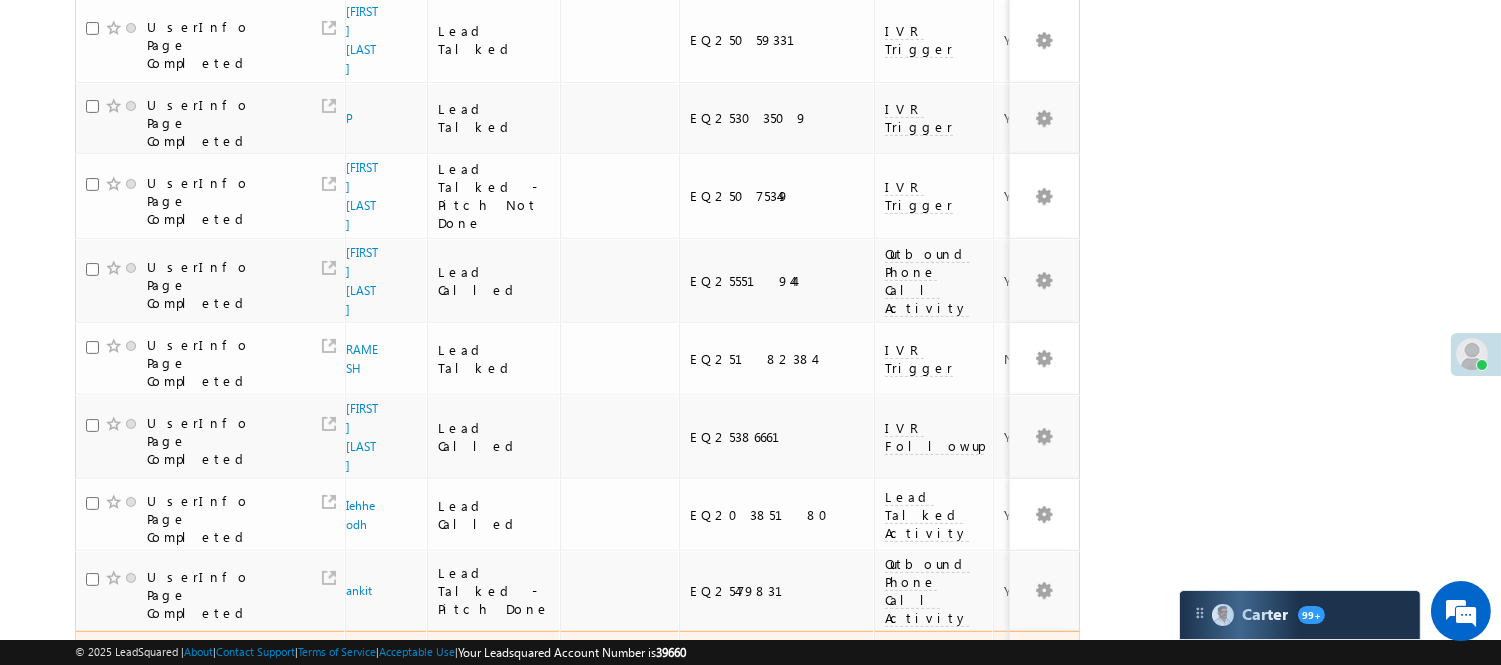 scroll, scrollTop: 1541, scrollLeft: 0, axis: vertical 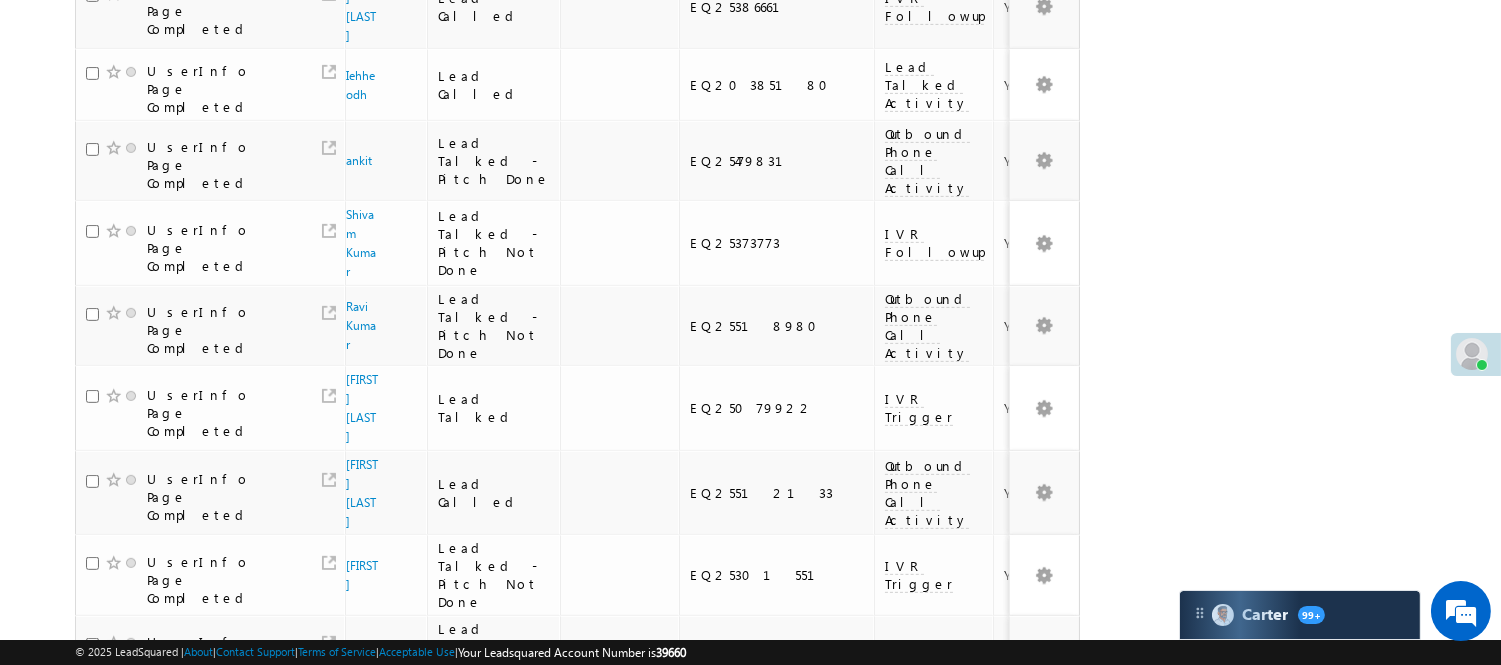 click on "4" at bounding box center (898, 806) 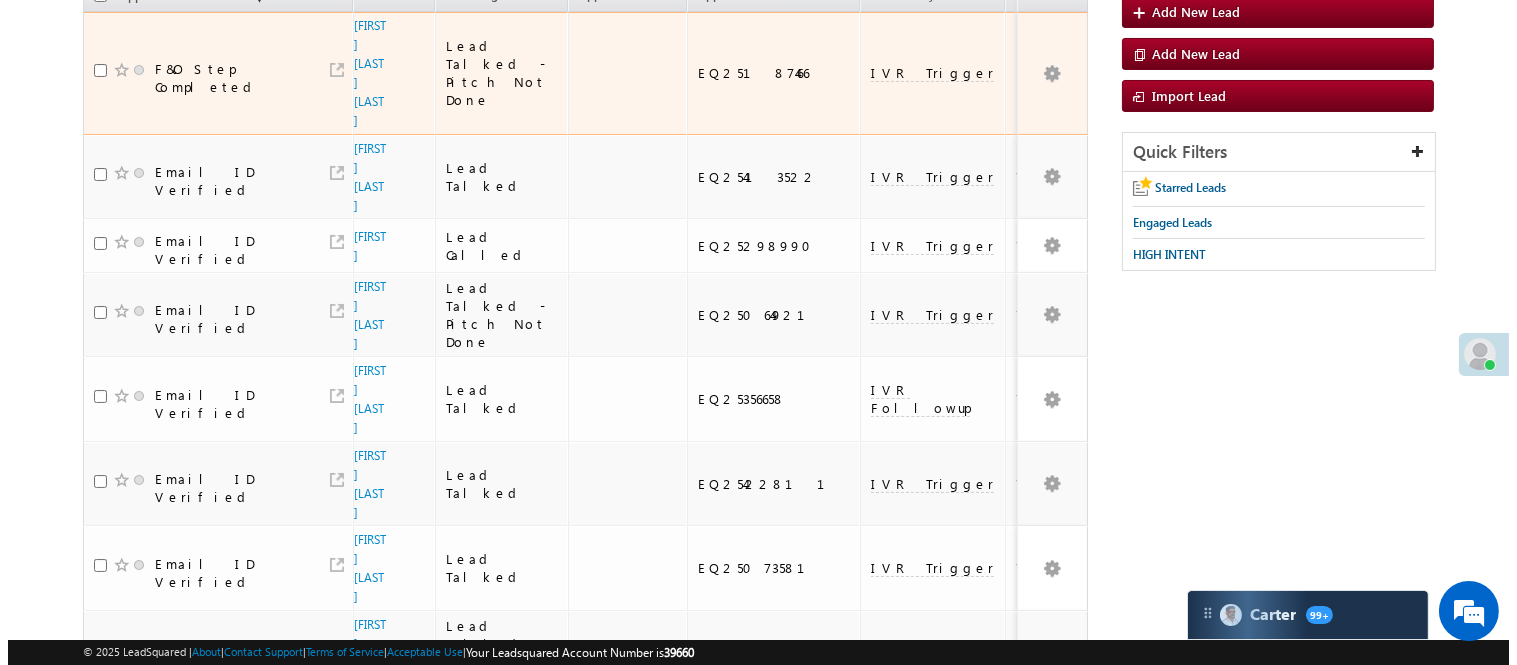 scroll, scrollTop: 0, scrollLeft: 0, axis: both 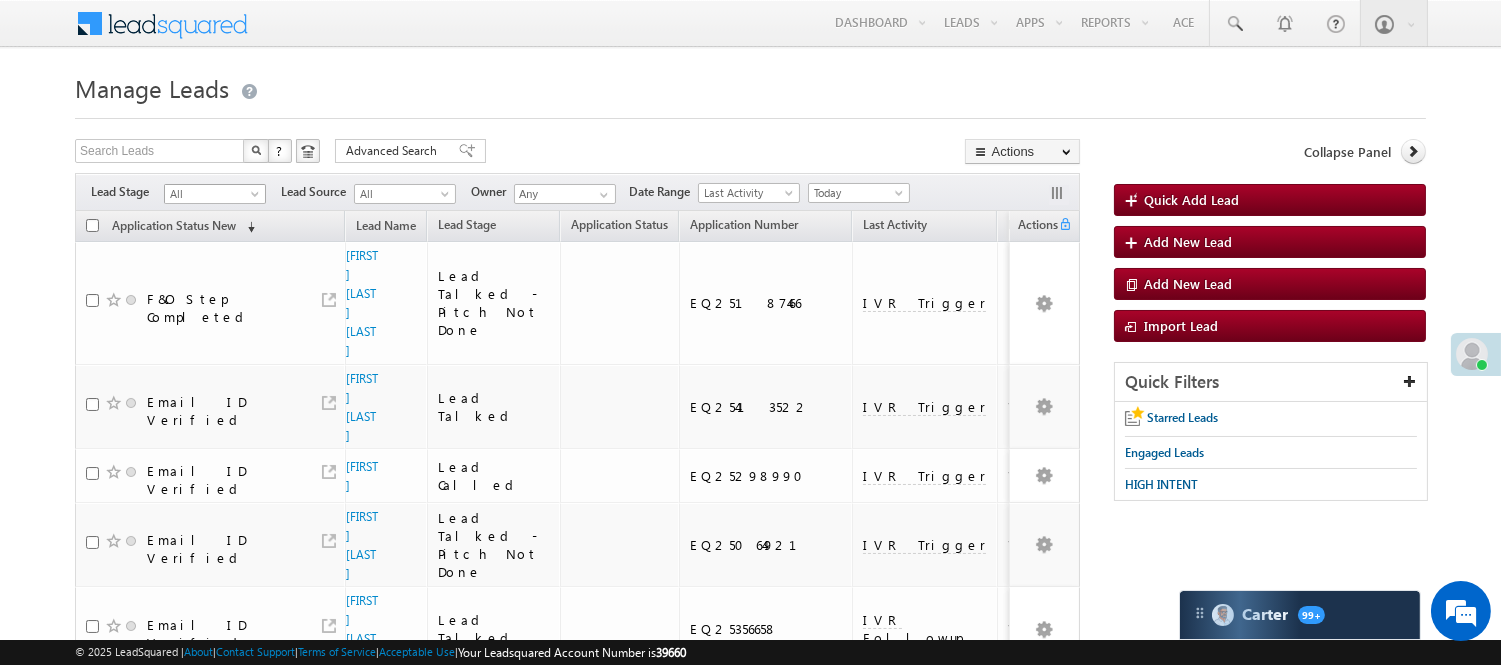click on "All" at bounding box center (212, 194) 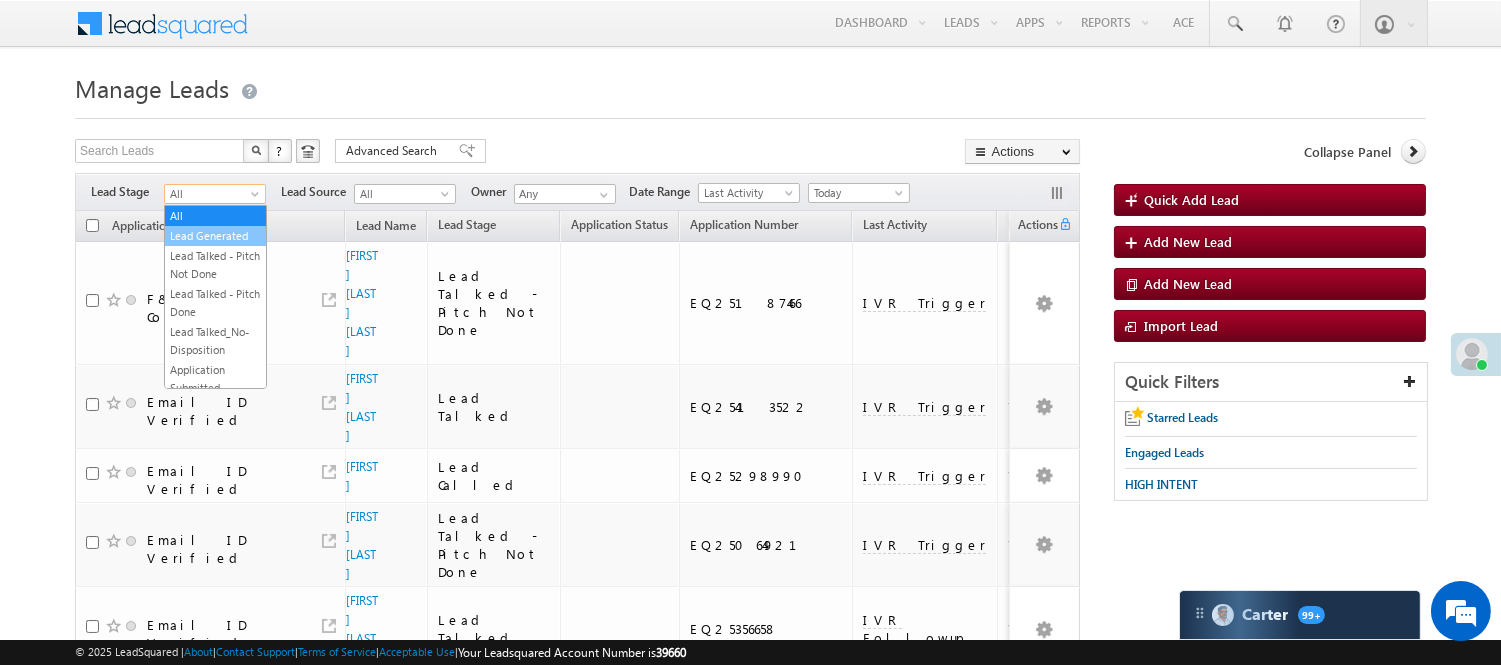 click on "Lead Generated" at bounding box center (215, 236) 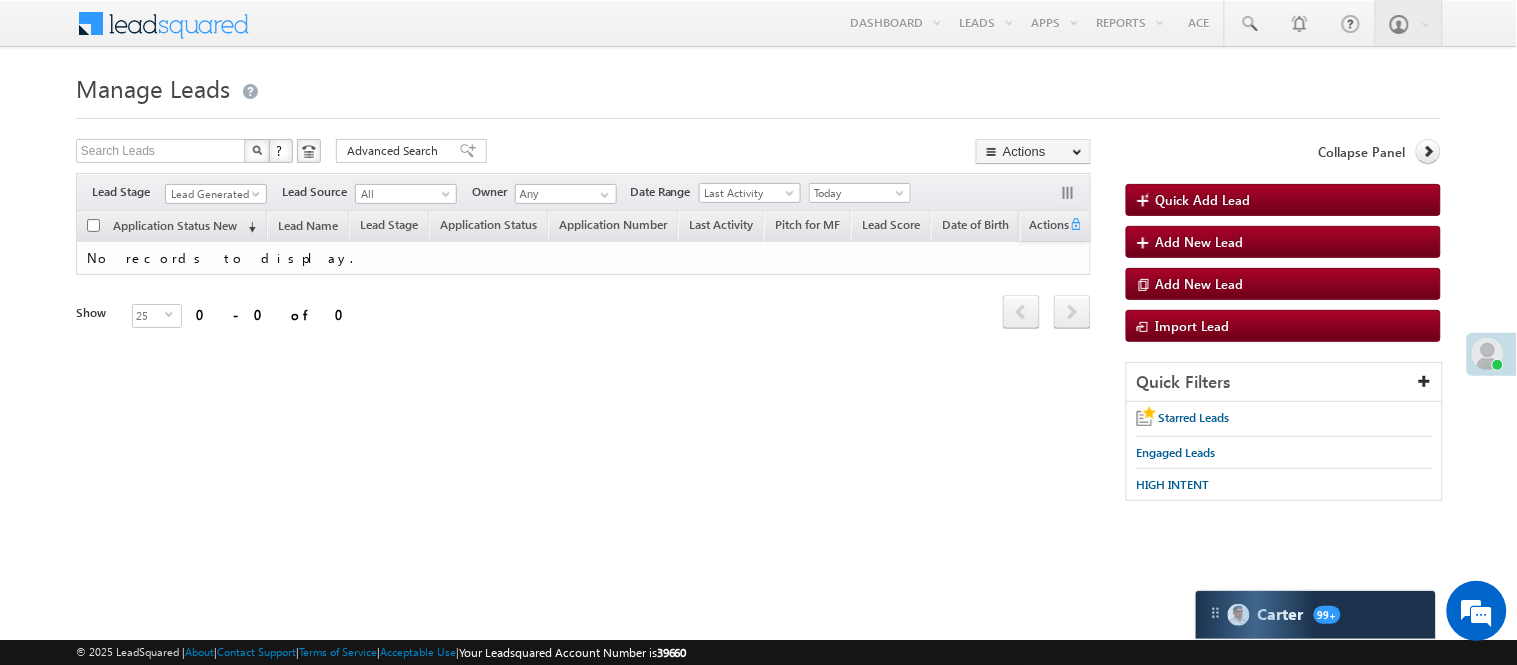 click on "Filters
Lead Stage
All Lead Generated Lead Talked - Pitch Not Done Lead Talked - Pitch Done Lead Talked_No-Disposition Application Submitted Payment Done Application Resubmitted Under Objection Lead Called Lead Talked Not Interested FnO Lead Called FnO Lead Talked FnO submitted FnO Not Interested FnO Approved FnO Rejected FnO Lead Generated Code Generated CG NI Lead Generated
Lead Source
All All
Owner Any Any" at bounding box center (583, 192) 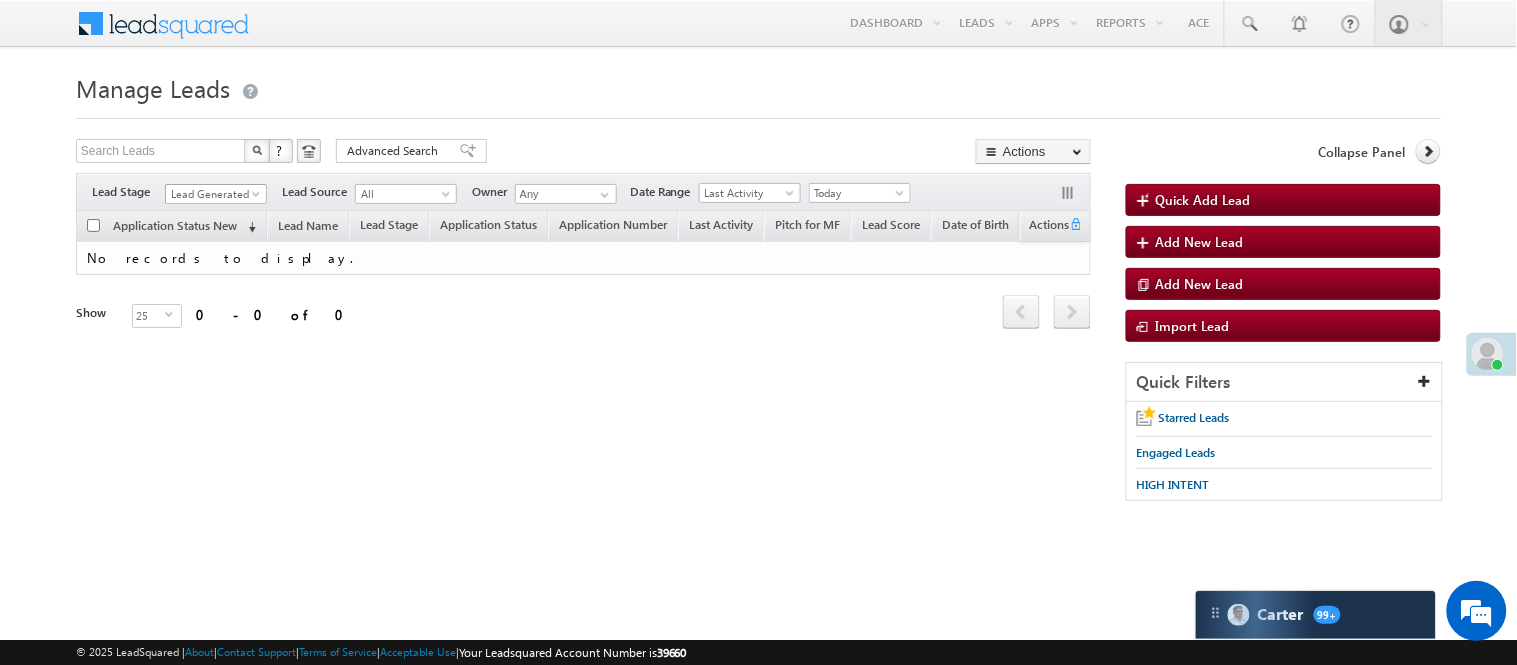 click on "Lead Generated" at bounding box center [216, 194] 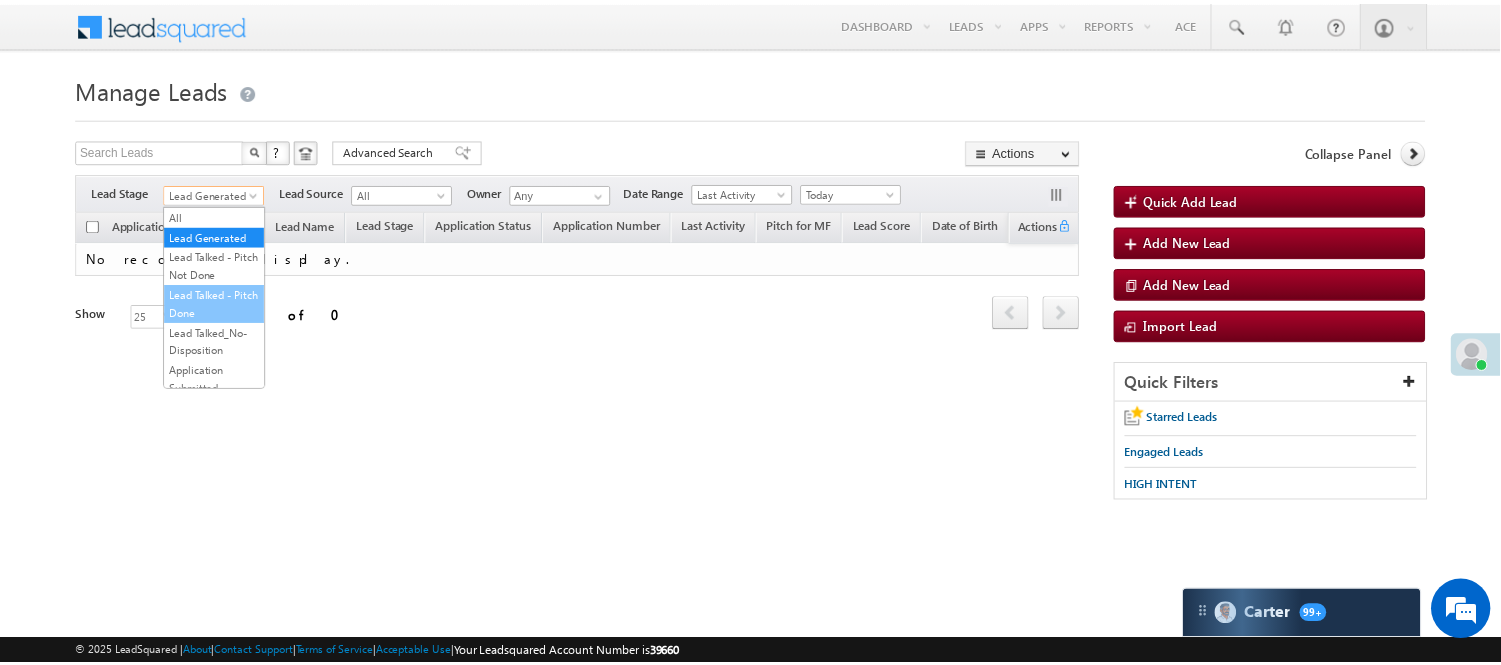 scroll, scrollTop: 444, scrollLeft: 0, axis: vertical 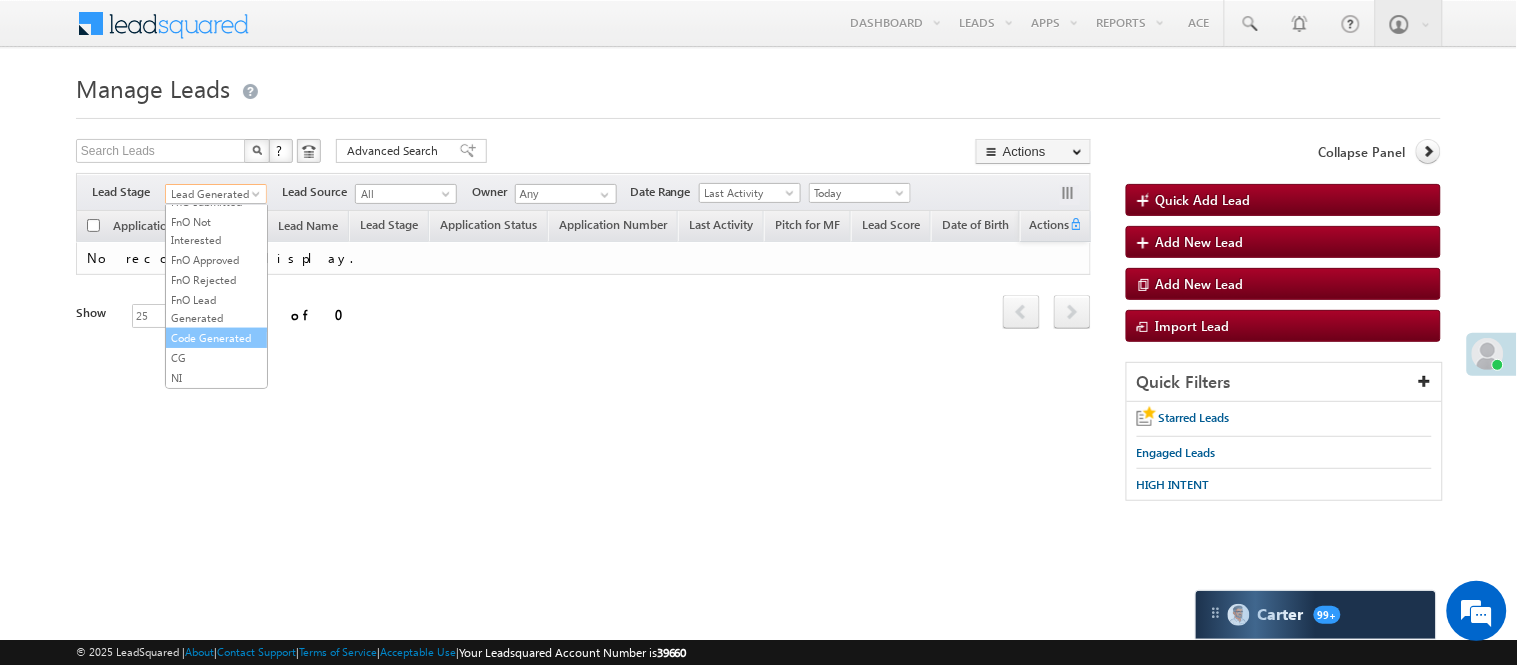 click on "Code Generated" at bounding box center (216, 338) 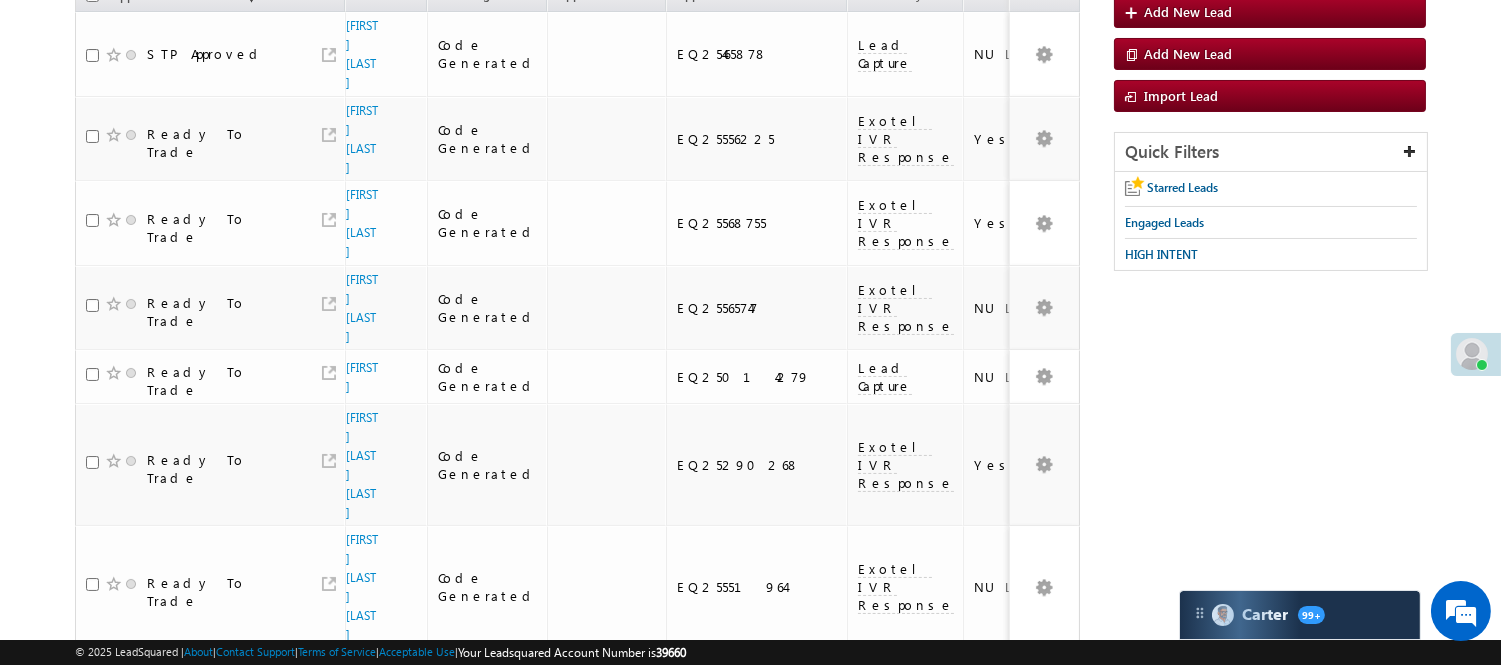 scroll, scrollTop: 0, scrollLeft: 0, axis: both 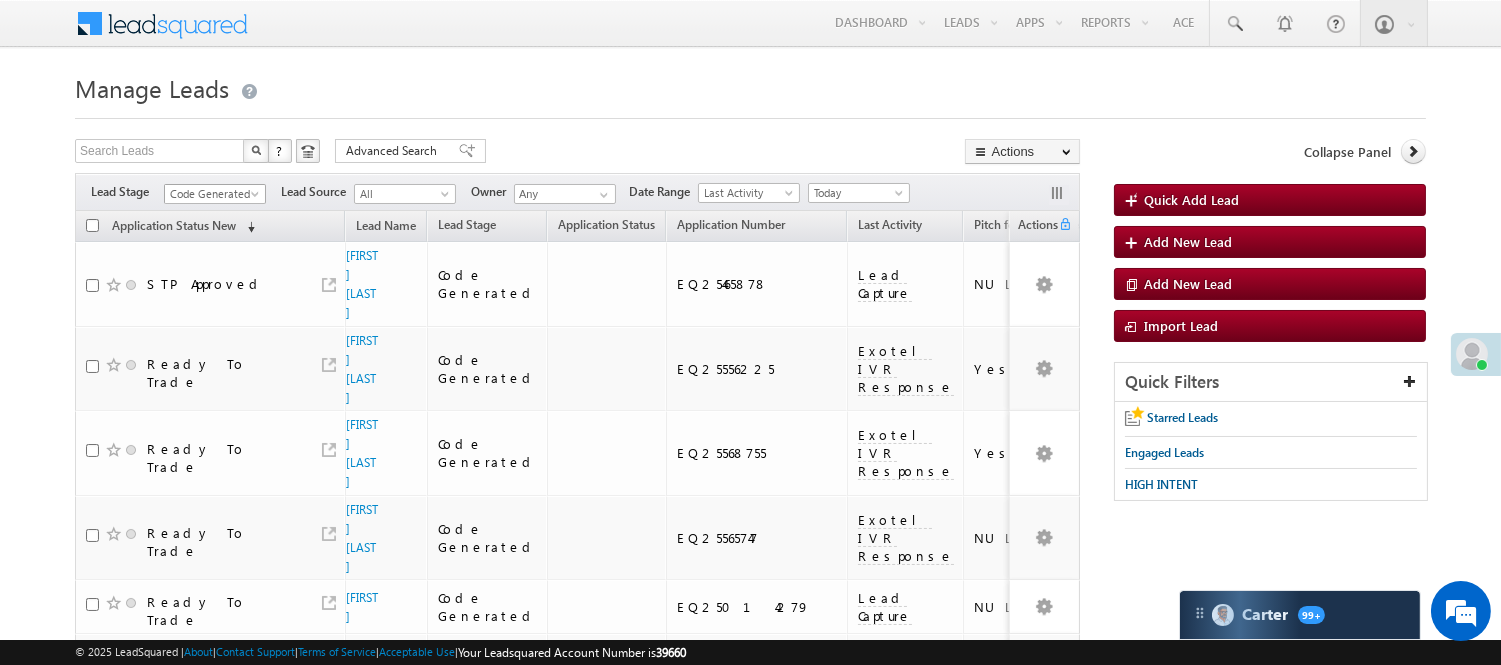 click on "Code Generated" at bounding box center (212, 194) 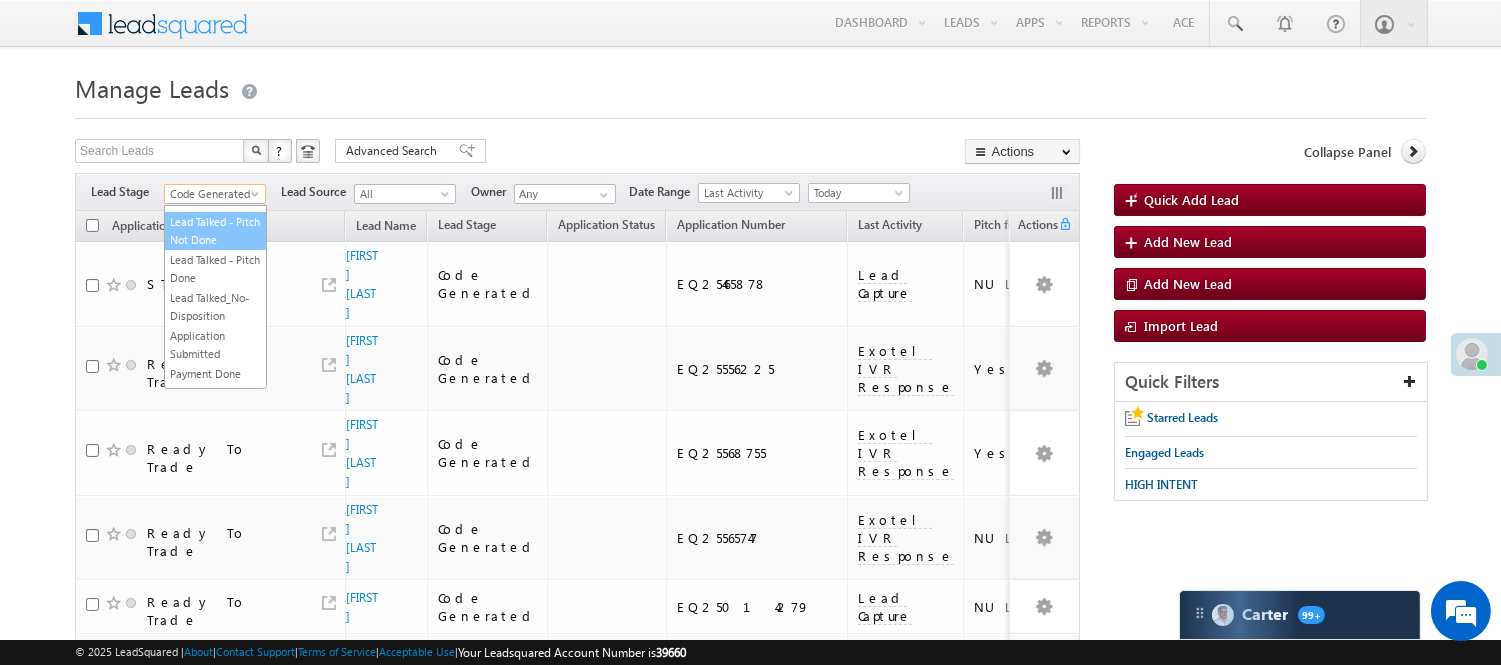 scroll, scrollTop: 11, scrollLeft: 0, axis: vertical 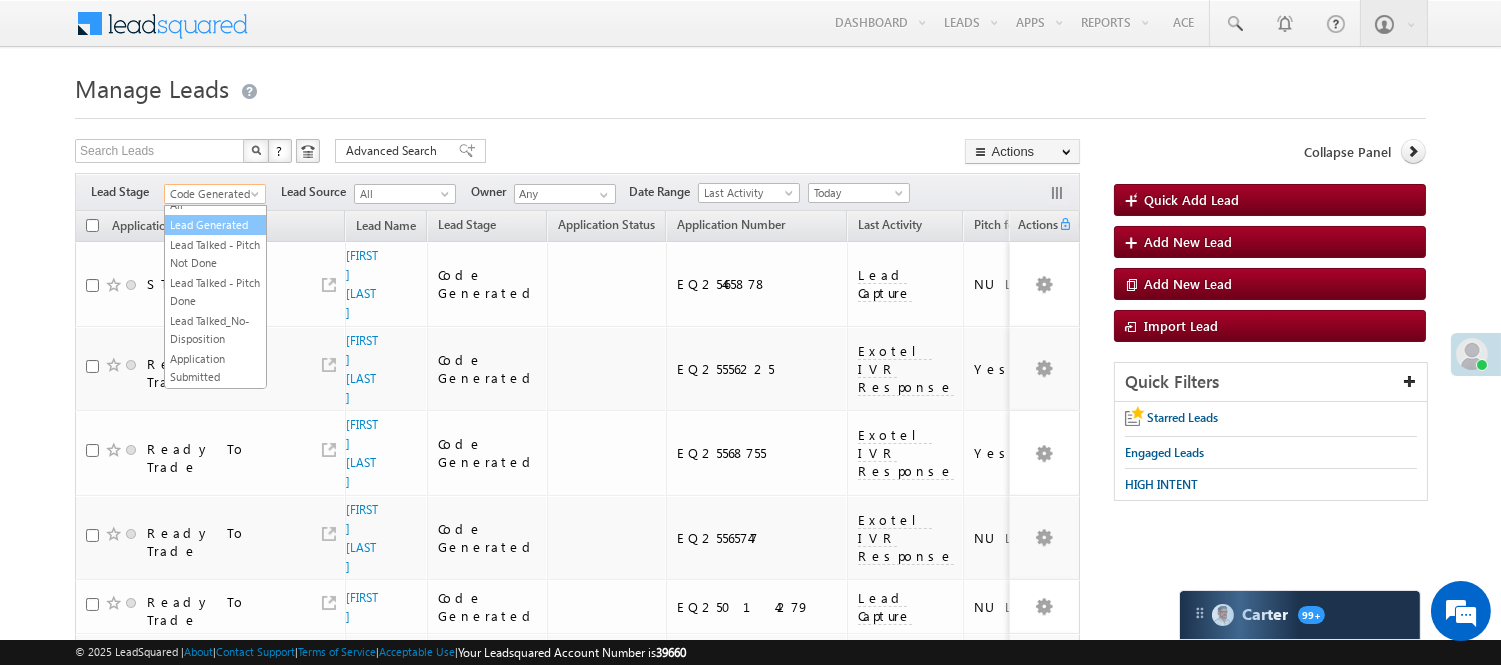 click on "Lead Generated" at bounding box center (215, 225) 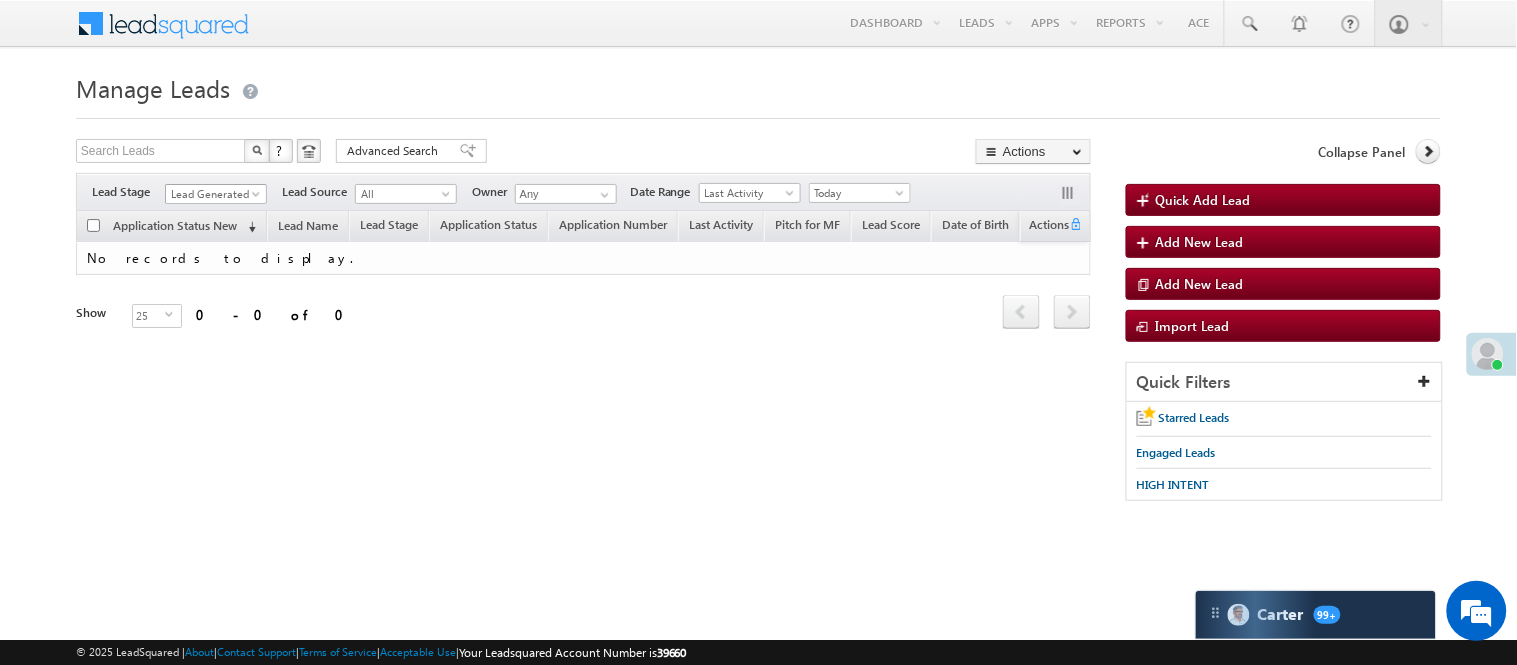click at bounding box center [258, 198] 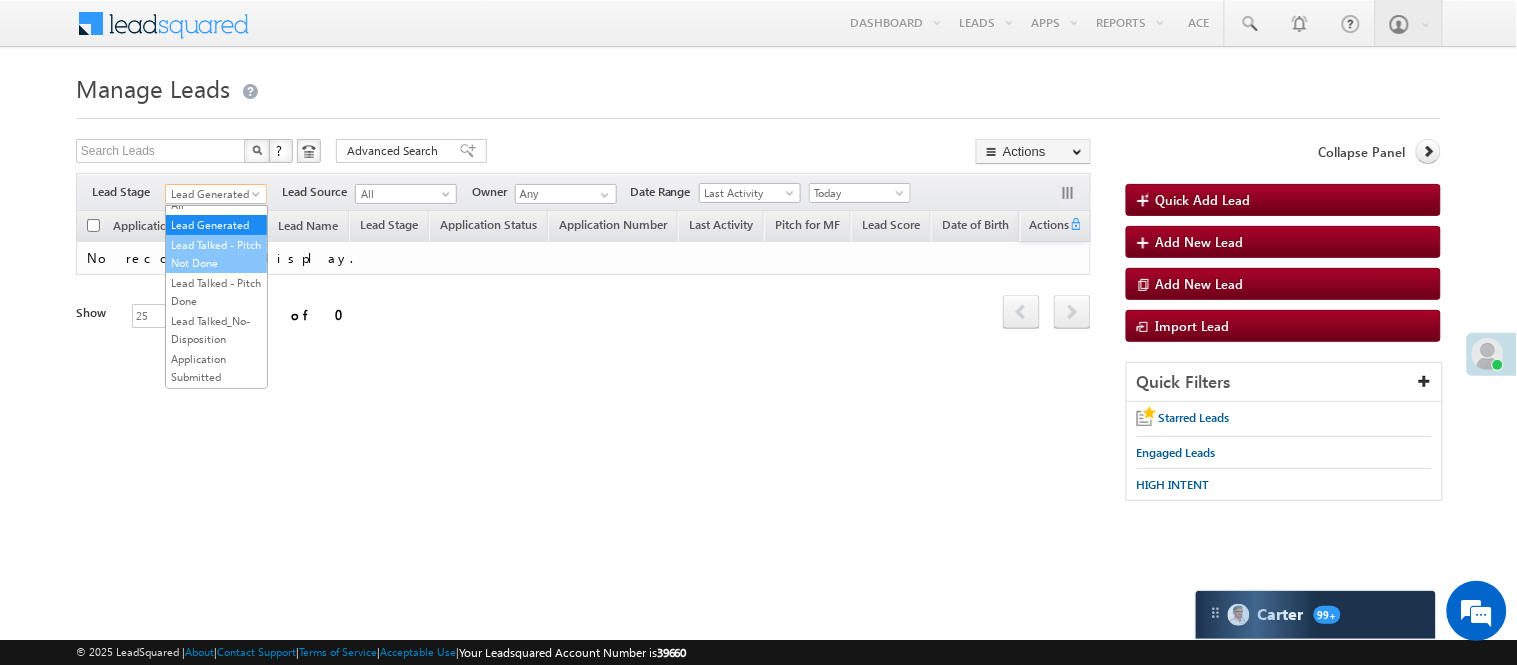 click on "Lead Talked - Pitch Not Done" at bounding box center [216, 254] 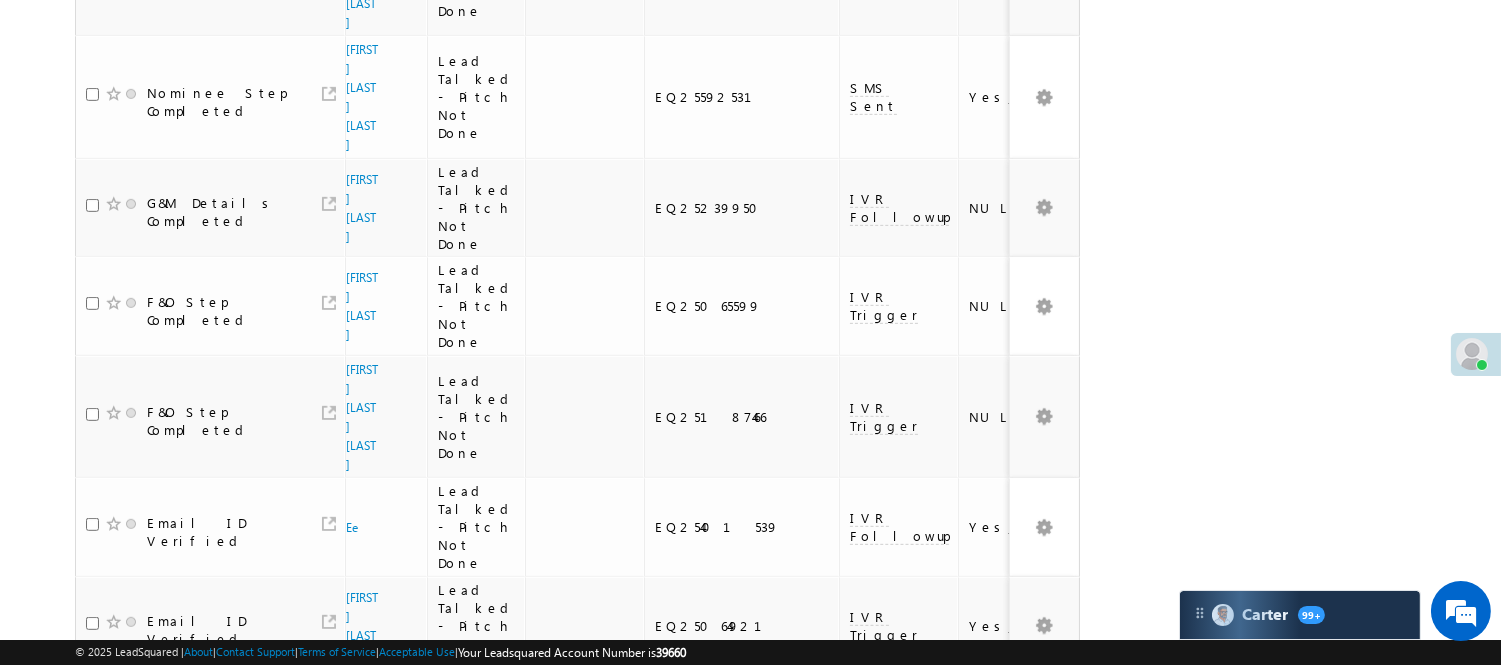 scroll, scrollTop: 1824, scrollLeft: 0, axis: vertical 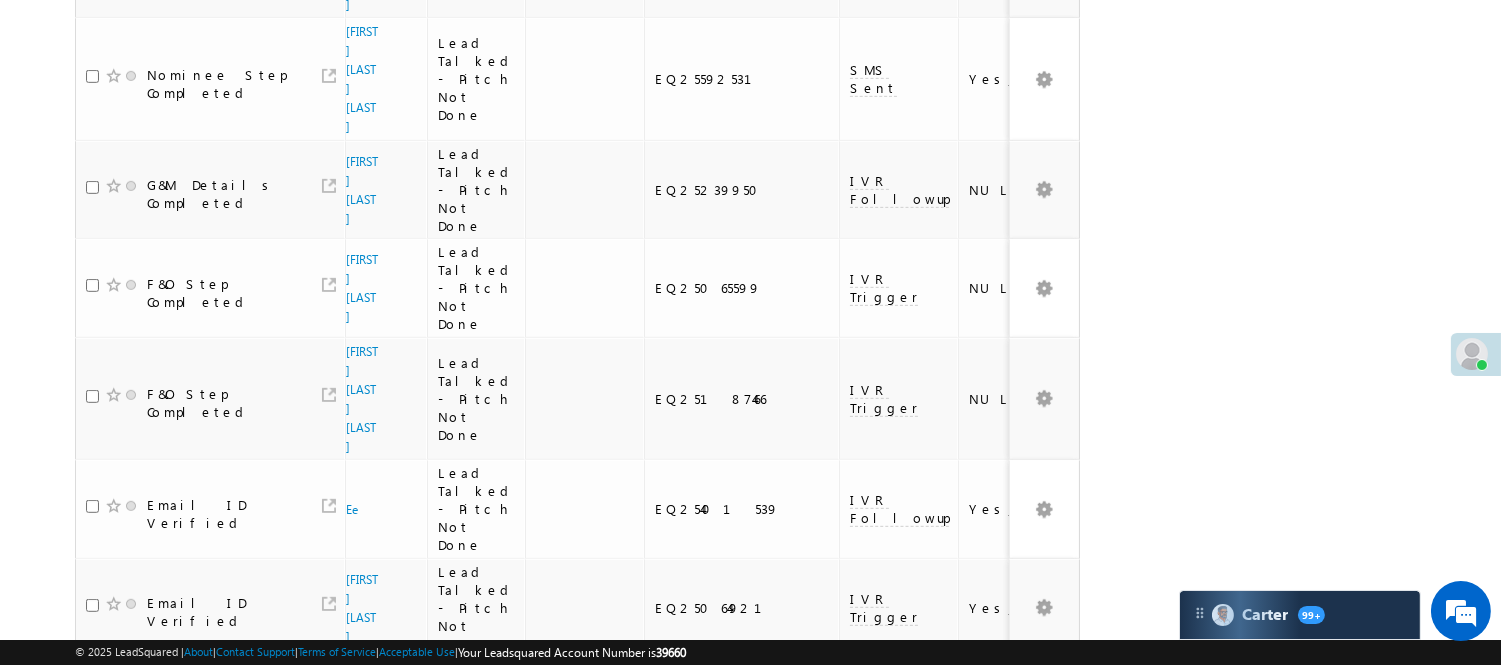 click on "2" at bounding box center (1018, 991) 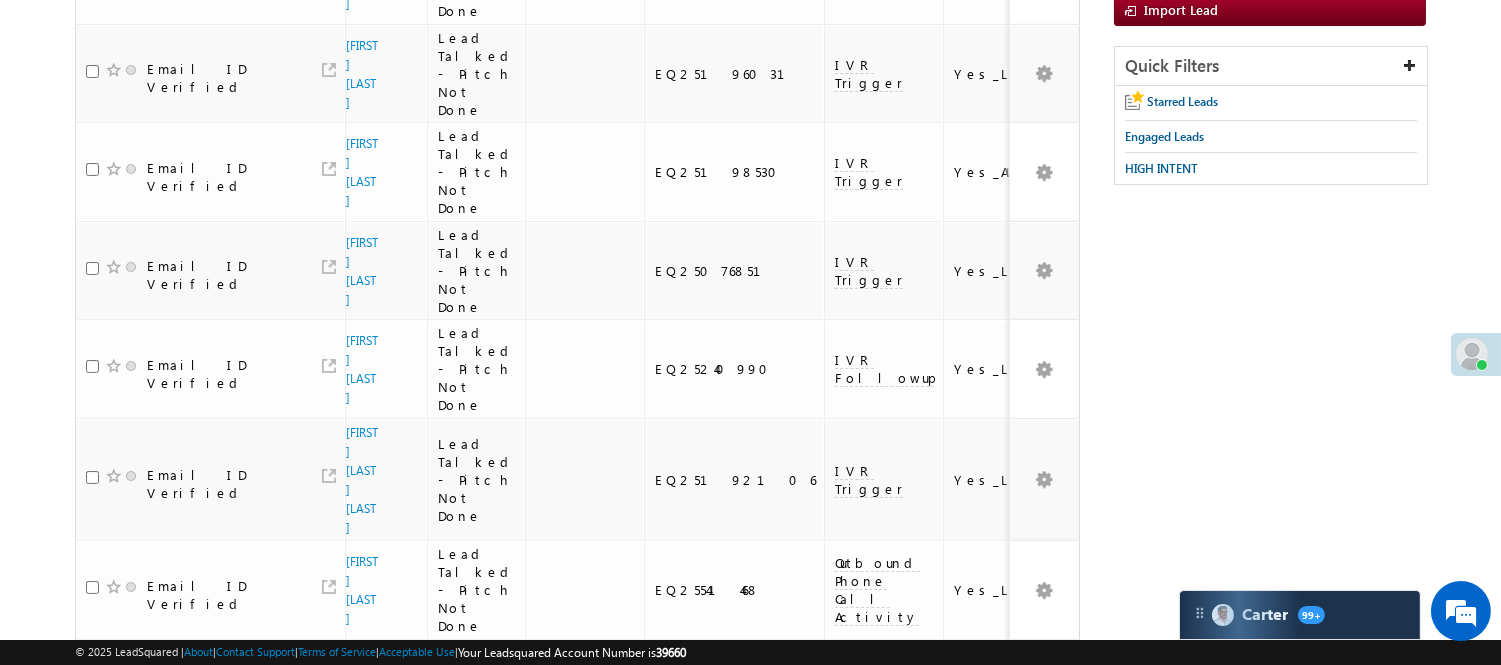 scroll, scrollTop: 0, scrollLeft: 0, axis: both 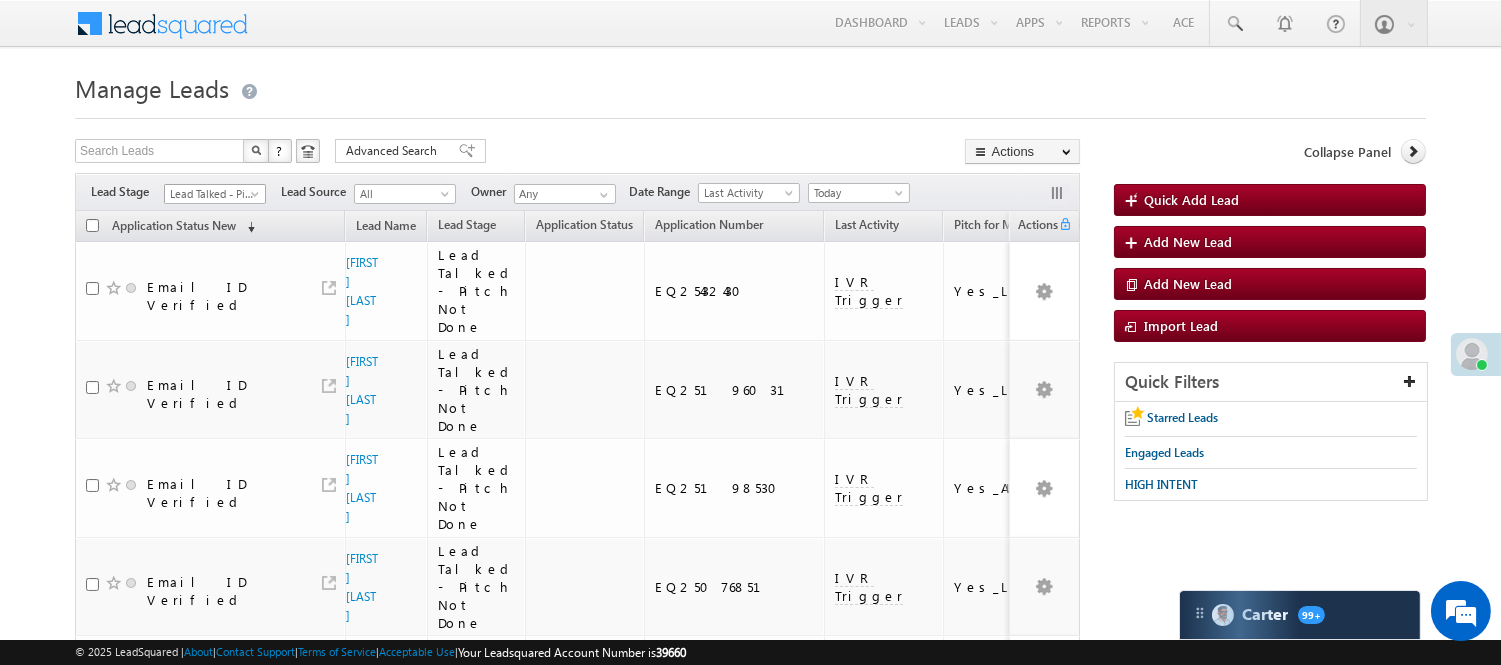 click on "Lead Talked - Pitch Not Done" at bounding box center [212, 194] 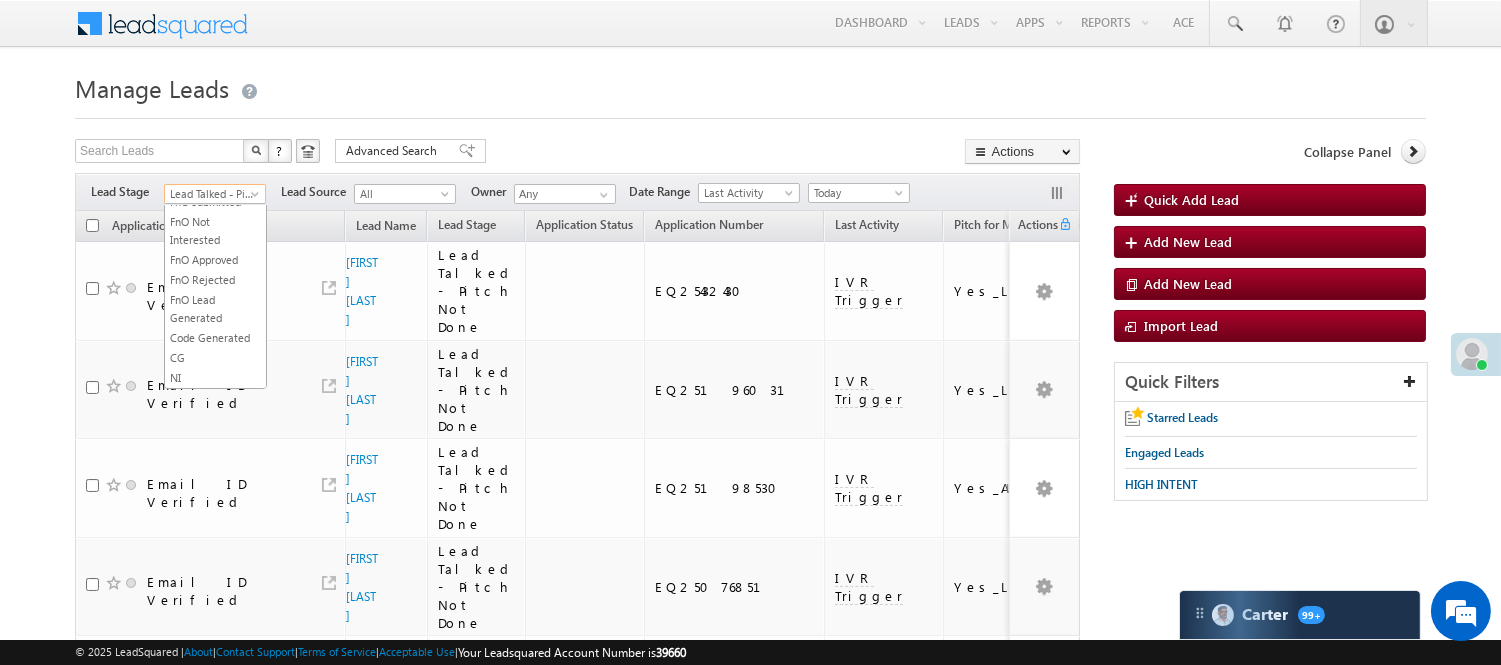 scroll, scrollTop: 274, scrollLeft: 0, axis: vertical 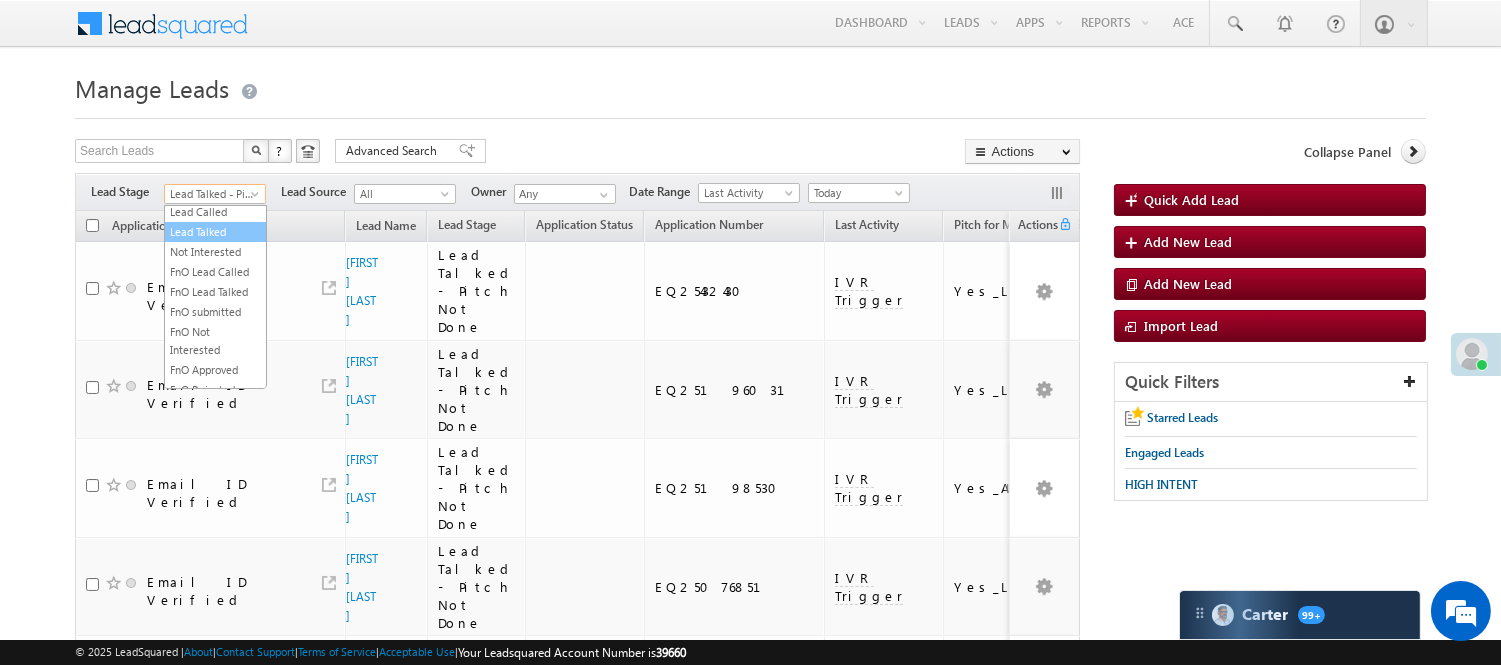 click on "Lead Talked" at bounding box center [215, 232] 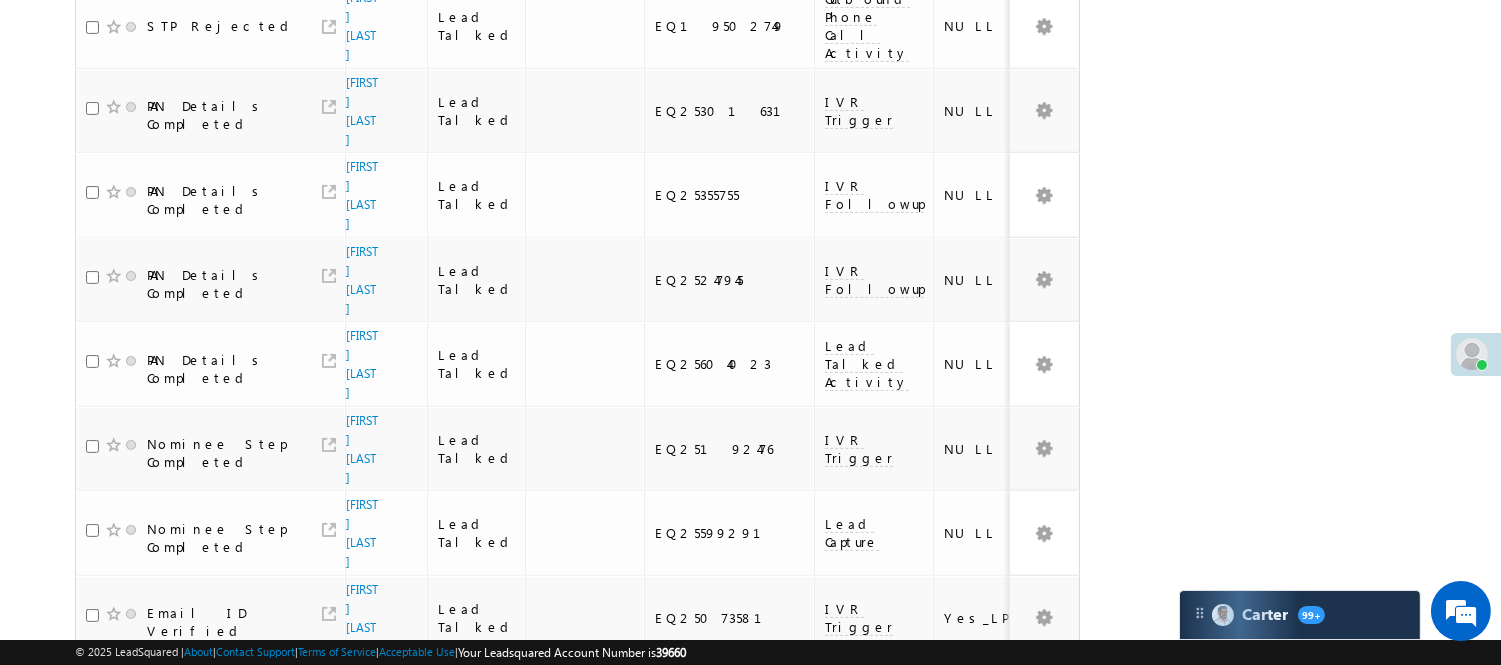 scroll, scrollTop: 1186, scrollLeft: 0, axis: vertical 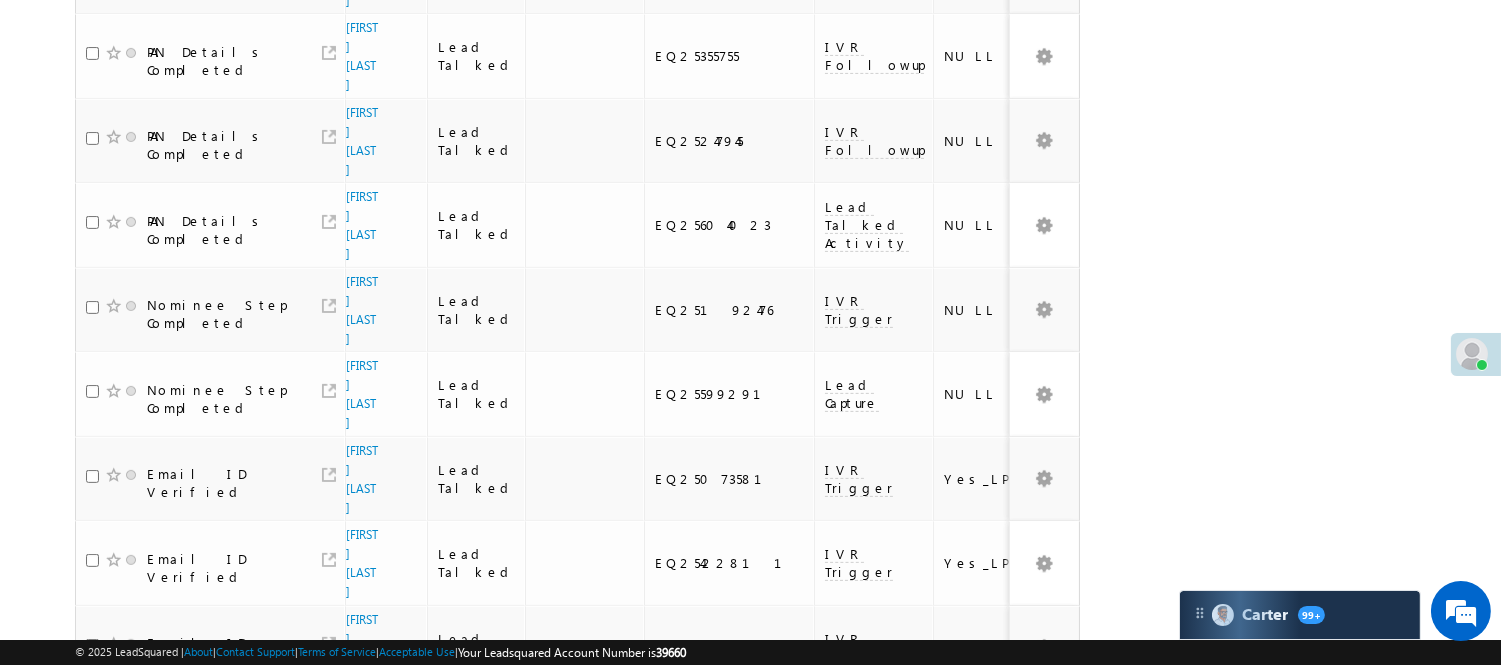 click on "2" at bounding box center (1018, 1151) 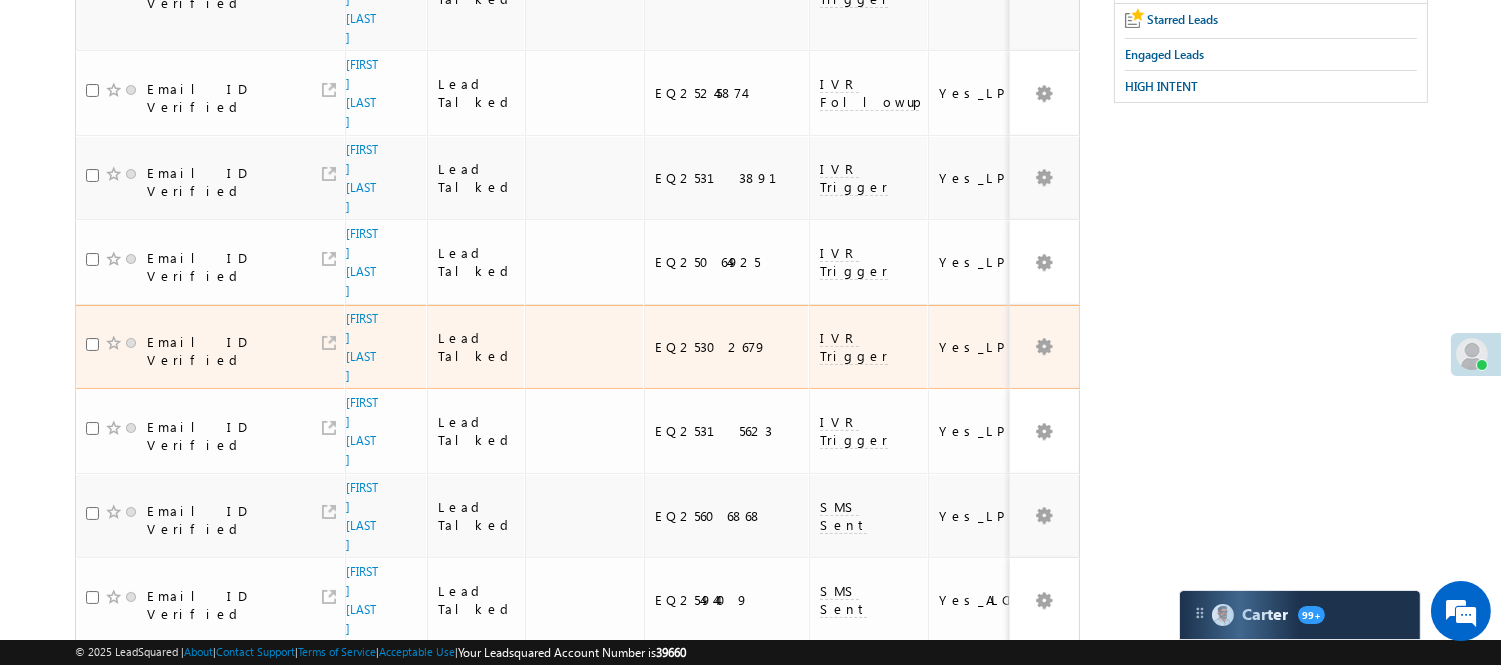 scroll, scrollTop: 0, scrollLeft: 0, axis: both 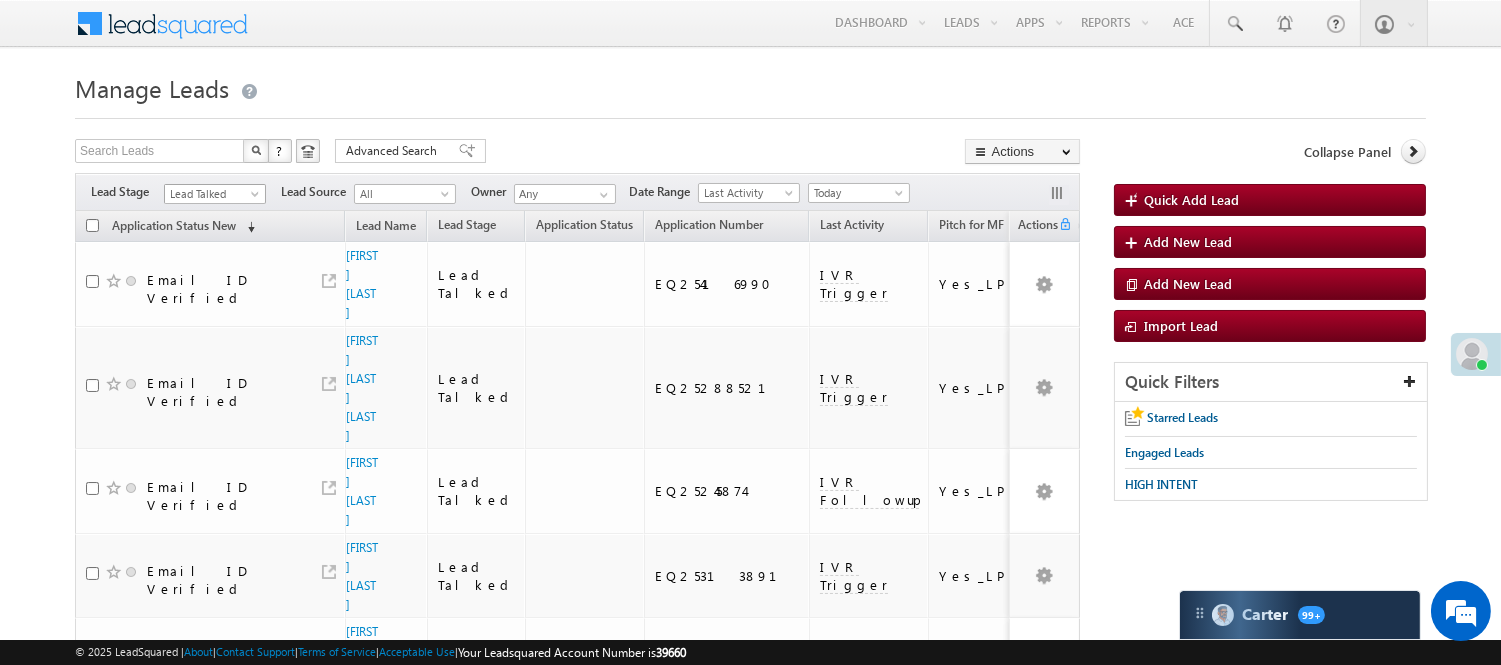 click on "Lead Talked" at bounding box center [212, 194] 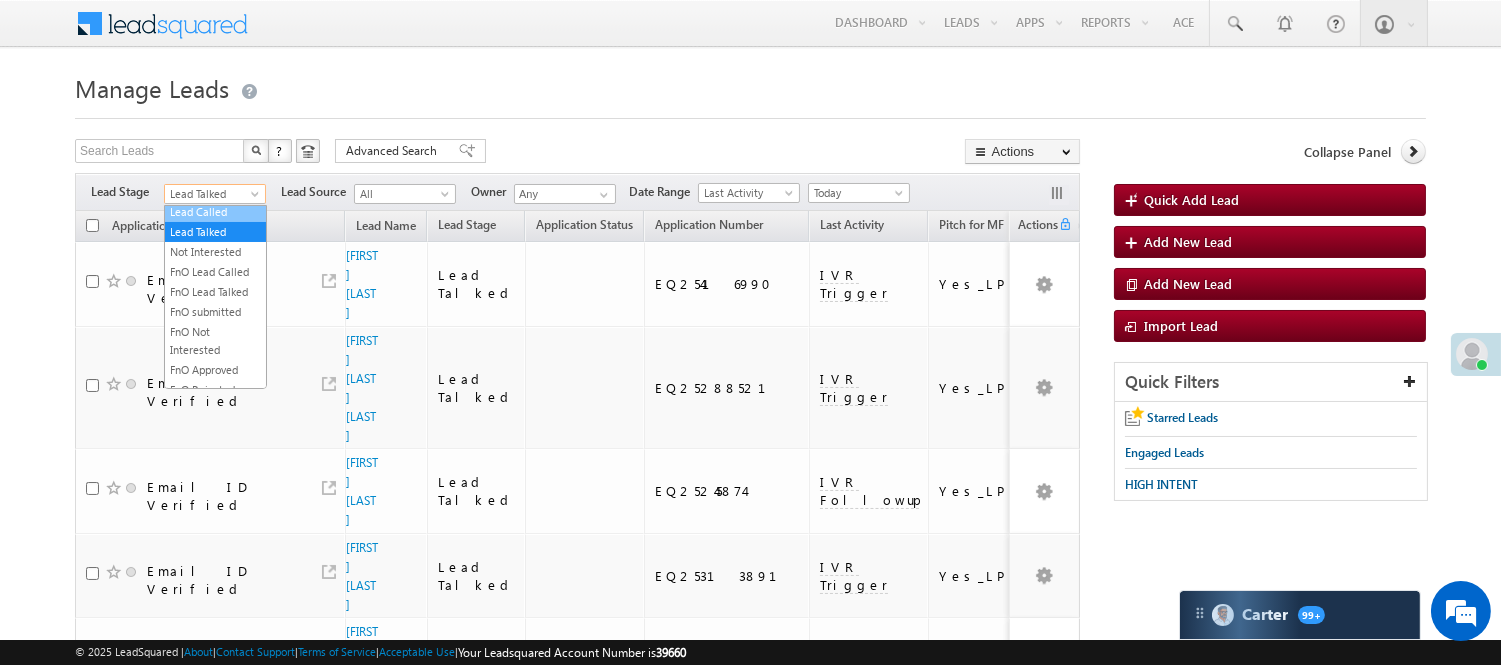 click on "Lead Called" at bounding box center [215, 212] 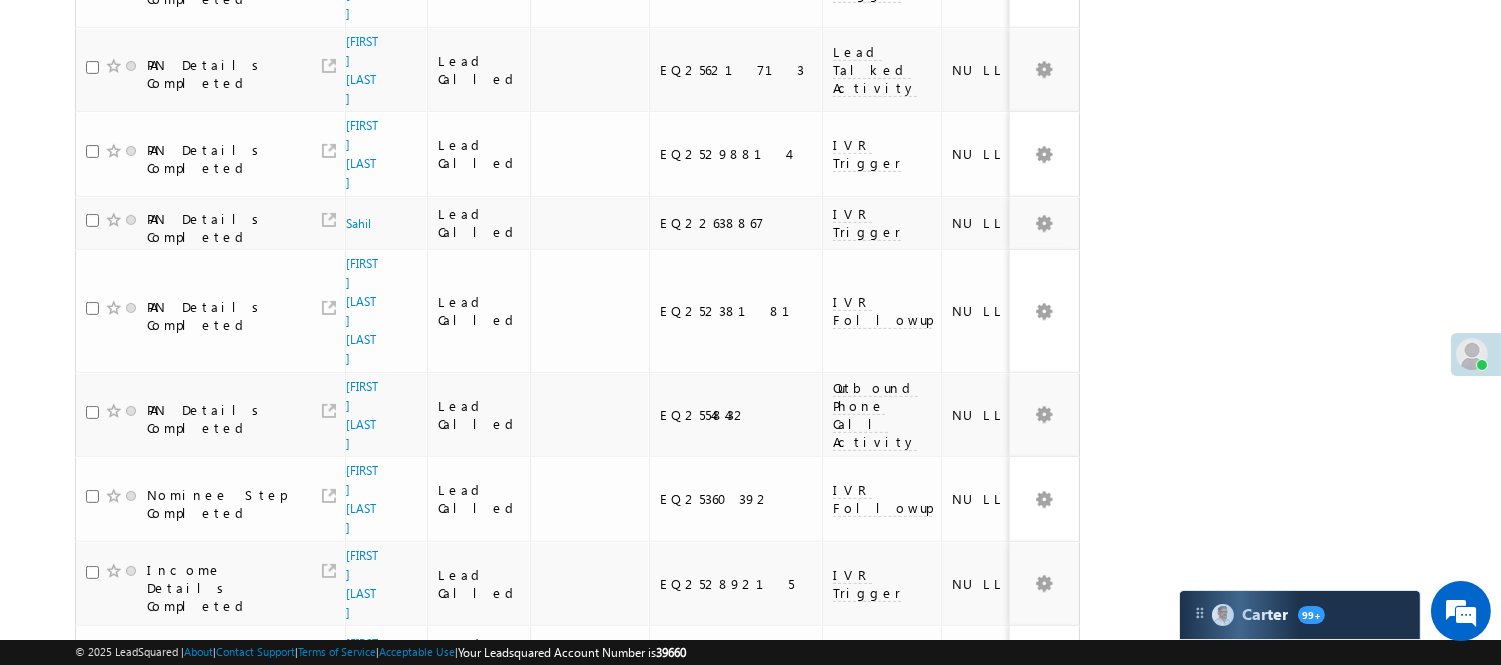 scroll, scrollTop: 1437, scrollLeft: 0, axis: vertical 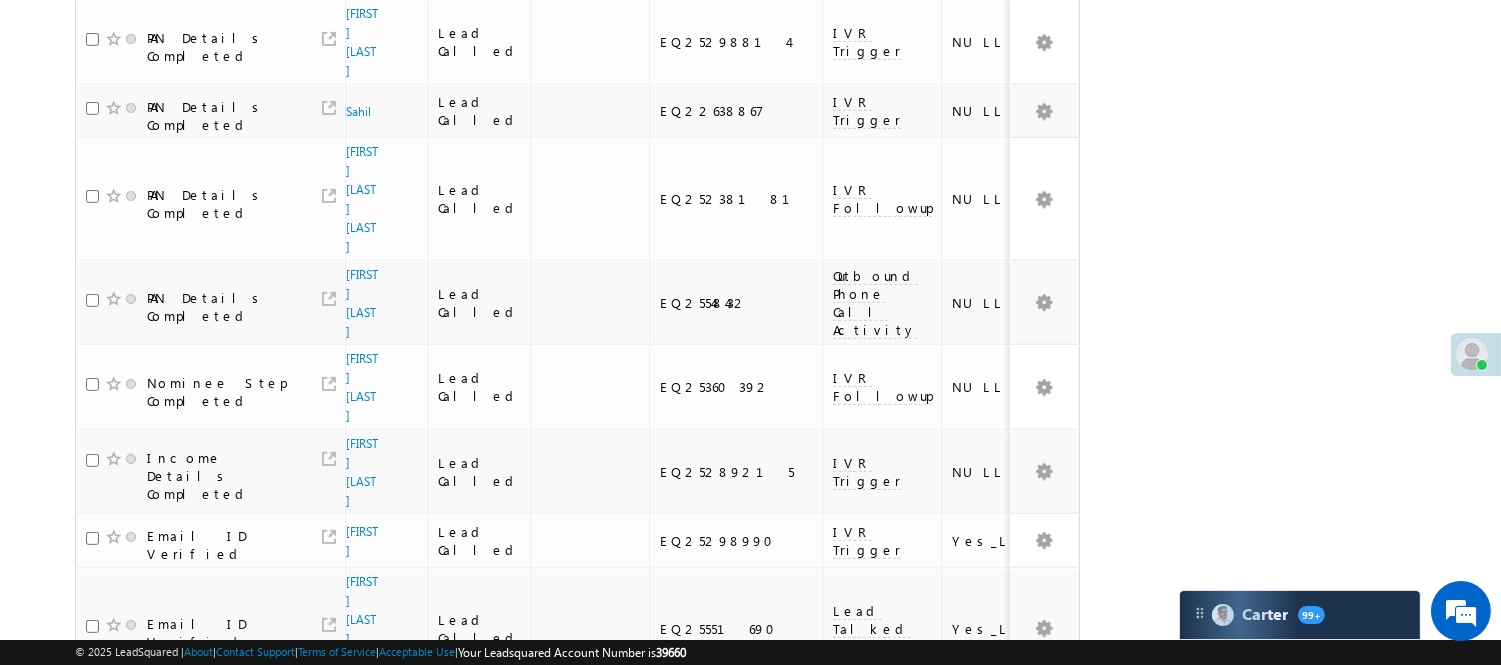 click on "2" at bounding box center (978, 1020) 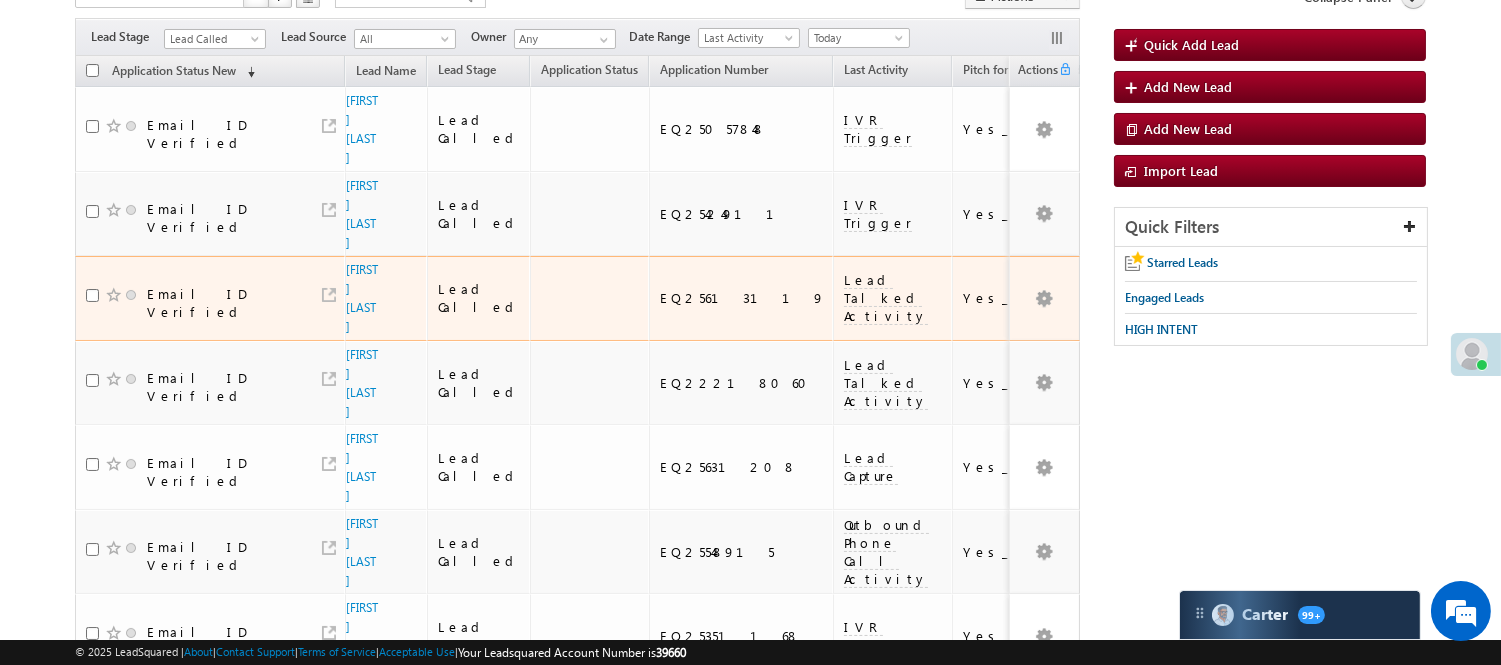 scroll, scrollTop: 0, scrollLeft: 0, axis: both 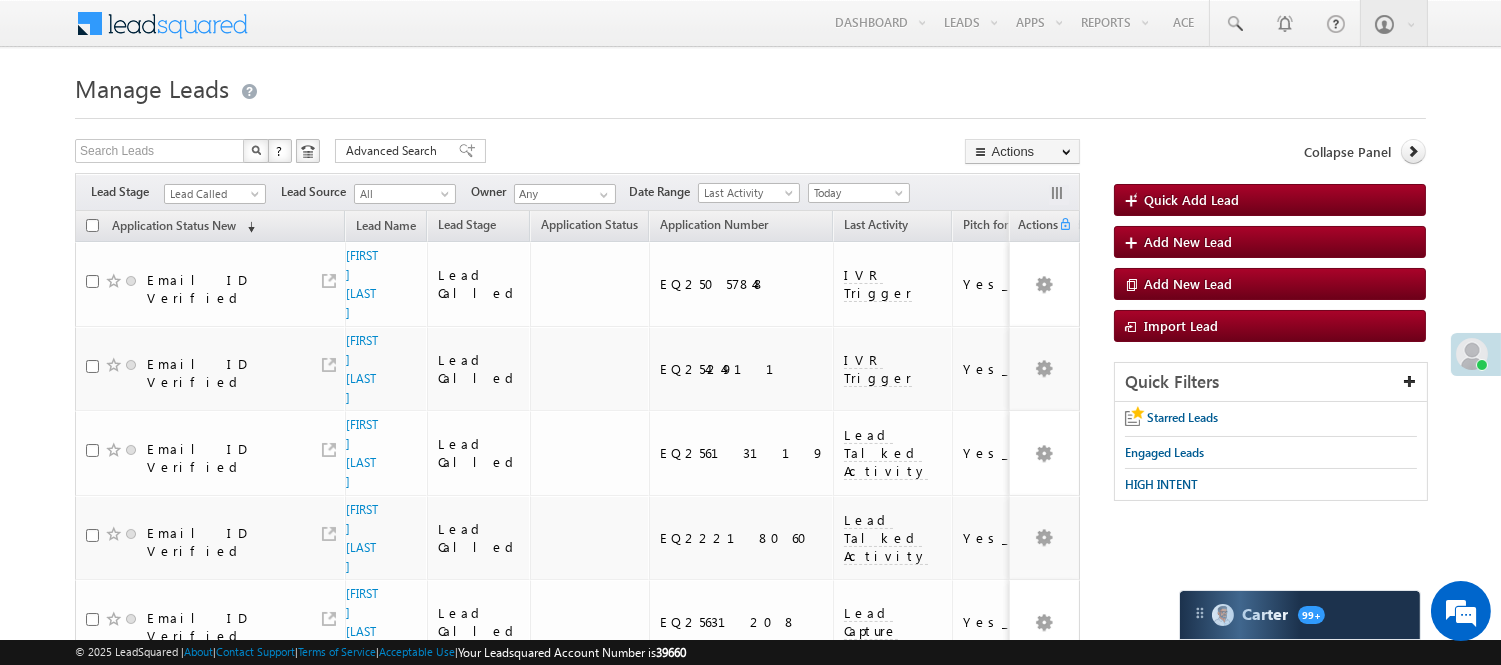 click on "Filters
Lead Stage
All Lead Generated Lead Talked - Pitch Not Done Lead Talked - Pitch Done Lead Talked_No-Disposition Application Submitted Payment Done Application Resubmitted Under Objection Lead Called Lead Talked Not Interested FnO Lead Called FnO Lead Talked FnO submitted FnO Not Interested FnO Approved FnO Rejected FnO Lead Generated Code Generated CG NI Lead Called
Lead Source
All All
Owner Any Any Go" at bounding box center (577, 192) 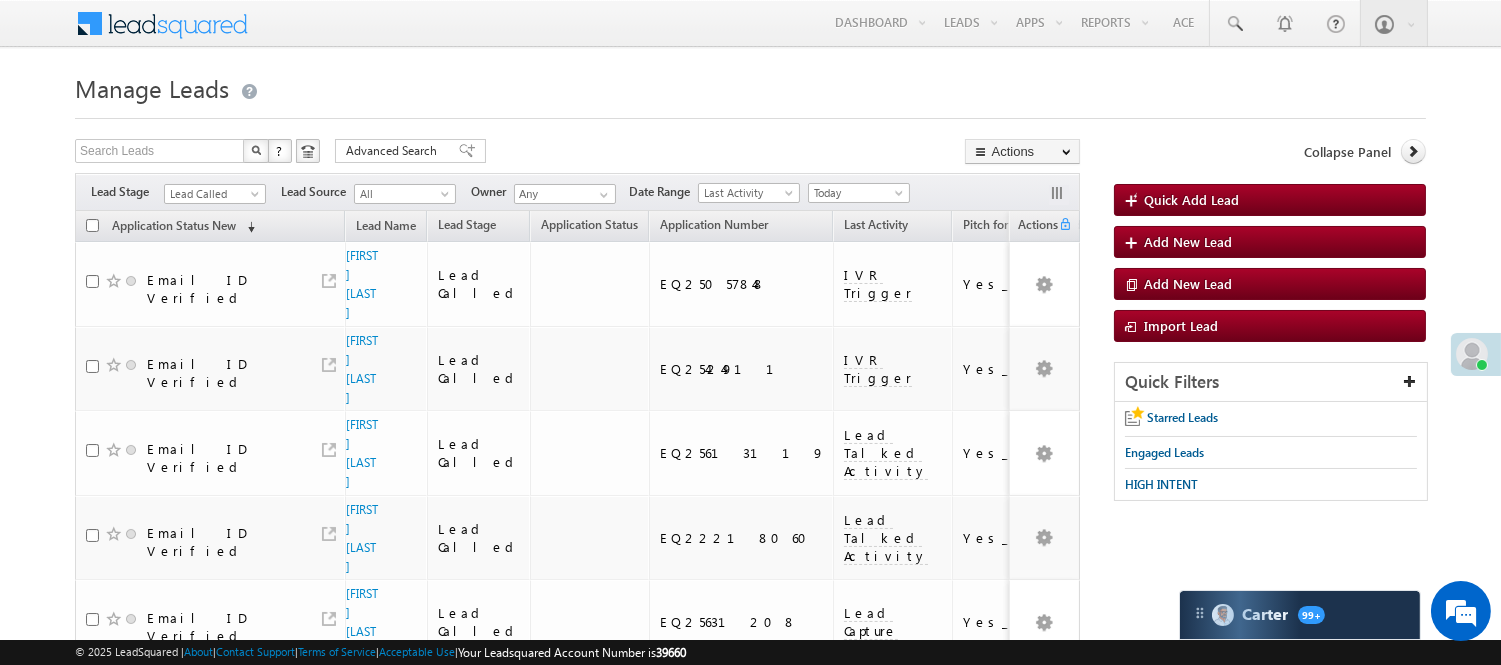 click on "Filters
Lead Stage
All Lead Generated Lead Talked - Pitch Not Done Lead Talked - Pitch Done Lead Talked_No-Disposition Application Submitted Payment Done Application Resubmitted Under Objection Lead Called Lead Talked Not Interested FnO Lead Called FnO Lead Talked FnO submitted FnO Not Interested FnO Approved FnO Rejected FnO Lead Generated Code Generated CG NI Lead Called
Lead Source
All All
Owner Any Any Go" at bounding box center [577, 192] 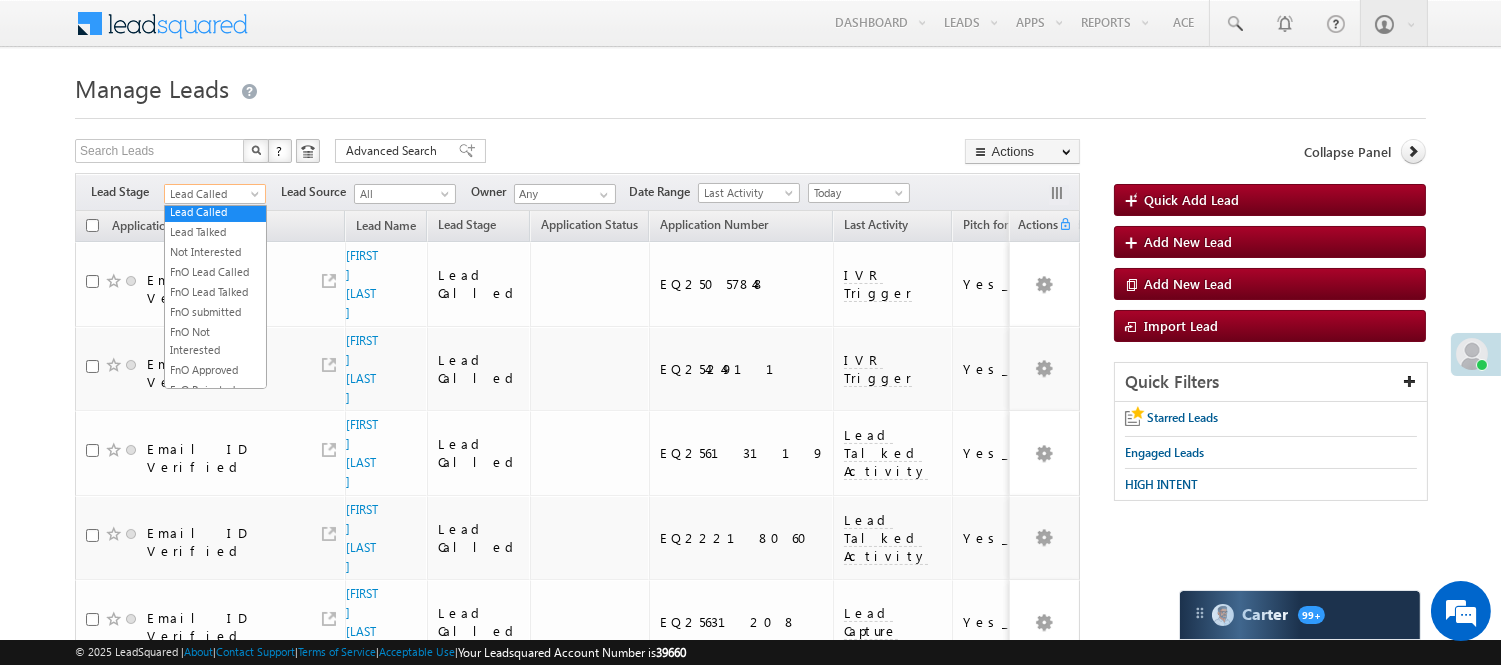 click on "Lead Called" at bounding box center [212, 194] 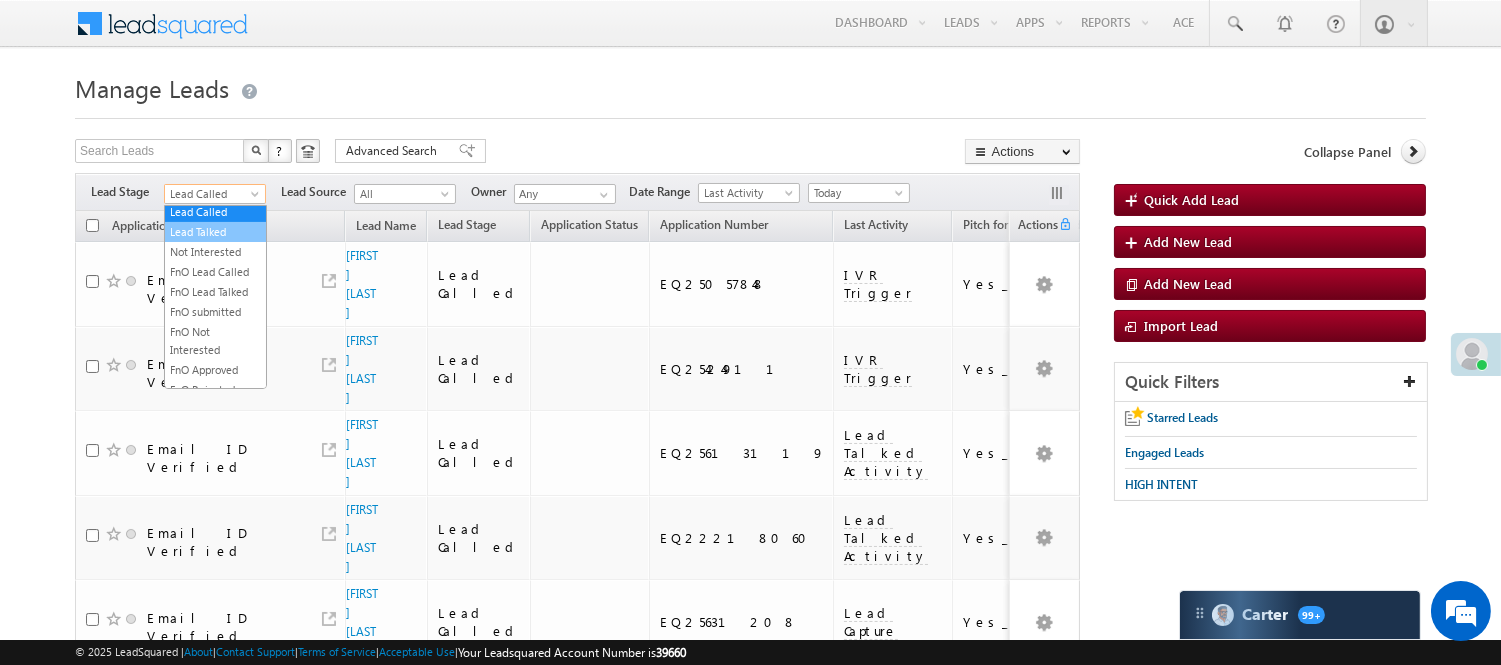 click on "Lead Talked" at bounding box center (215, 232) 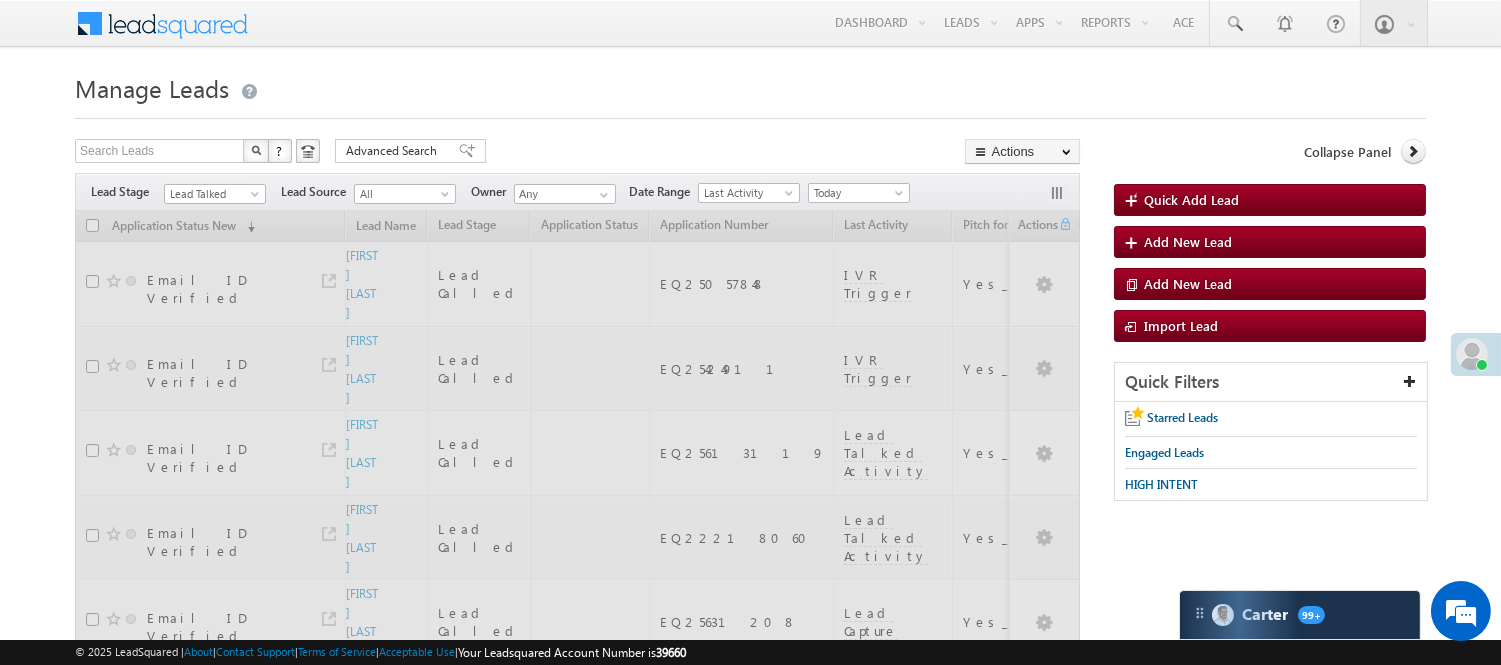 click on "Filters
Lead Stage
All Lead Generated Lead Talked - Pitch Not Done Lead Talked - Pitch Done Lead Talked_No-Disposition Application Submitted Payment Done Application Resubmitted Under Objection Lead Called Lead Talked Not Interested FnO Lead Called FnO Lead Talked FnO submitted FnO Not Interested FnO Approved FnO Rejected FnO Lead Generated Code Generated CG NI Lead Talked
Lead Source
All All
Owner Any Any Go" at bounding box center (577, 192) 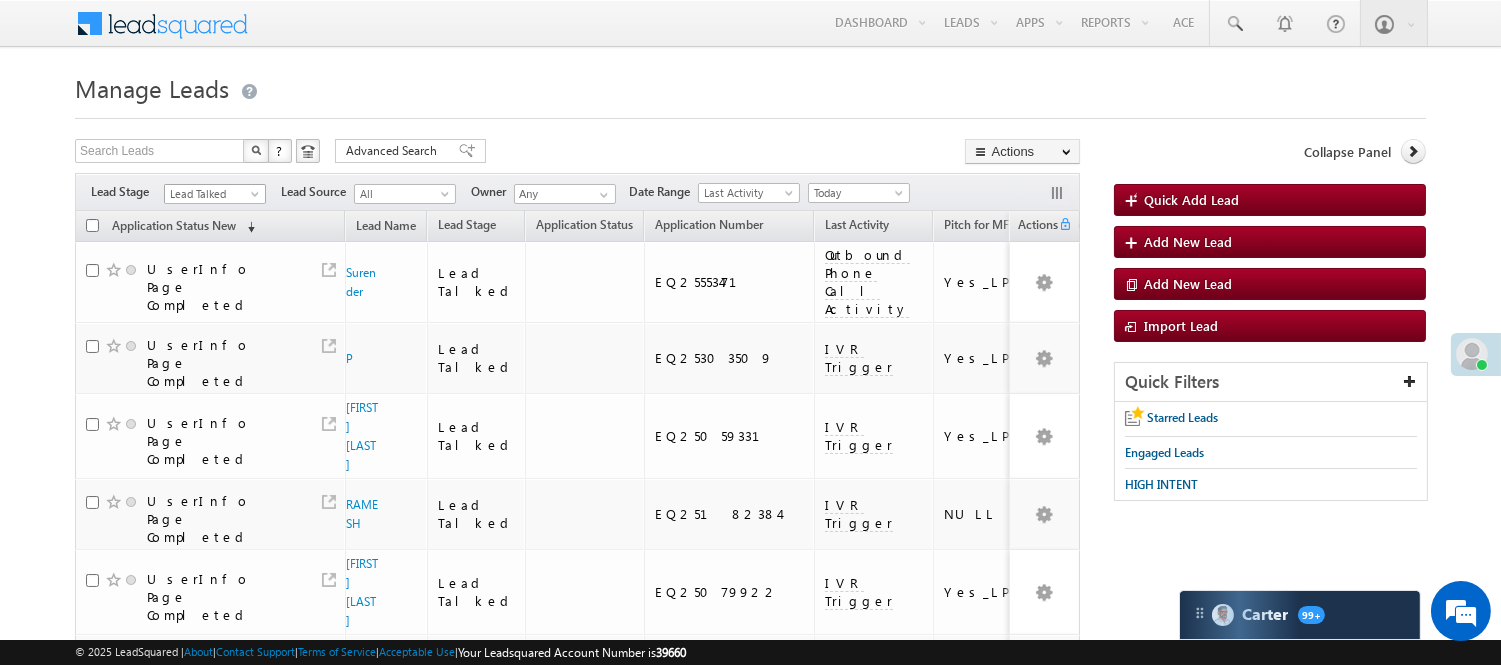 click on "Lead Talked" at bounding box center (212, 194) 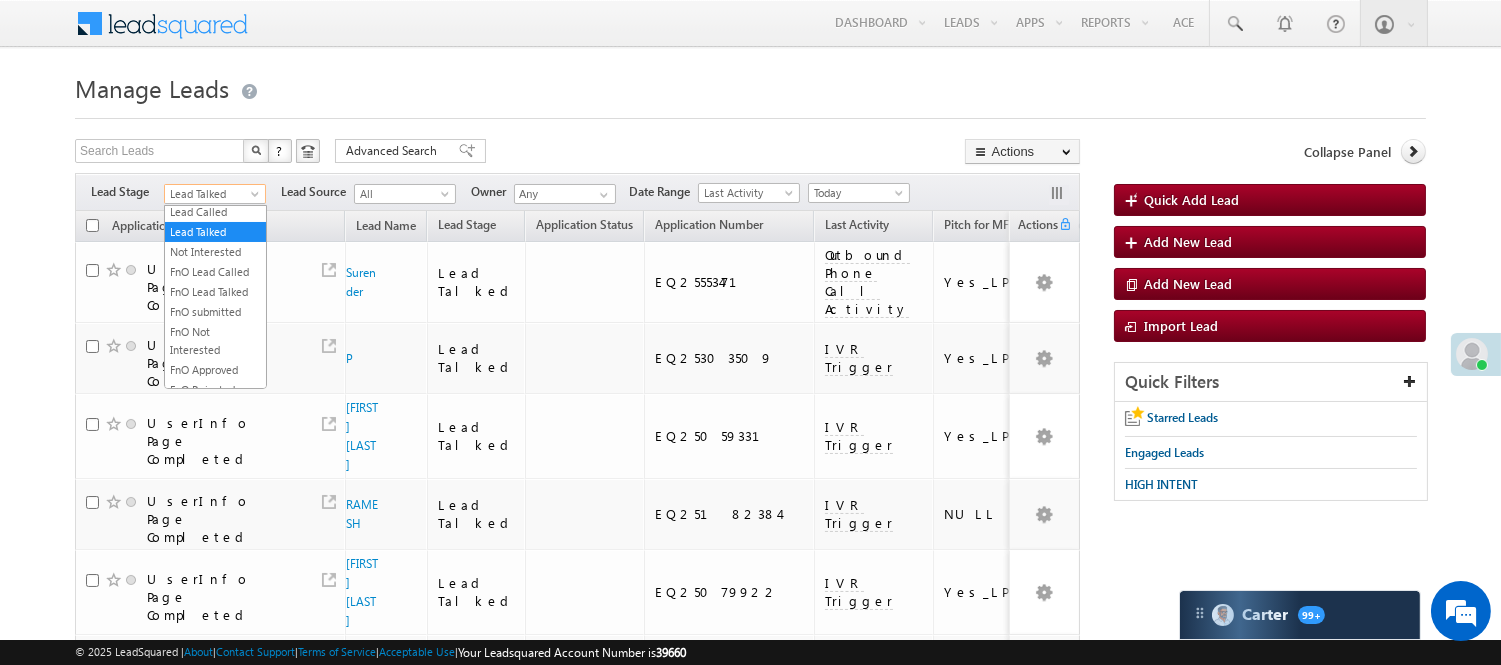 click on "Under Objection" at bounding box center (215, 192) 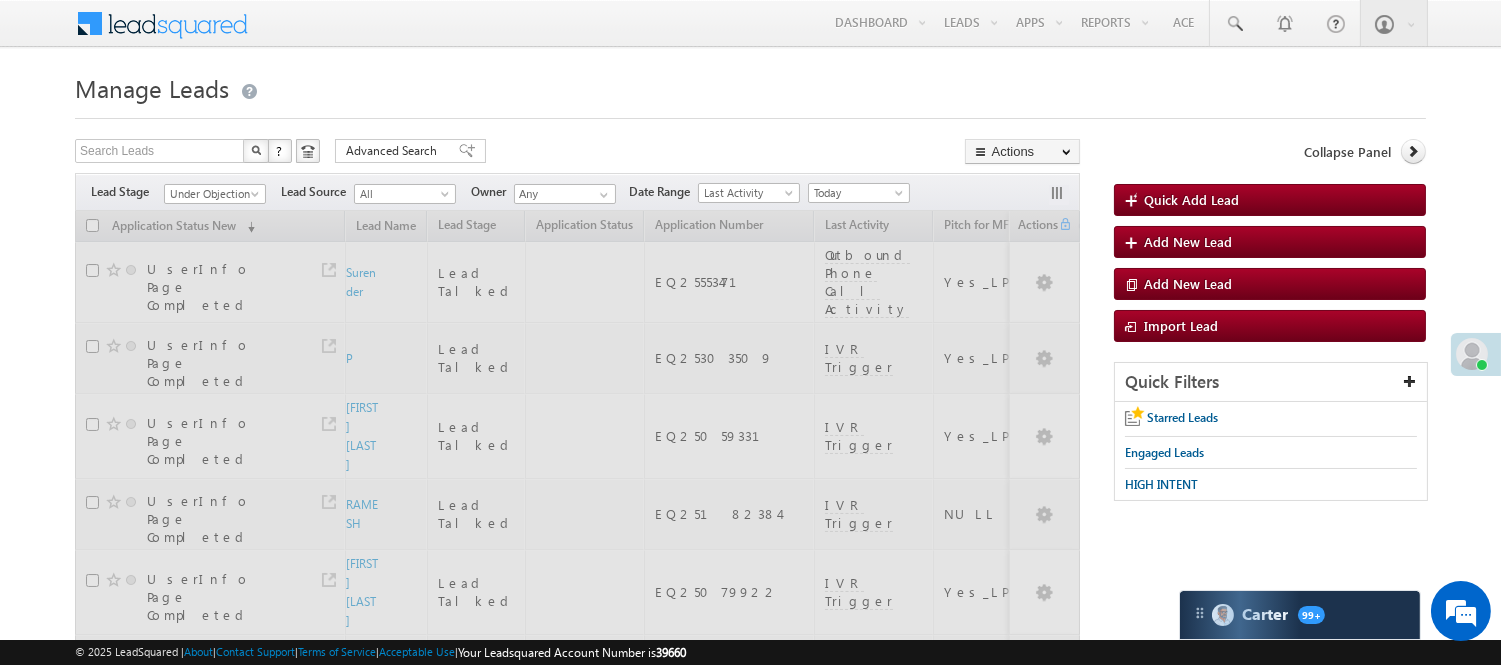 click on "Manage Leads" at bounding box center (750, 86) 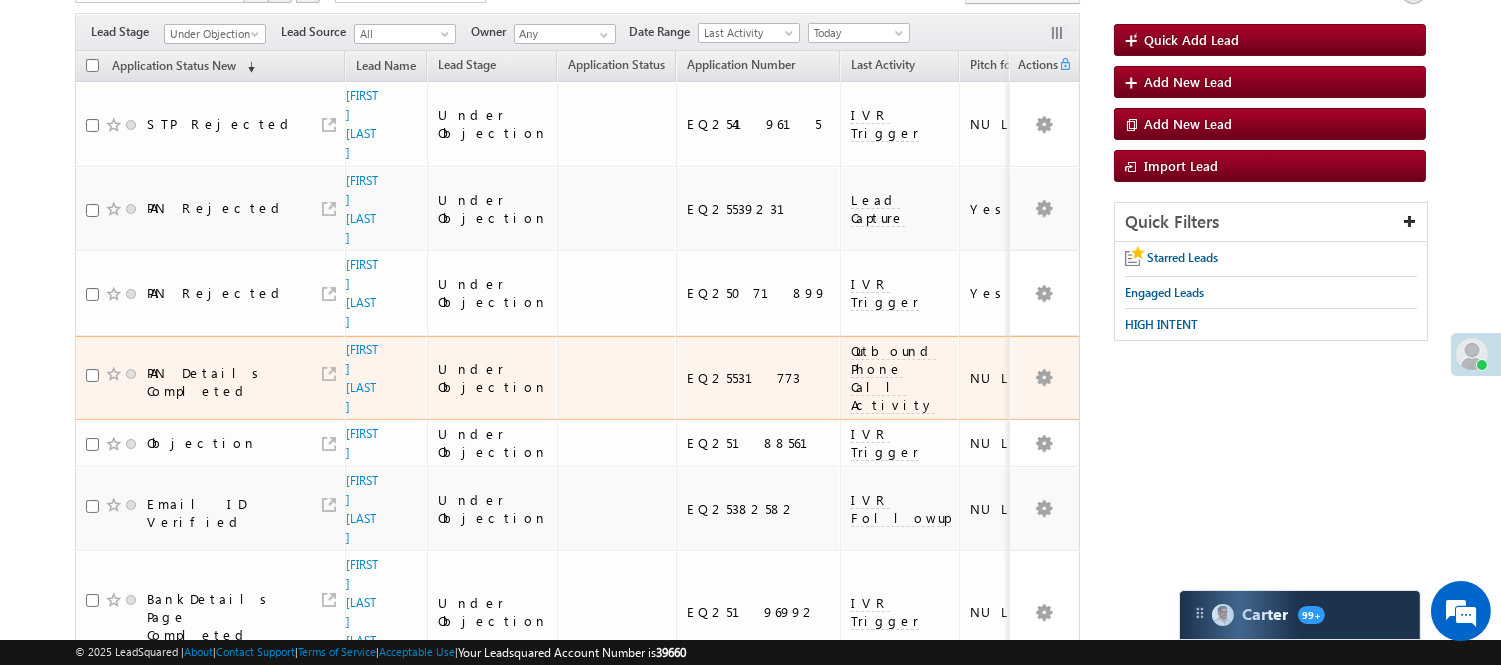 scroll, scrollTop: 32, scrollLeft: 0, axis: vertical 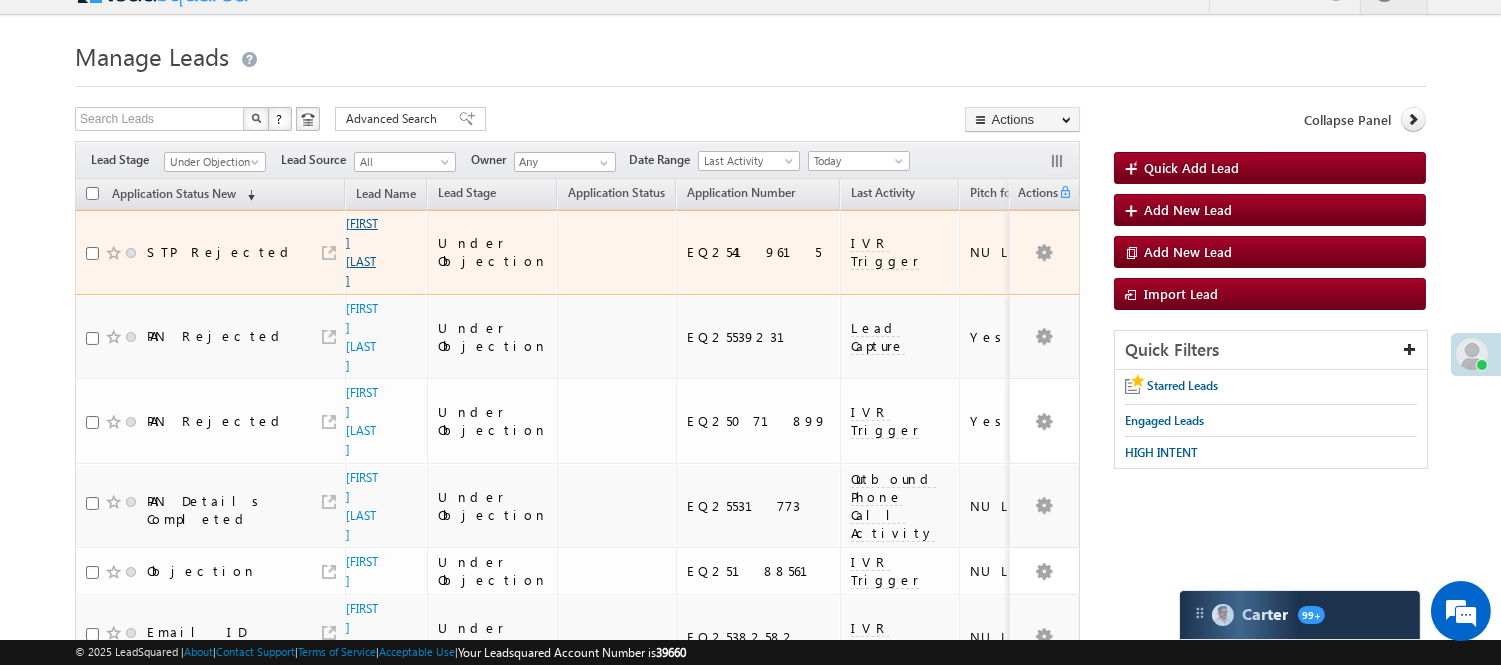 click on "Shreyash Jaiswal" at bounding box center [362, 252] 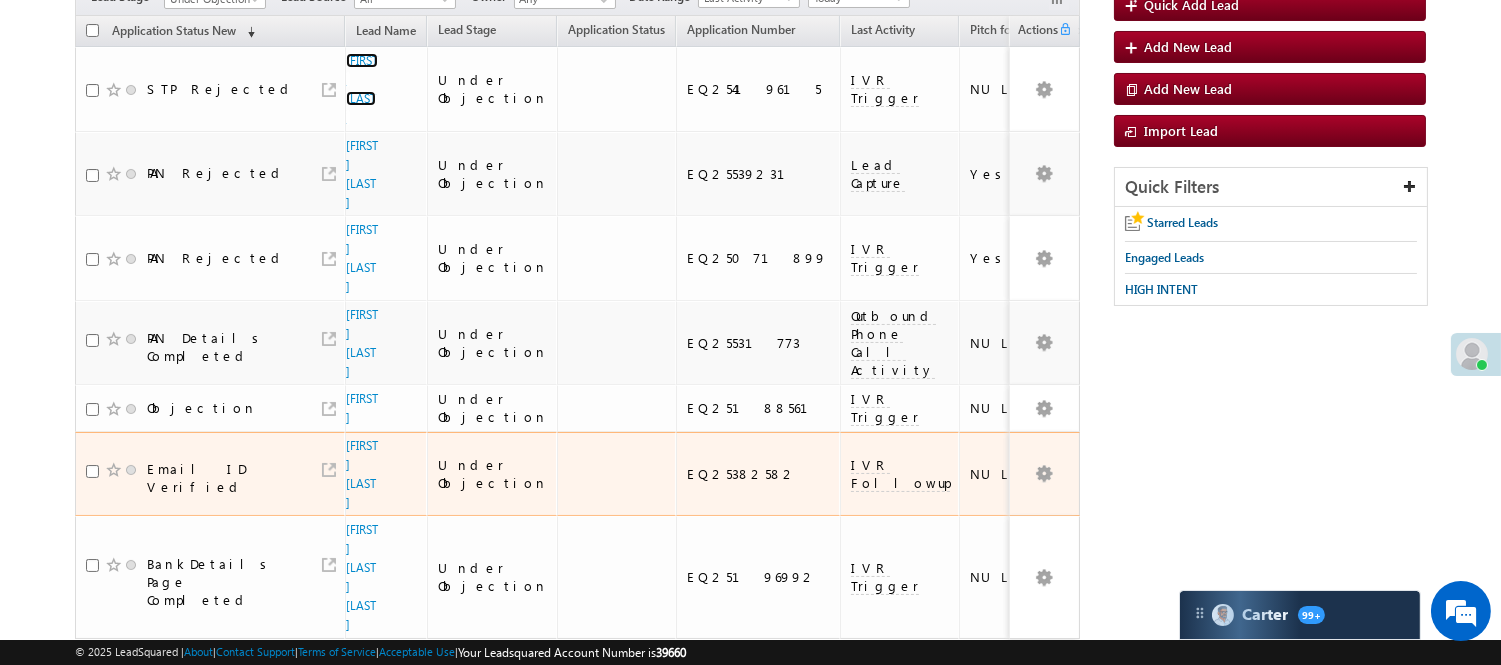 scroll, scrollTop: 143, scrollLeft: 0, axis: vertical 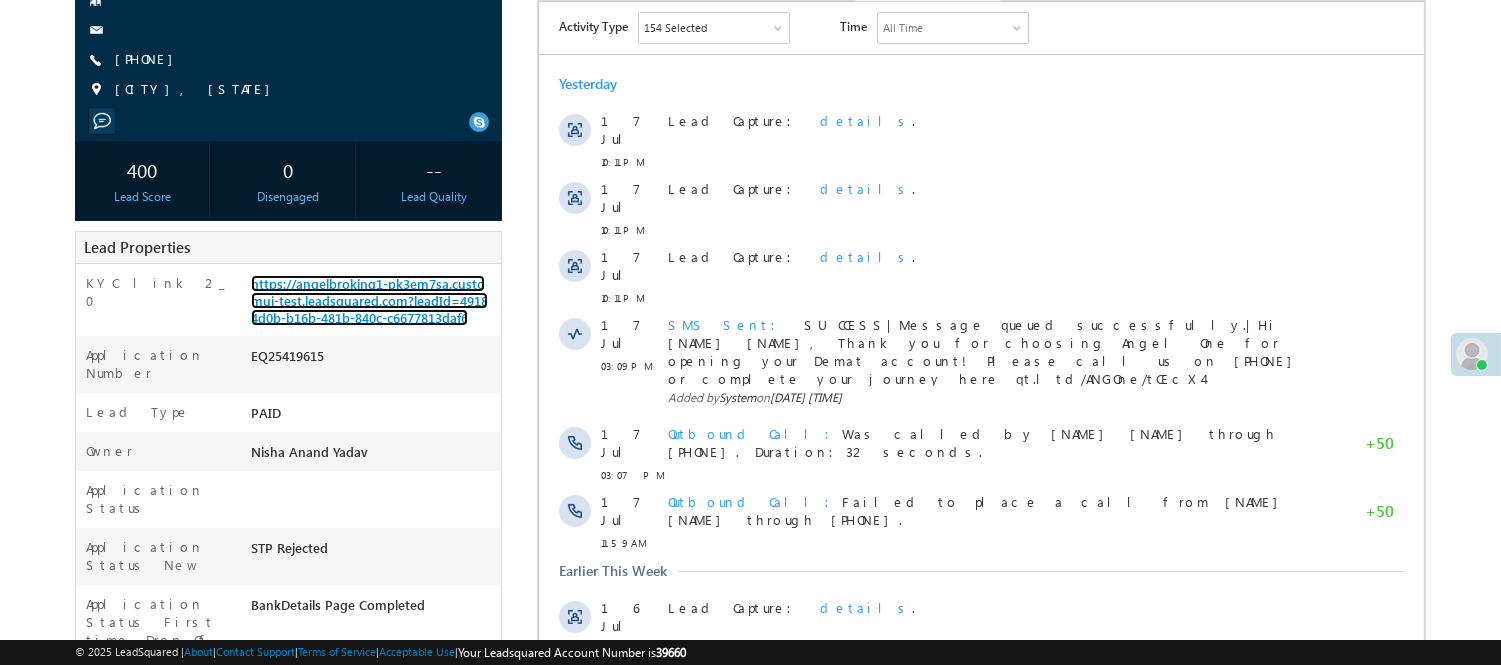 click on "https://angelbroking1-pk3em7sa.customui-test.leadsquared.com?leadId=49184d0b-b16b-481b-840c-c6677813daf6" at bounding box center [369, 300] 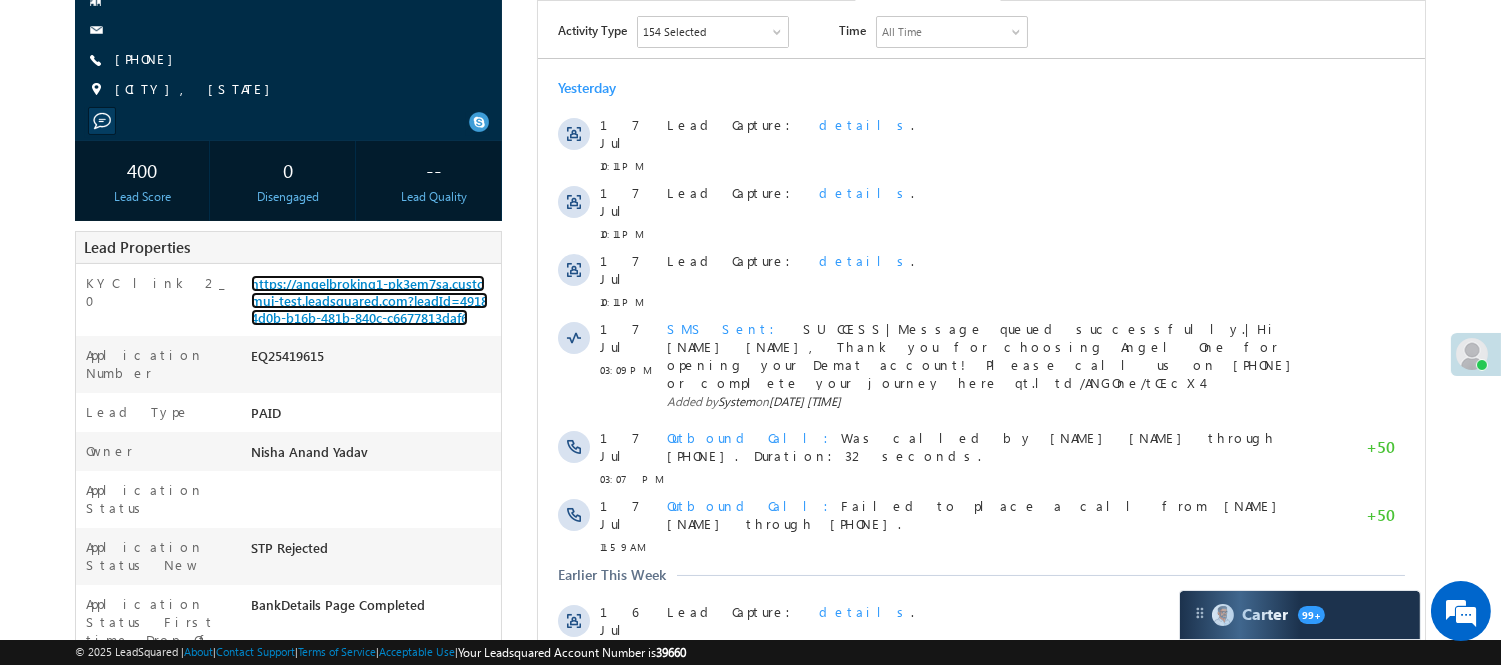 scroll, scrollTop: 8, scrollLeft: 0, axis: vertical 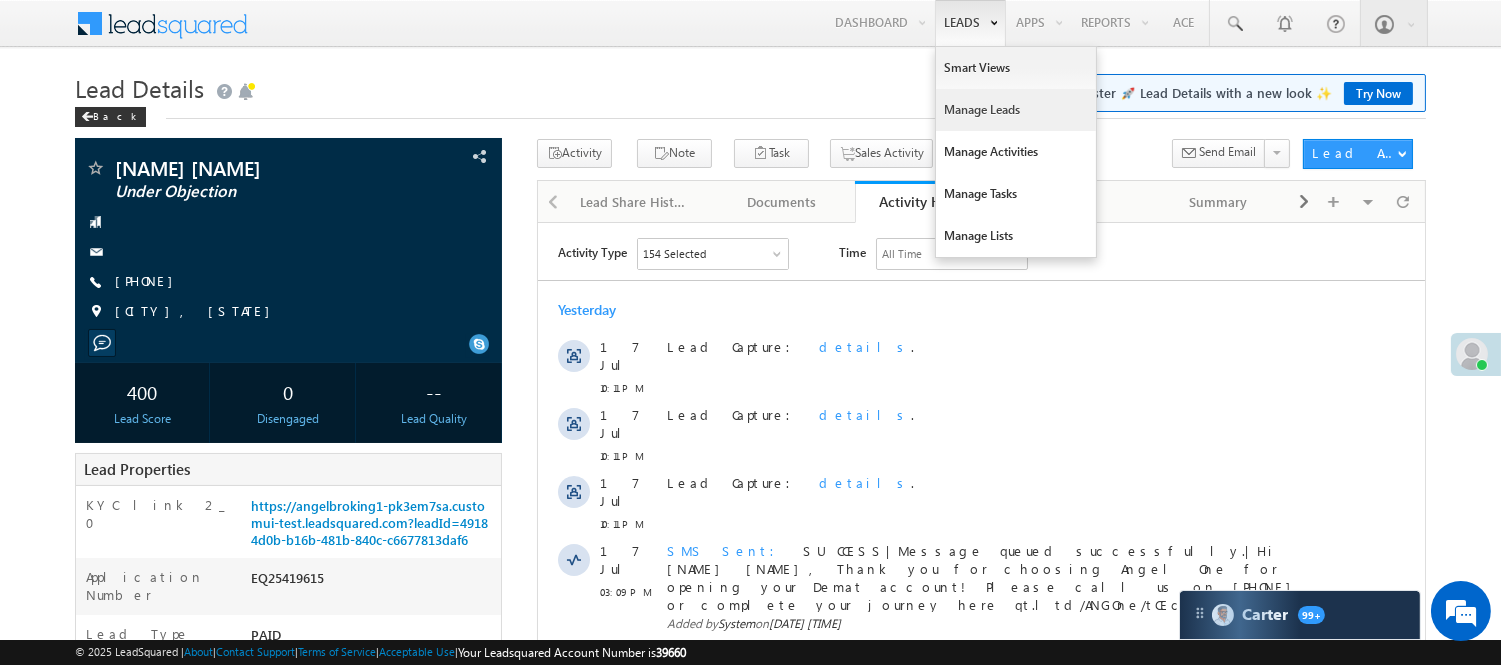 click on "Manage Leads" at bounding box center (1016, 110) 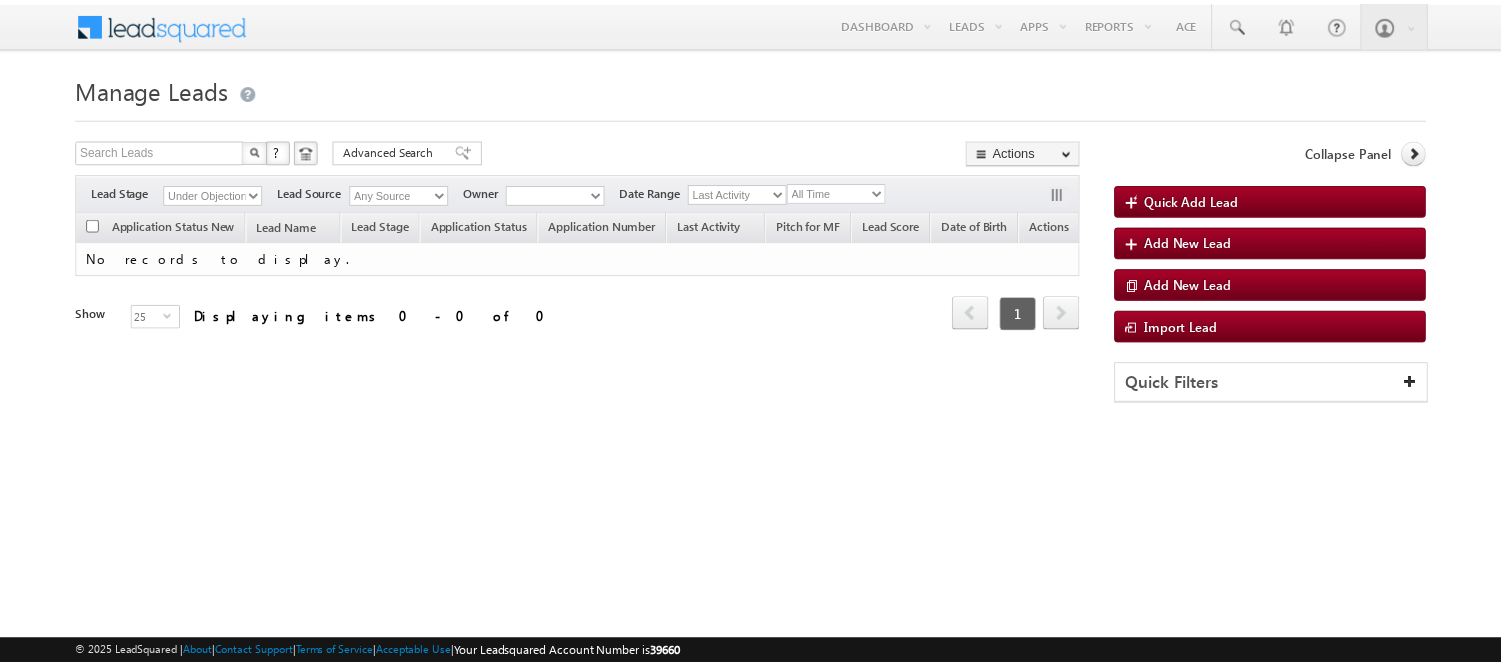 scroll, scrollTop: 0, scrollLeft: 0, axis: both 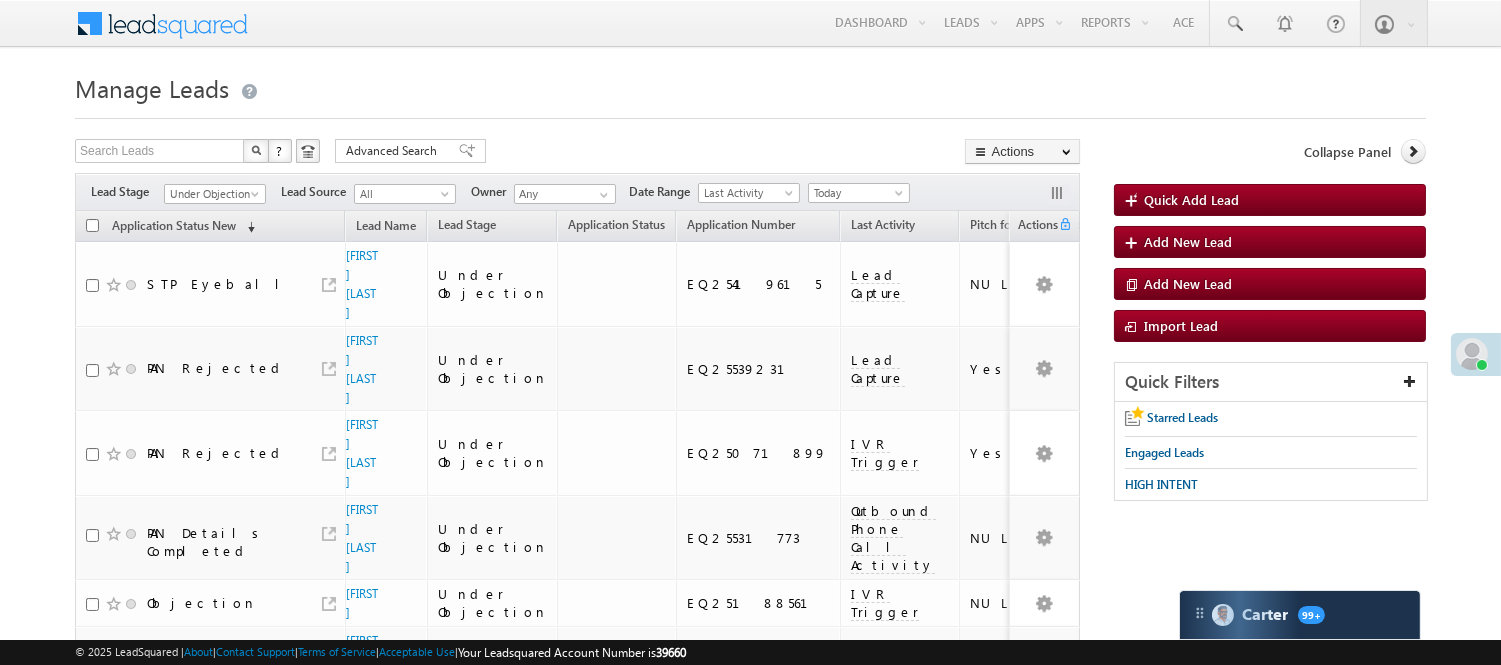 click on "Filters
Lead Stage
Under Objection Under Objection
Lead Source
All All
Owner
Any Any
Go" at bounding box center (577, 192) 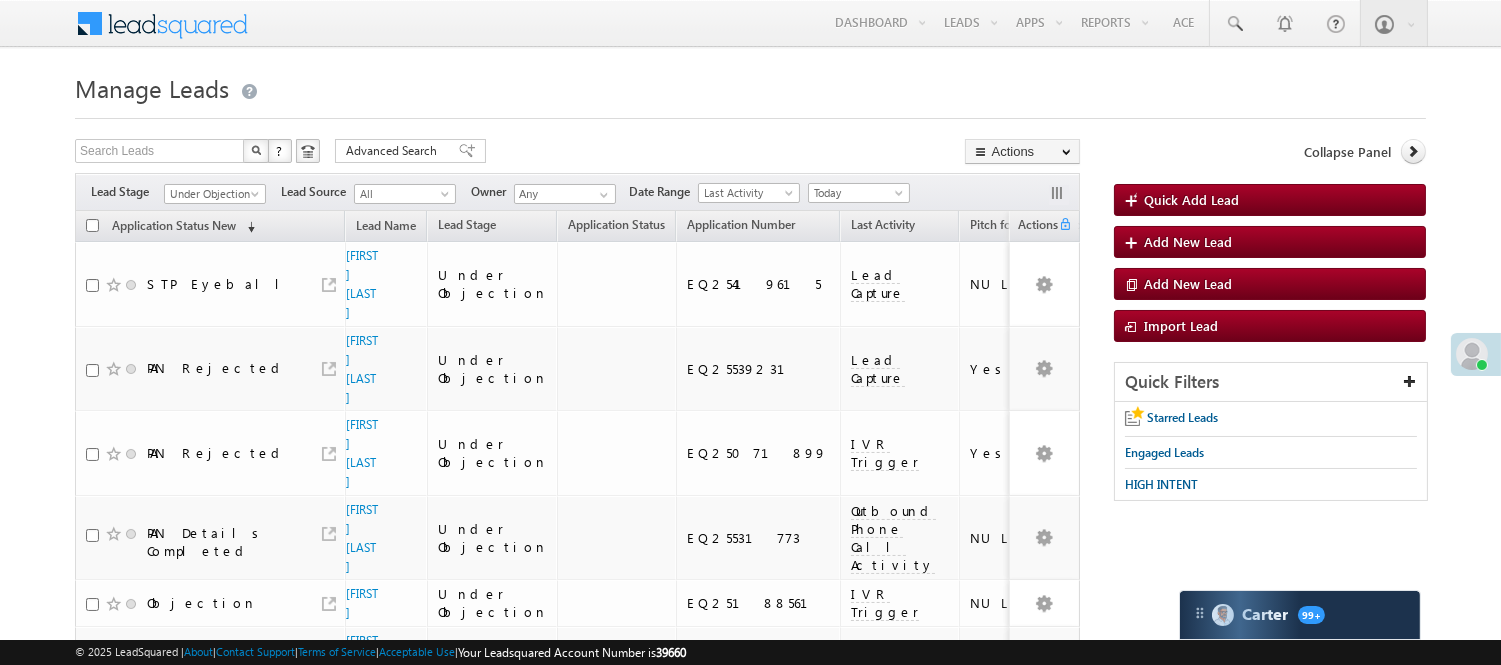 click on "Under Objection" at bounding box center [212, 194] 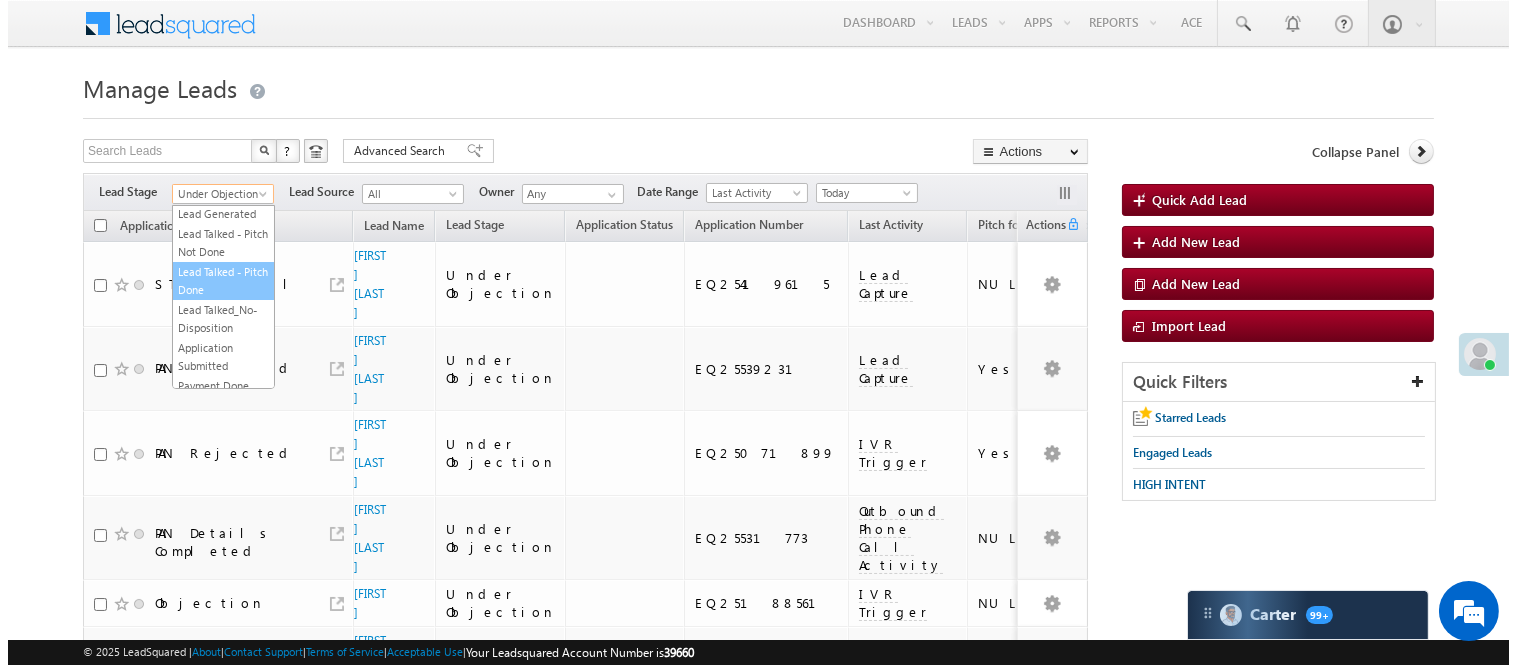 scroll, scrollTop: 0, scrollLeft: 0, axis: both 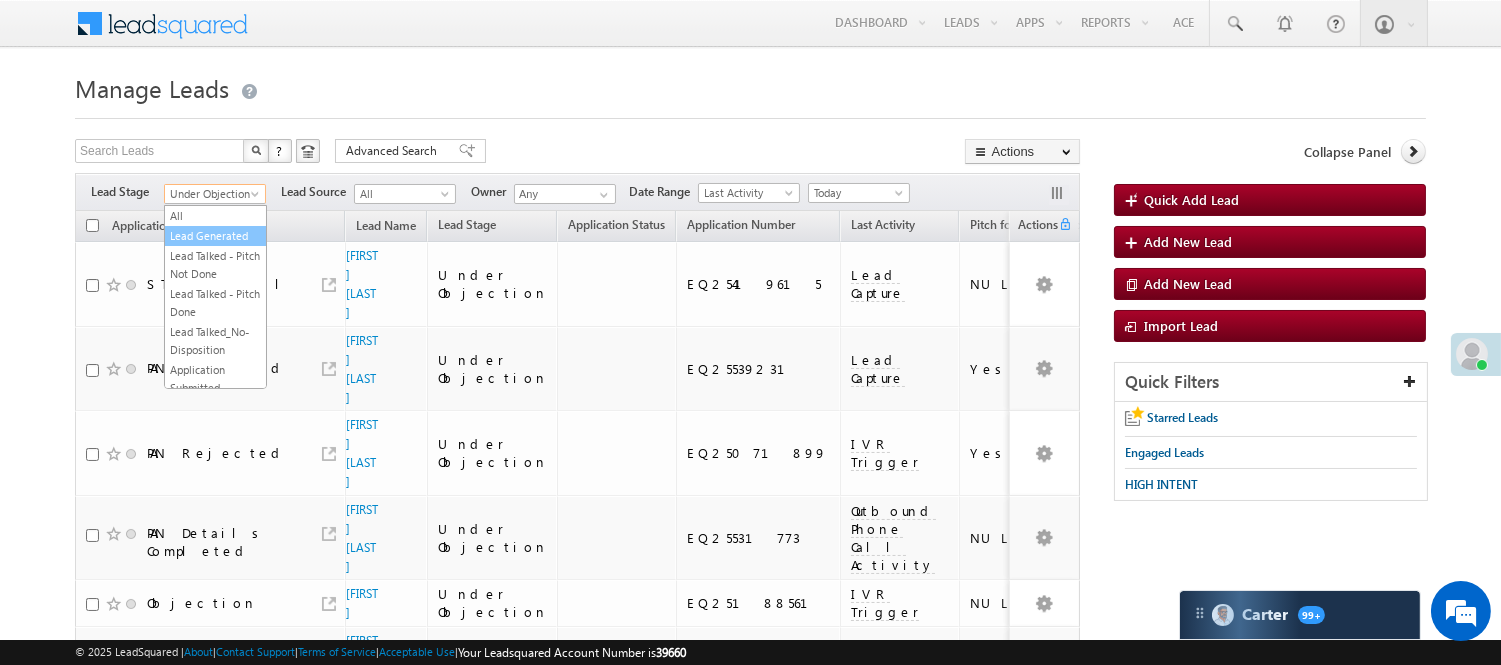 click on "Lead Generated" at bounding box center [215, 236] 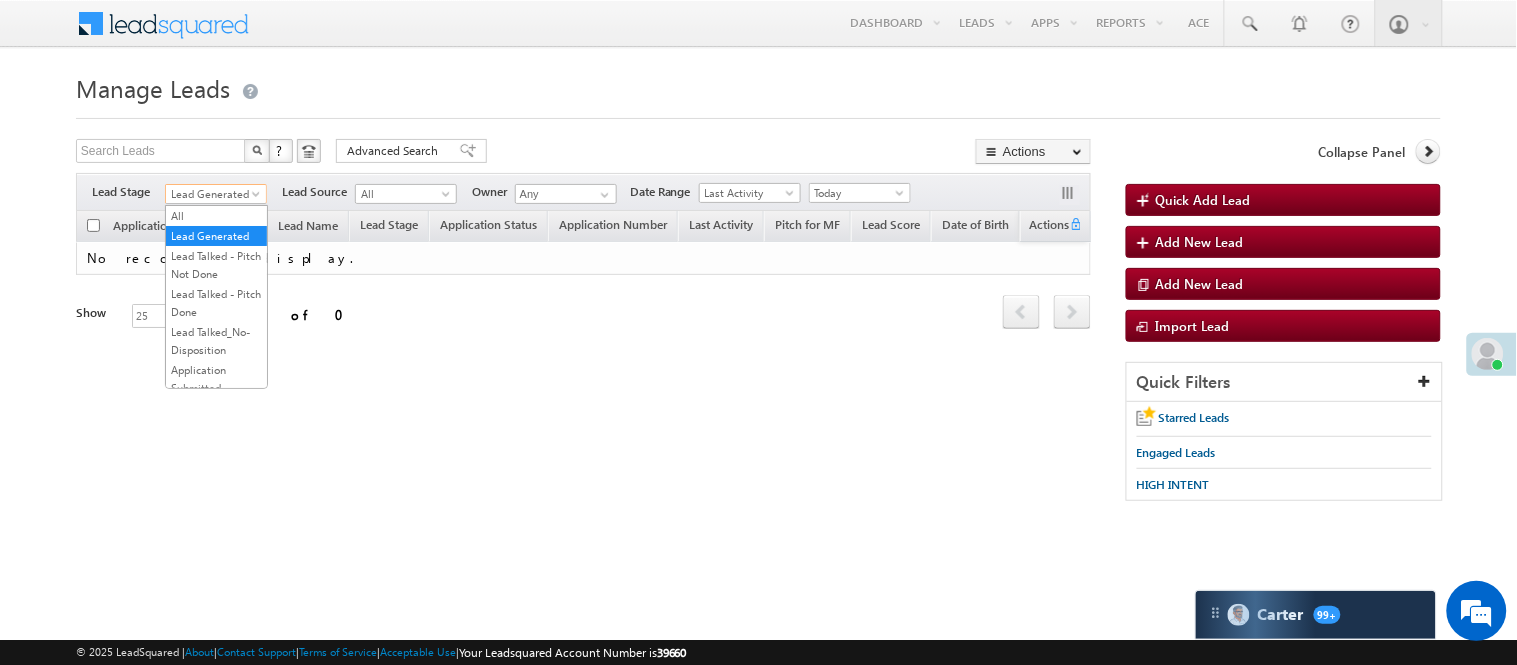 click on "Lead Generated" at bounding box center (213, 194) 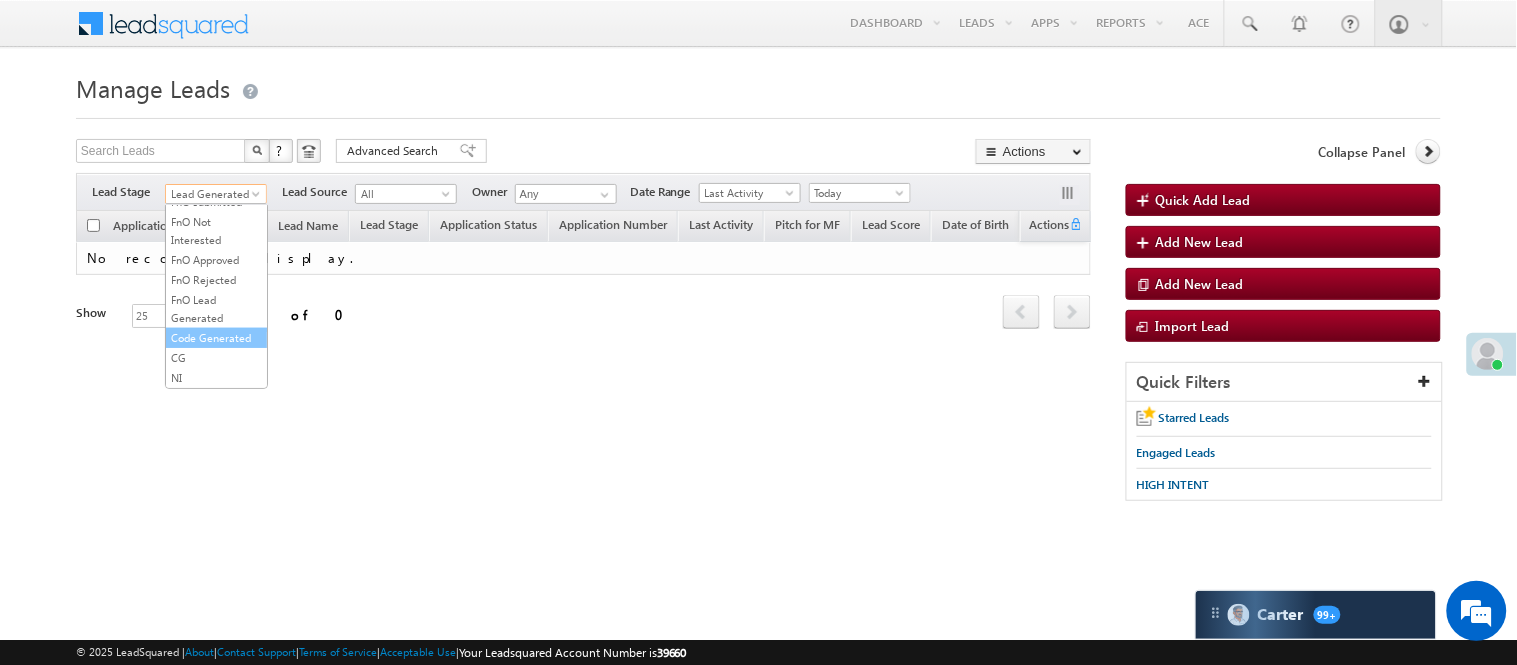click on "Code Generated" at bounding box center (216, 338) 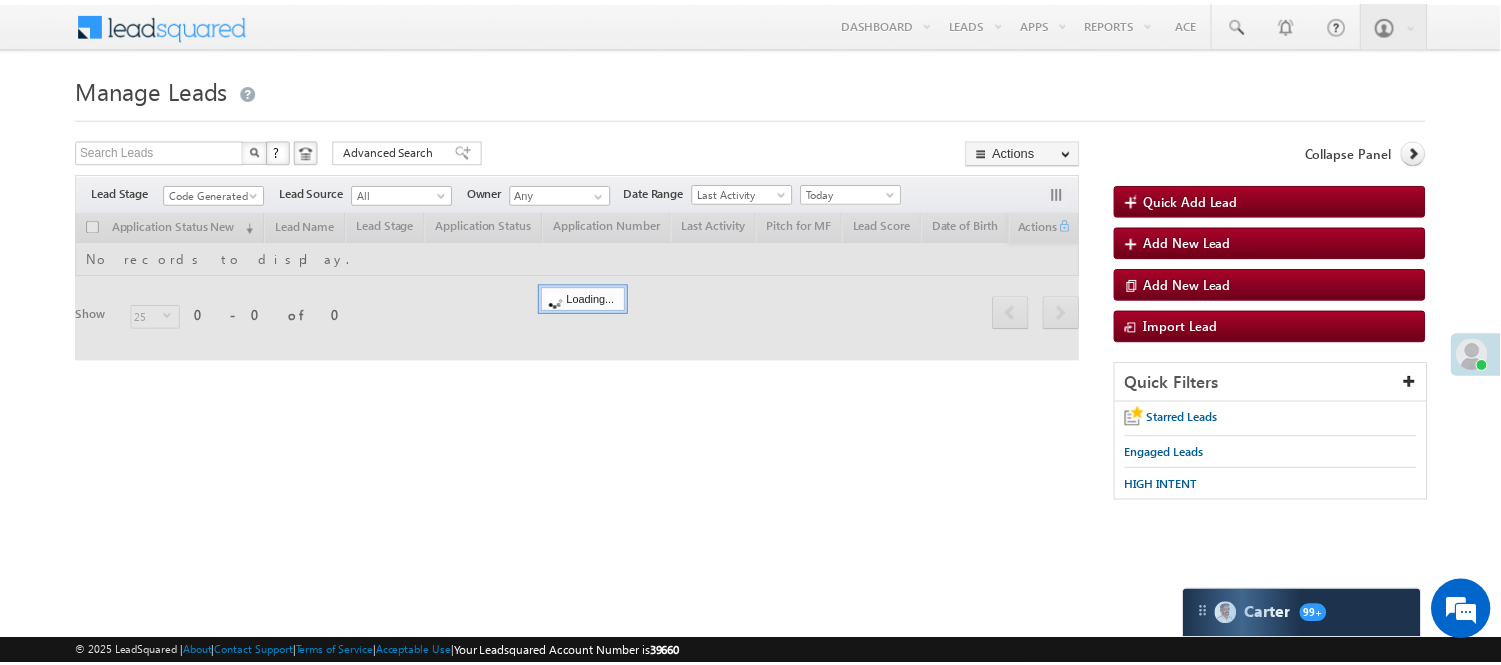 scroll, scrollTop: 0, scrollLeft: 0, axis: both 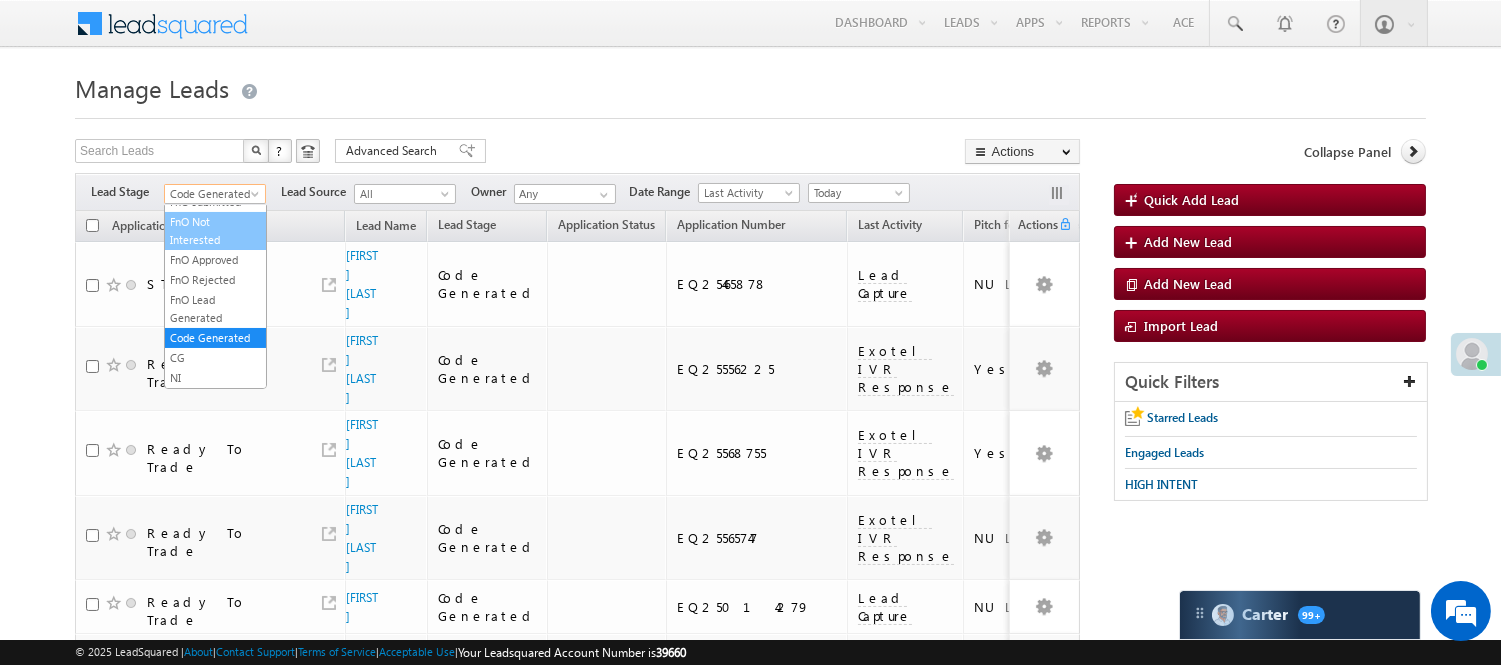 click on "Menu
Nisha Anand Yadav
Nisha .Yada v@ang elbro king. com" at bounding box center [750, 610] 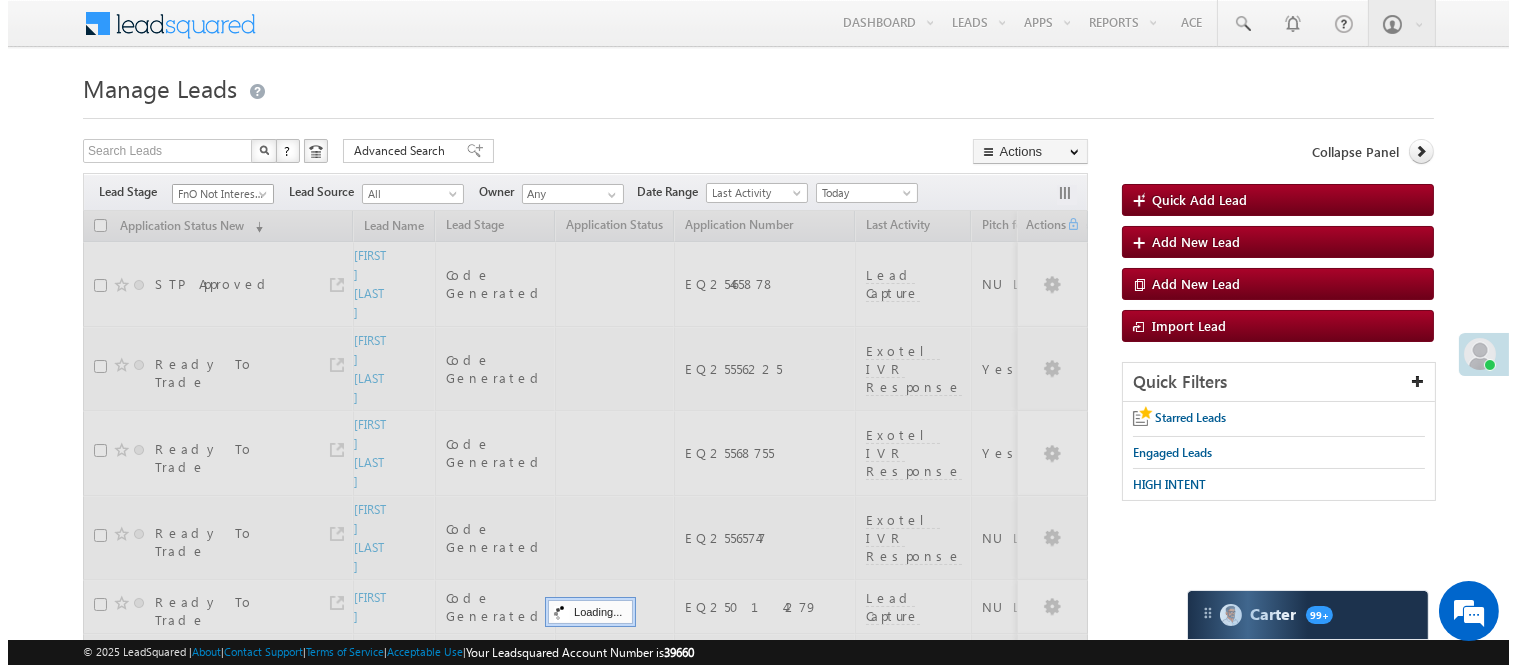 scroll, scrollTop: 484, scrollLeft: 0, axis: vertical 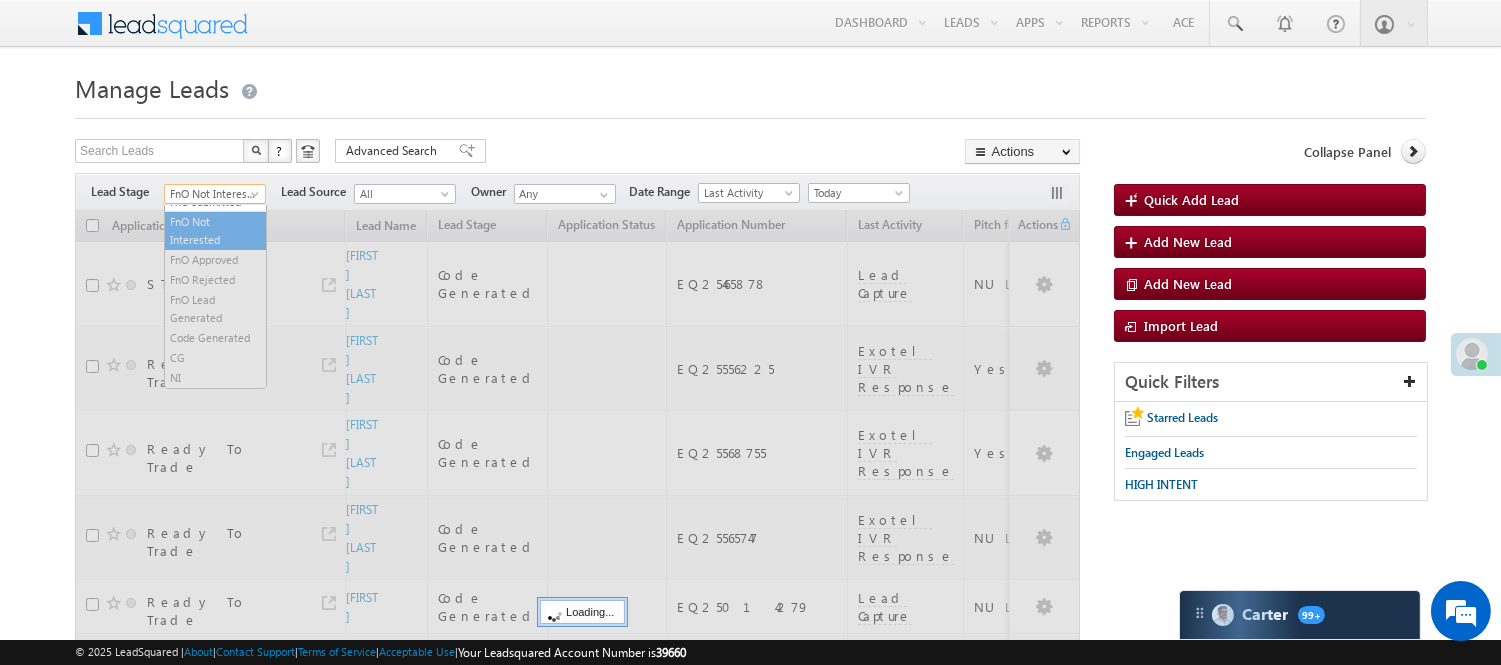 click on "FnO Not Interested" at bounding box center [212, 194] 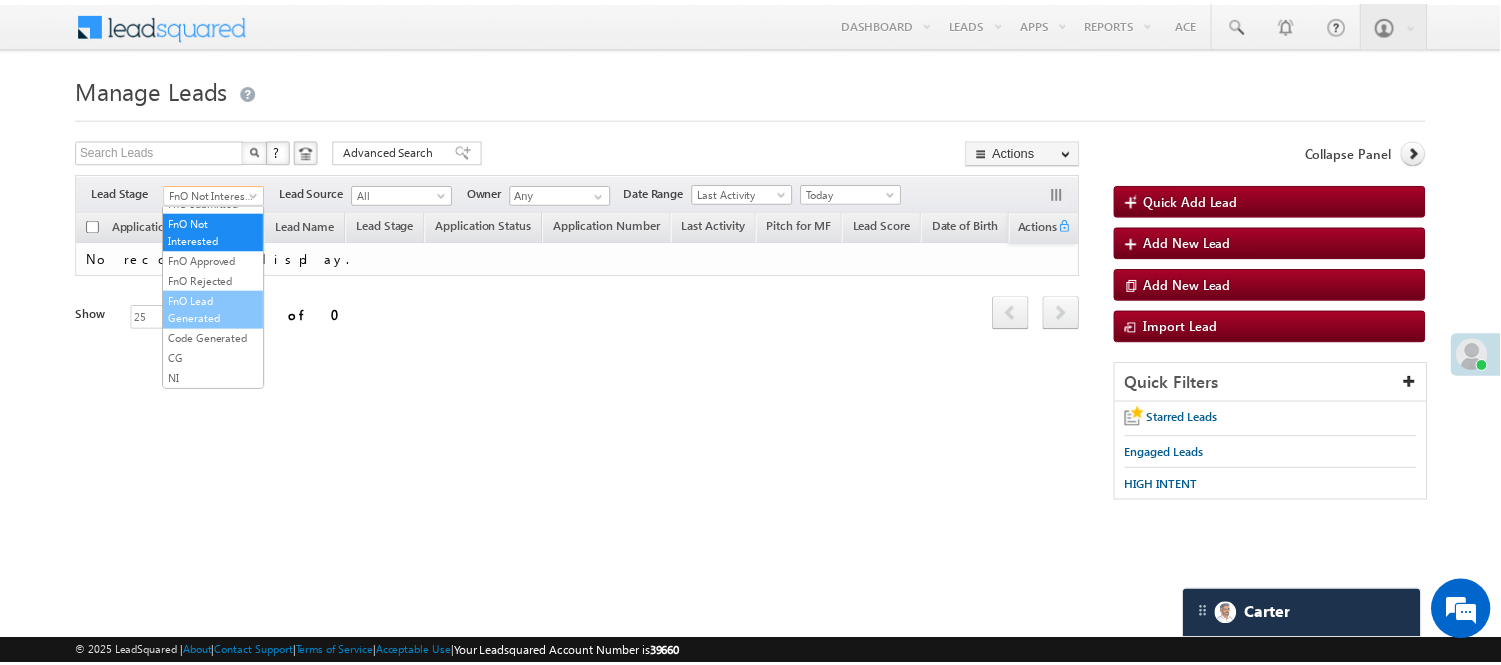 scroll, scrollTop: 496, scrollLeft: 0, axis: vertical 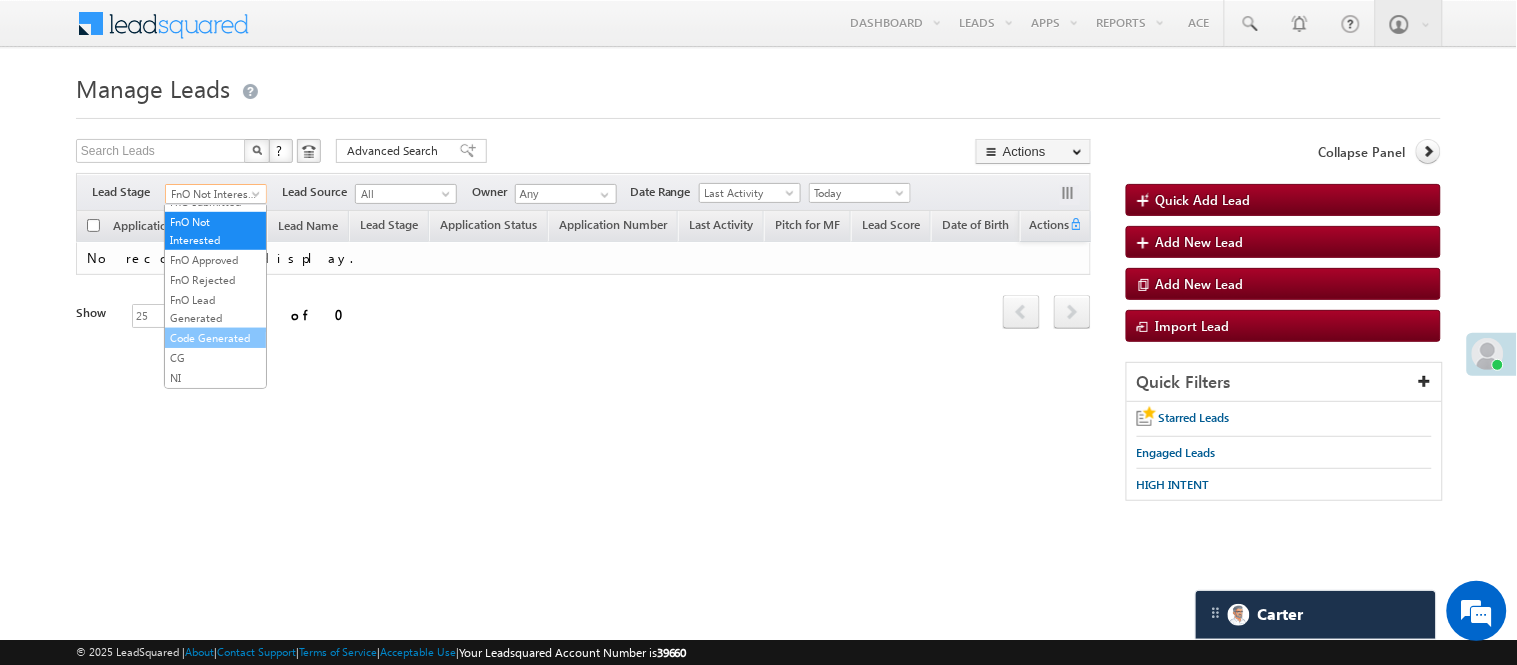 click on "Code Generated" at bounding box center (215, 338) 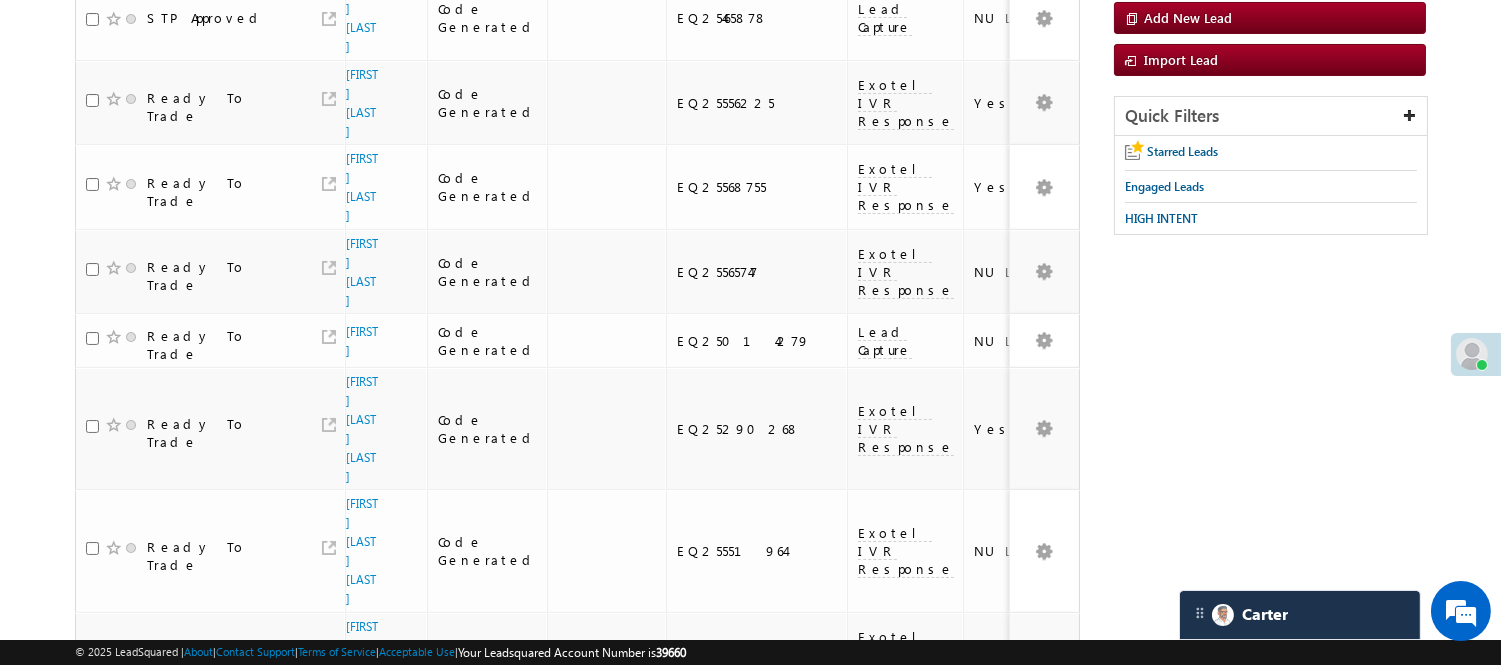 scroll, scrollTop: 0, scrollLeft: 0, axis: both 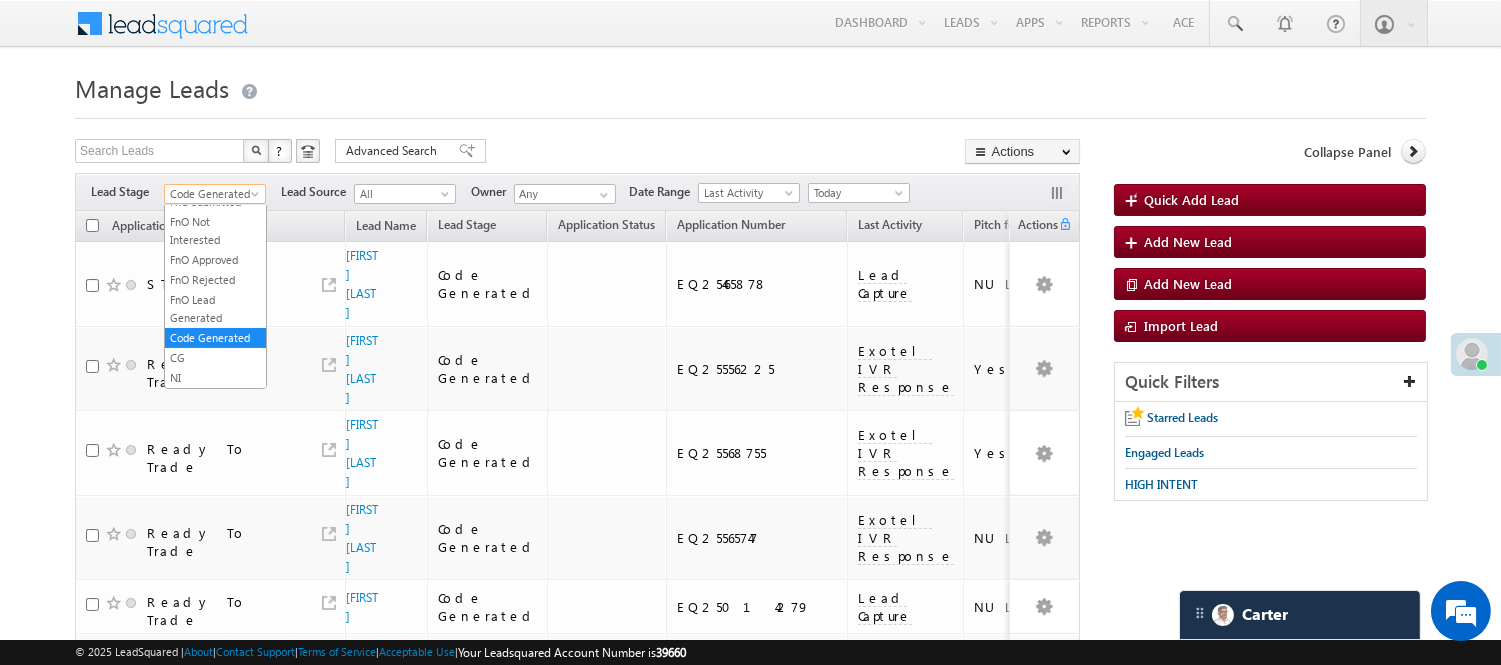 click on "Code Generated" at bounding box center [212, 194] 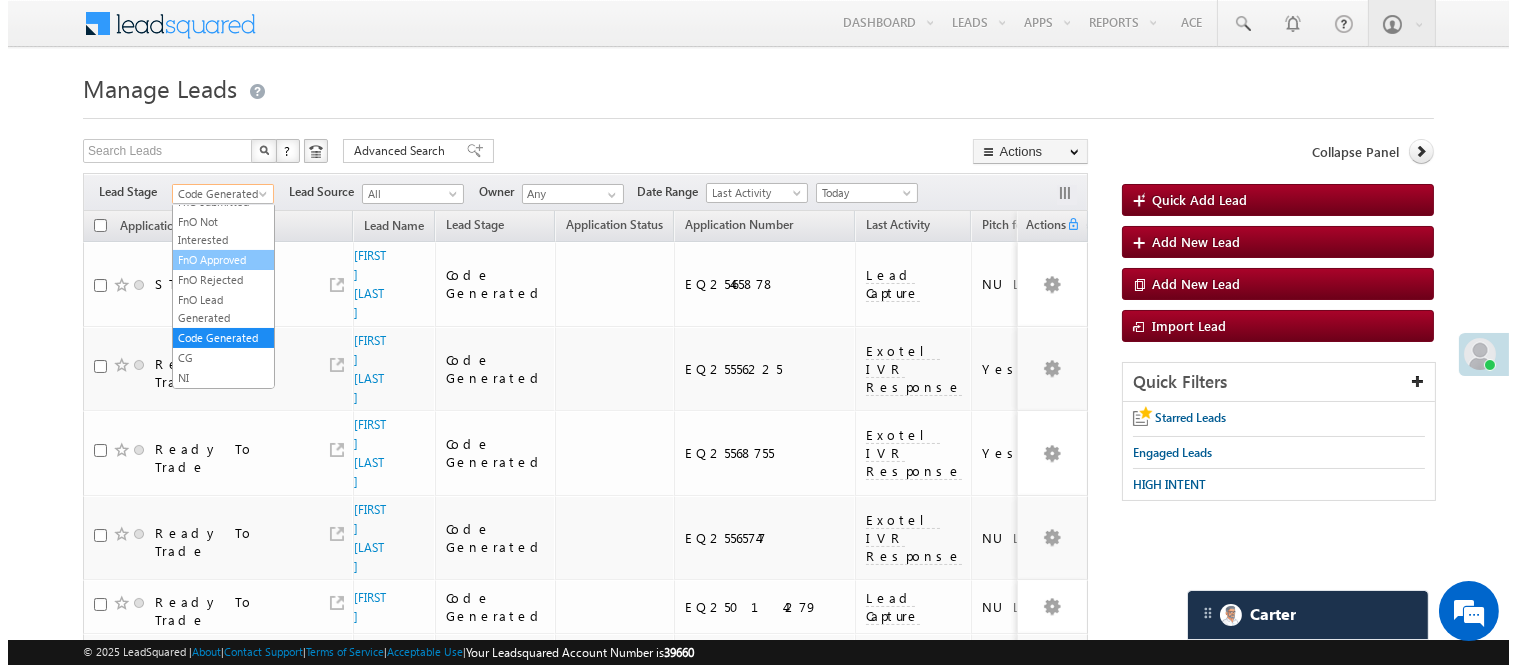 scroll, scrollTop: 0, scrollLeft: 0, axis: both 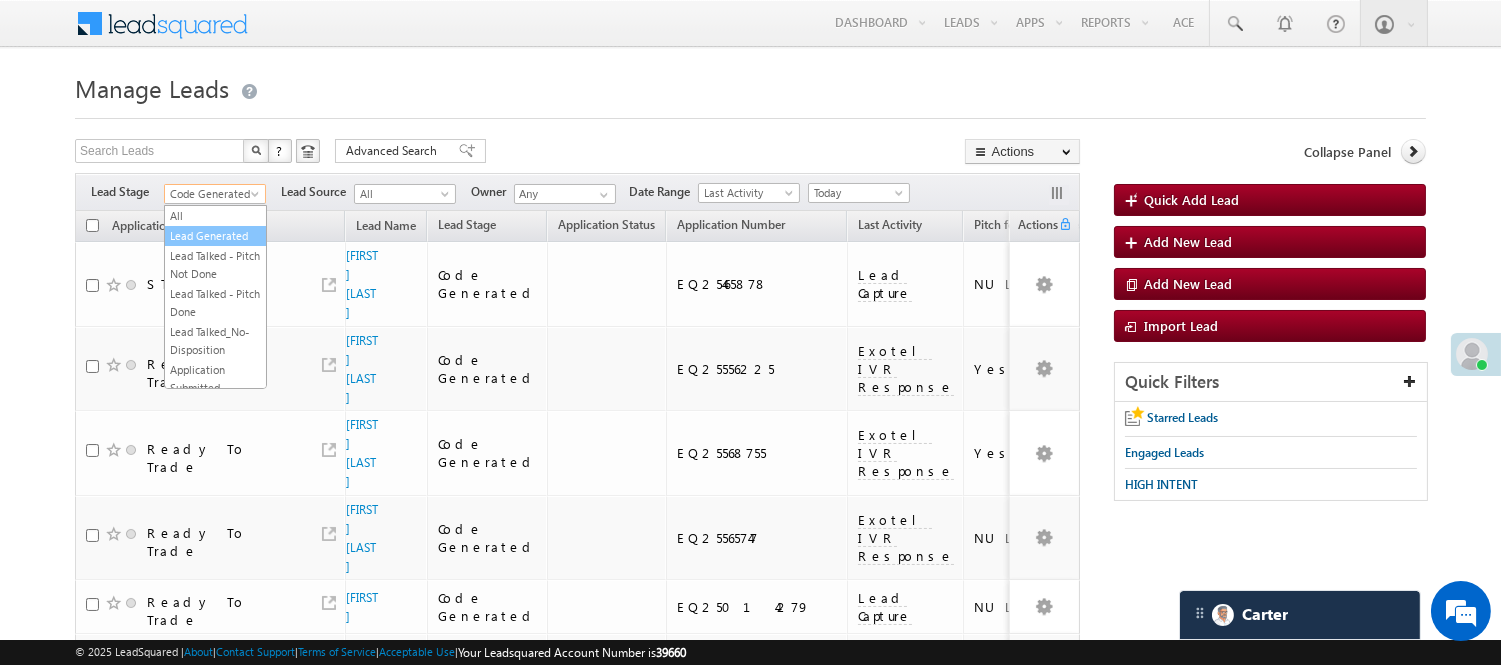 click on "Lead Generated" at bounding box center (215, 236) 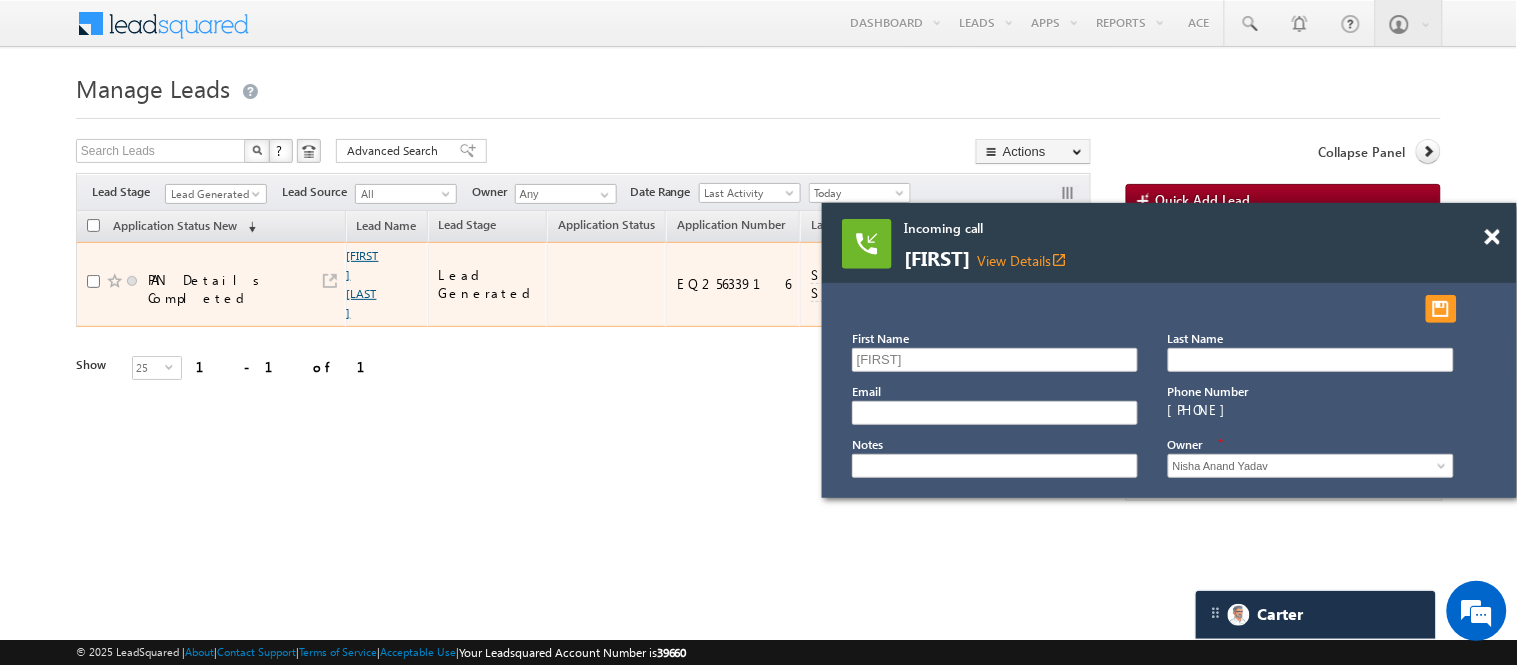 click on "Khushbu Maurya" at bounding box center [363, 284] 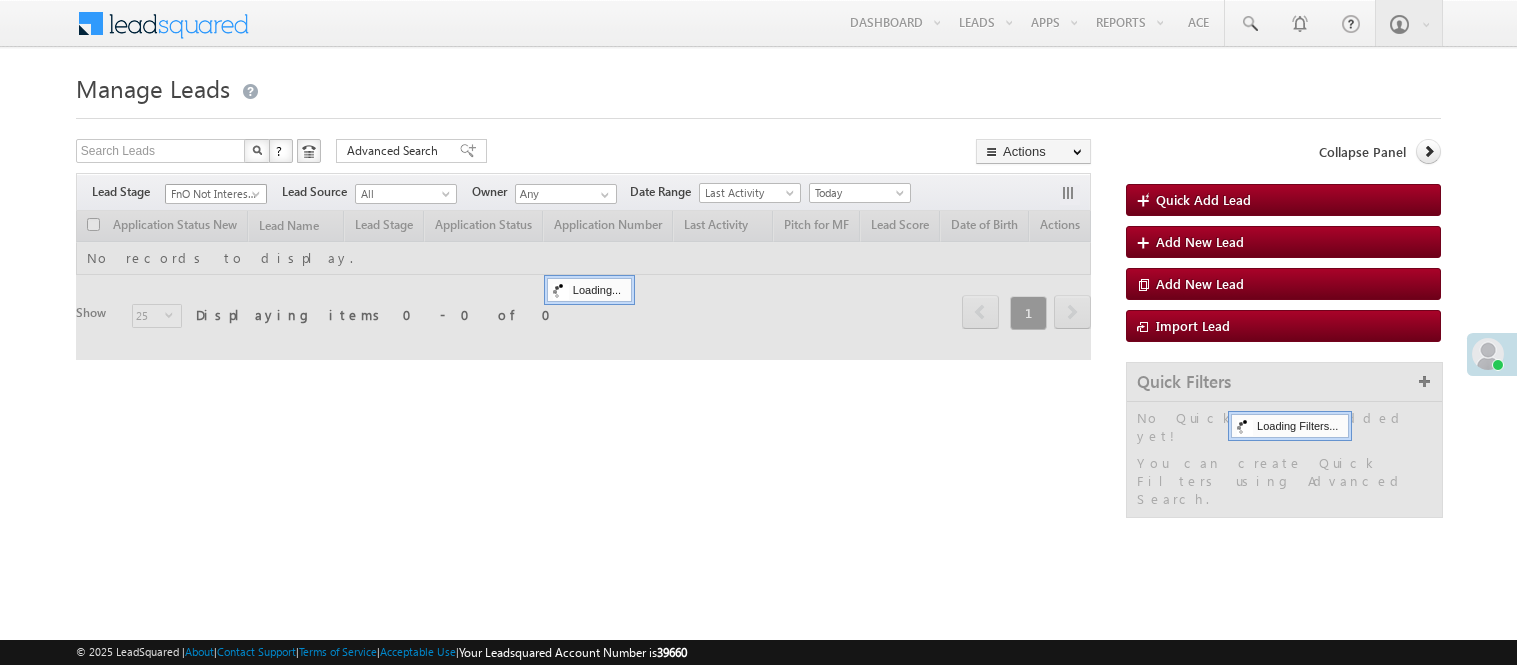 scroll, scrollTop: 0, scrollLeft: 0, axis: both 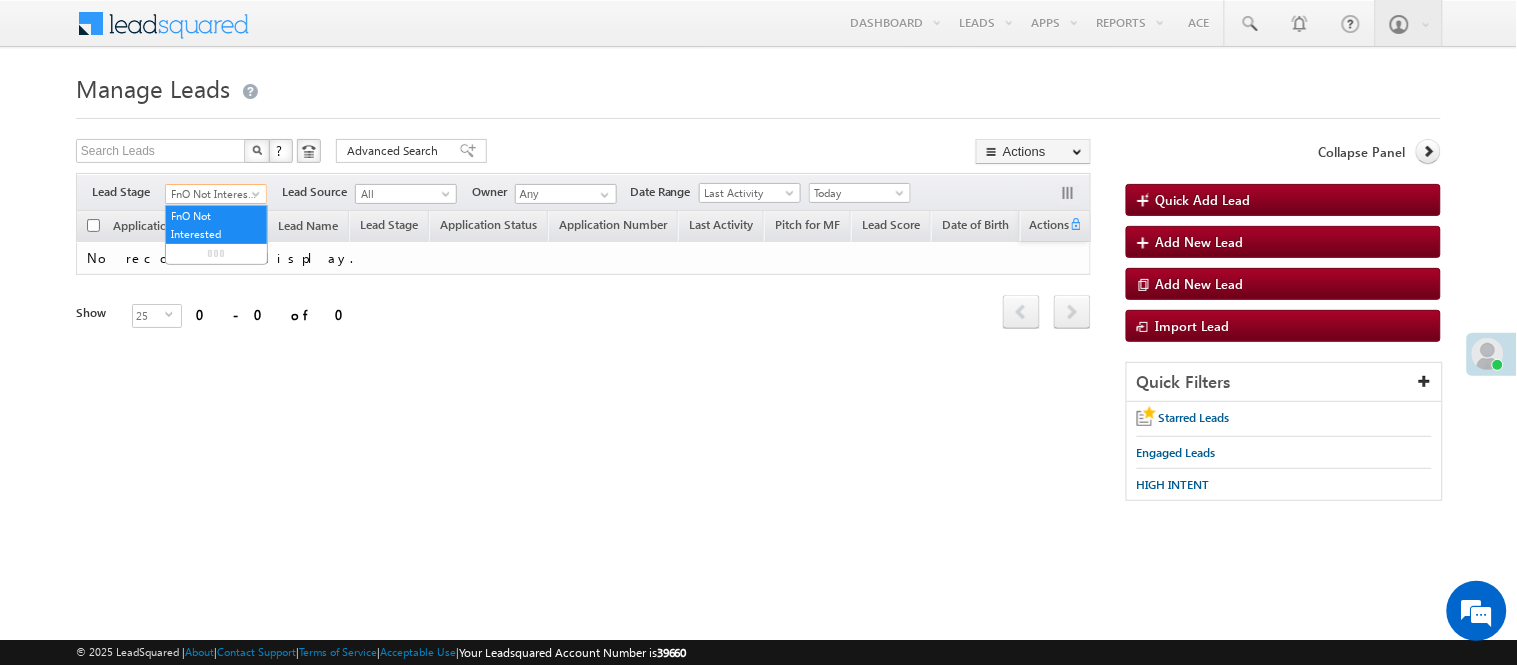 click on "FnO Not Interested" at bounding box center (213, 194) 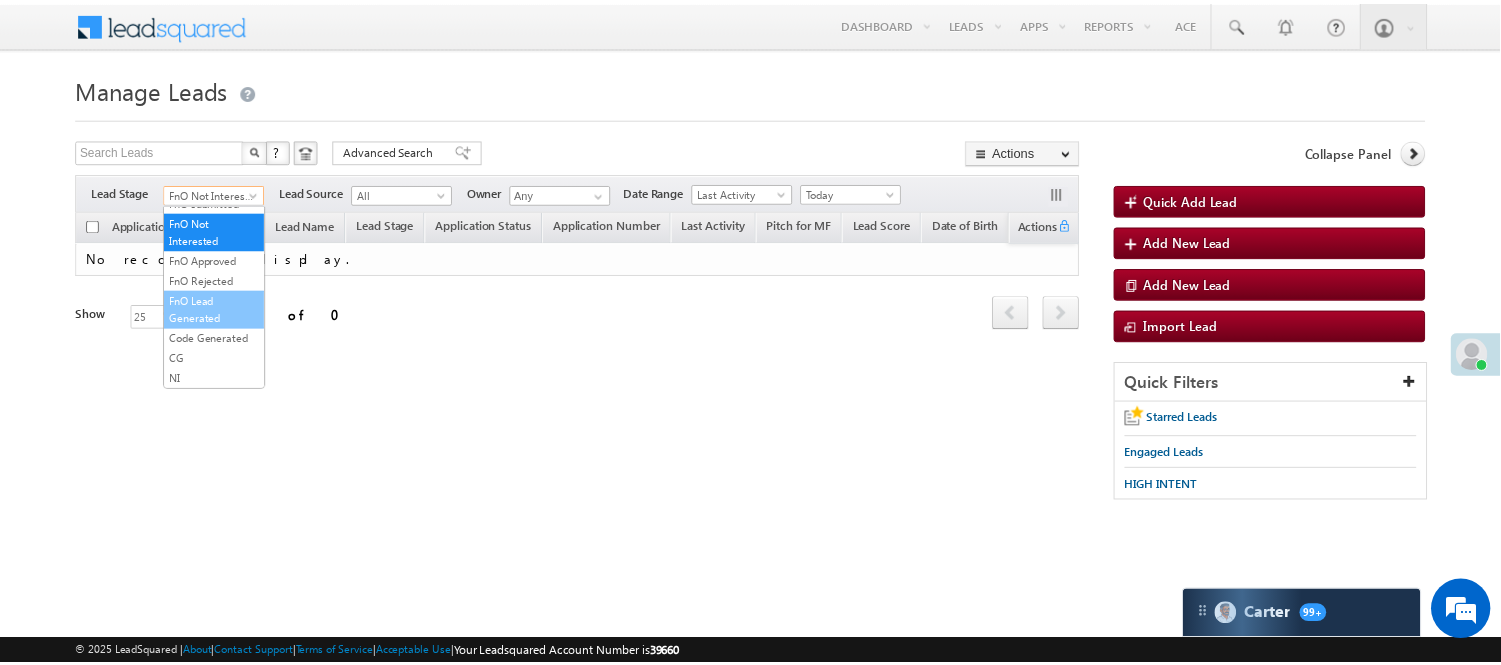 scroll, scrollTop: 496, scrollLeft: 0, axis: vertical 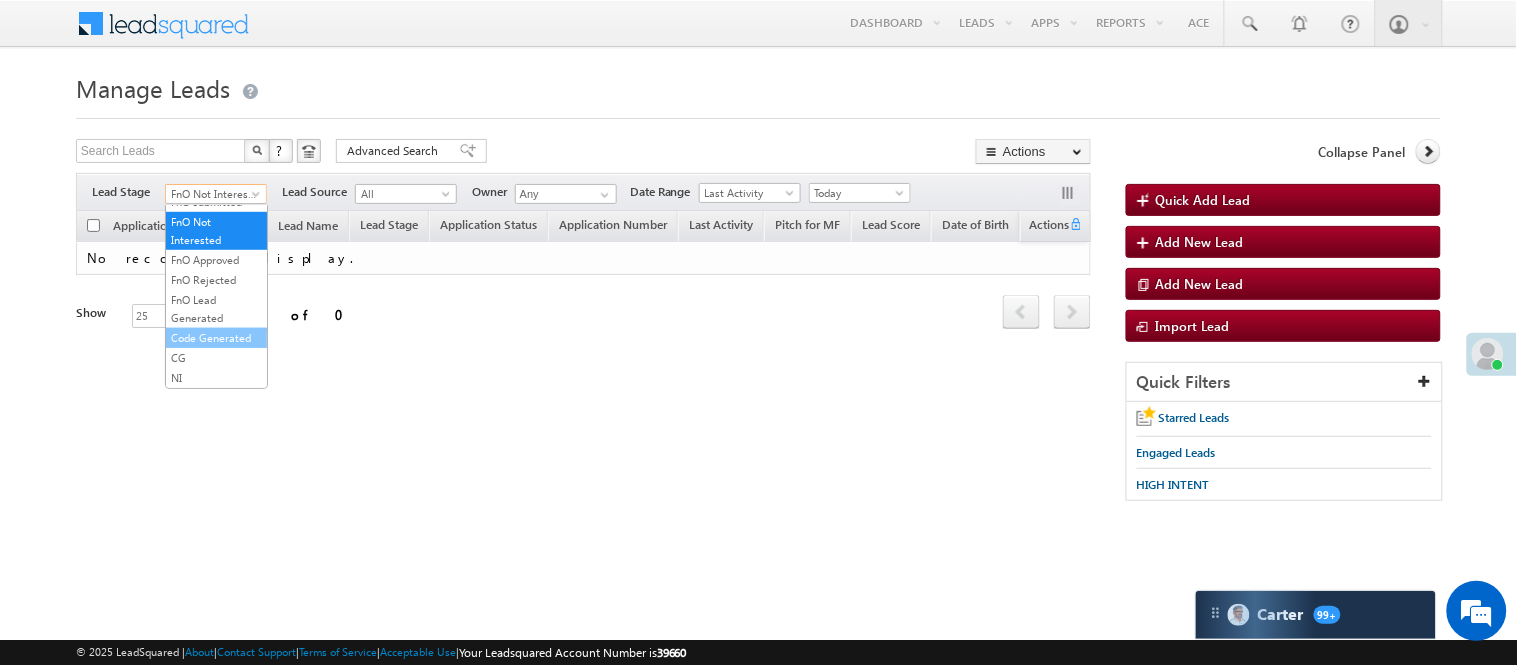 click on "Code Generated" at bounding box center [216, 338] 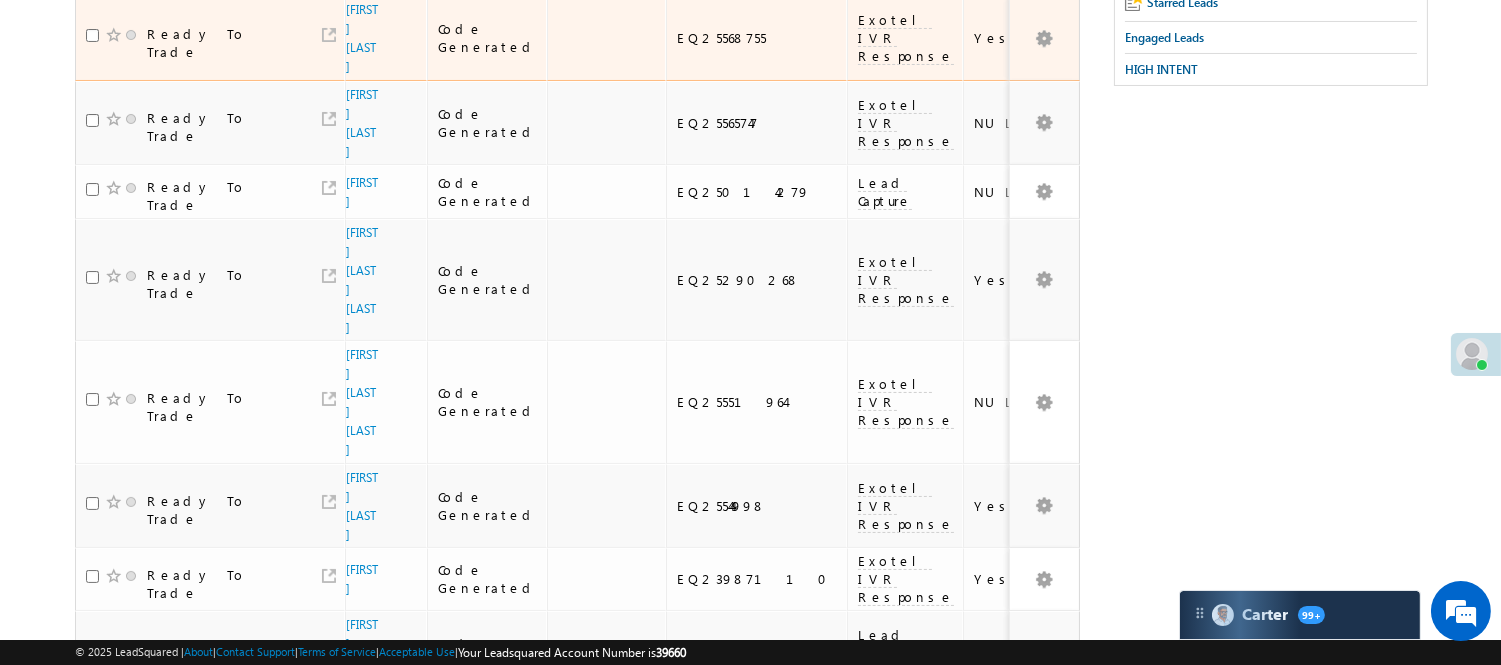scroll, scrollTop: 0, scrollLeft: 0, axis: both 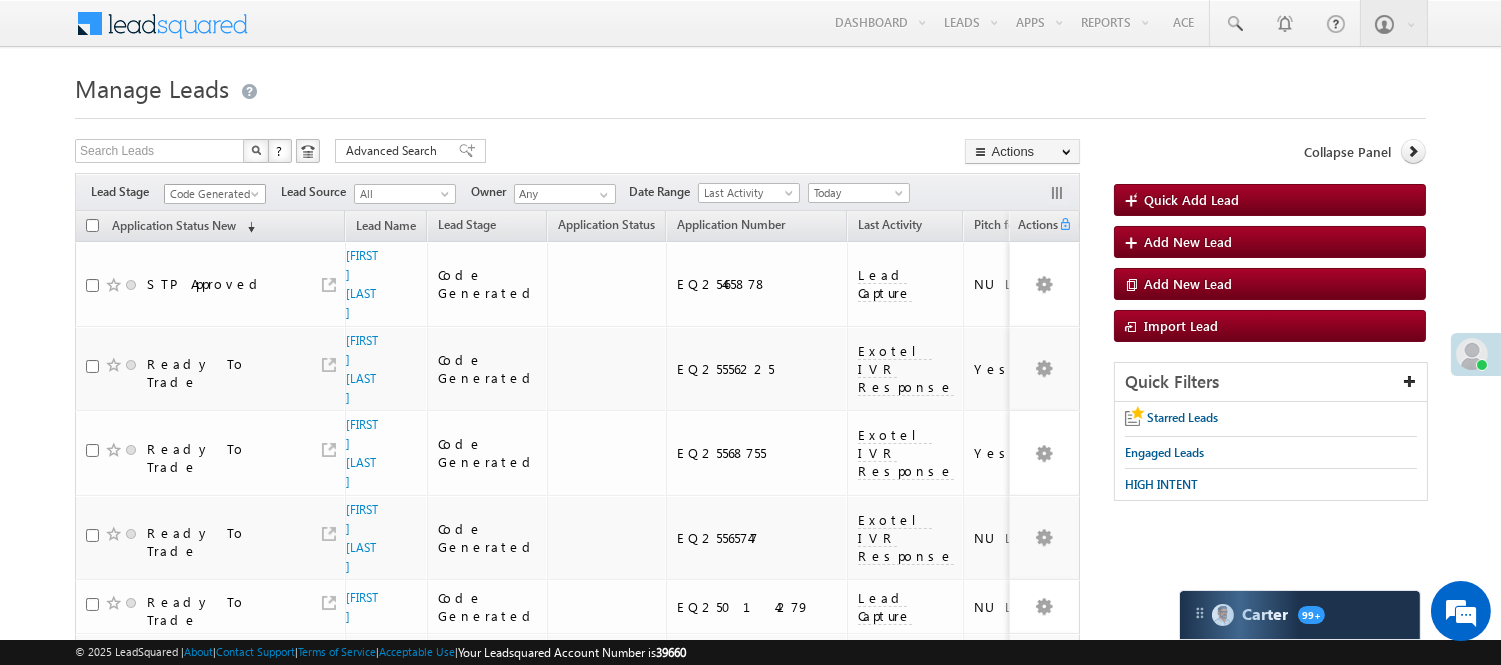 click on "Code Generated" at bounding box center (212, 194) 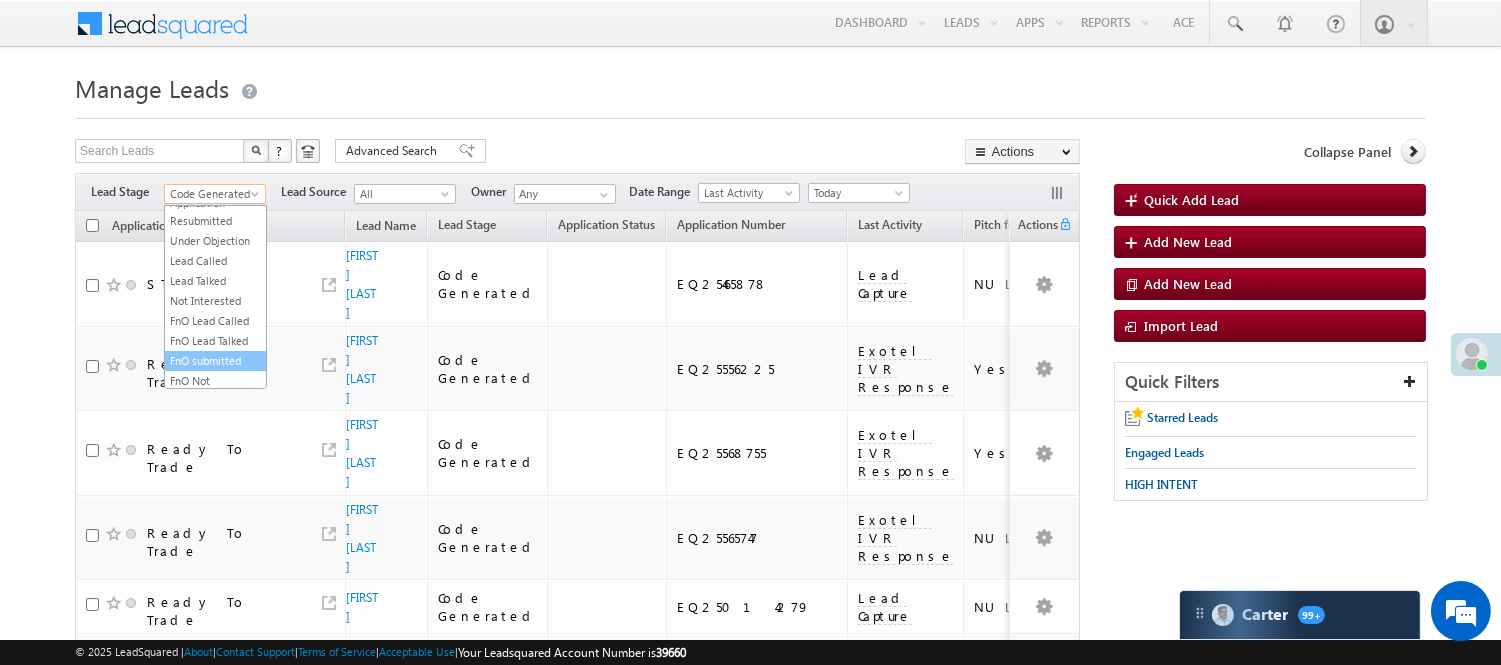 scroll, scrollTop: 163, scrollLeft: 0, axis: vertical 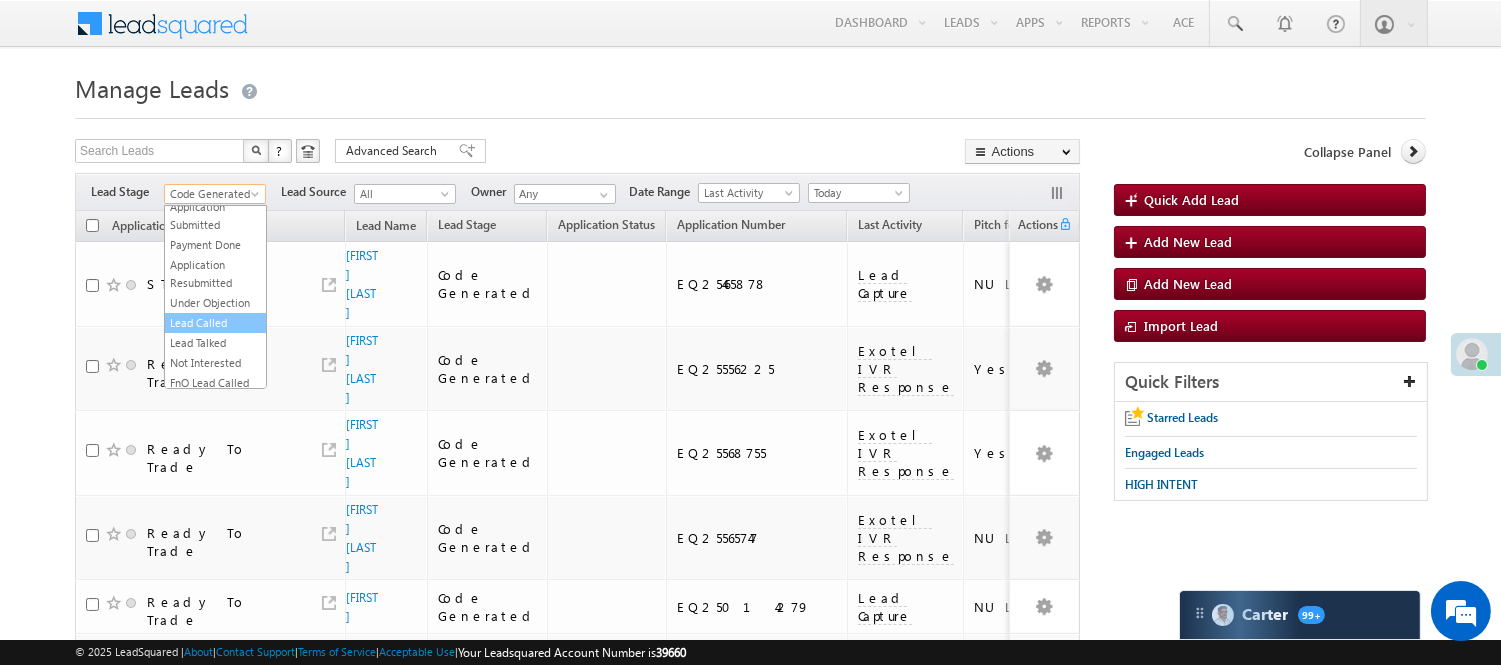 click on "Lead Called" at bounding box center [215, 323] 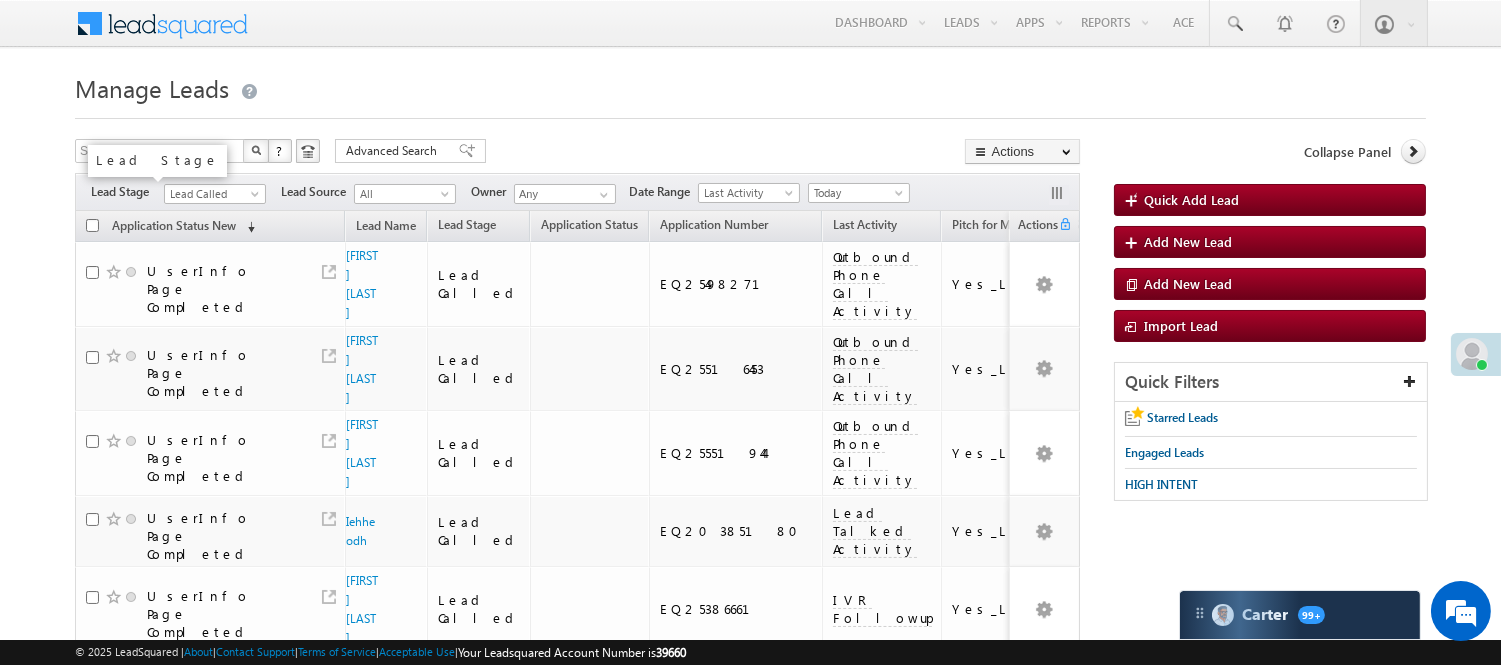 scroll, scrollTop: 0, scrollLeft: 0, axis: both 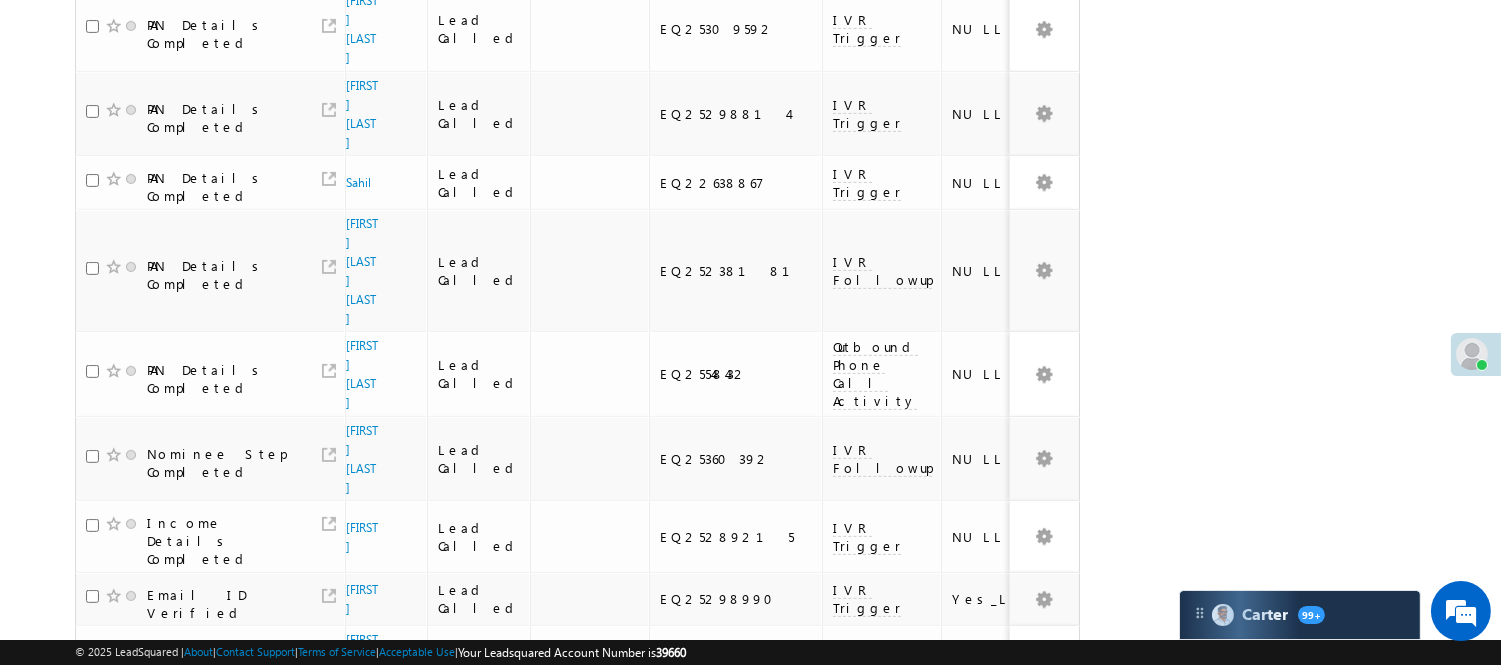 click on "3" at bounding box center (1018, 956) 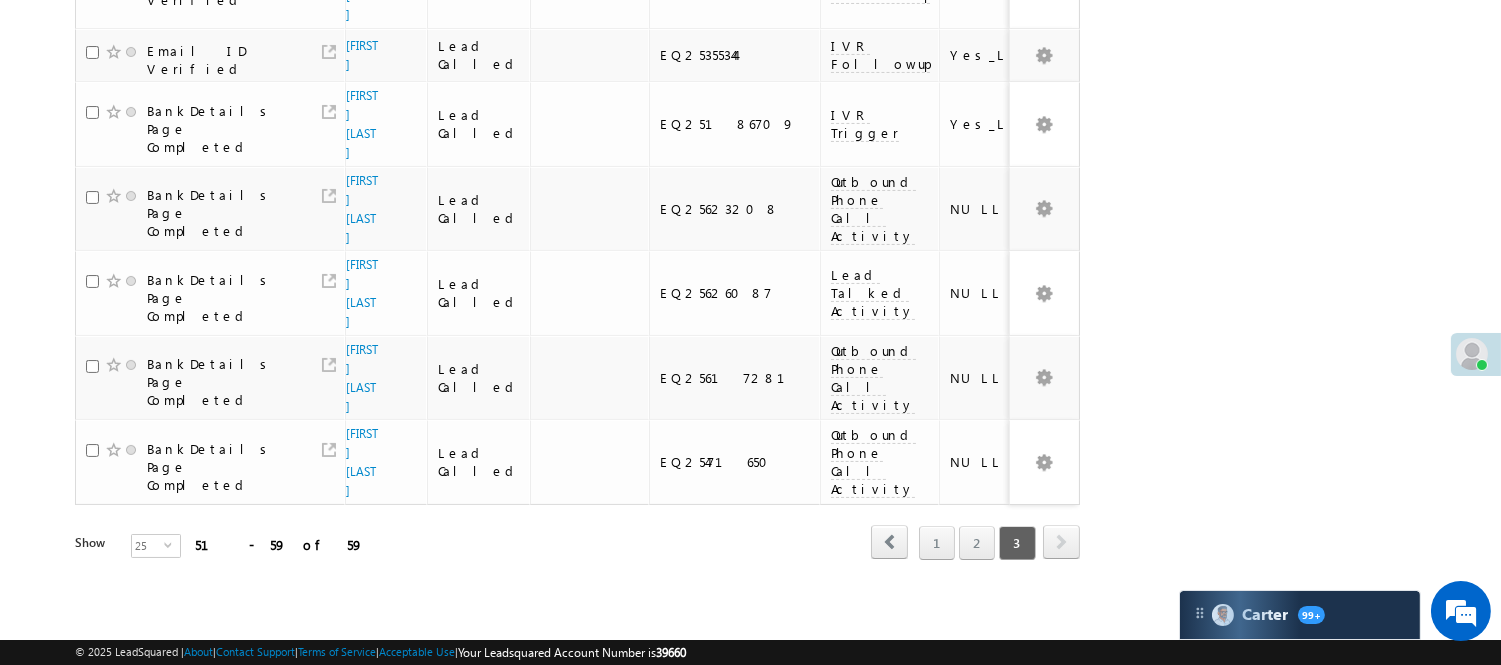 scroll, scrollTop: 383, scrollLeft: 0, axis: vertical 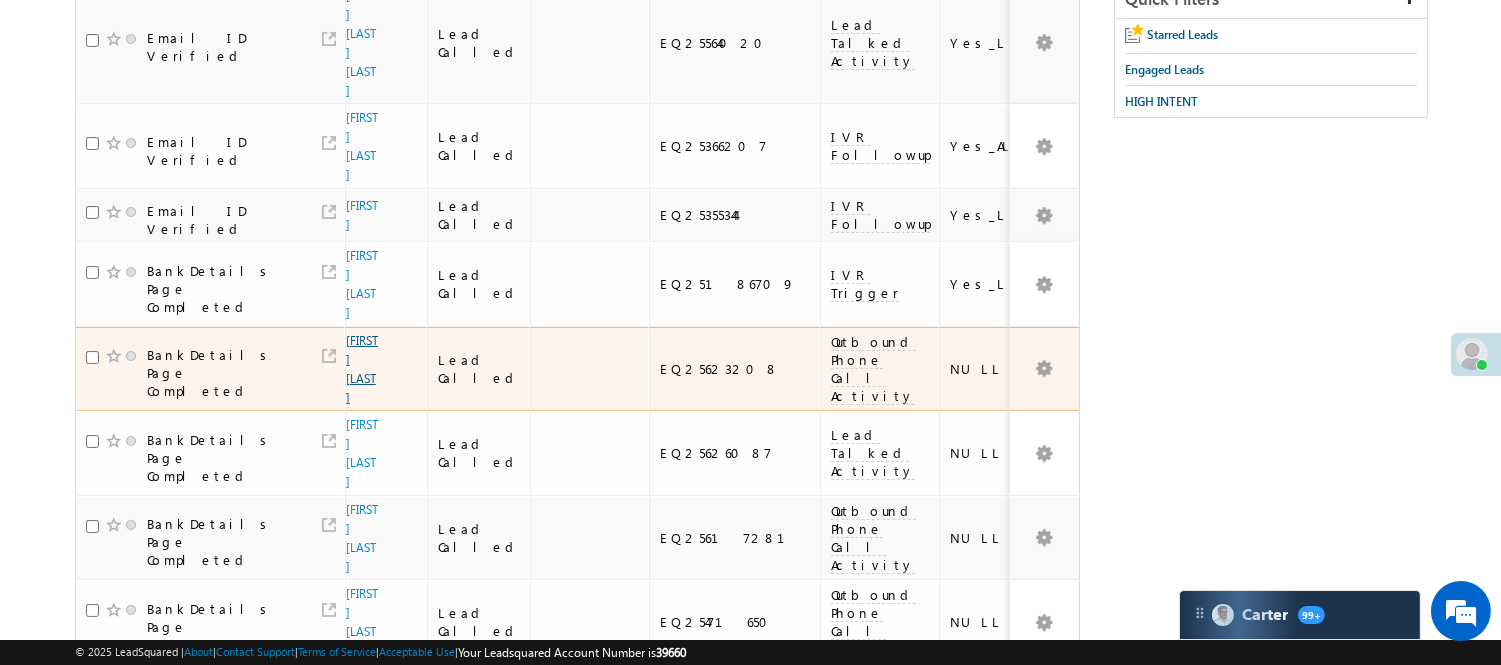 click on "[FIRST] [LAST]" at bounding box center [362, 369] 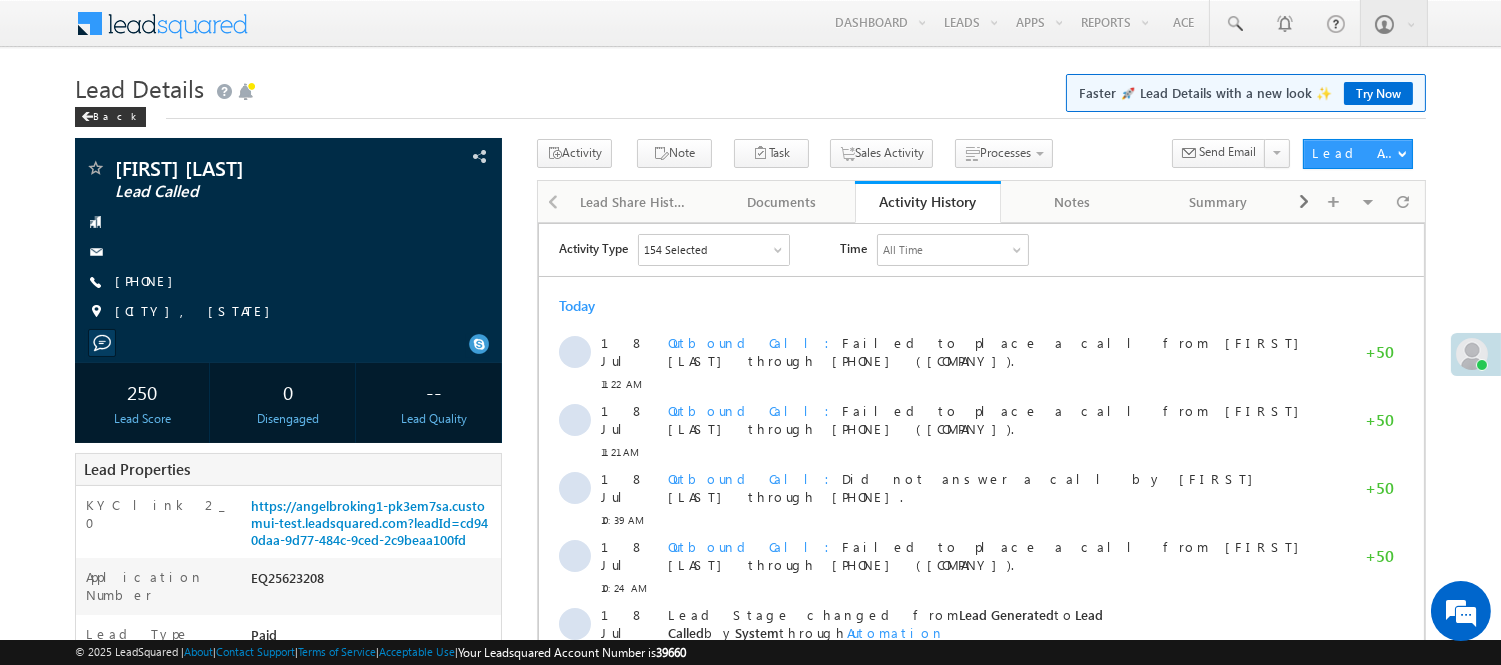 scroll, scrollTop: 0, scrollLeft: 0, axis: both 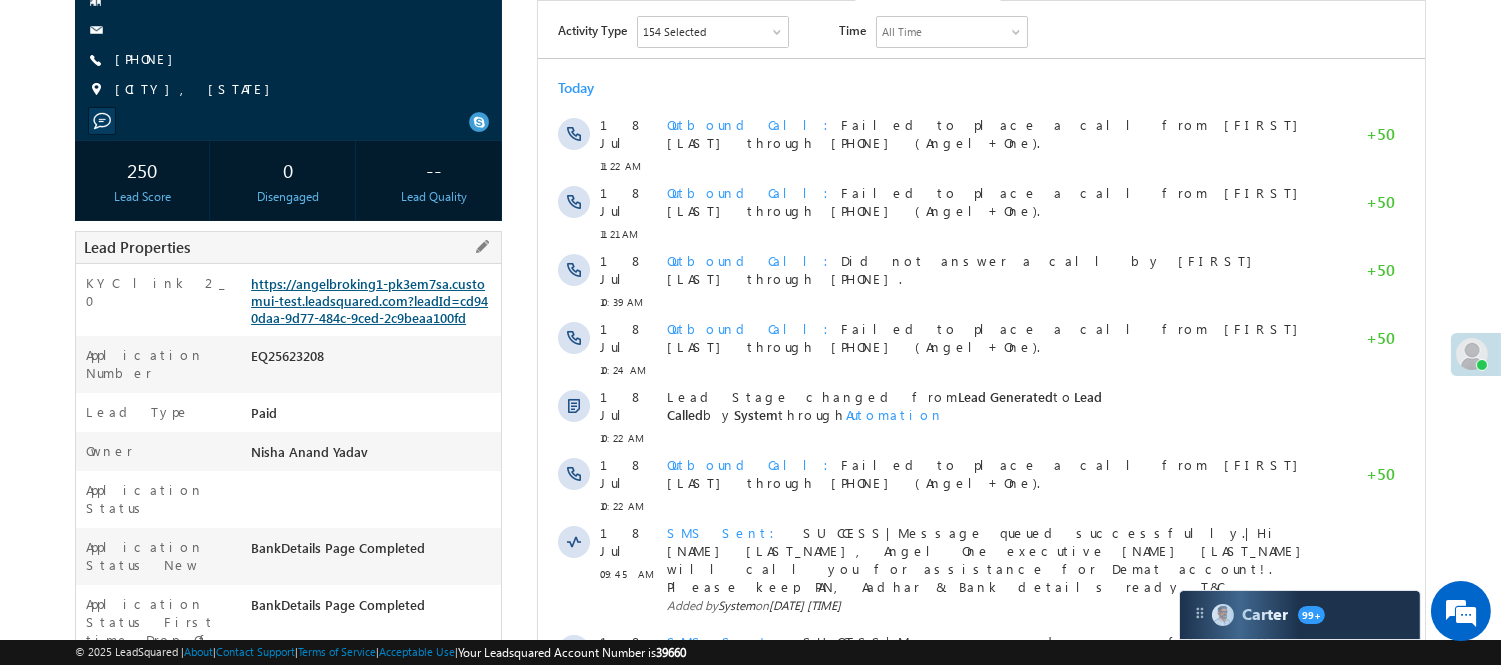 click on "https://angelbroking1-pk3em7sa.customui-test.leadsquared.com?leadId=cd940daa-9d77-484c-9ced-2c9beaa100fd" at bounding box center [369, 300] 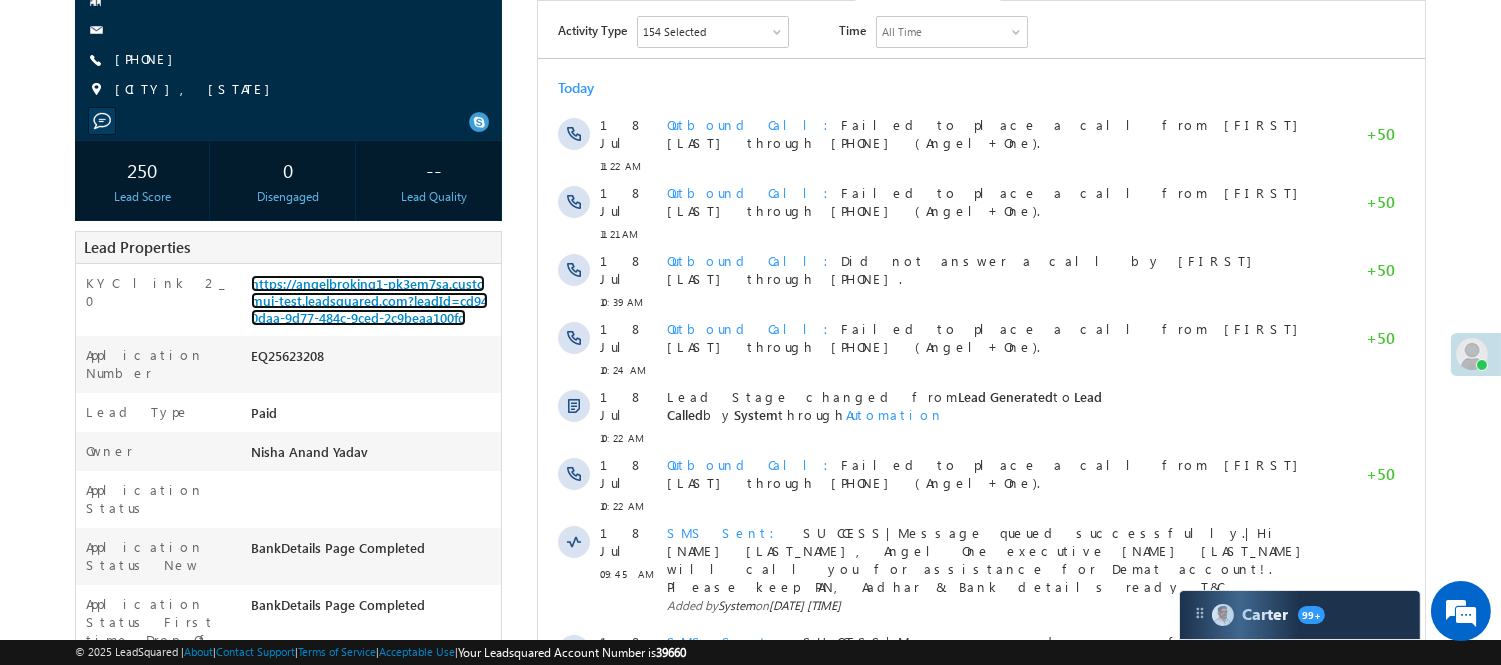 scroll, scrollTop: 0, scrollLeft: 0, axis: both 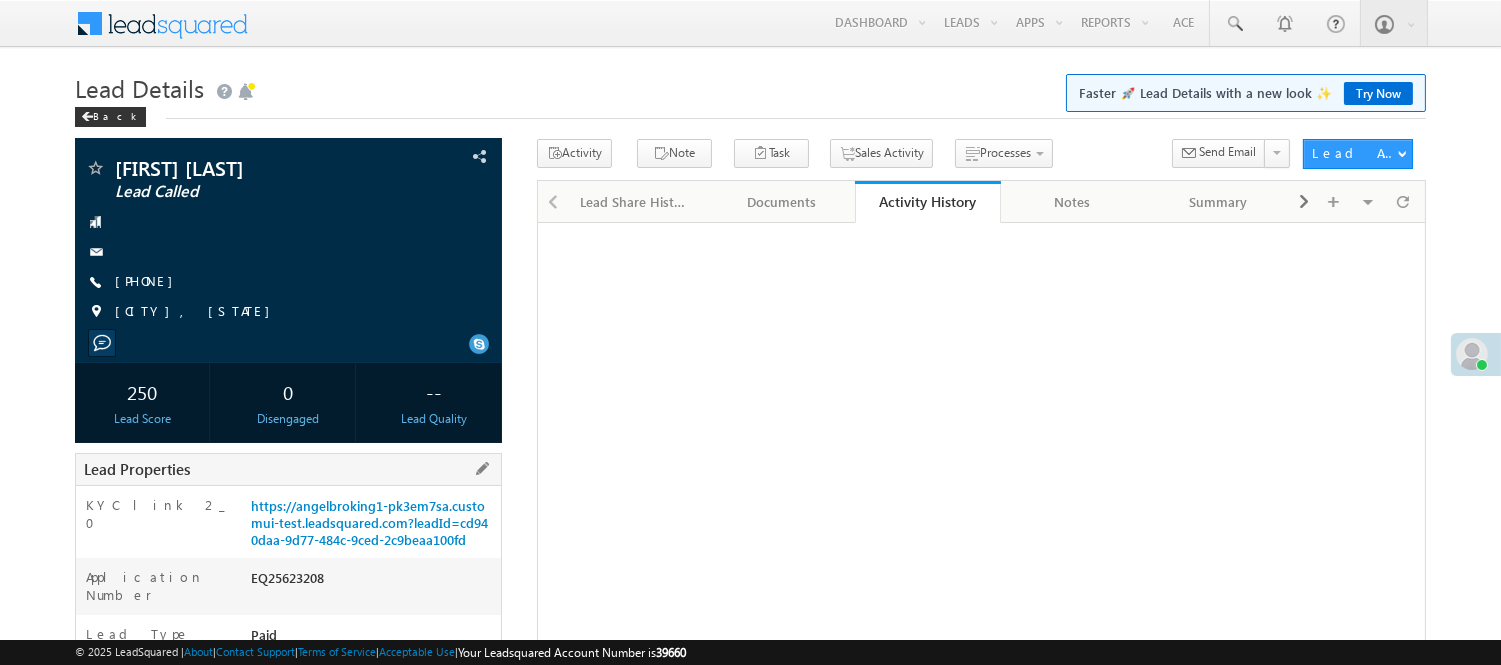 click on "Lead Type
Paid" at bounding box center [288, 634] 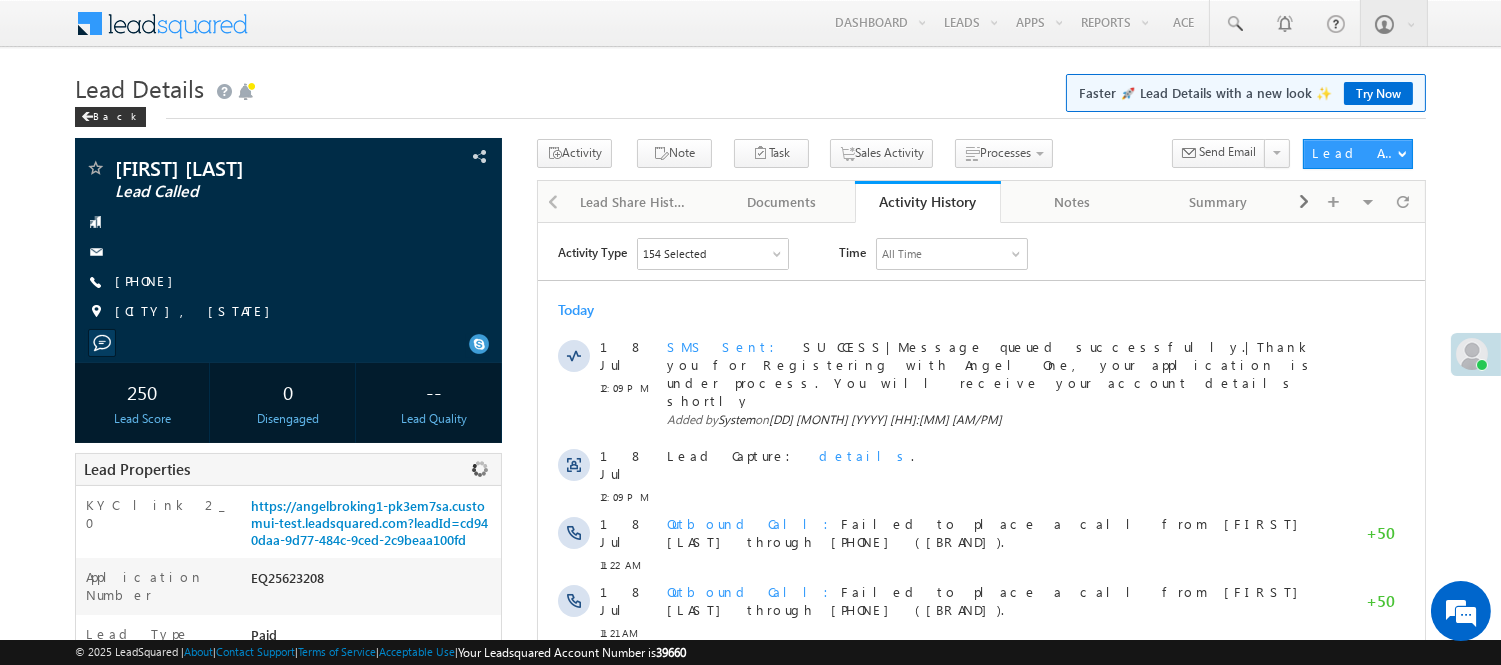 scroll, scrollTop: 0, scrollLeft: 0, axis: both 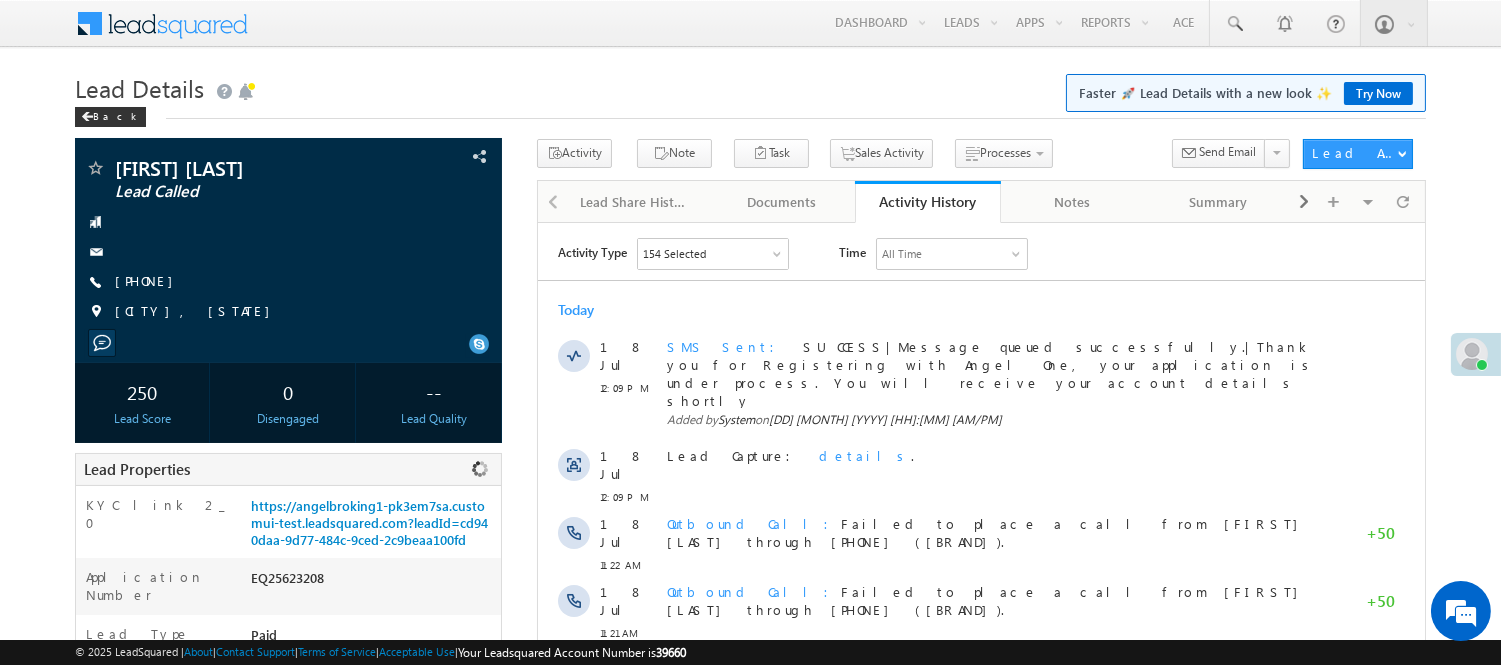 copy on "EQ25623208" 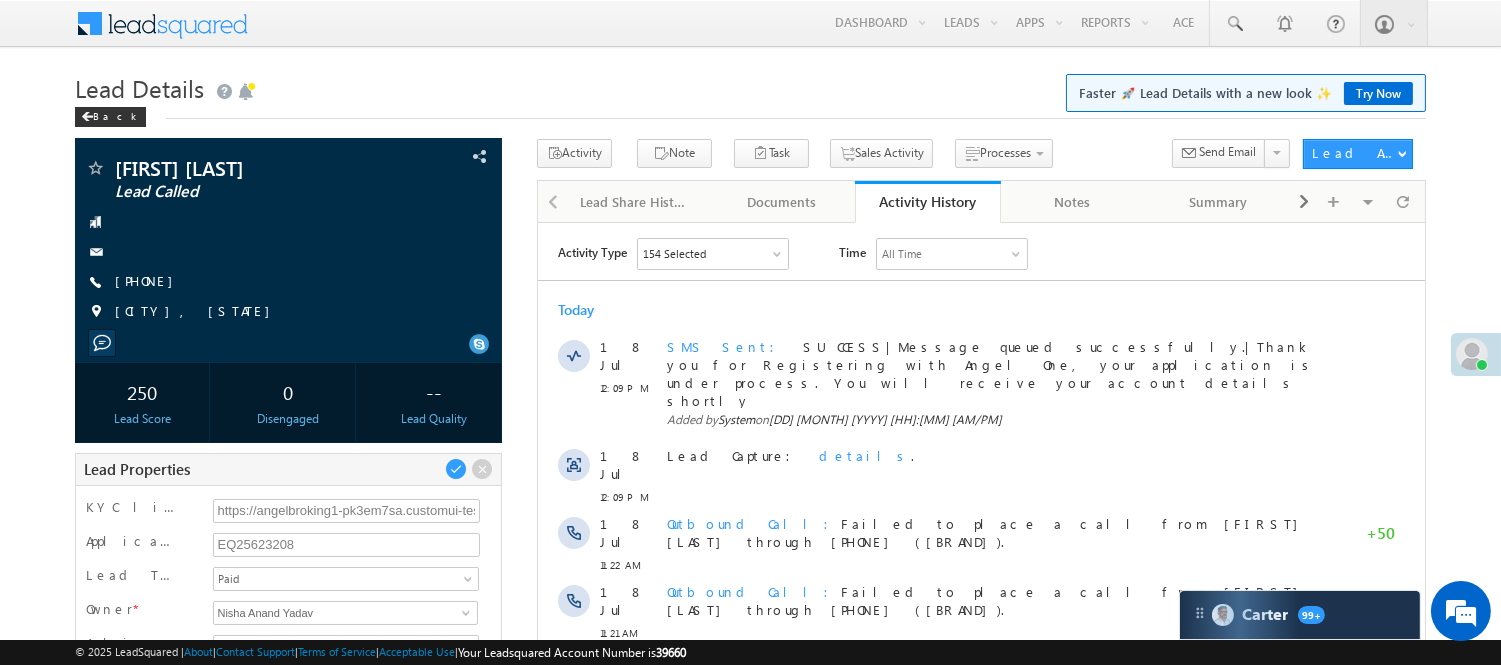 scroll, scrollTop: 0, scrollLeft: 0, axis: both 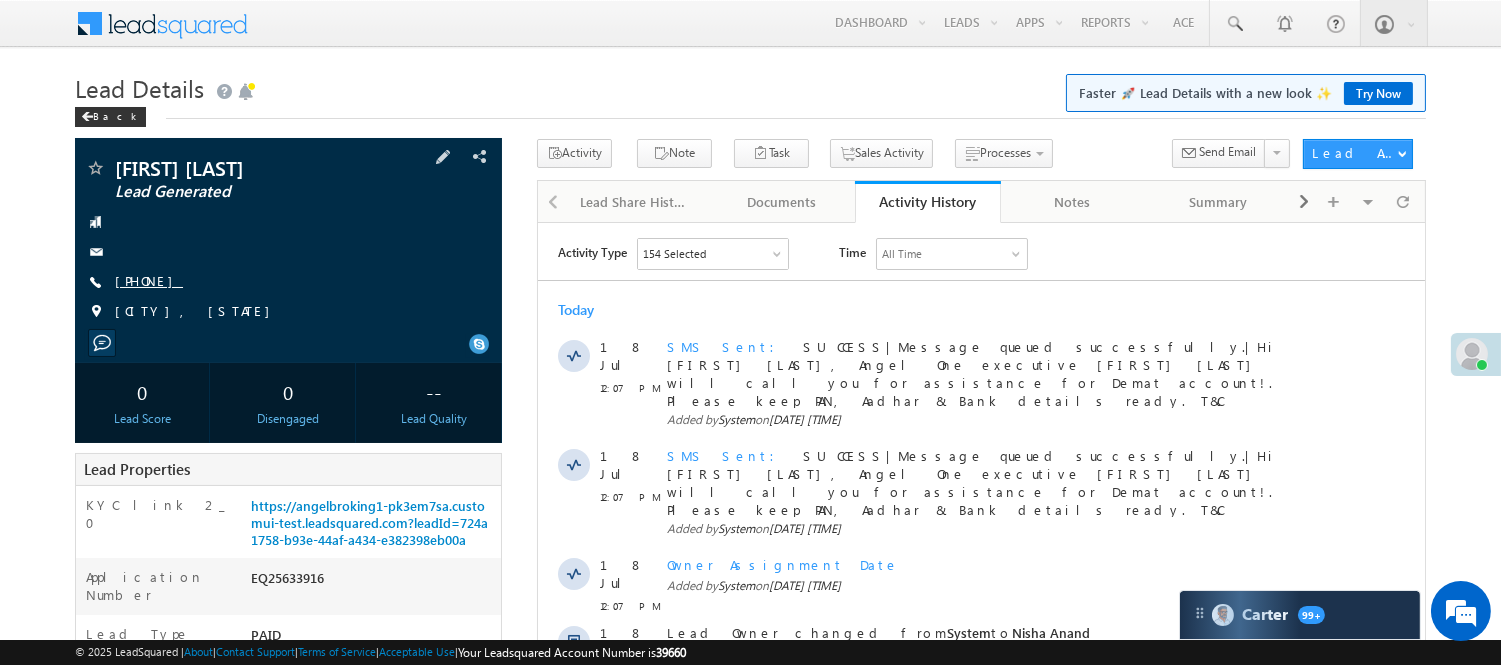 click on "[PHONE]" at bounding box center [149, 280] 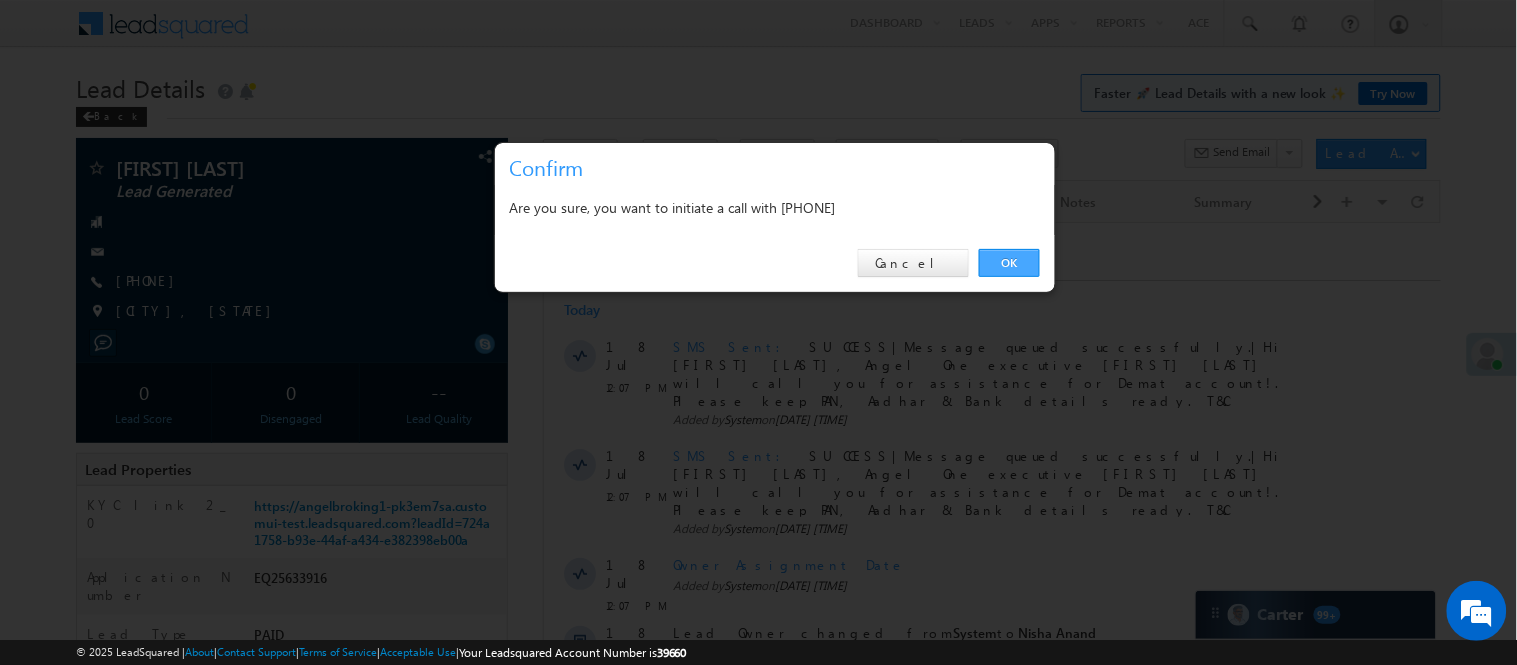click on "OK" at bounding box center [1009, 263] 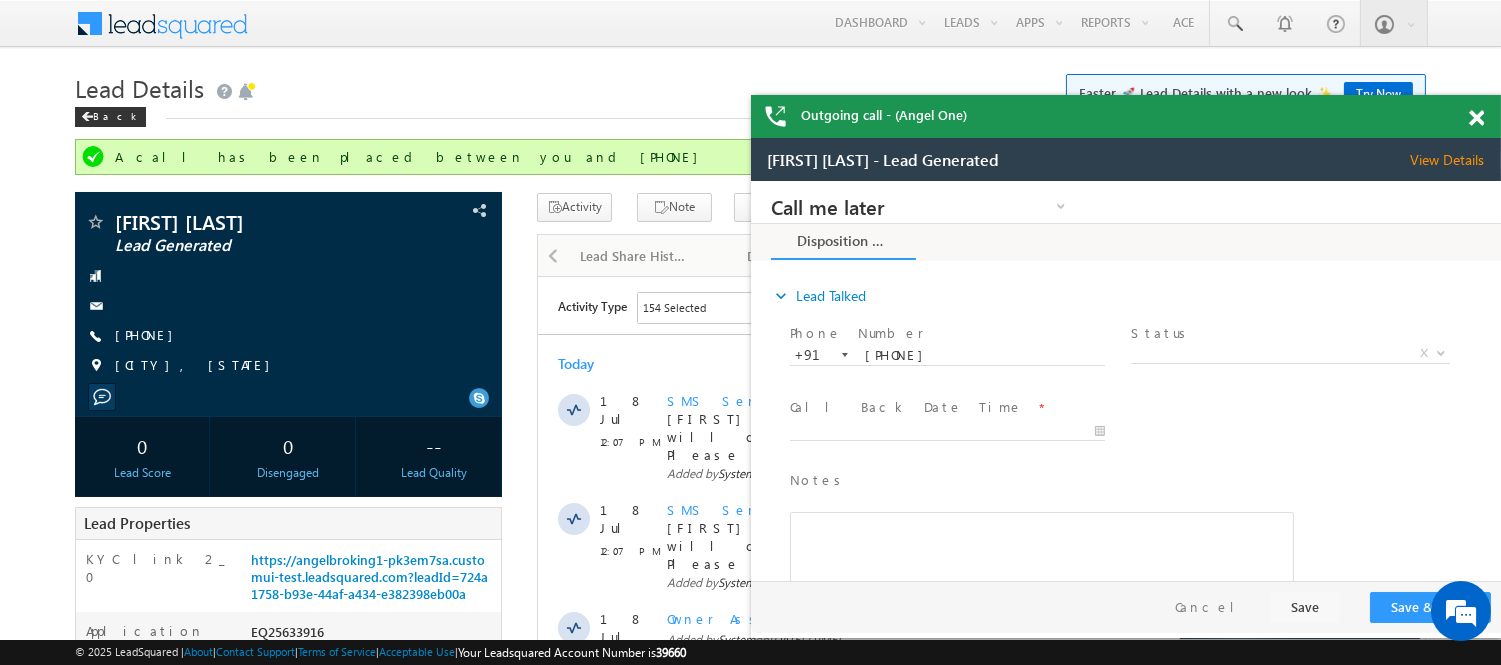 scroll, scrollTop: 0, scrollLeft: 0, axis: both 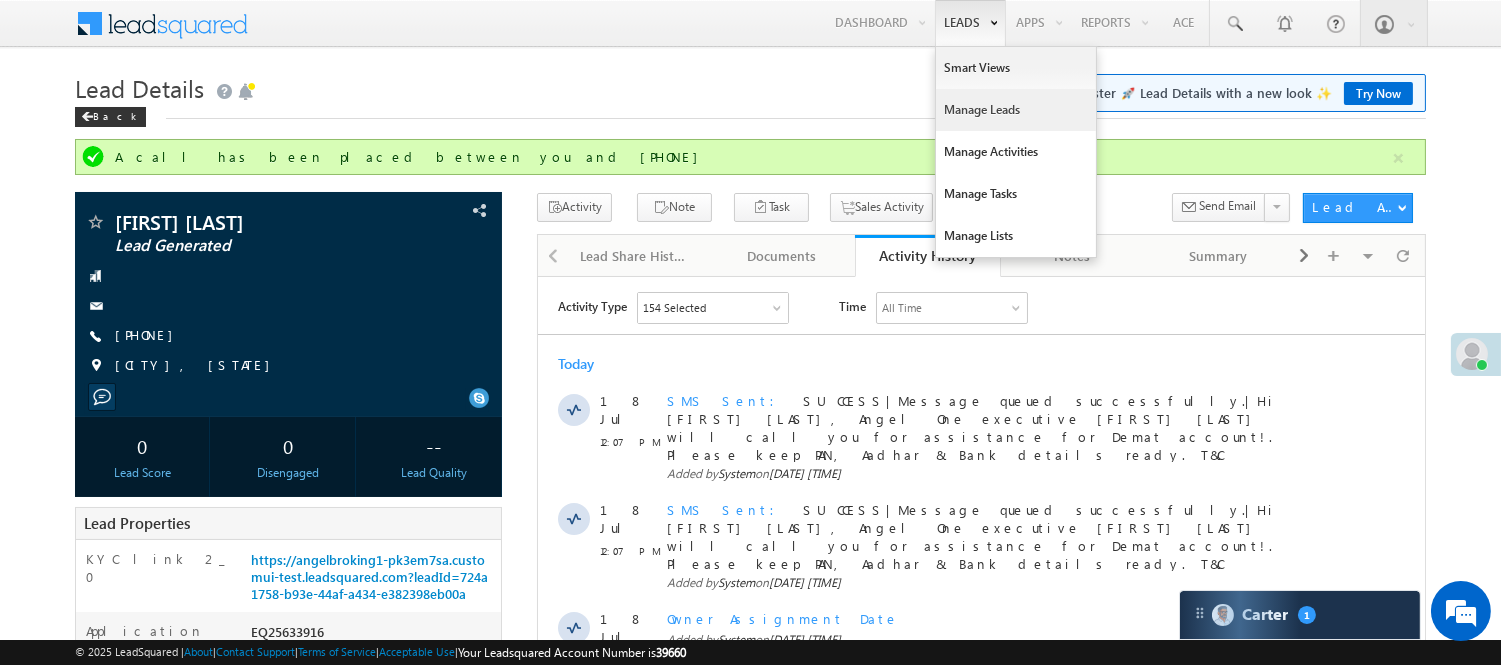 click on "Manage Leads" at bounding box center (1016, 110) 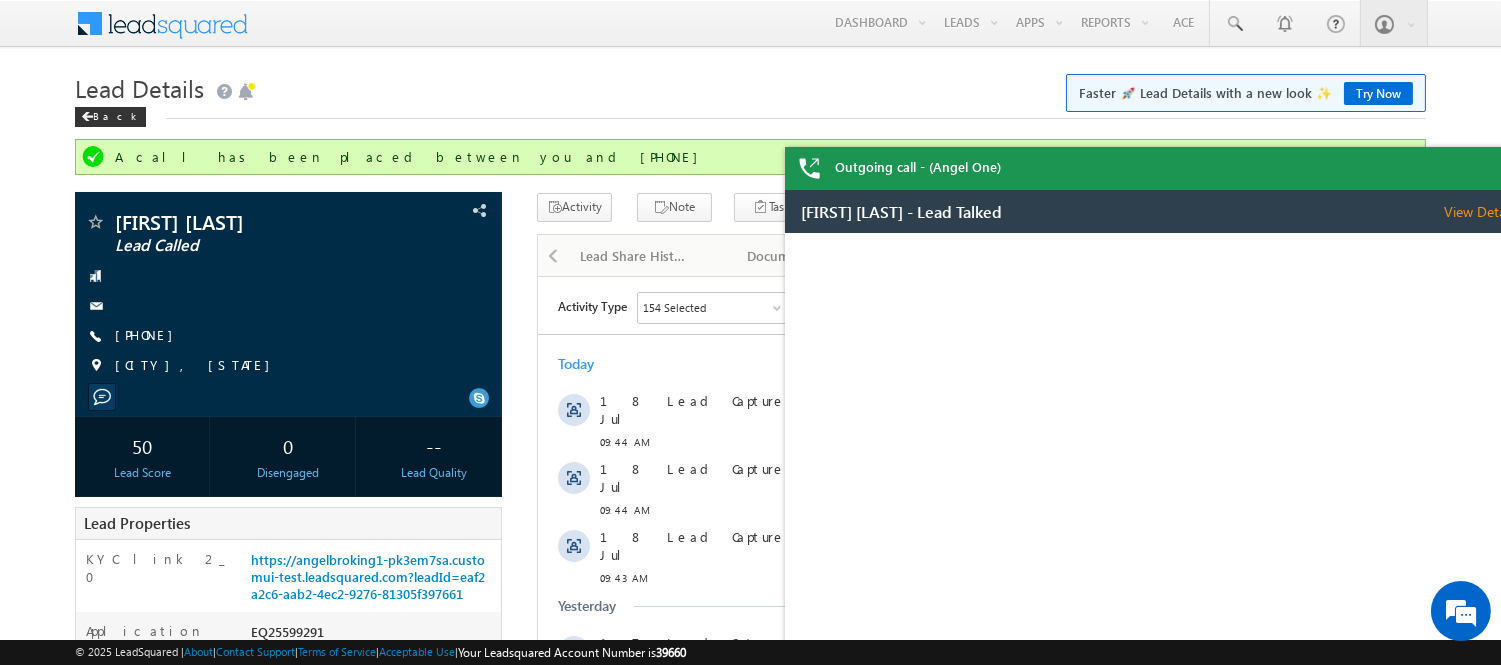 scroll, scrollTop: 0, scrollLeft: 0, axis: both 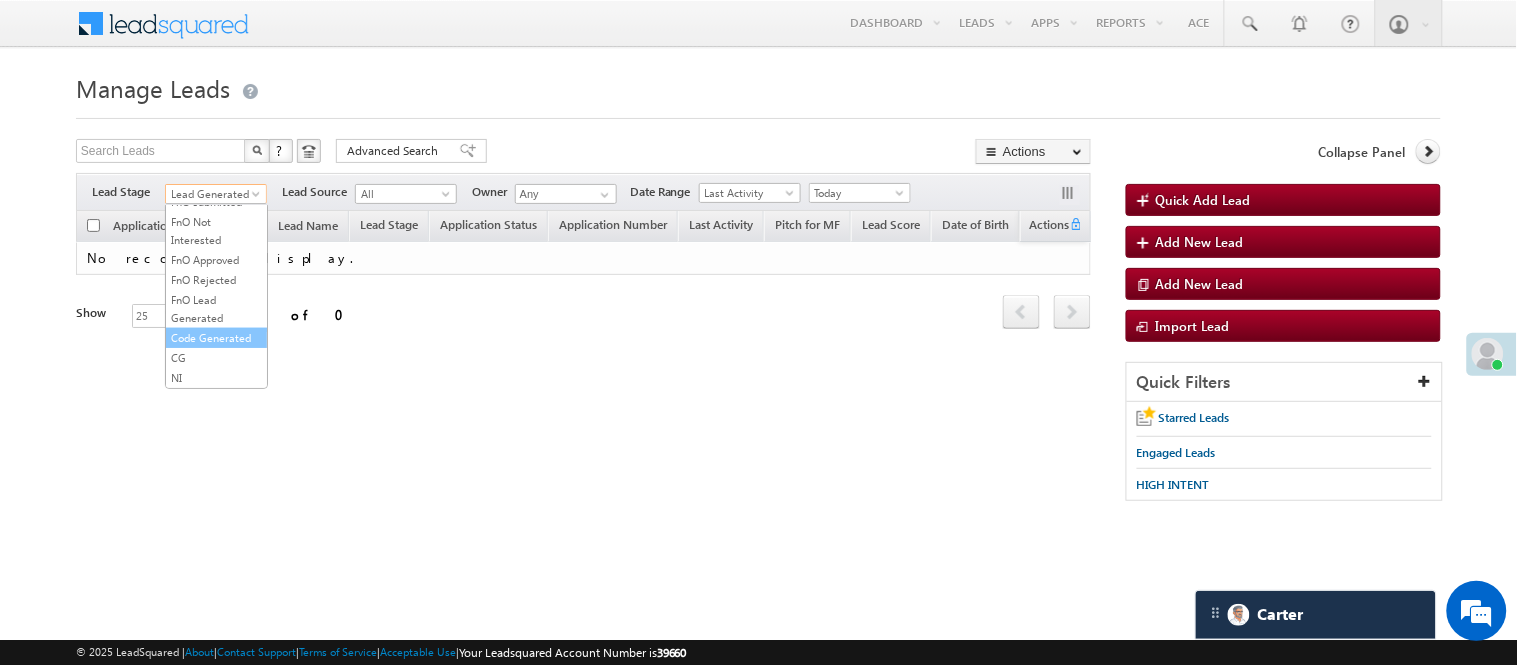 click on "Code Generated" at bounding box center (216, 338) 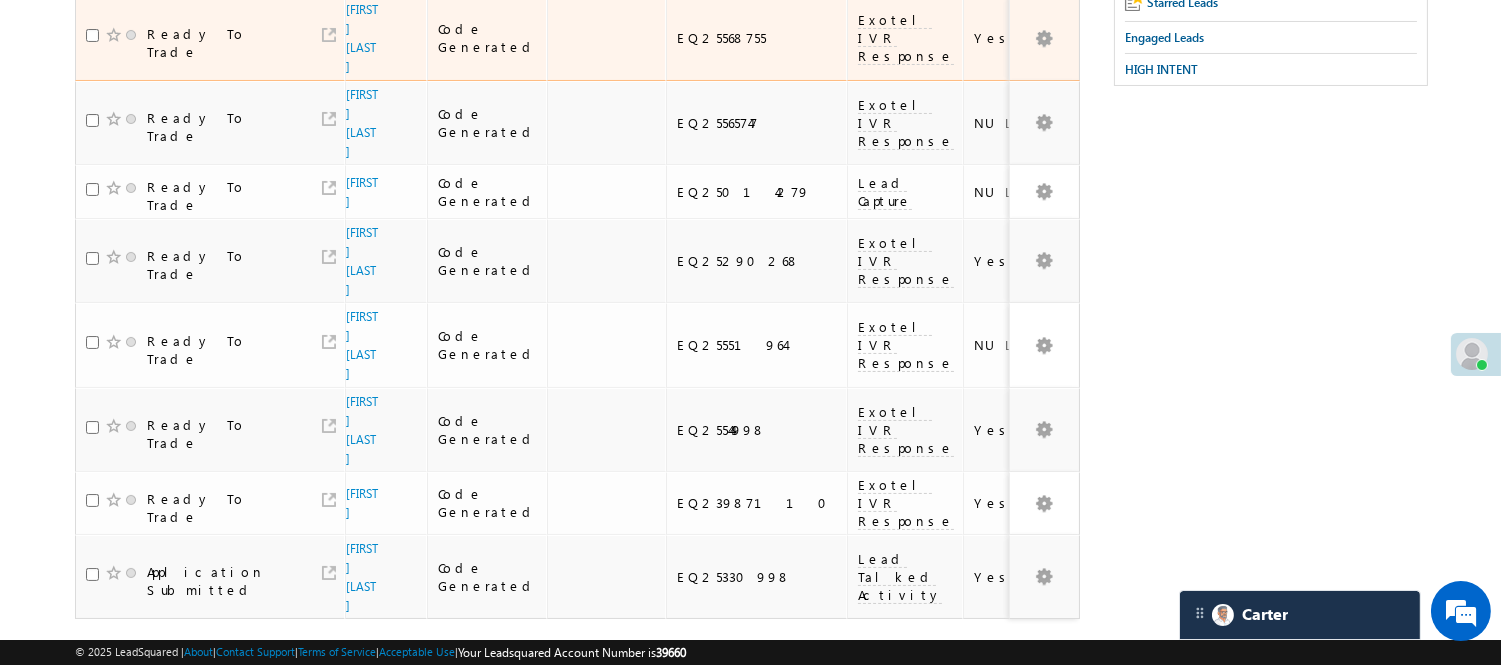 scroll, scrollTop: 0, scrollLeft: 0, axis: both 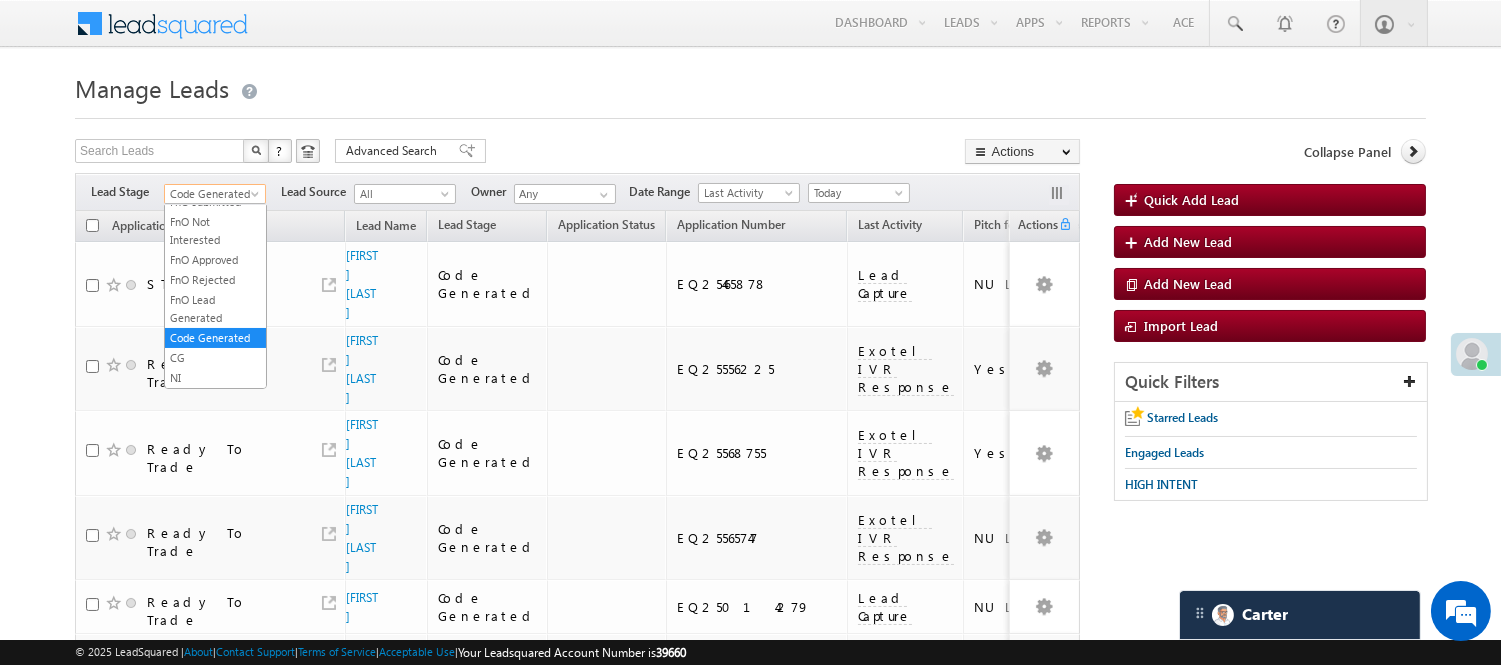 click on "Code Generated" at bounding box center (212, 194) 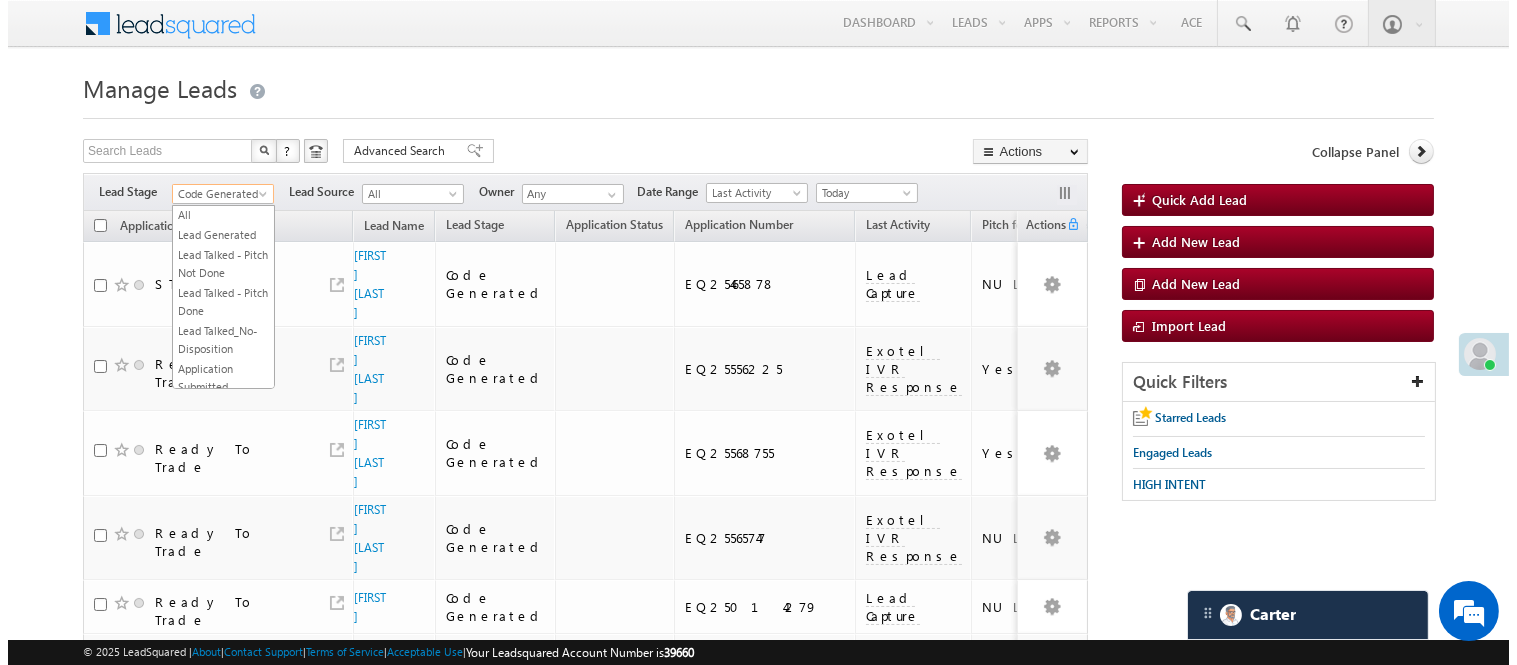 scroll, scrollTop: 0, scrollLeft: 0, axis: both 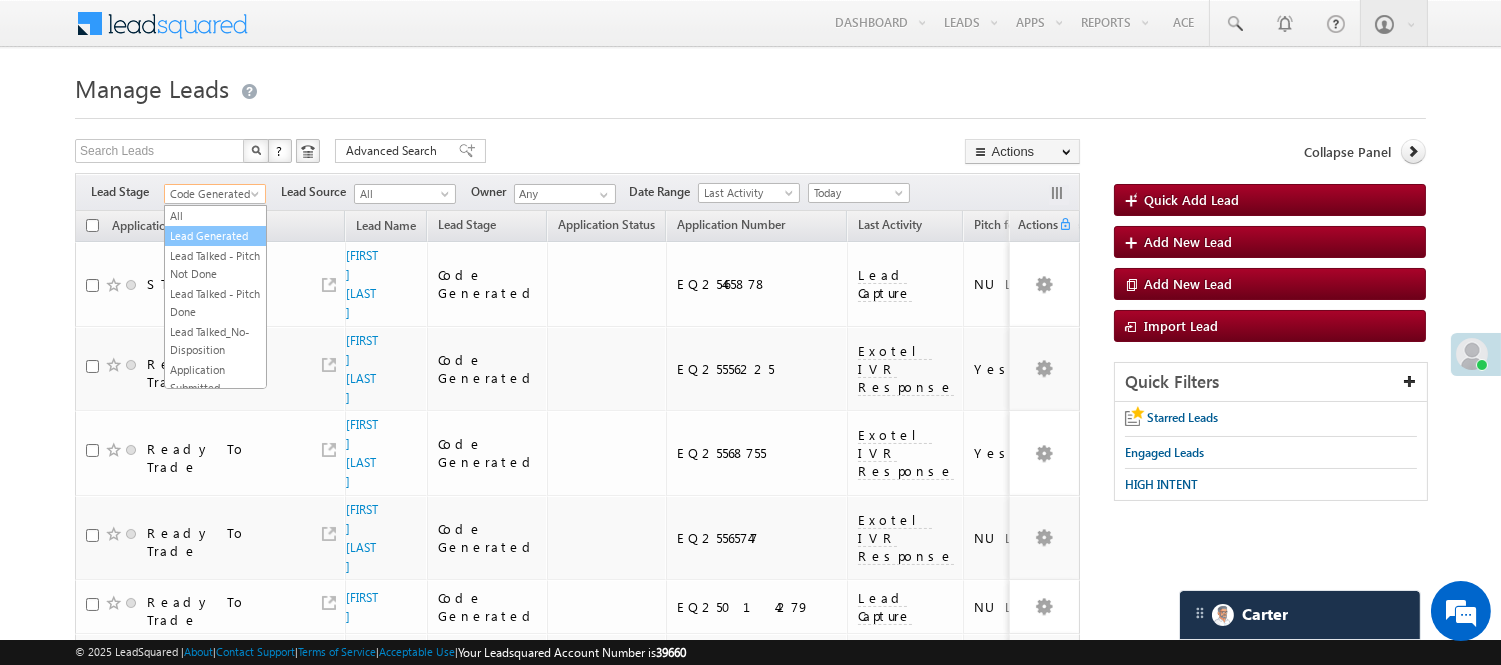 click on "Lead Generated" at bounding box center (215, 236) 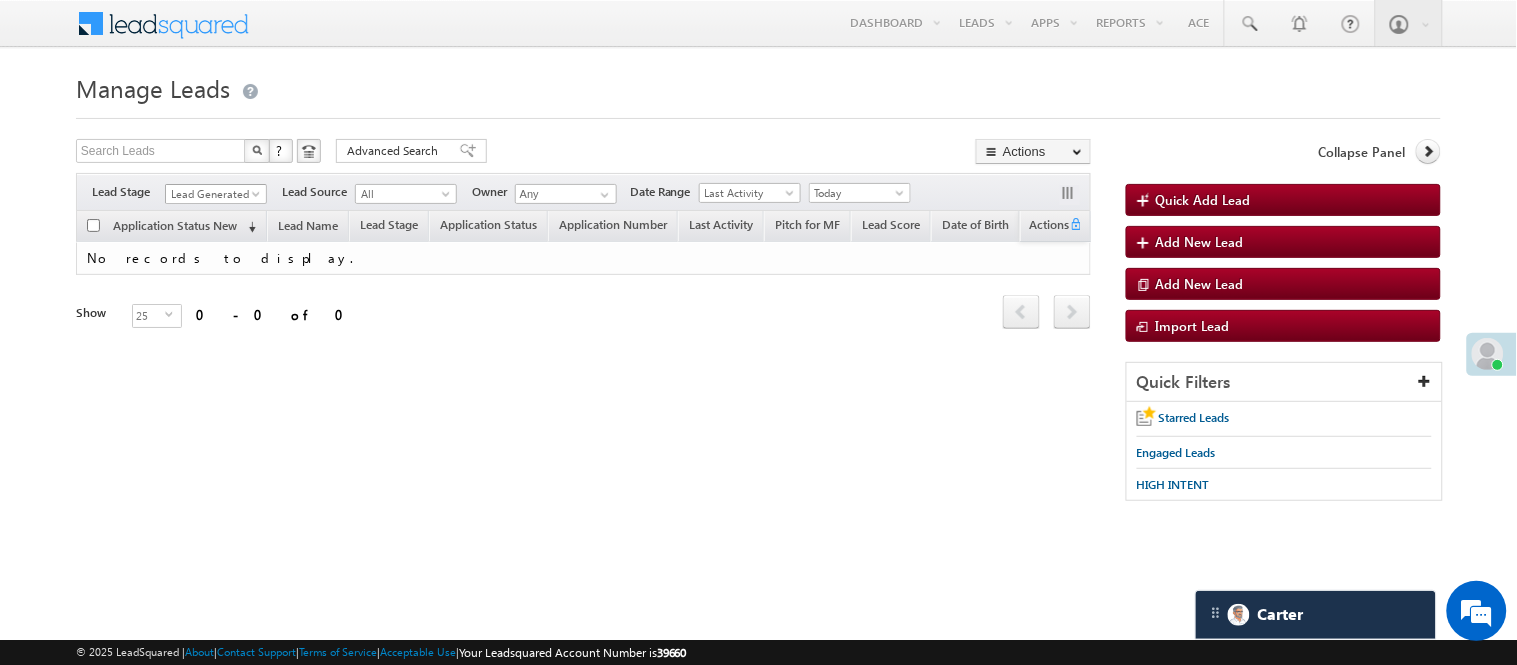 click on "Menu
[FIRST] [LAST]
[FIRST] [LAST]@[DOMAIN]" at bounding box center [758, 283] 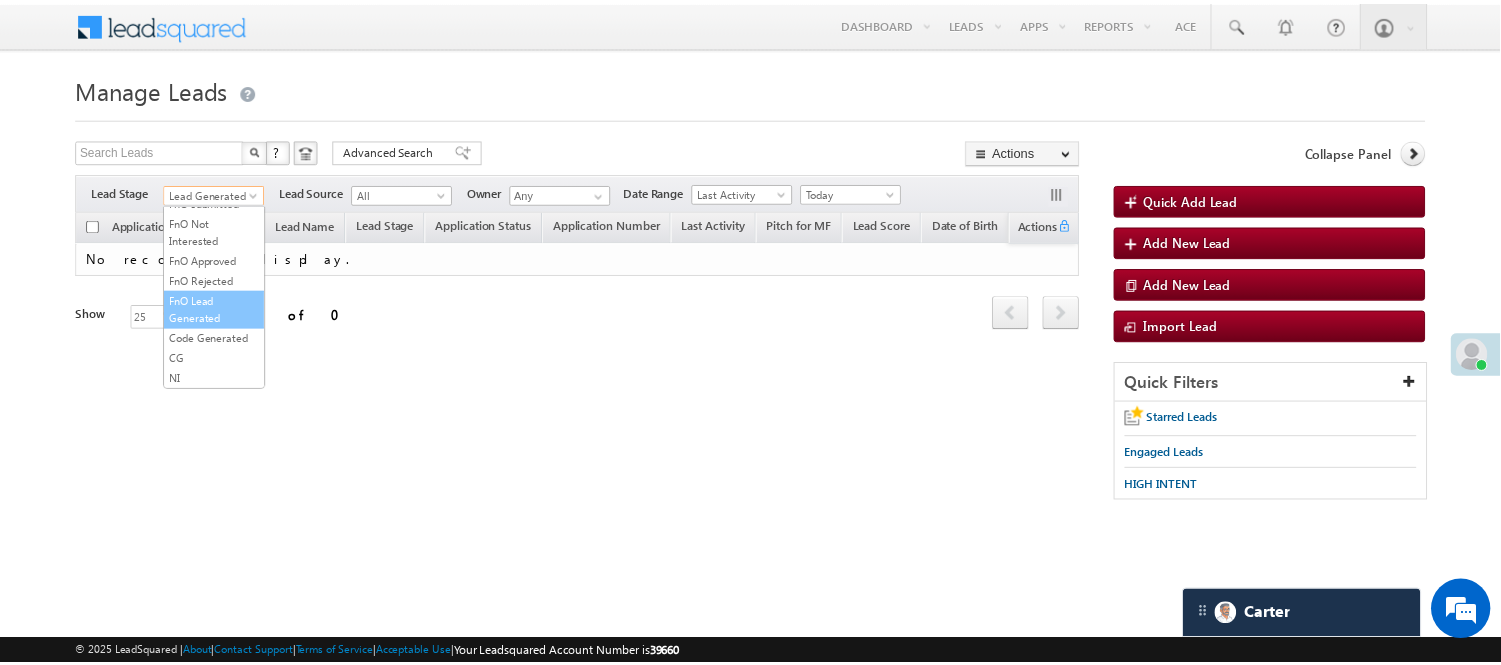 scroll, scrollTop: 496, scrollLeft: 0, axis: vertical 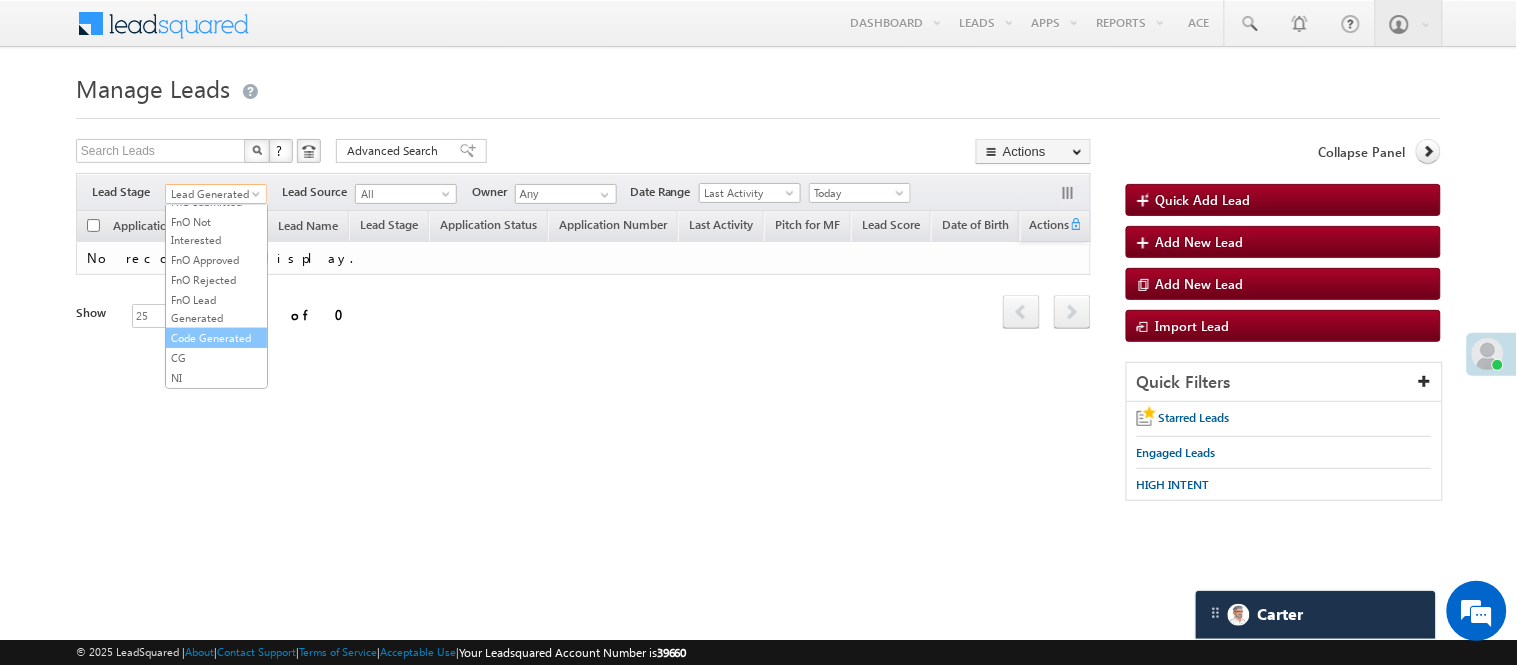 click on "Code Generated" at bounding box center (216, 338) 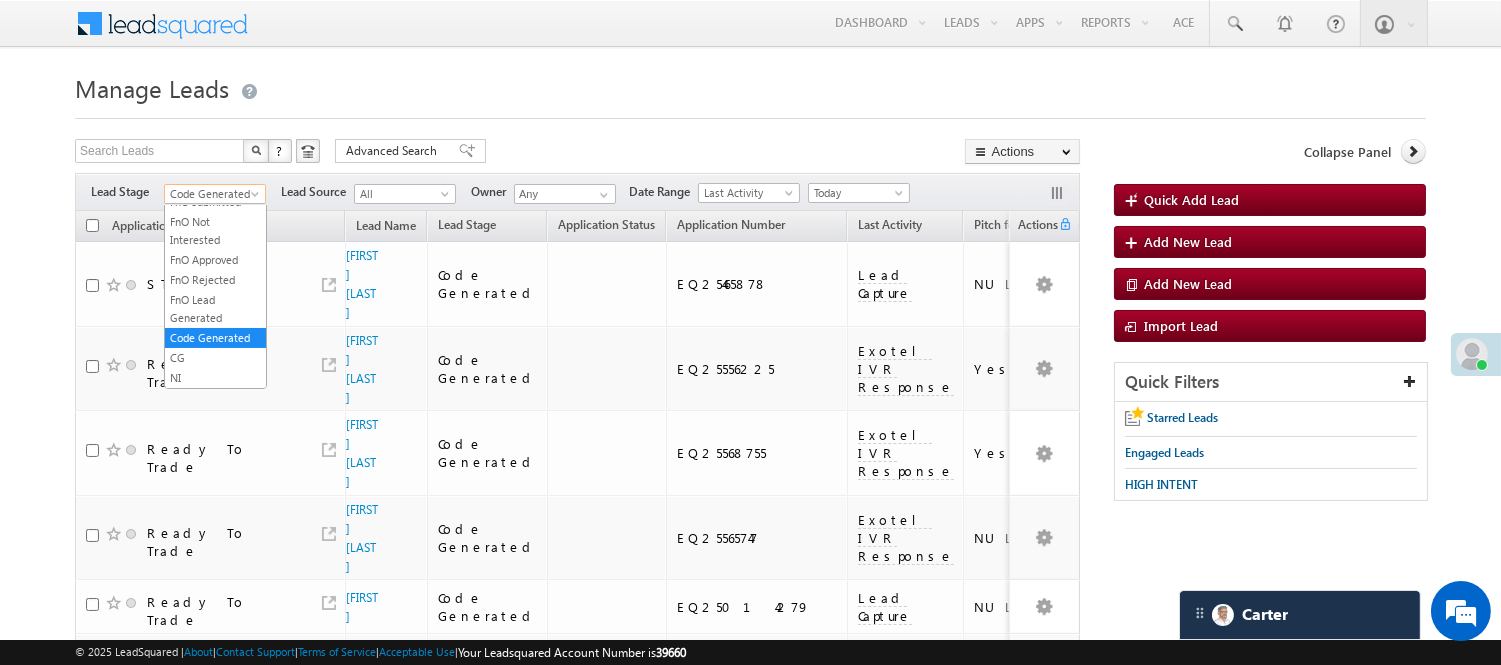 click on "Code Generated" at bounding box center [212, 194] 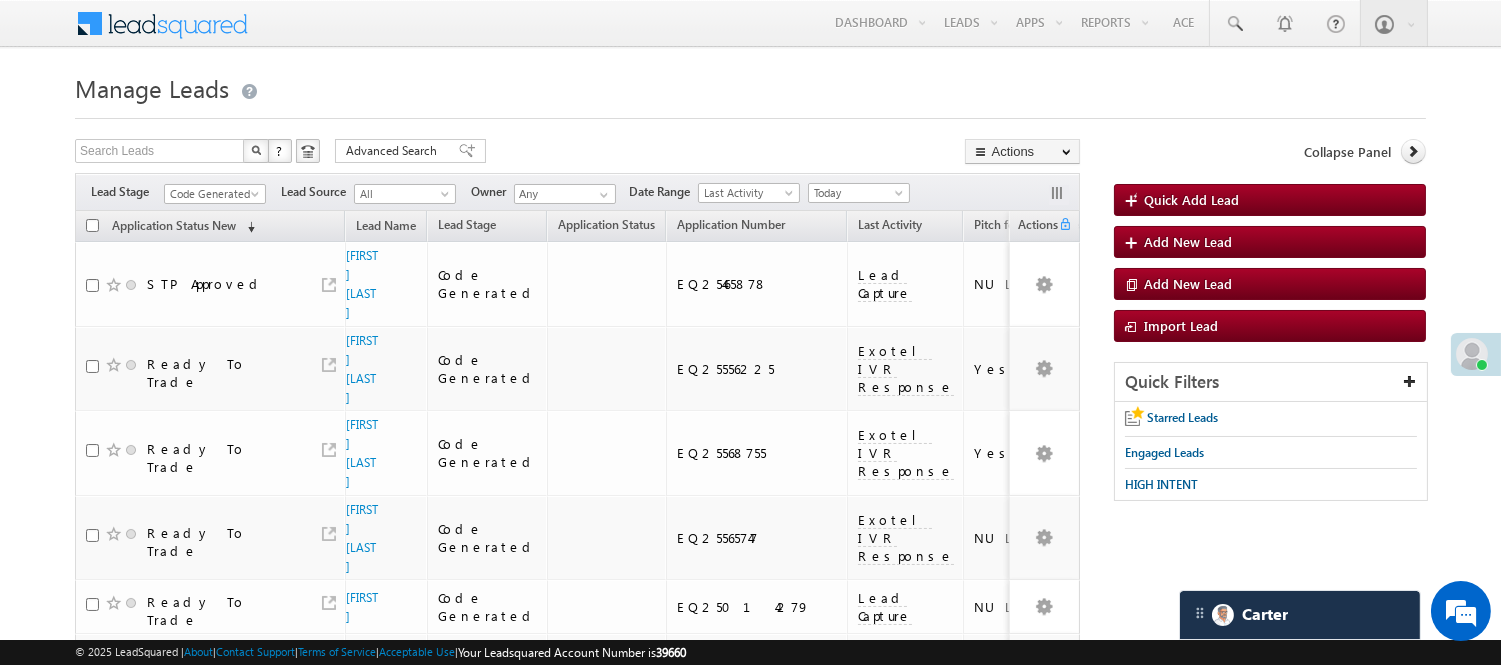 click on "Code Generated" at bounding box center [212, 194] 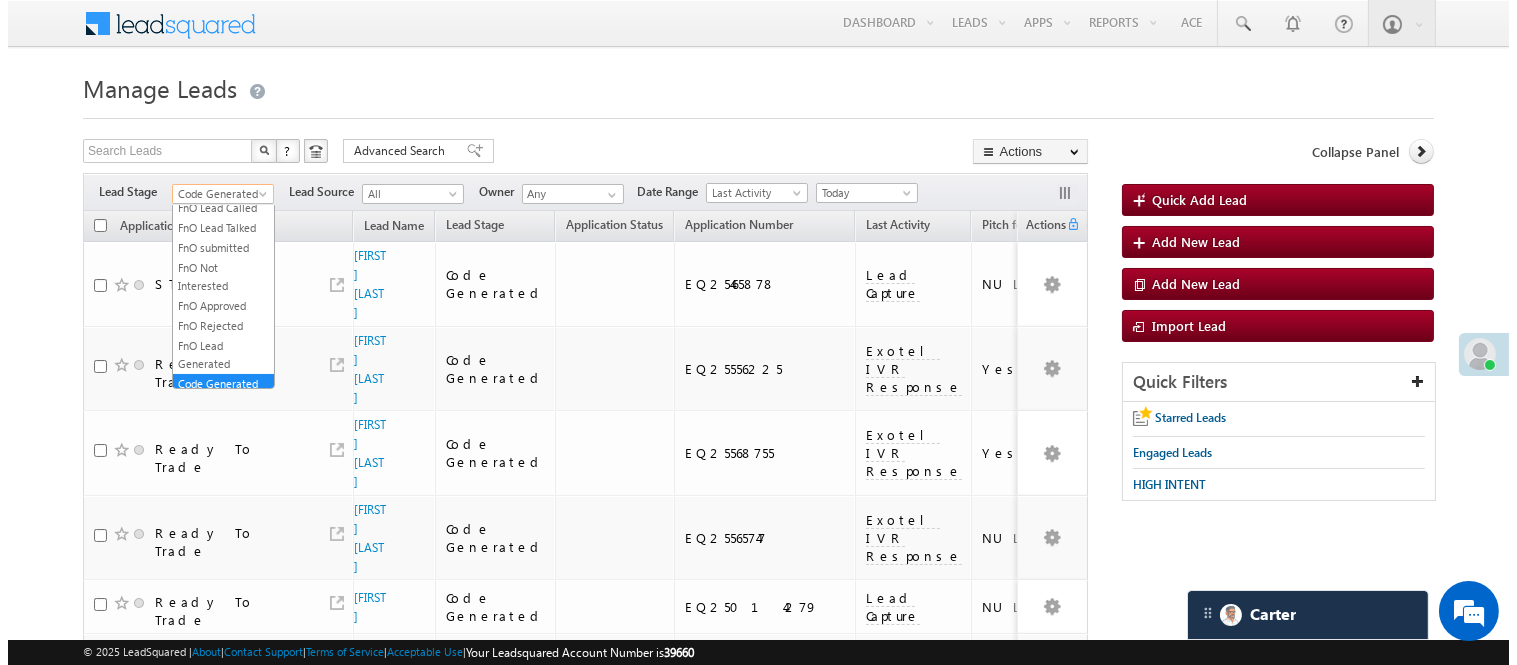 scroll, scrollTop: 0, scrollLeft: 0, axis: both 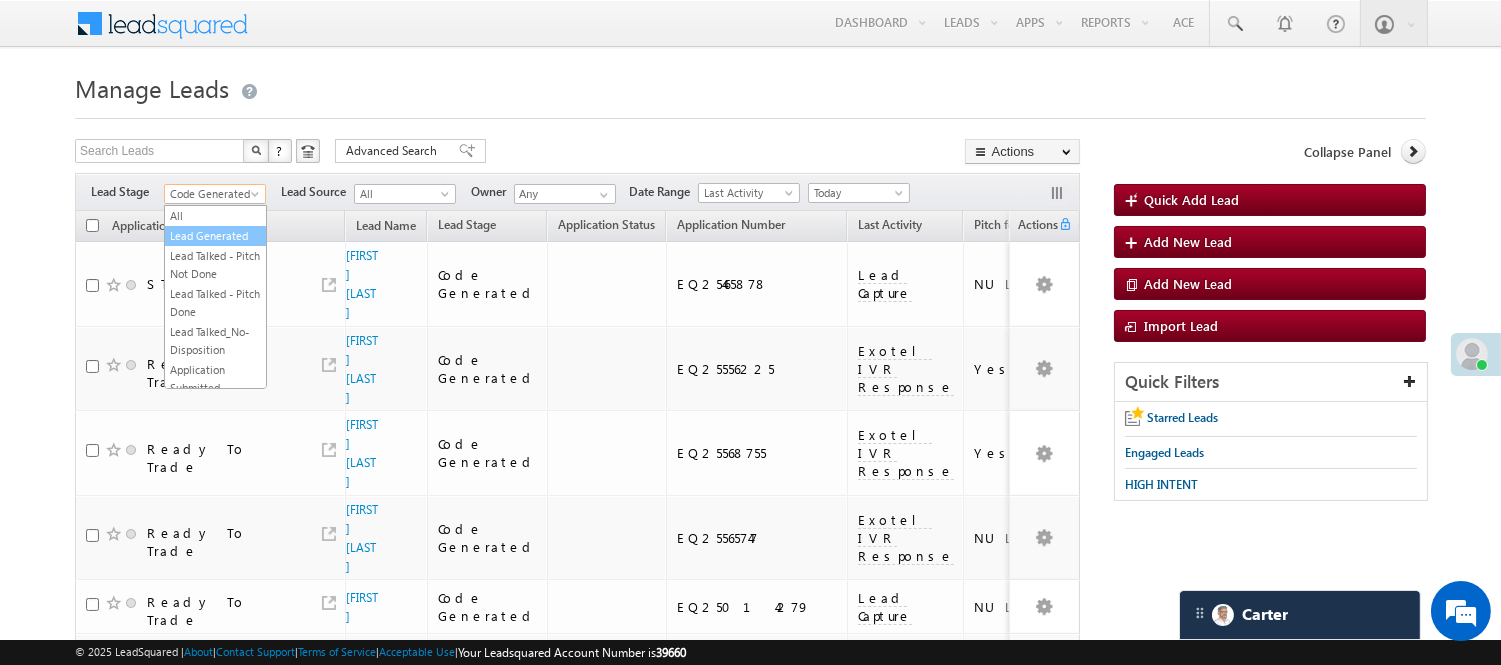 click on "Lead Generated" at bounding box center [215, 236] 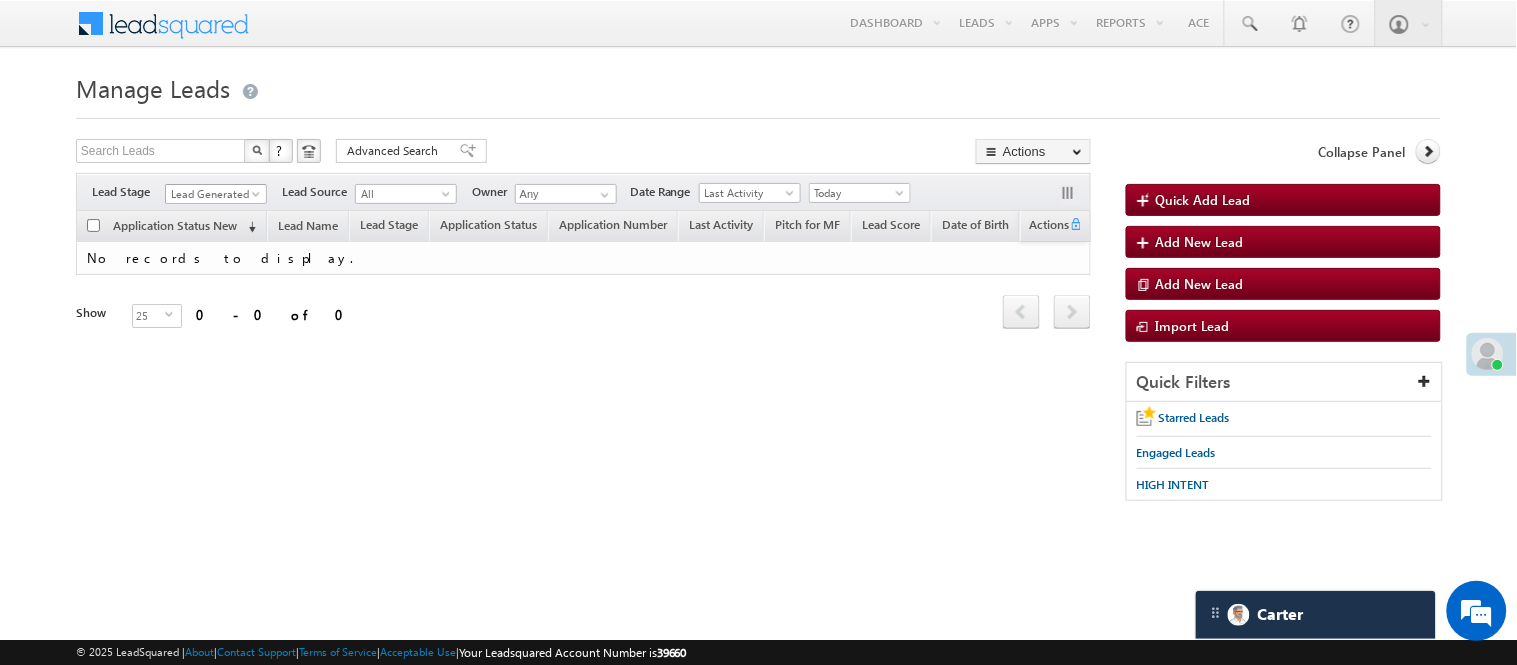 click on "Lead Generated" at bounding box center (213, 194) 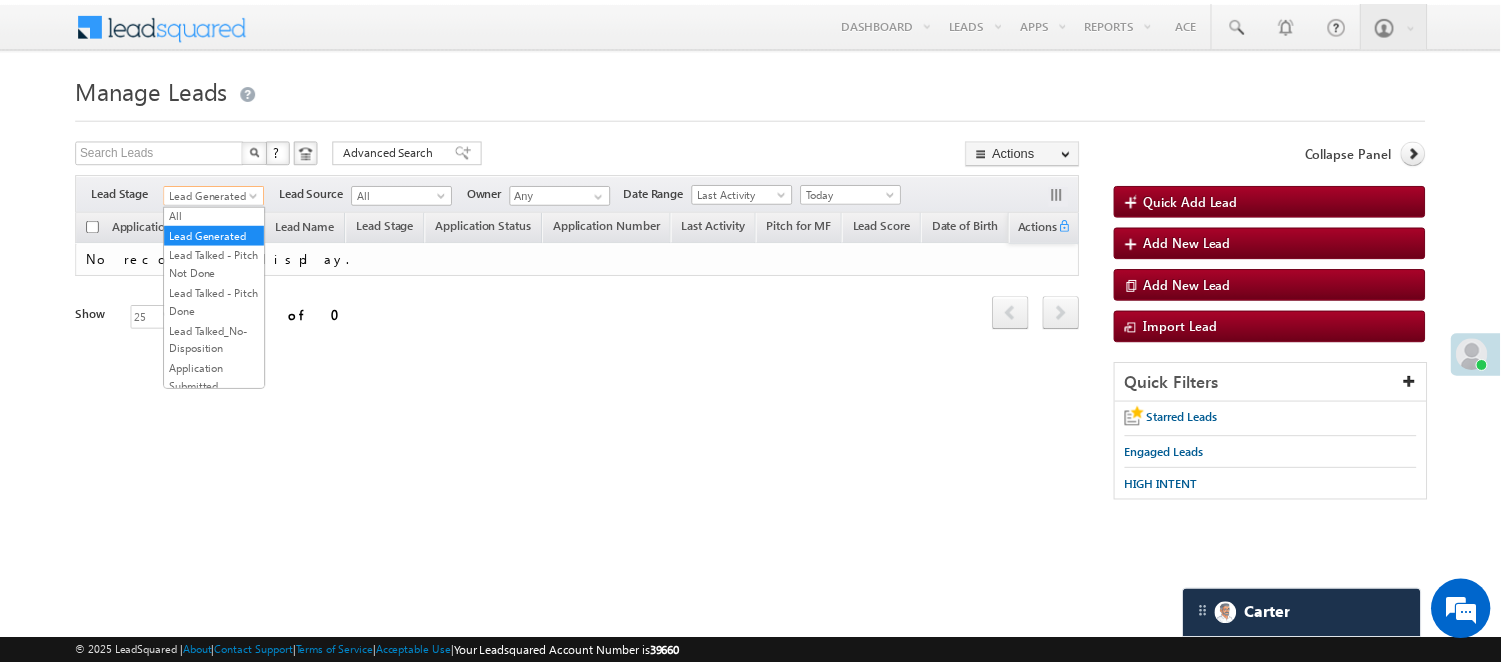 scroll, scrollTop: 0, scrollLeft: 0, axis: both 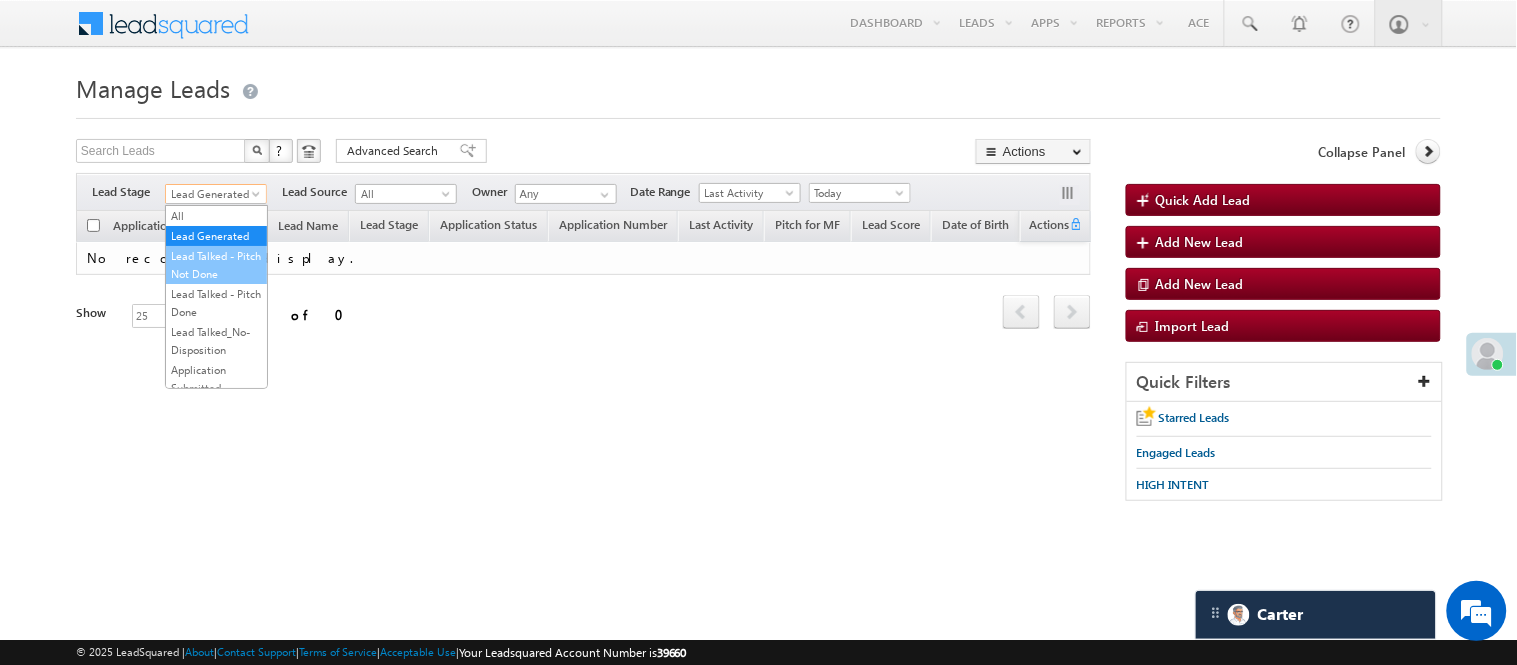 click on "Lead Talked - Pitch Not Done" at bounding box center (216, 265) 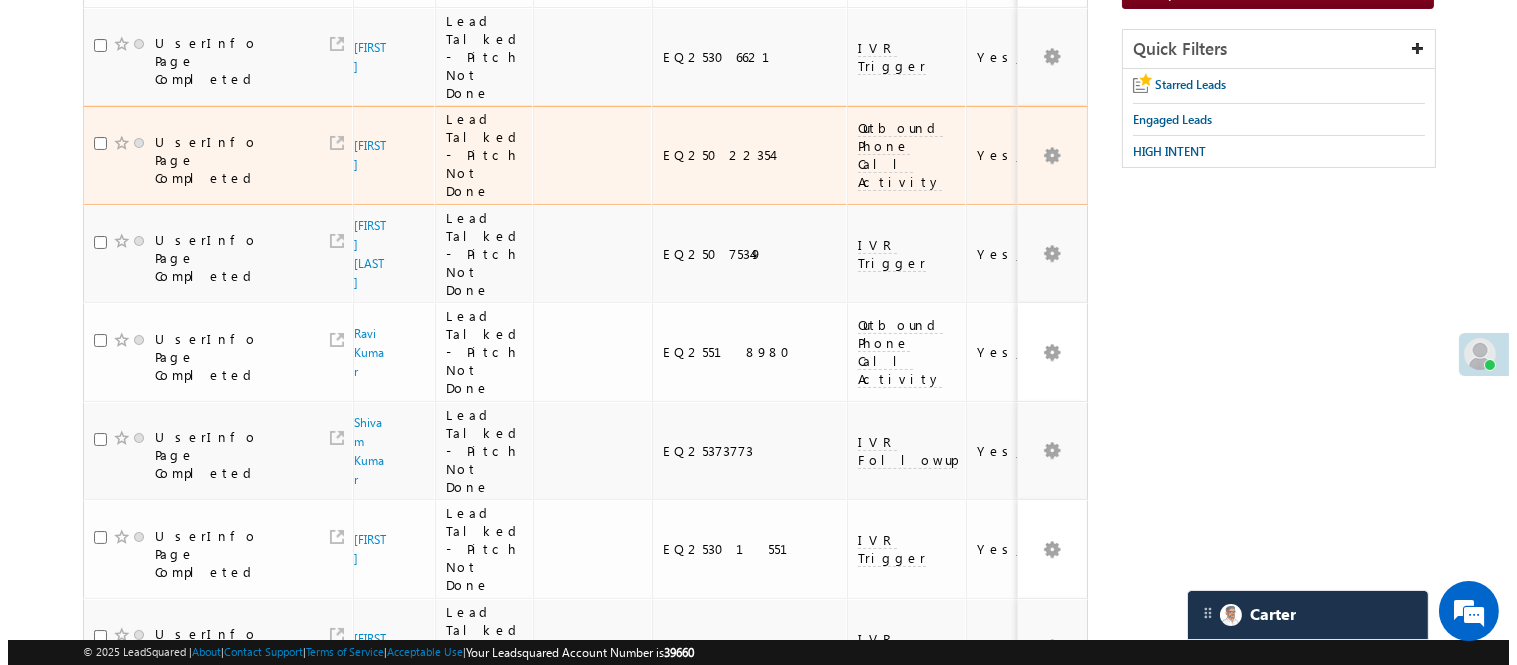 scroll, scrollTop: 0, scrollLeft: 0, axis: both 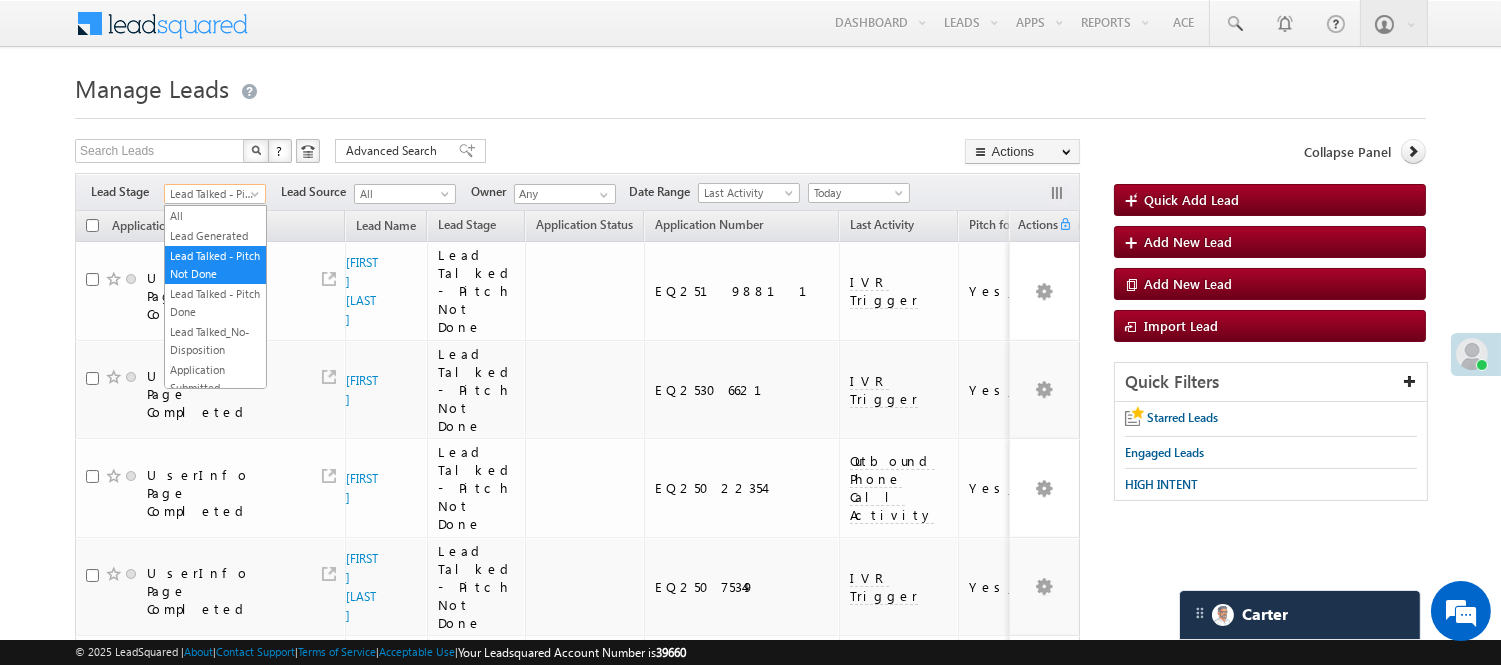 click on "Lead Talked - Pitch Not Done" at bounding box center (212, 194) 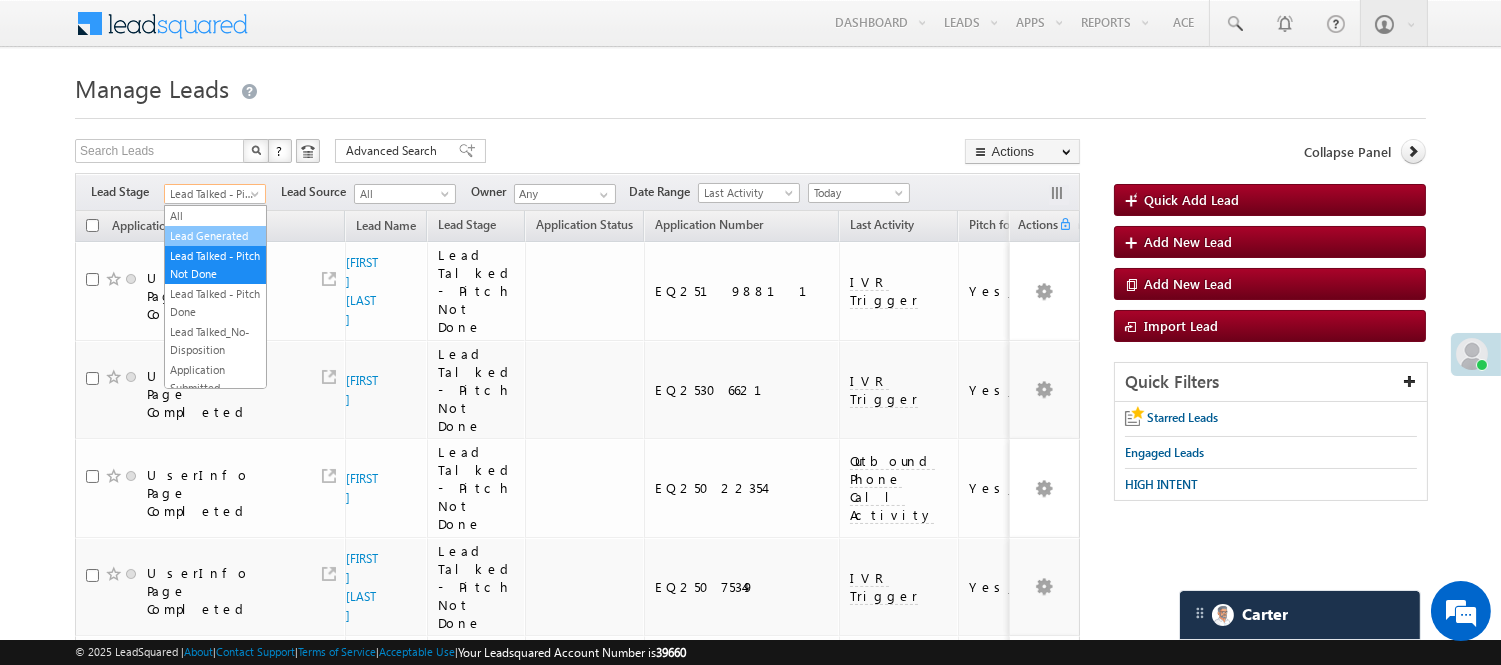 click on "Lead Generated" at bounding box center [215, 236] 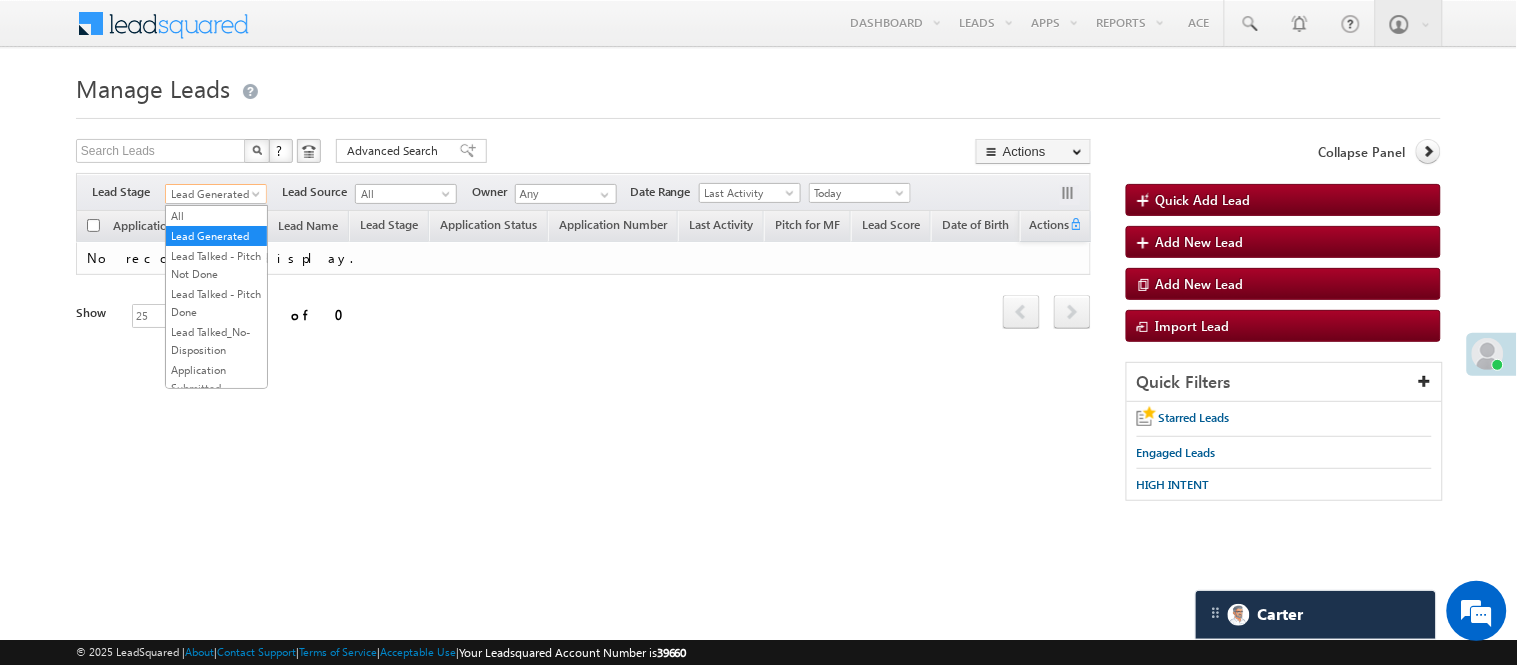click on "Lead Generated" at bounding box center [213, 194] 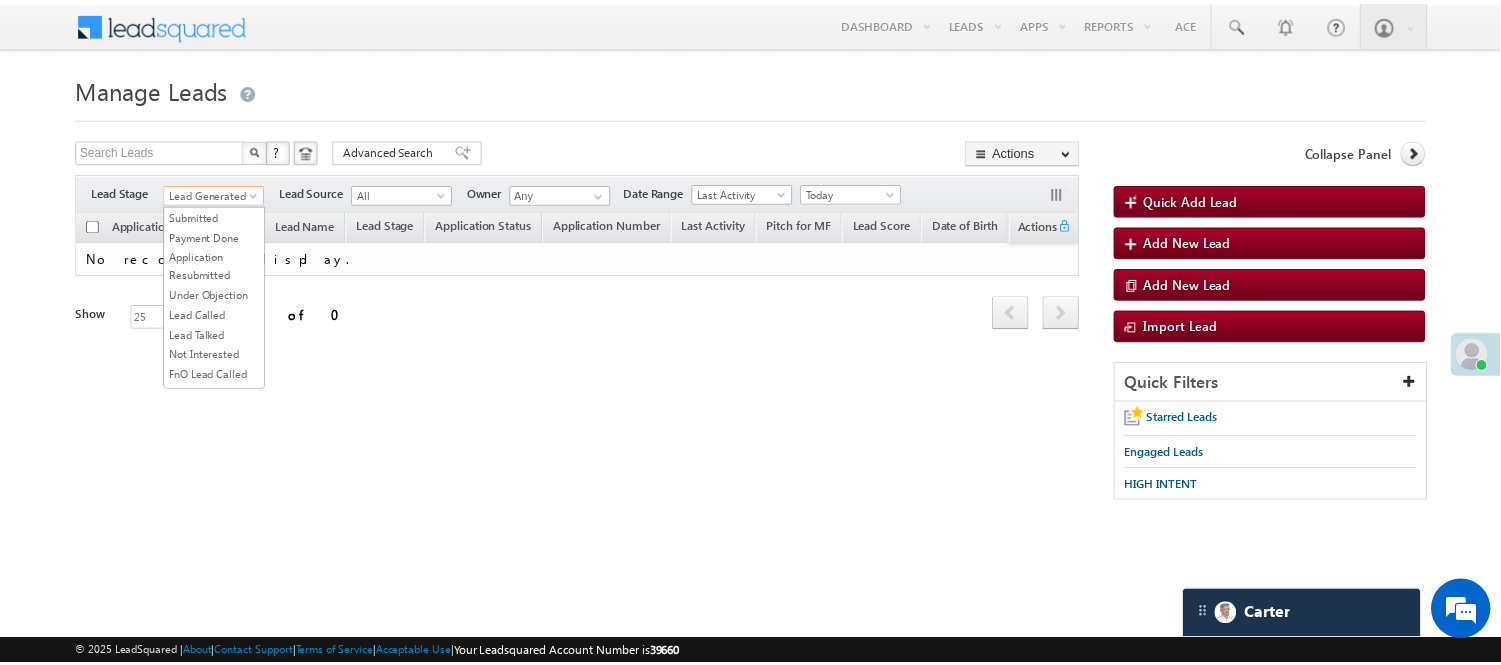 scroll, scrollTop: 163, scrollLeft: 0, axis: vertical 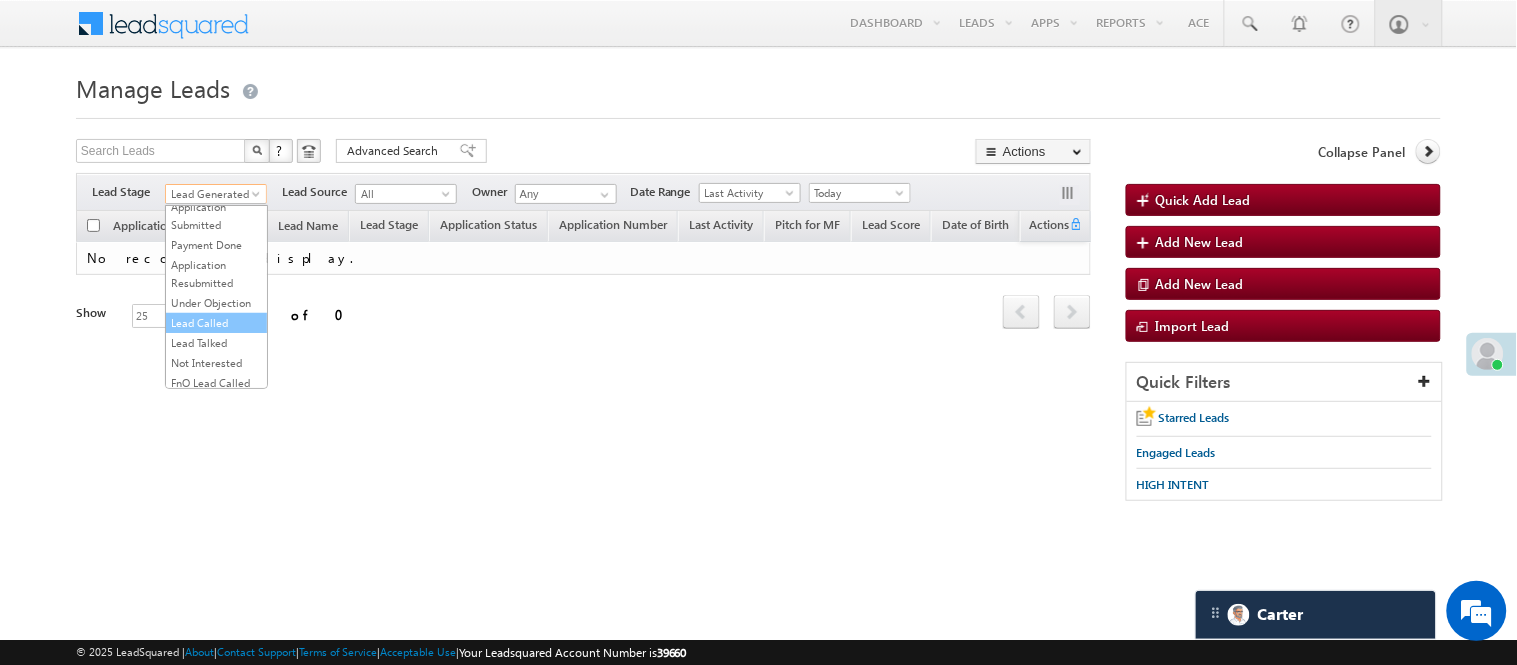 click on "Lead Called" at bounding box center (216, 323) 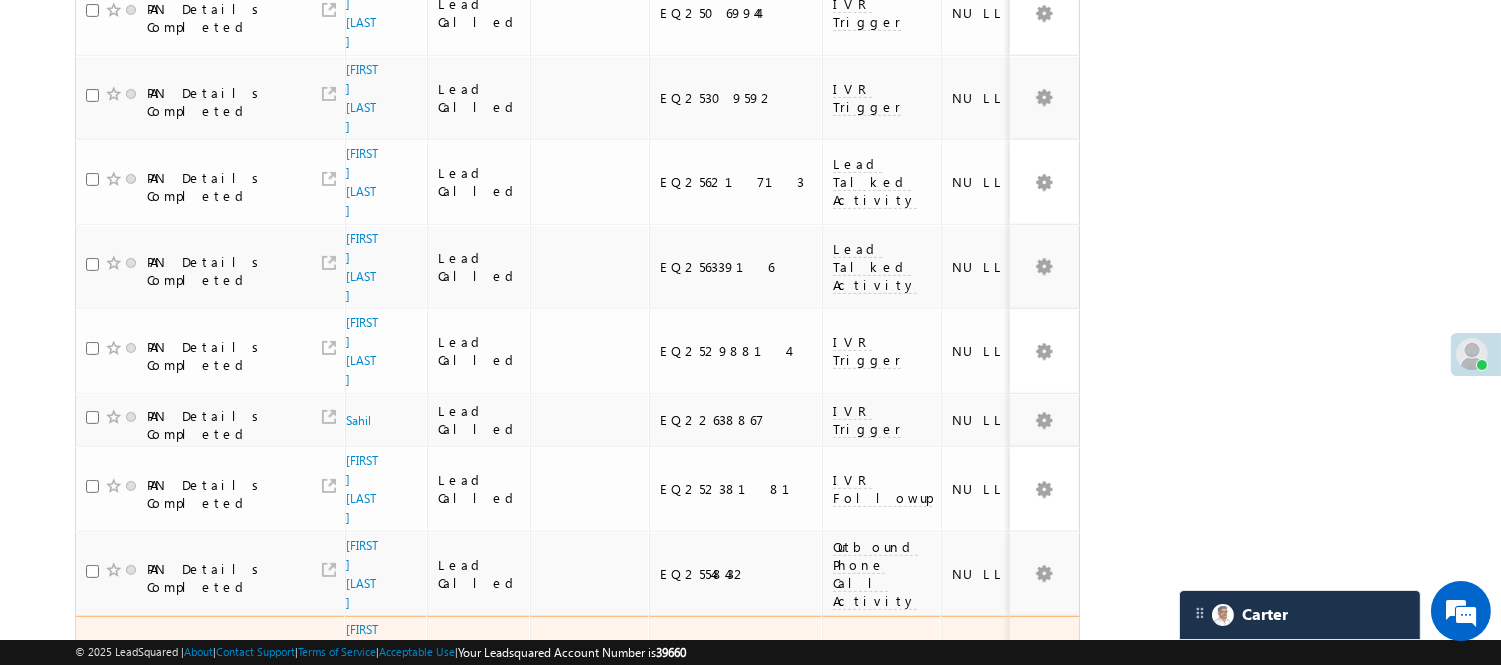 scroll, scrollTop: 1456, scrollLeft: 0, axis: vertical 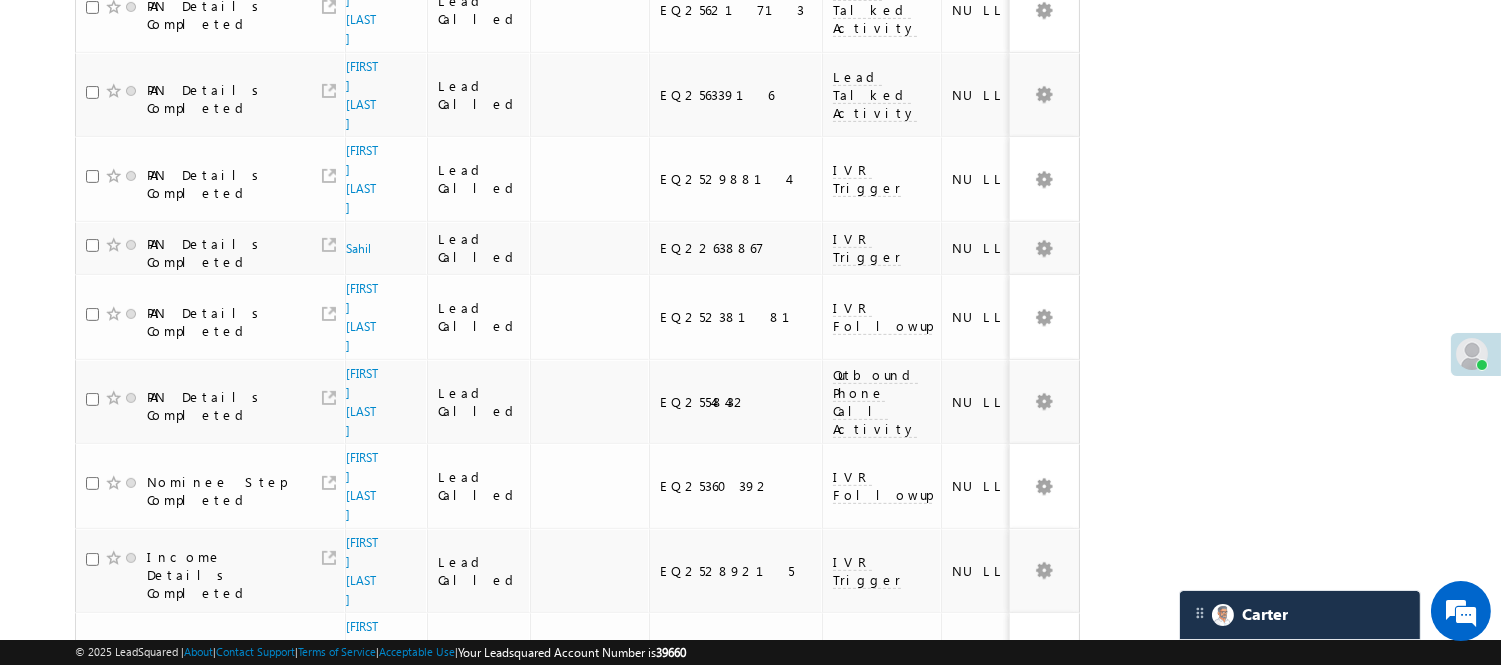 click on "2" at bounding box center [978, 874] 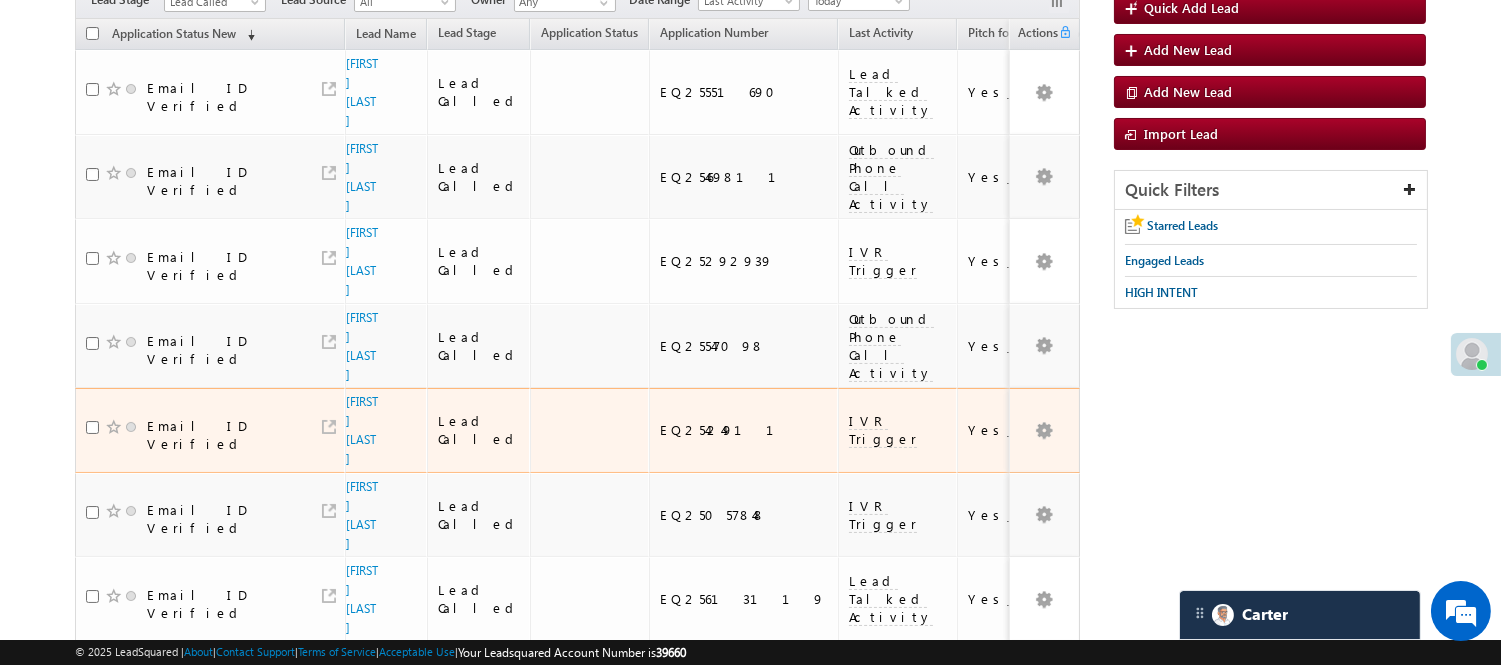 scroll, scrollTop: 0, scrollLeft: 0, axis: both 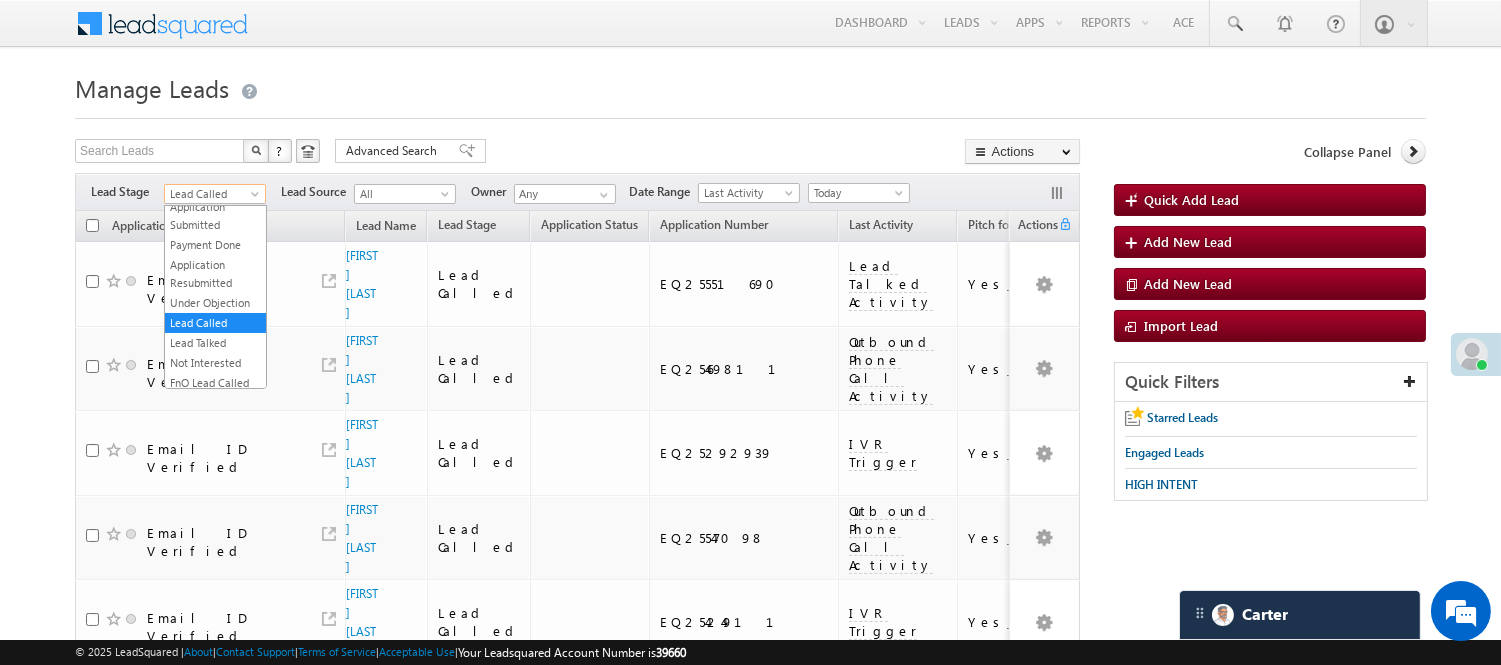 click on "Lead Called" at bounding box center [212, 194] 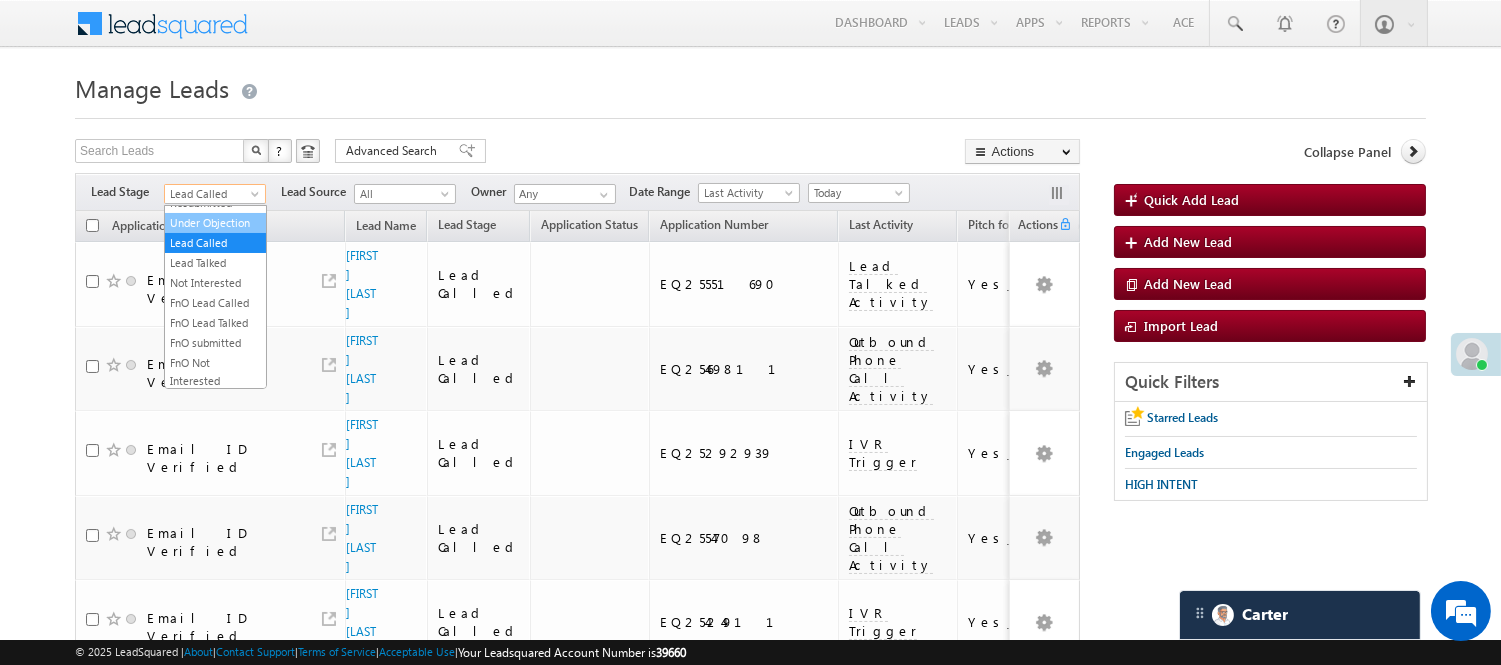scroll, scrollTop: 274, scrollLeft: 0, axis: vertical 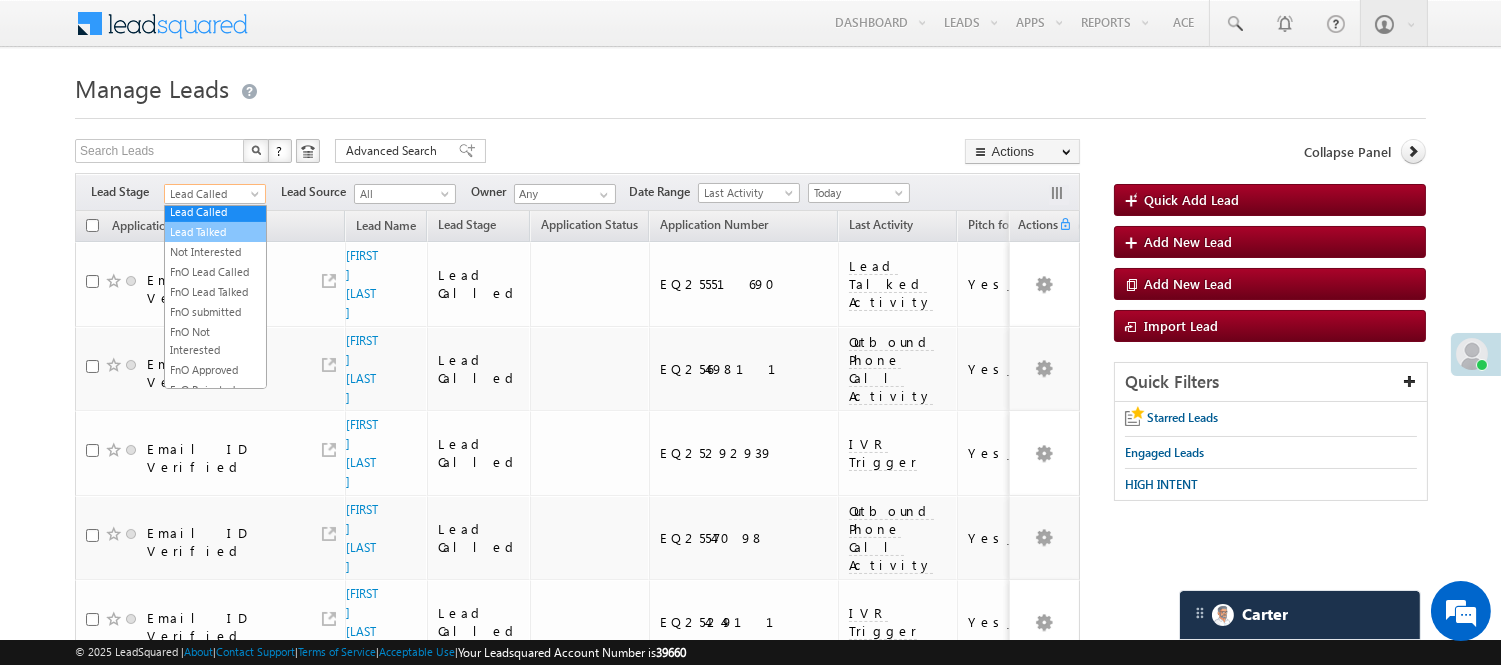 click on "Lead Talked" at bounding box center [215, 232] 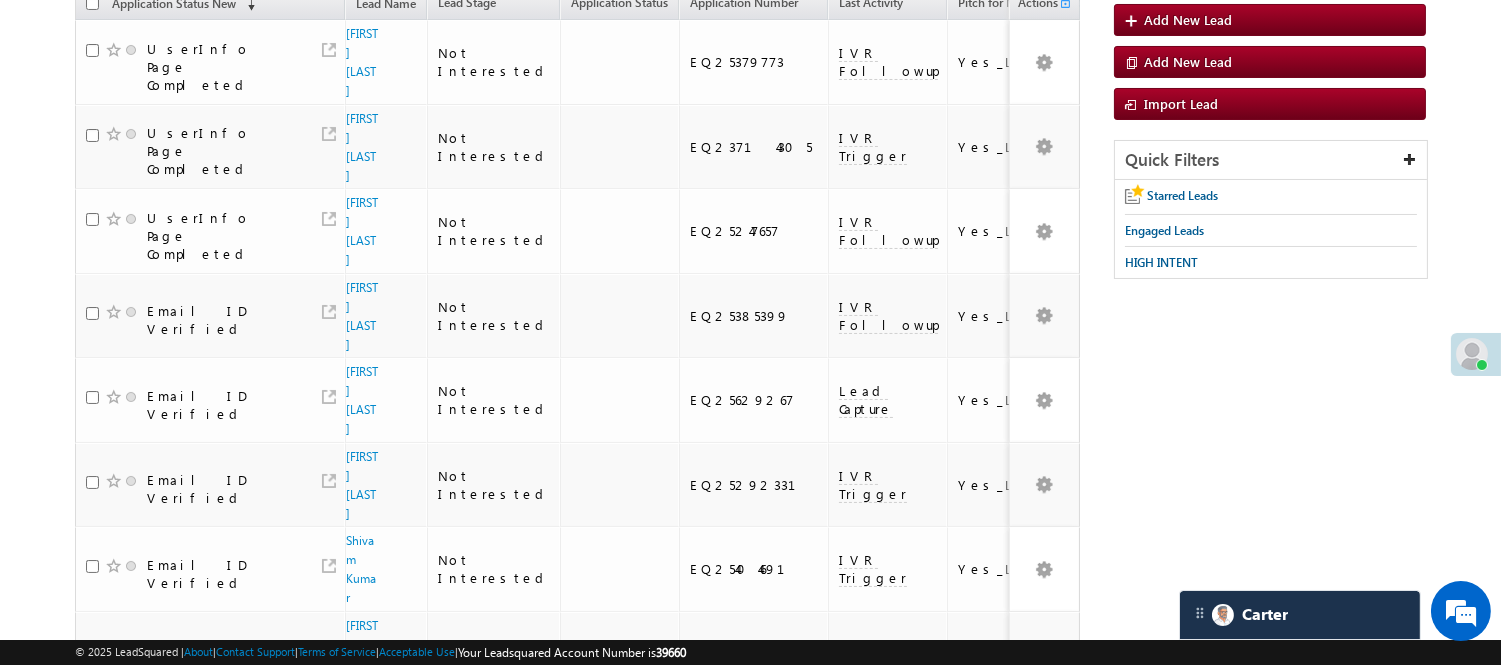 scroll, scrollTop: 111, scrollLeft: 0, axis: vertical 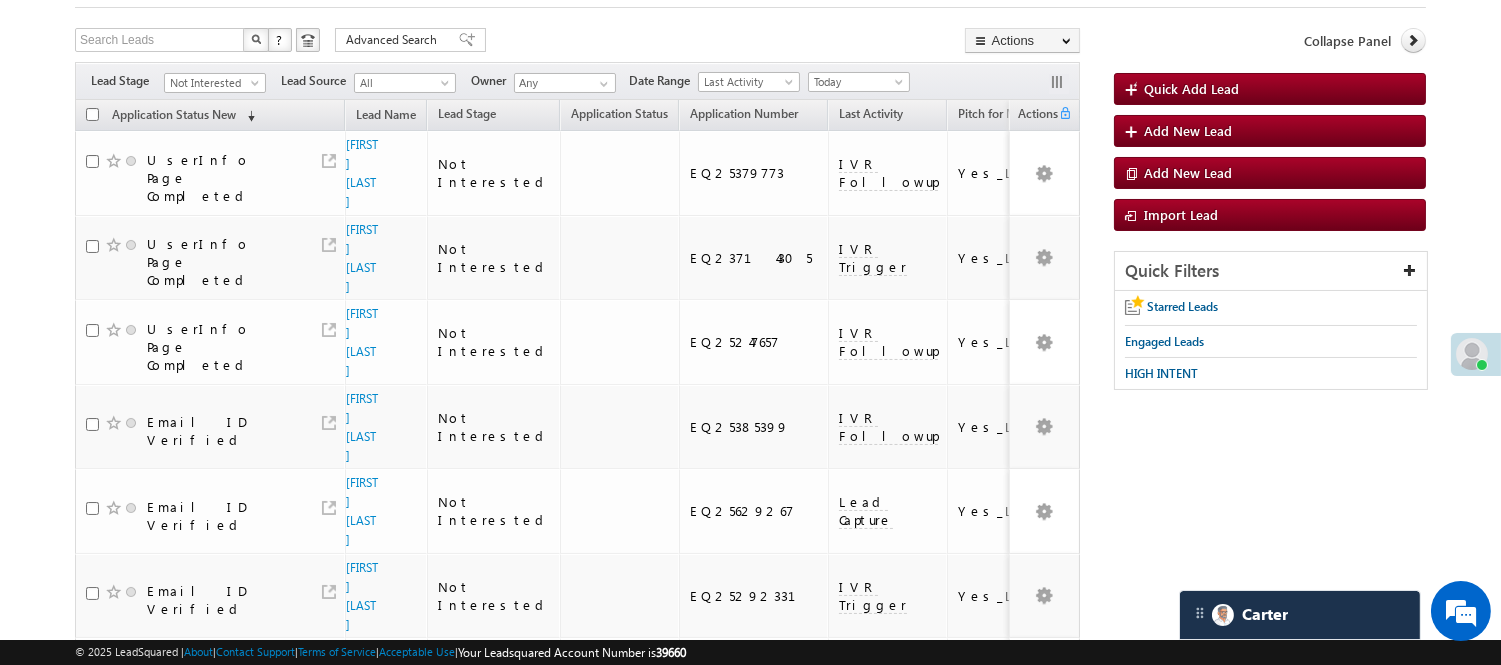 click on "Starred Leads" at bounding box center (1271, 308) 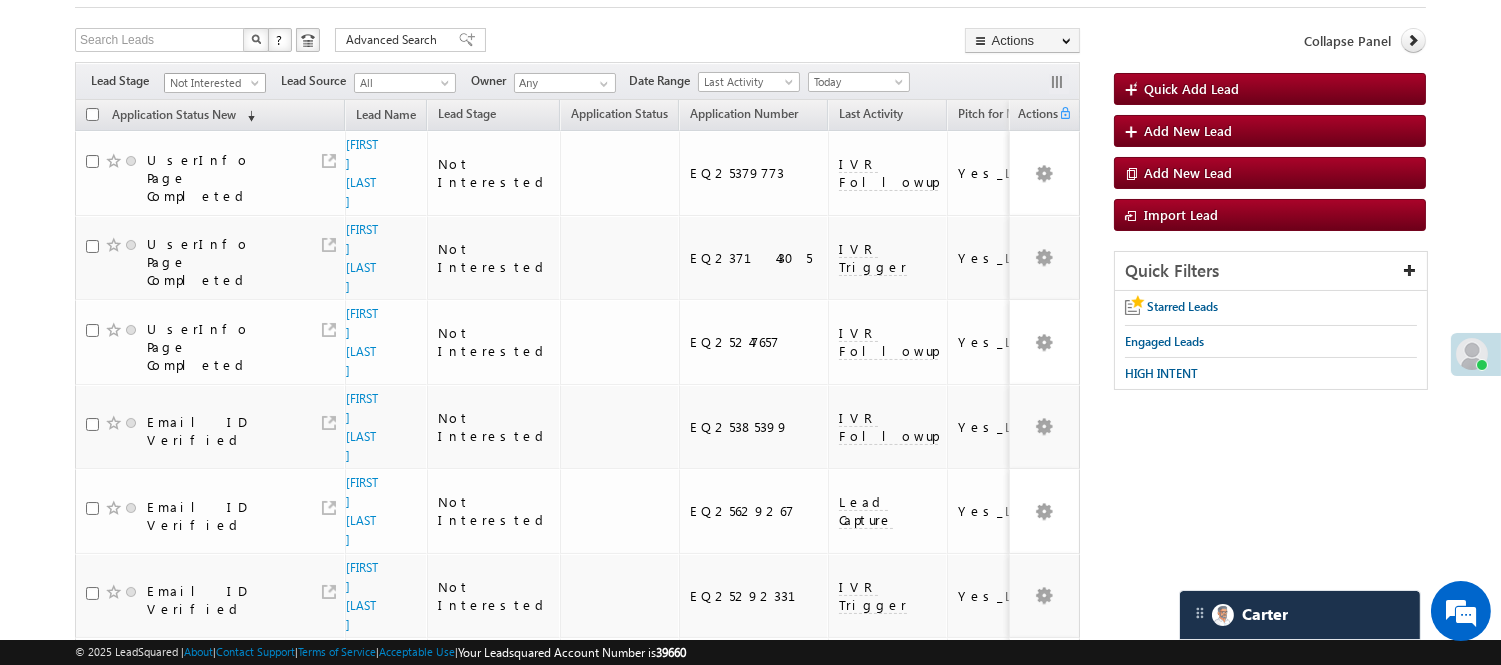 click on "Not Interested" at bounding box center [212, 83] 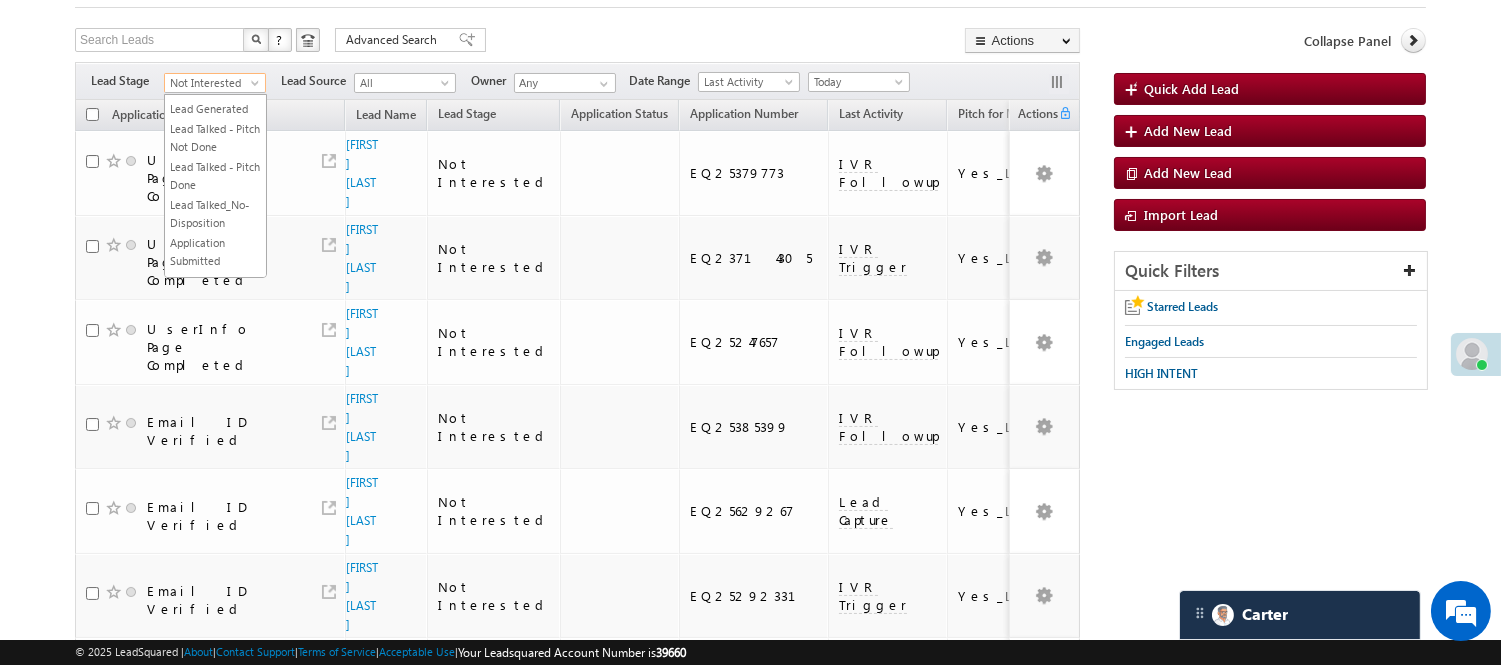 scroll, scrollTop: 0, scrollLeft: 0, axis: both 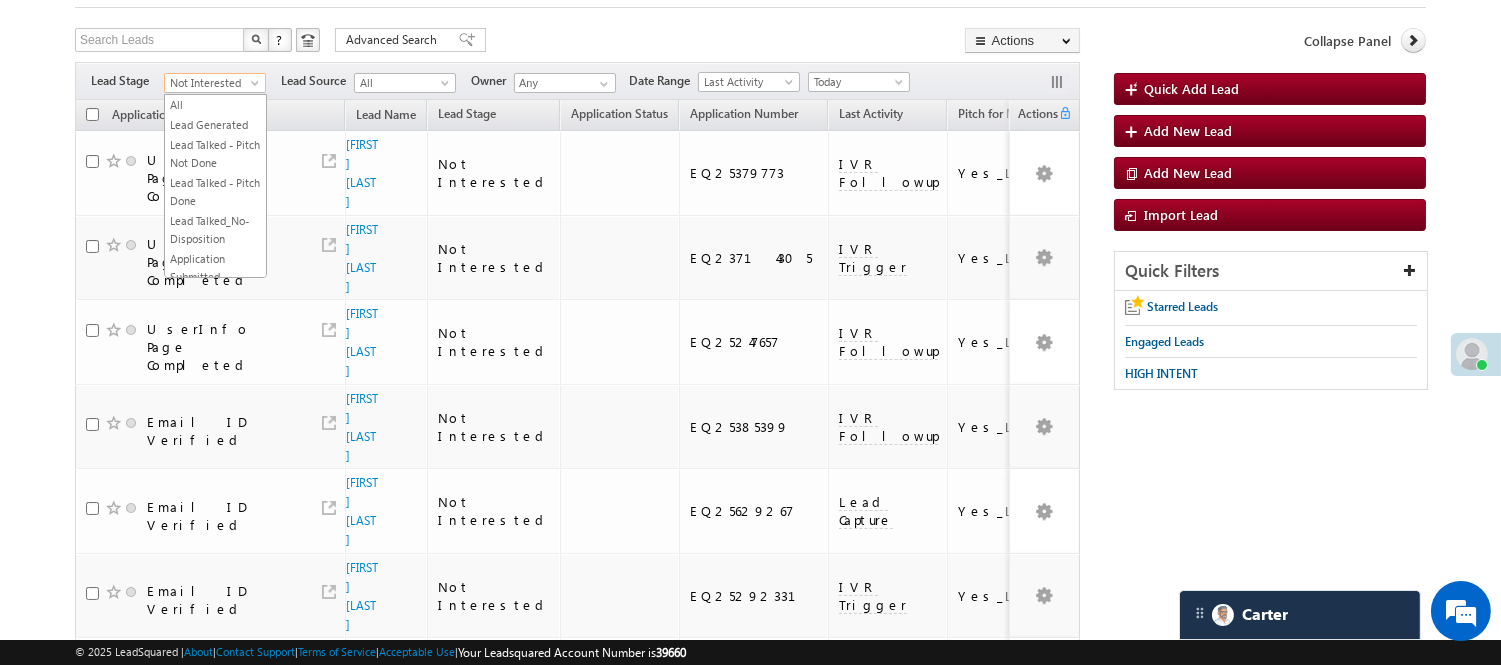 click on "Lead Generated" at bounding box center (215, 125) 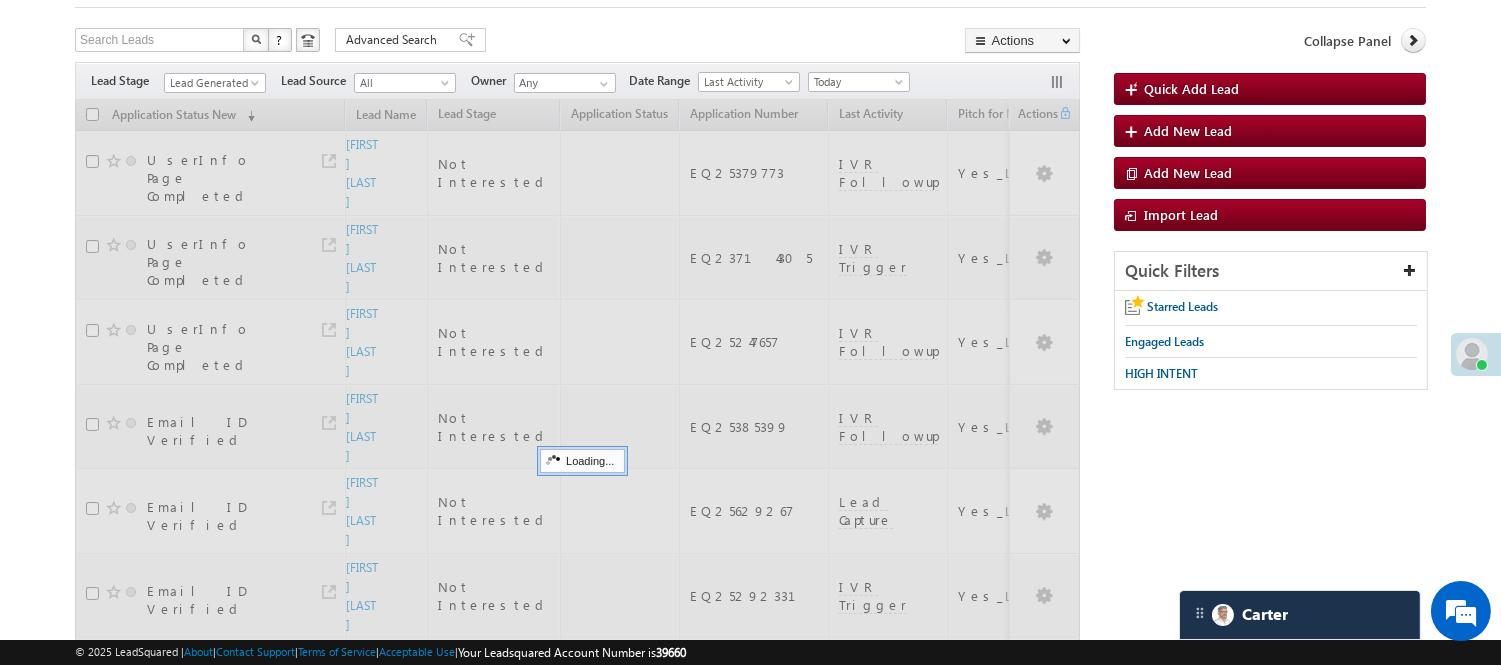 click on "Search Leads X ?   9 results found
Advanced Search
Advanced Search
Advanced search results
Actions Export Leads Reset all Filters
Actions Export Leads Bulk Update Send Email Add to List Add Activity Change Owner Change Stage Delete Merge Leads" at bounding box center [577, 42] 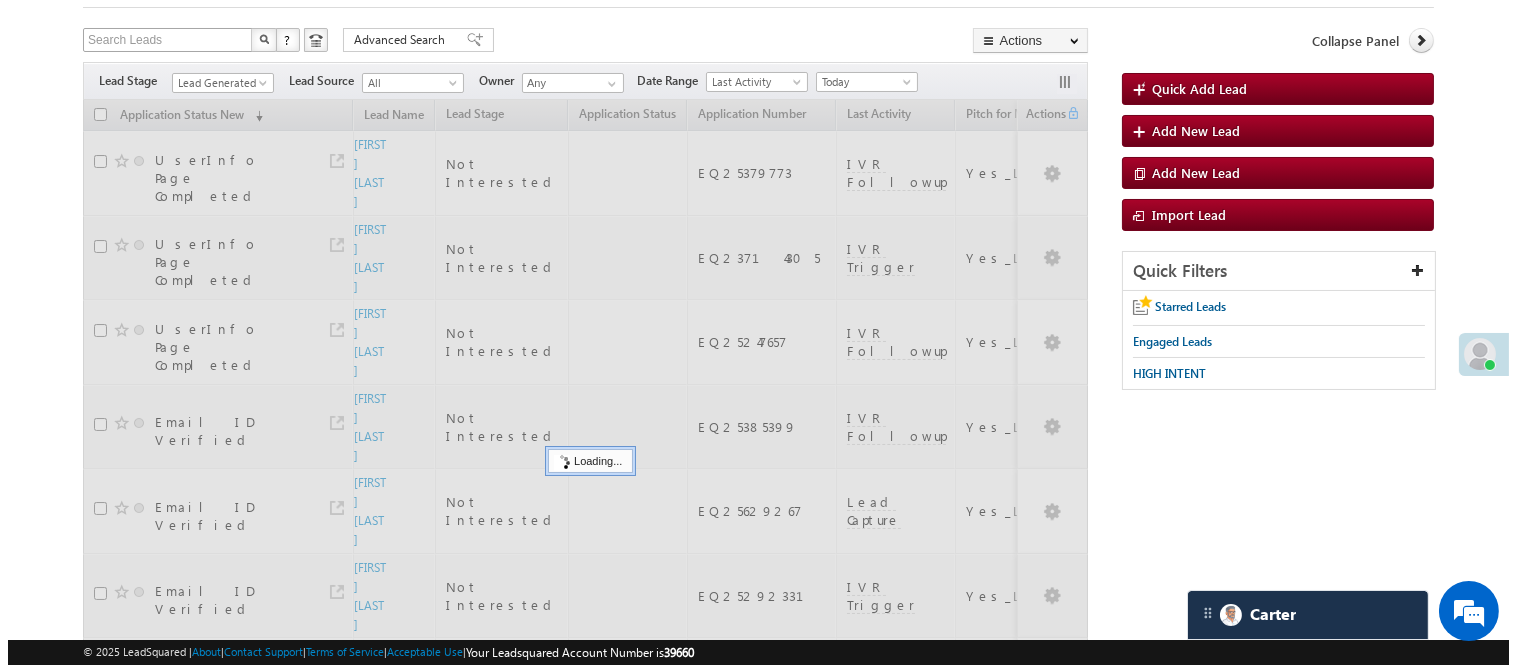 scroll, scrollTop: 0, scrollLeft: 0, axis: both 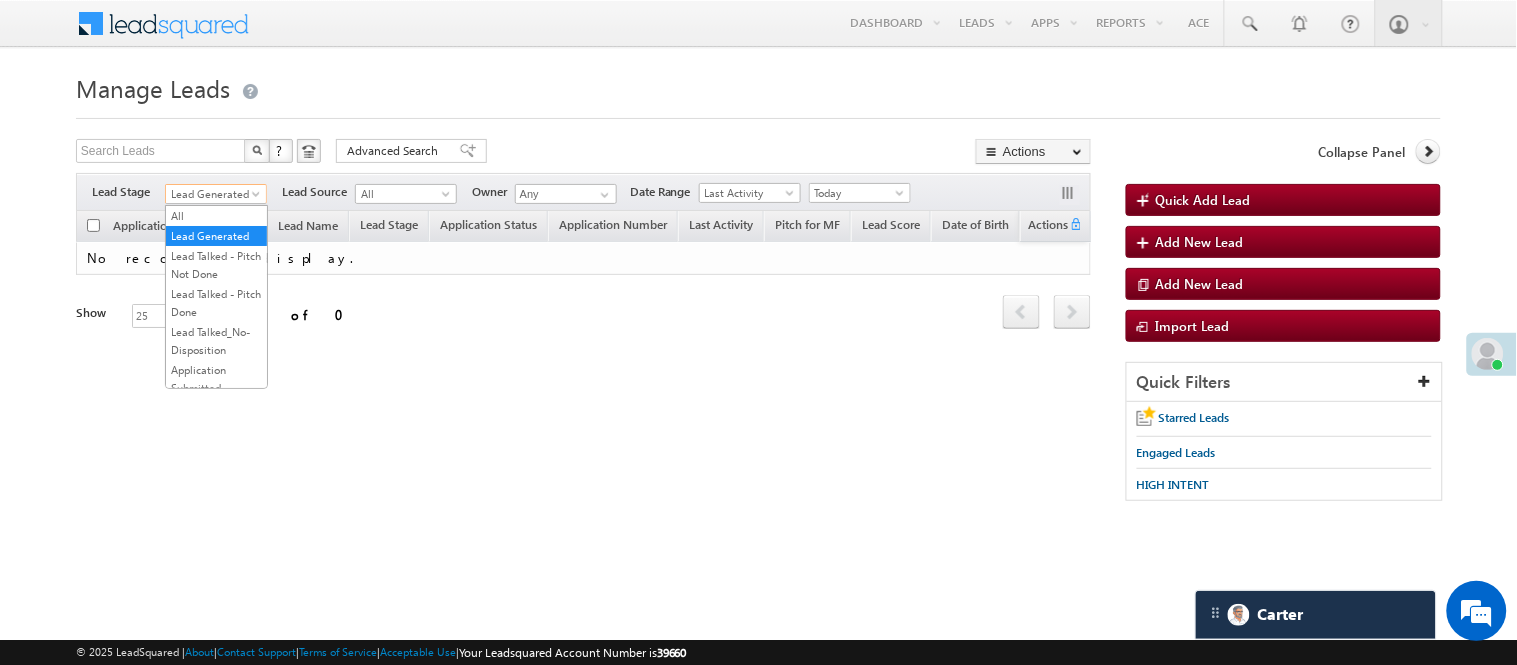 click on "Lead Generated" at bounding box center (213, 194) 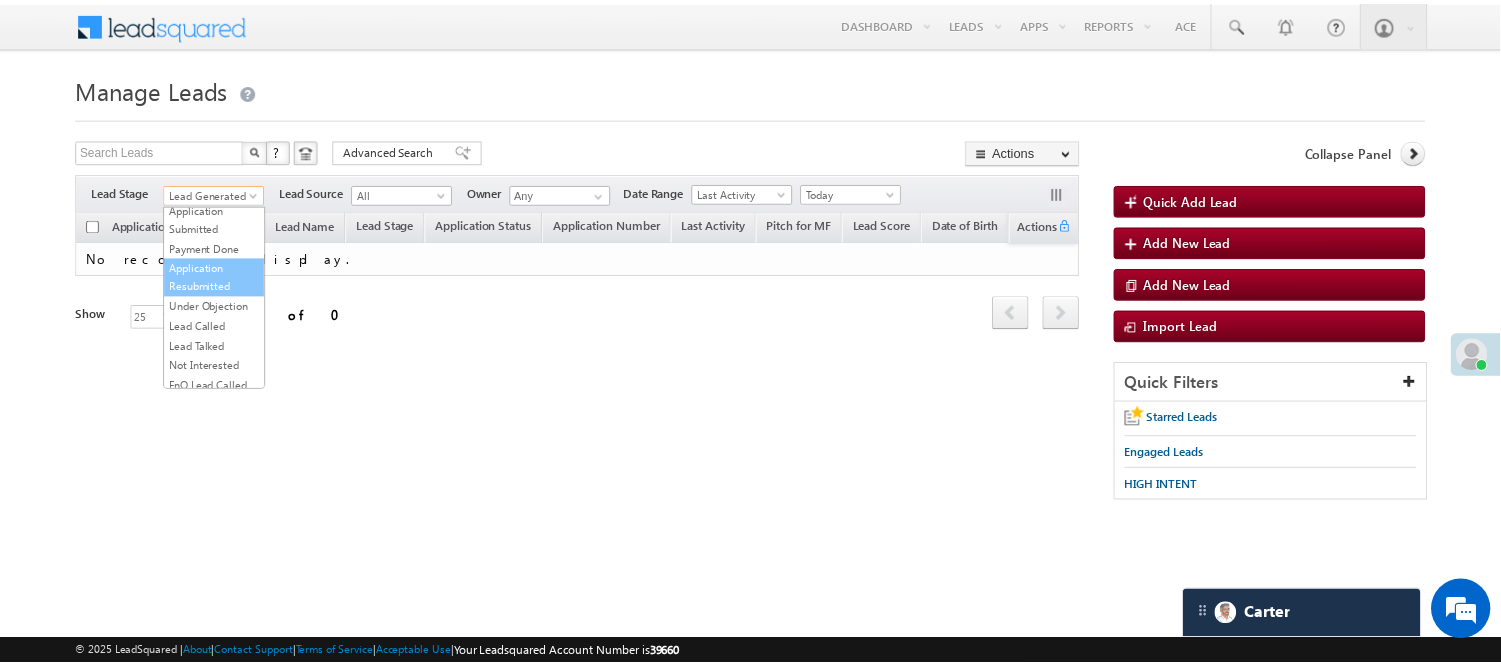 scroll, scrollTop: 222, scrollLeft: 0, axis: vertical 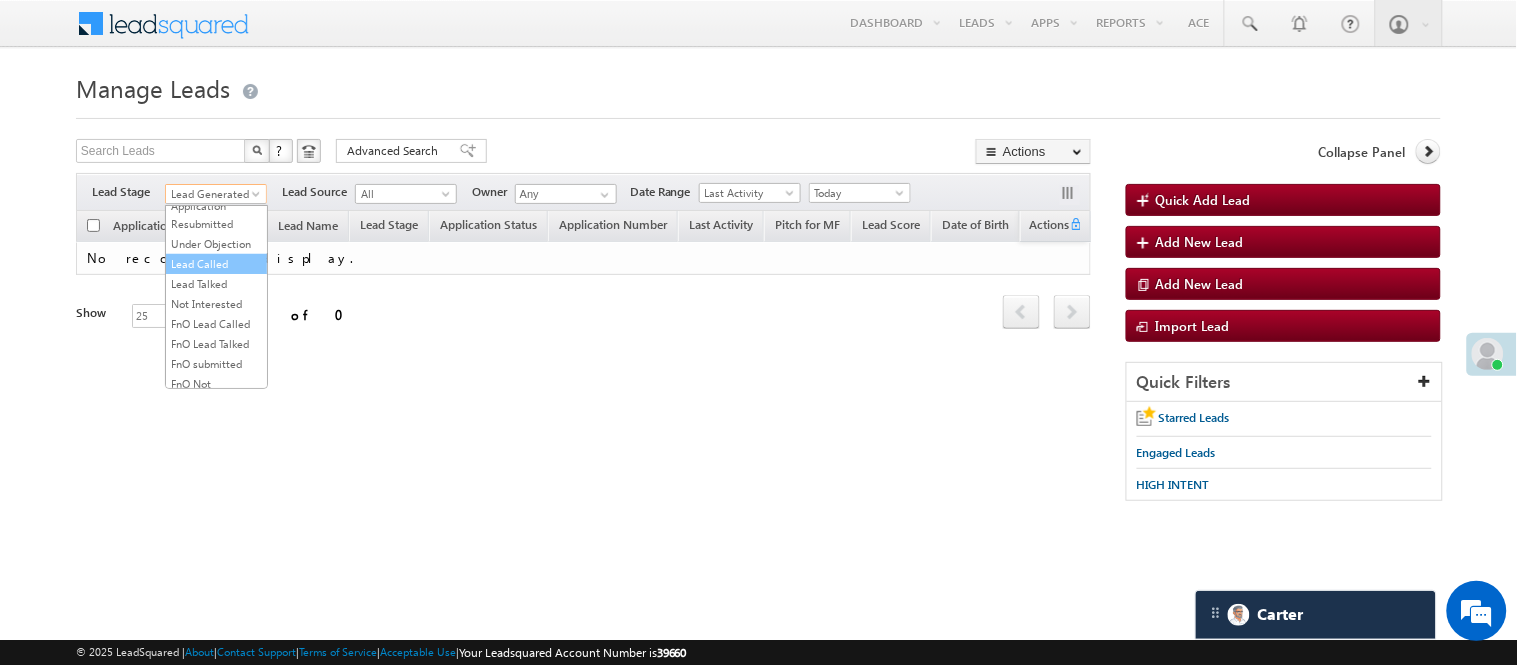 click on "Lead Called" at bounding box center [216, 264] 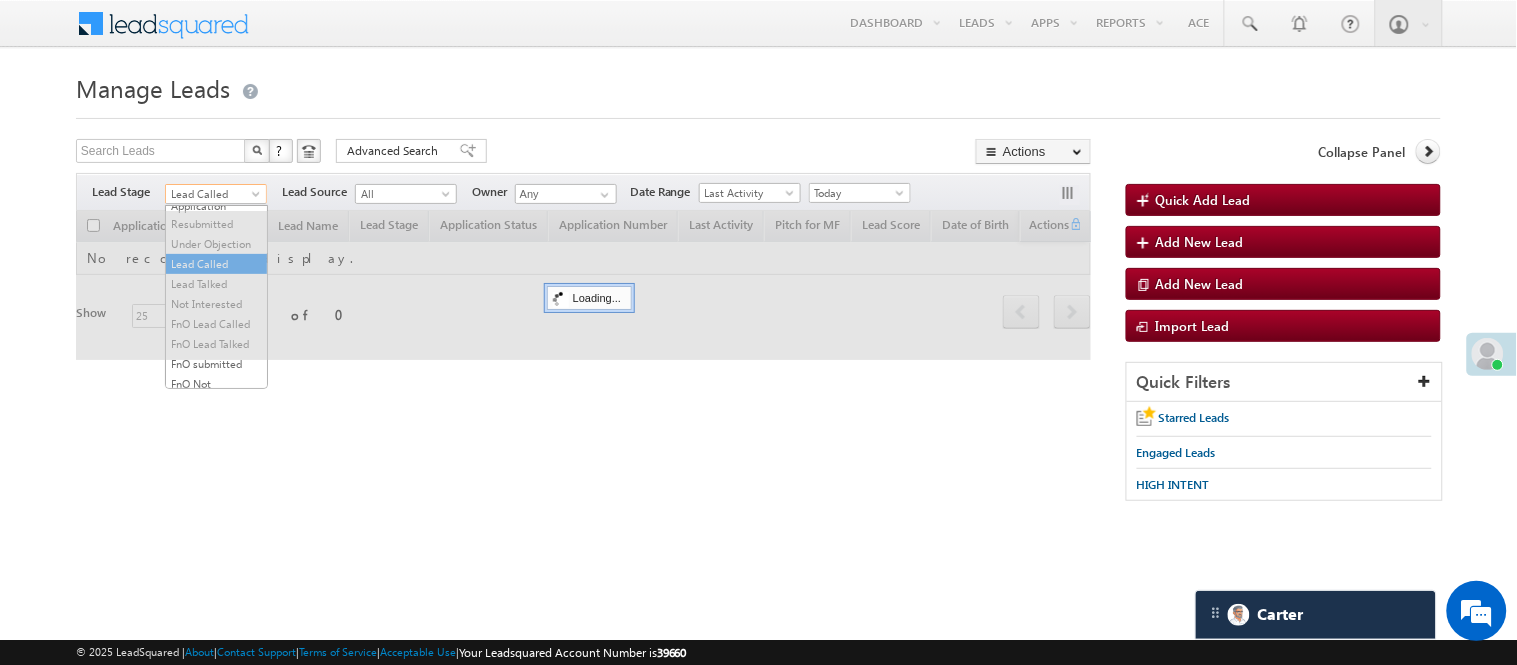 click on "Lead Called" at bounding box center (213, 194) 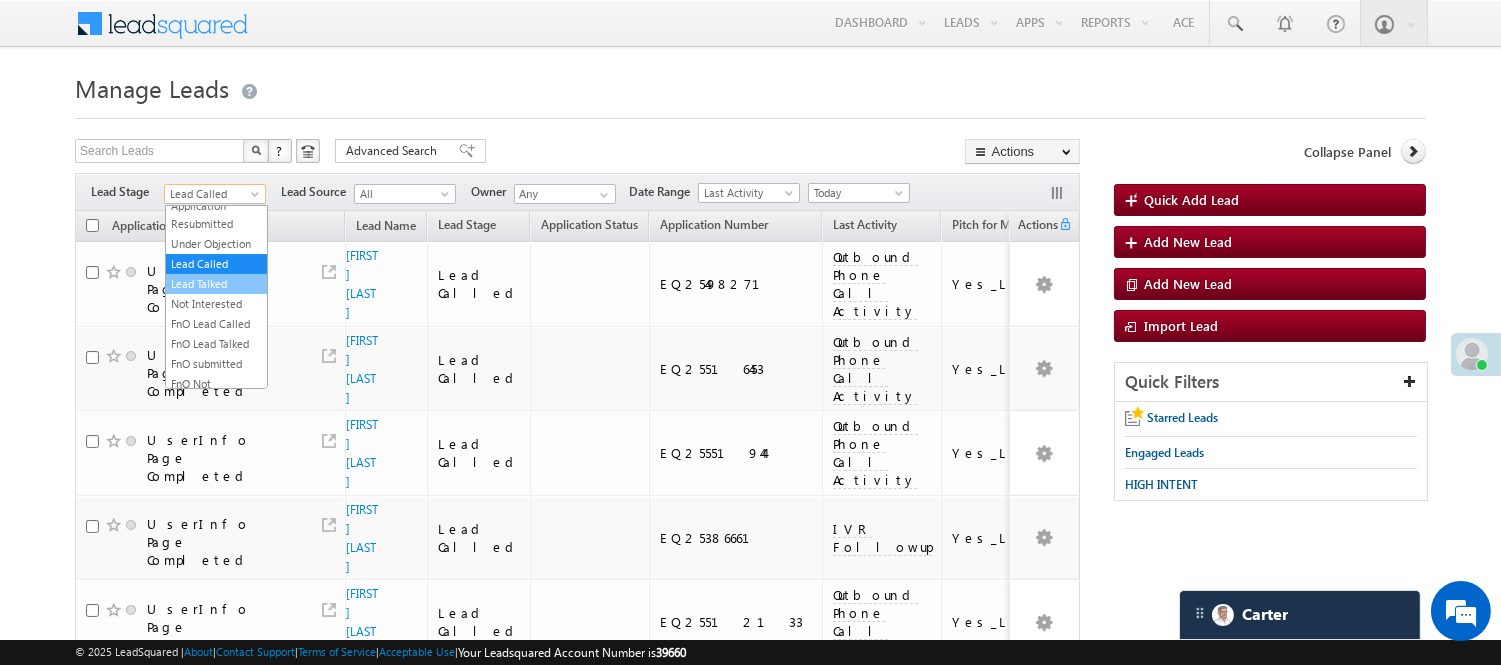 click on "Lead Talked" at bounding box center (216, 284) 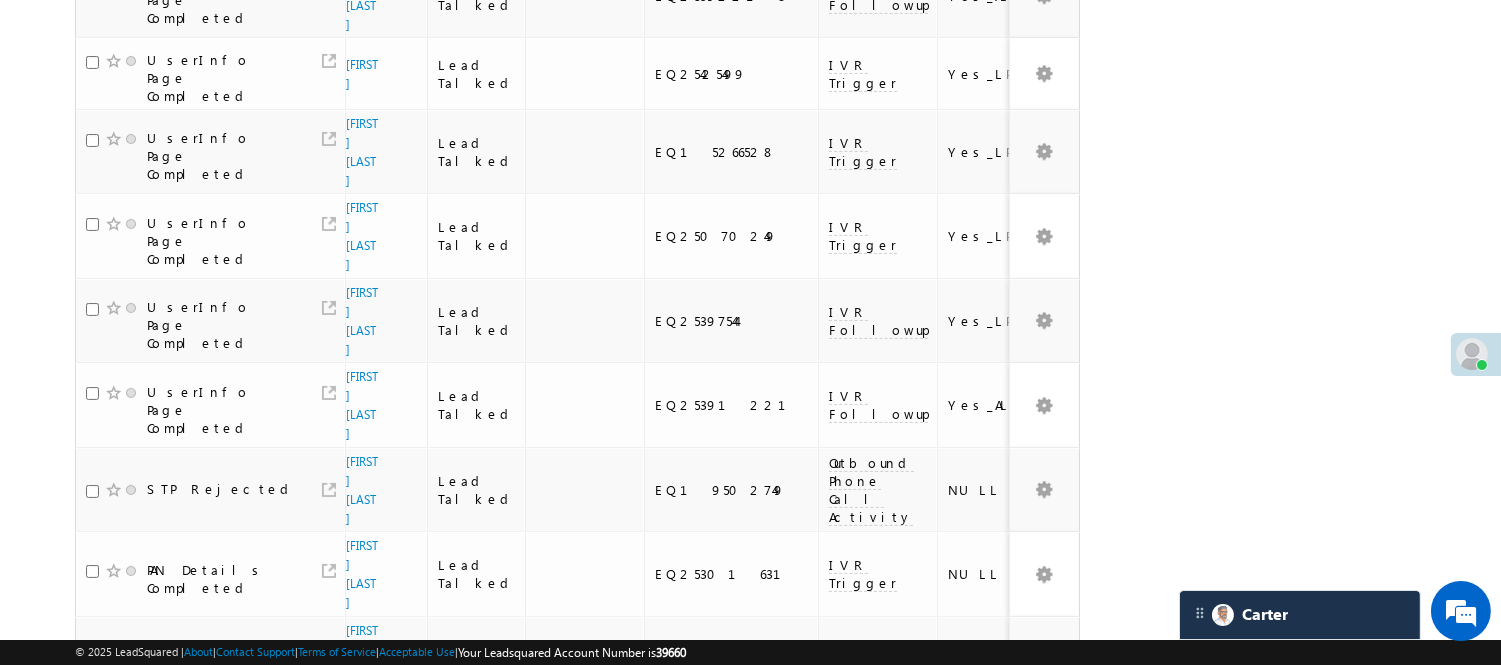 scroll, scrollTop: 666, scrollLeft: 0, axis: vertical 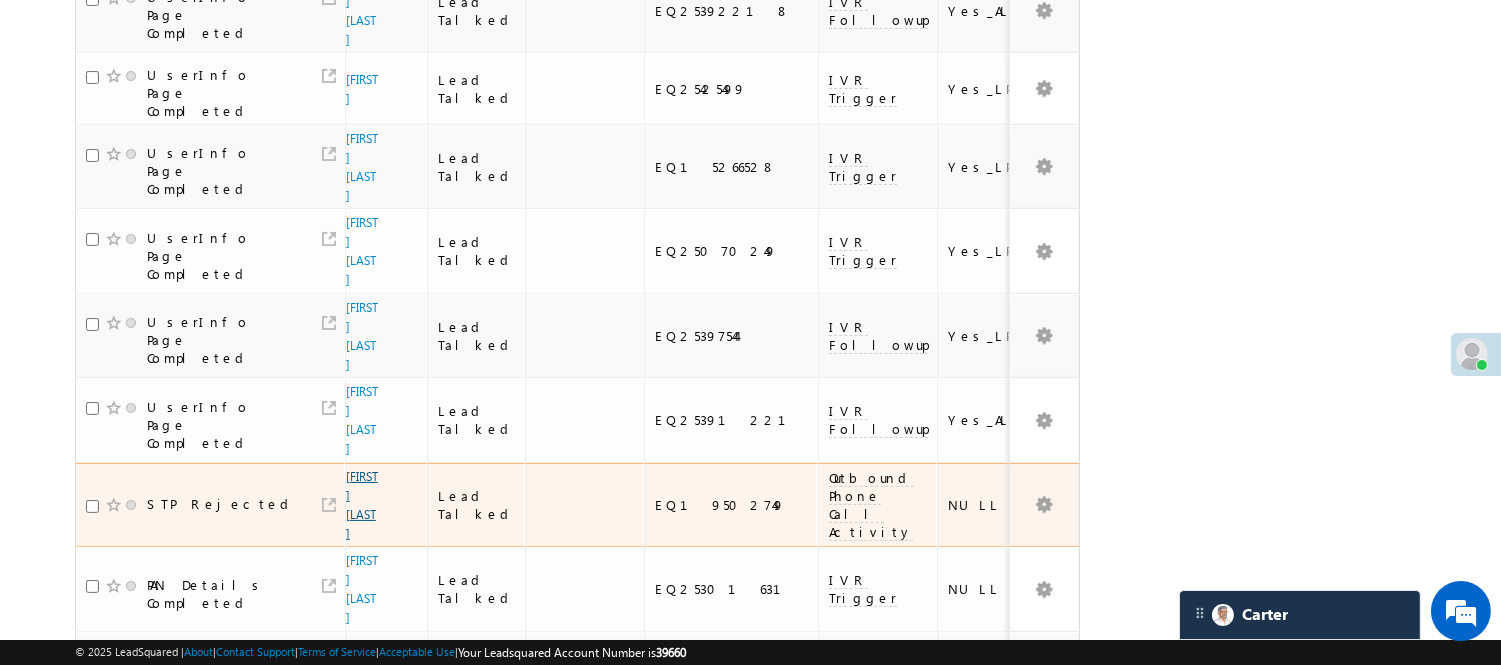 click on "Kunal Patil" at bounding box center [362, 505] 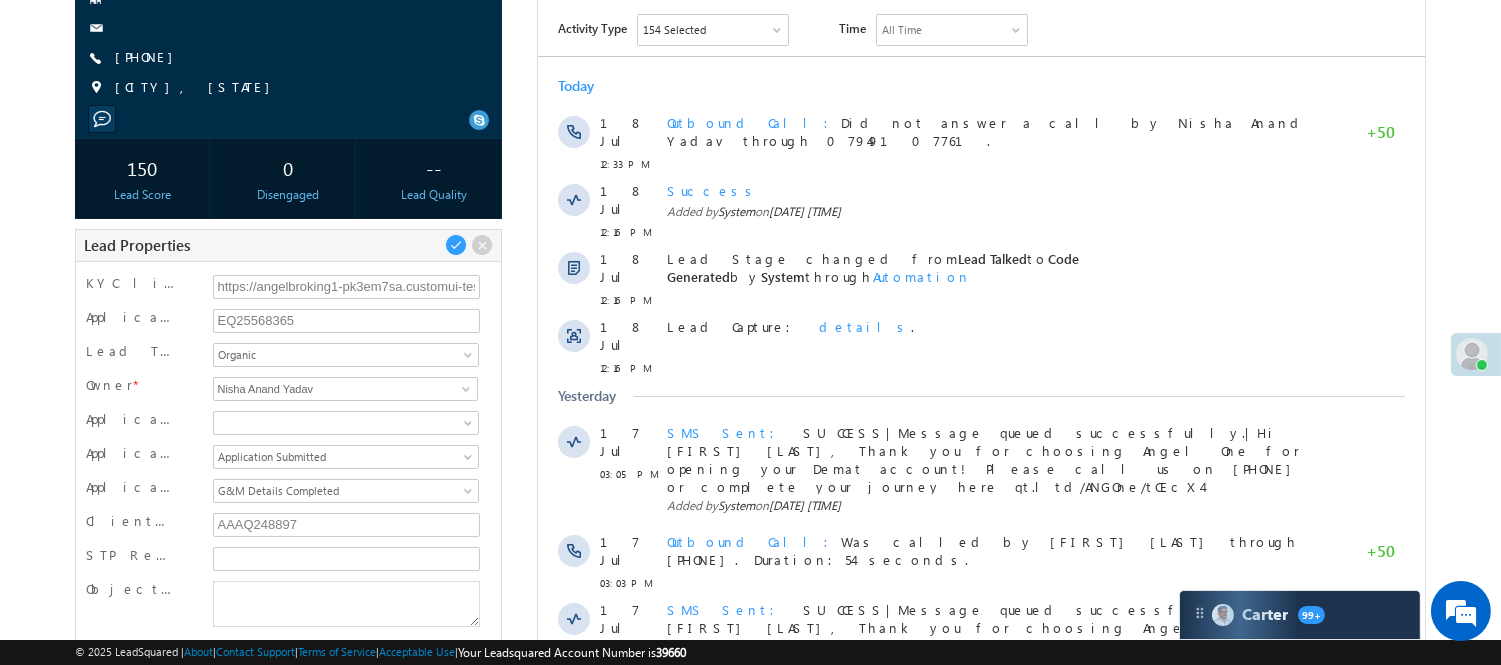 scroll, scrollTop: 0, scrollLeft: 0, axis: both 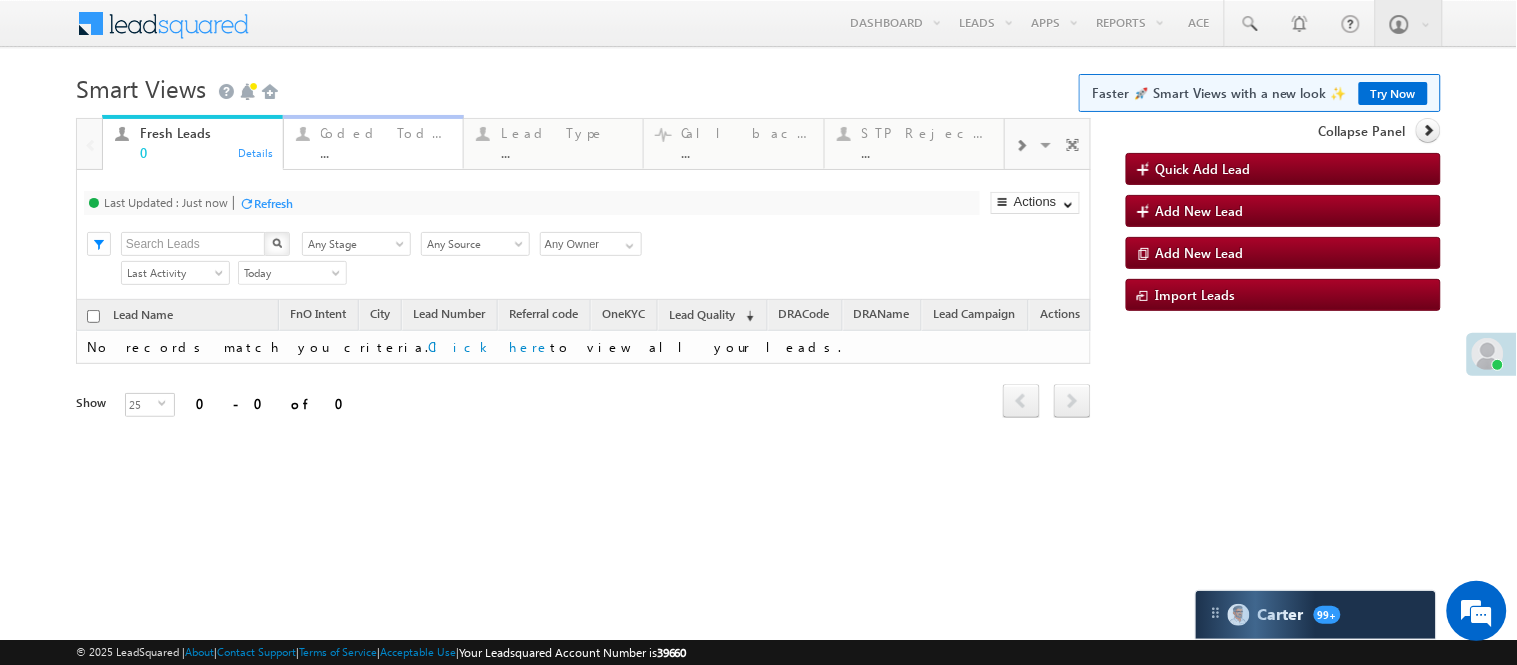 click on "..." at bounding box center [386, 152] 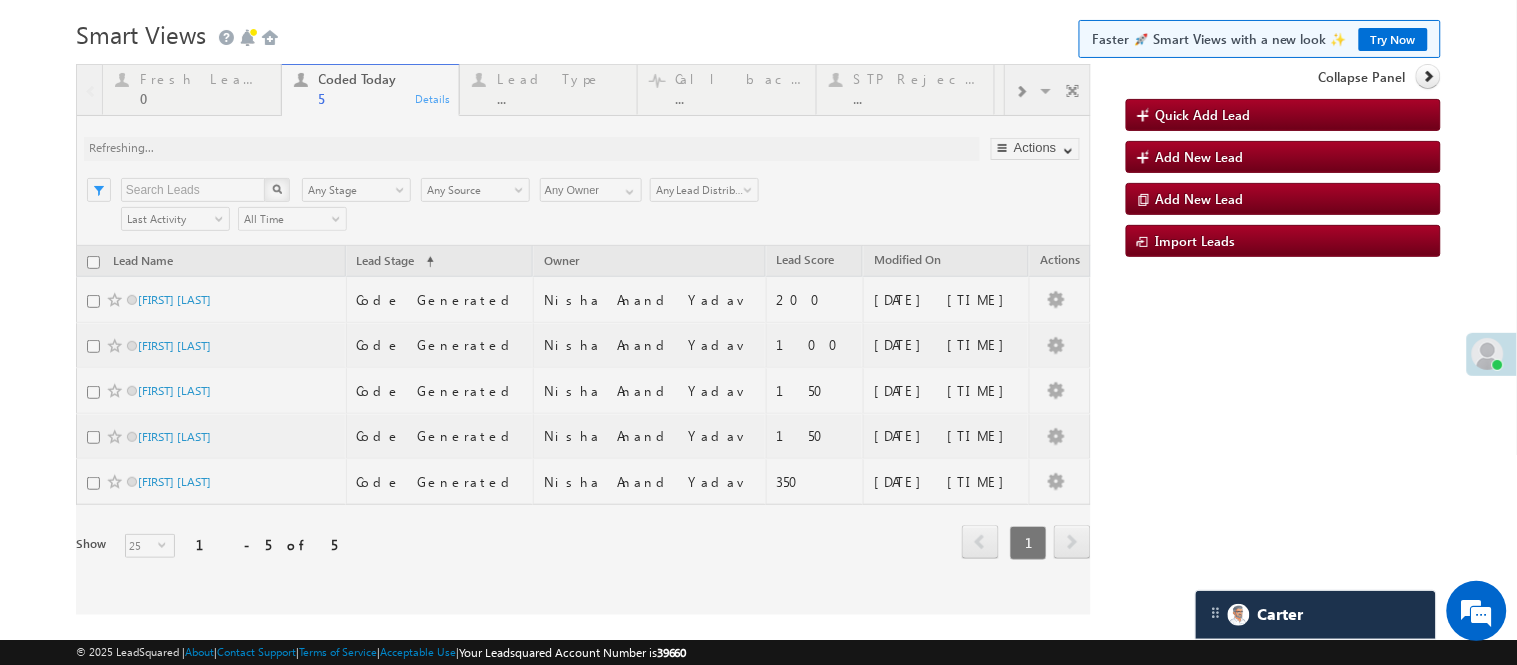 scroll, scrollTop: 105, scrollLeft: 0, axis: vertical 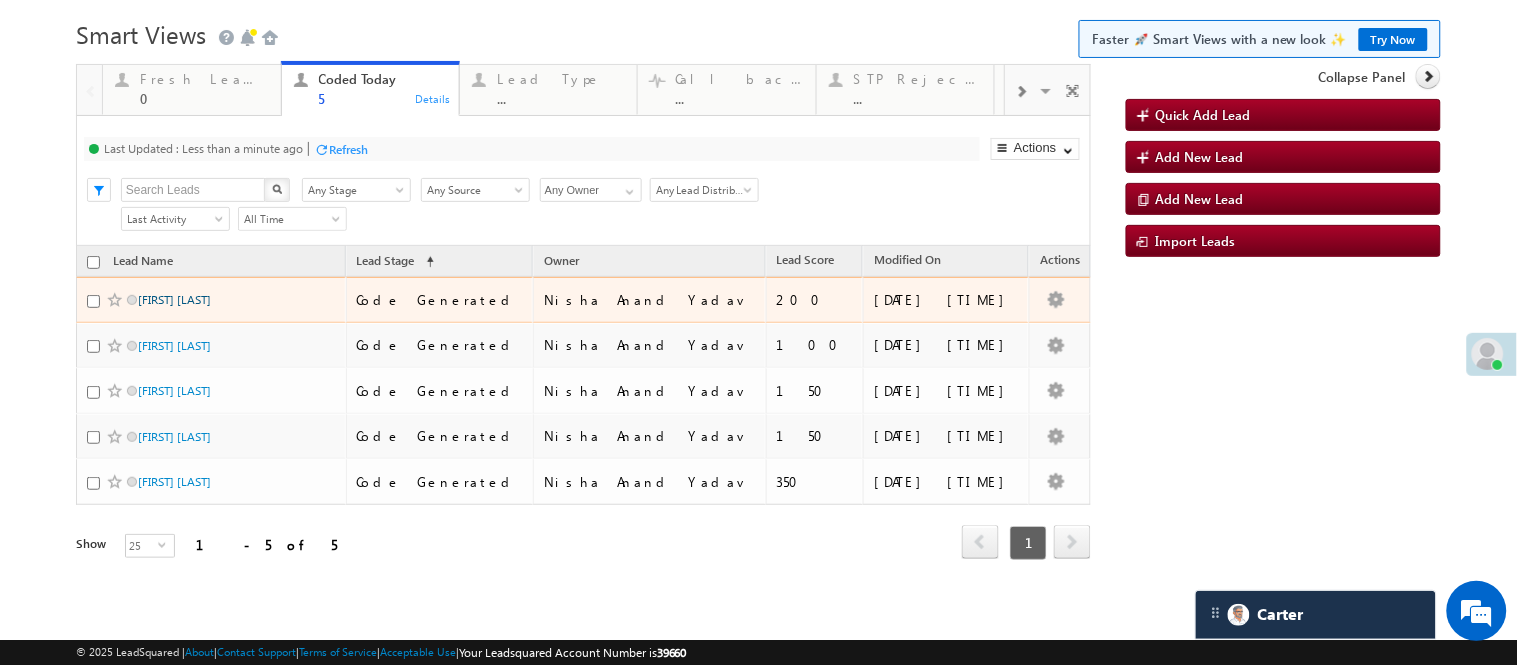 click on "Tulsi Nayka" at bounding box center [174, 299] 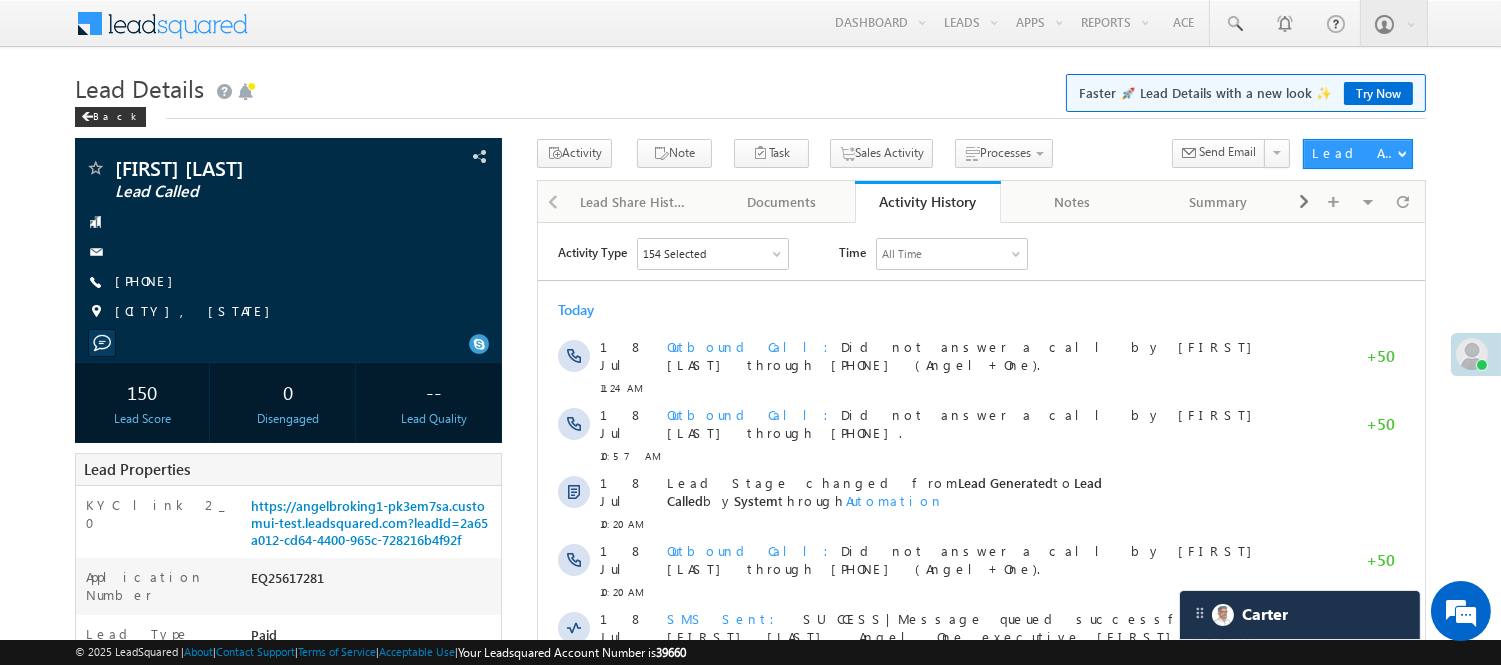 scroll, scrollTop: 0, scrollLeft: 0, axis: both 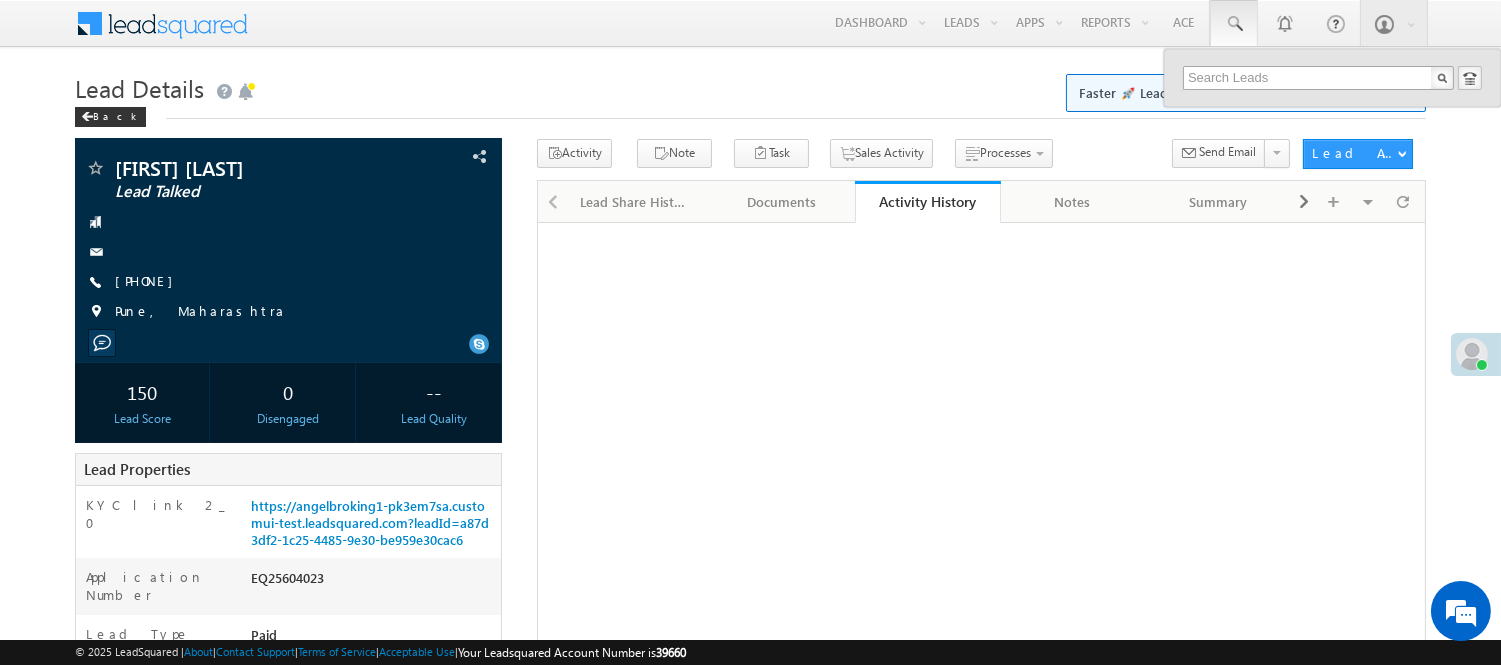 click at bounding box center [1318, 78] 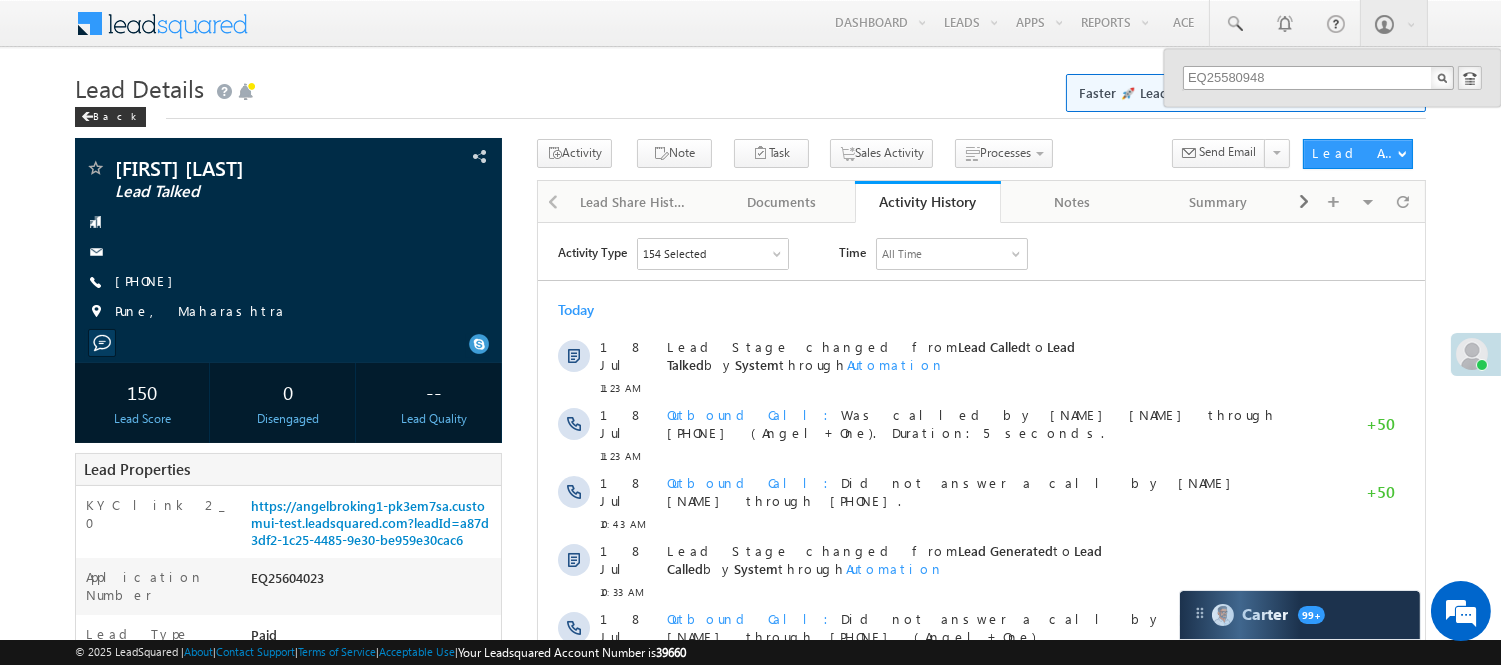 scroll, scrollTop: 0, scrollLeft: 0, axis: both 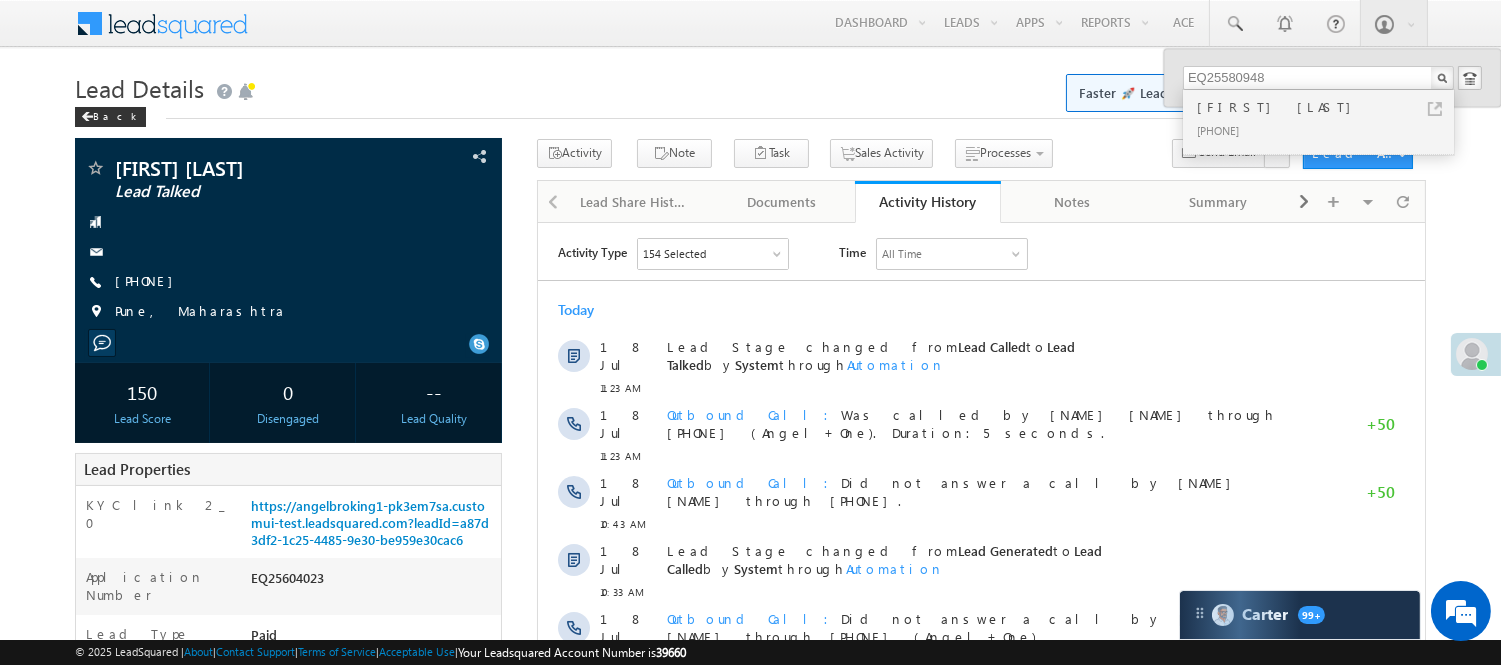 type on "EQ25580948" 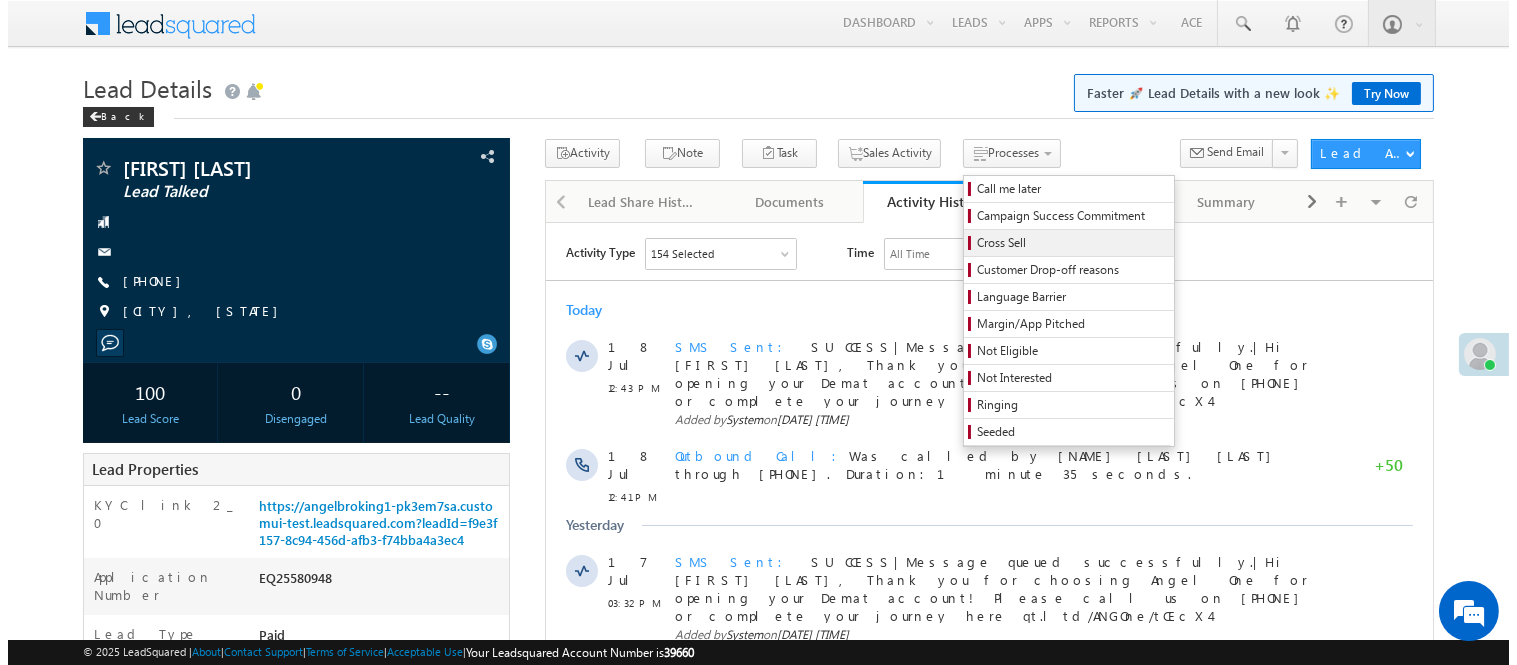 scroll, scrollTop: 0, scrollLeft: 0, axis: both 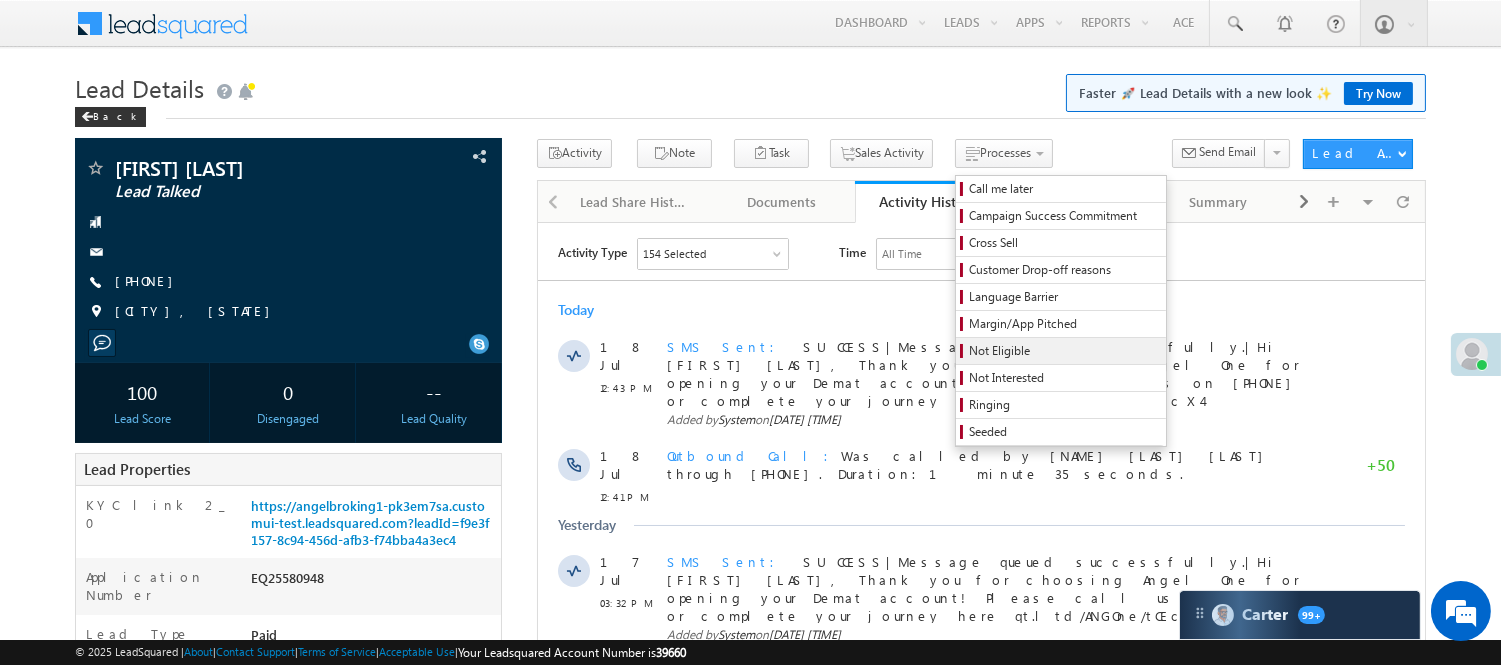 click on "Not Eligible" at bounding box center [1064, 351] 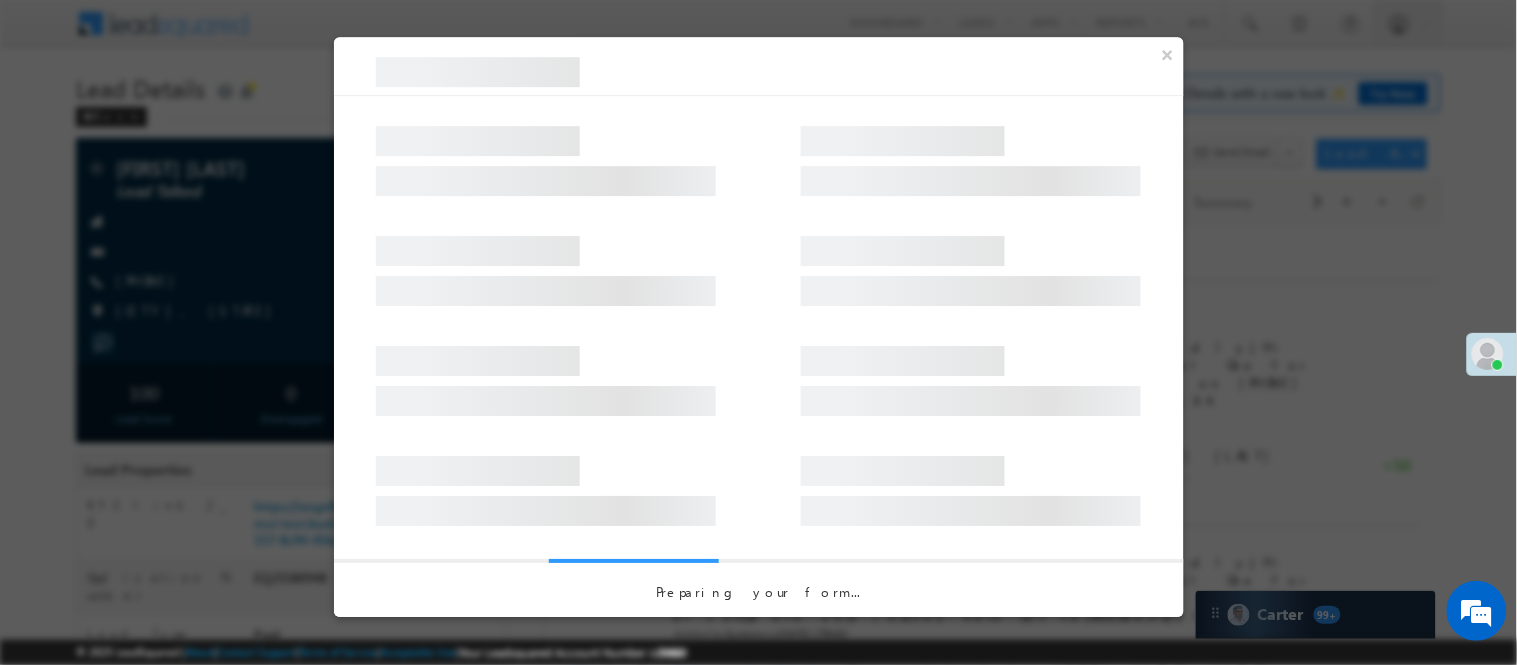 scroll, scrollTop: 0, scrollLeft: 0, axis: both 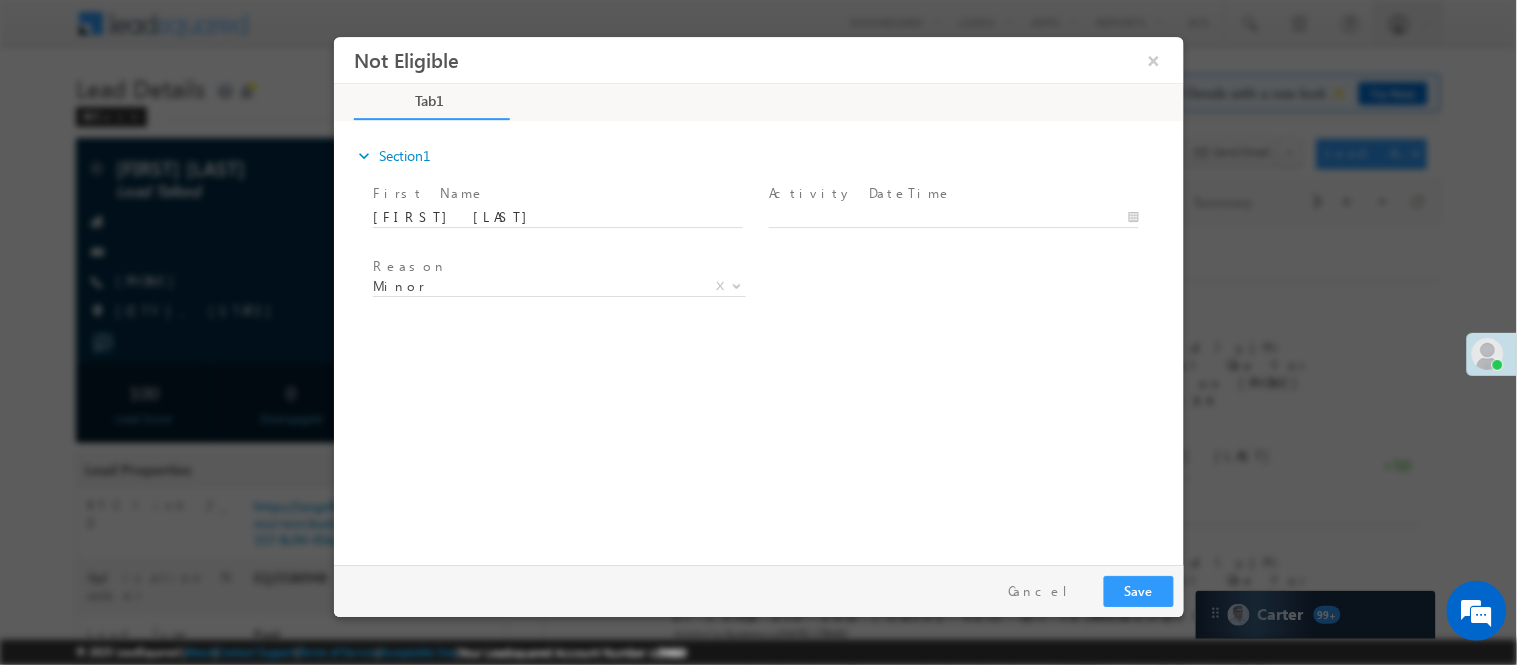 click on "Minor" at bounding box center [534, 285] 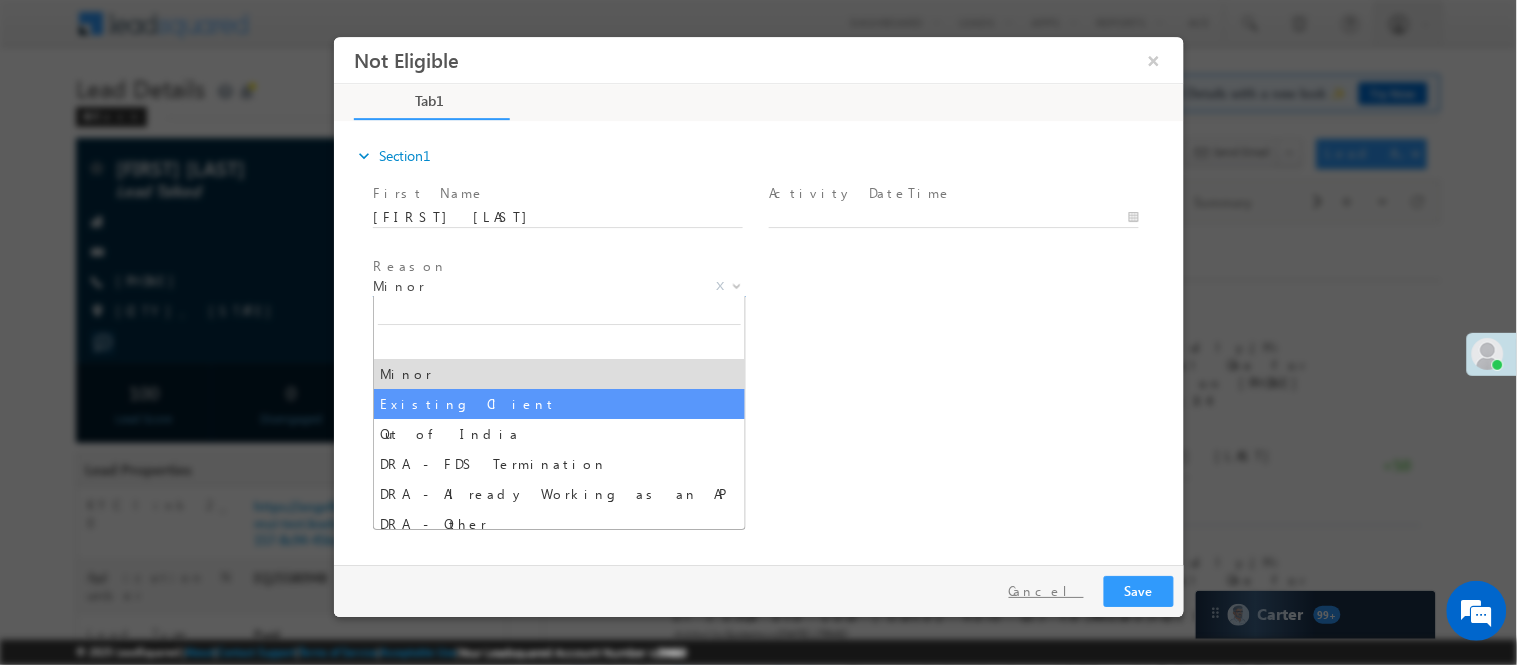 select on "Existing Client" 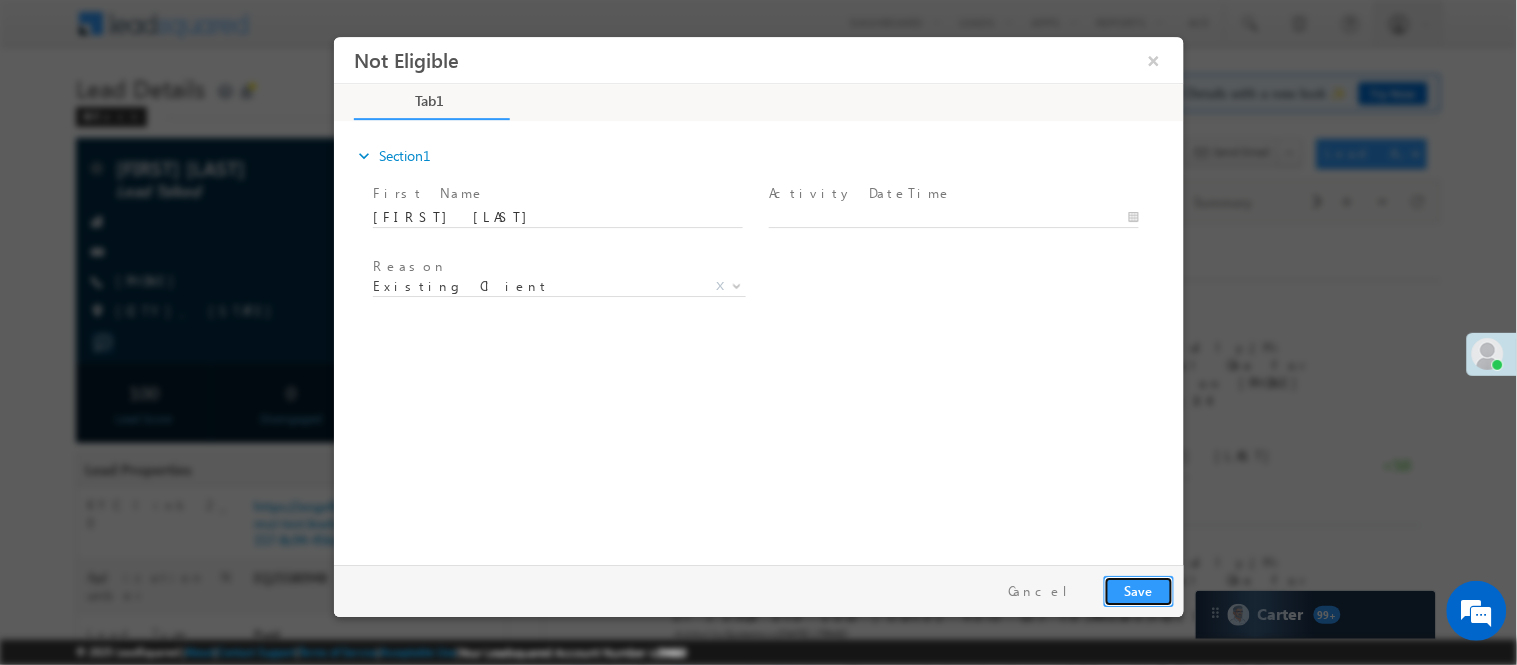 click on "Save" at bounding box center (1138, 590) 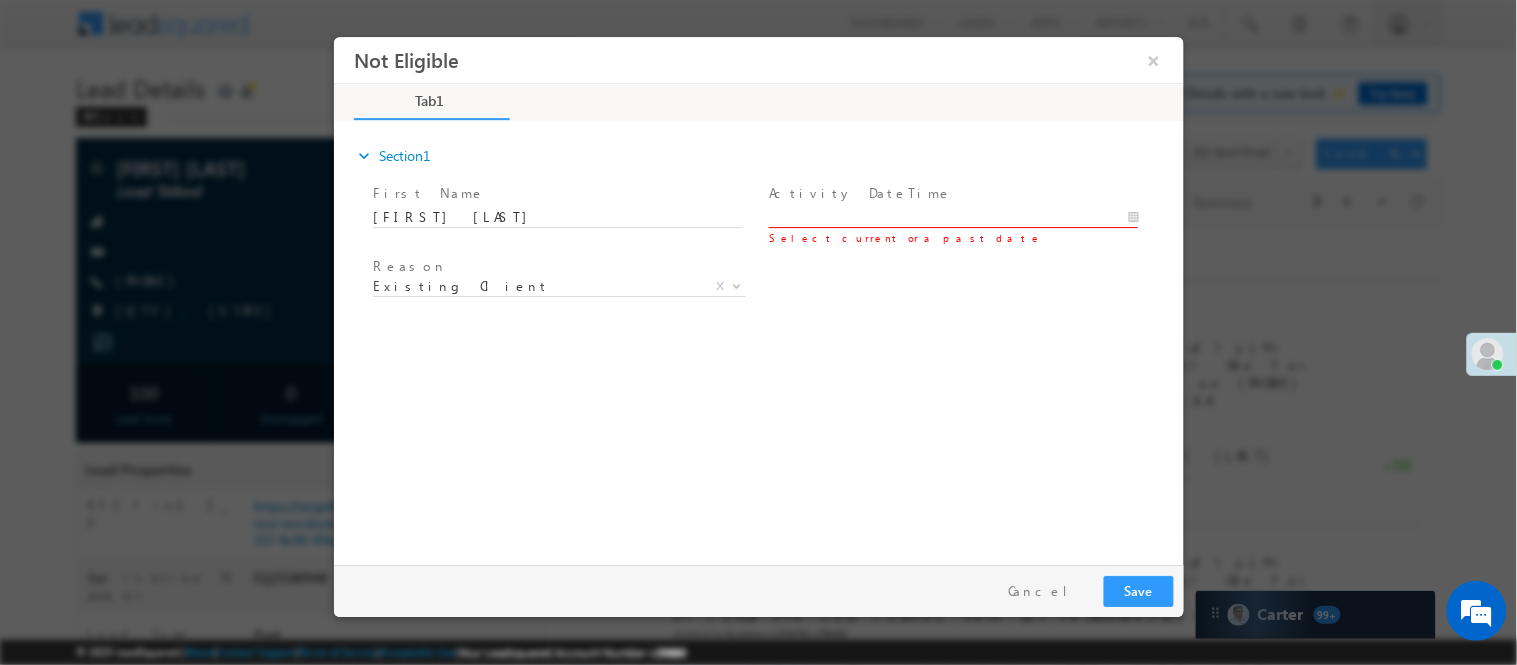 drag, startPoint x: 813, startPoint y: 228, endPoint x: 835, endPoint y: 223, distance: 22.561028 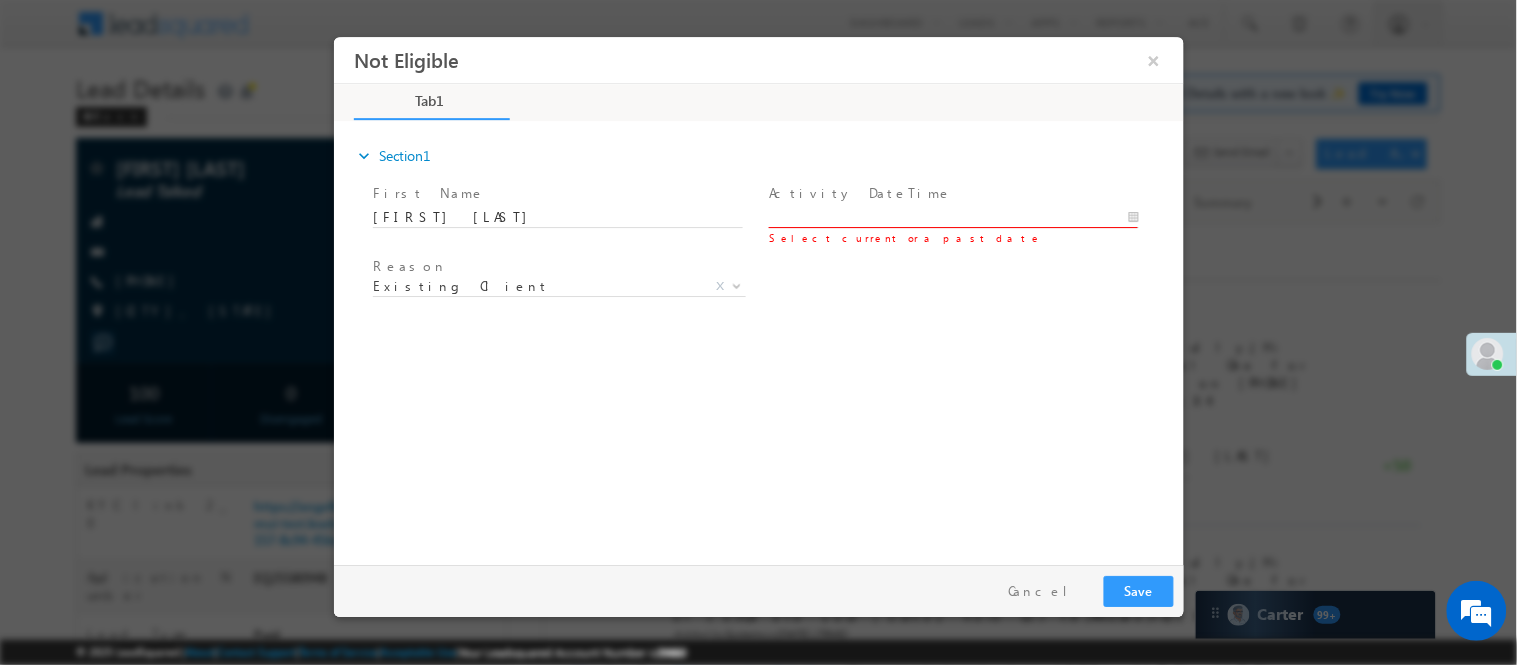 type on "07/18/25 12:44 PM" 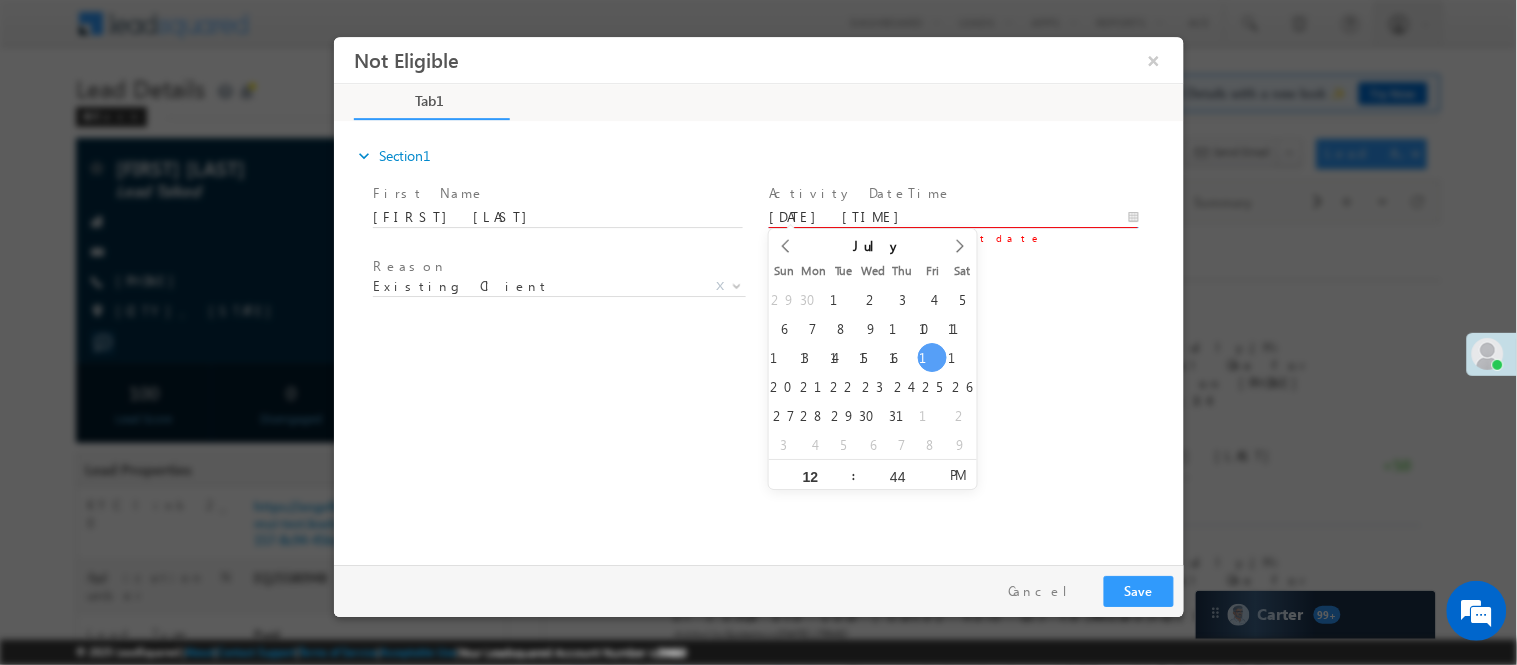 click on "Not Eligible
×" at bounding box center [758, 295] 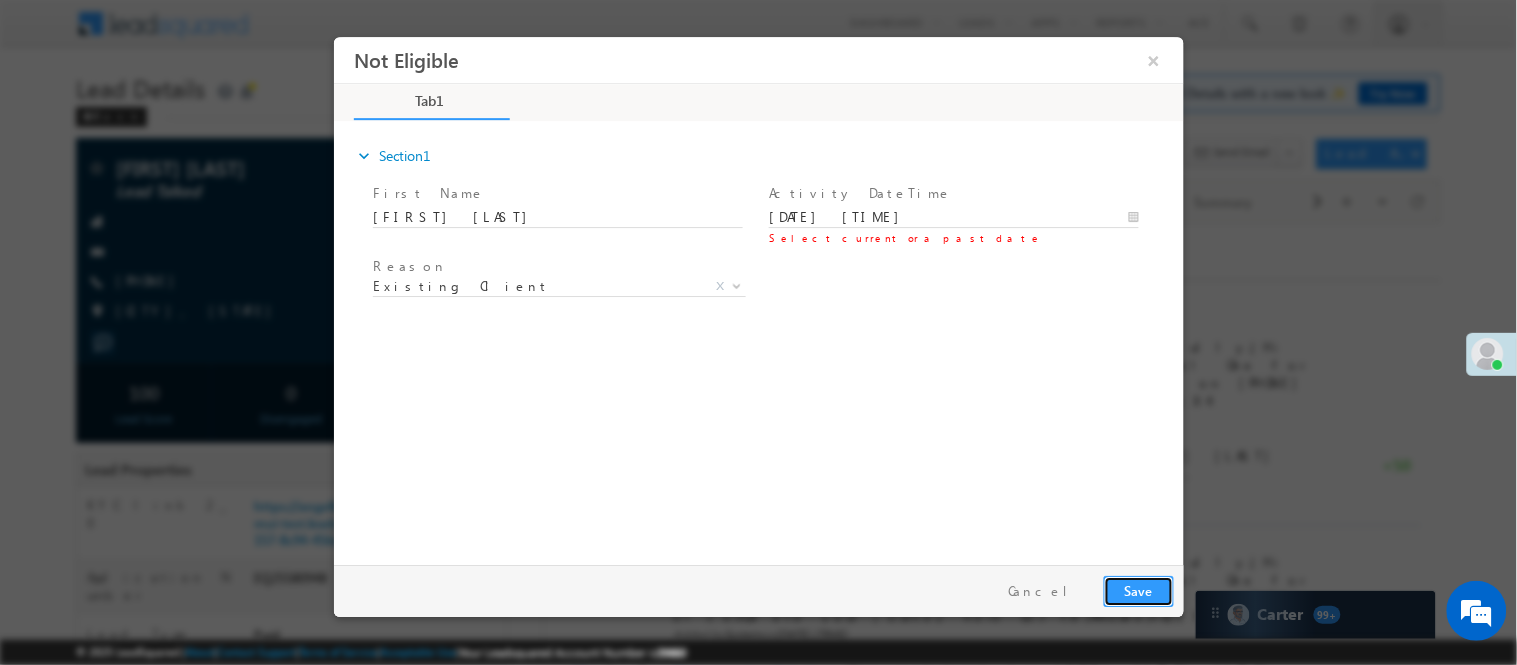 click on "Save" at bounding box center (1138, 590) 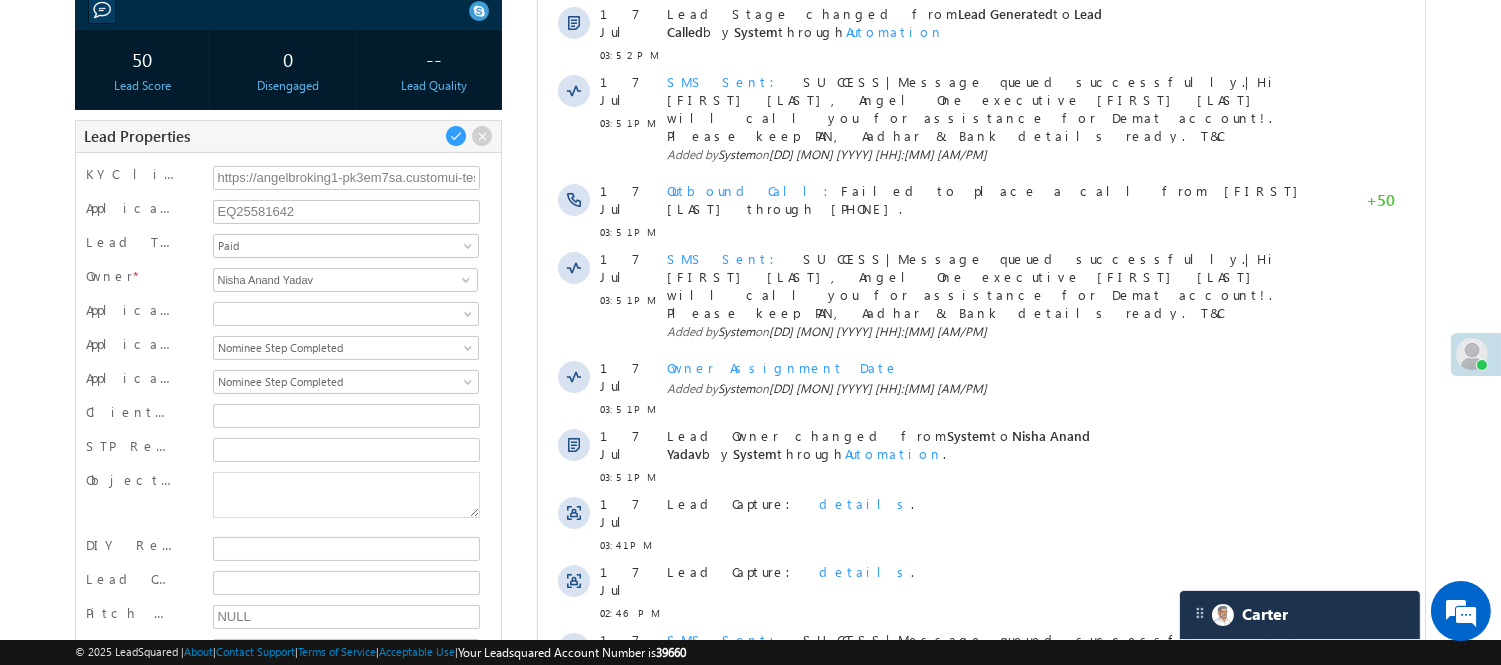 scroll, scrollTop: 0, scrollLeft: 0, axis: both 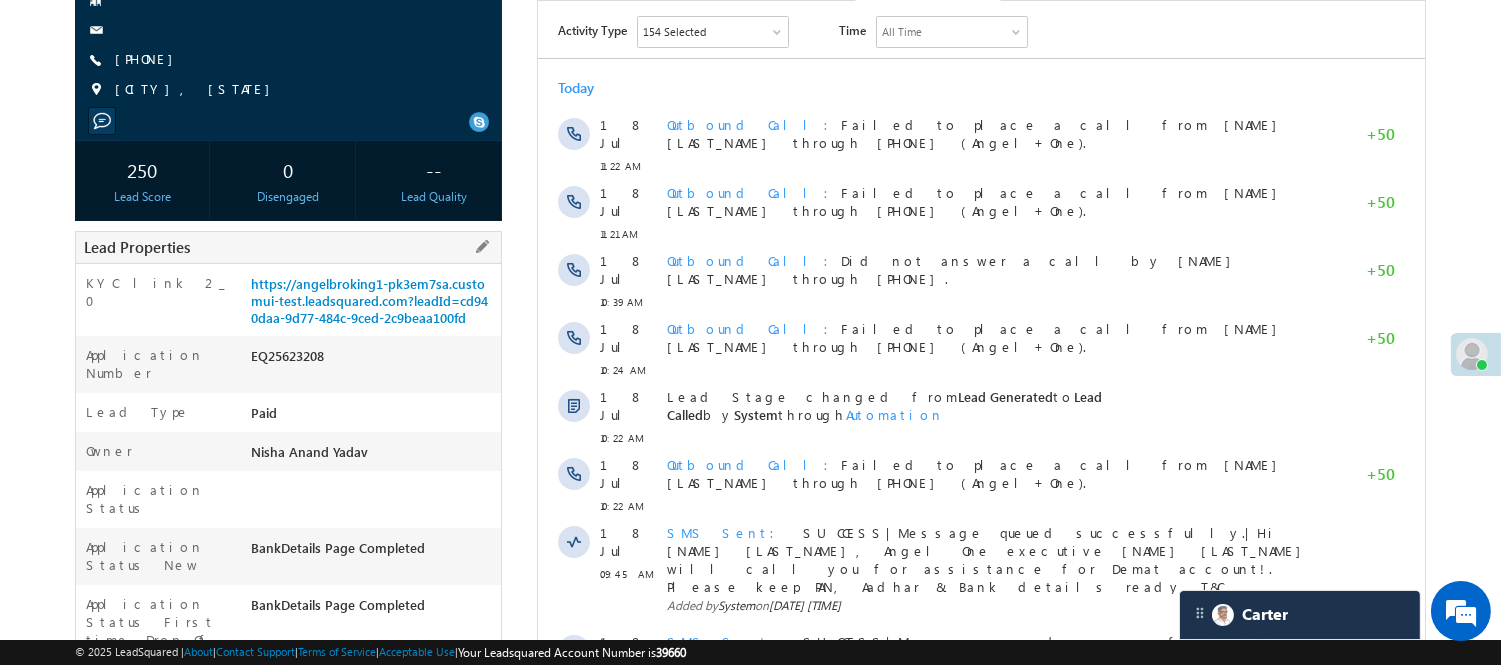 click on "EQ25623208" at bounding box center [373, 360] 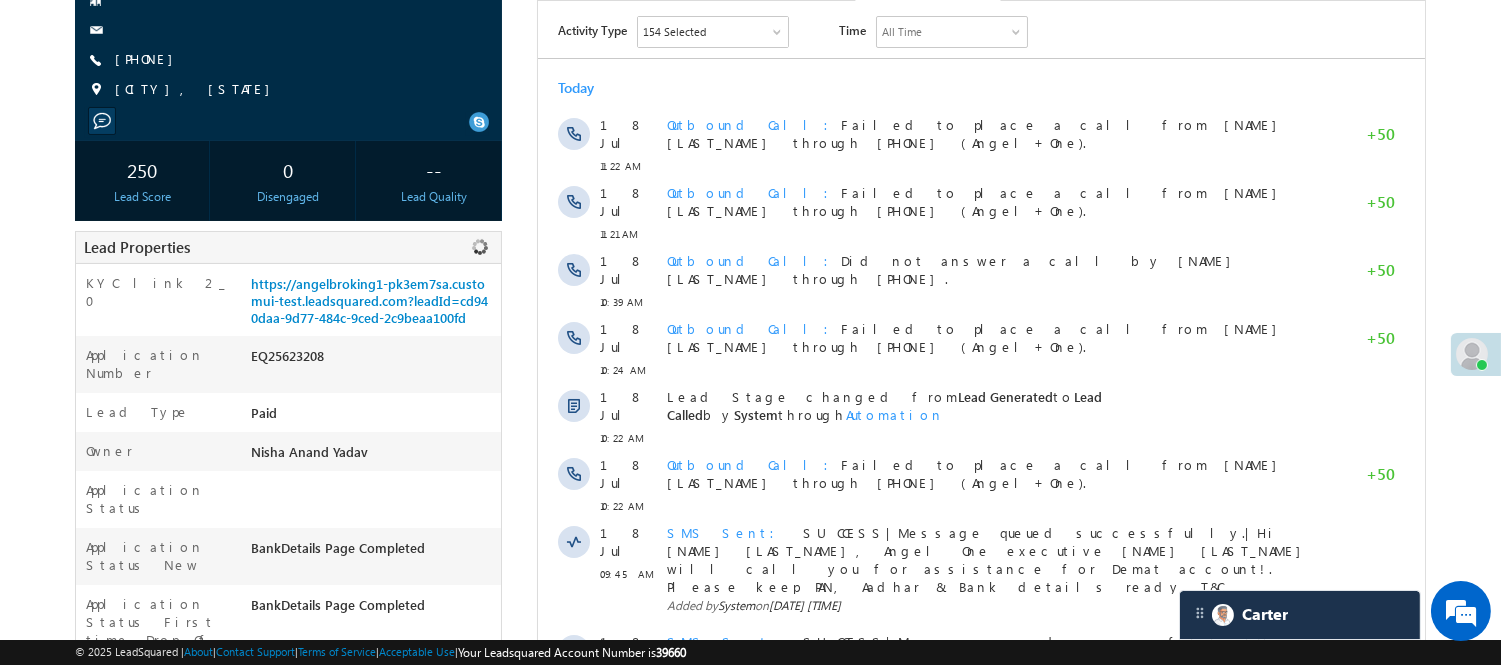 copy on "EQ25623208" 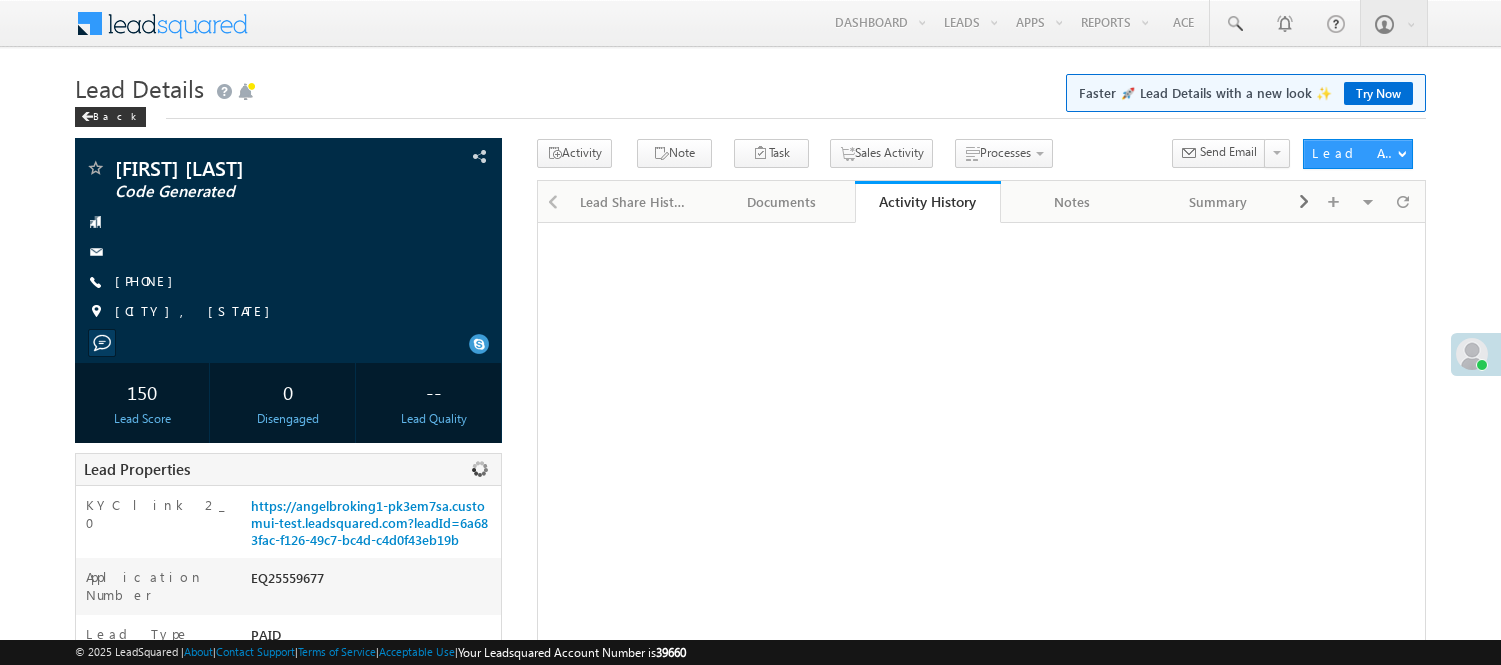 click on "EQ25559677" at bounding box center [373, 582] 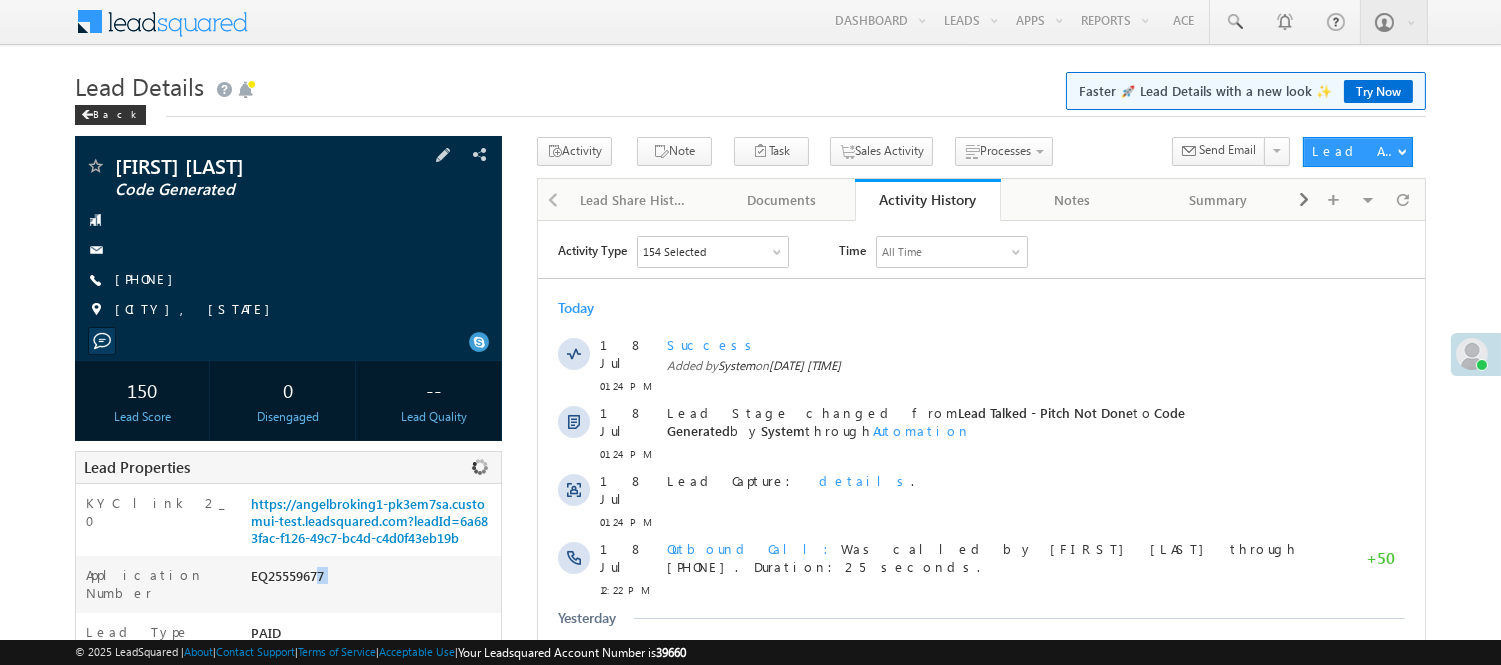 scroll, scrollTop: 2, scrollLeft: 0, axis: vertical 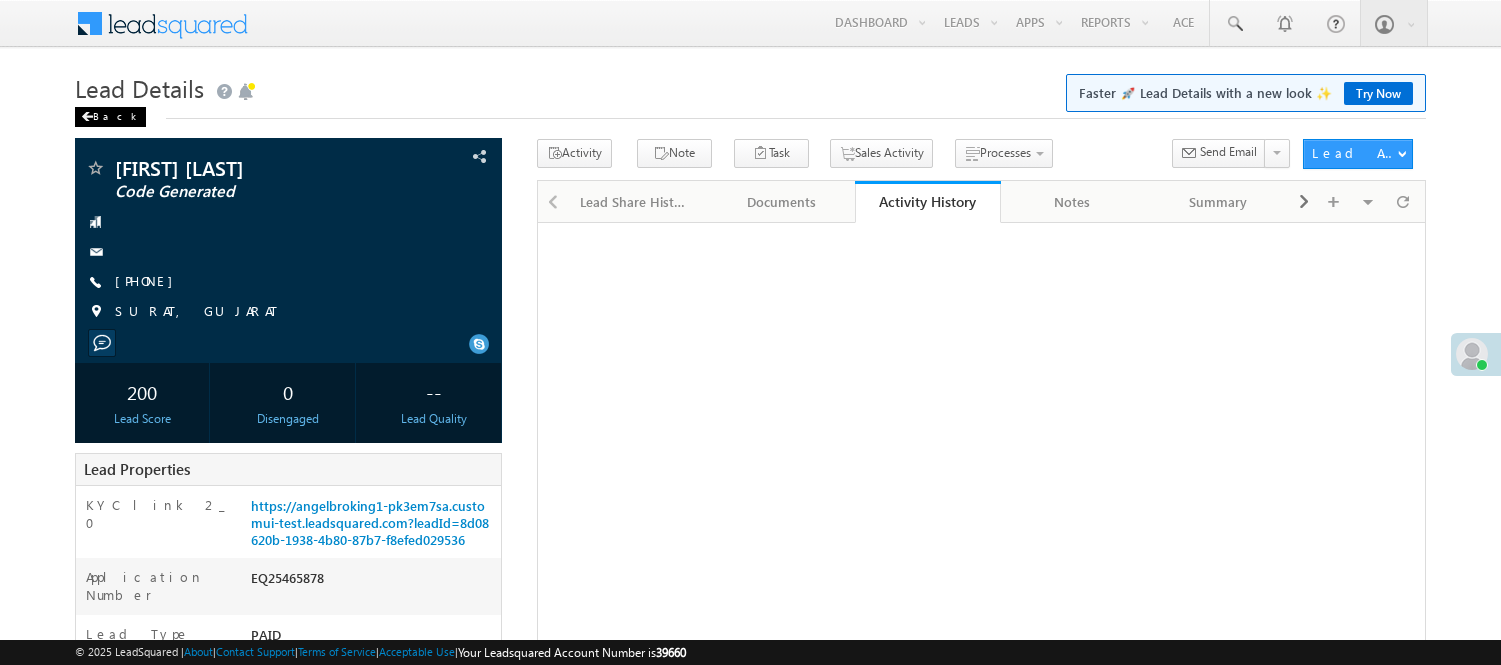 click on "Back" at bounding box center (110, 117) 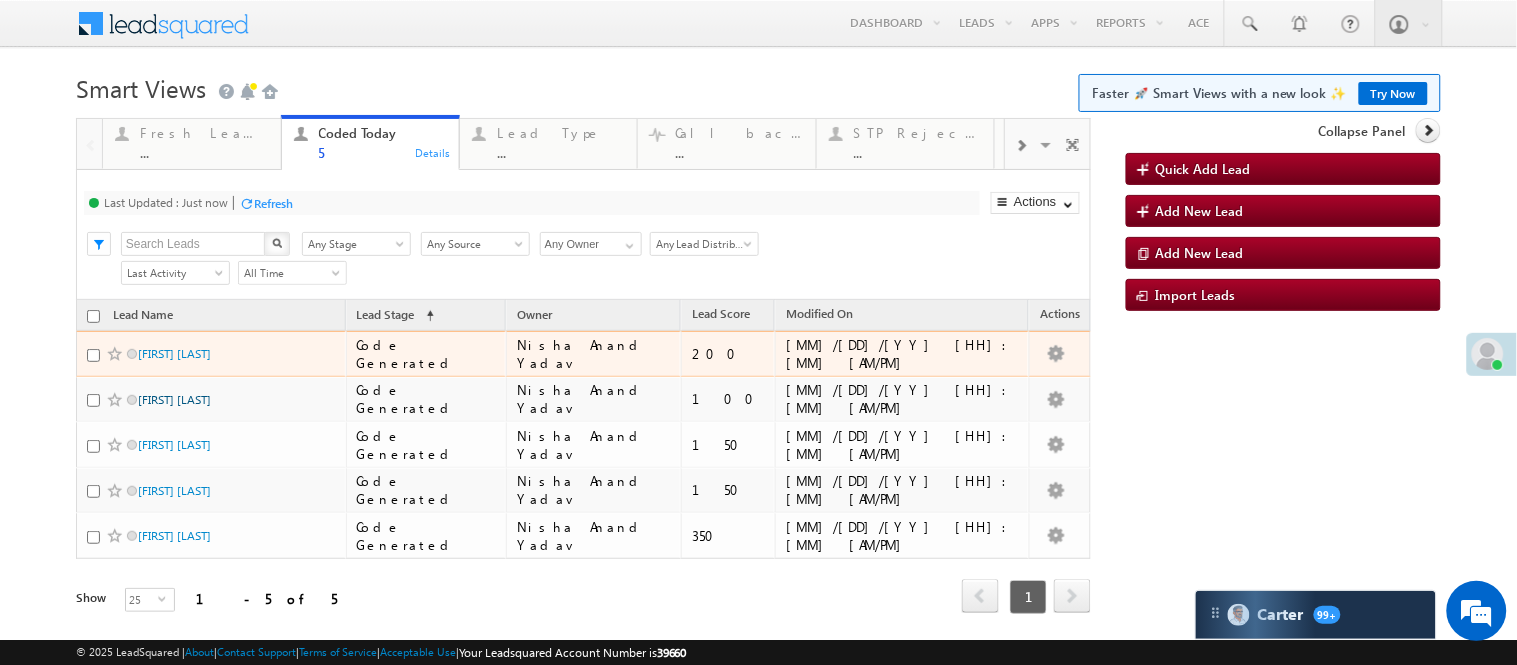 scroll, scrollTop: 105, scrollLeft: 0, axis: vertical 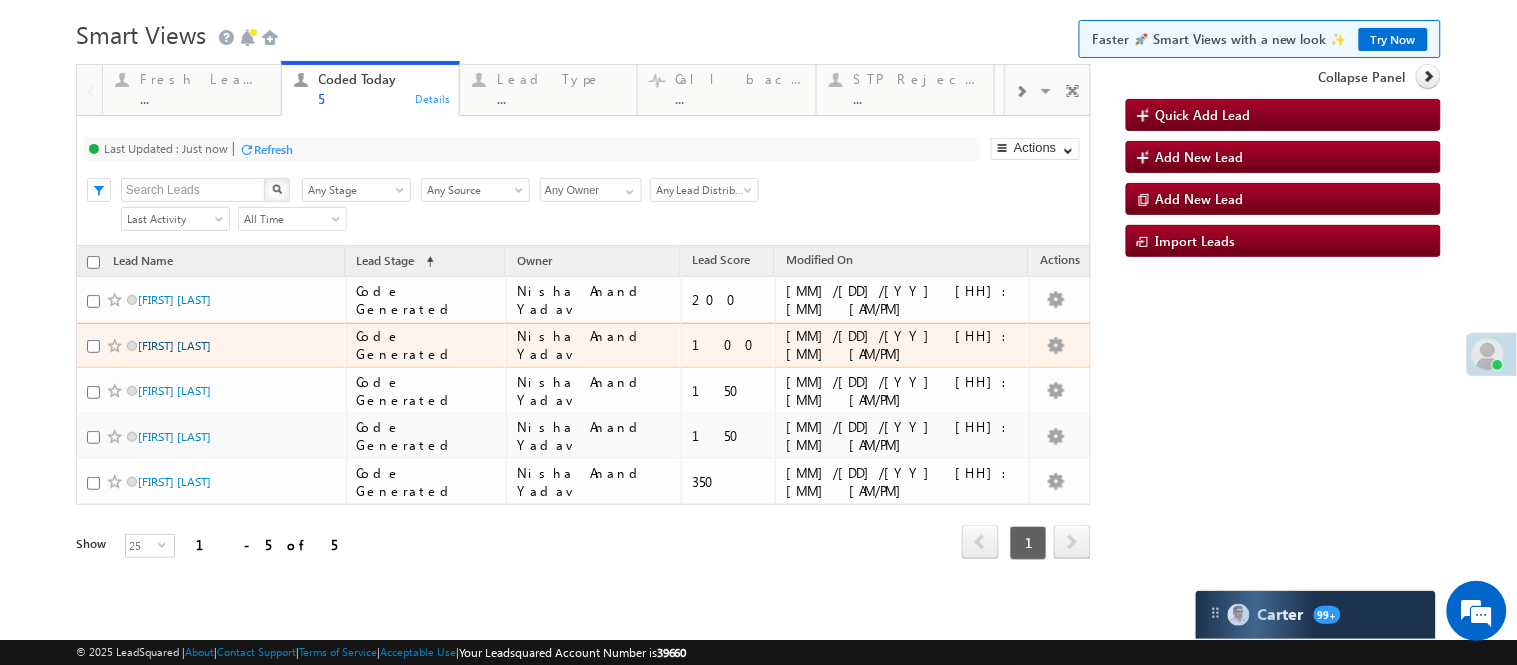 click on "[FIRST] [LAST]" at bounding box center (174, 345) 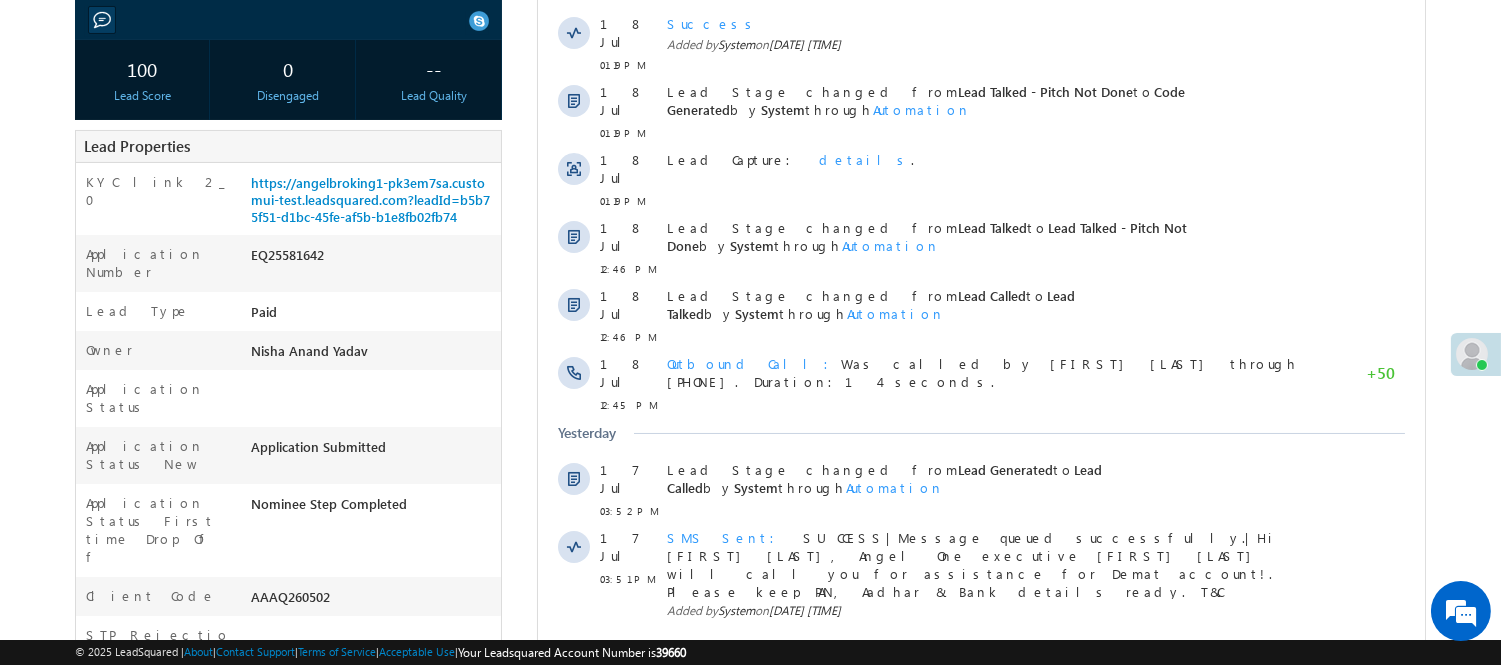 scroll, scrollTop: 333, scrollLeft: 0, axis: vertical 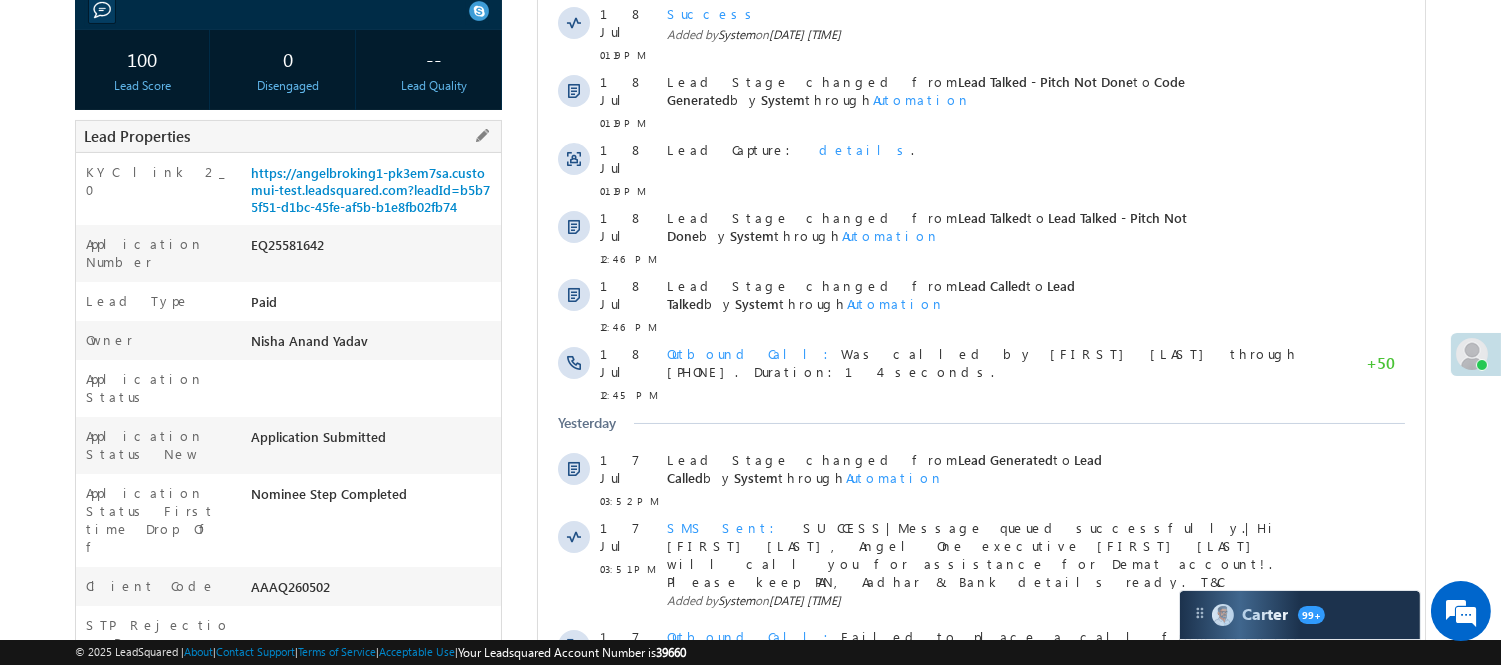 click on "EQ25581642" at bounding box center (373, 249) 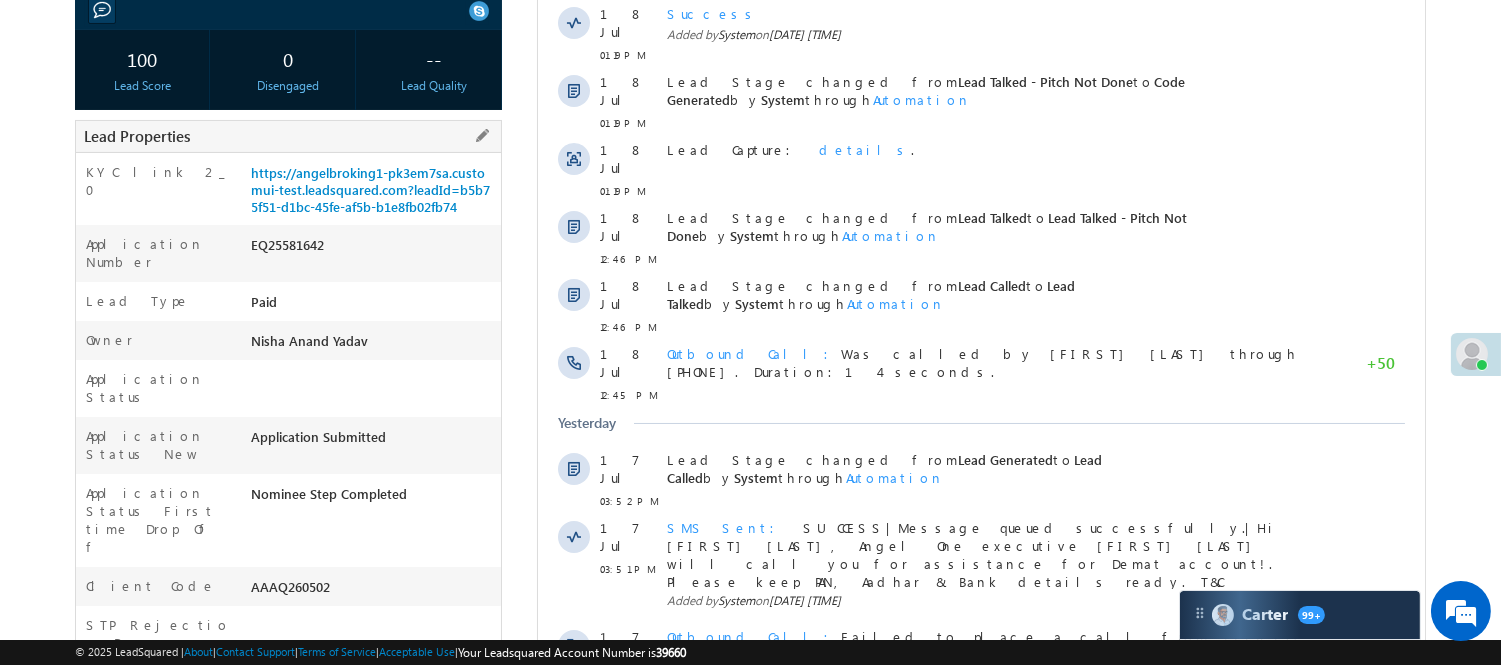 click on "EQ25581642" at bounding box center [373, 249] 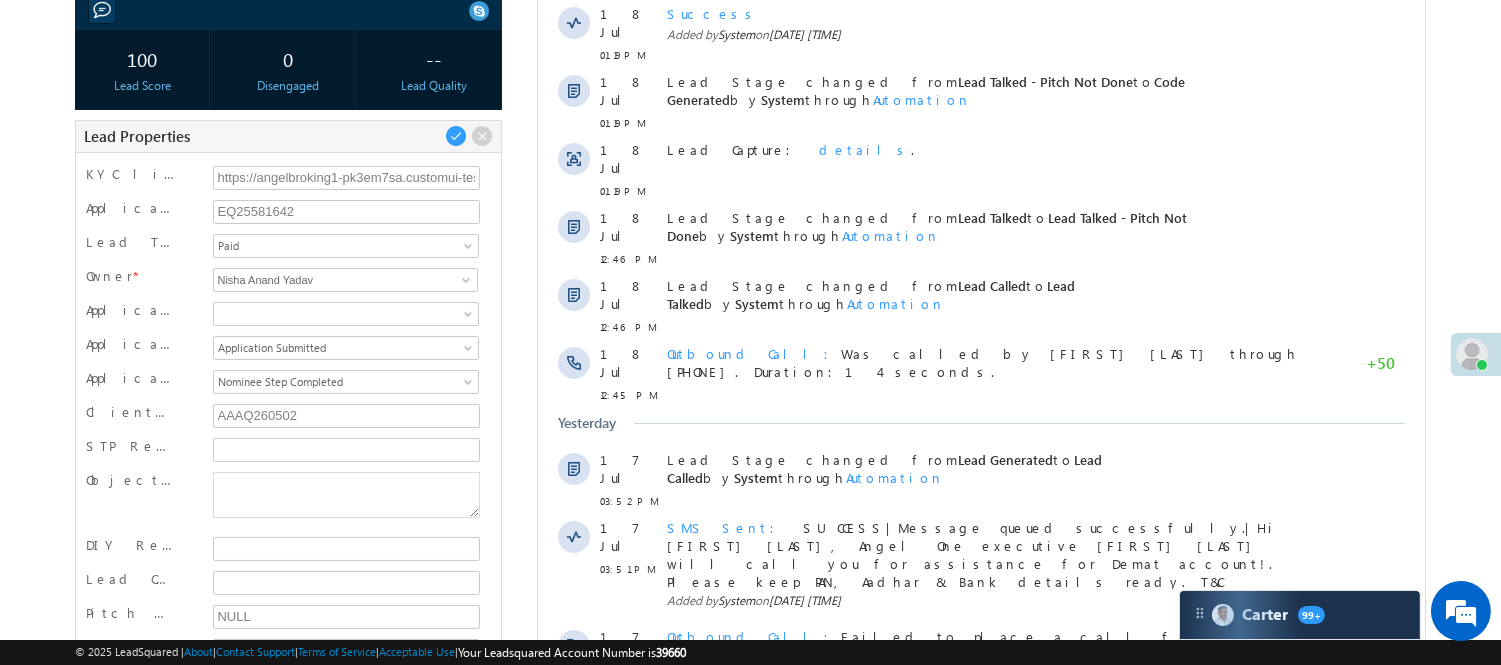 click on "Back" at bounding box center (110, -216) 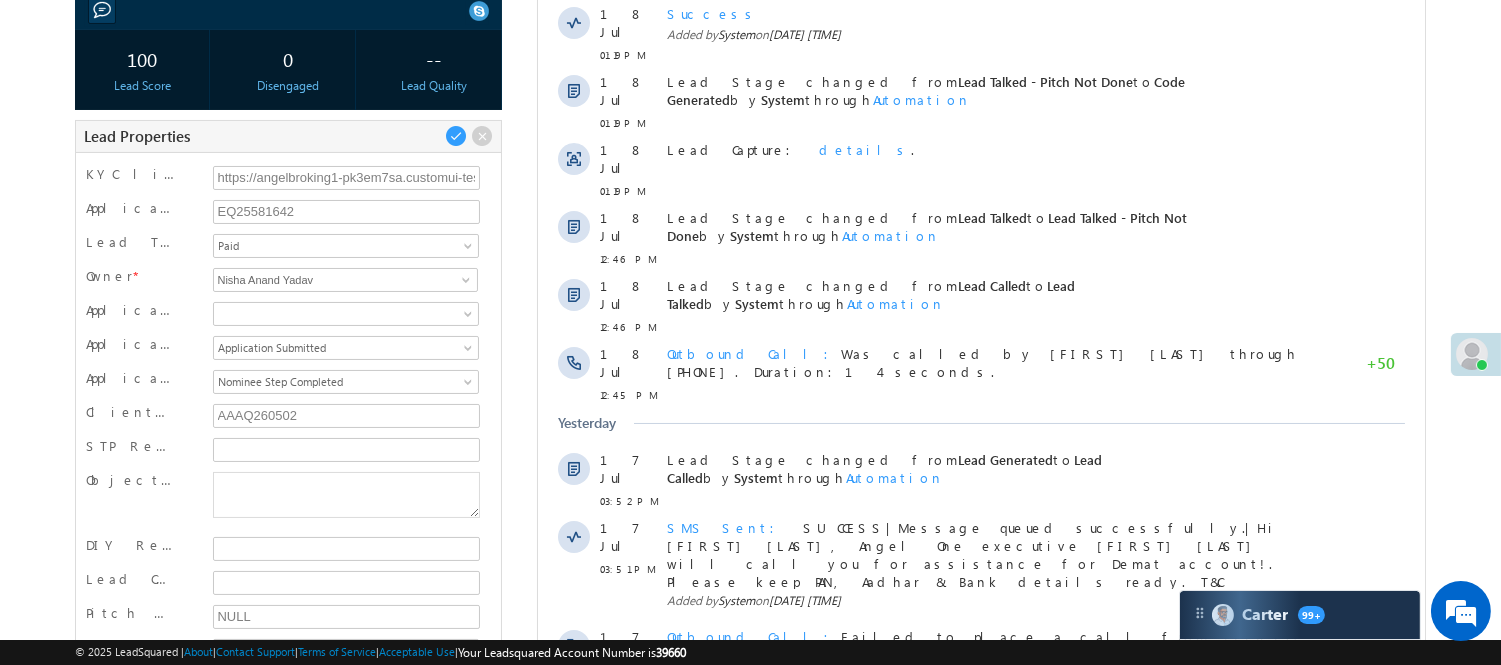 scroll, scrollTop: 0, scrollLeft: 0, axis: both 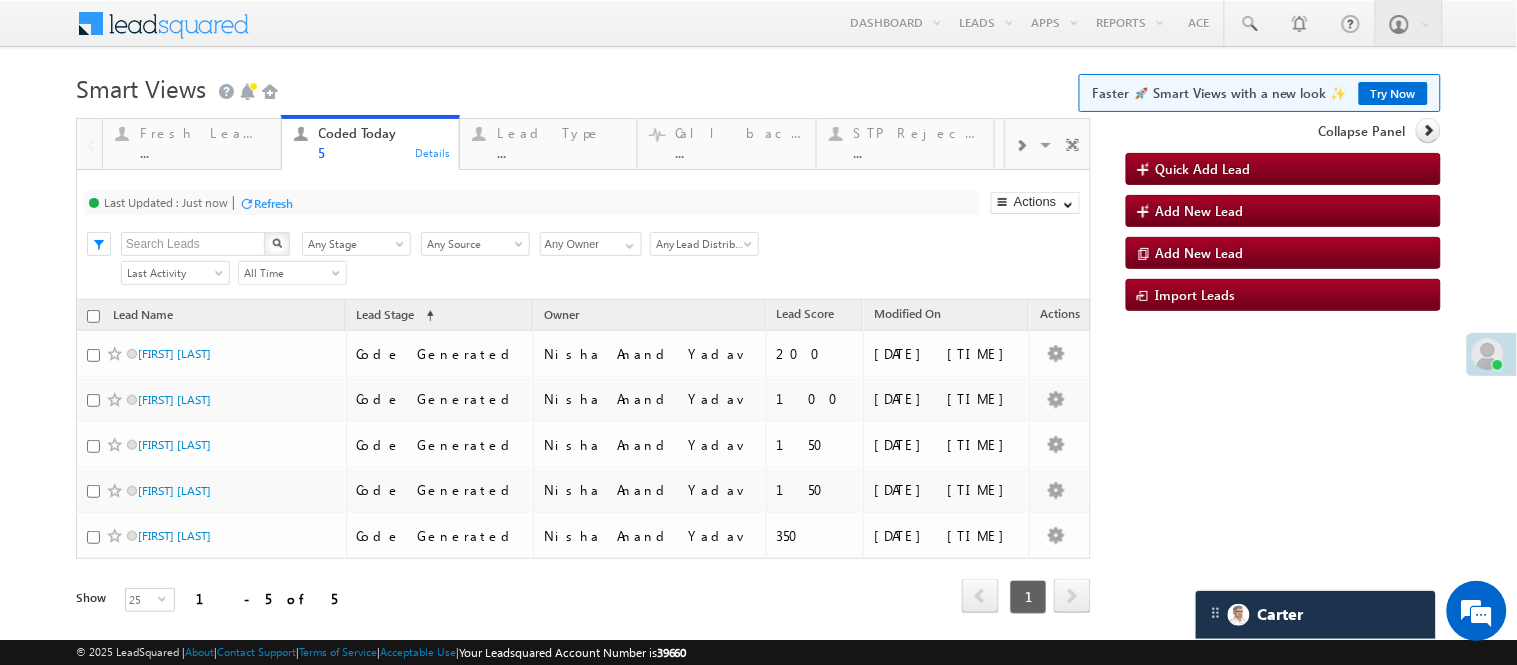 click on "Smart Views Getting Started Faster 🚀 Smart Views with a new look ✨ Try Now" at bounding box center (758, 86) 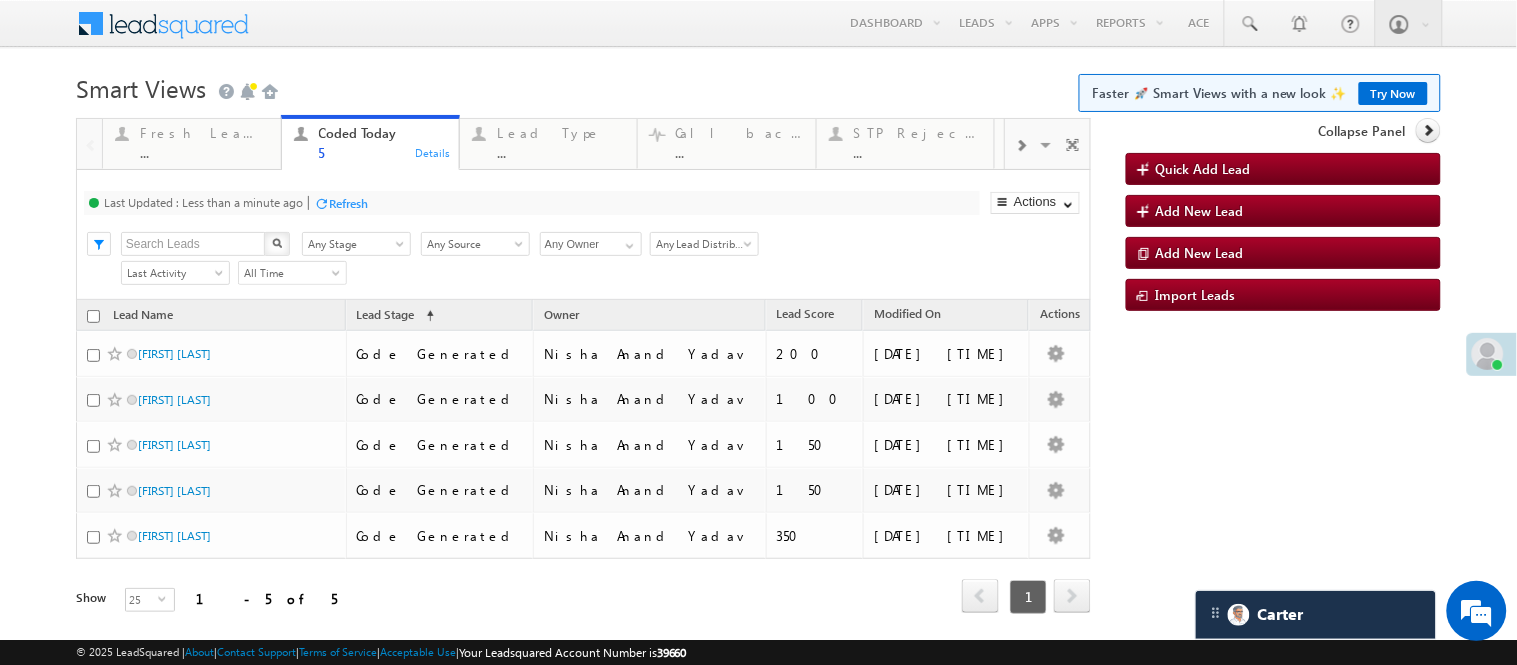 click on "Smart Views Getting Started Faster 🚀 Smart Views with a new look ✨ Try Now" at bounding box center [758, 86] 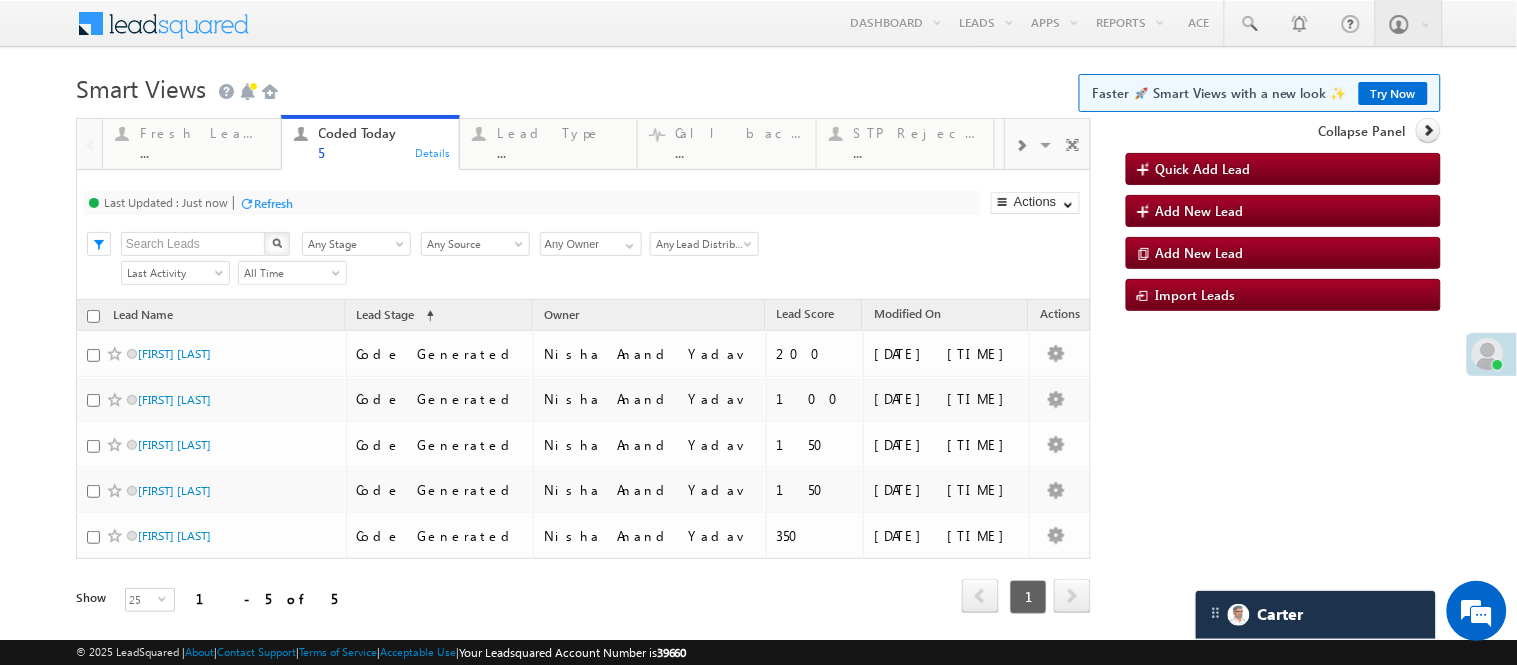 click on "Menu
Nisha Anand Yadav
Nisha .Yada v@ang elbro king. com" at bounding box center [758, 334] 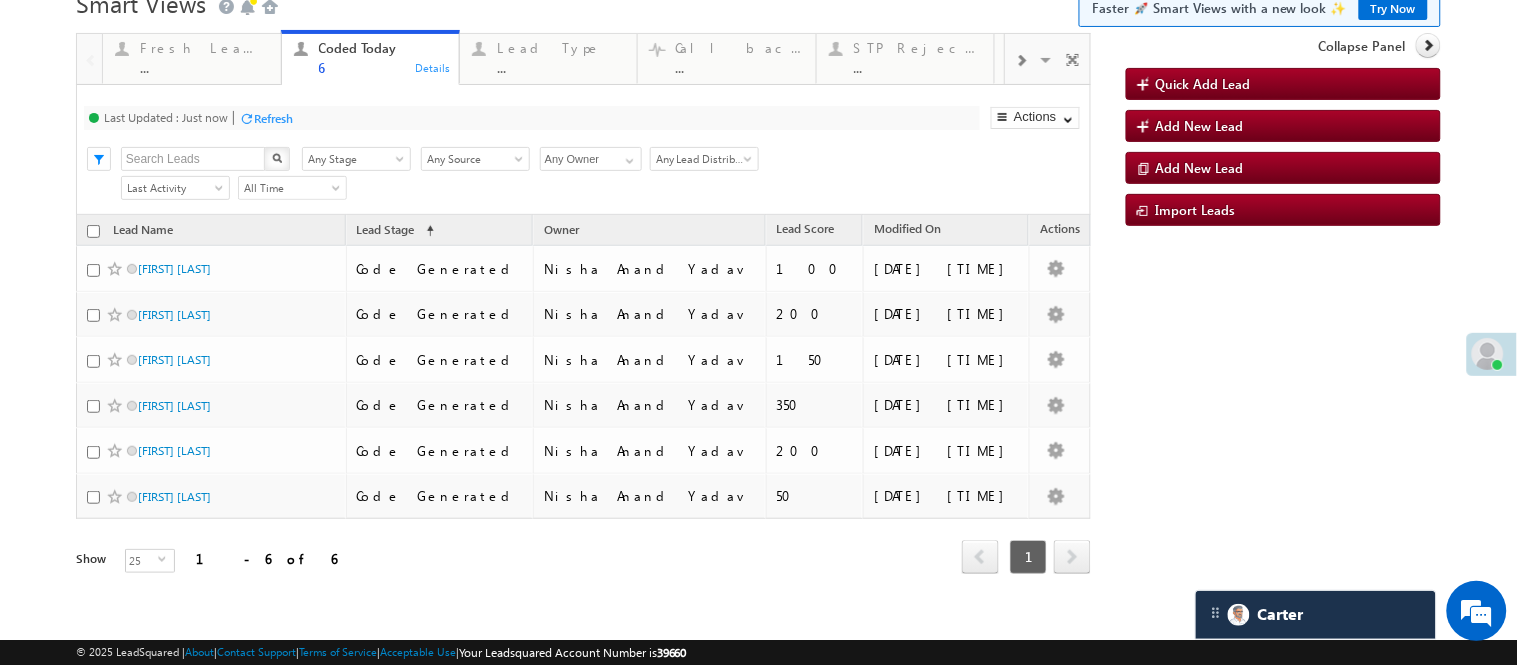scroll, scrollTop: 88, scrollLeft: 0, axis: vertical 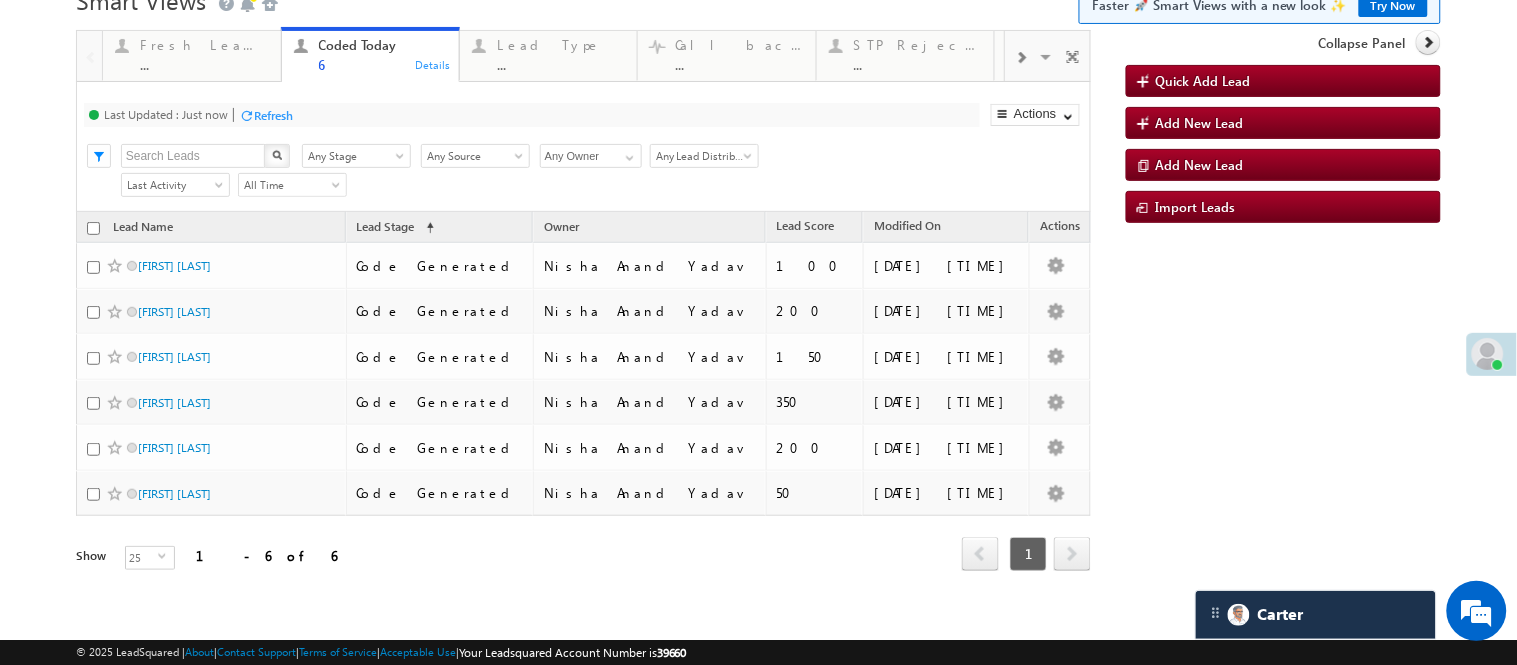 click on "Menu
Nisha Anand Yadav
Nisha .Yada v@ang elbro king. com" at bounding box center [758, 269] 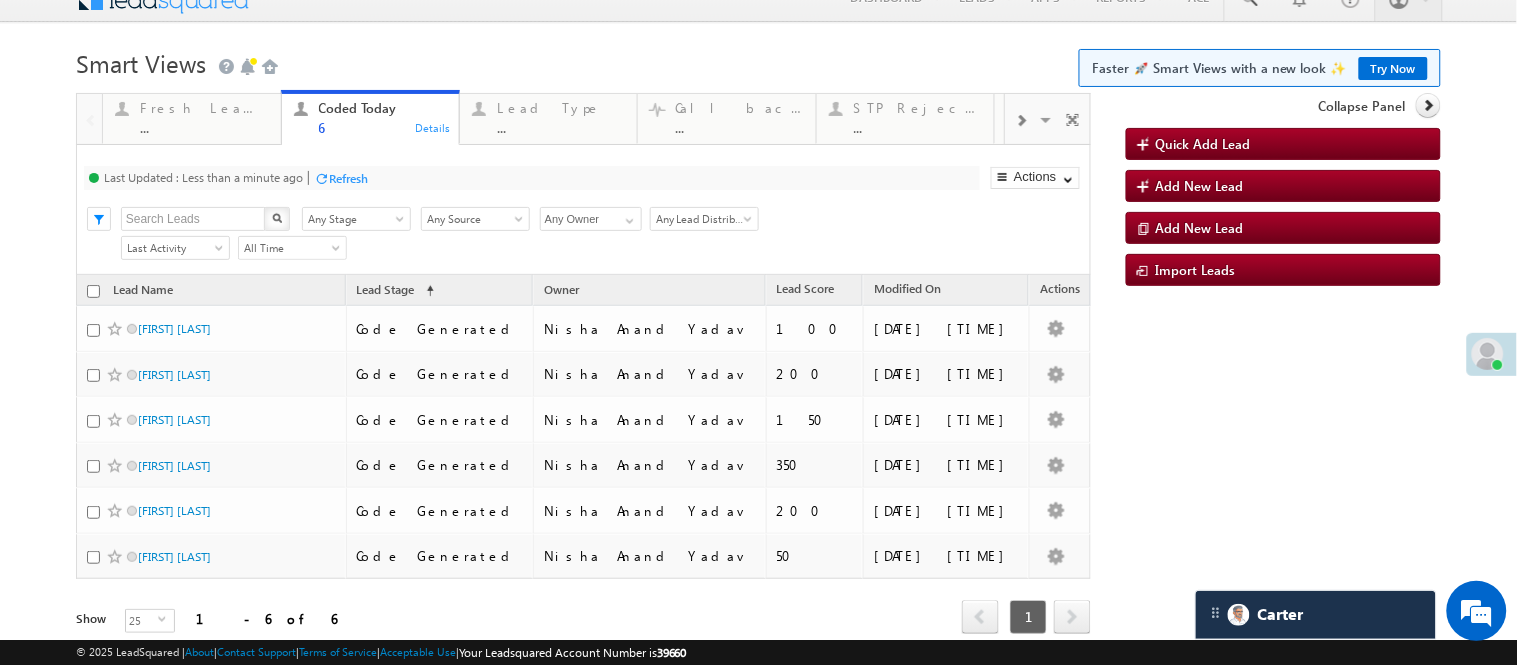 scroll, scrollTop: 0, scrollLeft: 0, axis: both 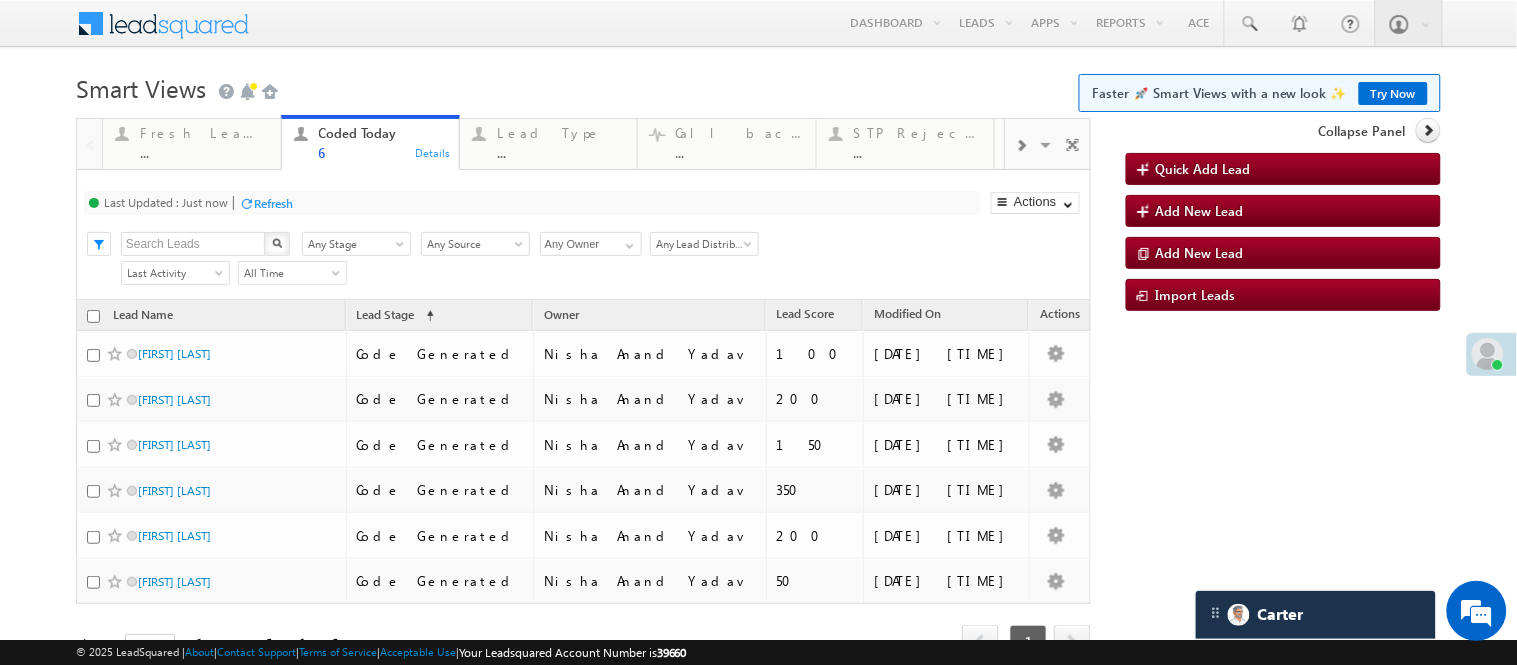 click on "Smart Views Getting Started Faster 🚀 Smart Views with a new look ✨ Try Now" at bounding box center (758, 86) 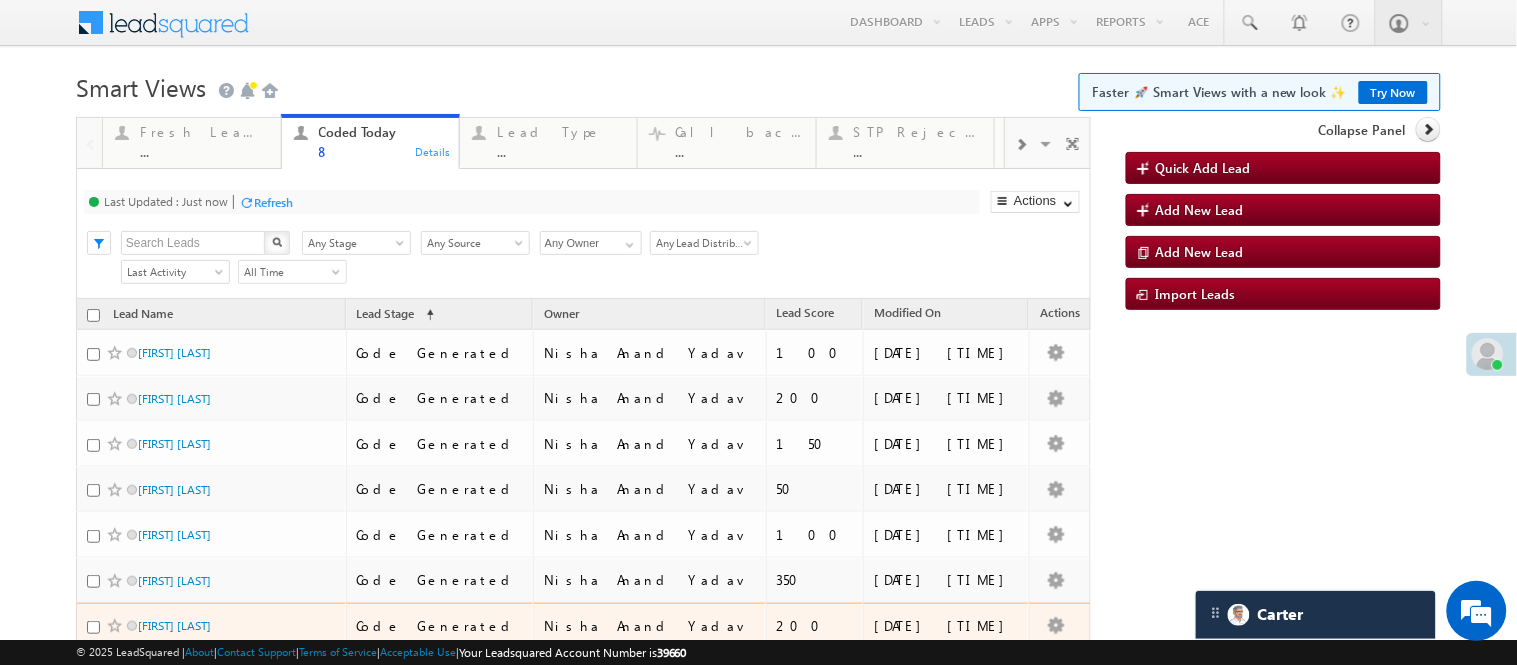 scroll, scrollTop: 0, scrollLeft: 0, axis: both 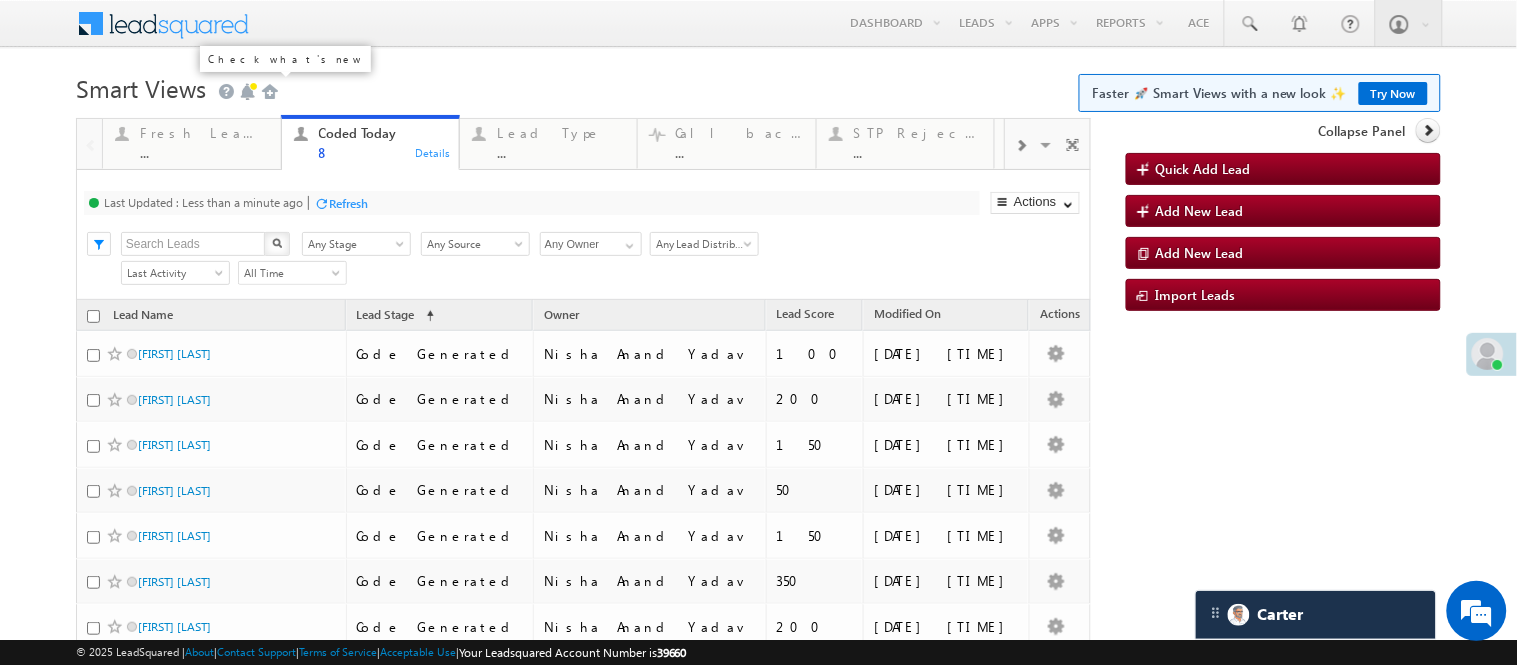 click on "Menu
Nisha Anand Yadav
Nisha .Yada v@ang elbro king. com" at bounding box center [758, 403] 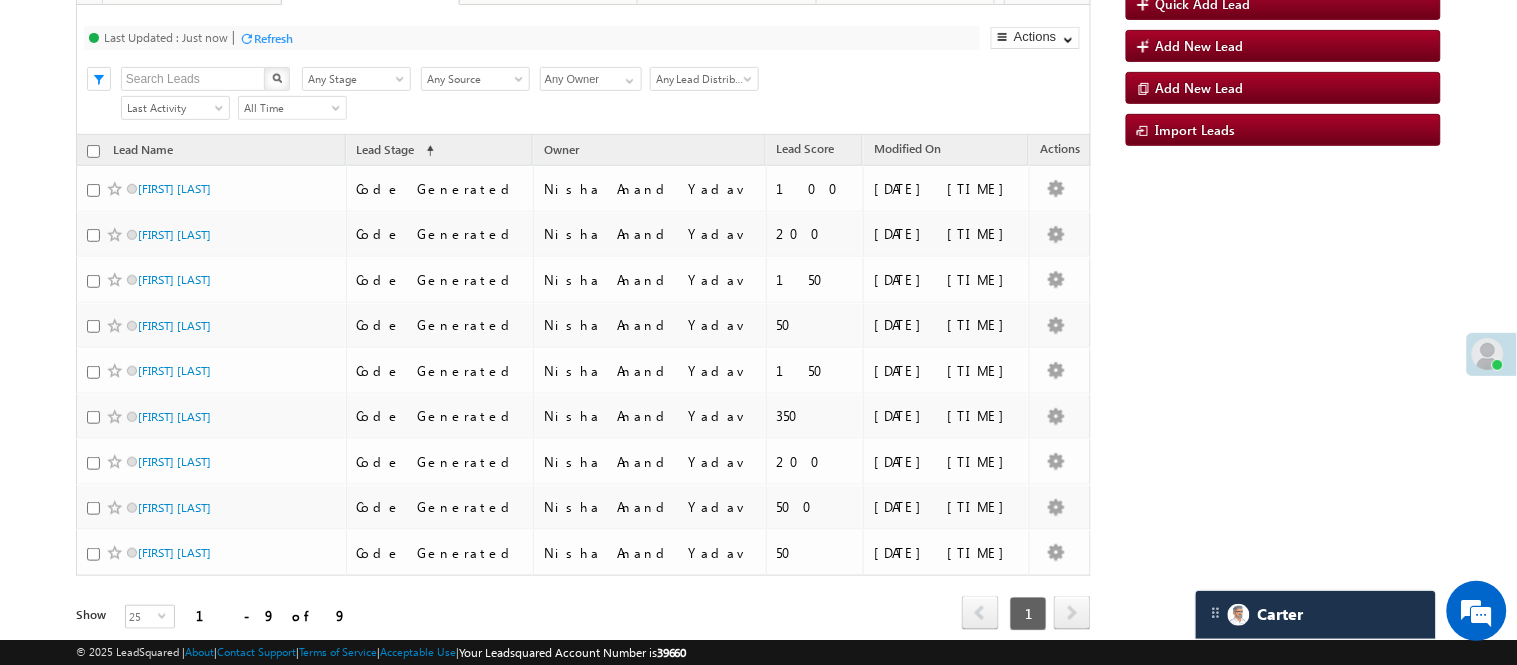 scroll, scrollTop: 0, scrollLeft: 0, axis: both 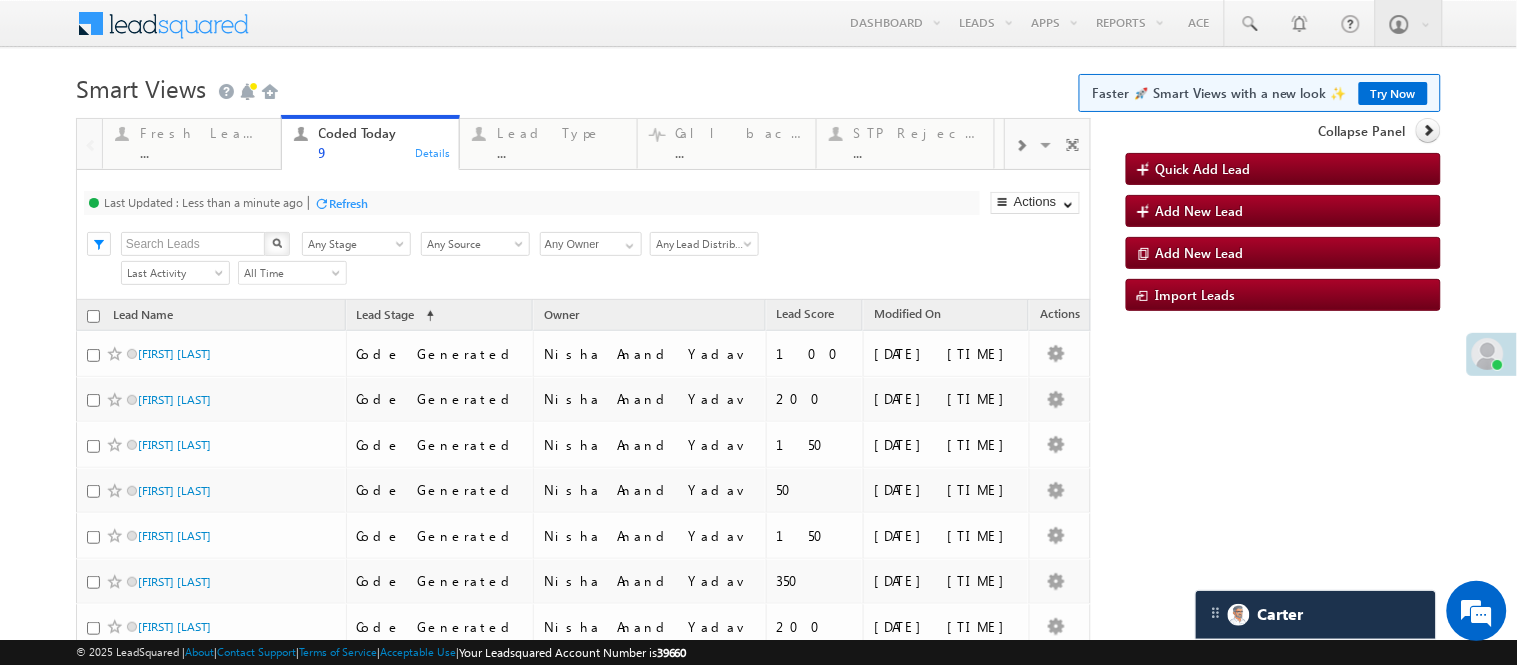 click on "Smart Views Getting Started Faster 🚀 Smart Views with a new look ✨ Try Now" at bounding box center [758, 86] 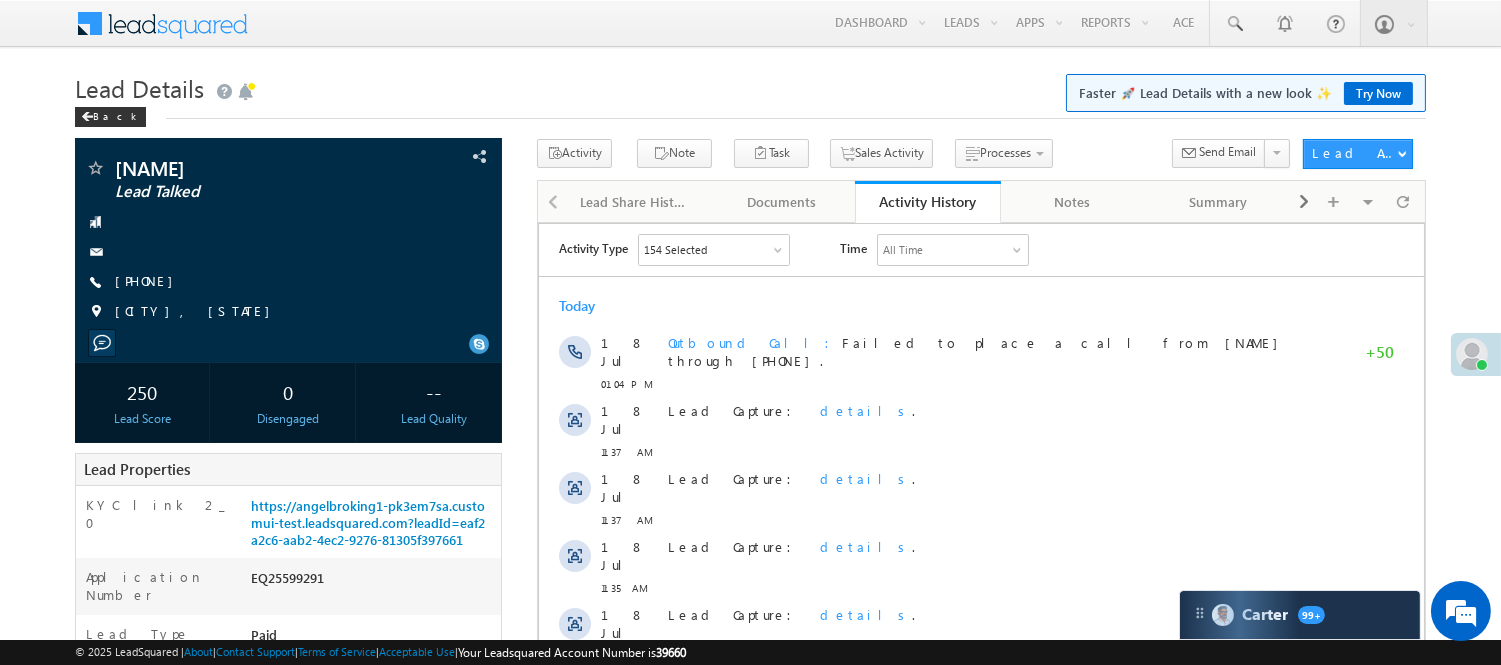 scroll, scrollTop: 0, scrollLeft: 0, axis: both 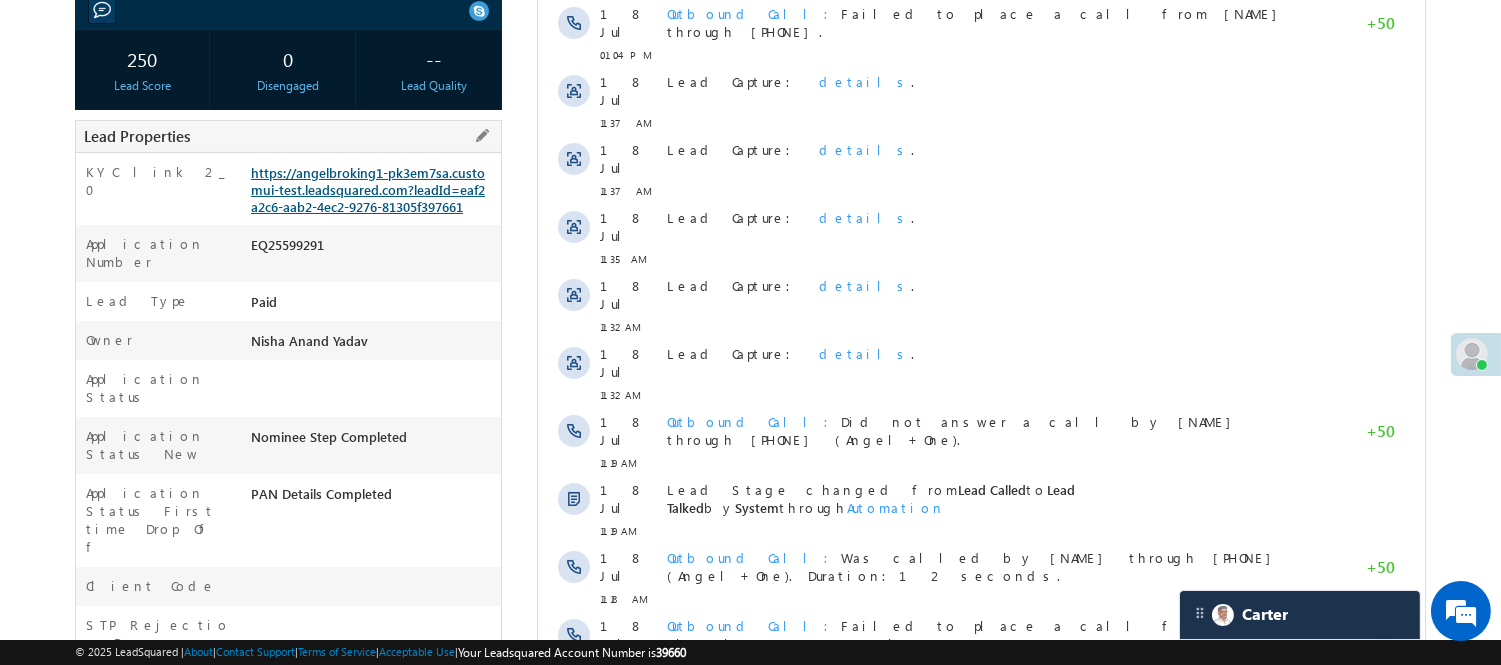 click on "https://angelbroking1-pk3em7sa.customui-test.leadsquared.com?leadId=eaf2a2c6-aab2-4ec2-9276-81305f397661" at bounding box center (368, 189) 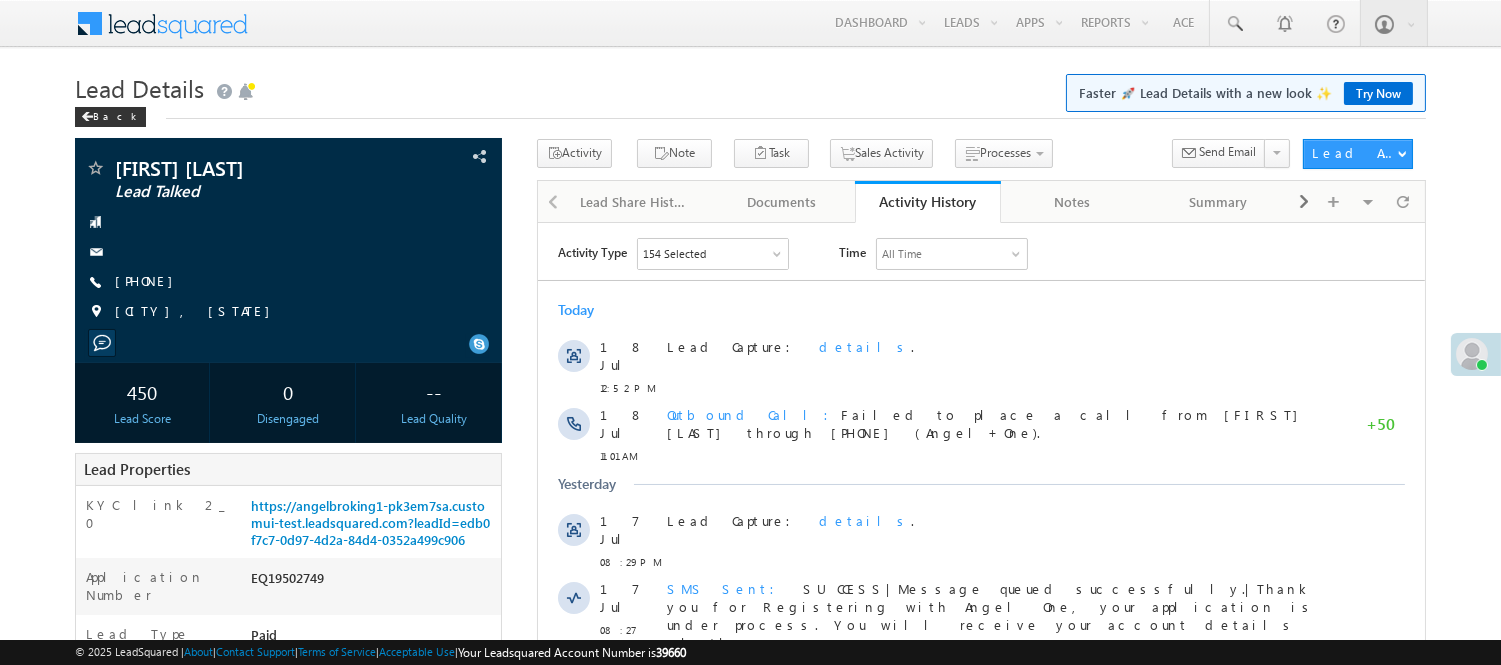 scroll, scrollTop: 0, scrollLeft: 0, axis: both 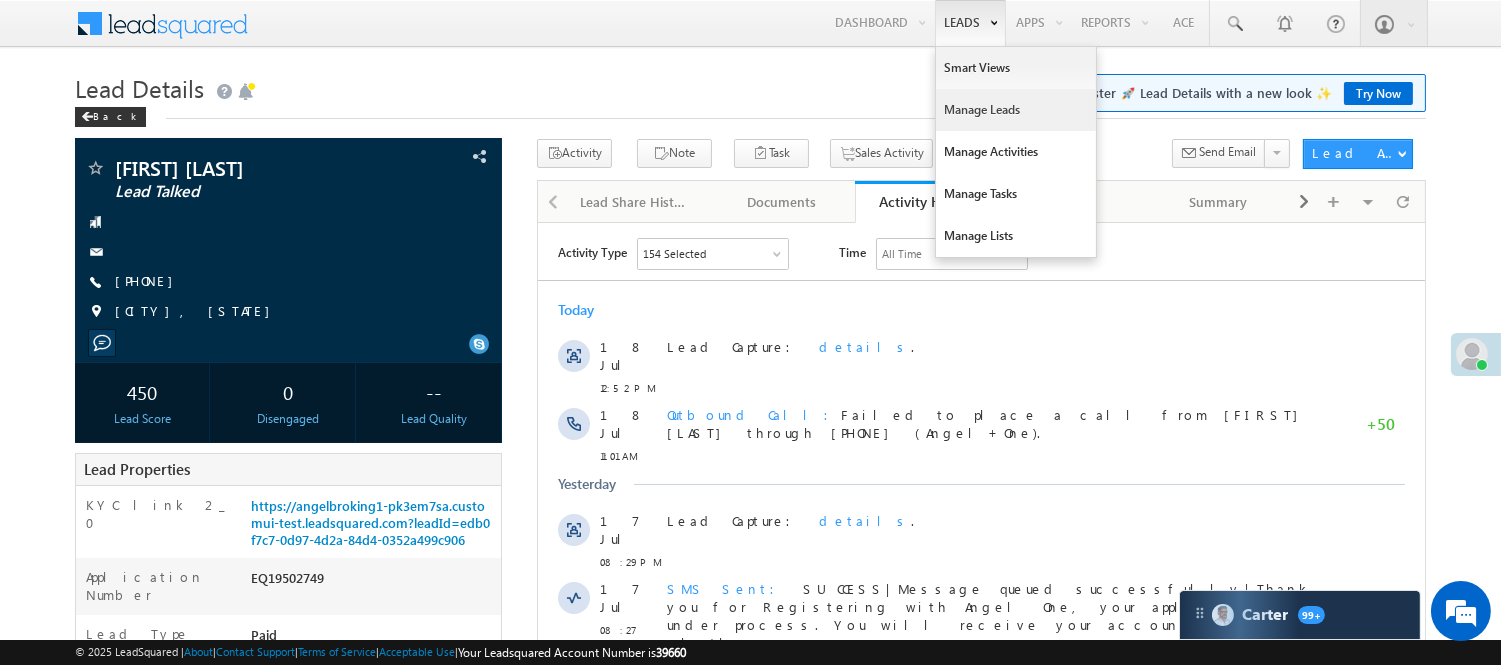 click on "Manage Leads" at bounding box center (1016, 110) 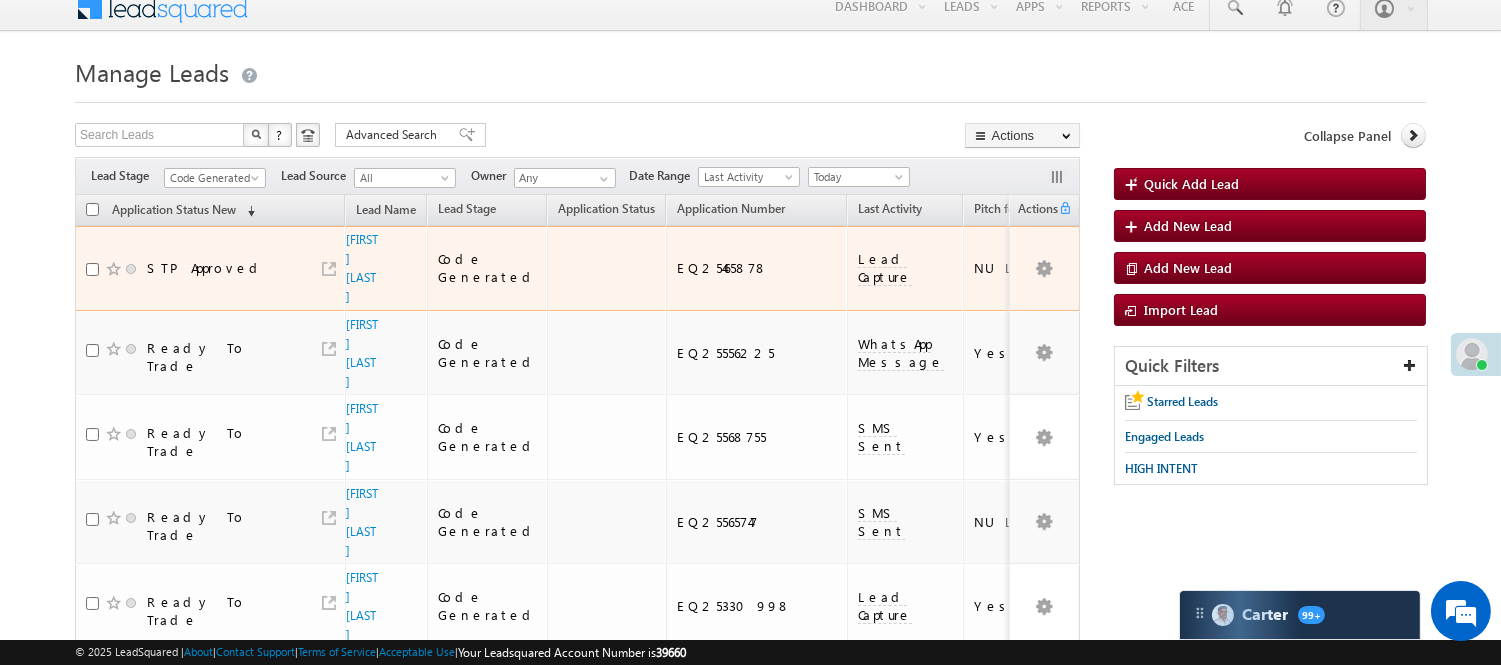scroll, scrollTop: 0, scrollLeft: 0, axis: both 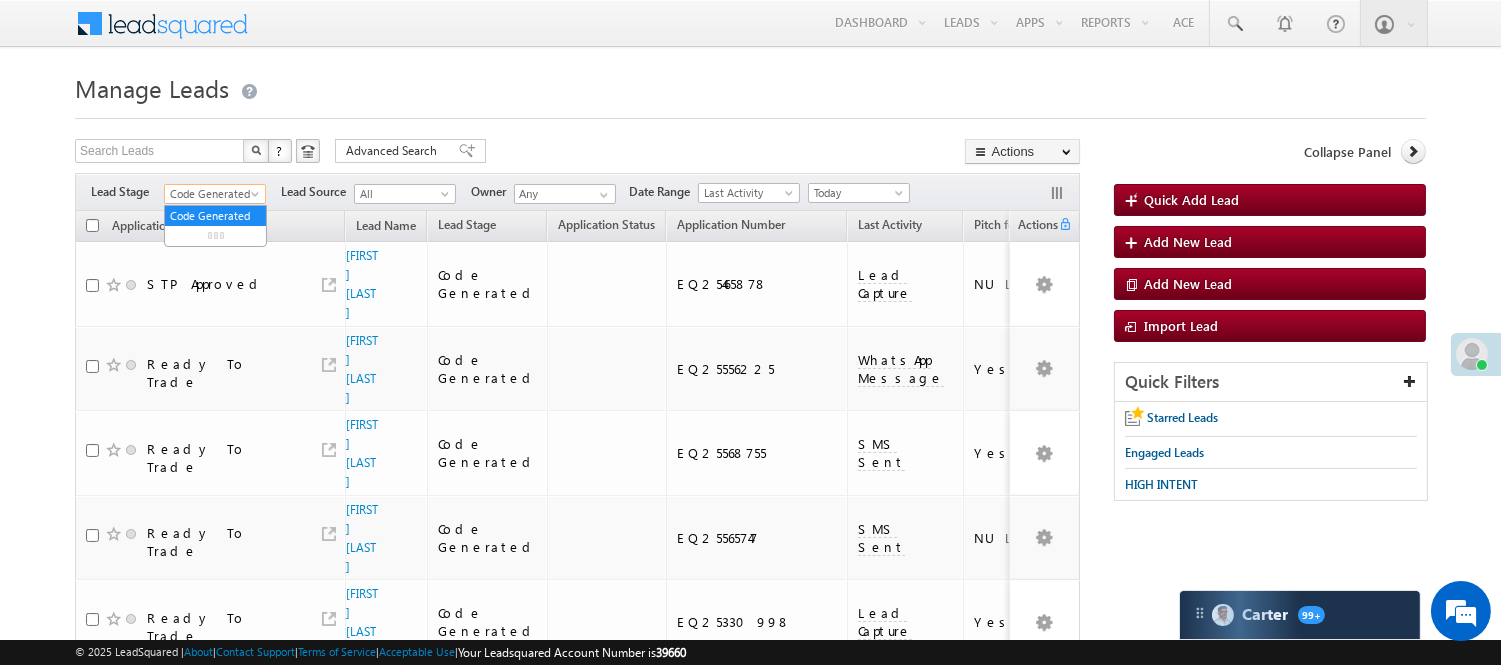 click on "Code Generated" at bounding box center [212, 194] 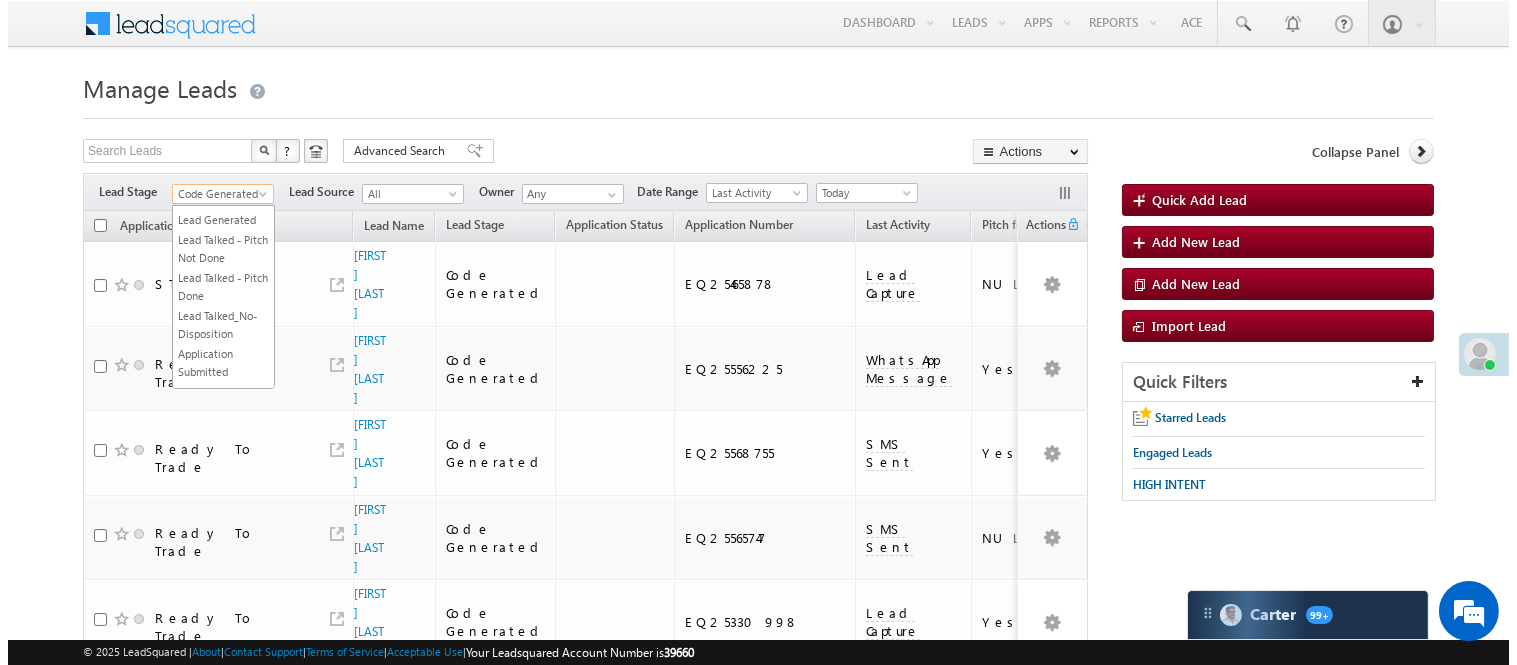 scroll, scrollTop: 0, scrollLeft: 0, axis: both 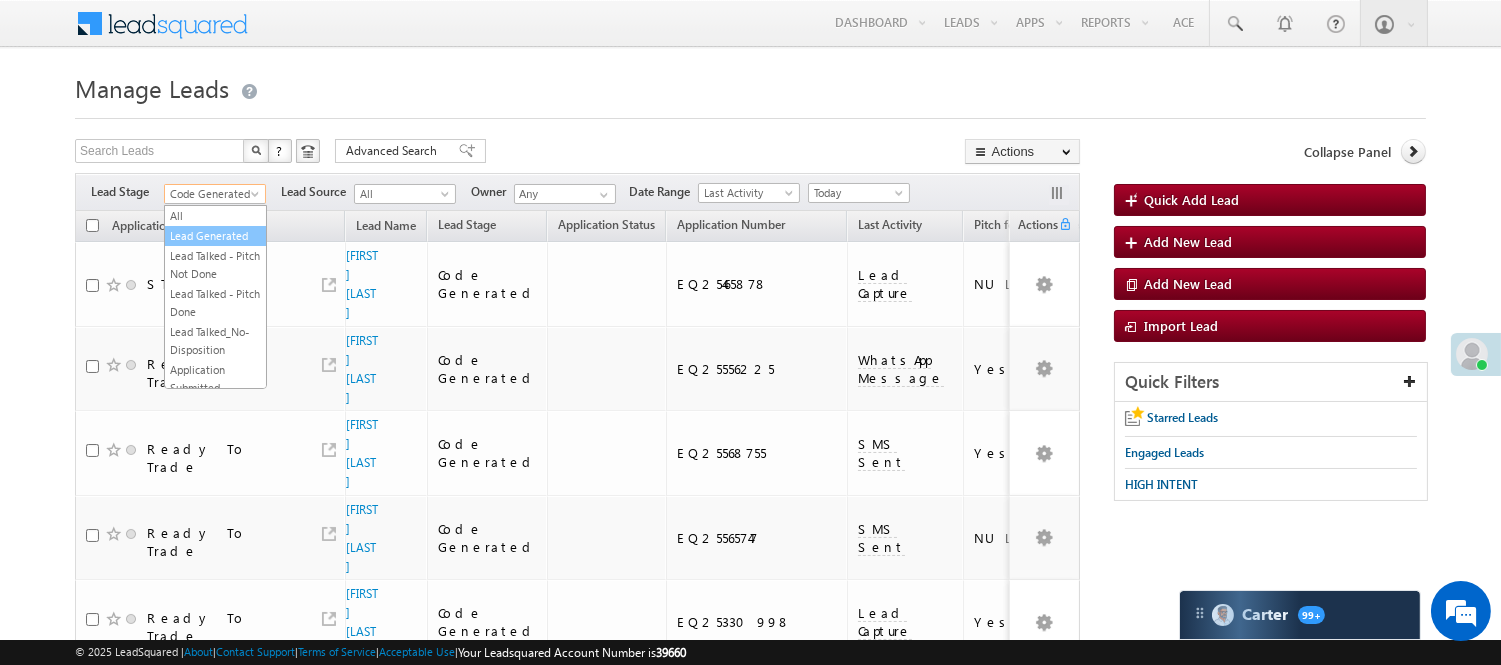 click on "Lead Generated" at bounding box center [215, 236] 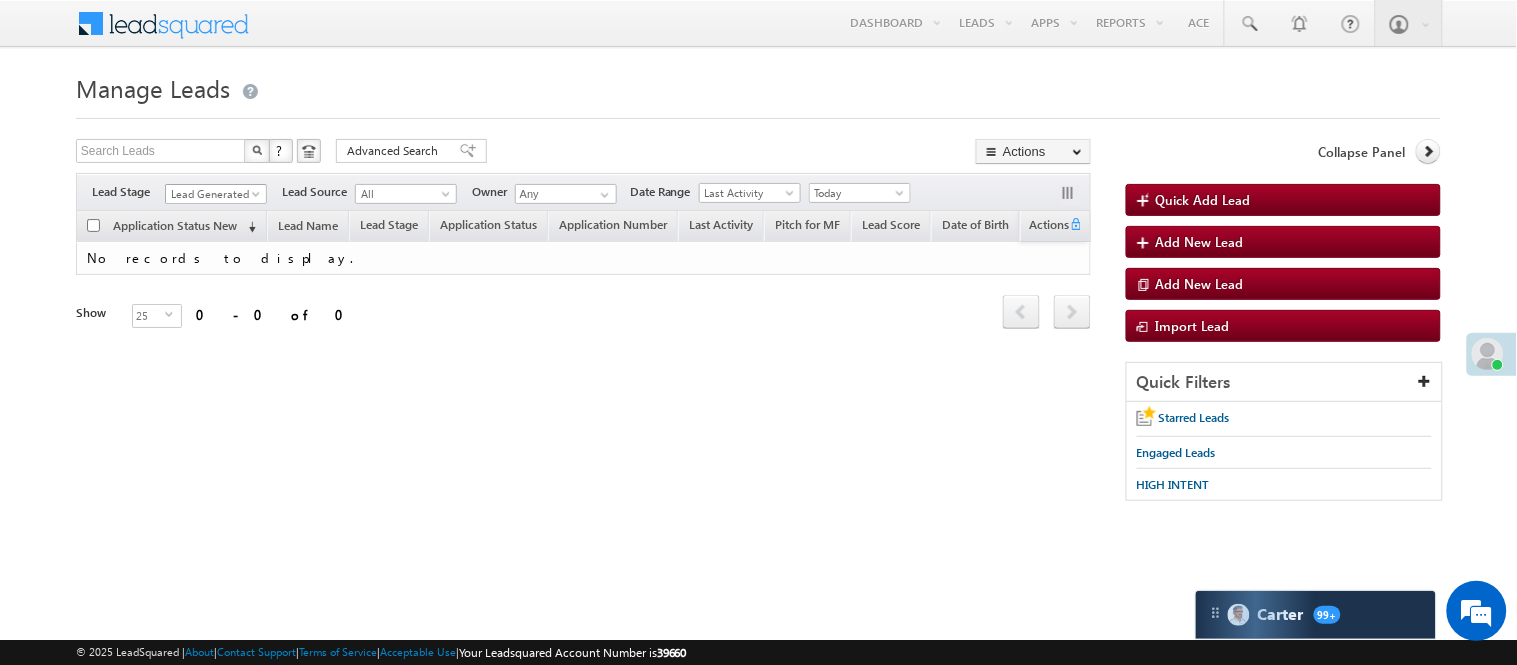 click on "Lead Generated" at bounding box center [213, 194] 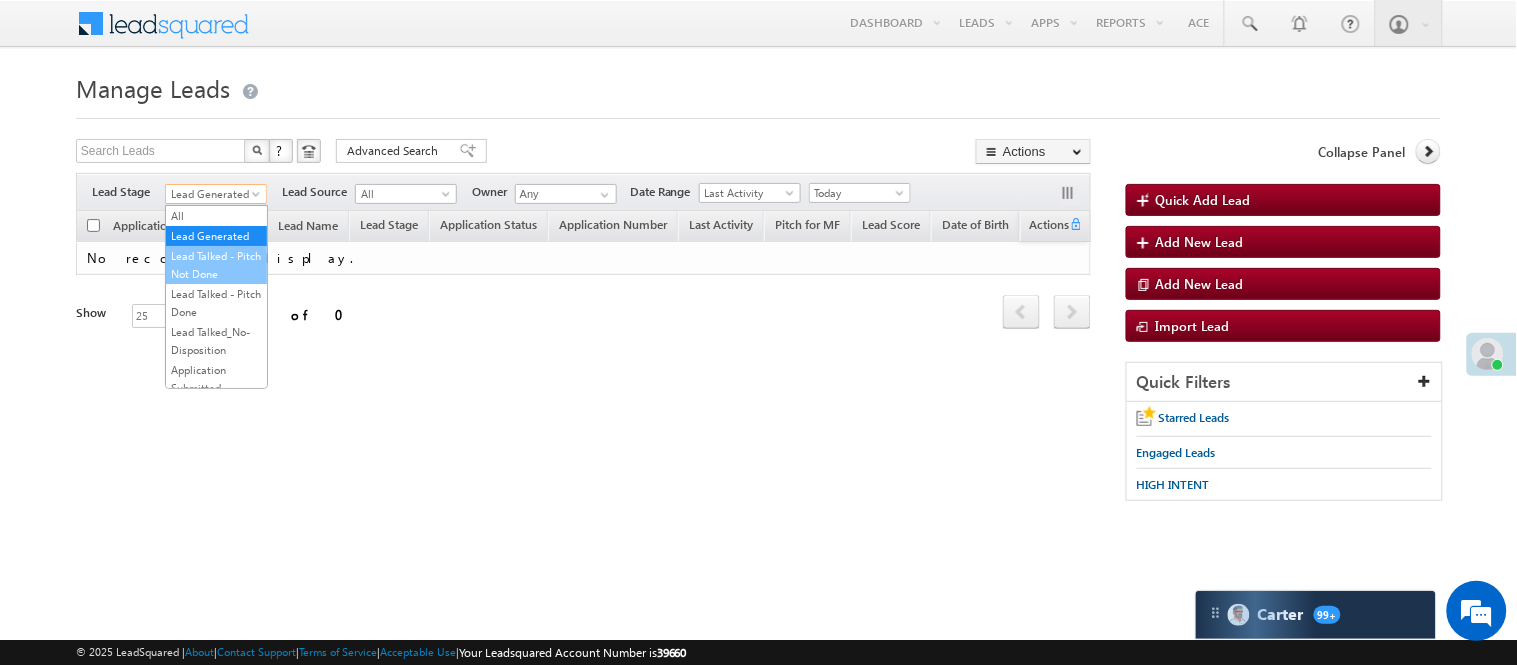 scroll, scrollTop: 0, scrollLeft: 0, axis: both 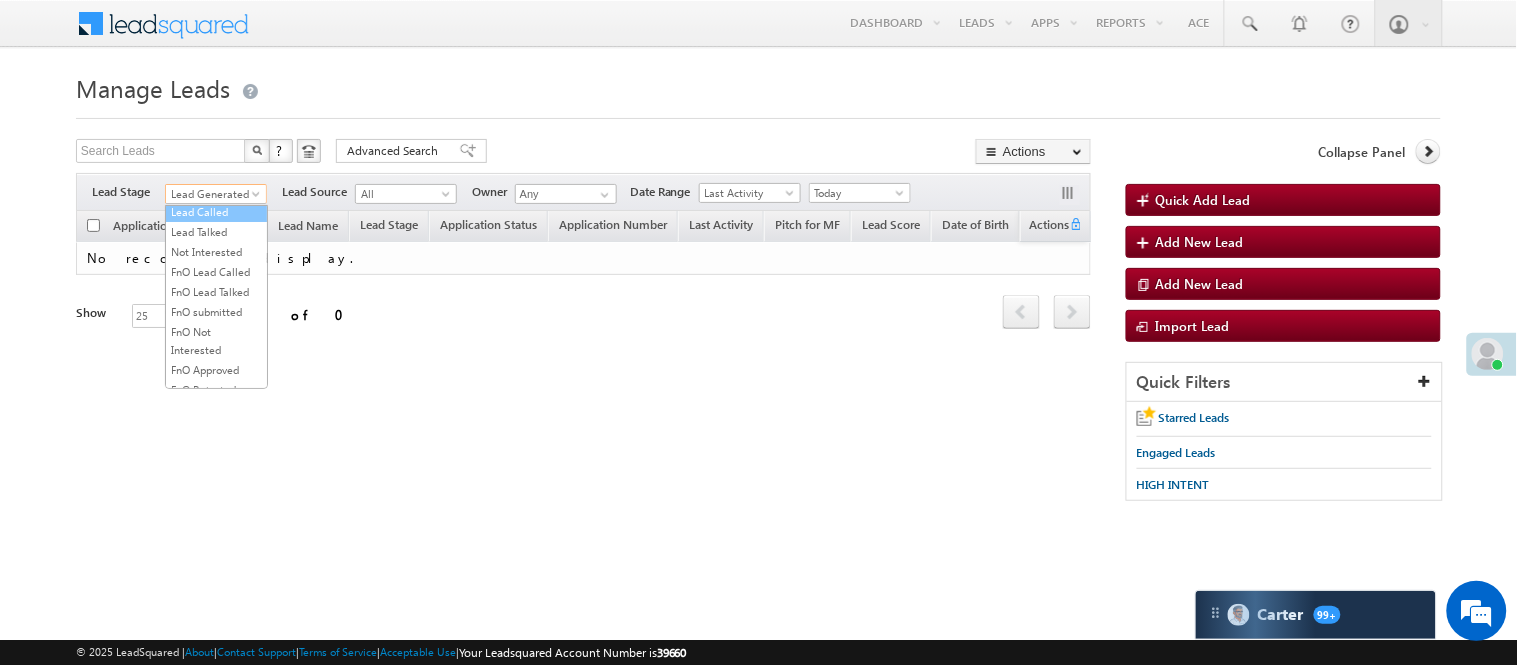 click on "Lead Called" at bounding box center (216, 212) 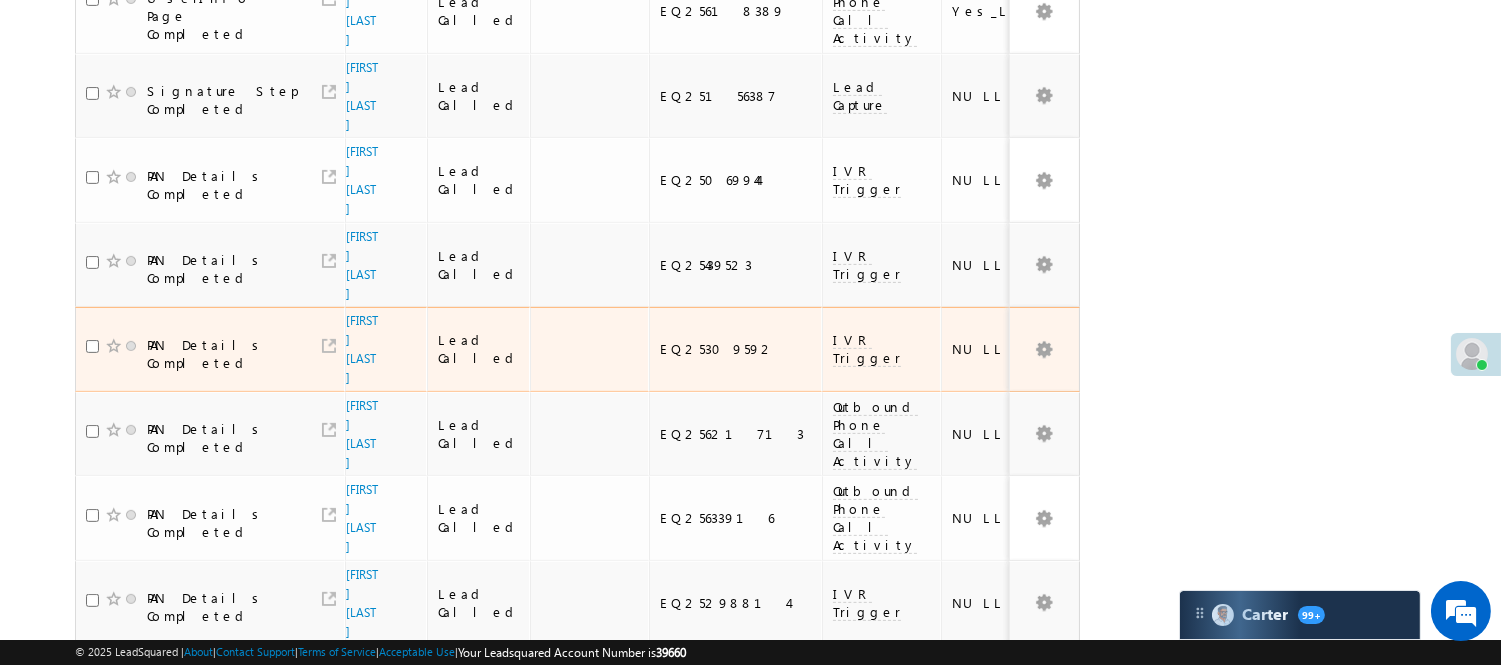 scroll, scrollTop: 1531, scrollLeft: 0, axis: vertical 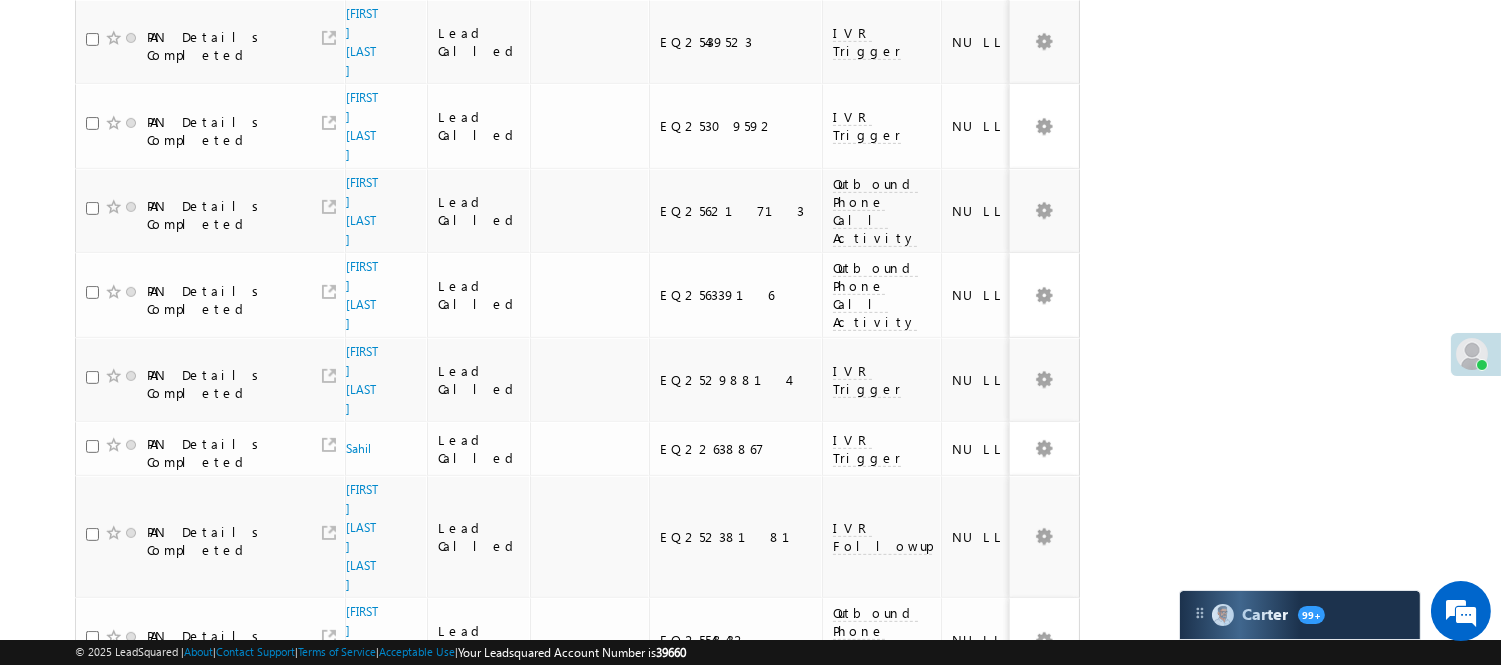 click on "[LAST] [FIRST]" at bounding box center [362, 744] 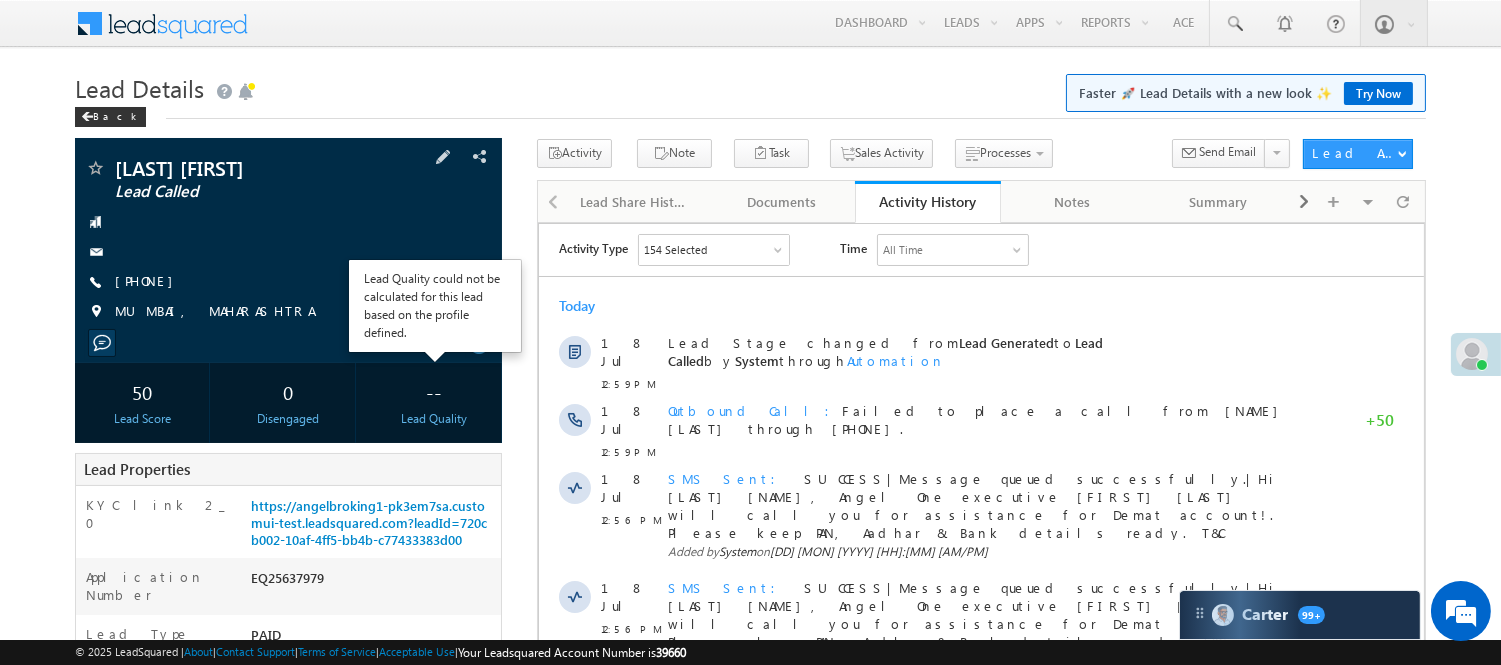 scroll, scrollTop: 0, scrollLeft: 0, axis: both 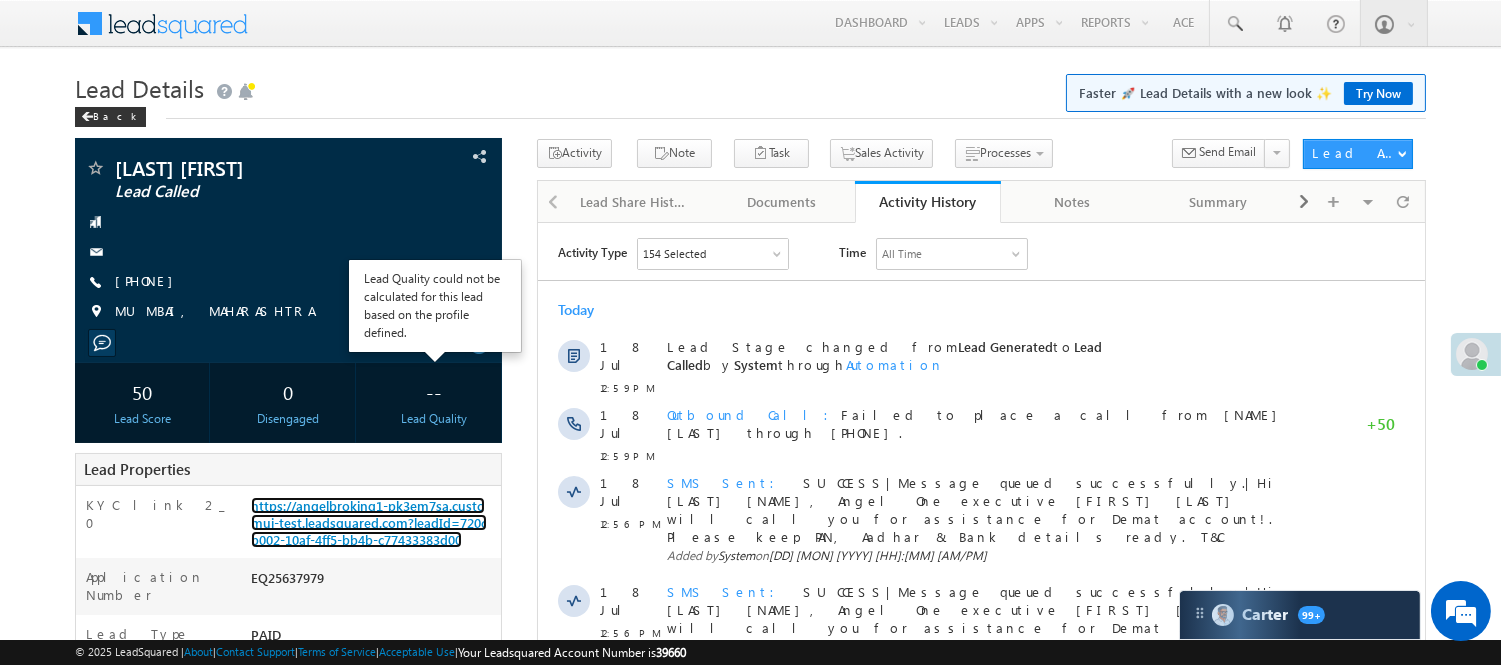 click on "https://angelbroking1-pk3em7sa.customui-test.leadsquared.com?leadId=720cb002-10af-4ff5-bb4b-c77433383d00" at bounding box center [369, 522] 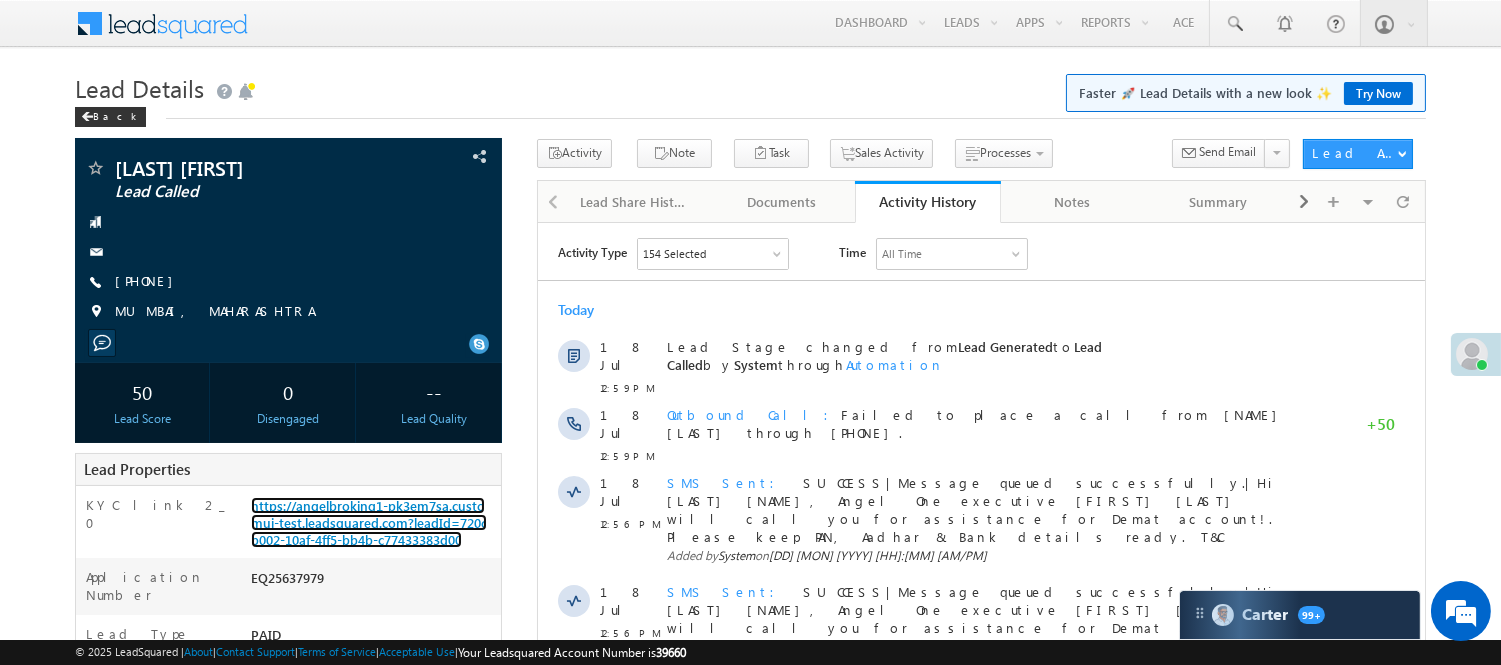 scroll, scrollTop: 0, scrollLeft: 0, axis: both 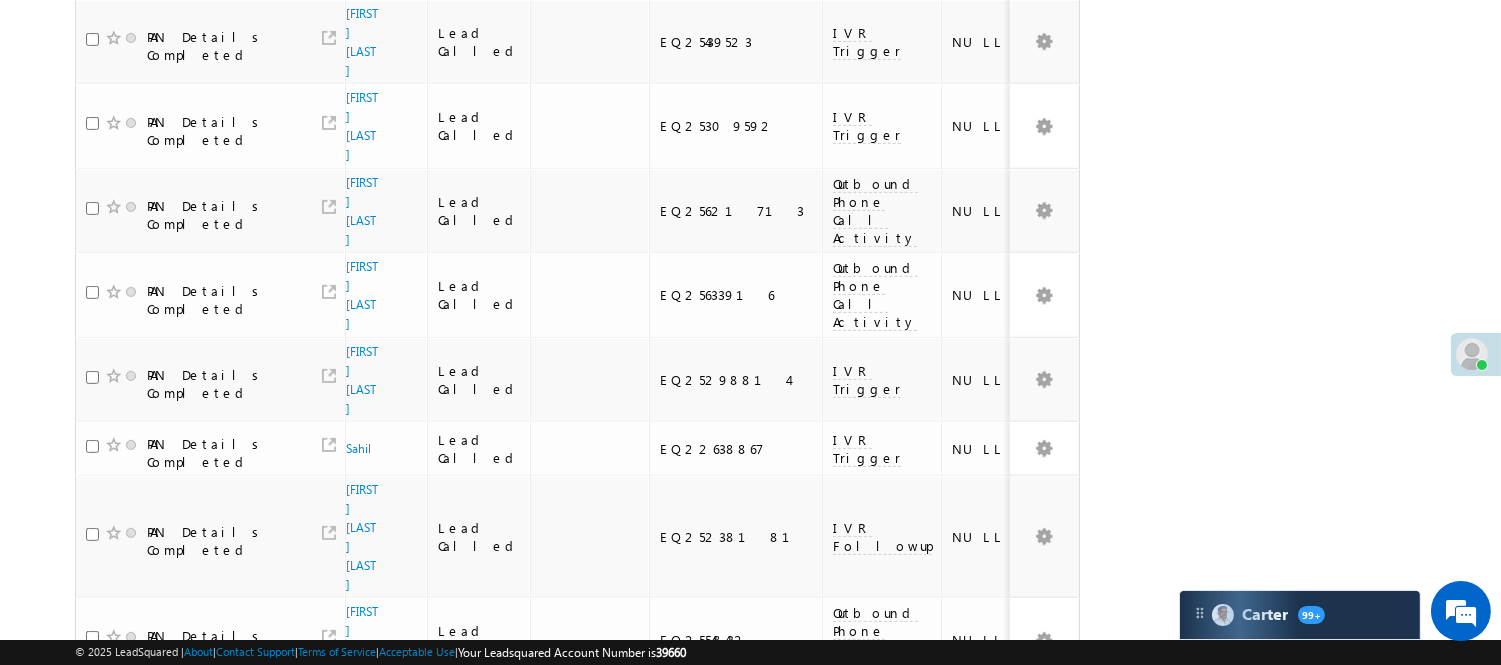 click on "2" at bounding box center (938, 928) 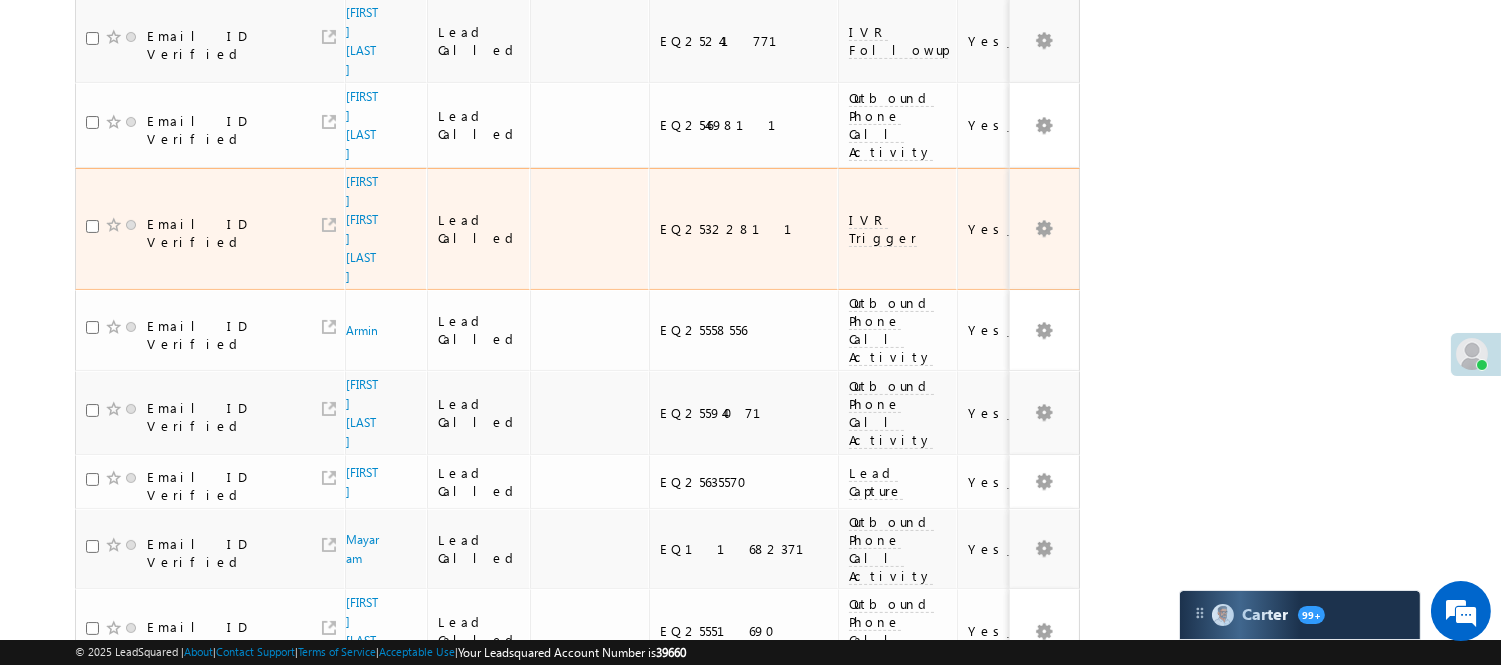 scroll, scrollTop: 185, scrollLeft: 0, axis: vertical 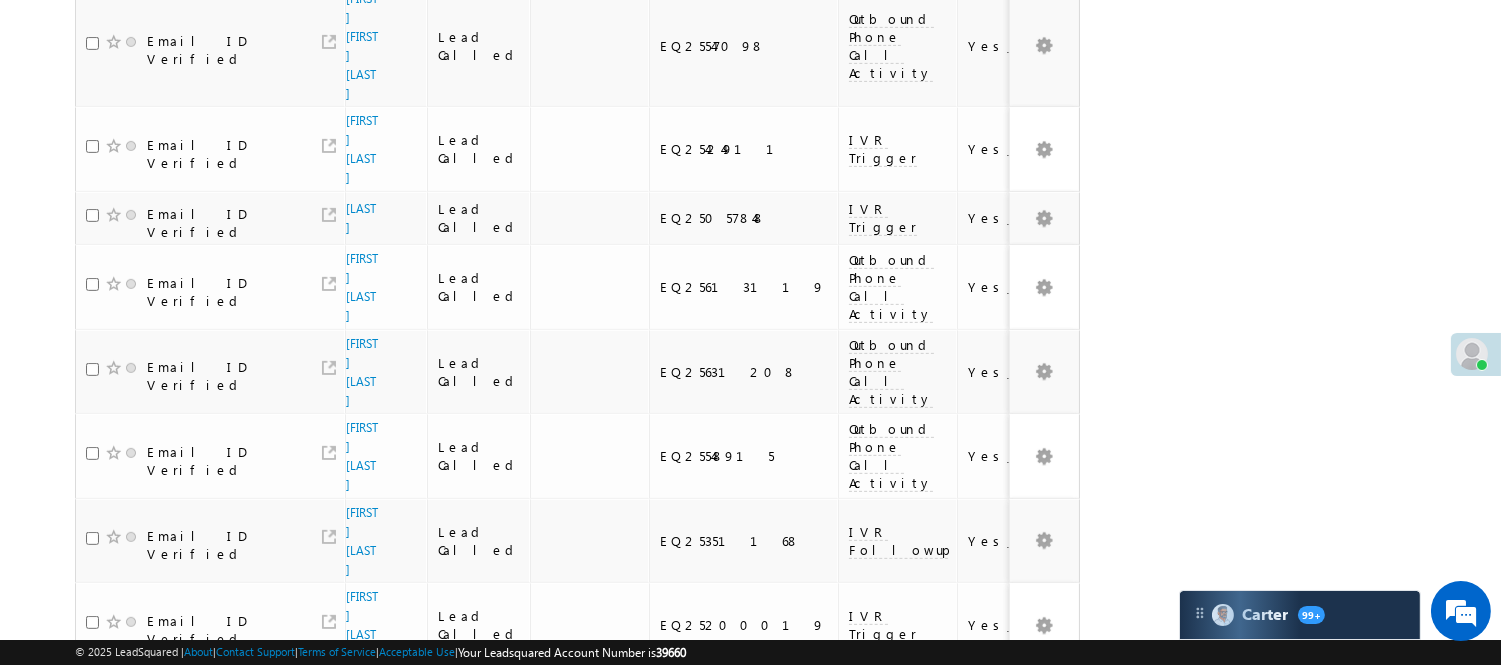 click on "4" at bounding box center (1018, 875) 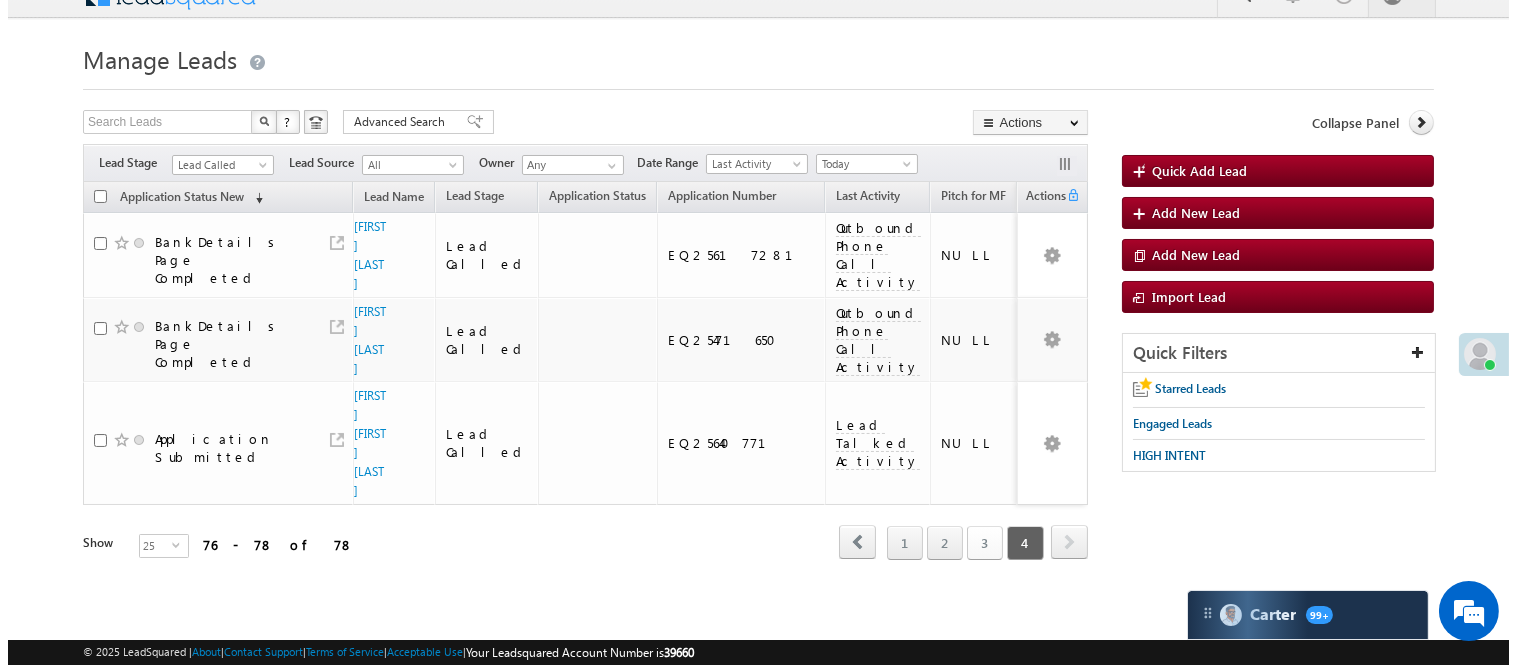 scroll, scrollTop: 0, scrollLeft: 0, axis: both 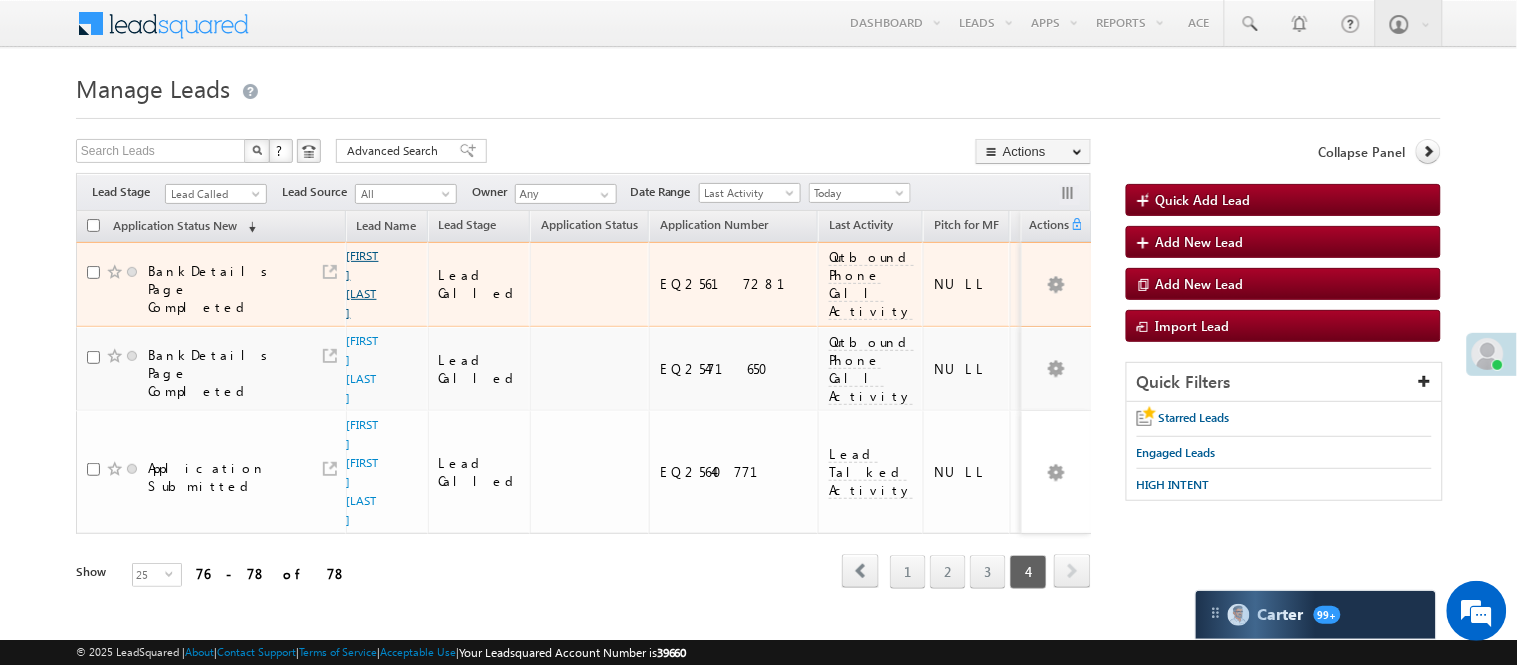 click on "[NAME] [LAST]" at bounding box center (363, 284) 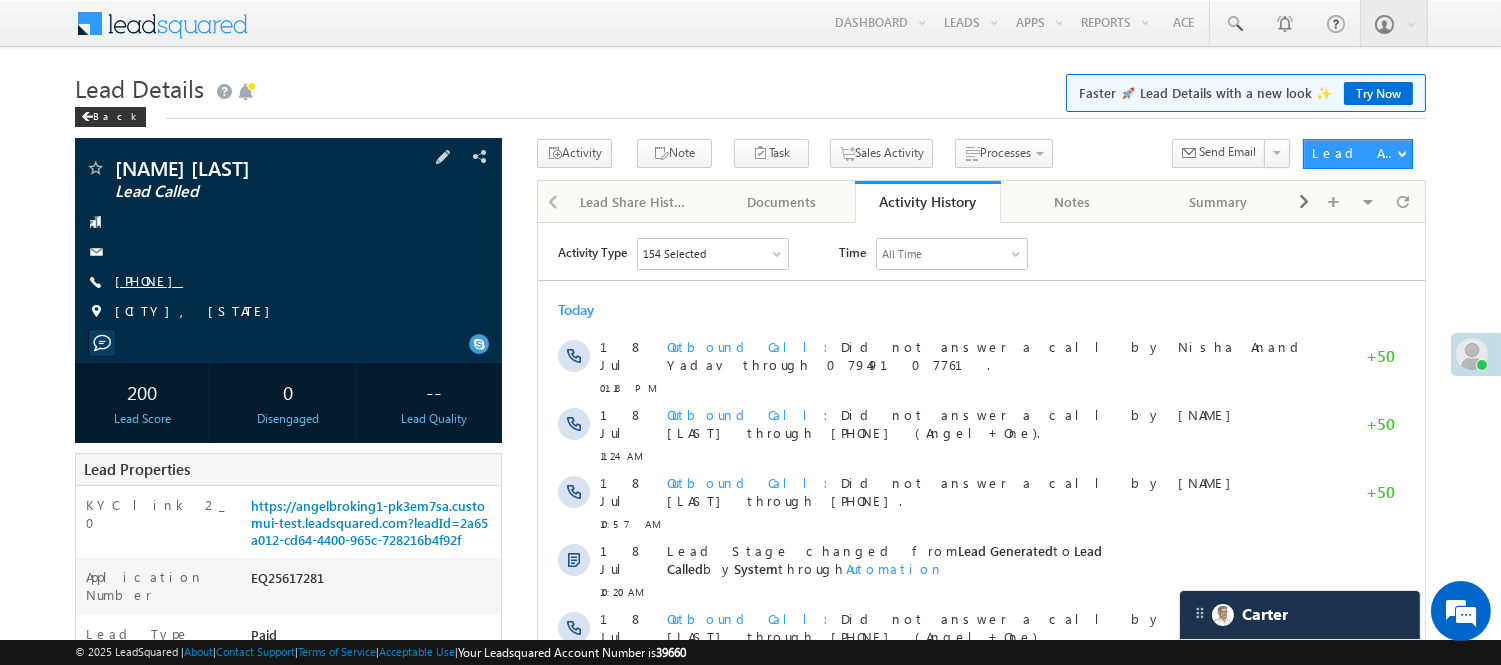 scroll, scrollTop: 0, scrollLeft: 0, axis: both 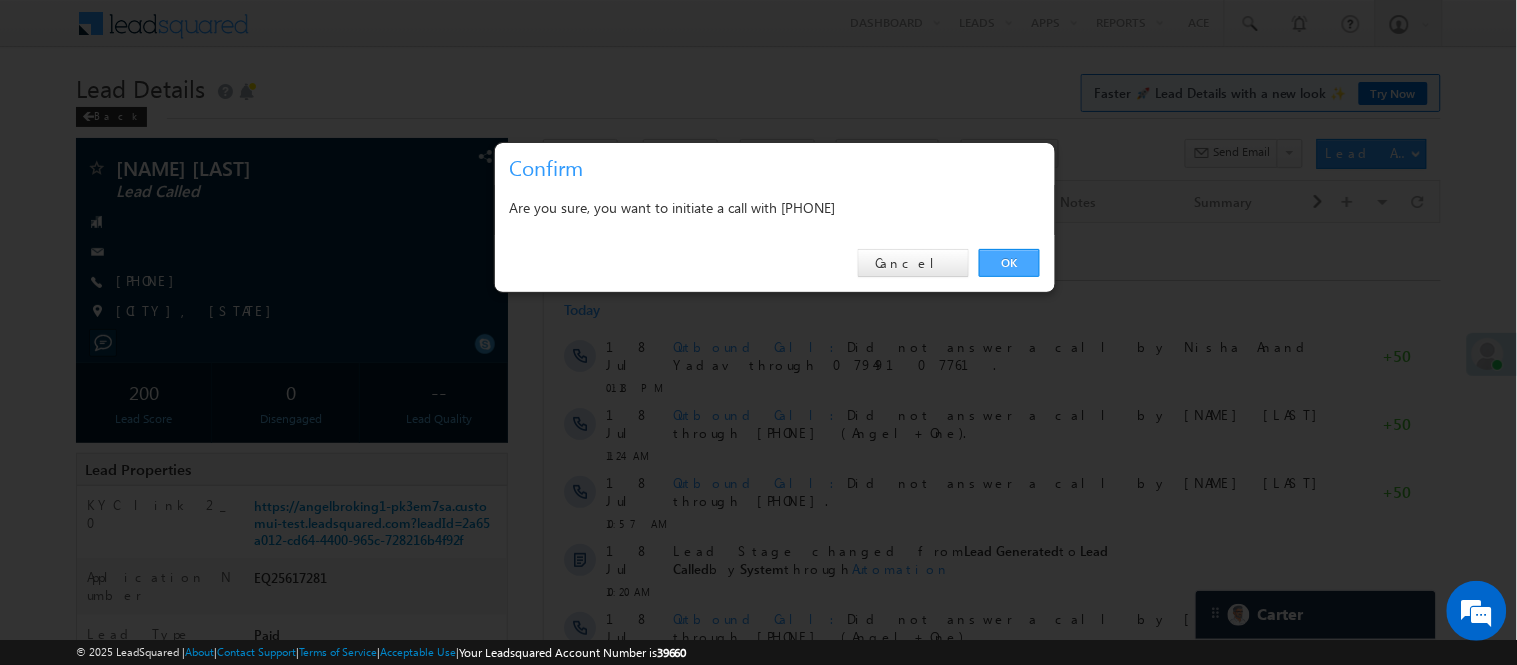 click on "OK" at bounding box center [1009, 263] 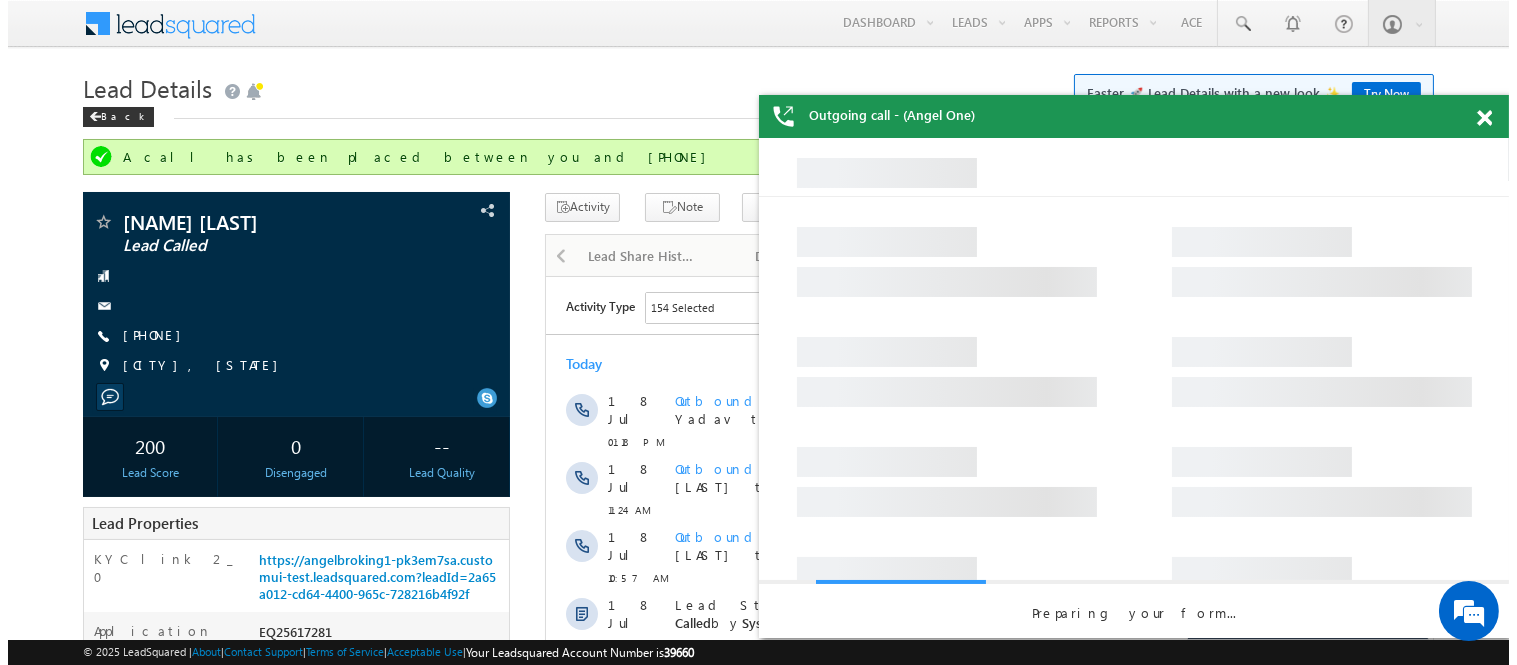 scroll, scrollTop: 0, scrollLeft: 0, axis: both 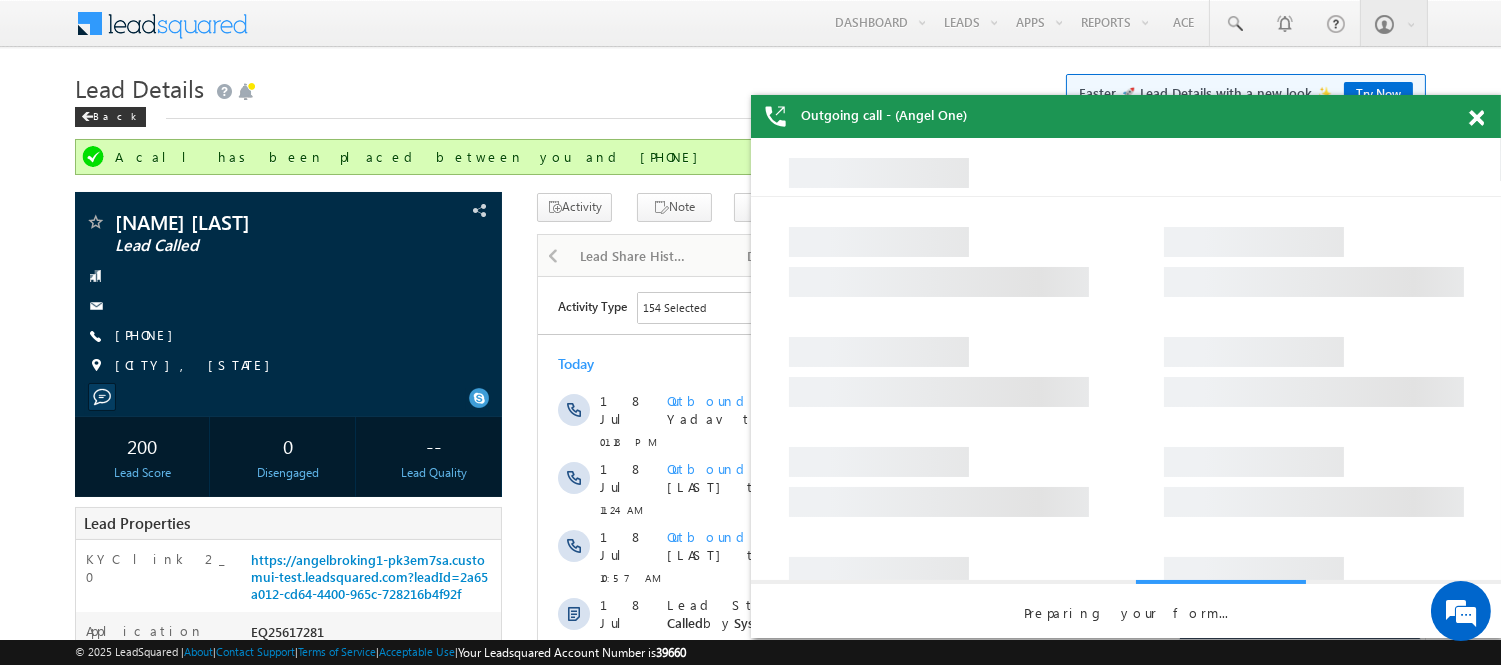 click at bounding box center [1476, 118] 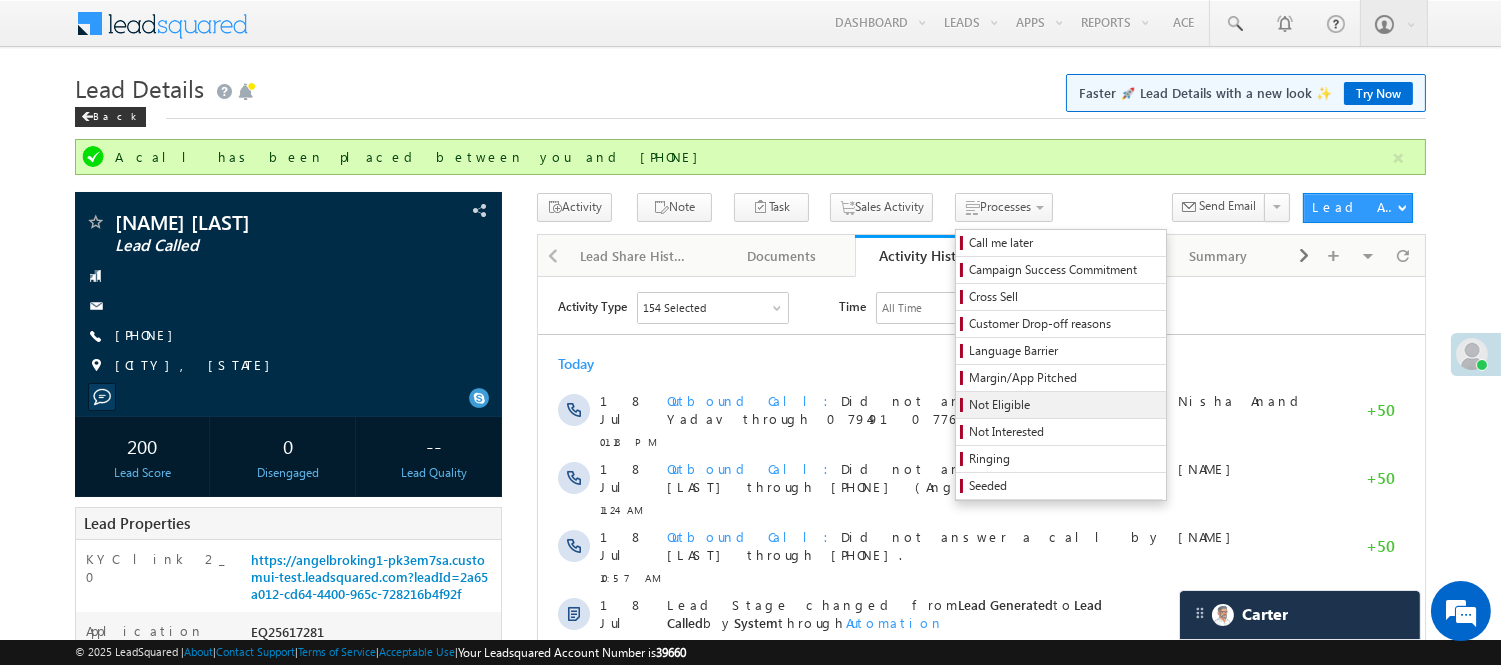 click on "Not Eligible" at bounding box center (1064, 405) 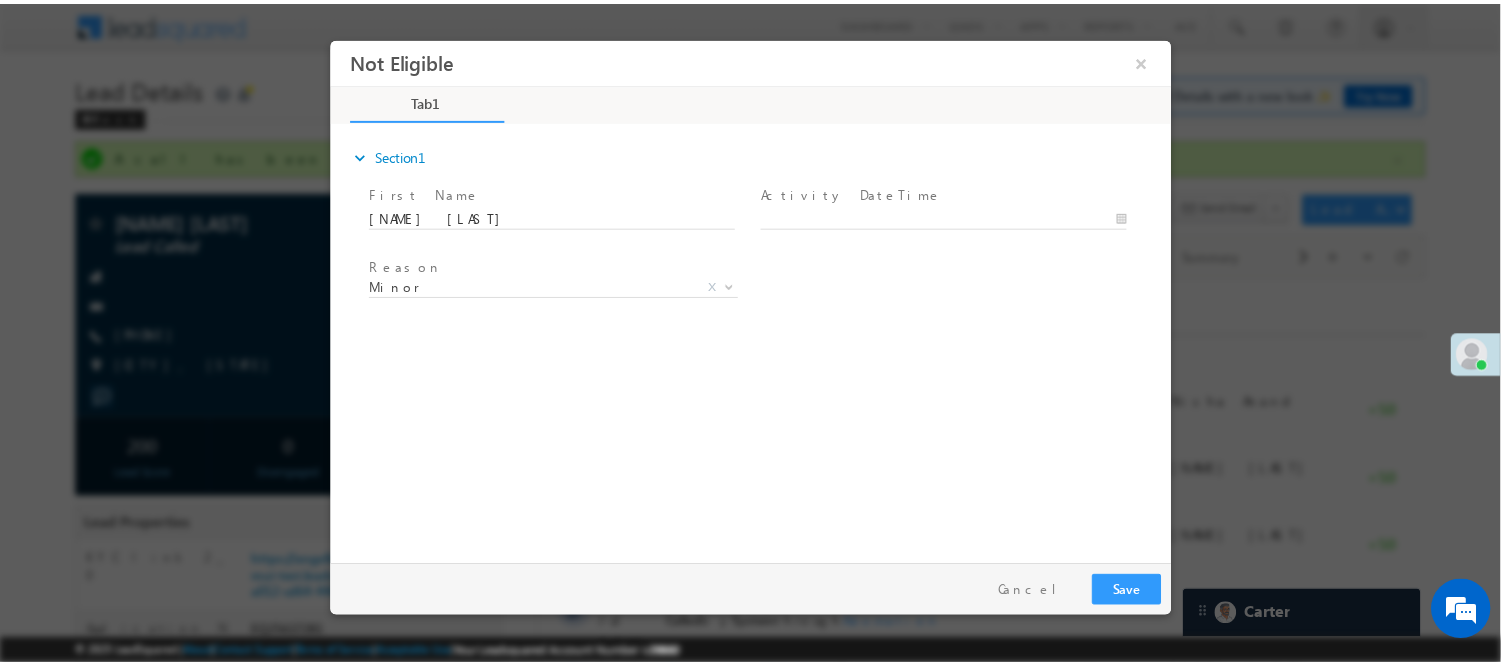 scroll, scrollTop: 0, scrollLeft: 0, axis: both 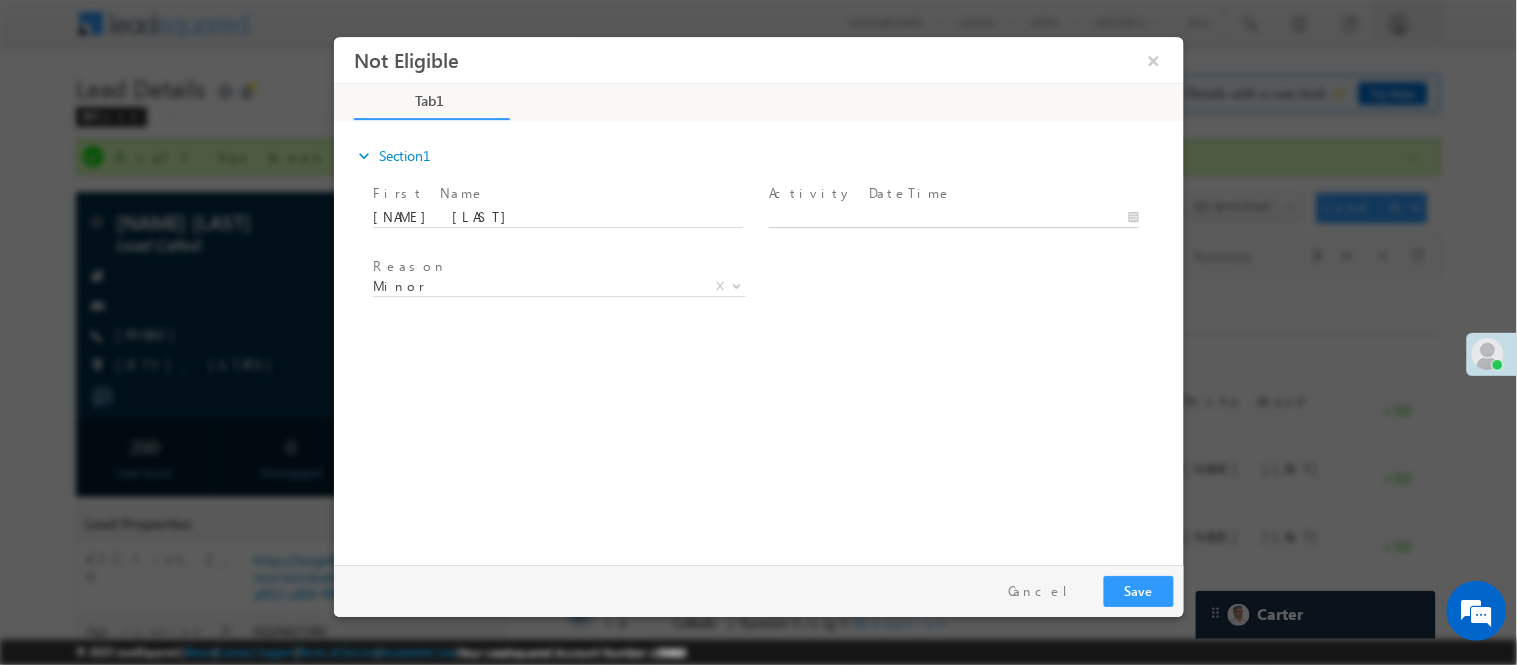 type on "[DATE] [TIME]" 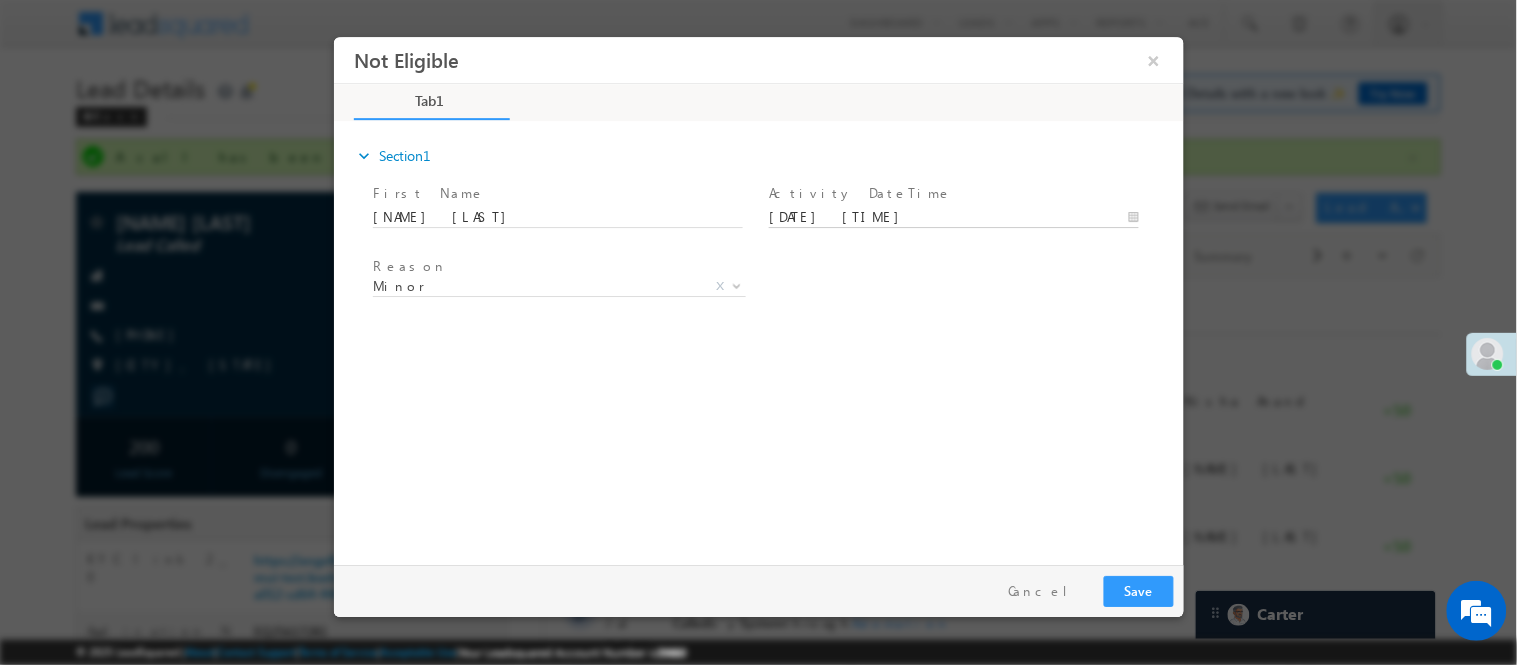 click on "[DATE] [TIME]" at bounding box center (953, 217) 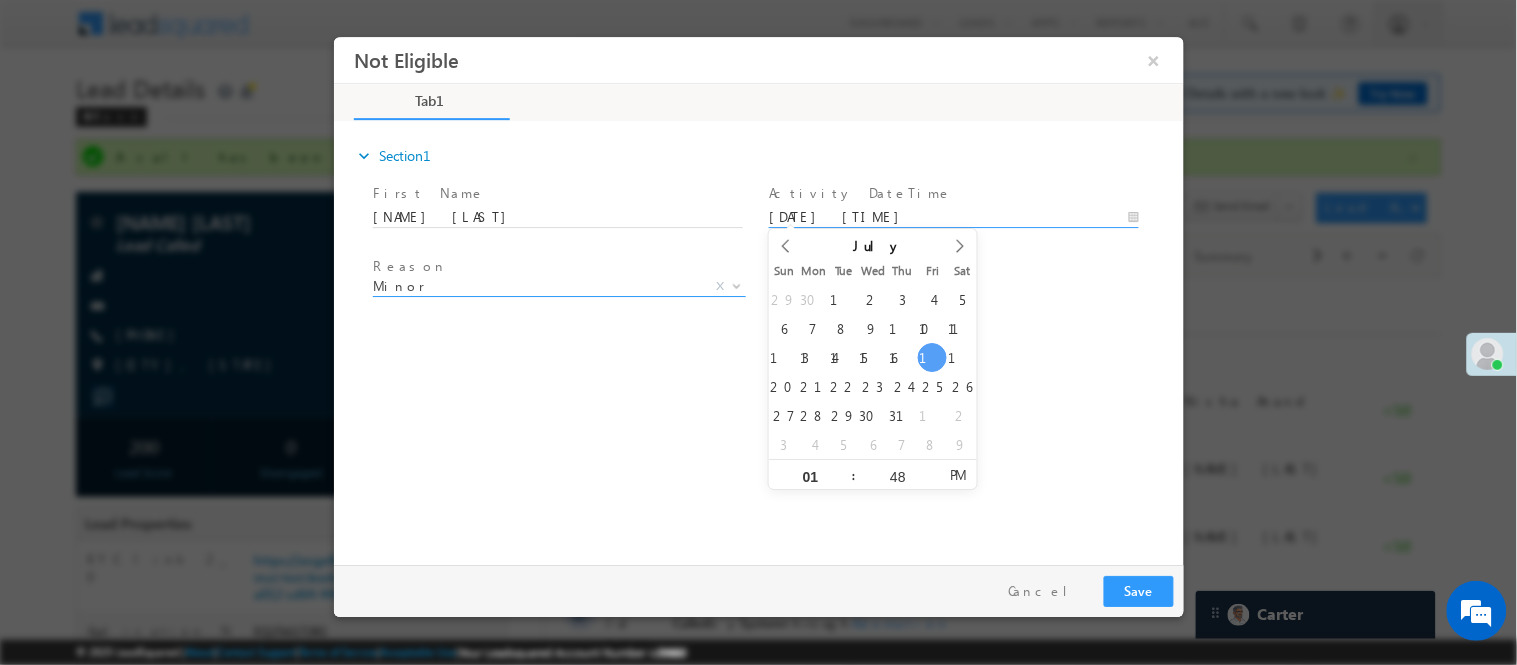 click on "Minor" at bounding box center (534, 285) 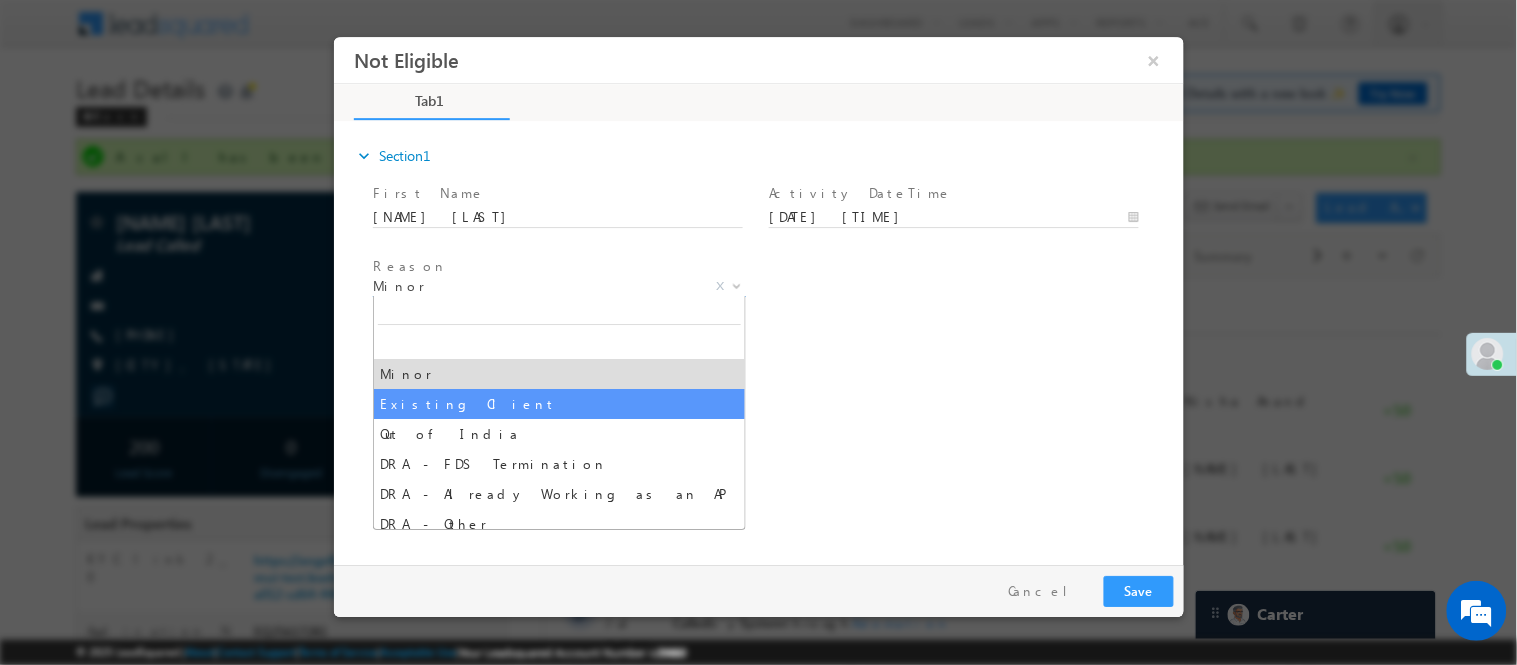 select on "Existing Client" 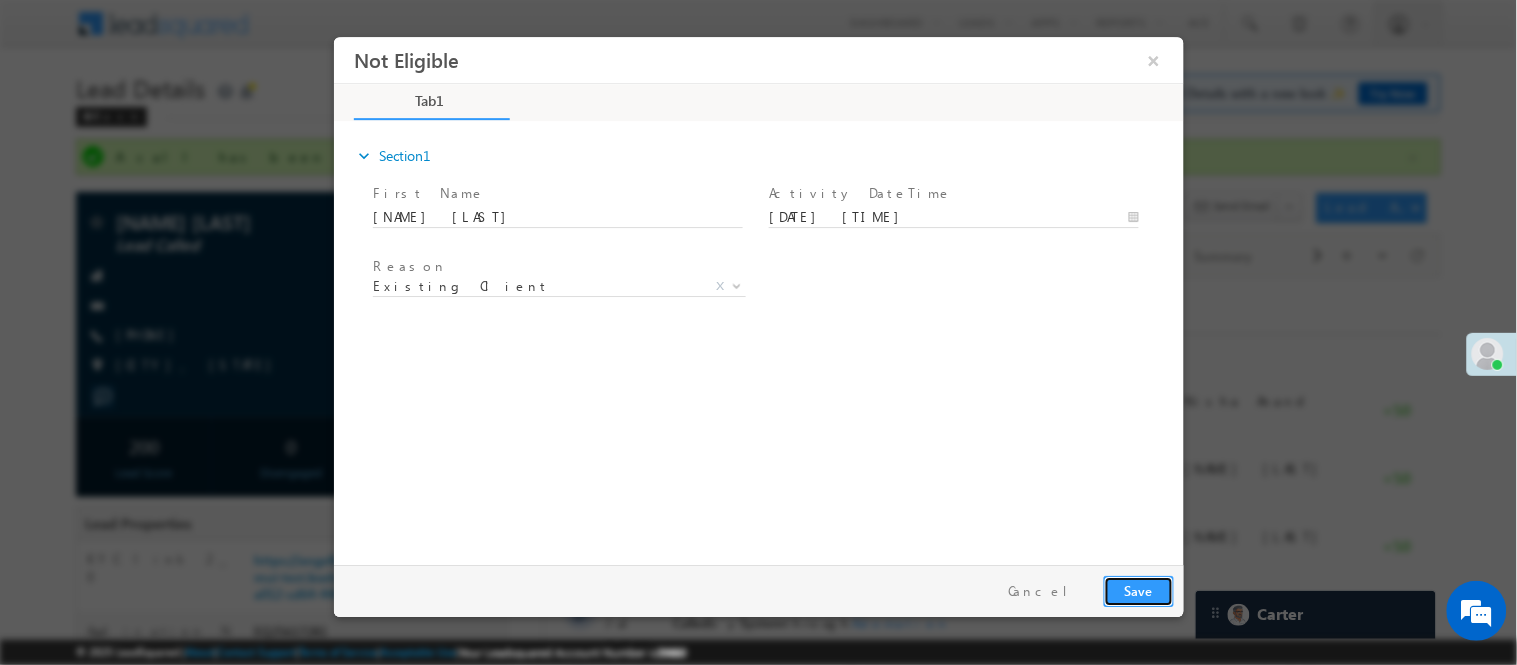 click on "Save" at bounding box center (1138, 590) 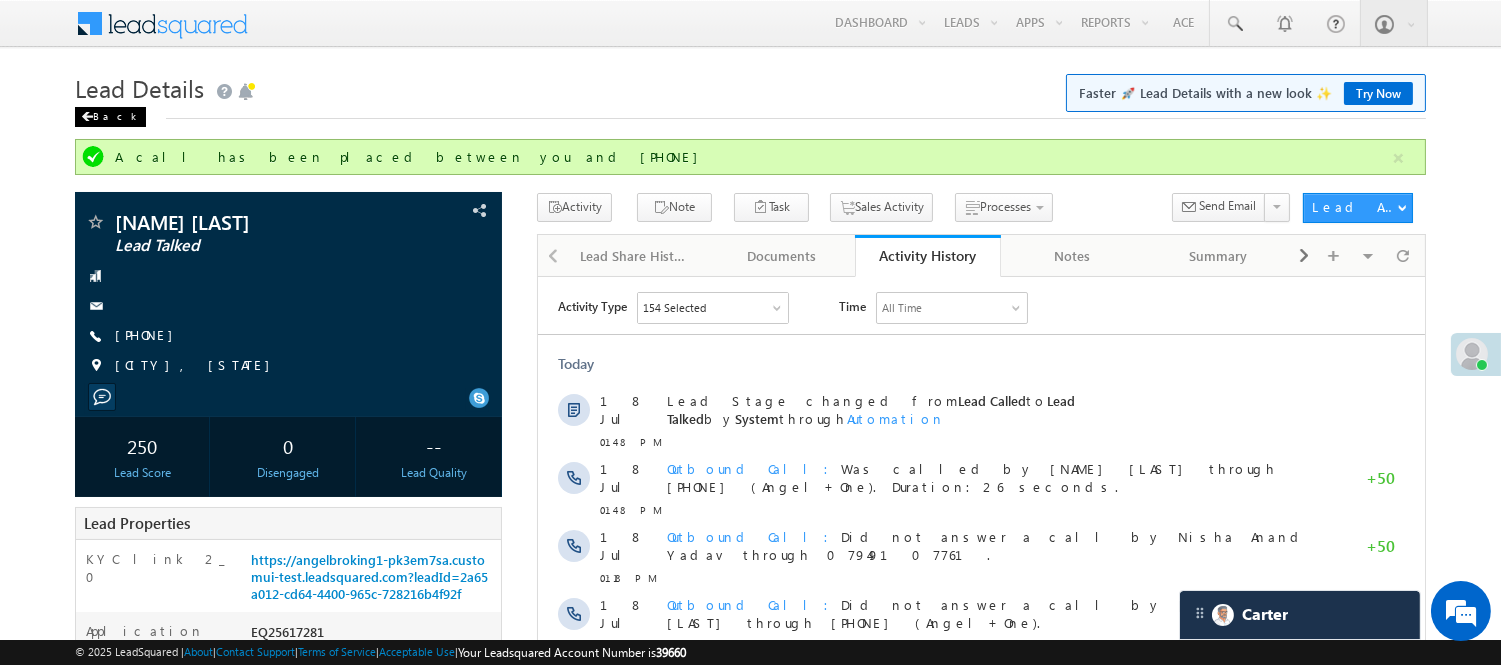 click on "Back" at bounding box center [110, 117] 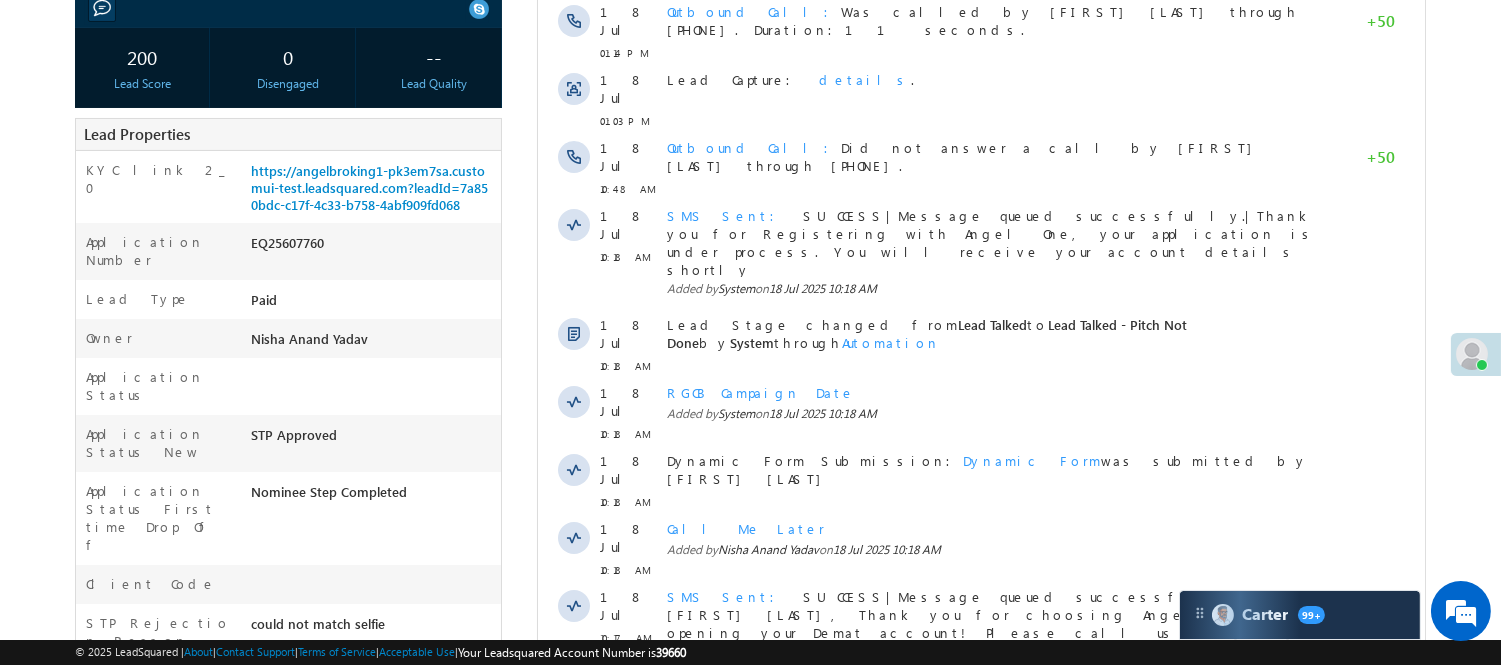 scroll, scrollTop: 0, scrollLeft: 0, axis: both 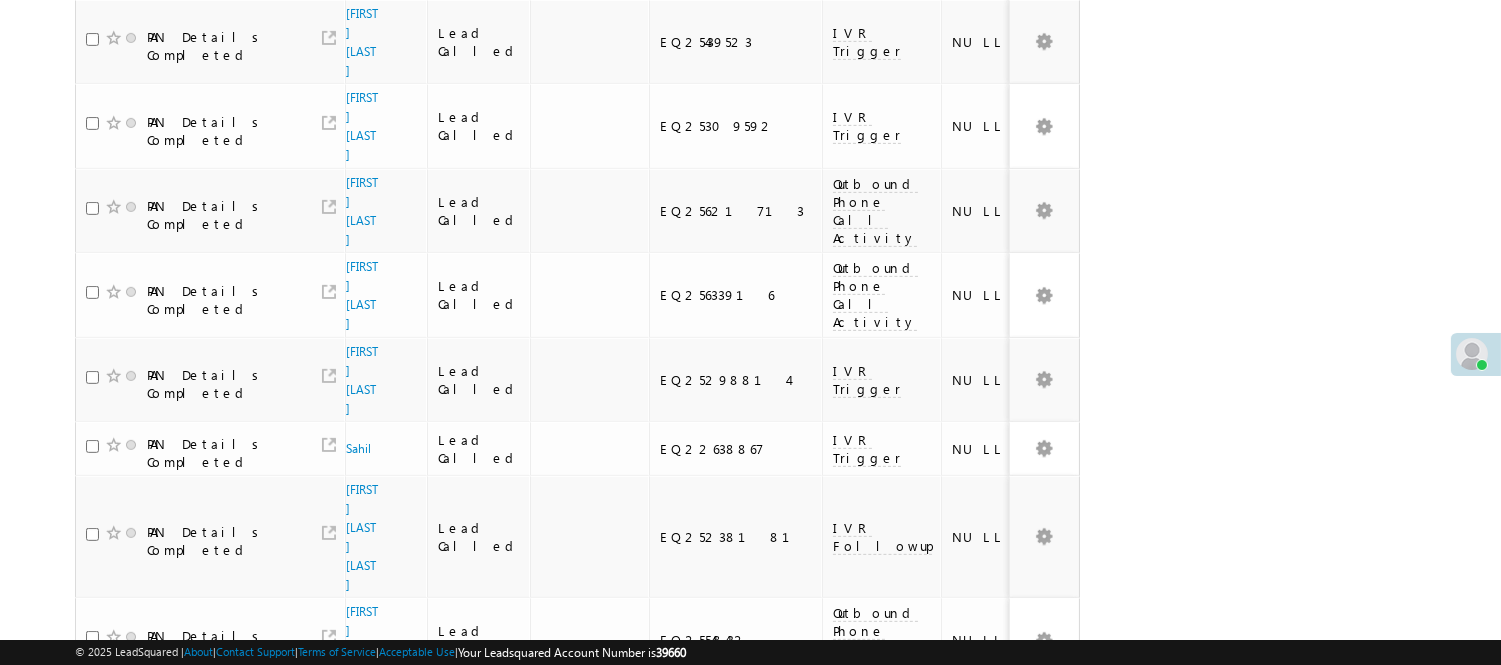 click on "4" at bounding box center [1018, 890] 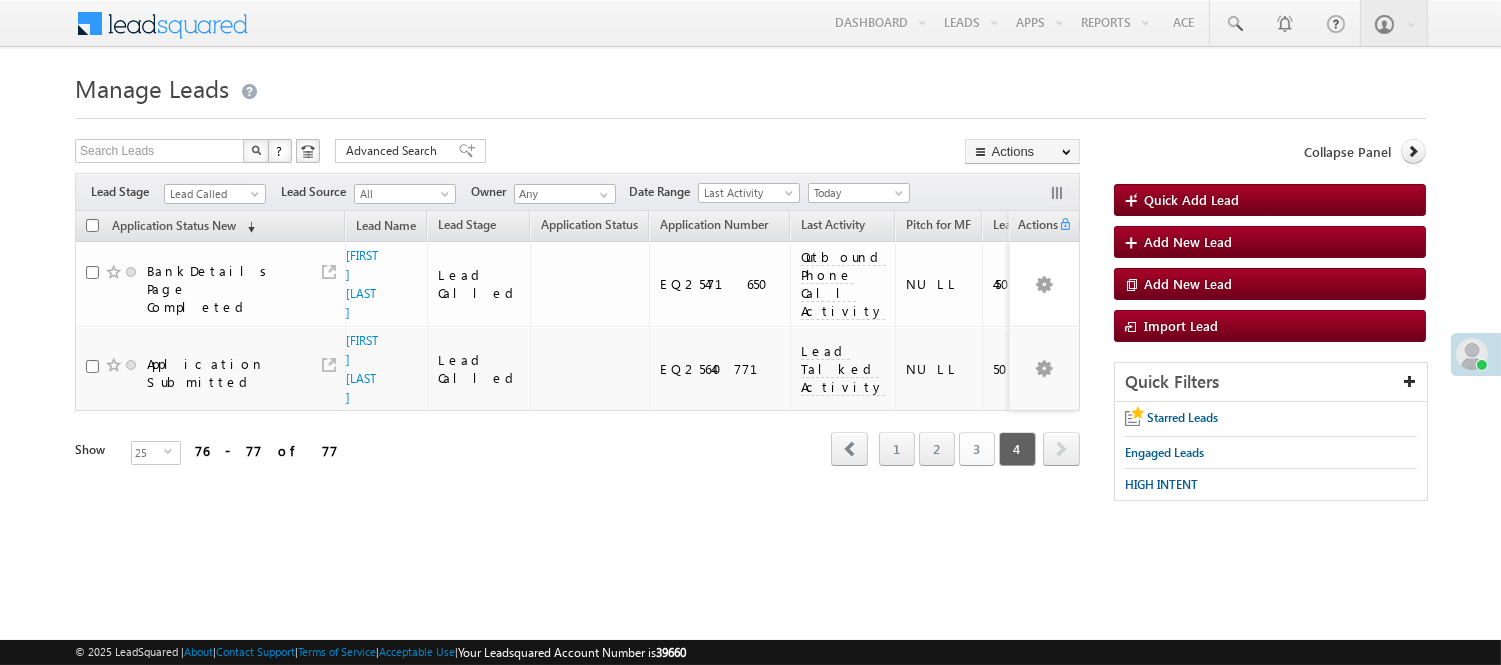 scroll, scrollTop: 0, scrollLeft: 0, axis: both 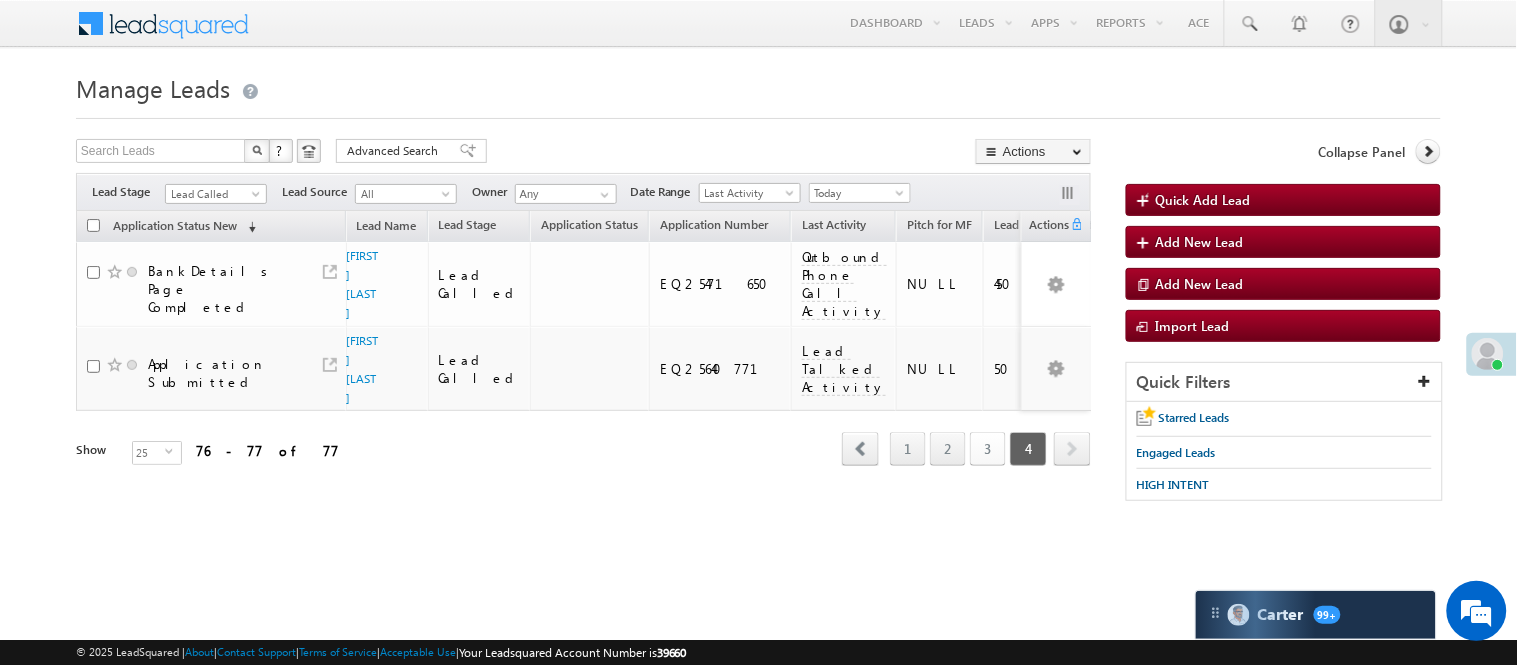 click on "3" at bounding box center [988, 449] 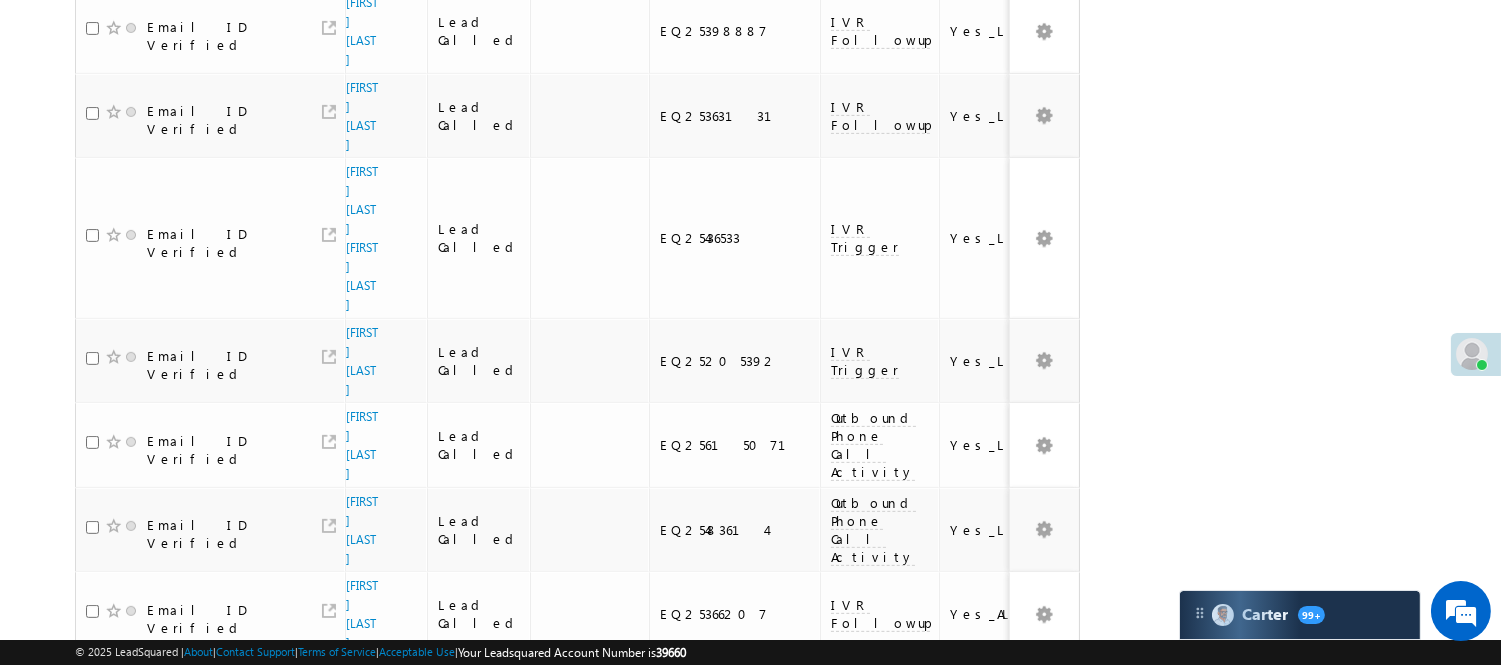scroll, scrollTop: 1466, scrollLeft: 0, axis: vertical 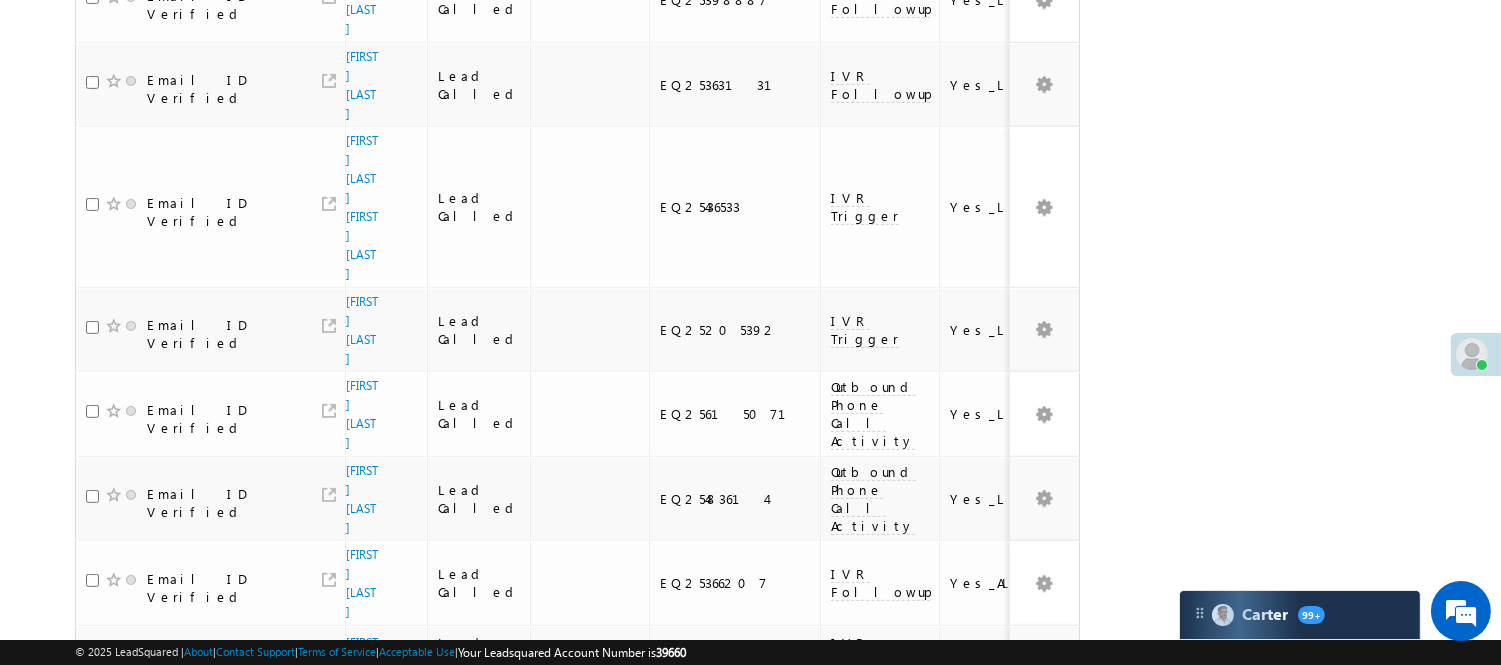 click on "Soumik Adhikari" at bounding box center (362, 890) 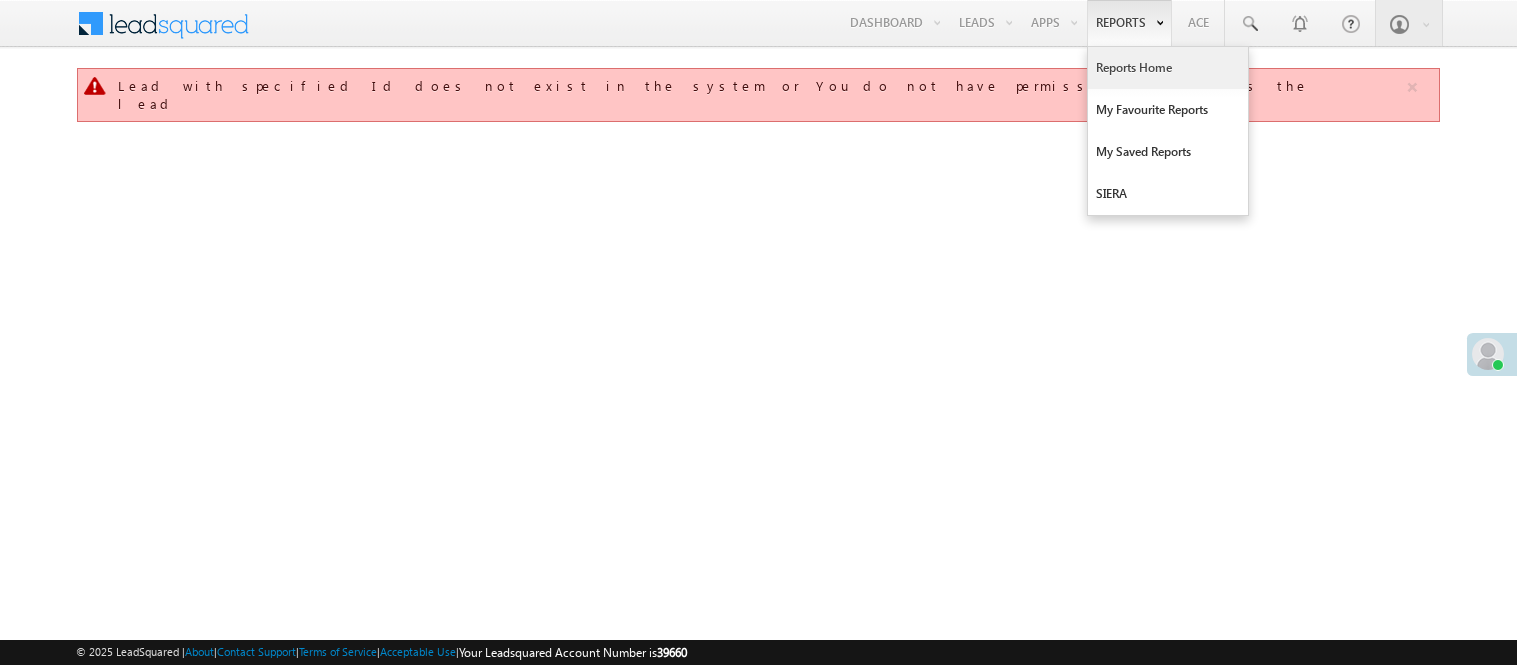 scroll, scrollTop: 0, scrollLeft: 0, axis: both 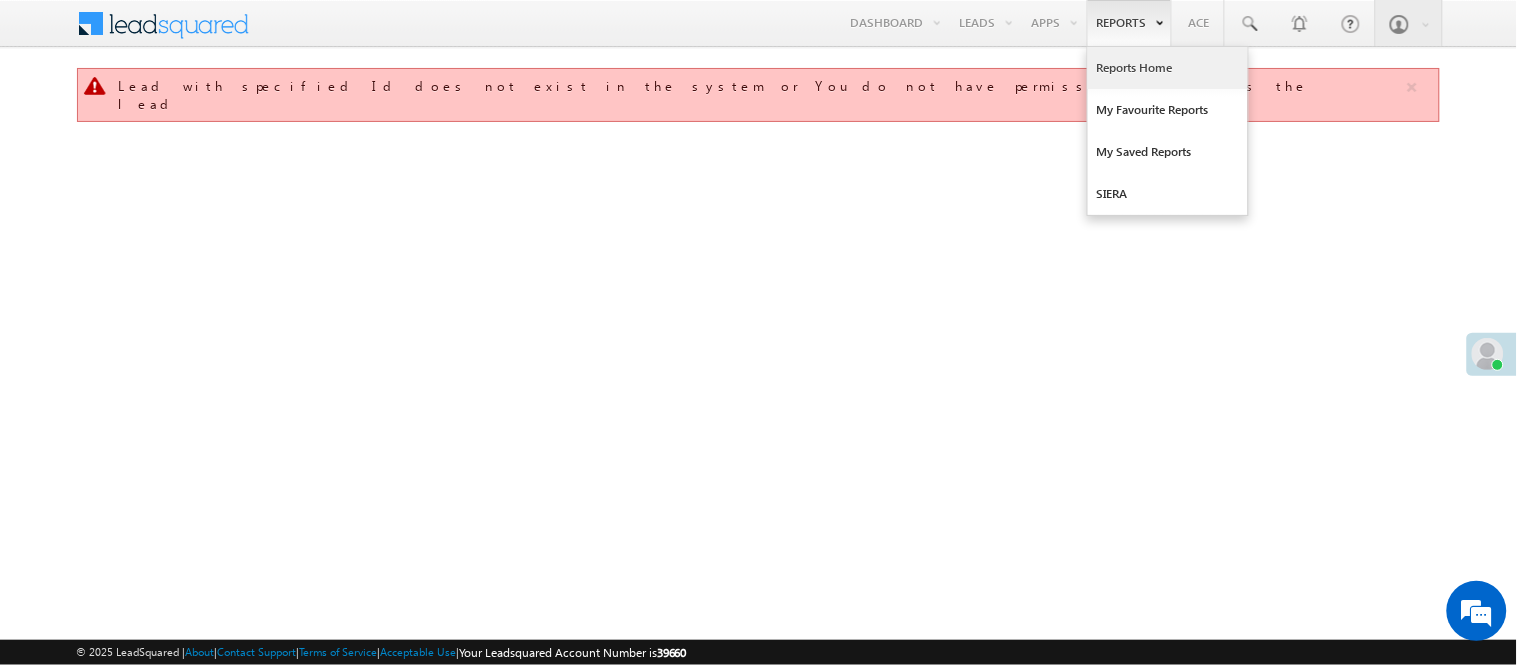 click on "Reports Home" at bounding box center (1168, 68) 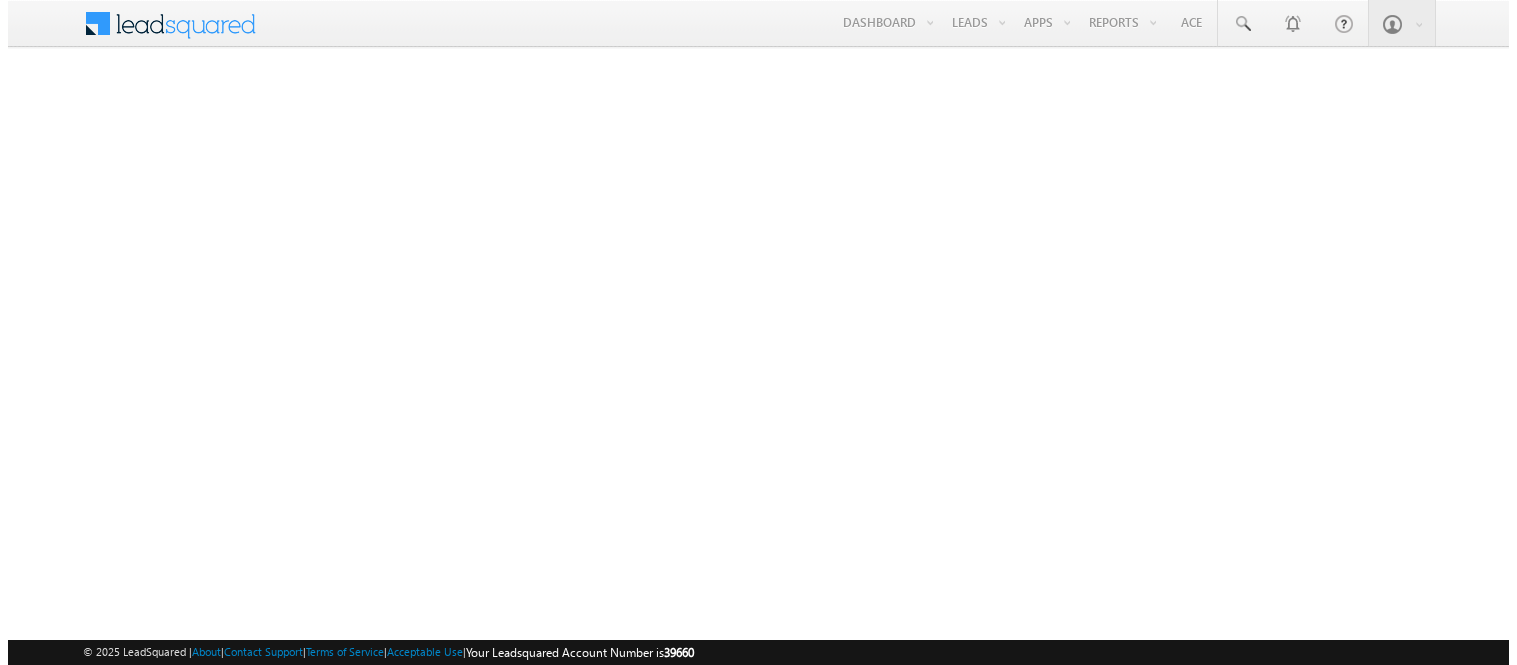 scroll, scrollTop: 0, scrollLeft: 0, axis: both 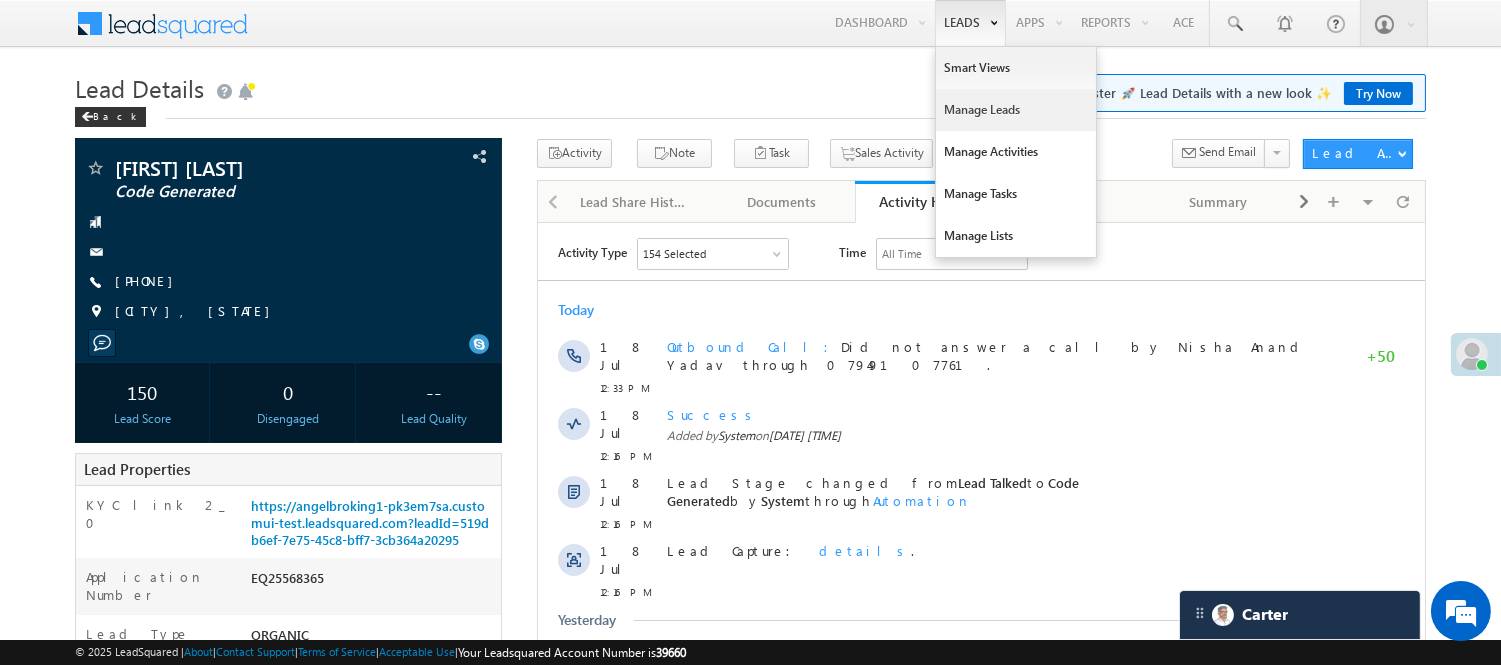 click on "Manage Leads" at bounding box center (1016, 110) 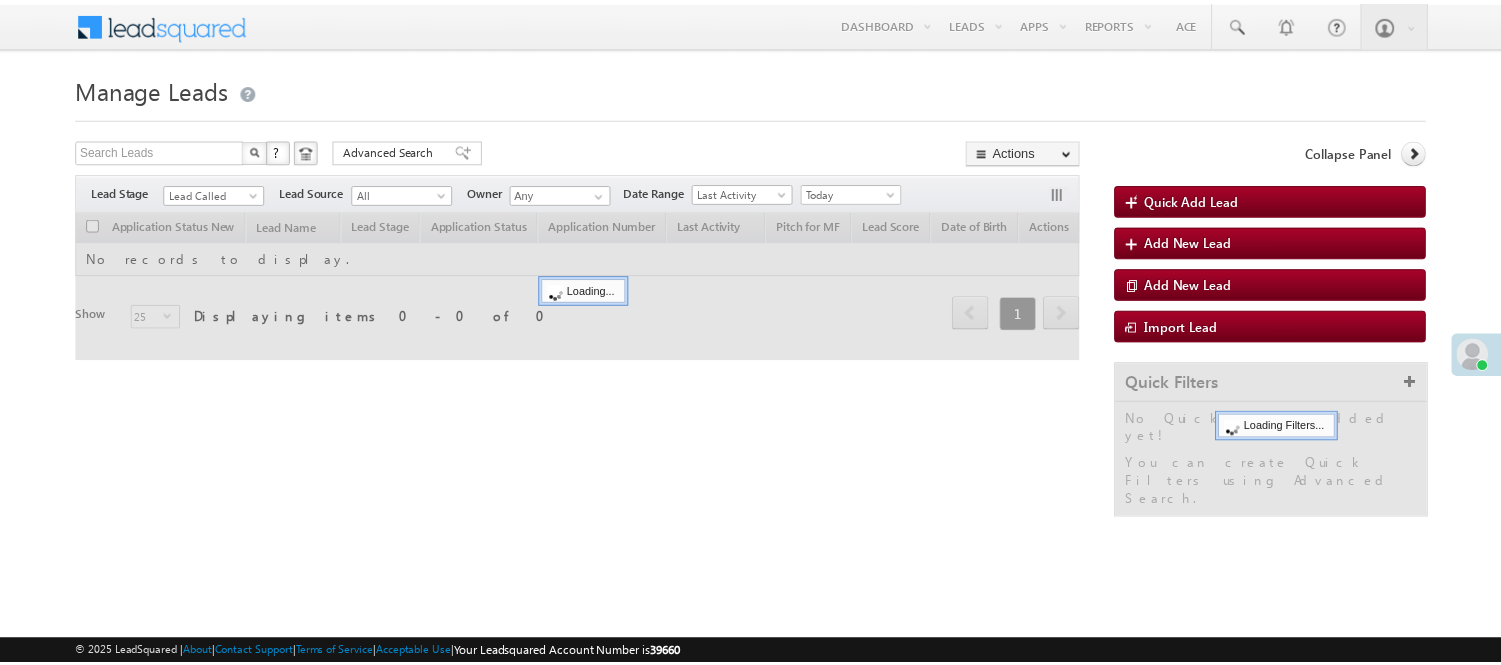 scroll, scrollTop: 0, scrollLeft: 0, axis: both 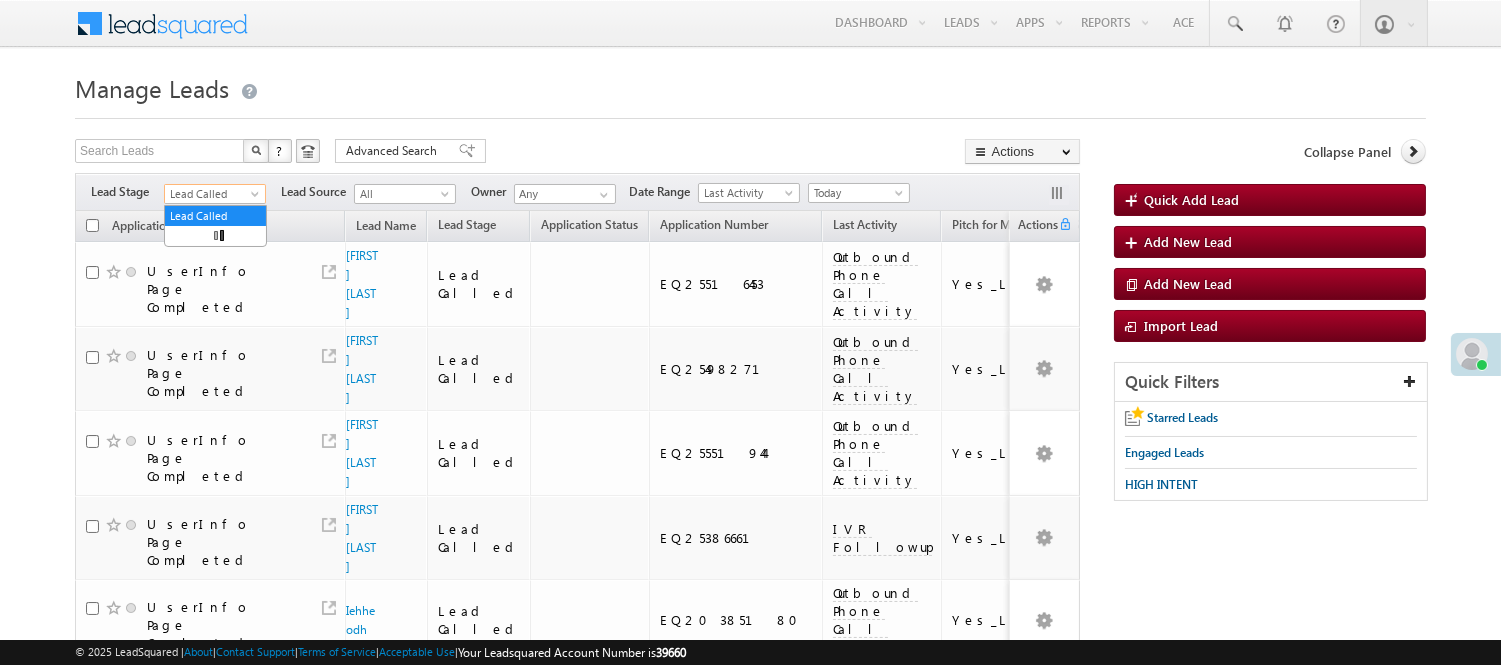 click on "Lead Called" at bounding box center (212, 194) 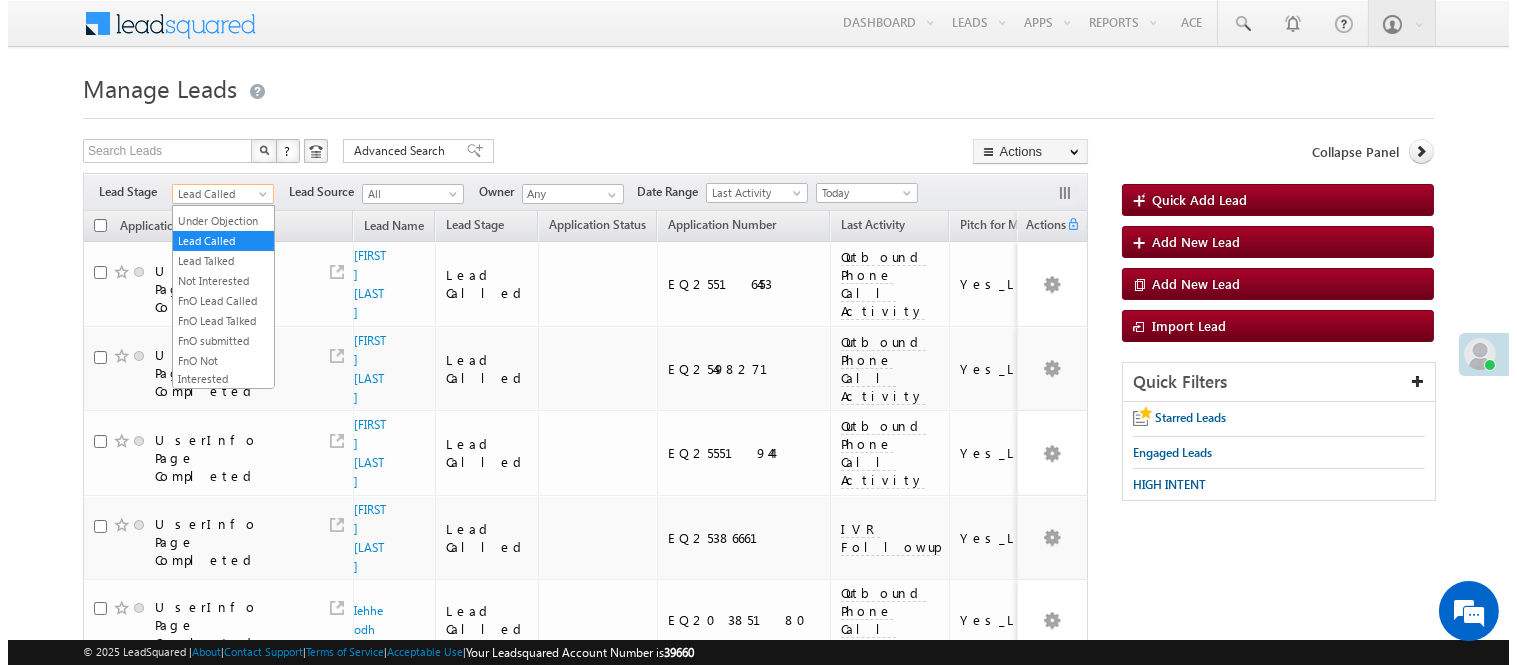 scroll, scrollTop: 0, scrollLeft: 0, axis: both 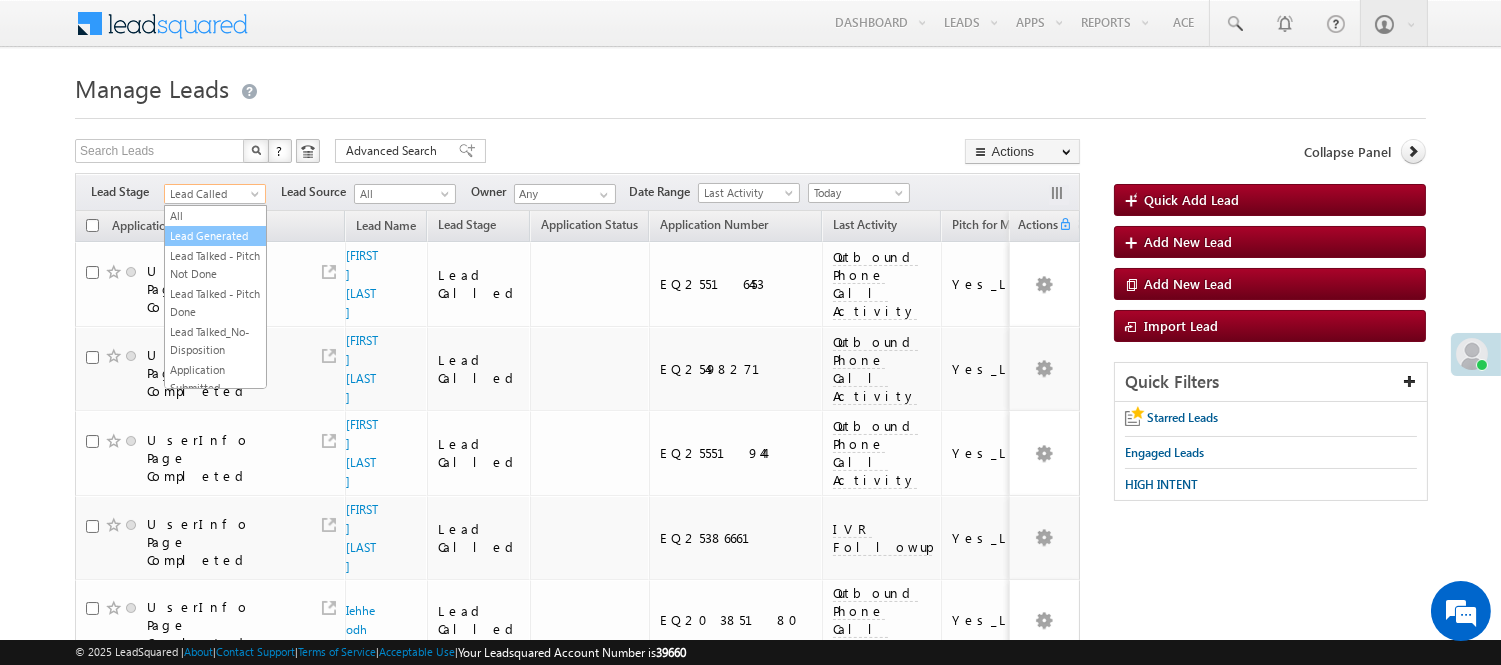 click on "Lead Generated" at bounding box center [215, 236] 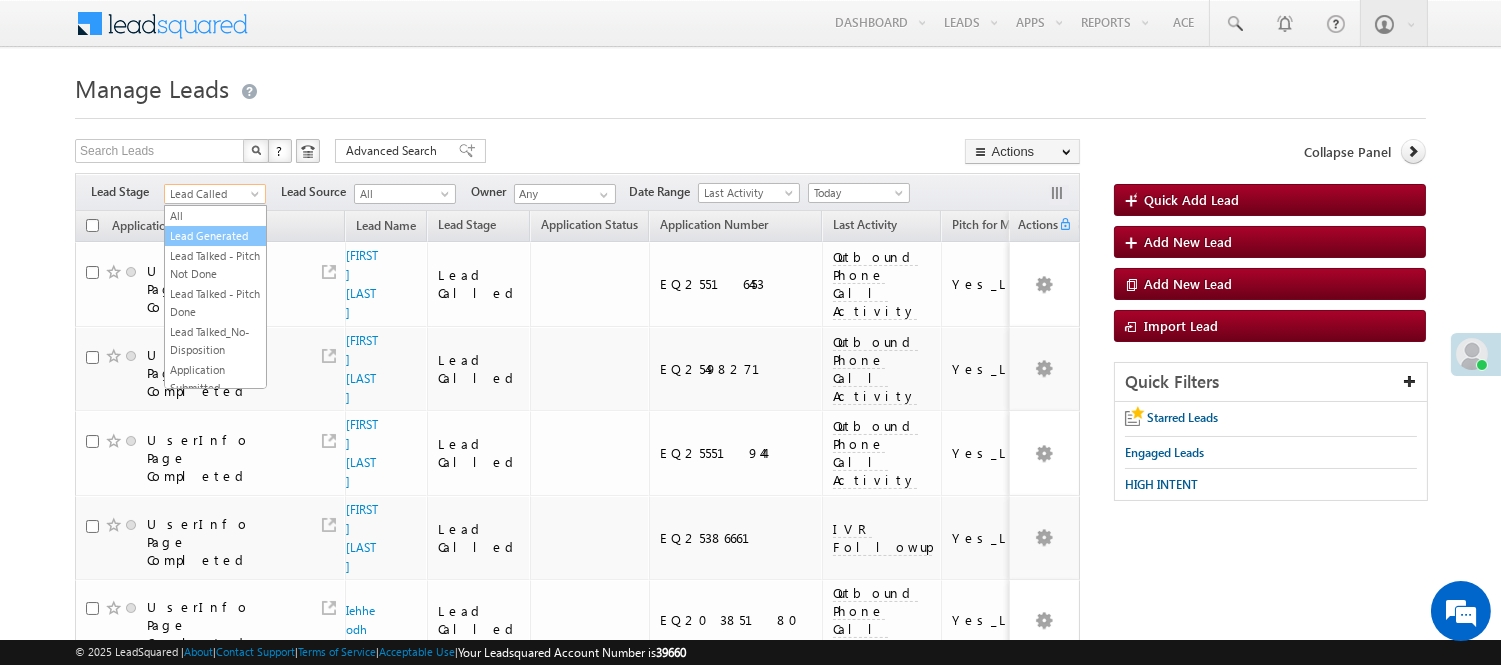 click on "Manage Leads" at bounding box center [750, 86] 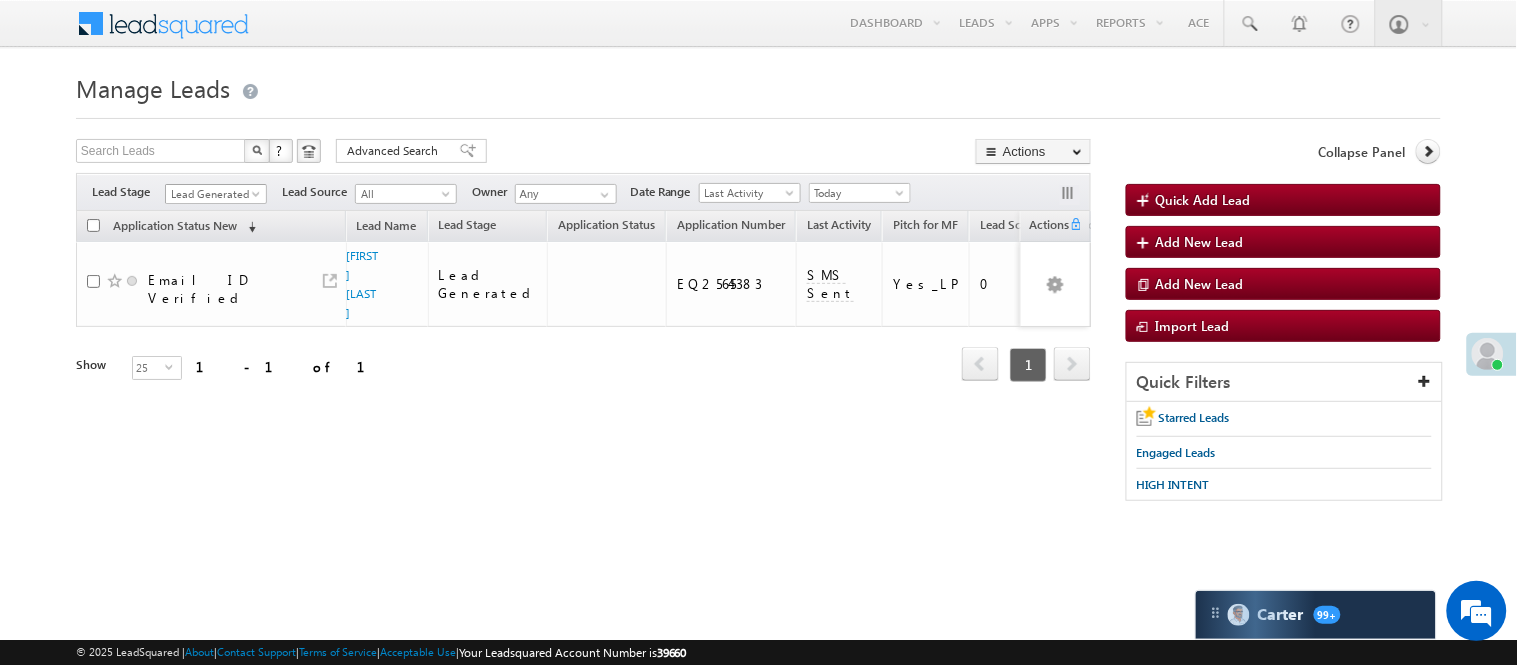 click on "Lead Generated" at bounding box center [213, 194] 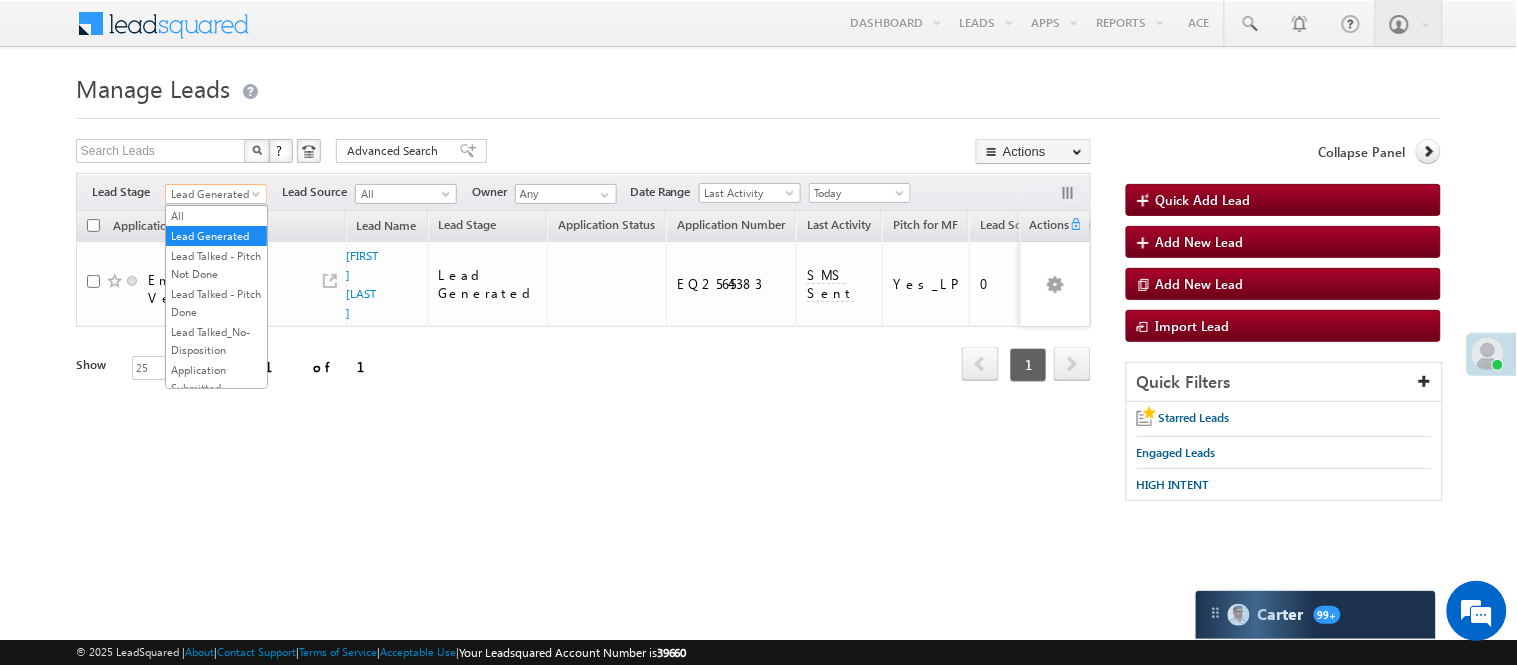 click on "Lead Generated" at bounding box center [213, 194] 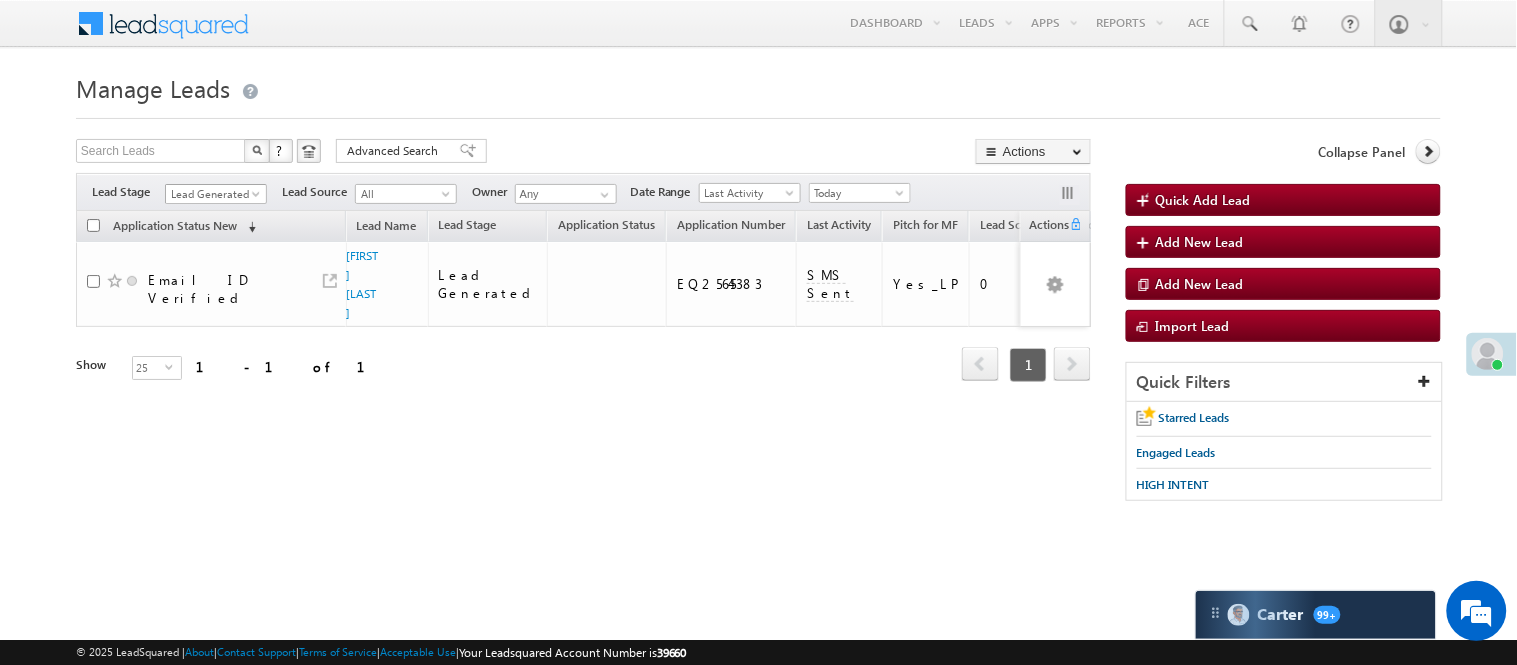 click on "Menu
Nisha Anand Yadav
Nisha .Yada v@ang elbro king. com" at bounding box center [758, 283] 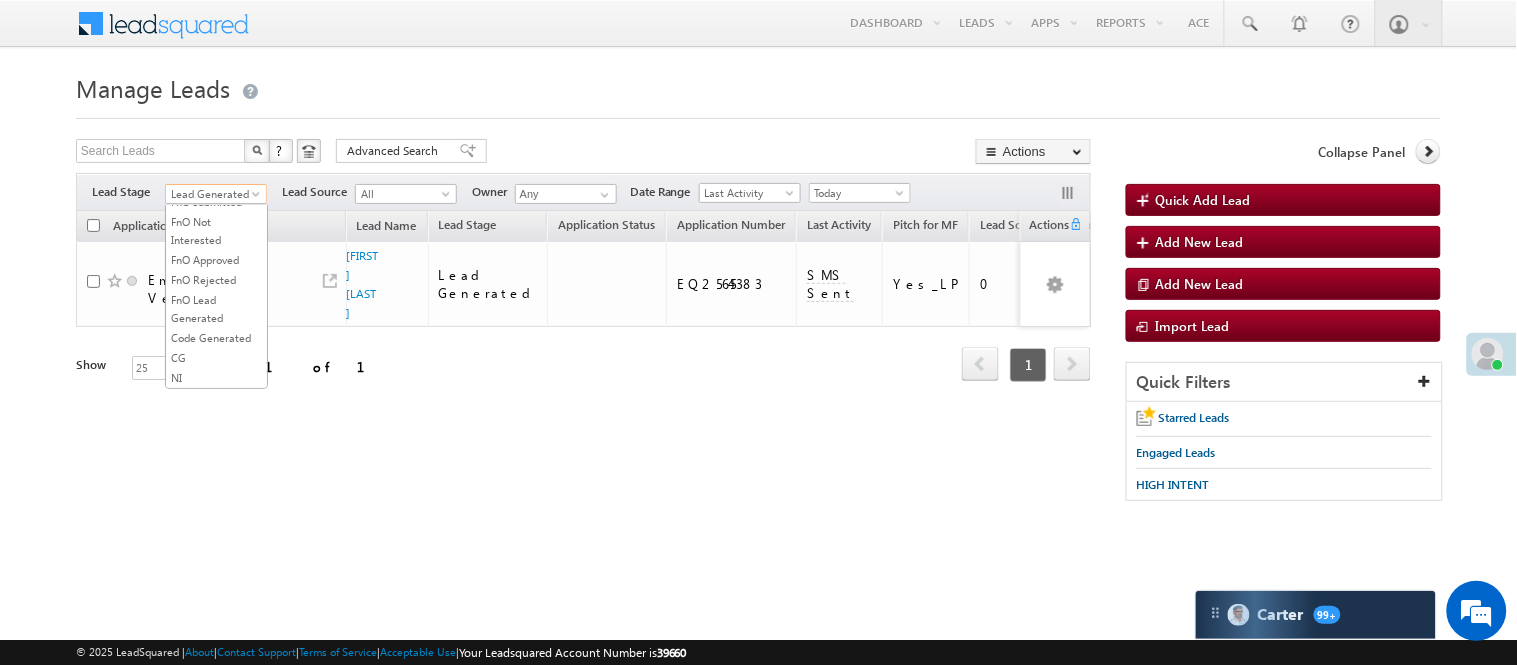 scroll, scrollTop: 274, scrollLeft: 0, axis: vertical 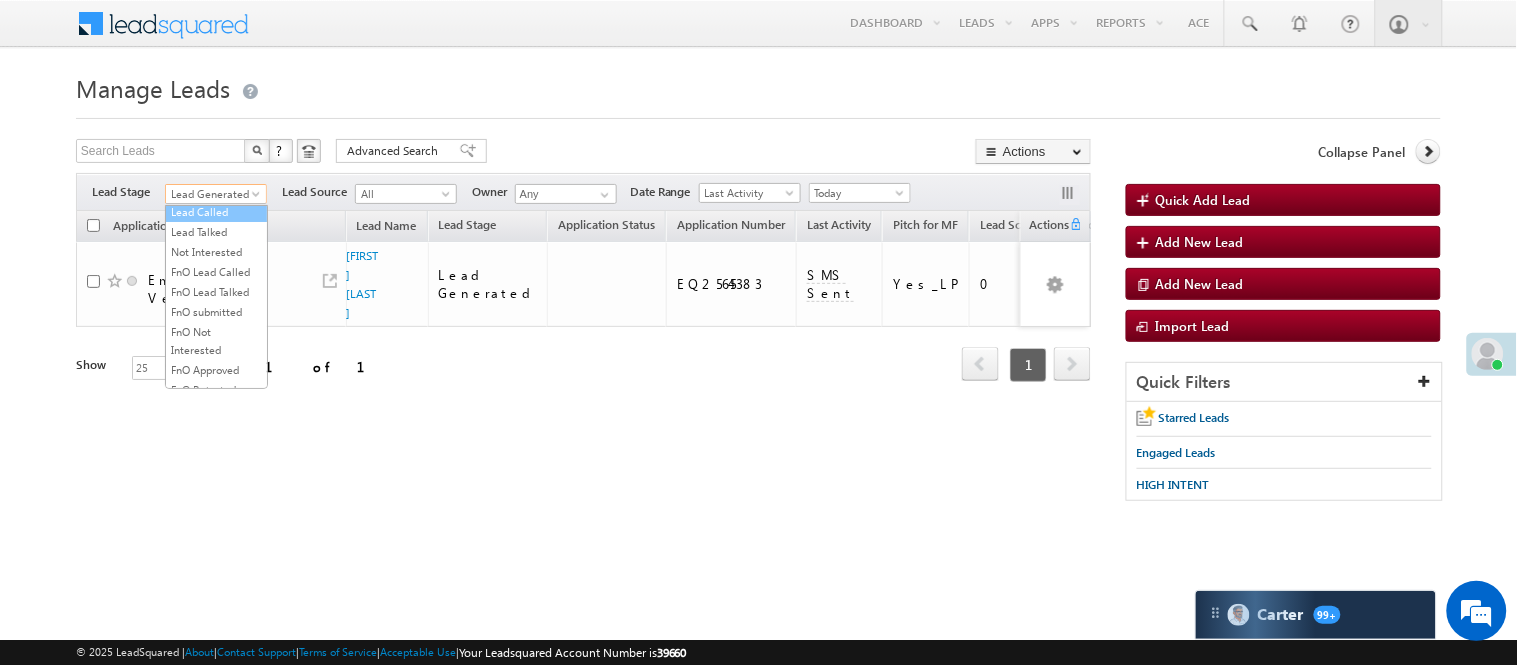 click on "Lead Called" at bounding box center [216, 212] 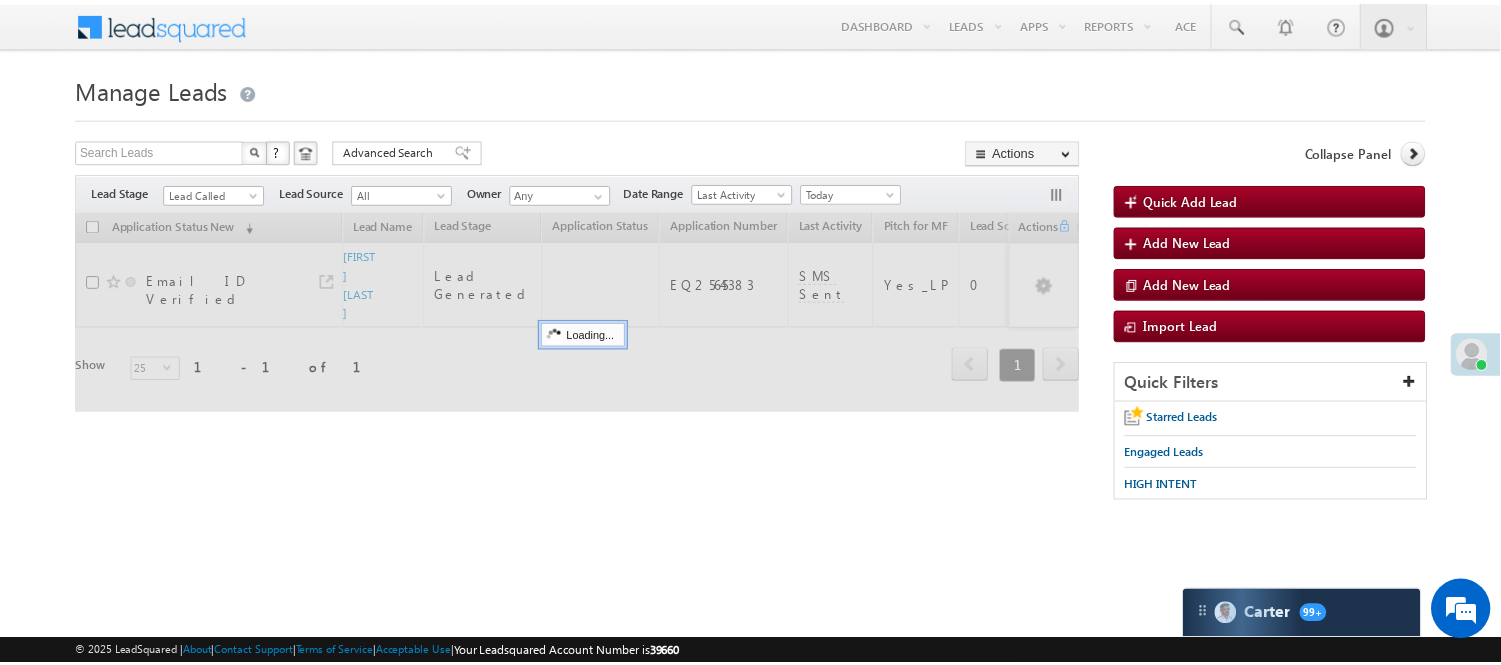 scroll, scrollTop: 0, scrollLeft: 0, axis: both 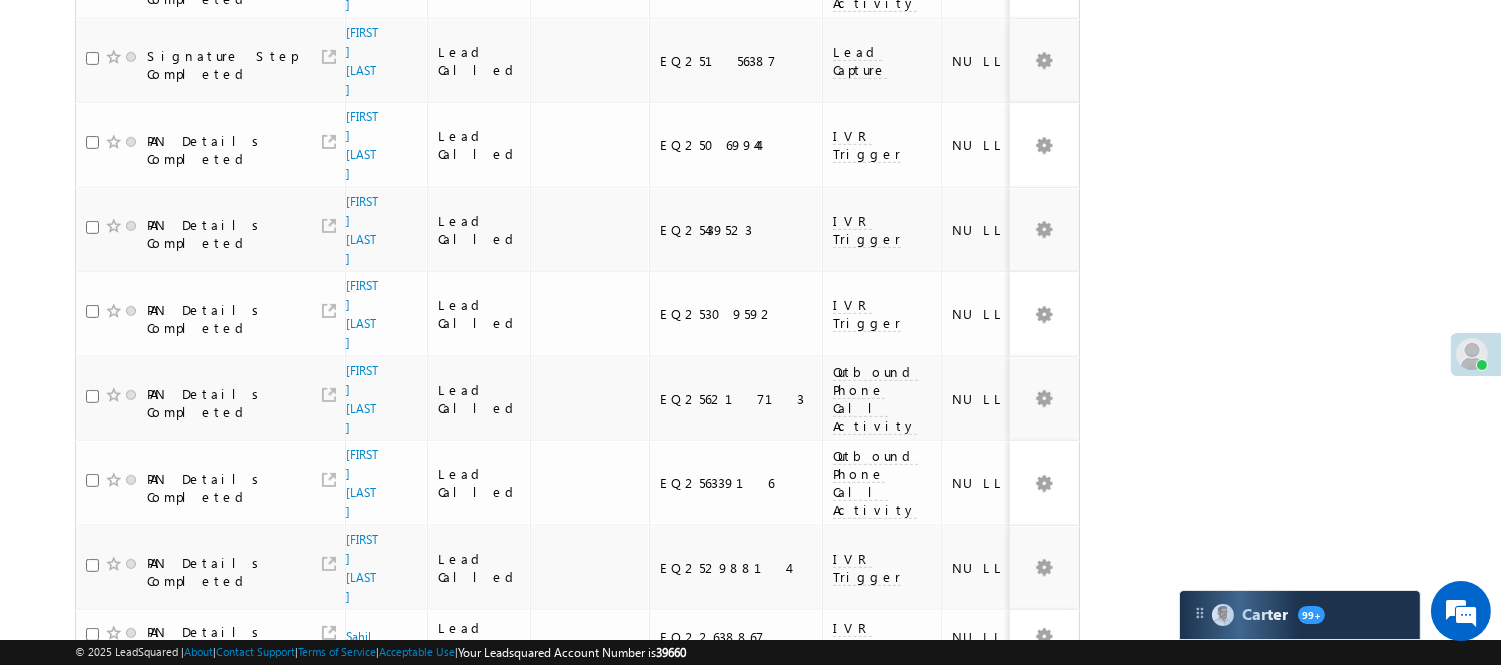 click on "2" at bounding box center [938, 909] 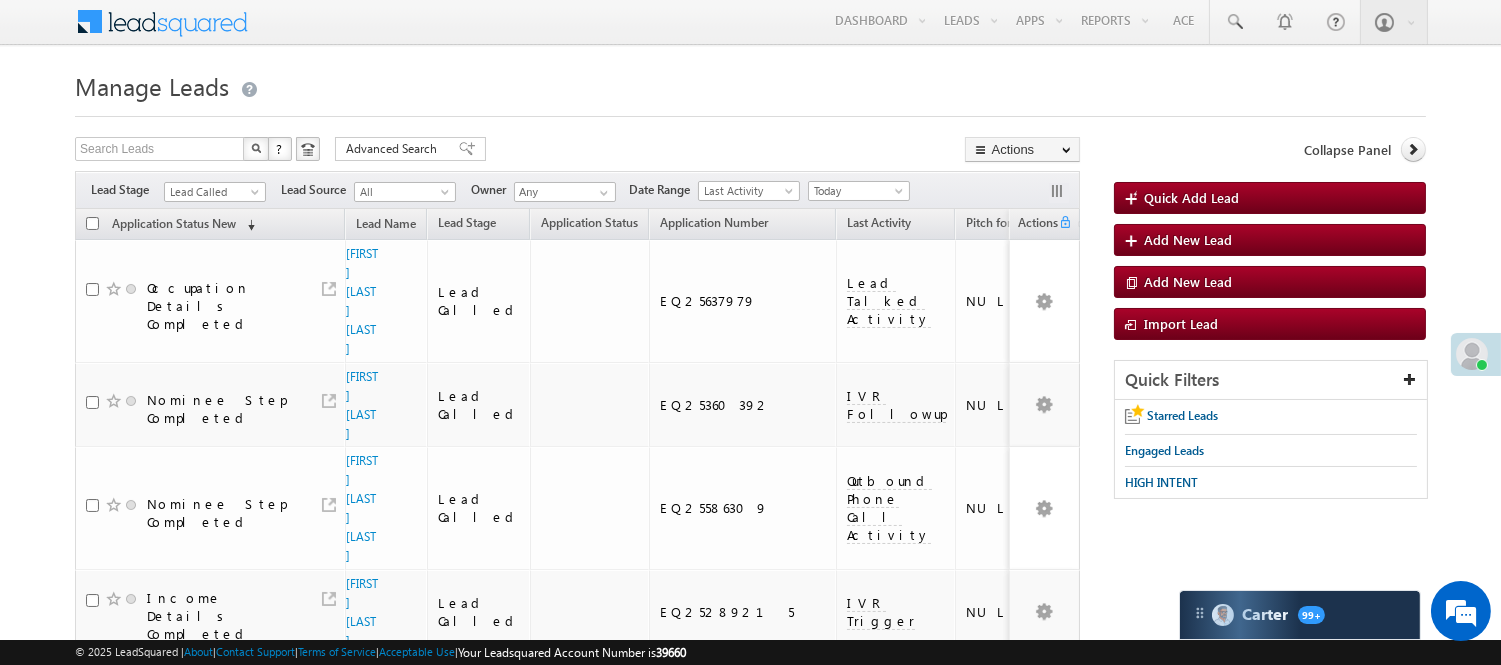 scroll, scrollTop: 0, scrollLeft: 0, axis: both 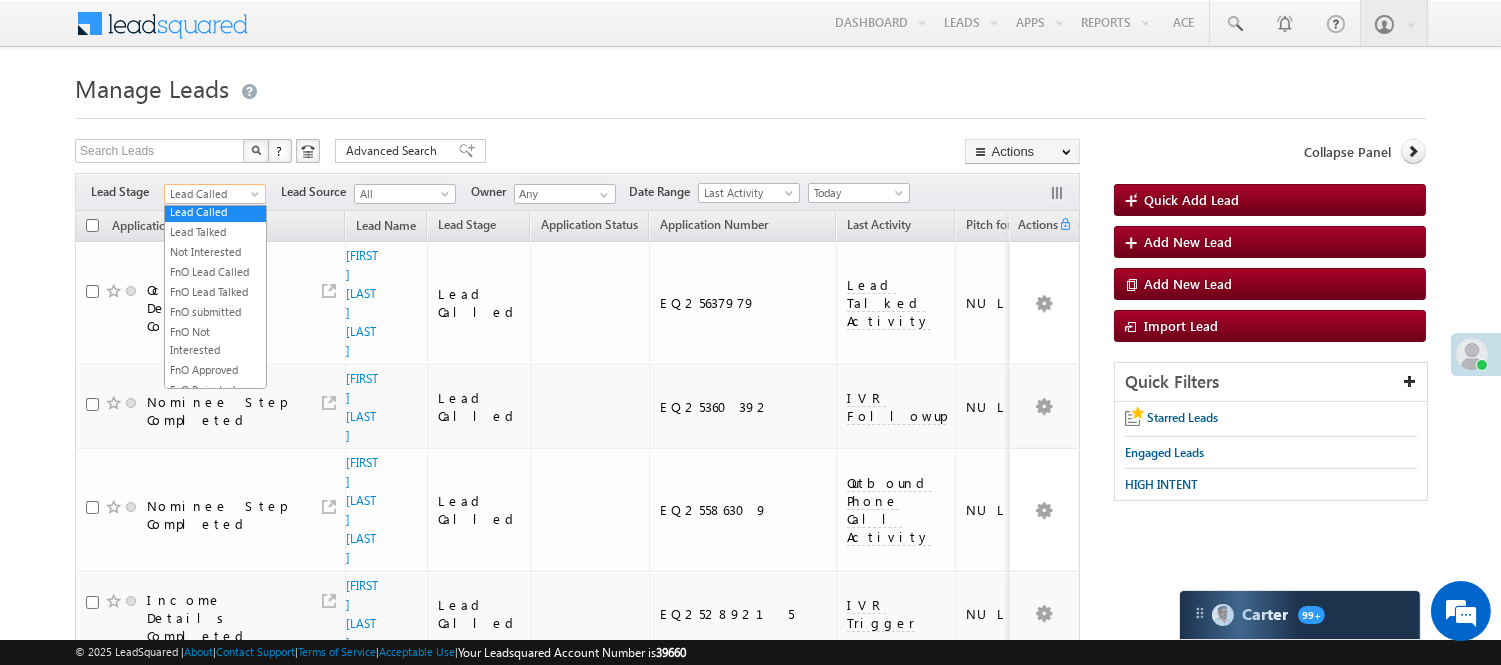 click on "Lead Called" at bounding box center [212, 194] 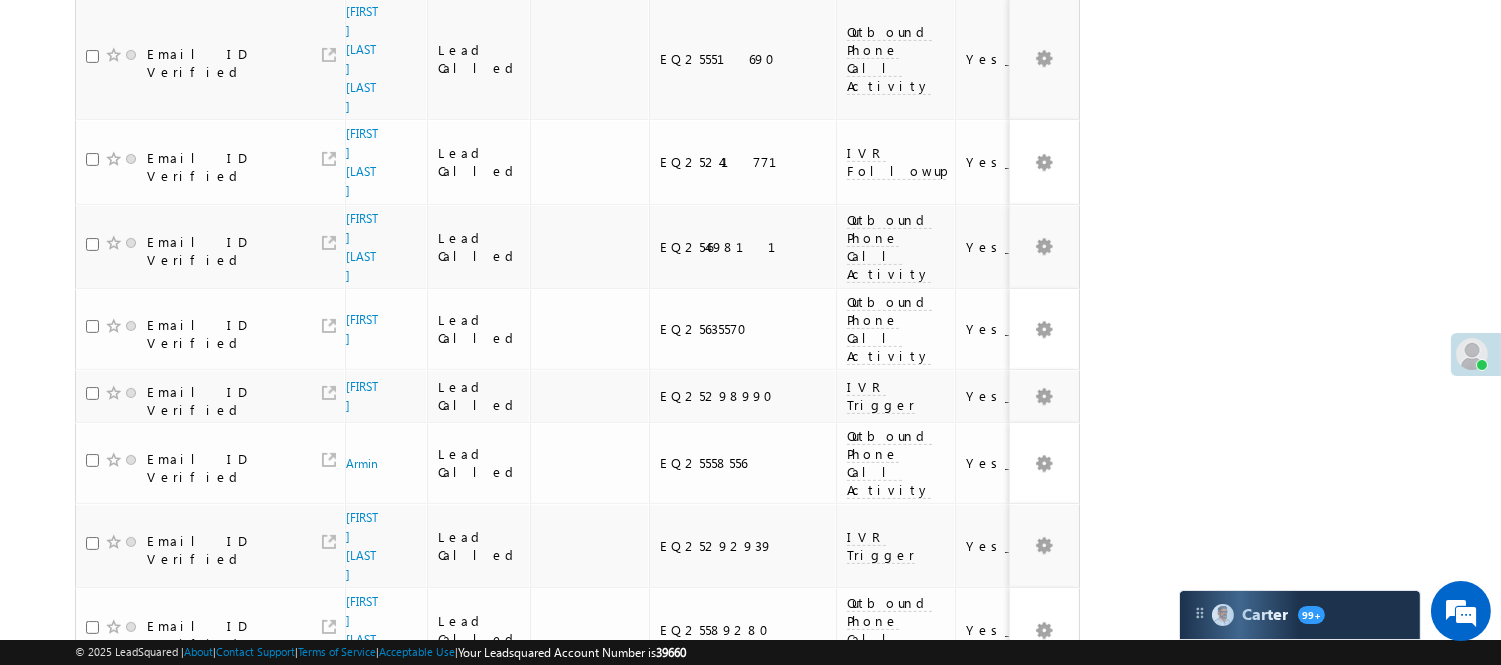 scroll, scrollTop: 1555, scrollLeft: 0, axis: vertical 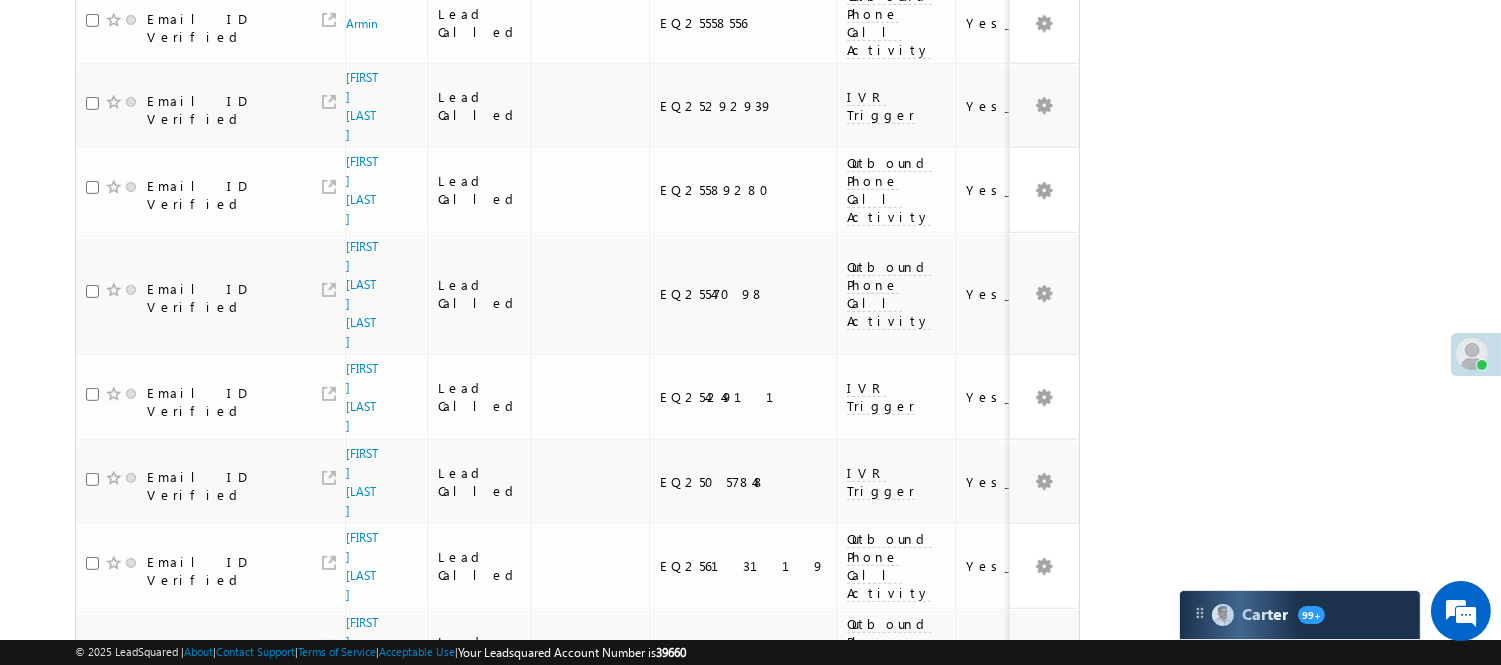 click on "3" at bounding box center (978, 985) 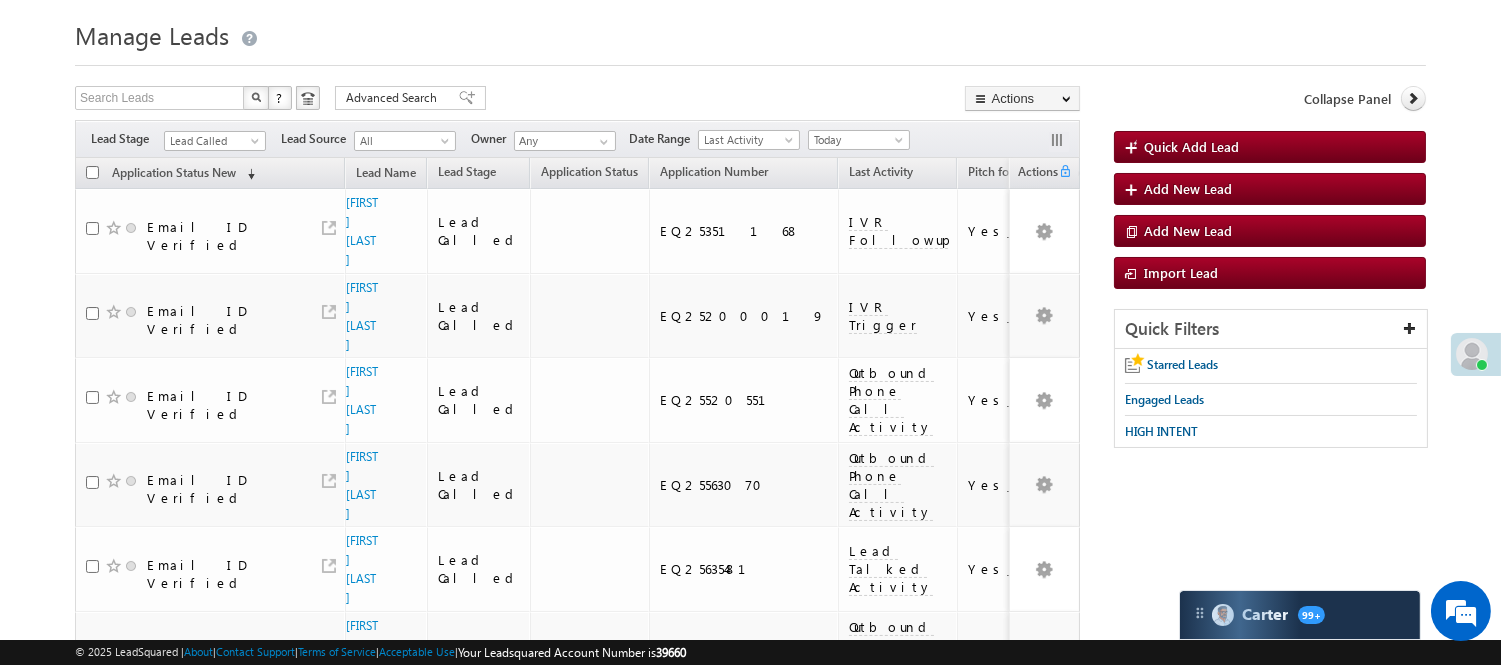 scroll, scrollTop: 0, scrollLeft: 0, axis: both 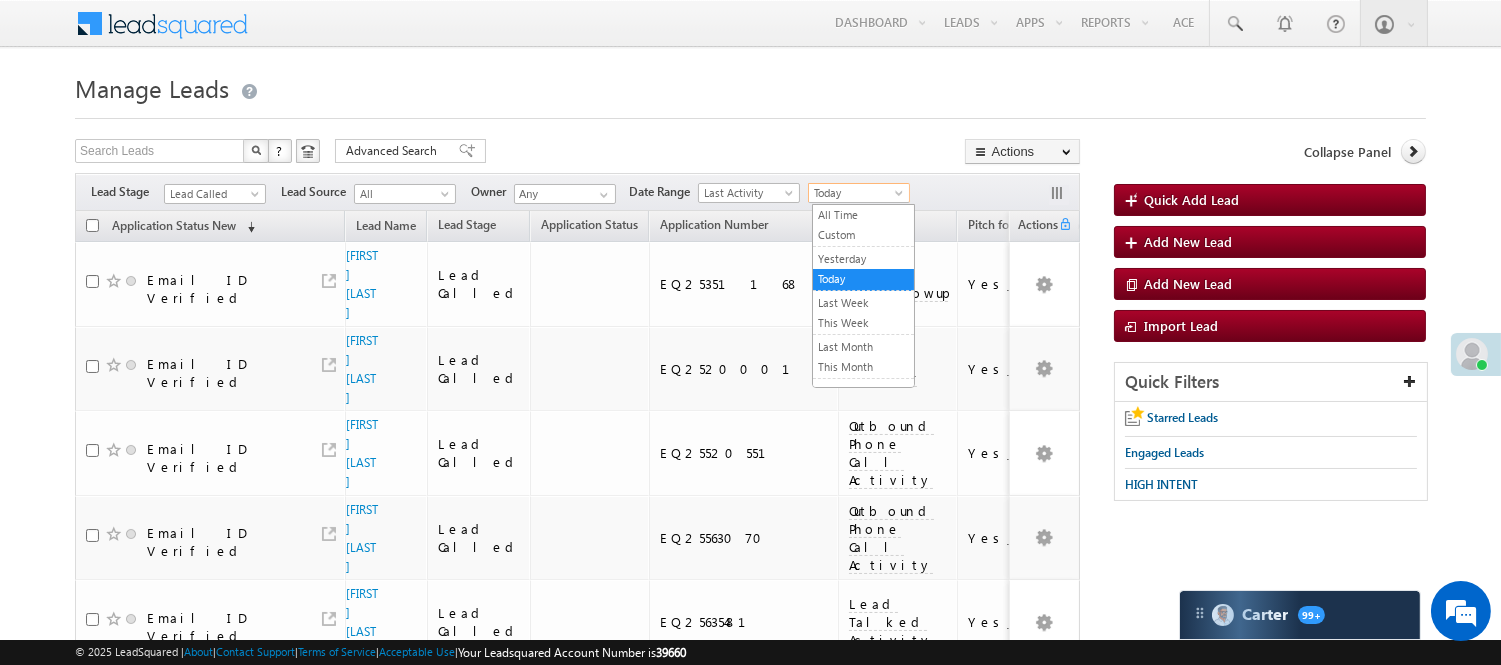 click on "Today" at bounding box center (856, 193) 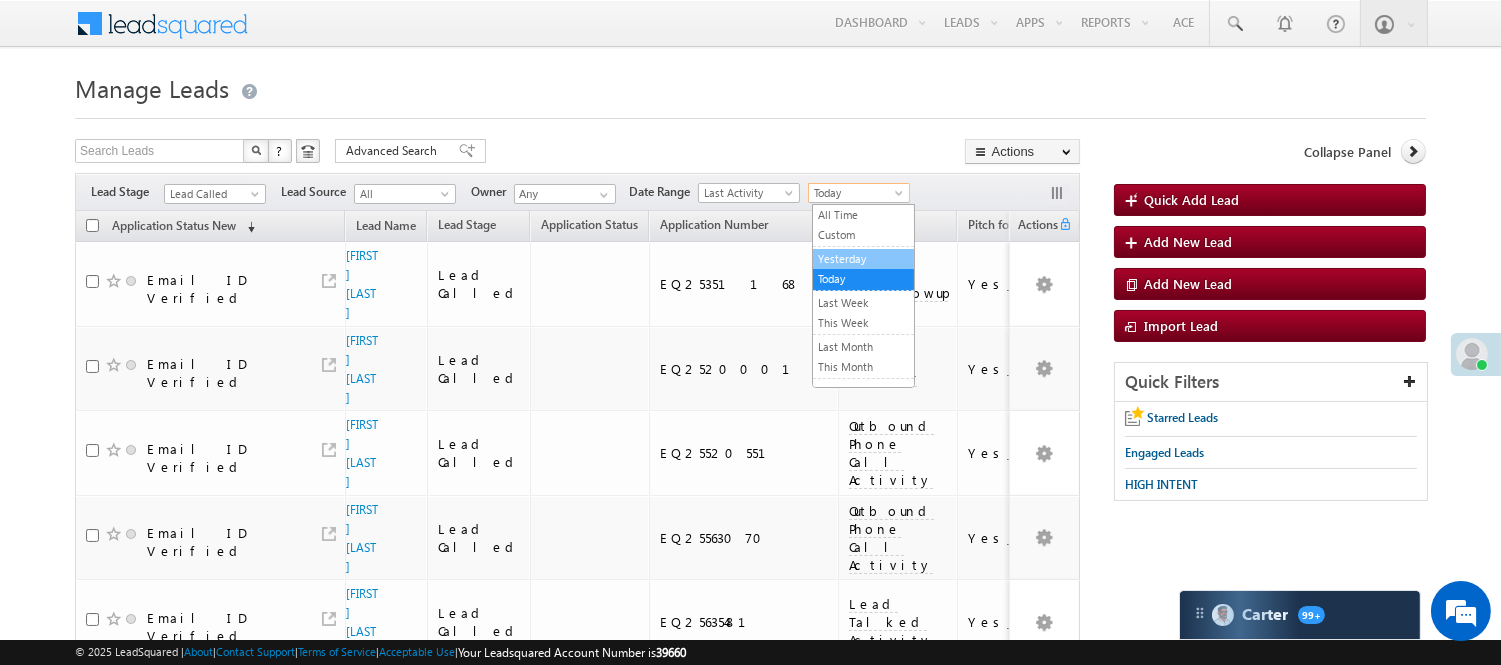 click on "Yesterday" at bounding box center (863, 259) 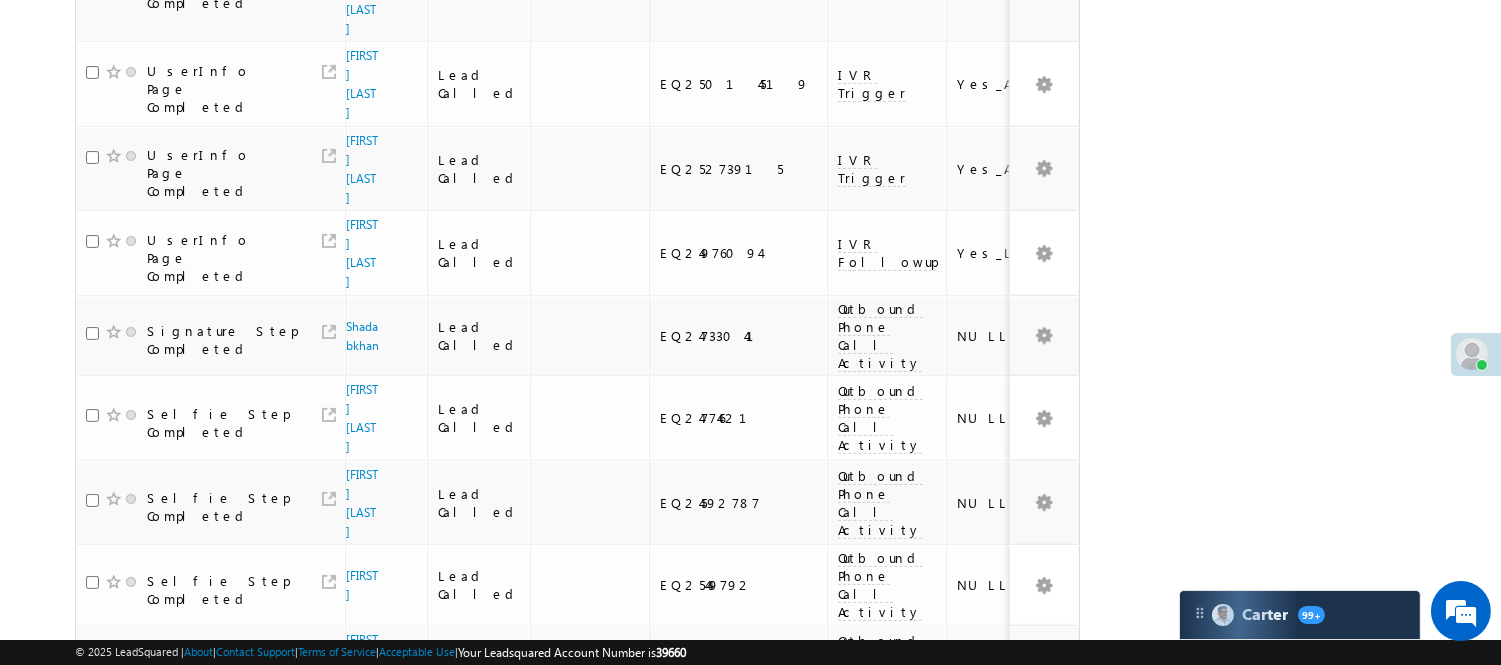 scroll, scrollTop: 1392, scrollLeft: 0, axis: vertical 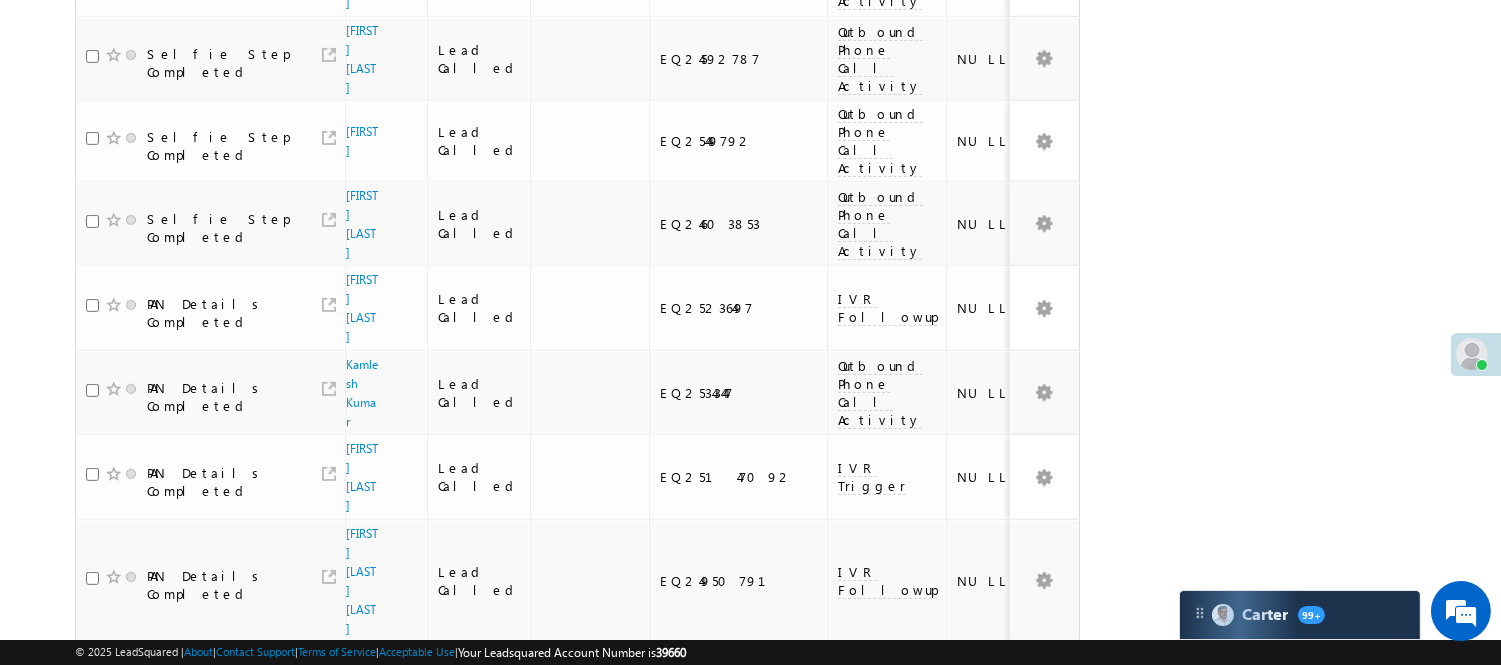 click on "2" at bounding box center (978, 1099) 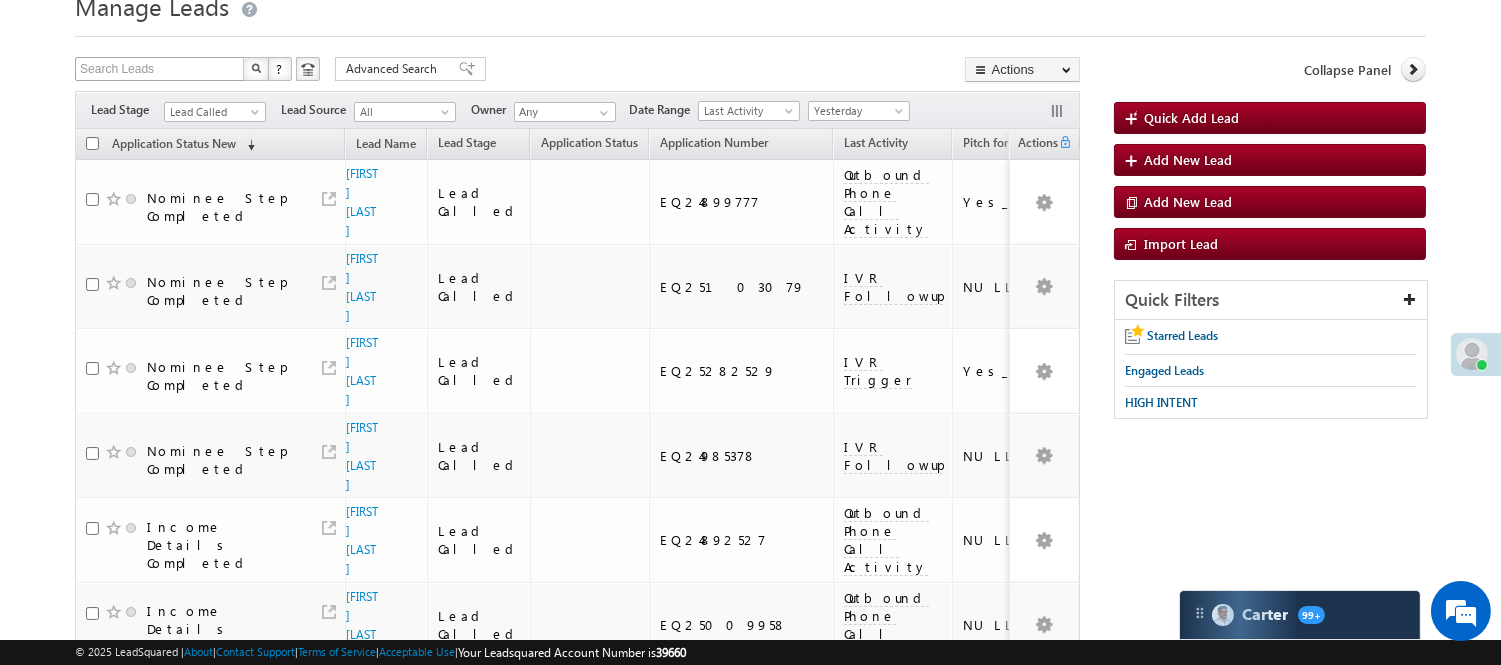 scroll, scrollTop: 0, scrollLeft: 0, axis: both 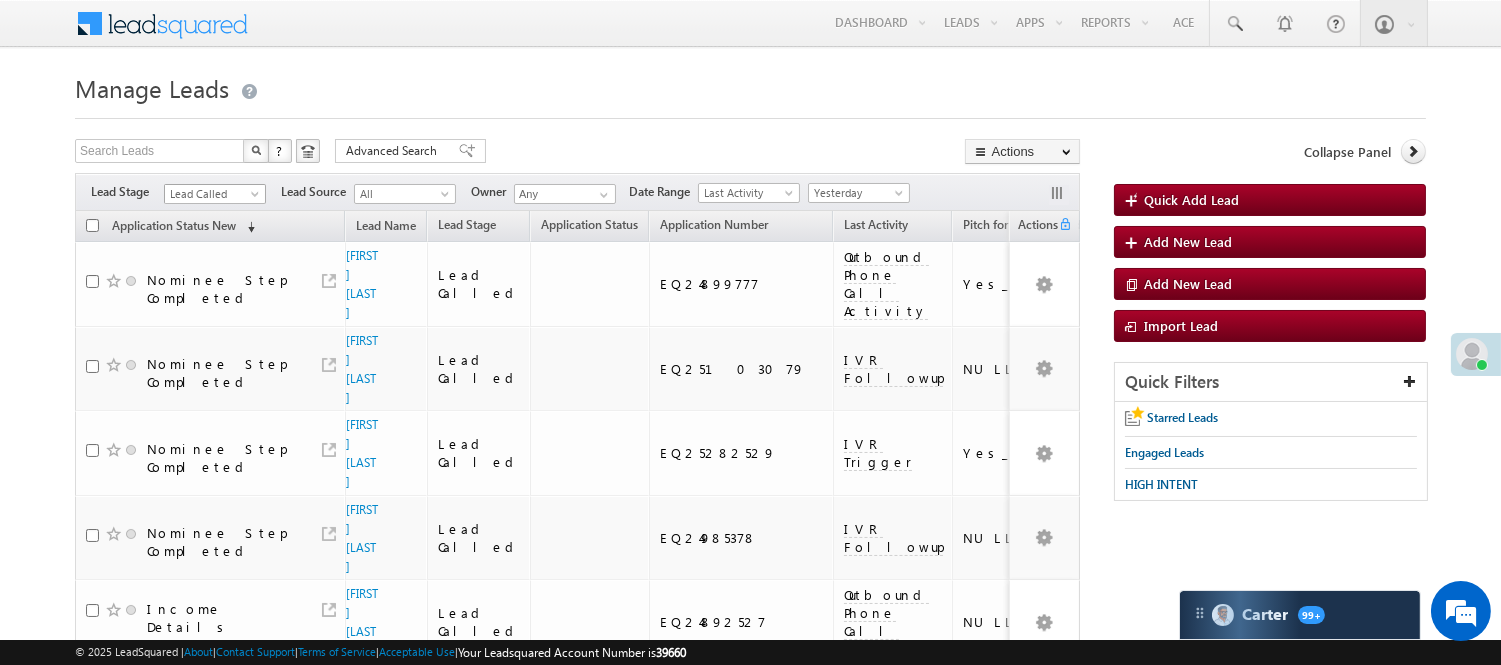 click on "Lead Called" at bounding box center (212, 194) 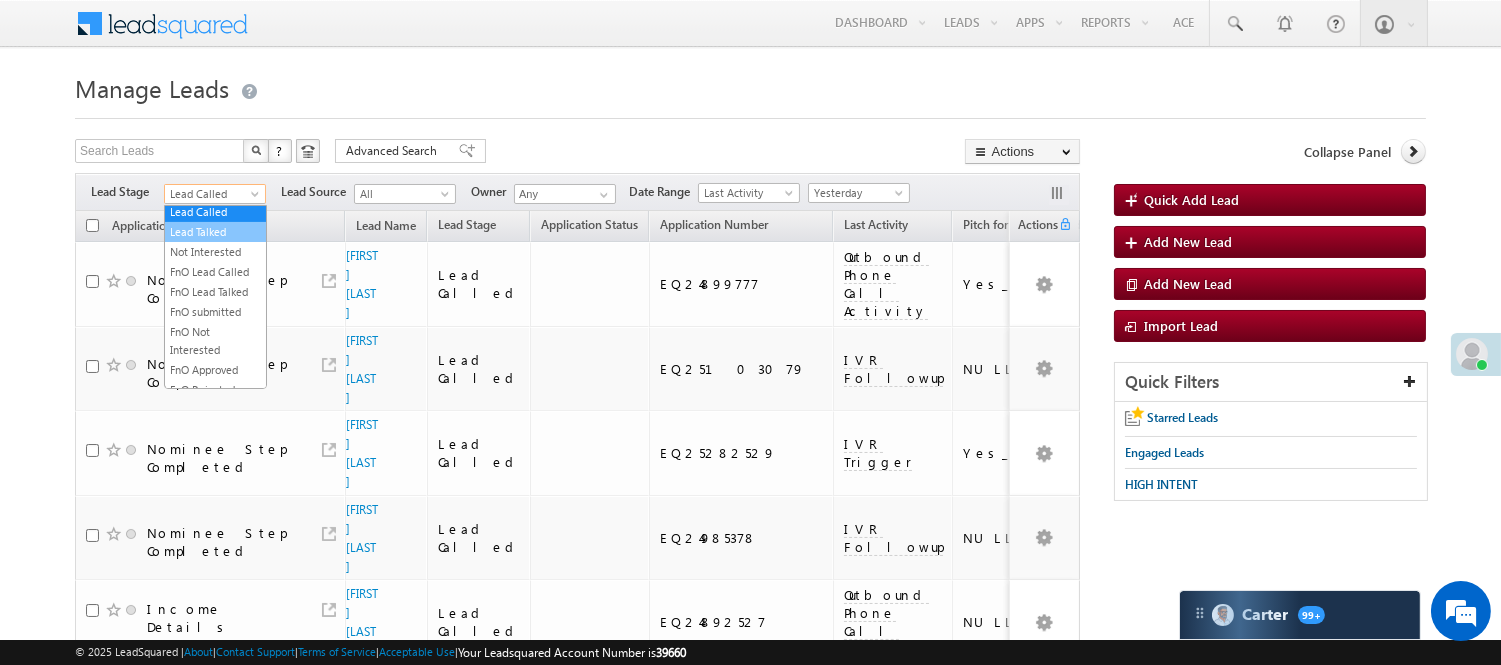 click on "Lead Talked" at bounding box center (215, 232) 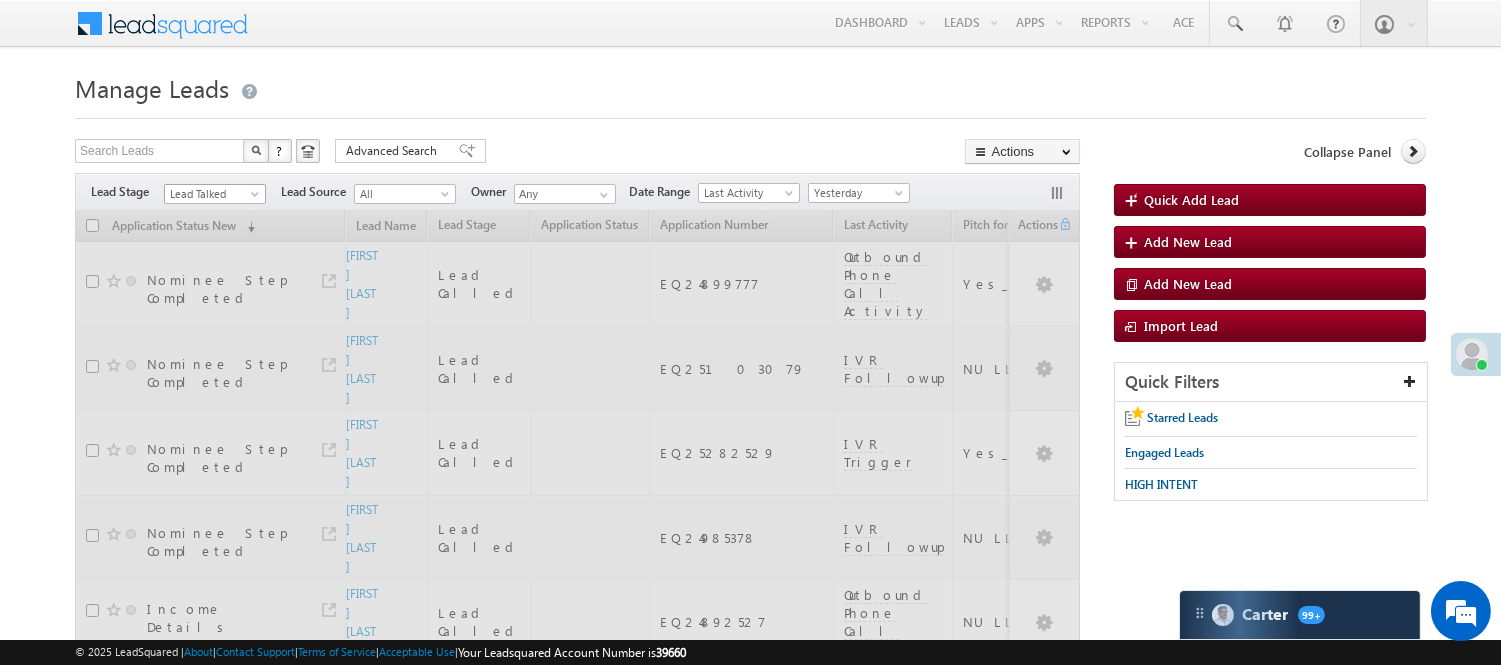 click on "Lead Talked" at bounding box center [212, 194] 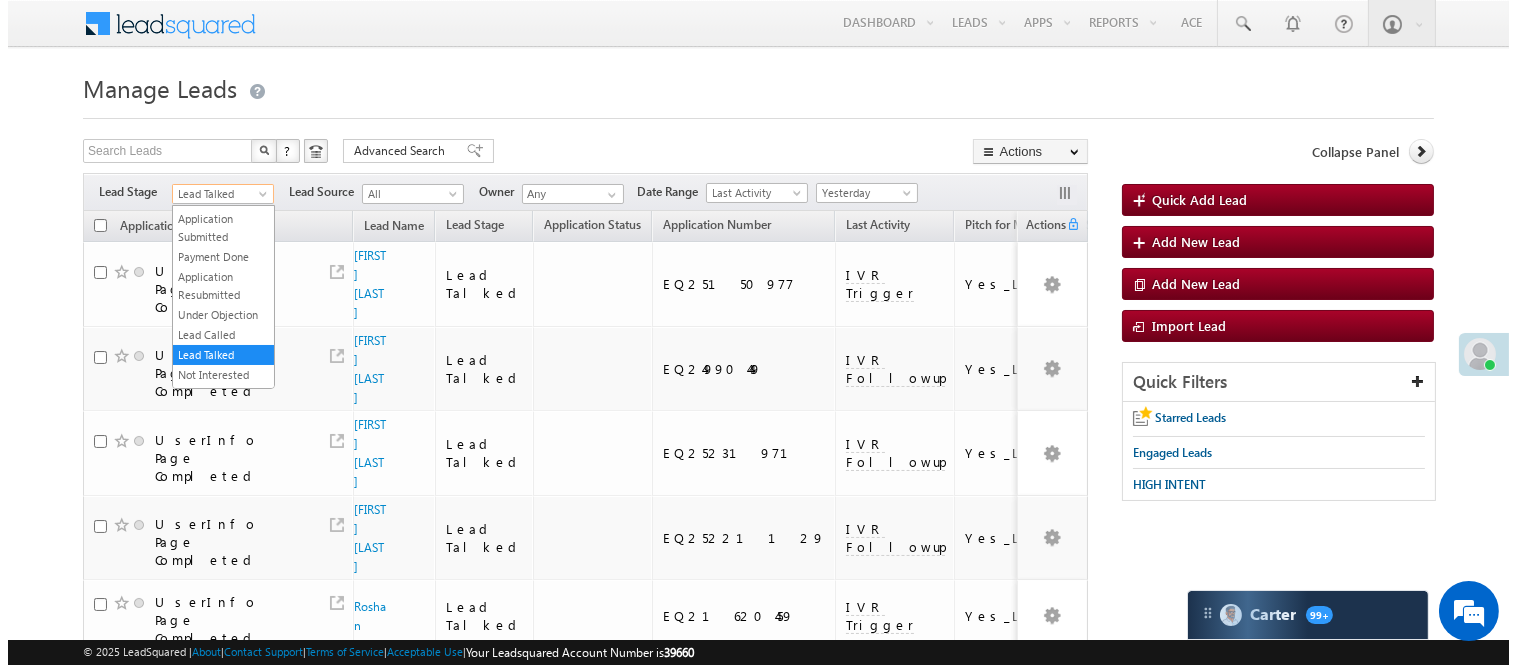 scroll, scrollTop: 0, scrollLeft: 0, axis: both 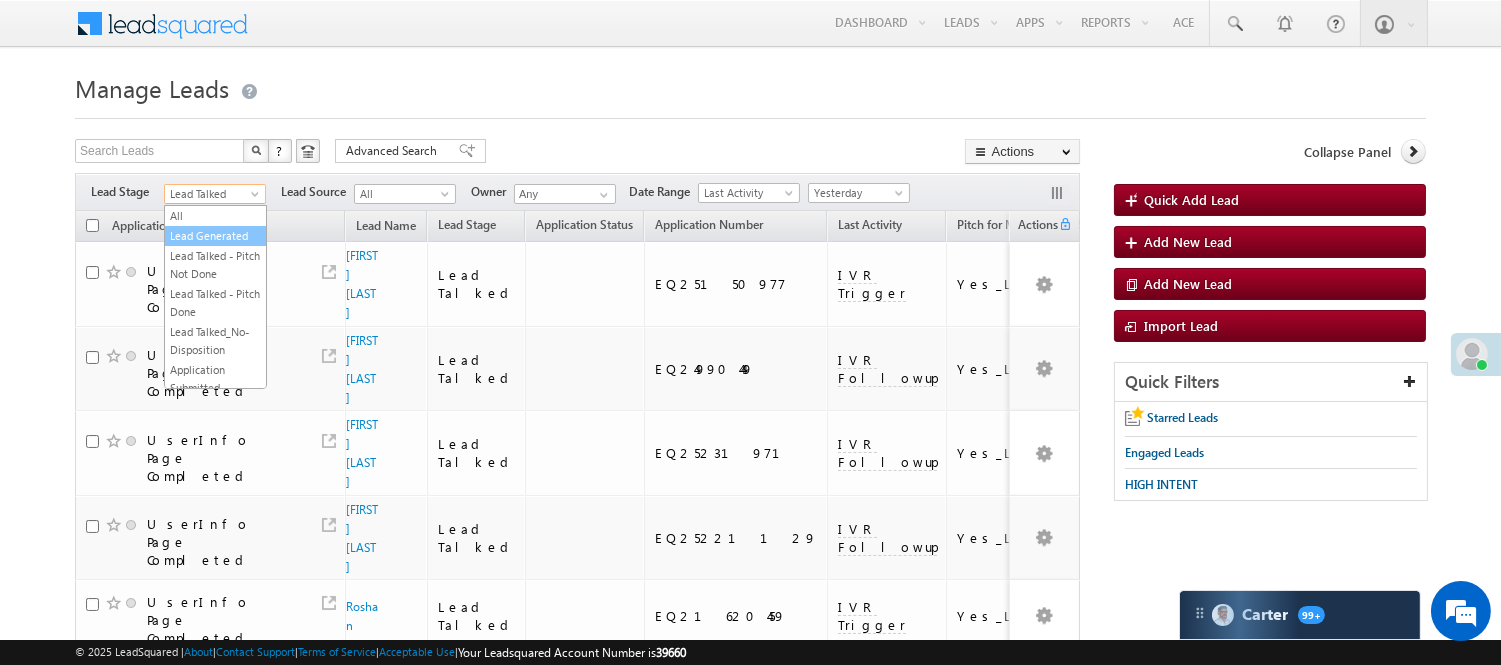 click on "Lead Generated" at bounding box center [215, 236] 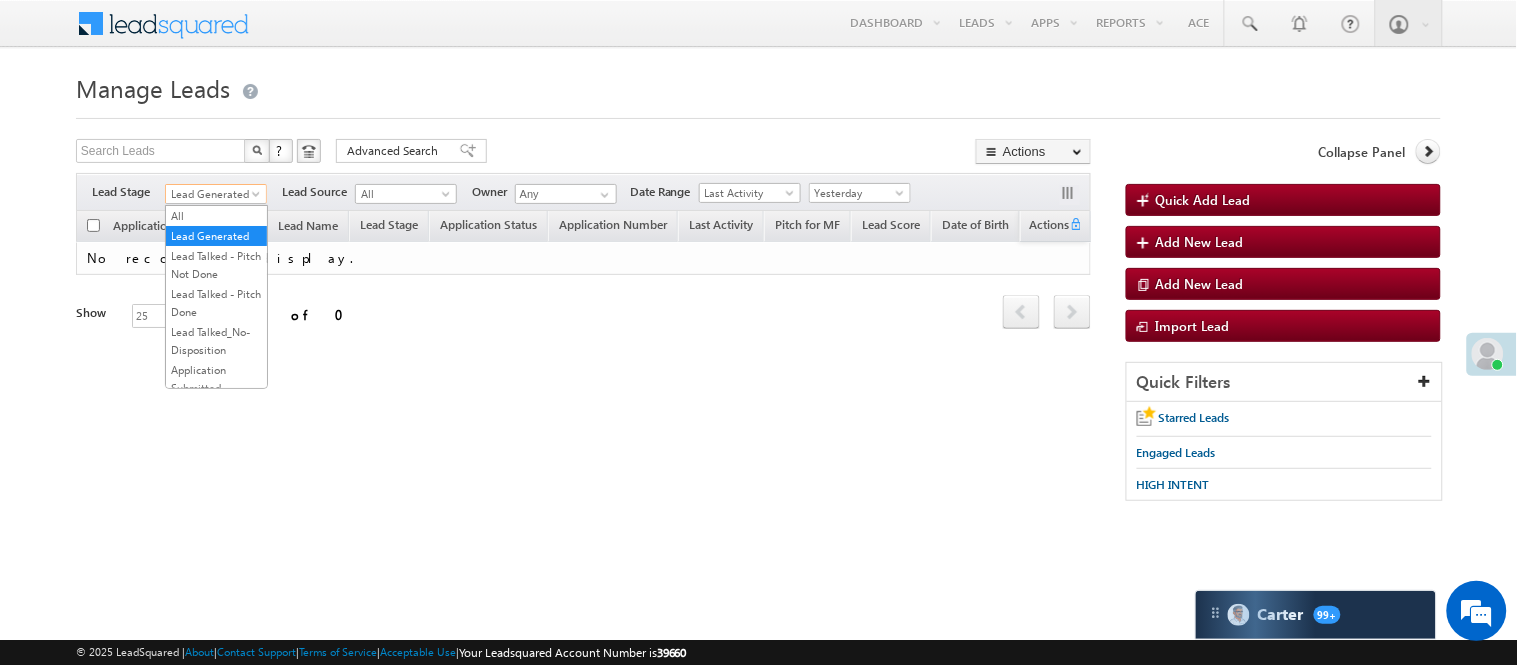 click on "Lead Generated" at bounding box center (213, 194) 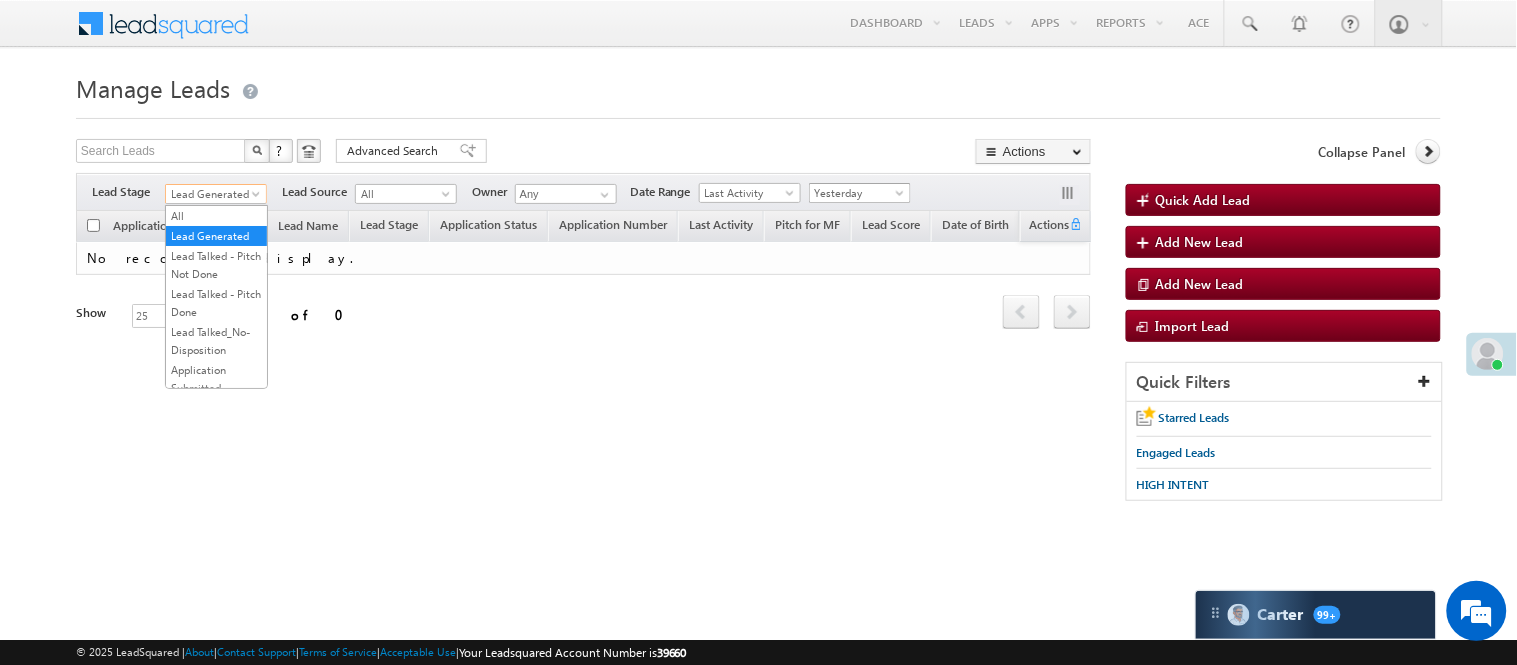 click on "Yesterday" at bounding box center (857, 193) 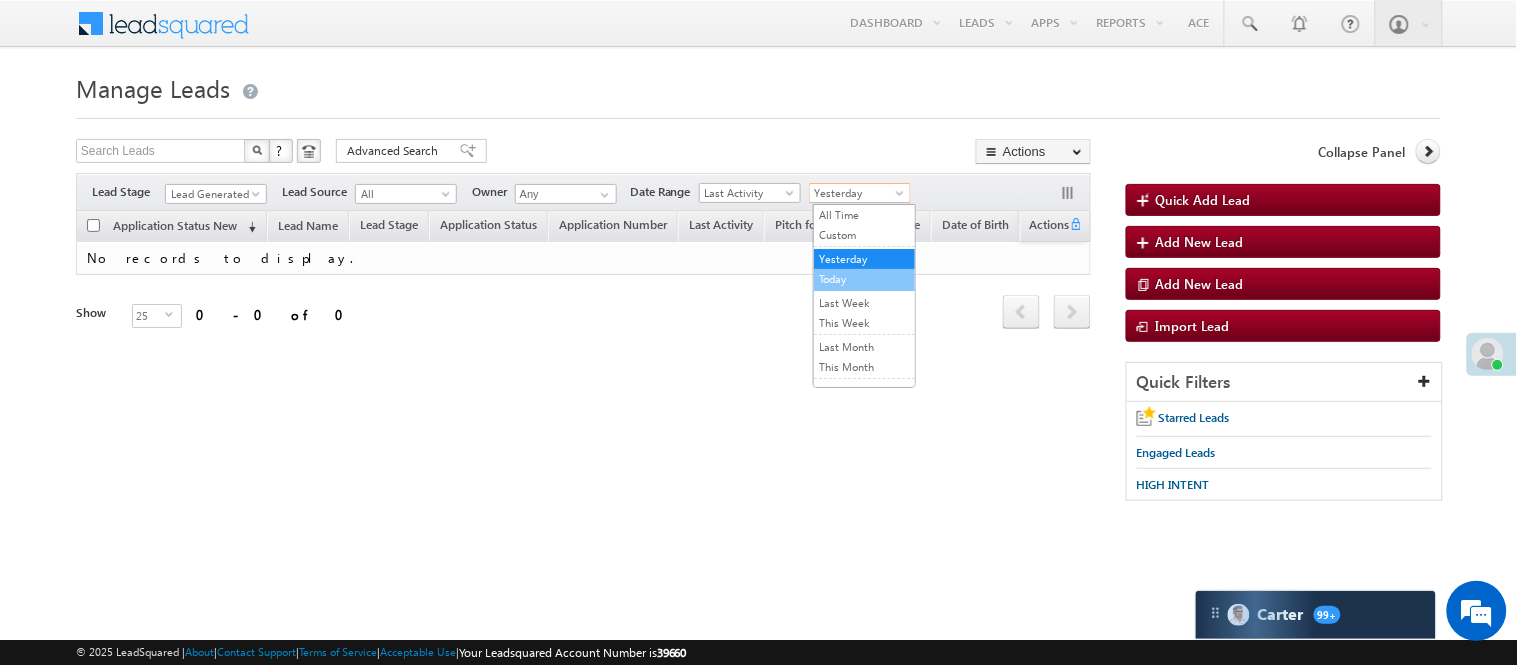 click on "Today" at bounding box center (864, 279) 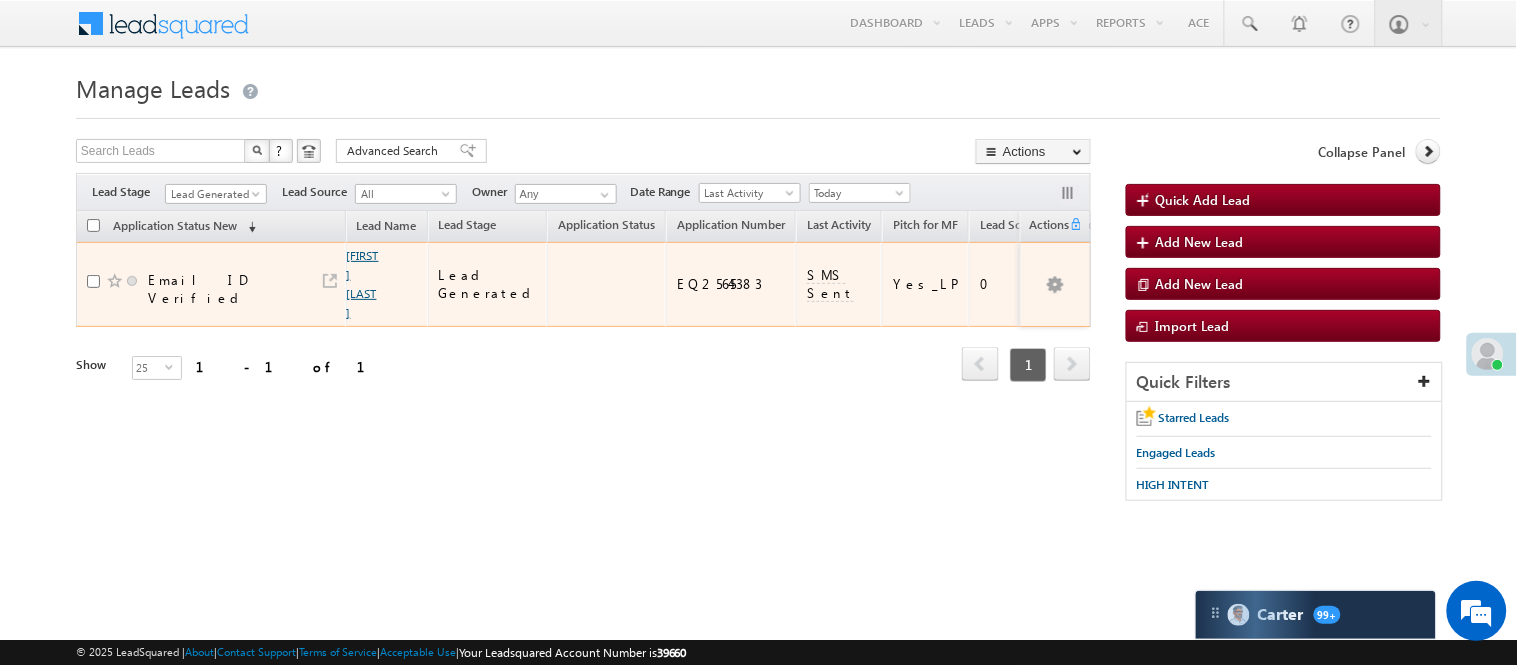 click on "Rakesh Vishwakarna" at bounding box center [363, 284] 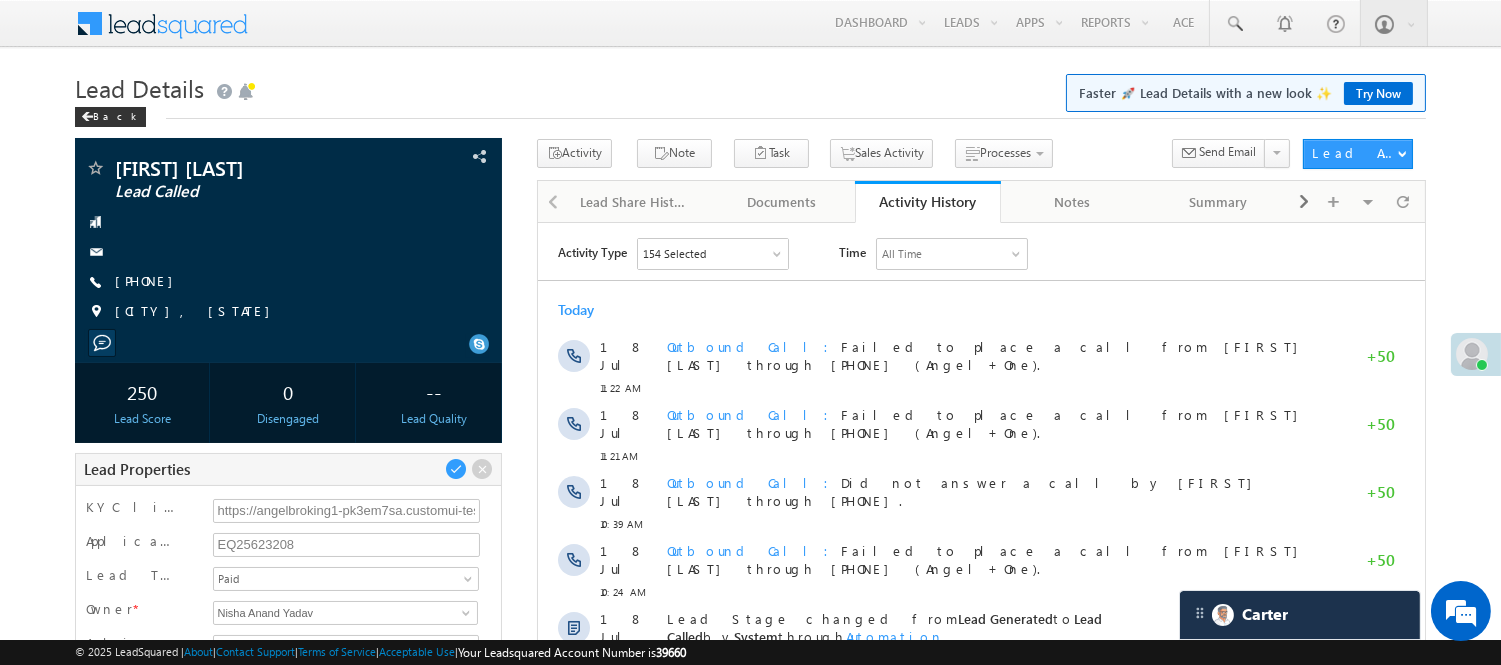 scroll, scrollTop: 0, scrollLeft: 0, axis: both 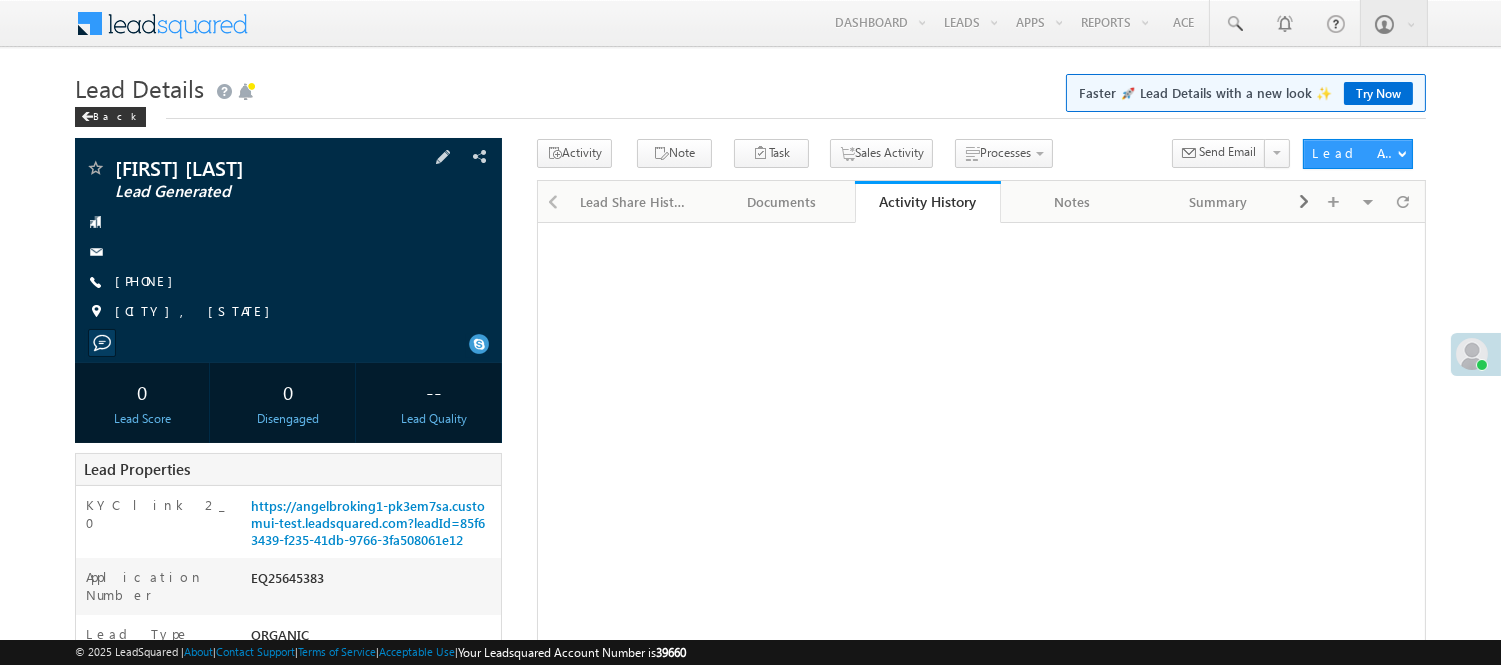 click on "+91-6268532932" at bounding box center [149, 282] 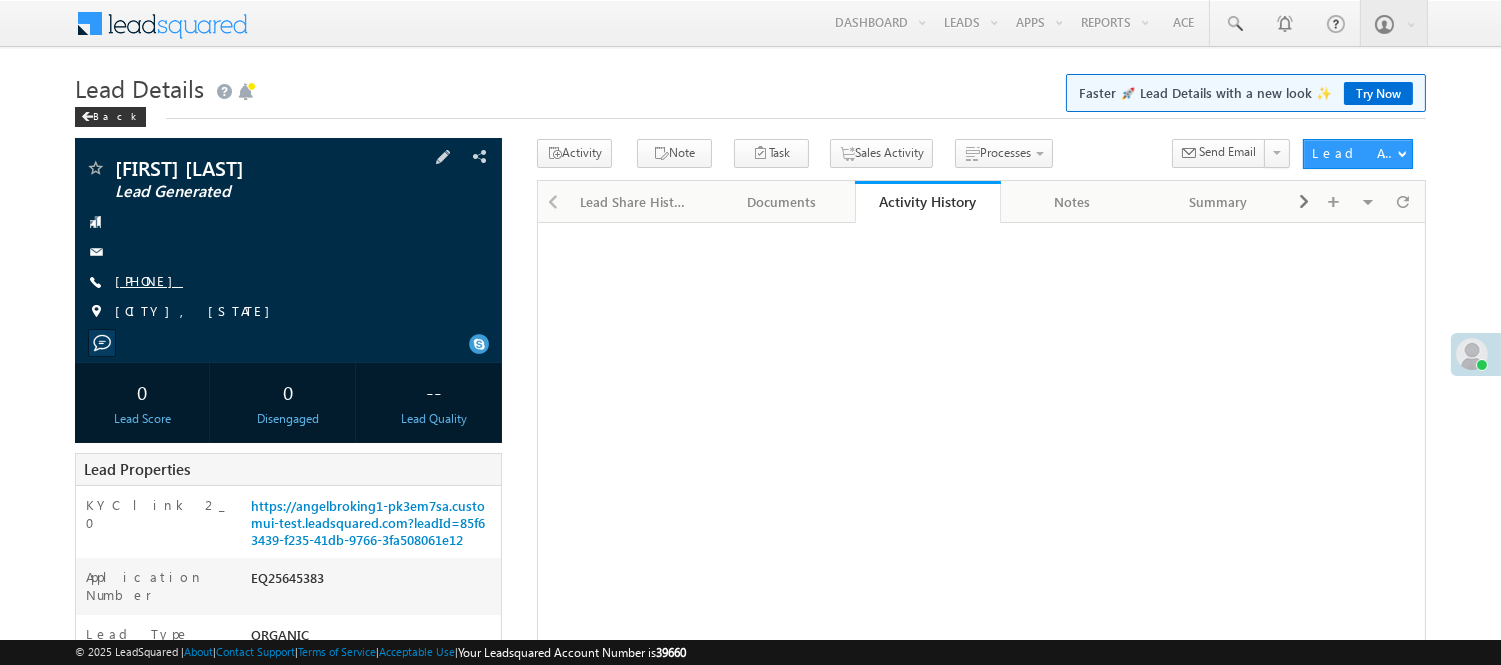click on "+91-6268532932" at bounding box center (149, 280) 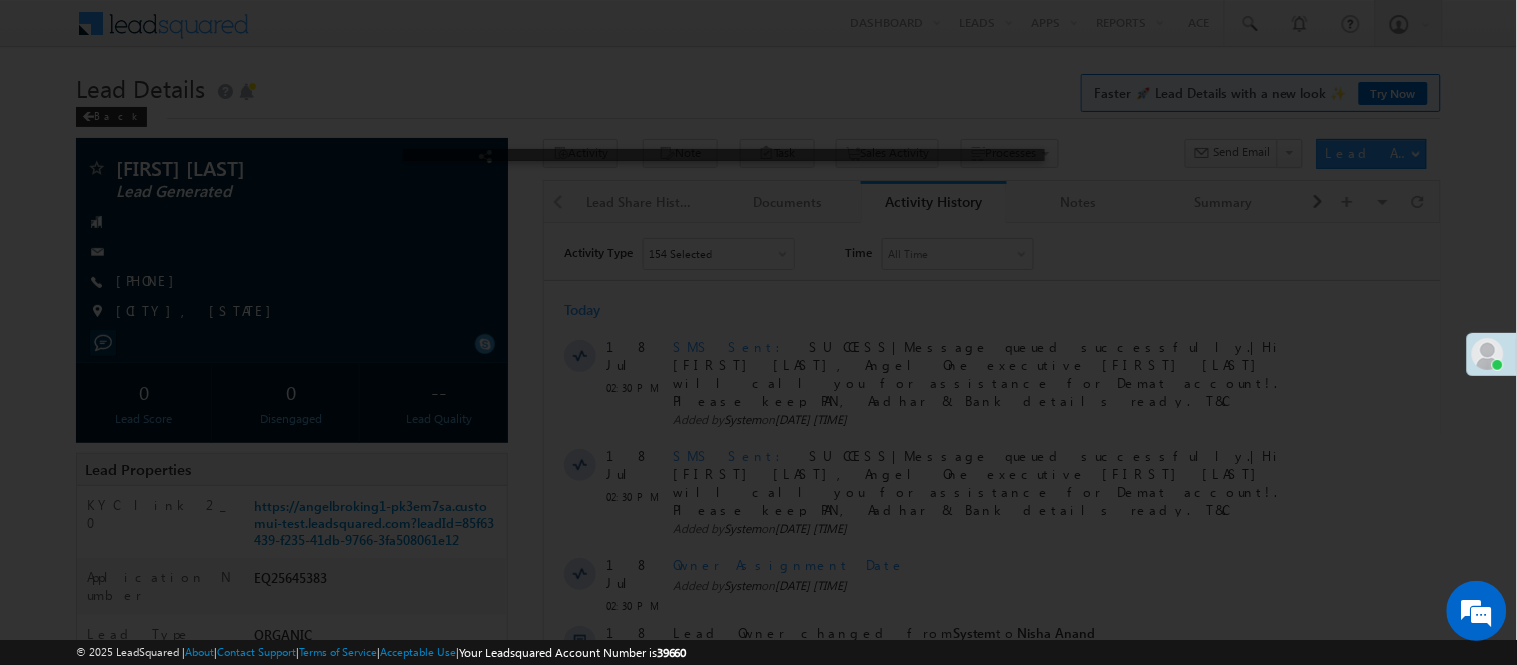 scroll, scrollTop: 0, scrollLeft: 0, axis: both 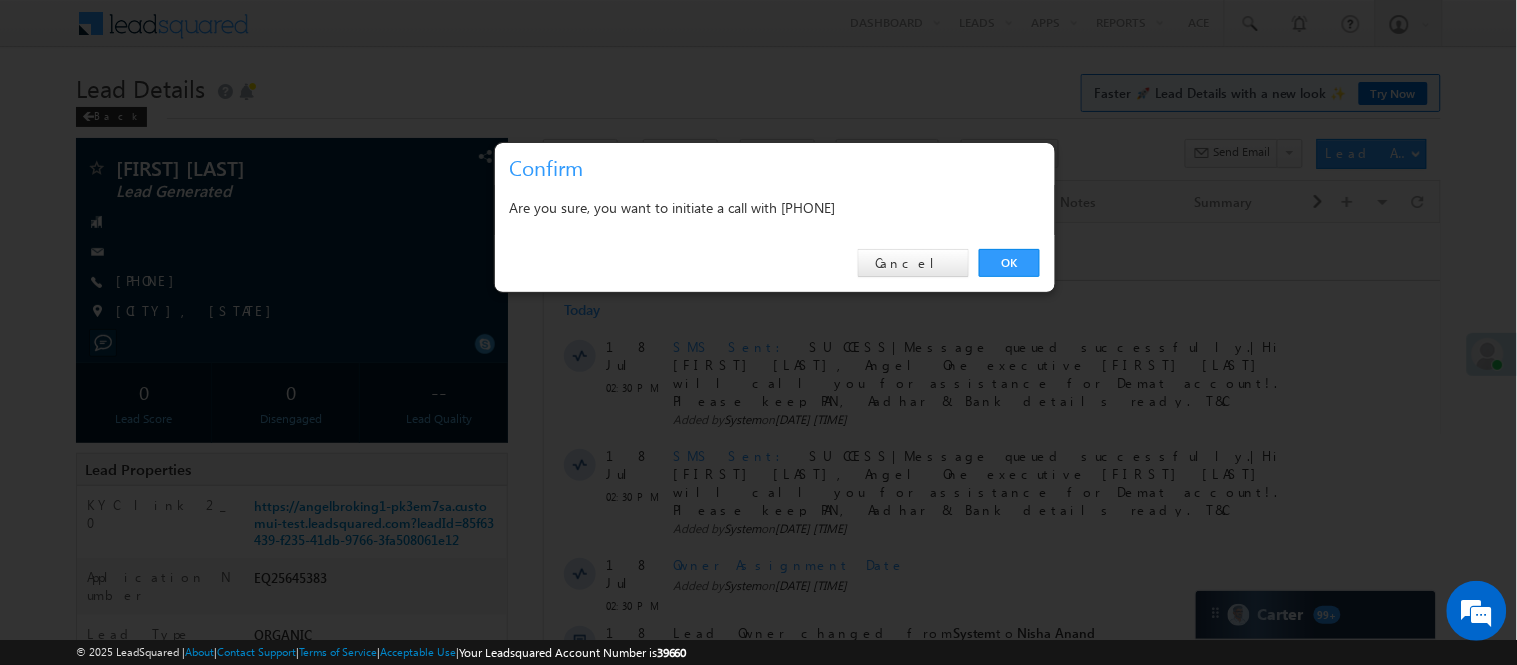 click on "OK Cancel" at bounding box center (775, 263) 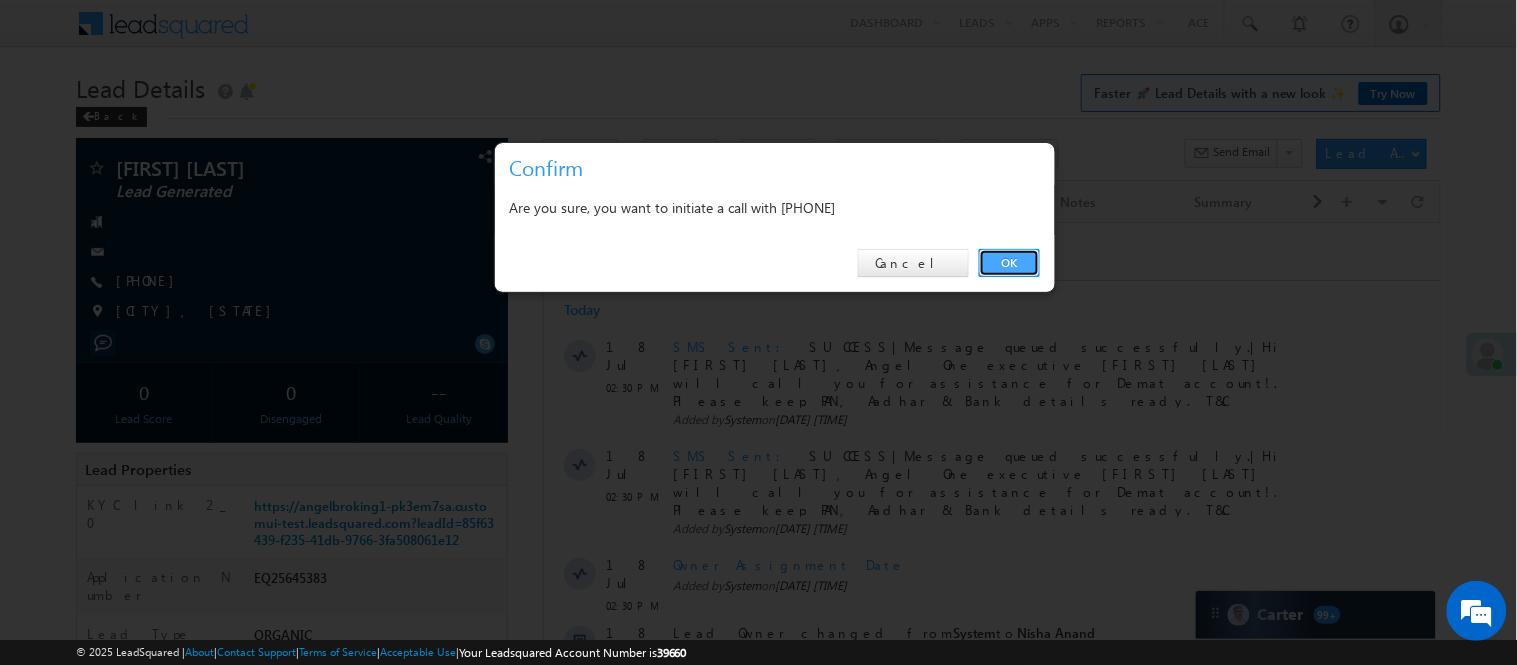 drag, startPoint x: 1011, startPoint y: 257, endPoint x: 485, endPoint y: 21, distance: 576.51715 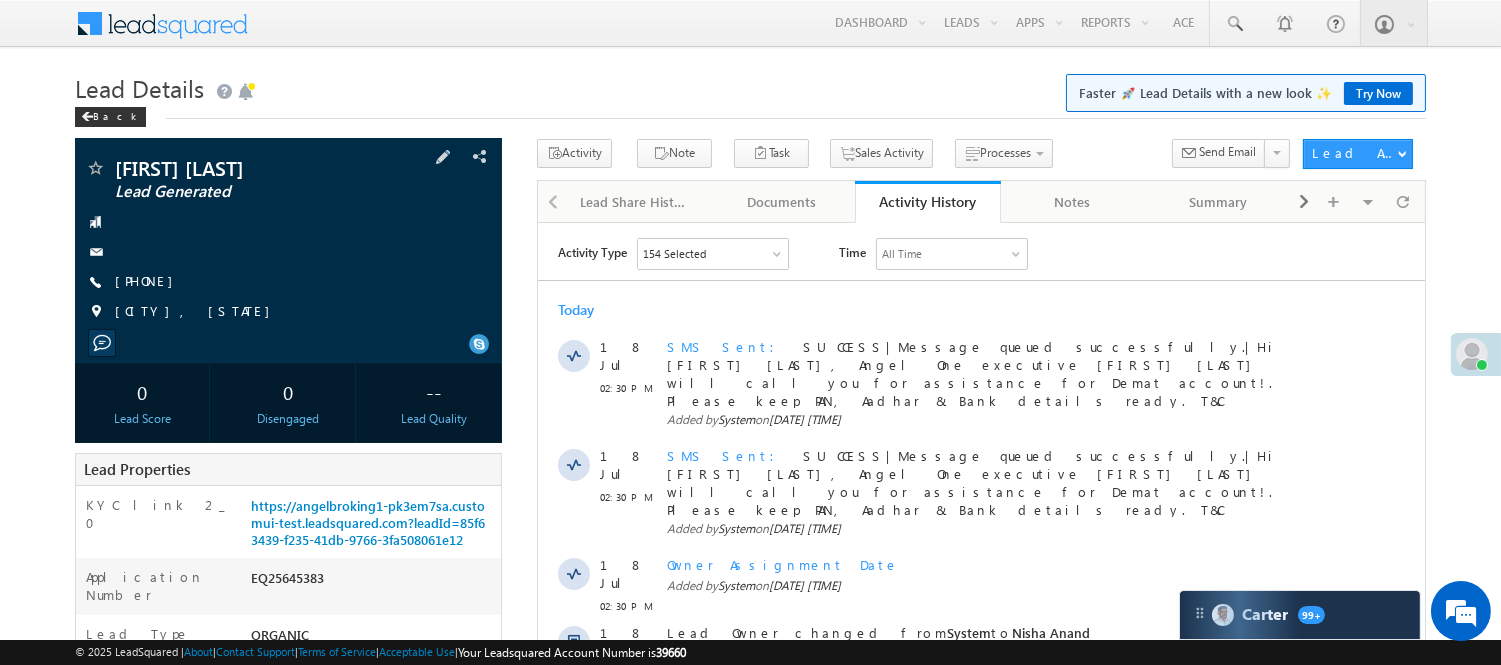 click on "Rakesh Vishwakarna
Lead Generated
+91-6268532932" at bounding box center [288, 245] 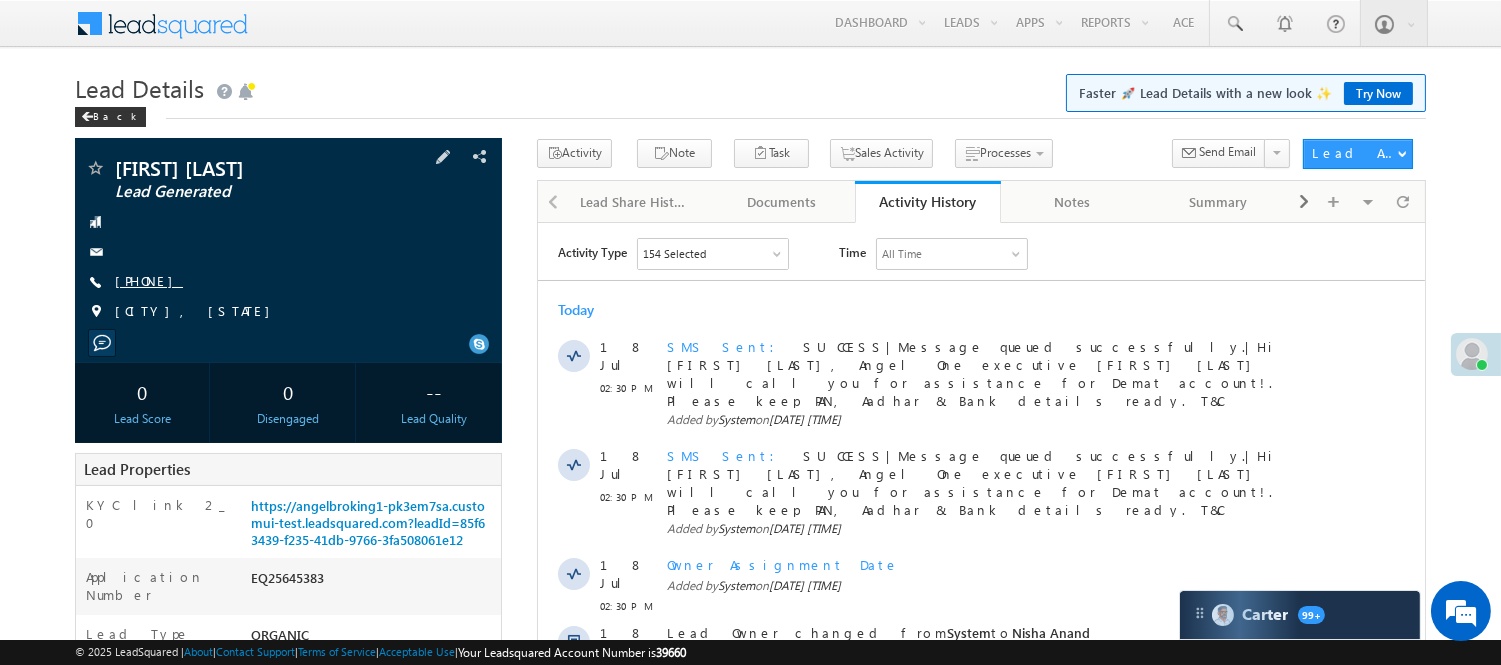 click on "+91-6268532932" at bounding box center (149, 280) 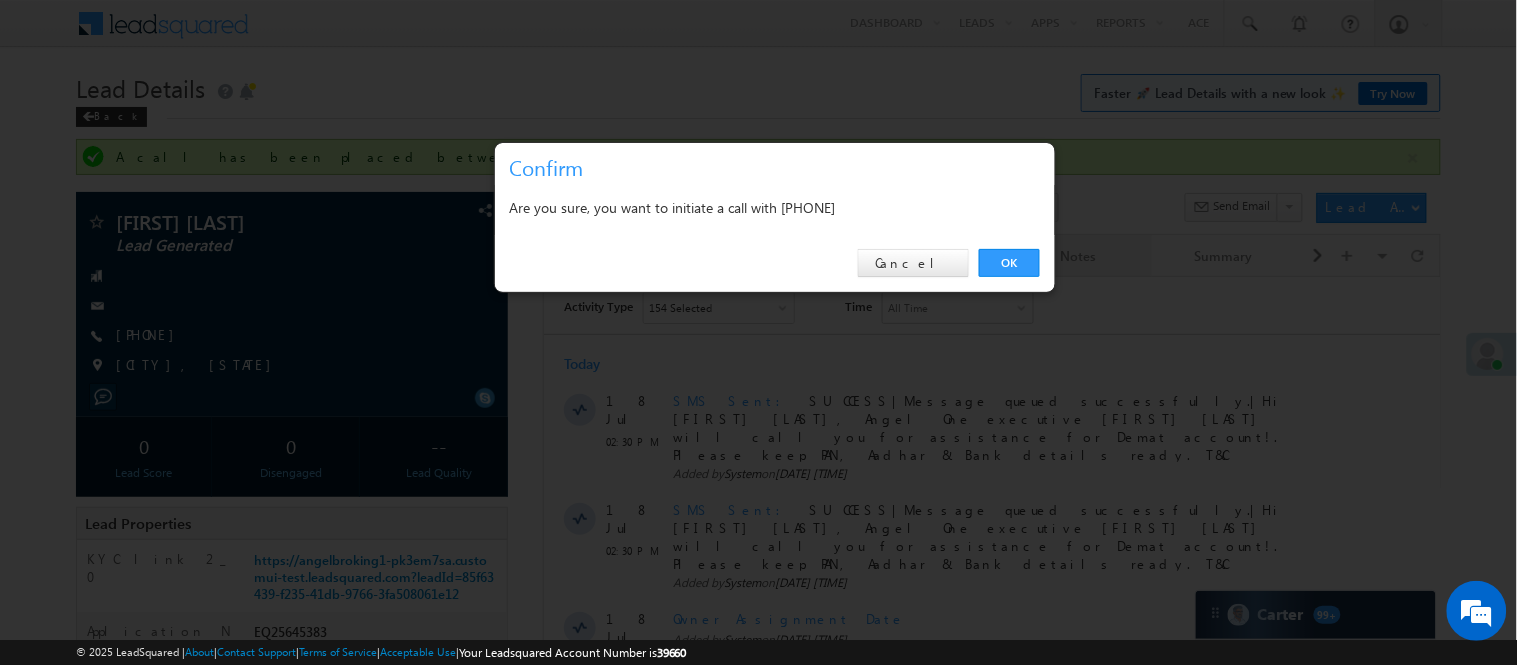 click on "OK" at bounding box center [1009, 263] 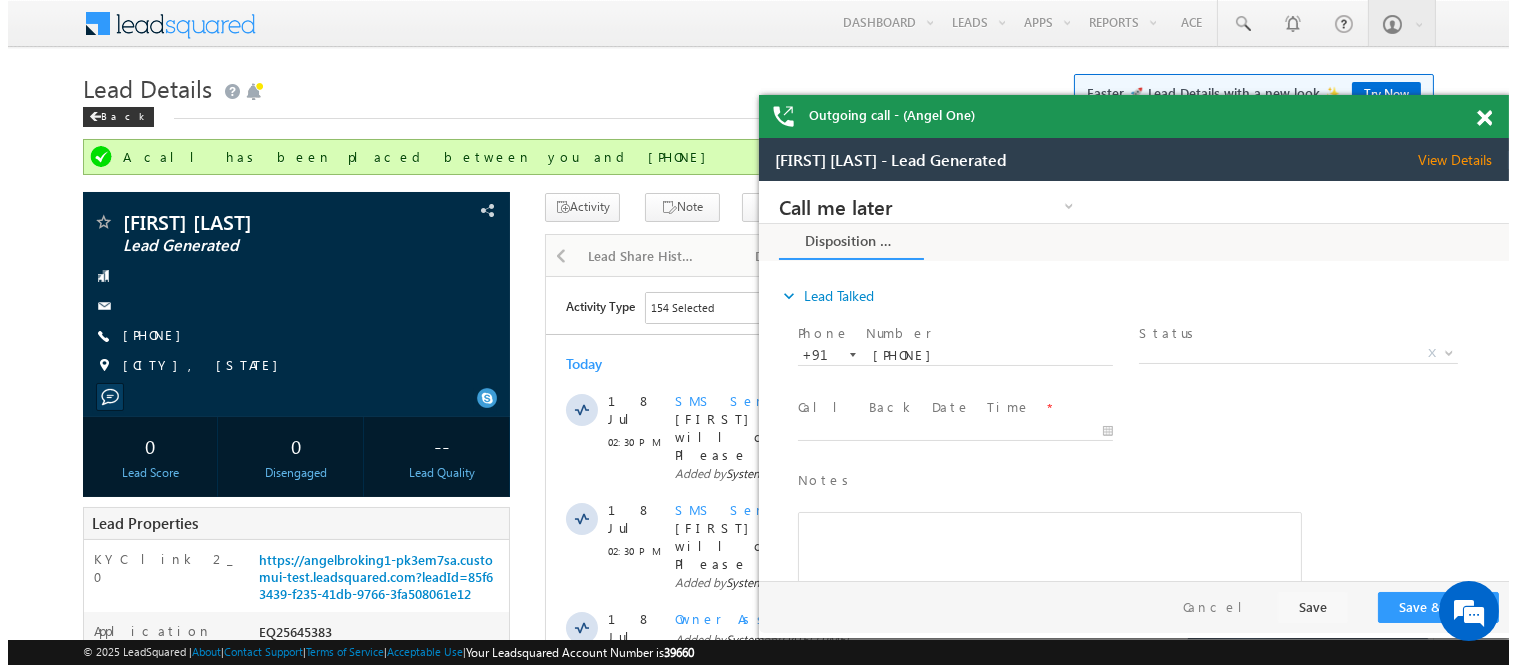 scroll, scrollTop: 0, scrollLeft: 0, axis: both 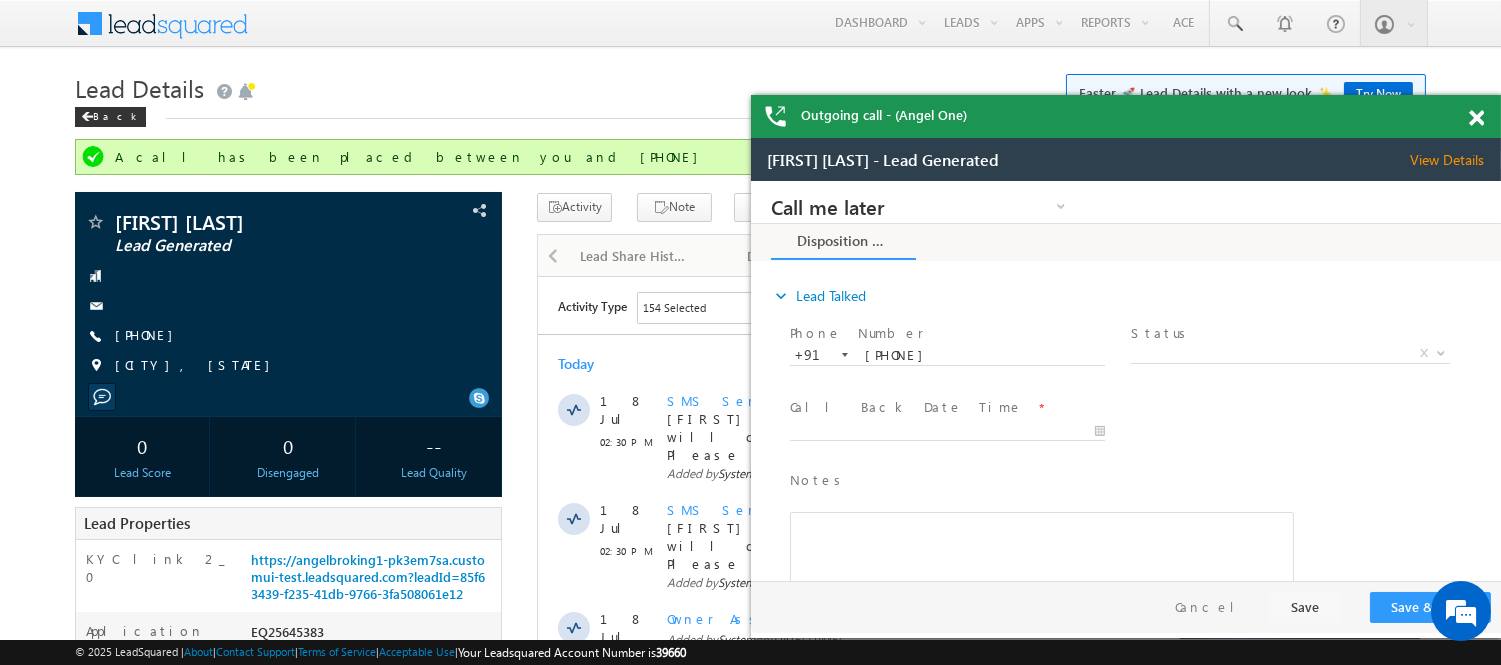 click at bounding box center [1476, 118] 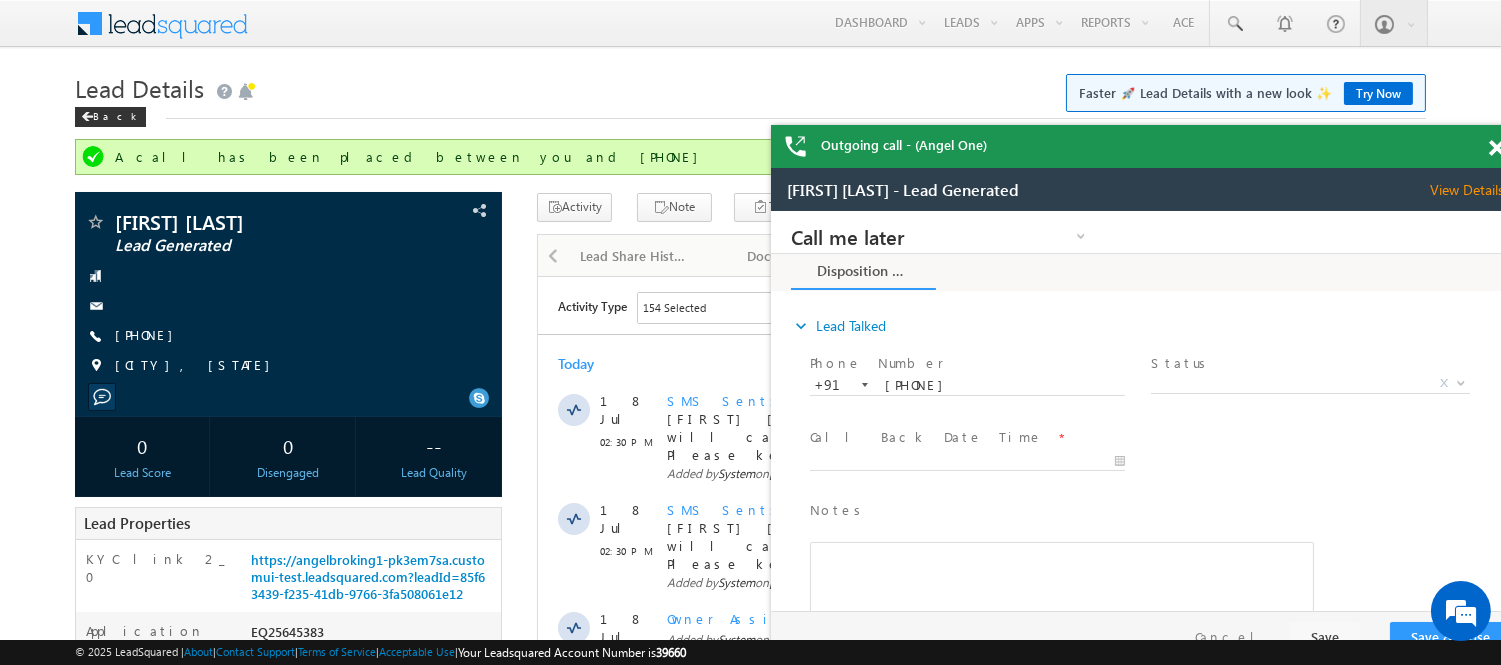 click at bounding box center (1496, 148) 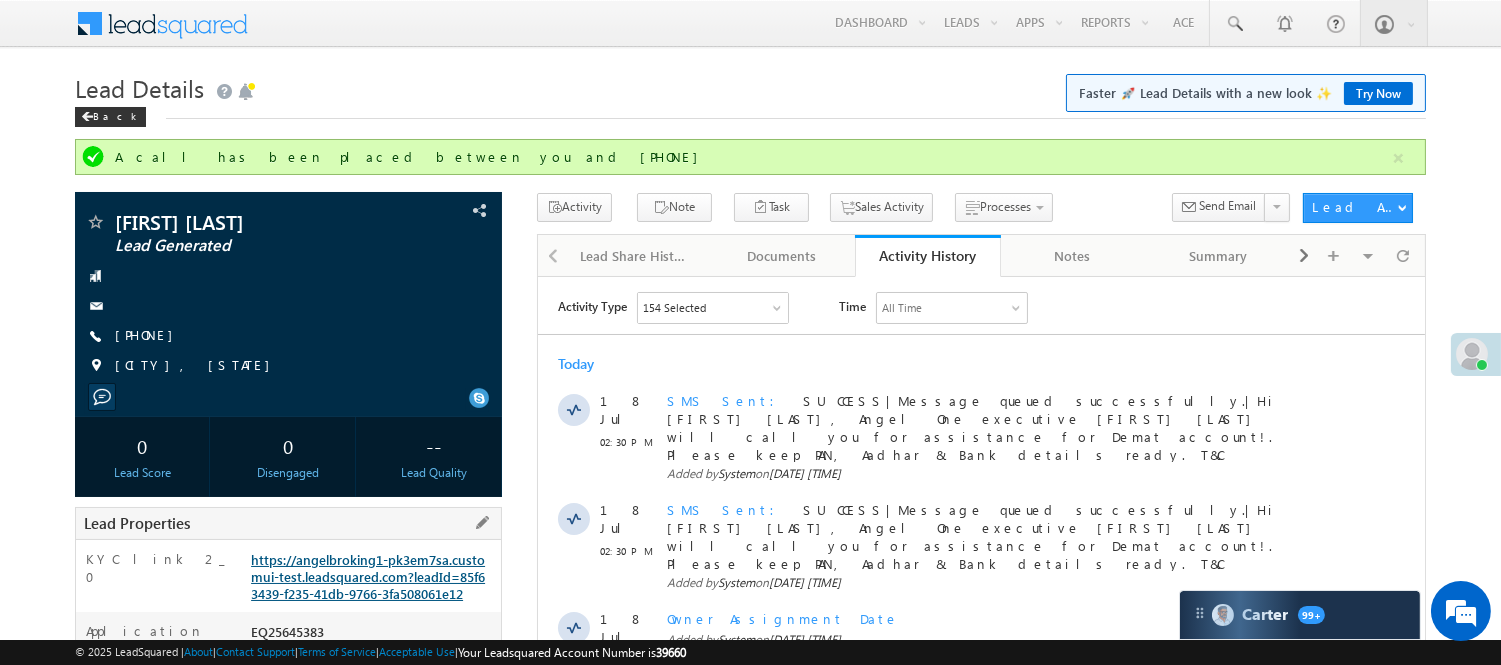 click on "https://angelbroking1-pk3em7sa.customui-test.leadsquared.com?leadId=85f63439-f235-41db-9766-3fa508061e12" at bounding box center [368, 576] 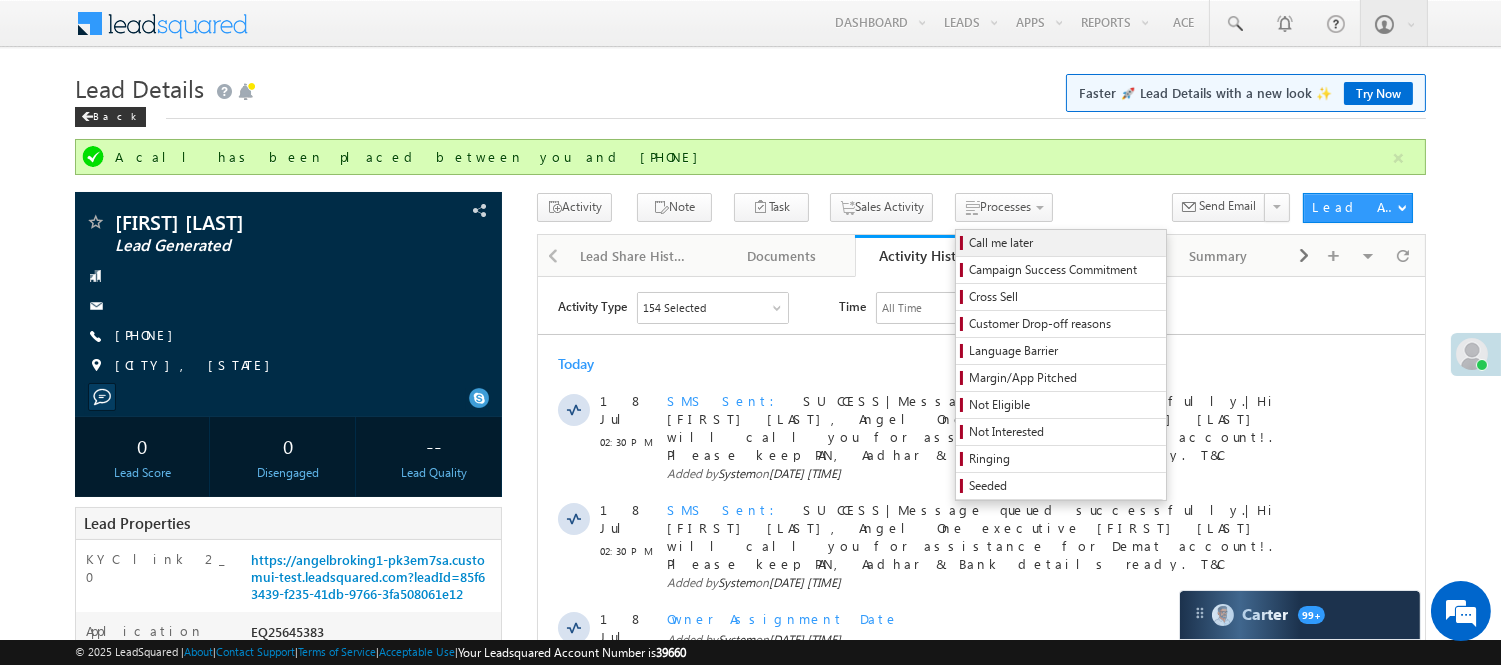 click on "Call me later" at bounding box center (1064, 243) 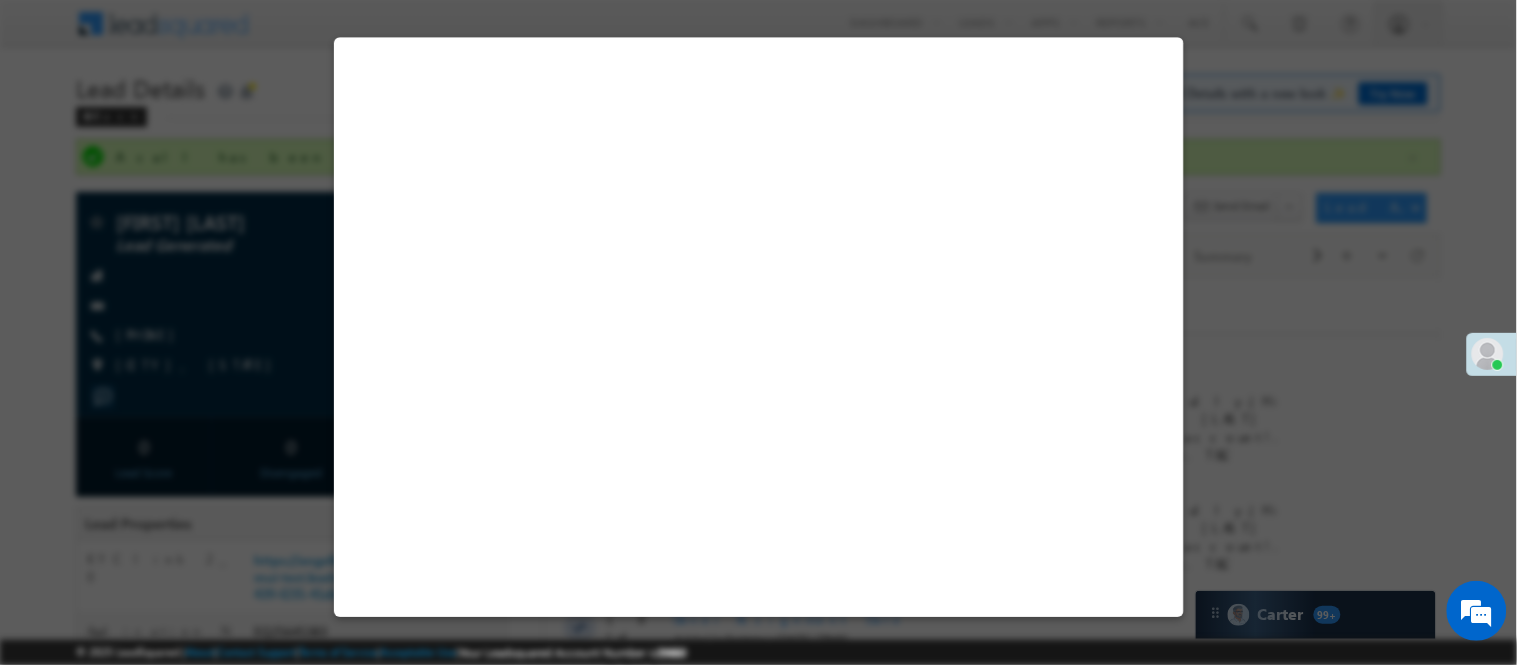 select on "Pitch Not Done" 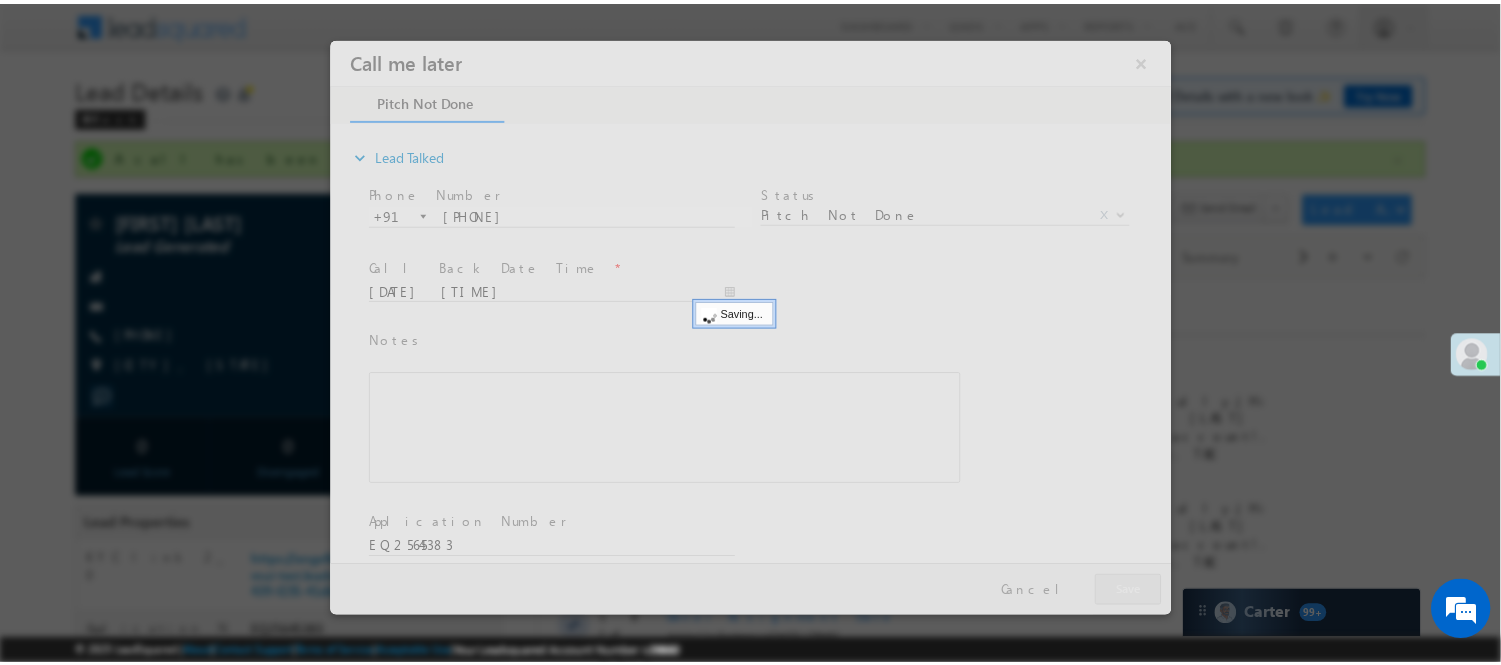 scroll, scrollTop: 0, scrollLeft: 0, axis: both 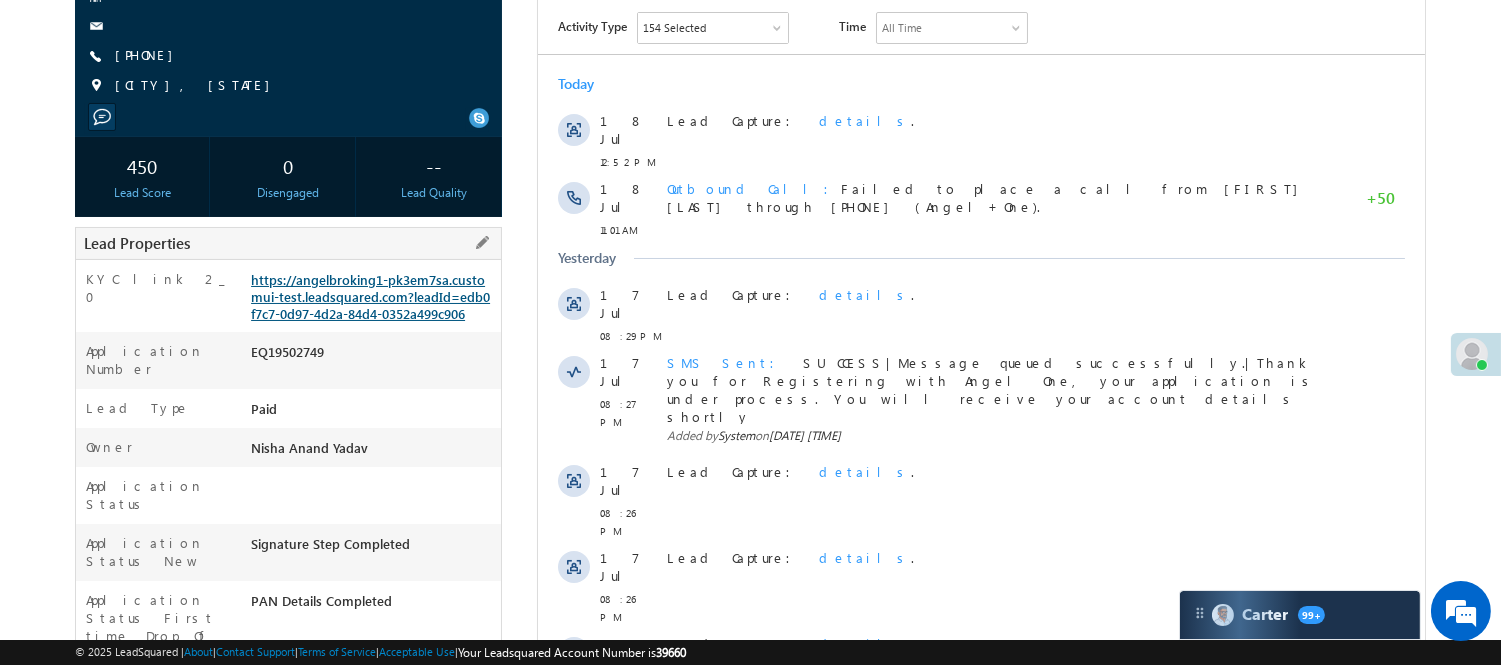 click on "https://angelbroking1-pk3em7sa.customui-test.leadsquared.com?leadId=edb0f7c7-0d97-4d2a-84d4-0352a499c906" at bounding box center [370, 296] 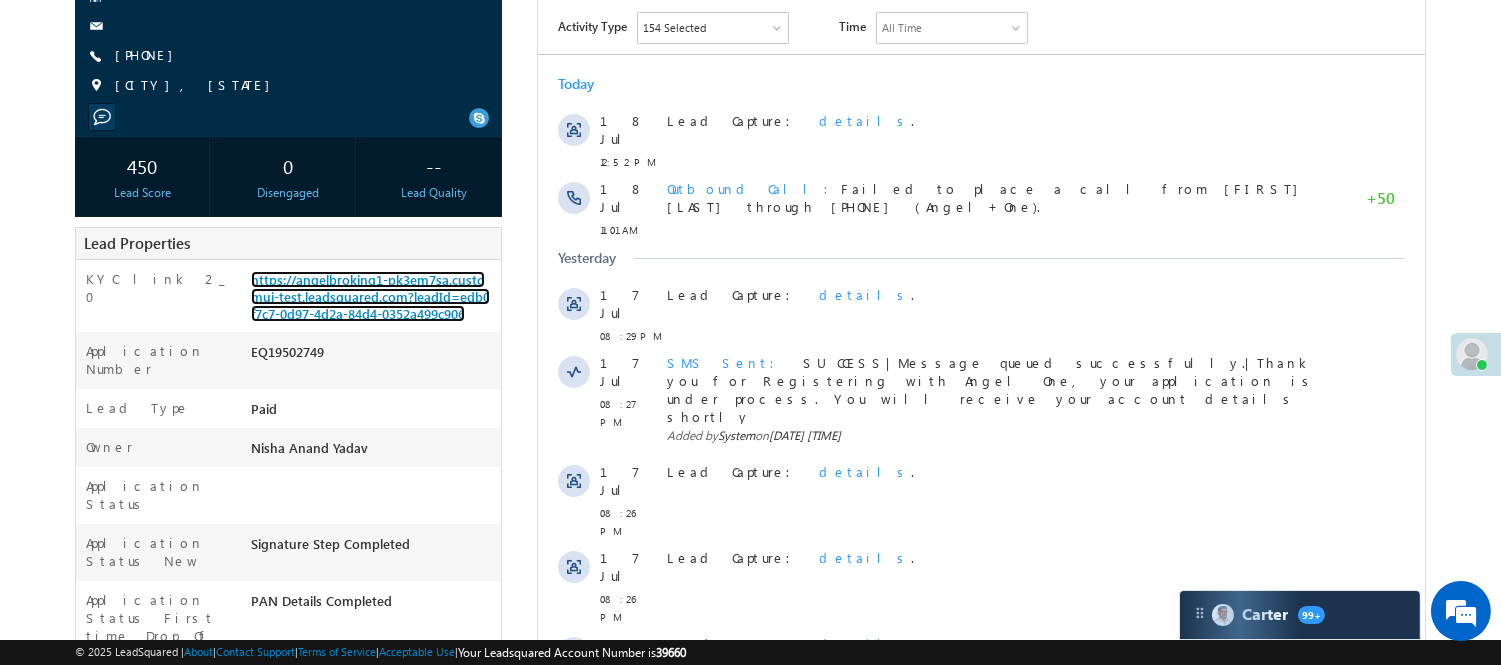 scroll, scrollTop: 0, scrollLeft: 0, axis: both 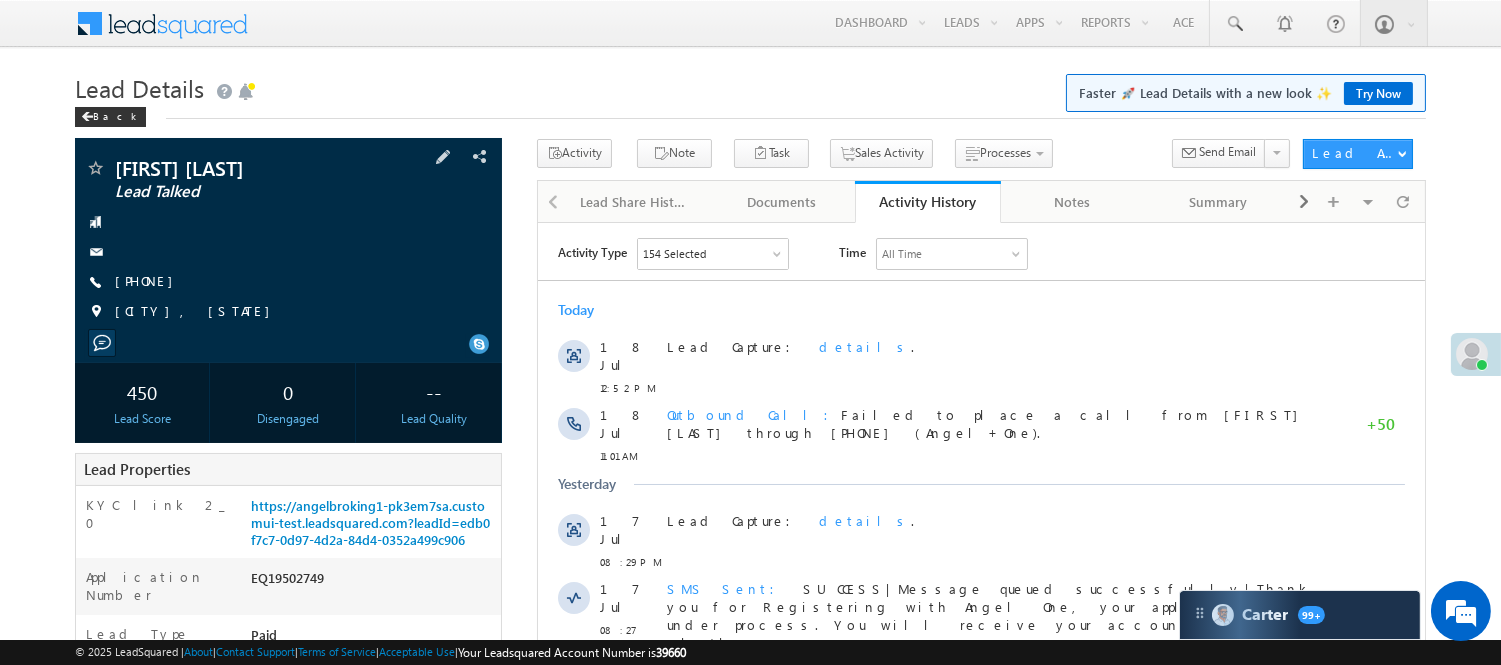 click on "Kunal Patil
Lead Talked
+91-8483934820" at bounding box center (288, 245) 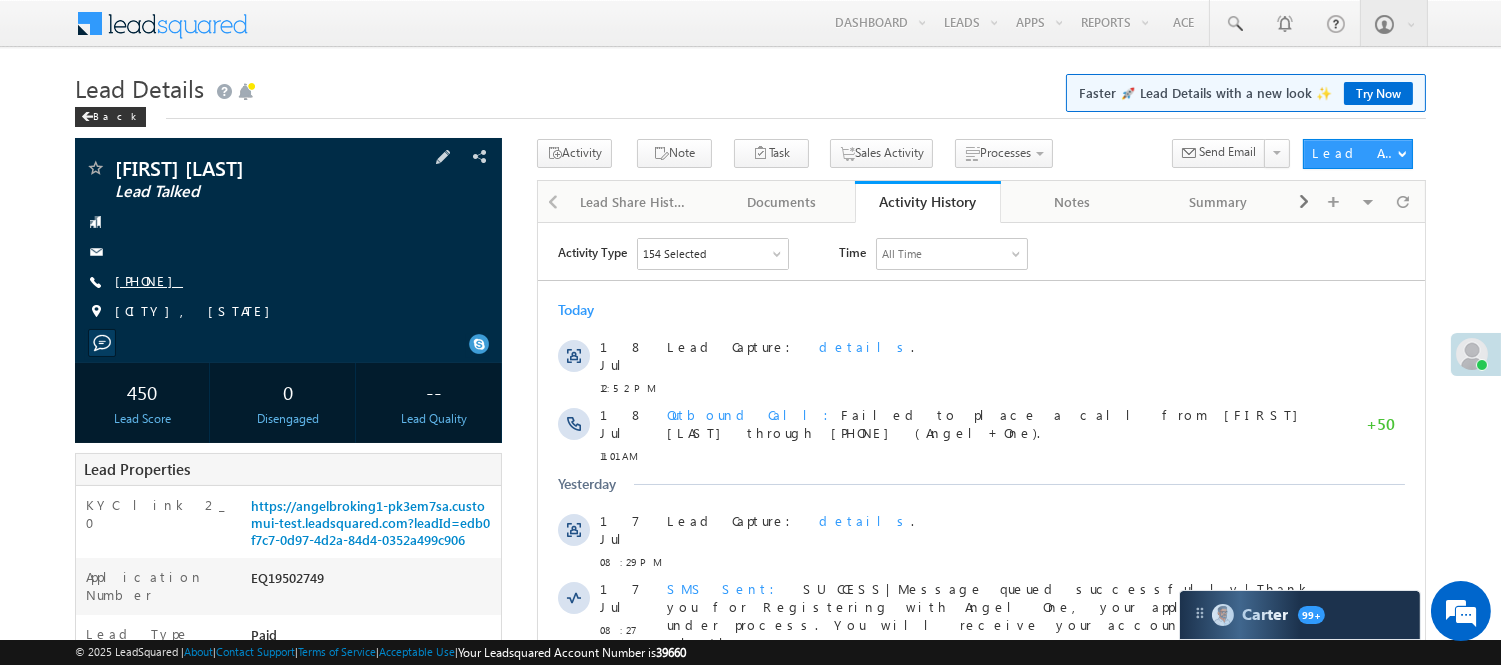 click on "[PHONE]" at bounding box center (149, 280) 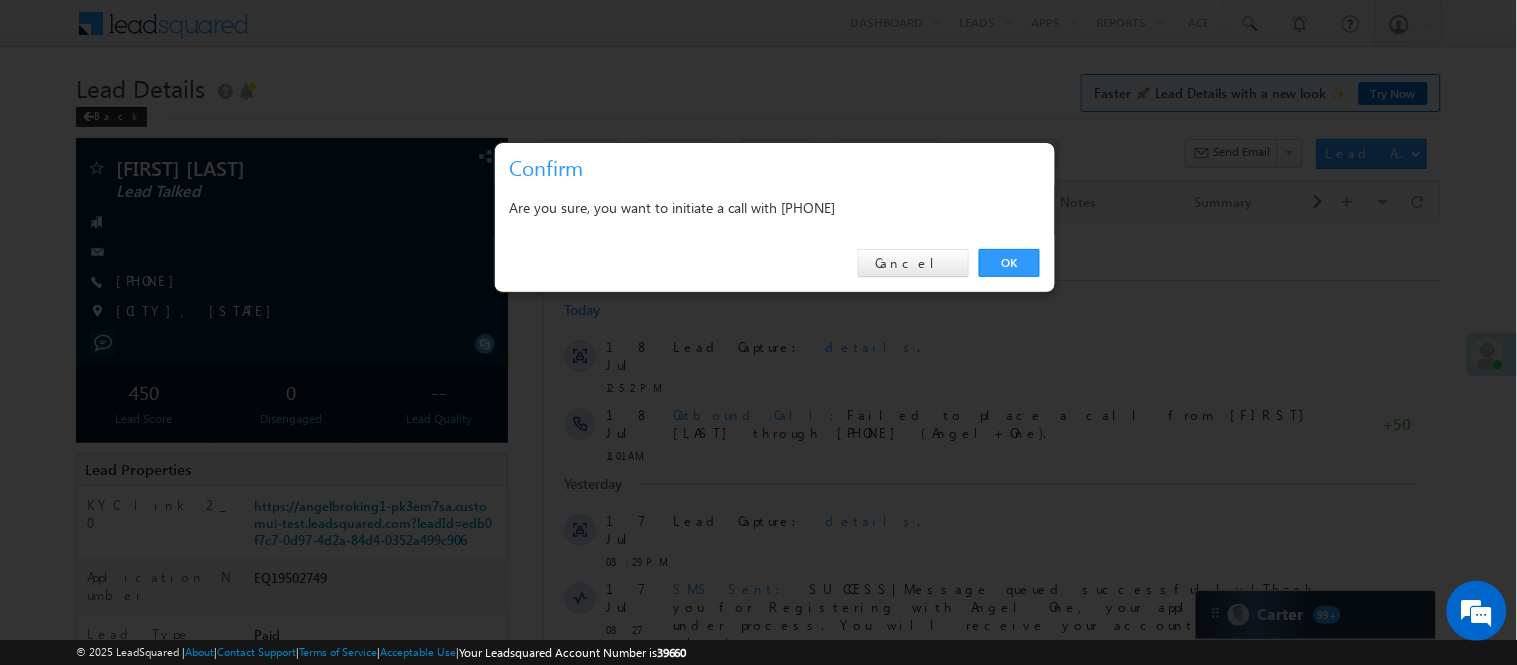 click on "OK Cancel" at bounding box center [775, 263] 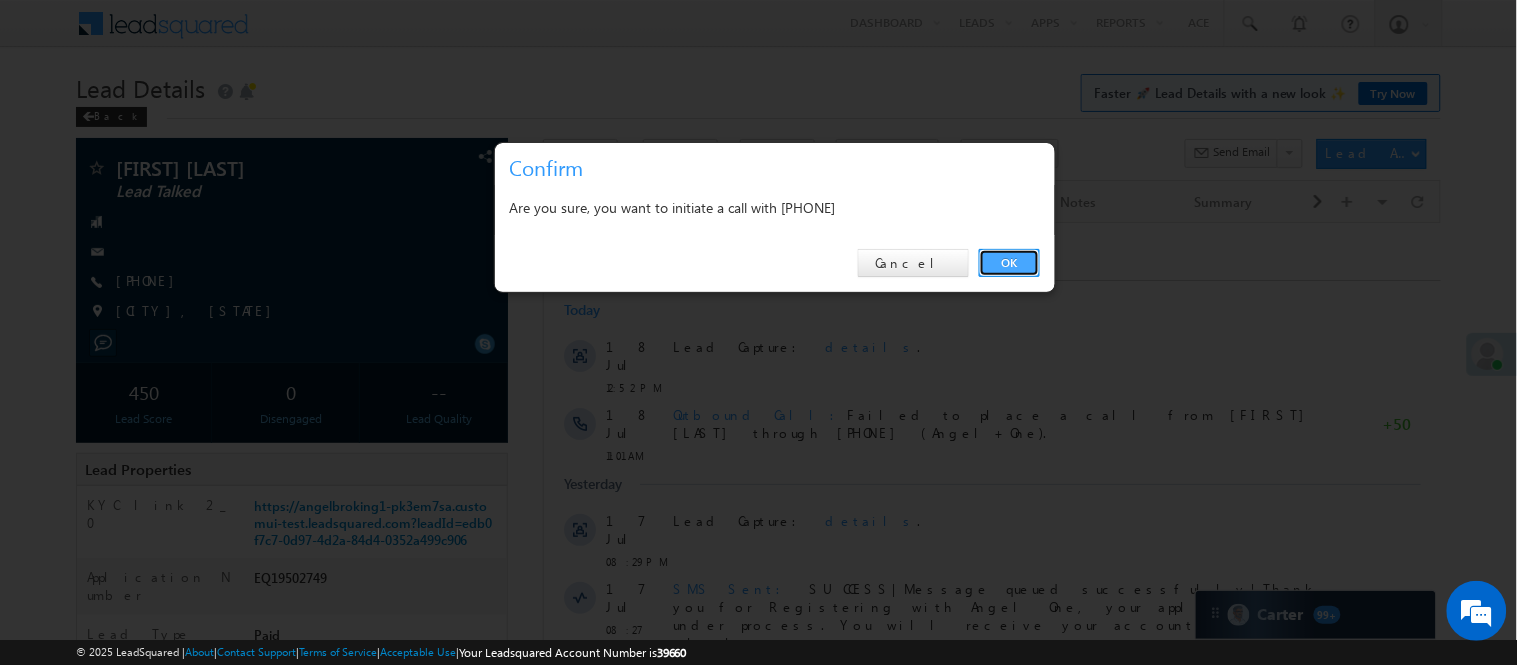 click on "OK" at bounding box center [1009, 263] 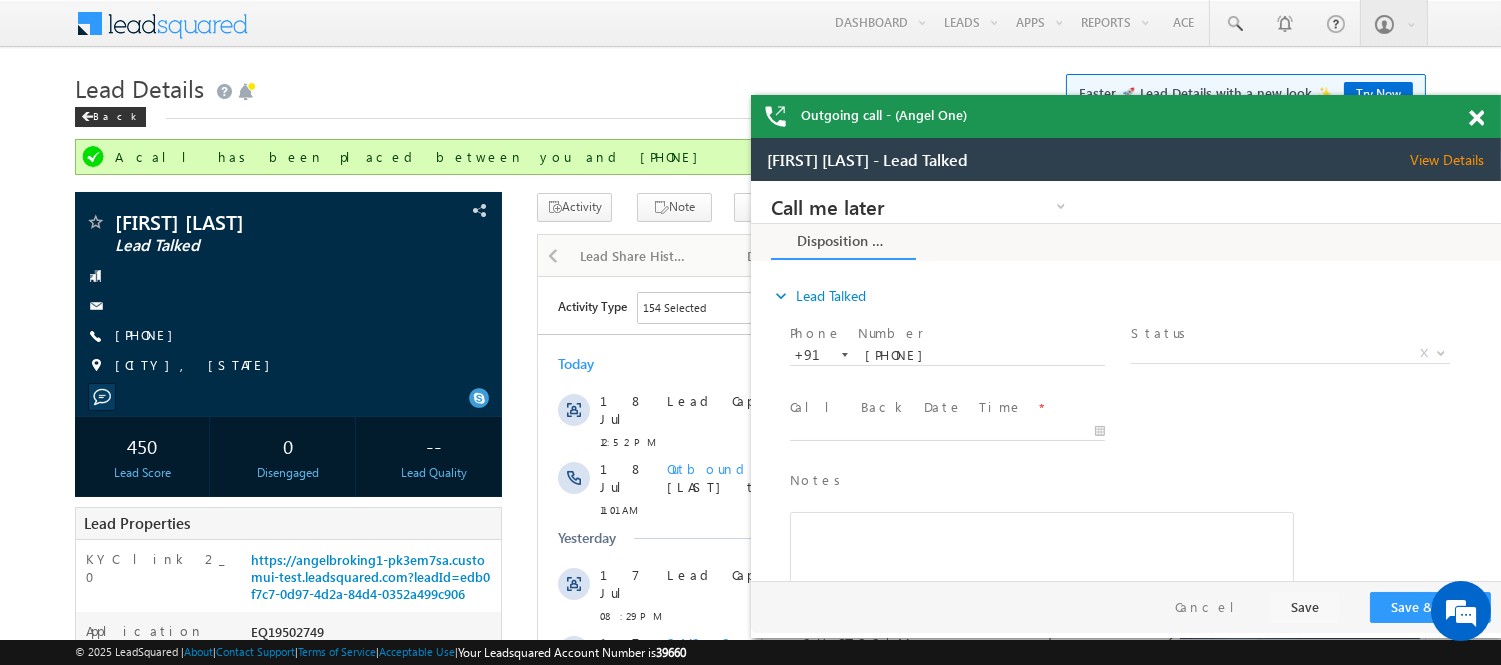 scroll, scrollTop: 0, scrollLeft: 0, axis: both 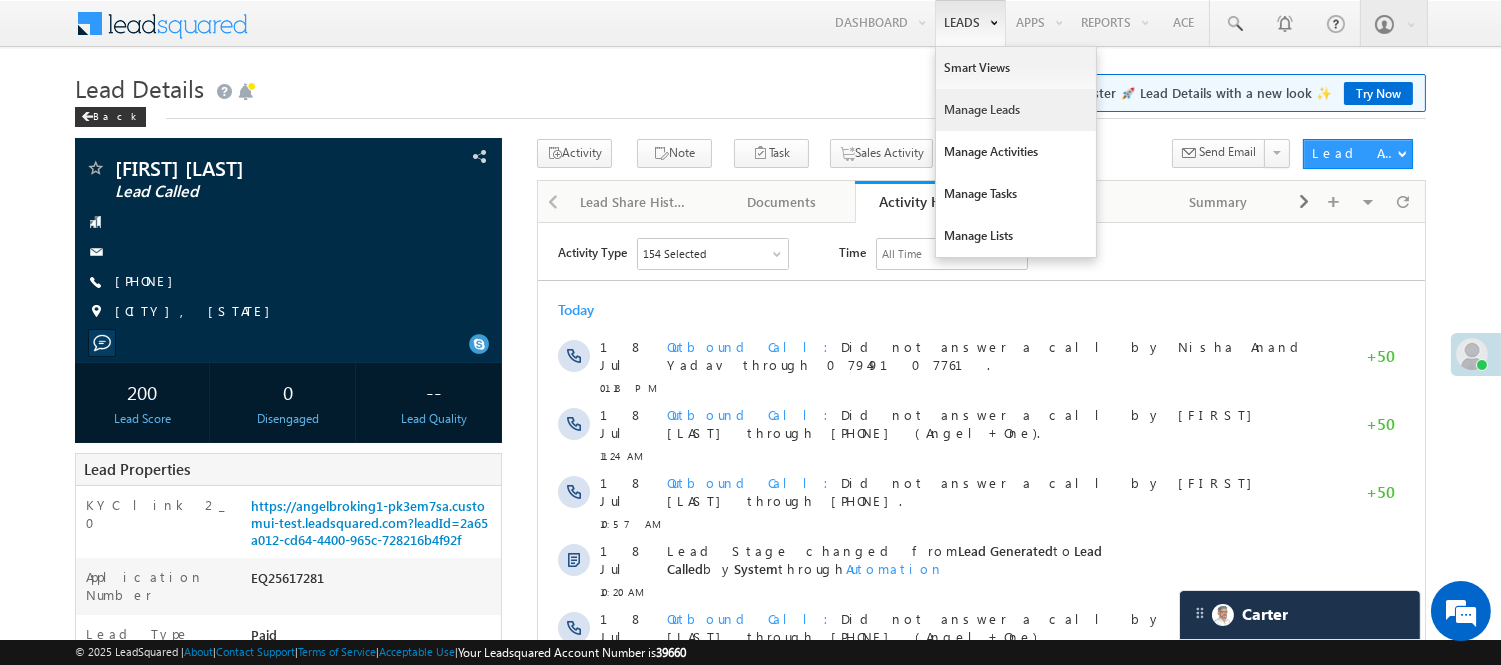 click on "Manage Leads" at bounding box center (1016, 110) 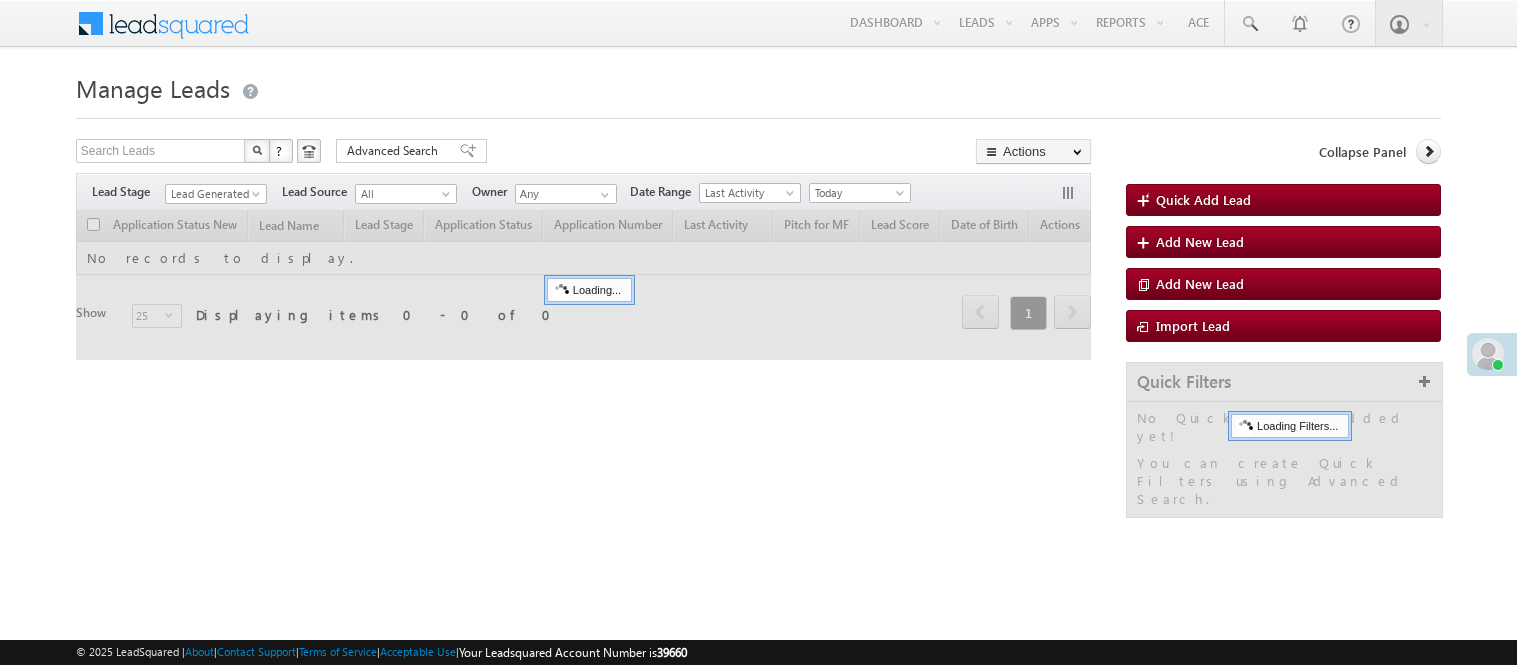 scroll, scrollTop: 0, scrollLeft: 0, axis: both 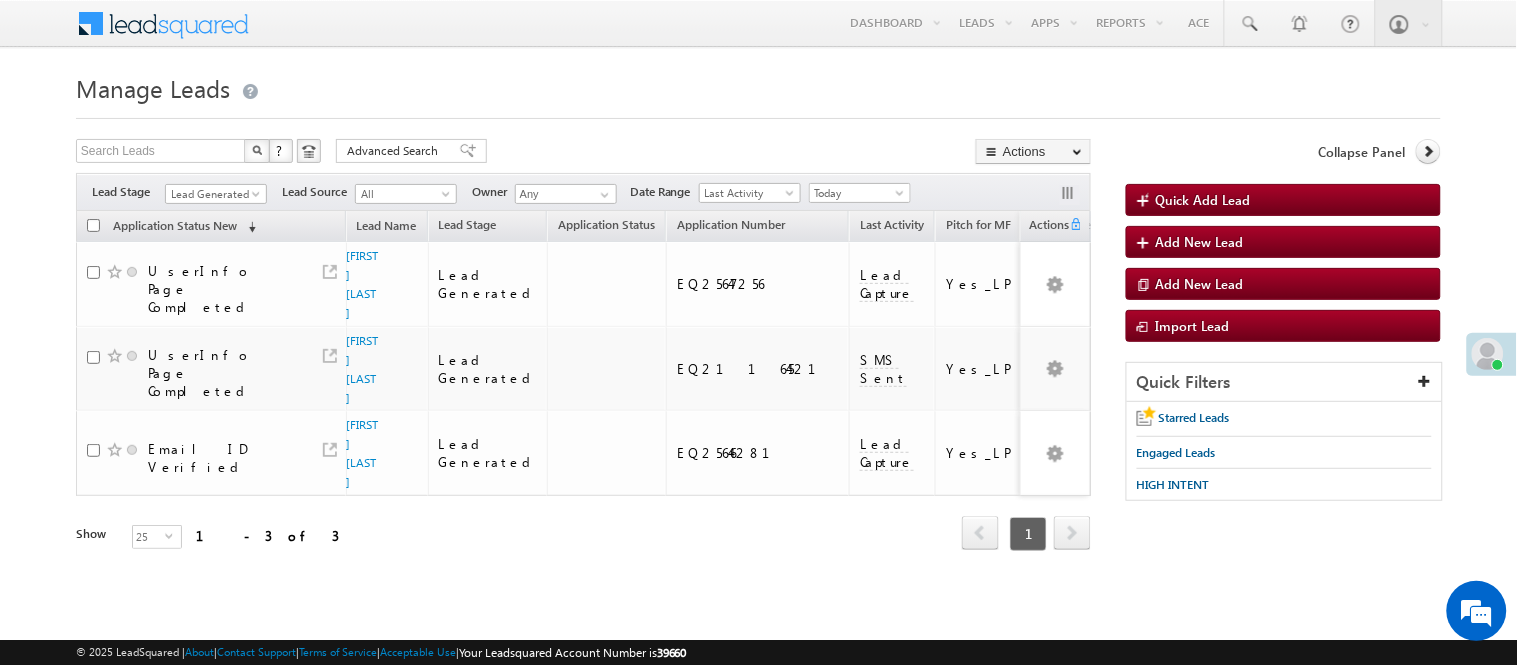 click on "Manage Leads" at bounding box center [758, 86] 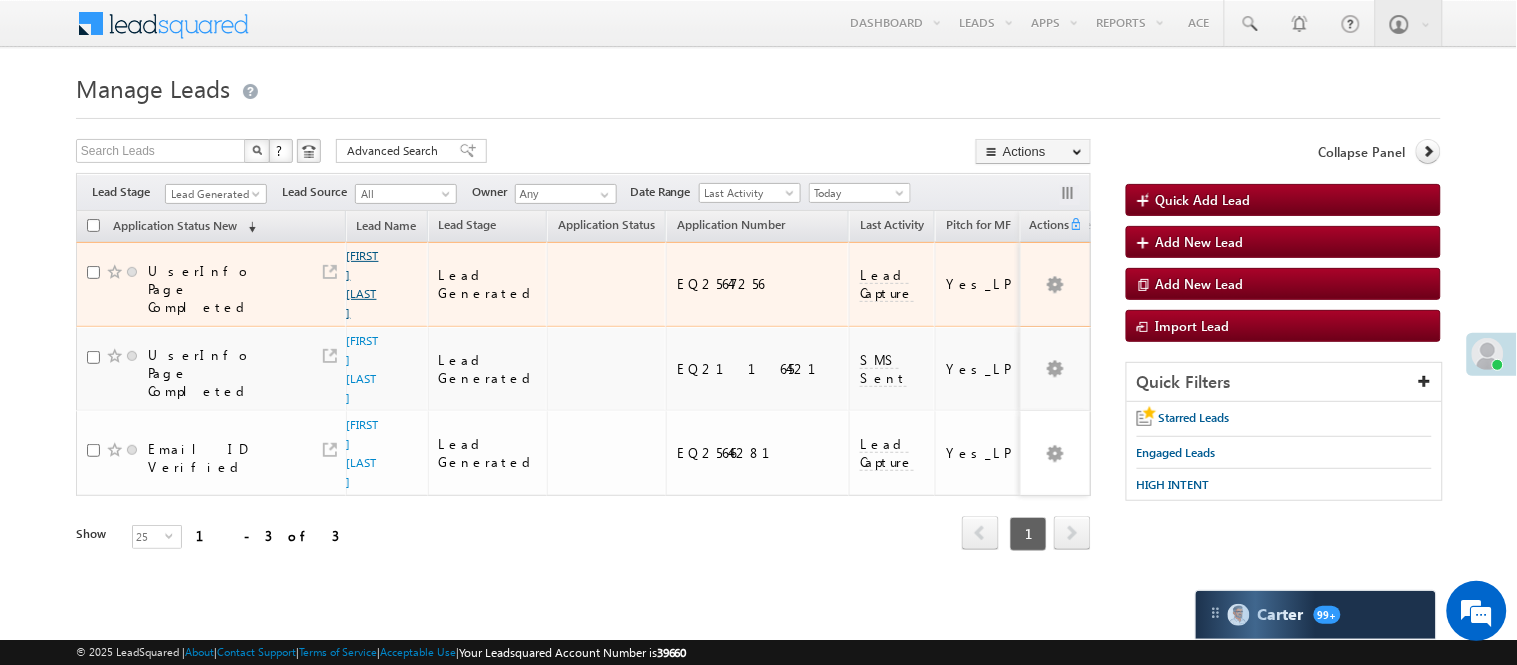 click on "[FIRST] [LAST]" at bounding box center (363, 284) 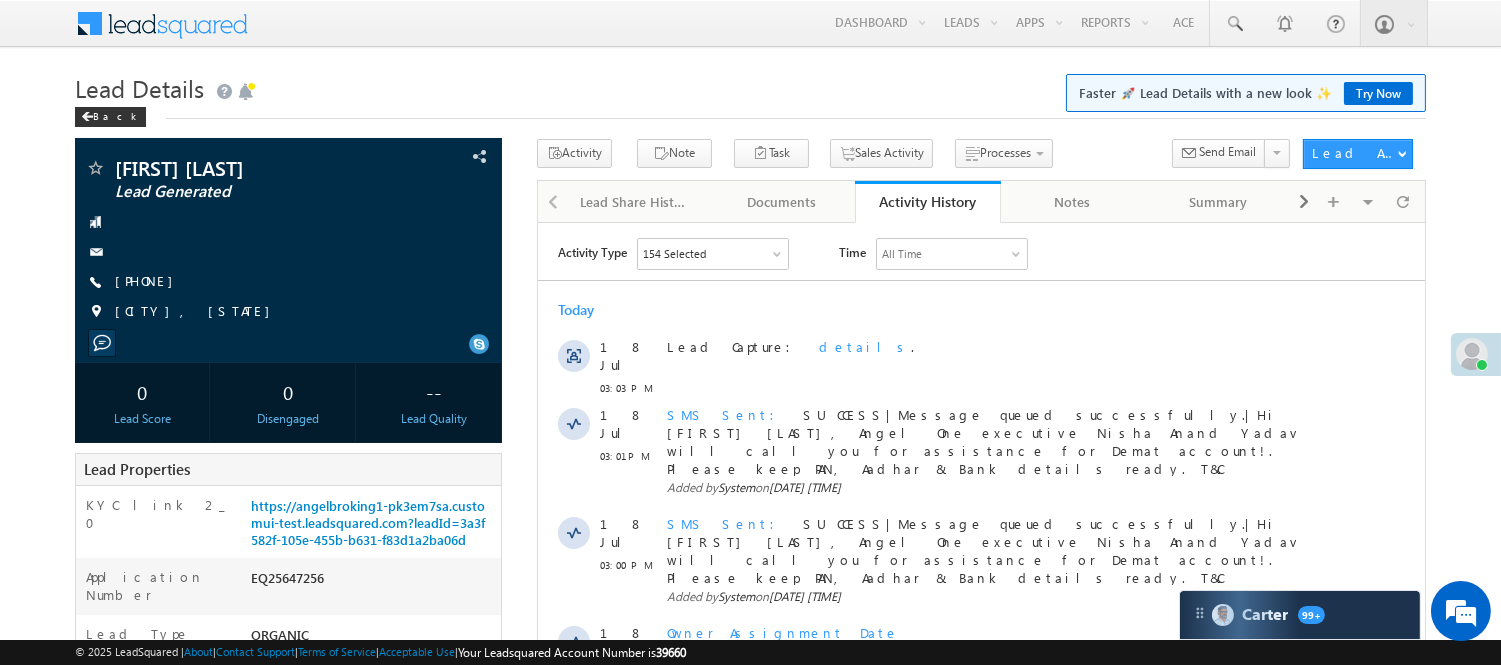 scroll, scrollTop: 0, scrollLeft: 0, axis: both 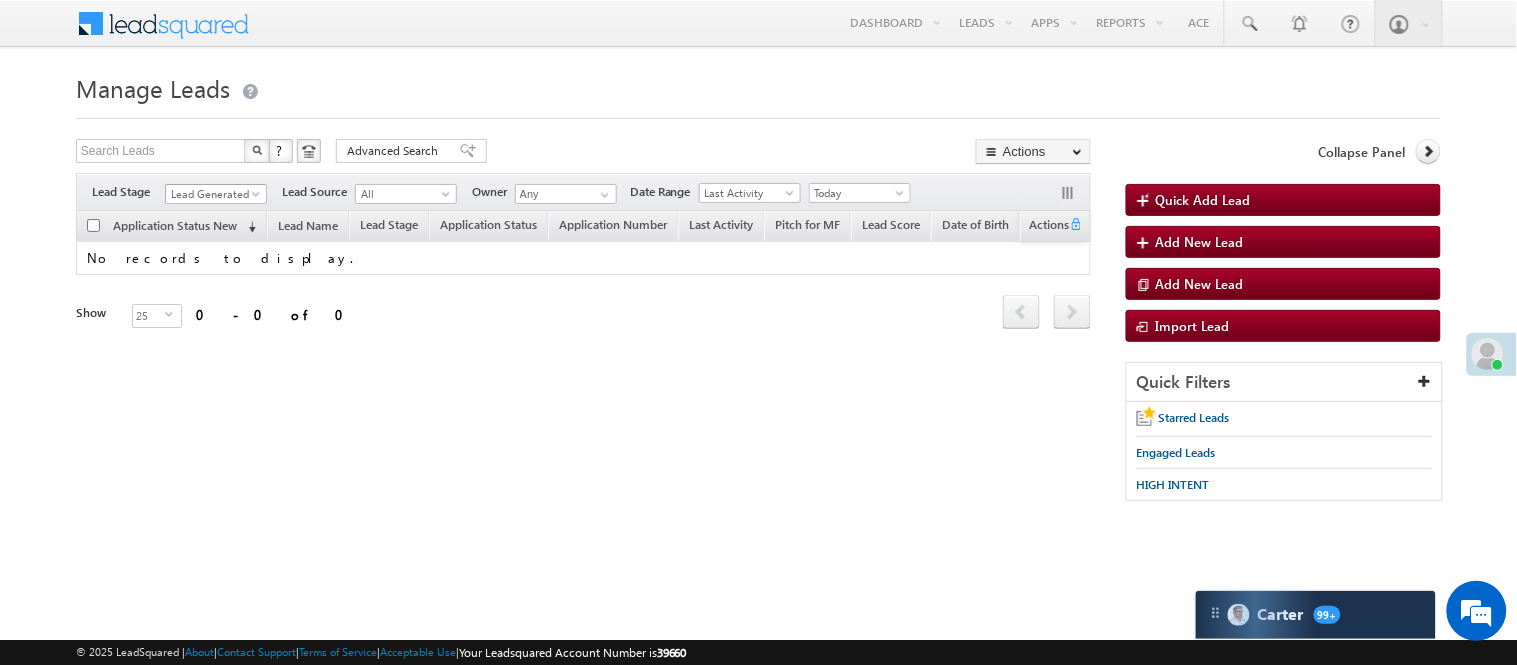 click on "Lead Generated" at bounding box center (213, 194) 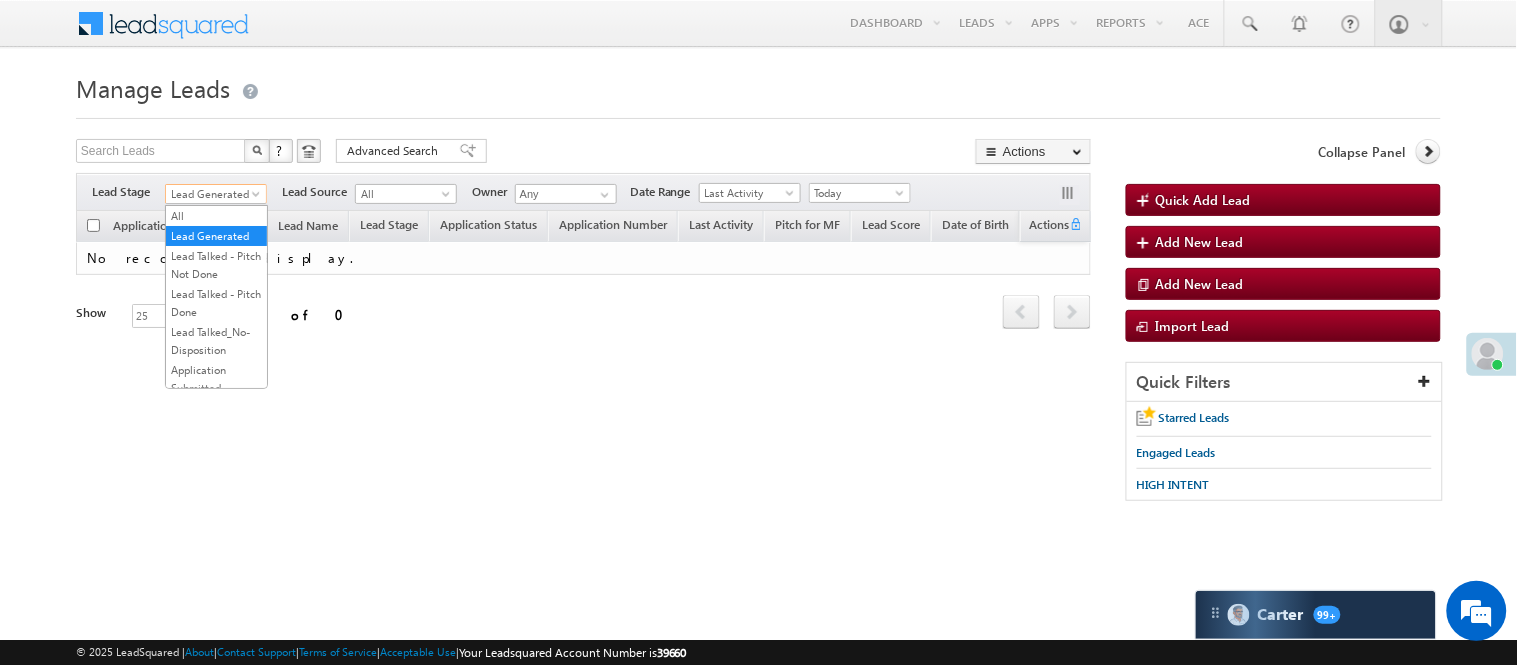 scroll, scrollTop: 496, scrollLeft: 0, axis: vertical 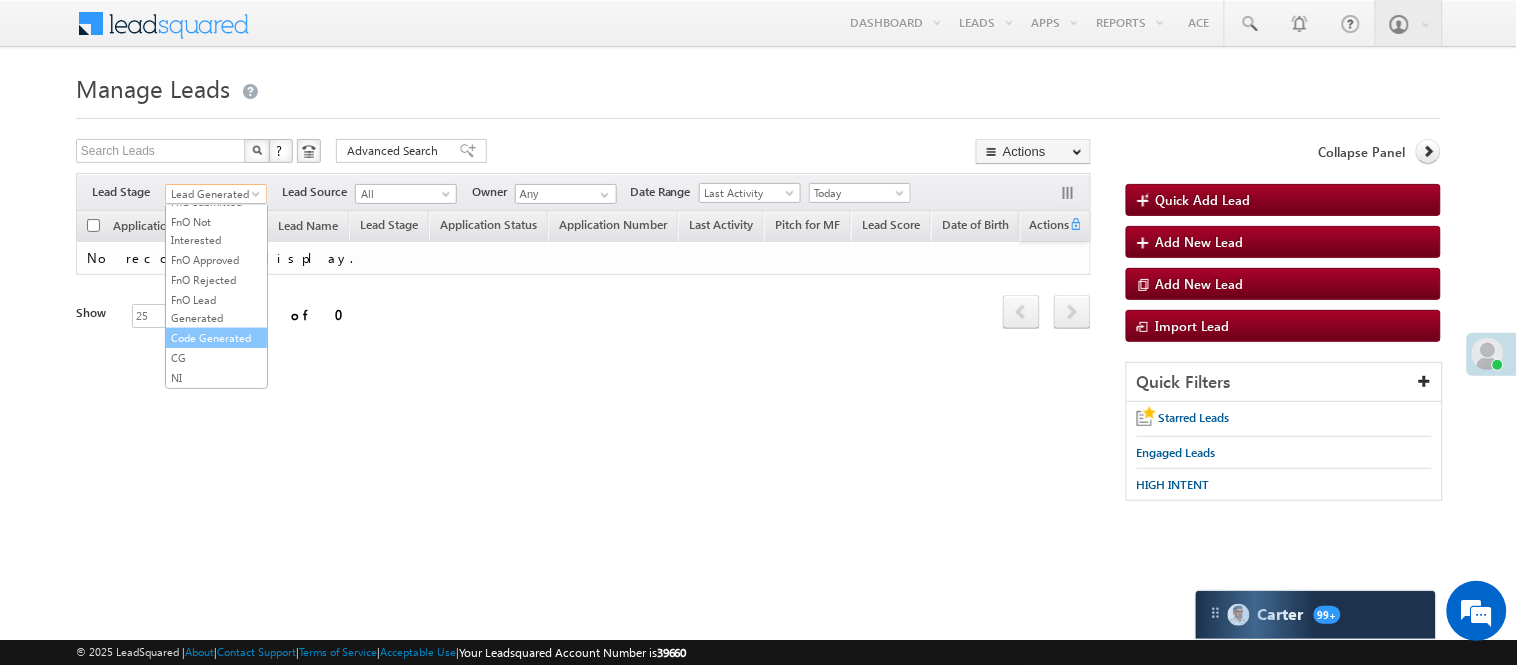 click on "Code Generated" at bounding box center (216, 338) 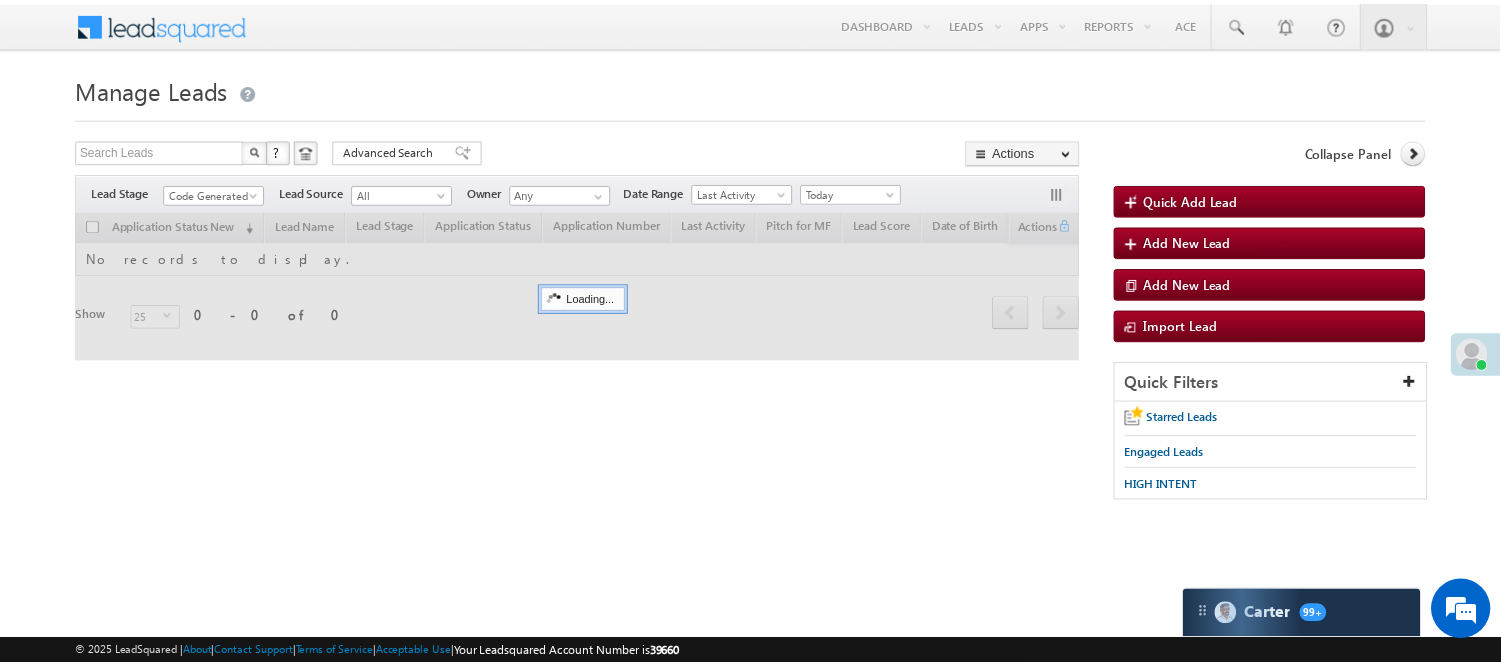 scroll, scrollTop: 0, scrollLeft: 0, axis: both 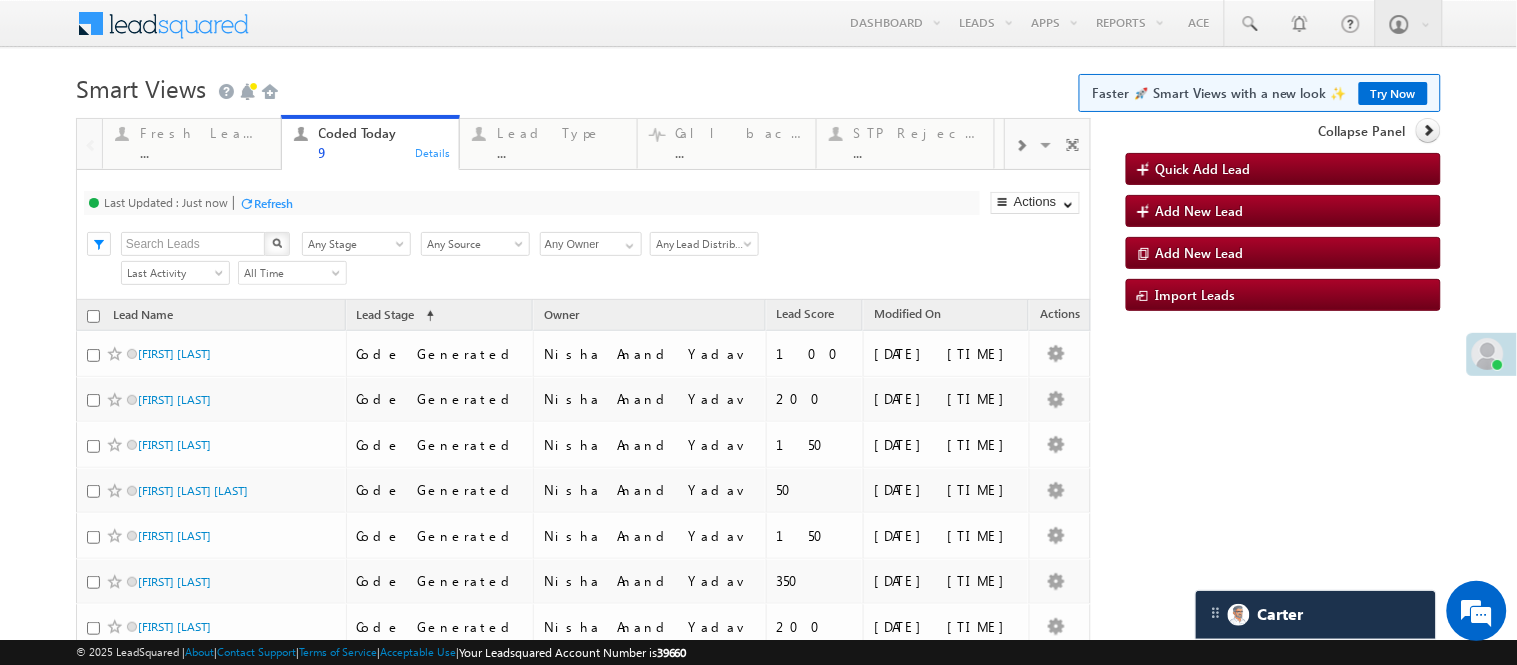 click on "Smart Views Getting Started Faster 🚀 Smart Views with a new look ✨ Try Now" at bounding box center (758, 86) 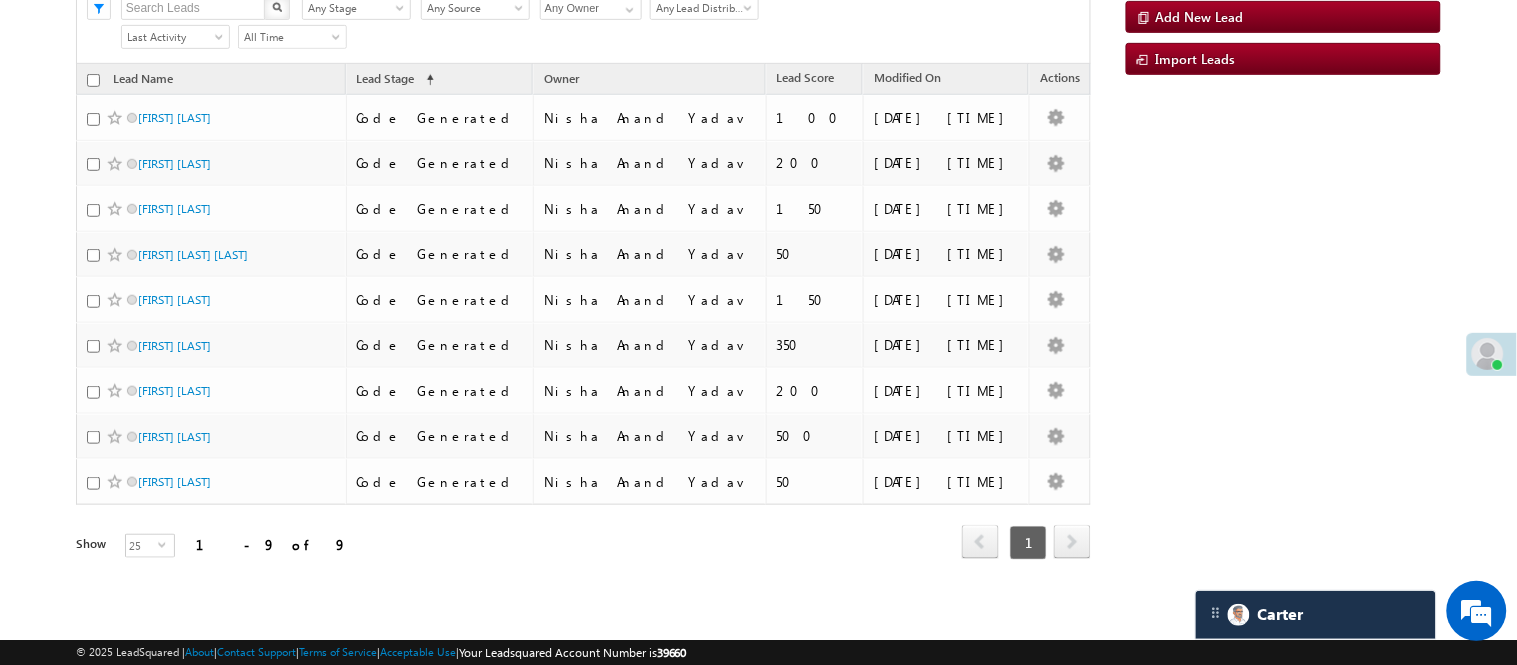 scroll, scrollTop: 288, scrollLeft: 0, axis: vertical 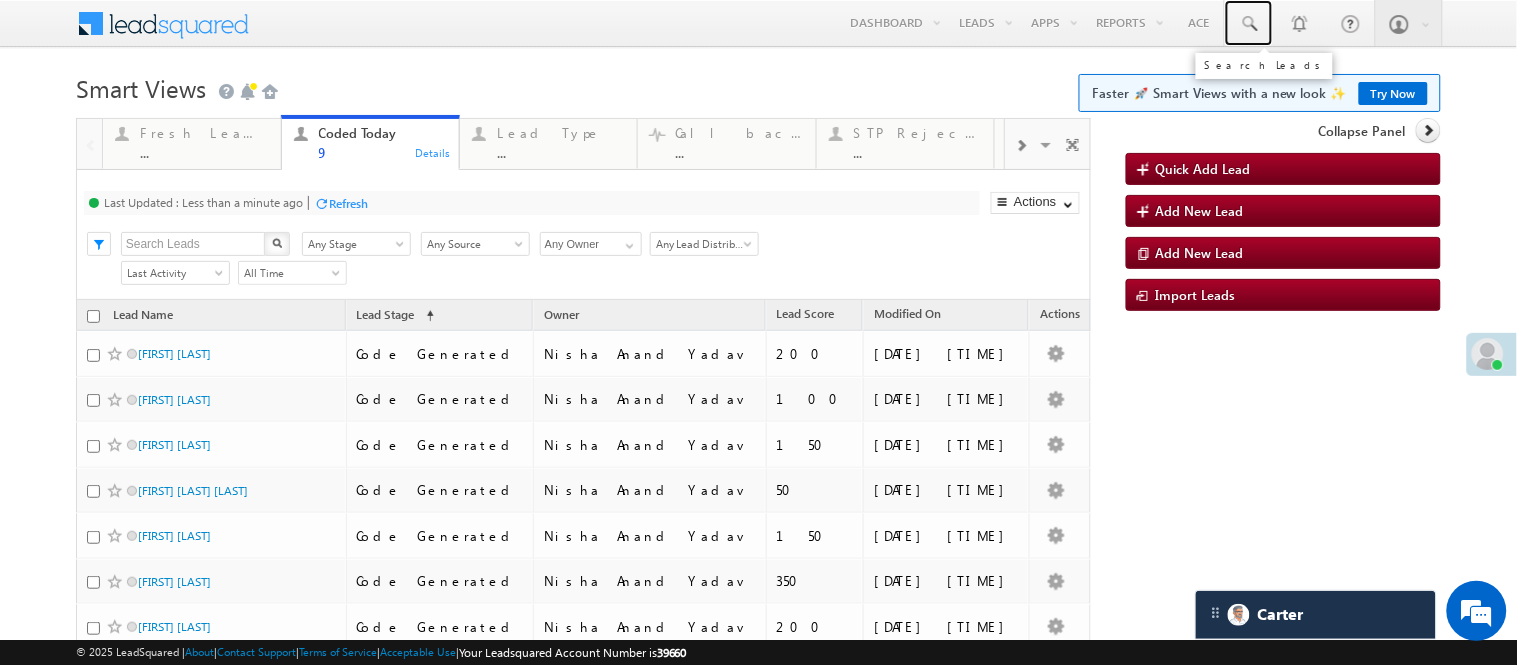 drag, startPoint x: 1233, startPoint y: 21, endPoint x: 1230, endPoint y: 53, distance: 32.140316 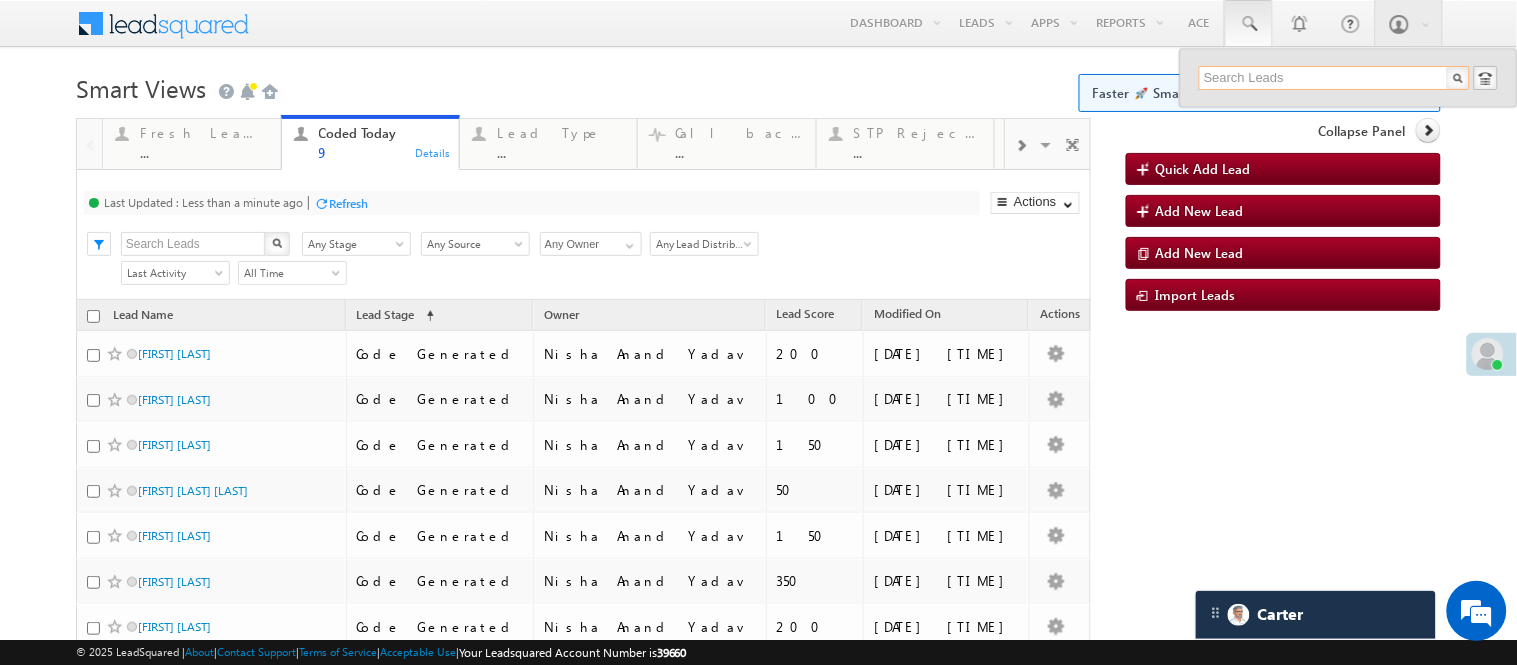 click at bounding box center [1334, 78] 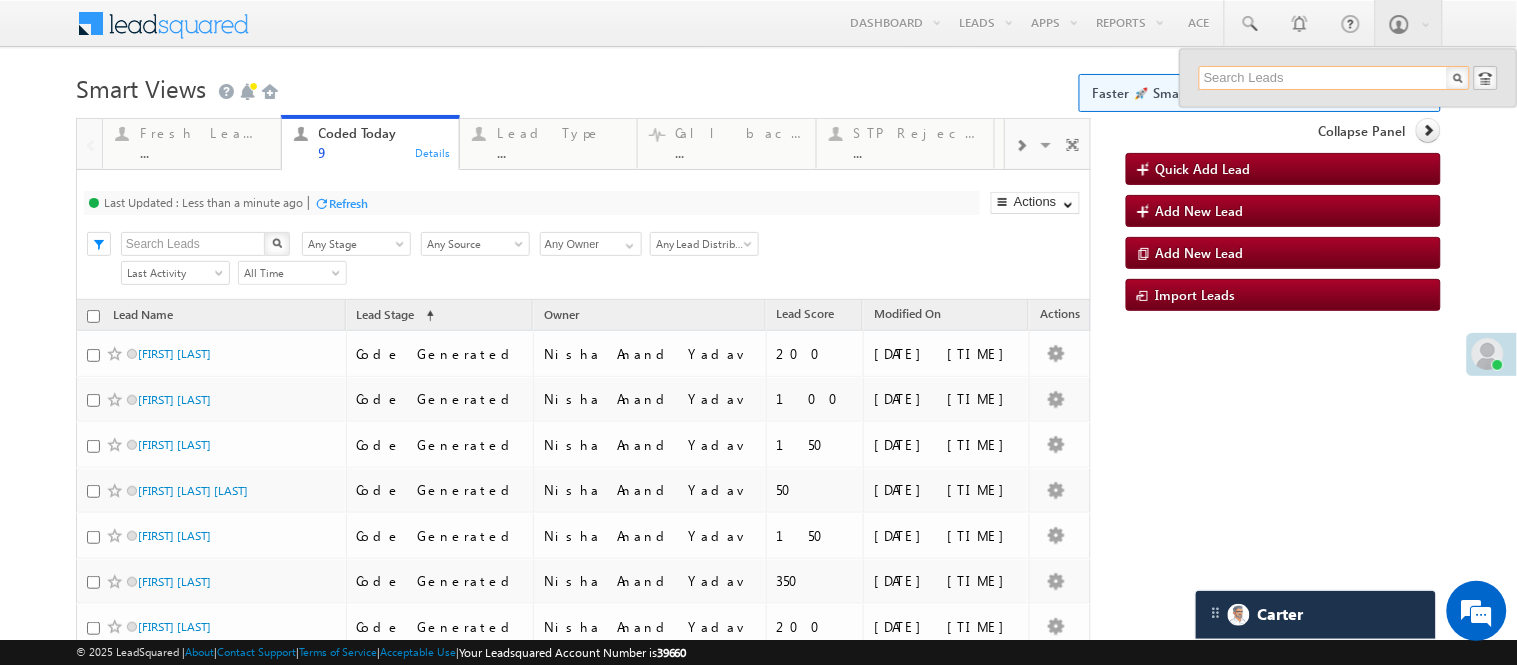 paste on "EQ25651661" 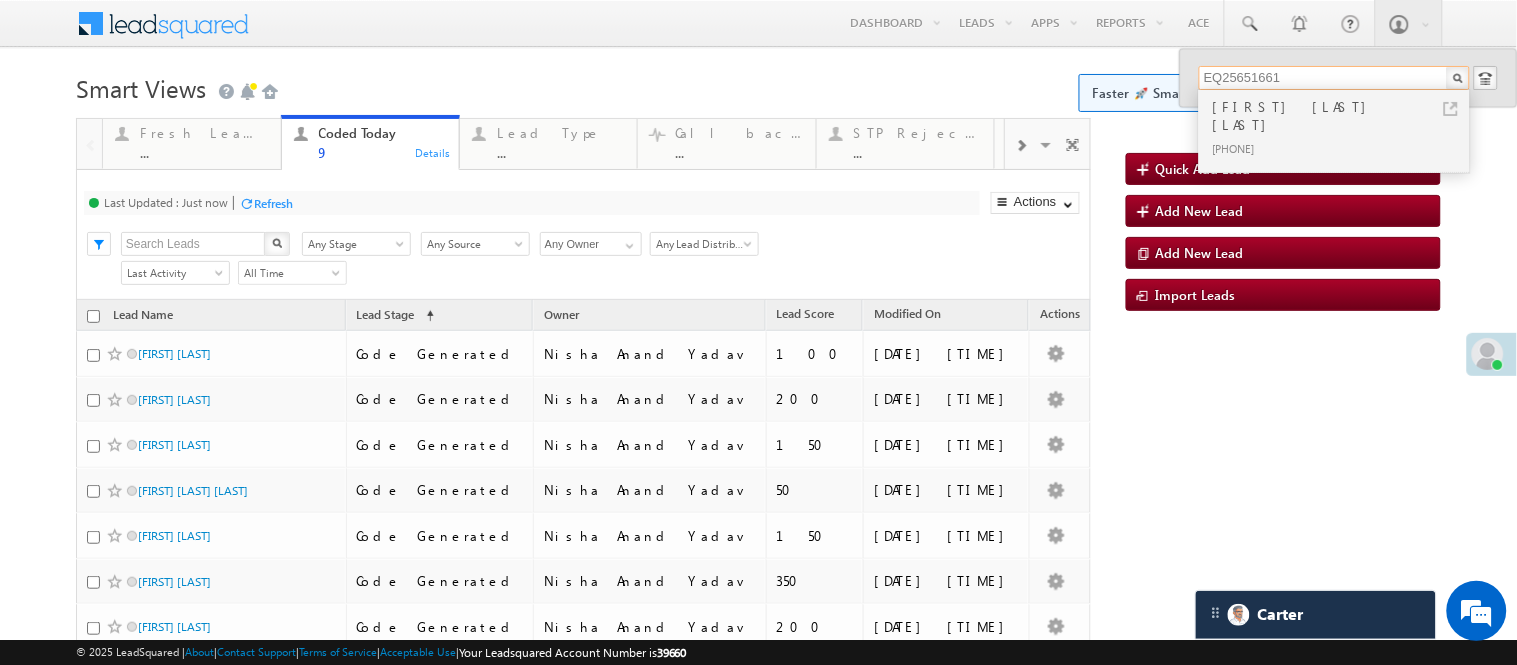 type on "EQ25651661" 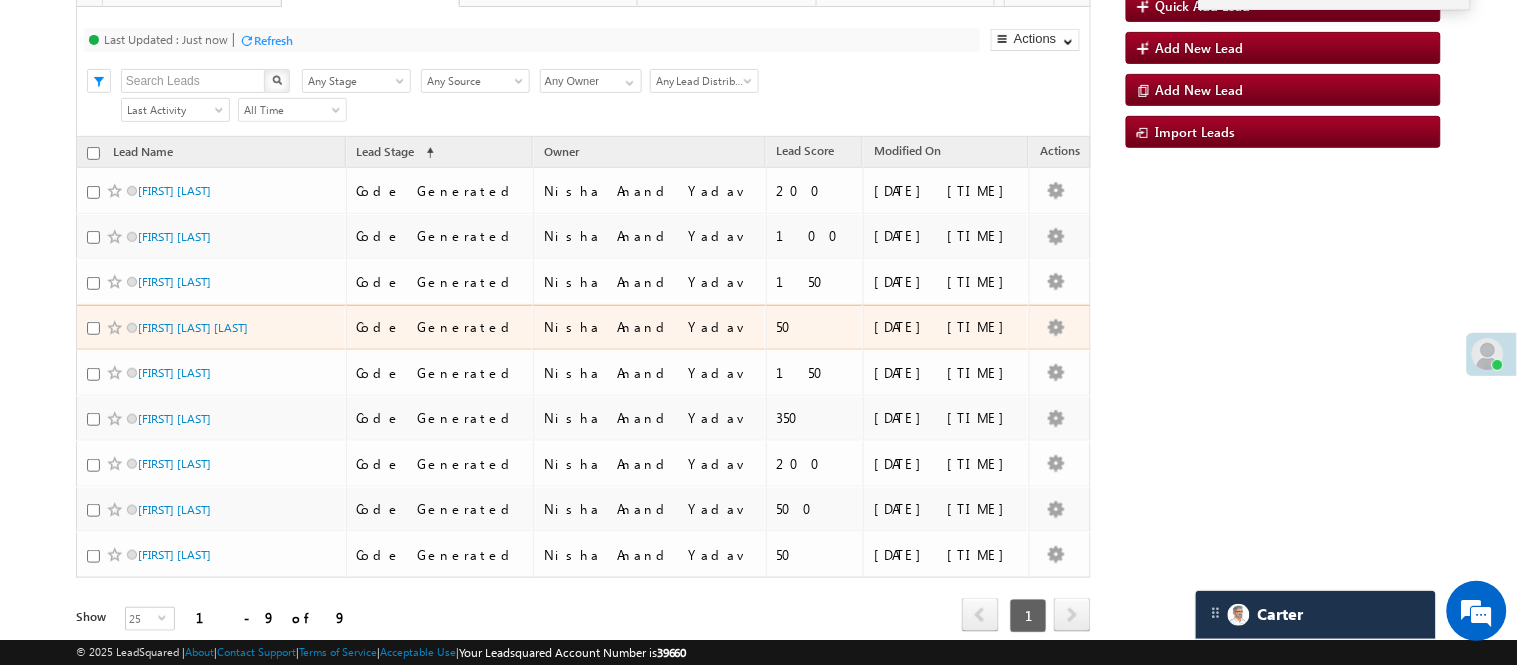 scroll, scrollTop: 0, scrollLeft: 0, axis: both 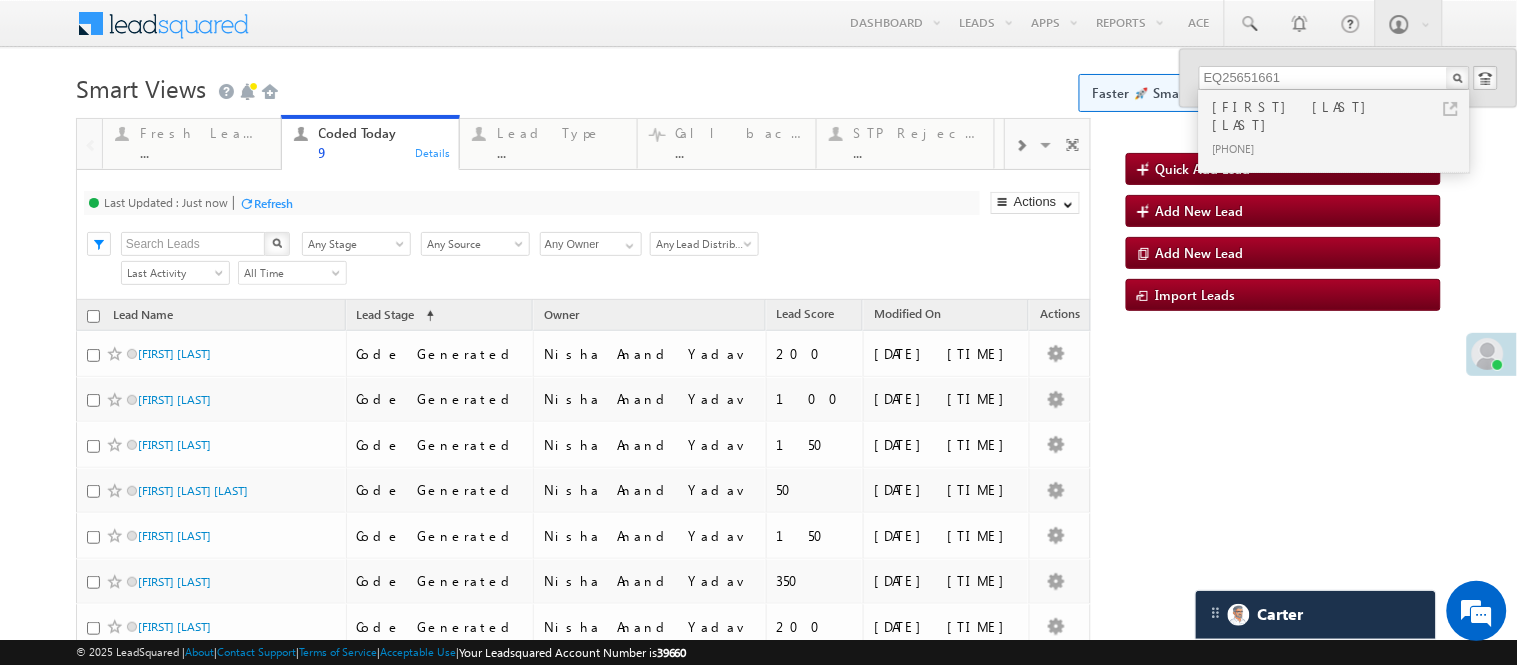 click on "Smart Views Getting Started Faster 🚀 Smart Views with a new look ✨ Try Now" at bounding box center (758, 86) 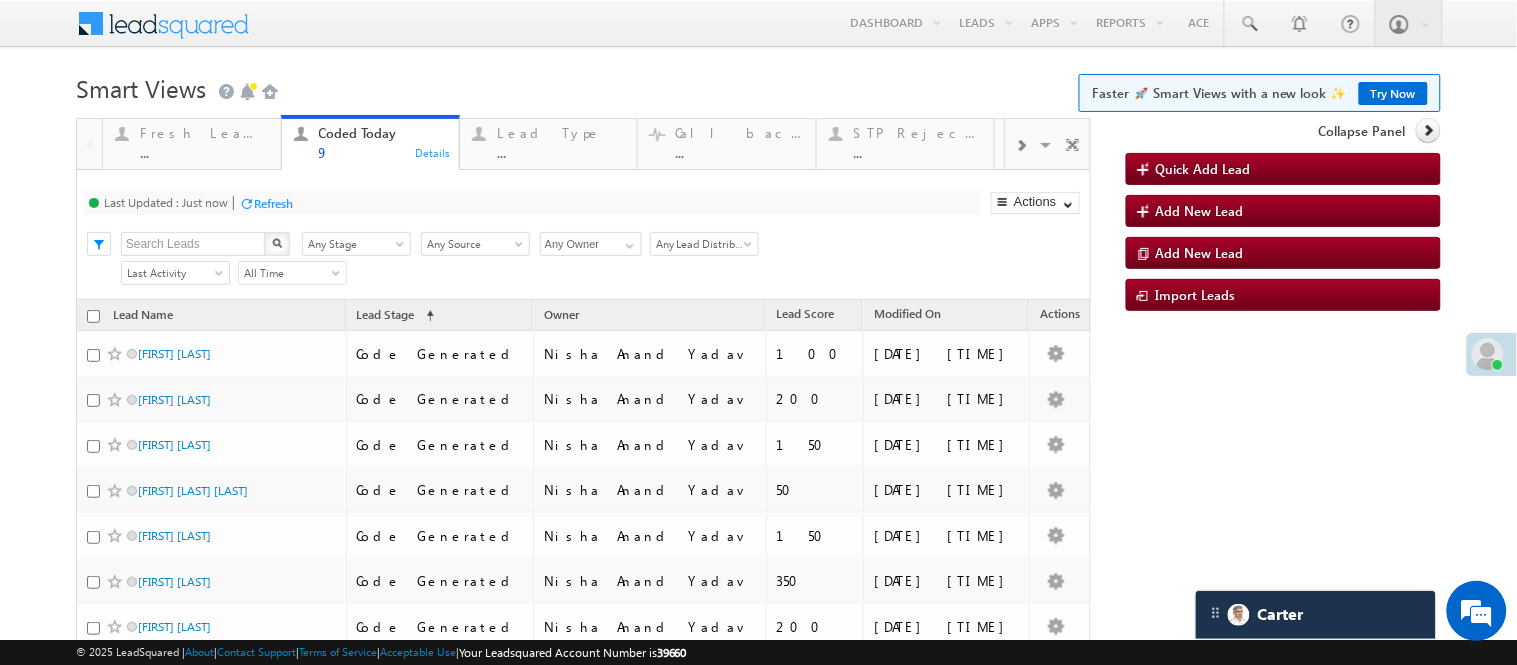 click on "Smart Views Getting Started Faster 🚀 Smart Views with a new look ✨ Try Now" at bounding box center [758, 86] 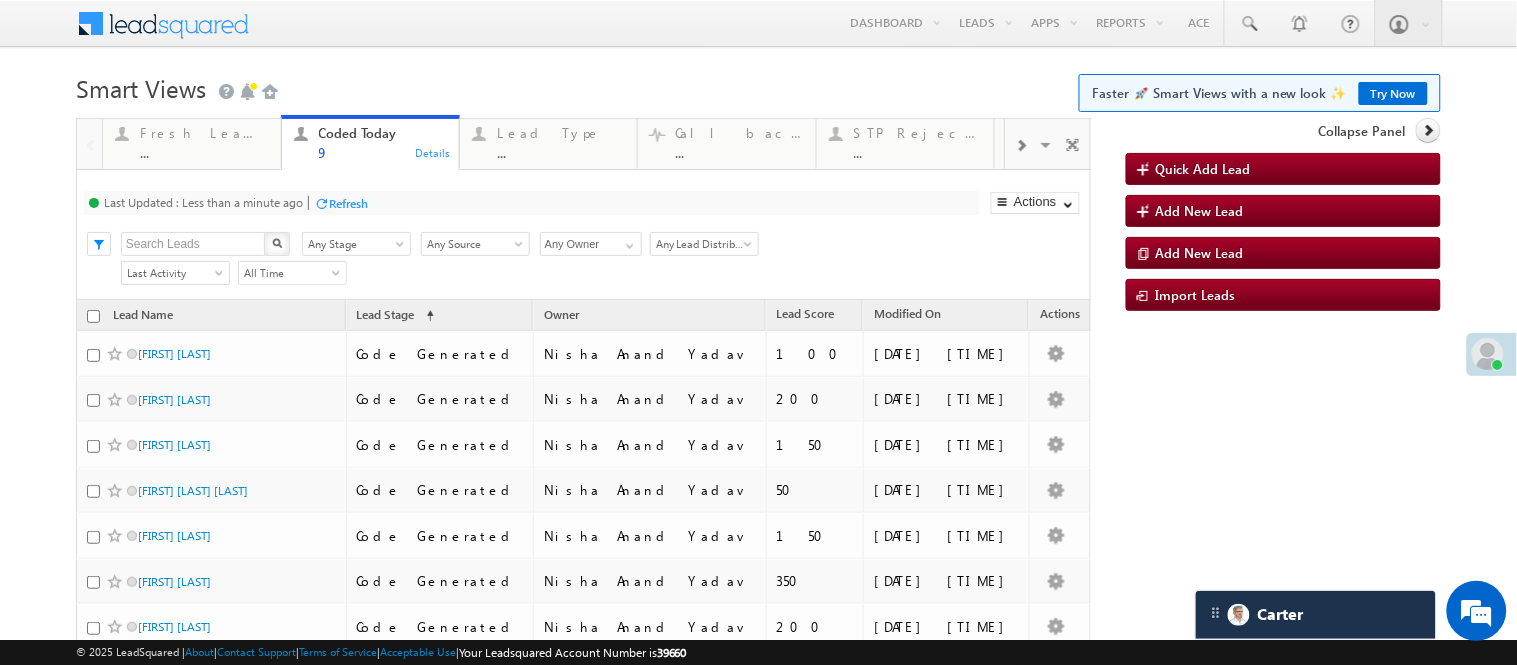 click on "Menu
Nisha Anand Yadav
Nisha .Yada v@ang elbro king. com" at bounding box center (758, 425) 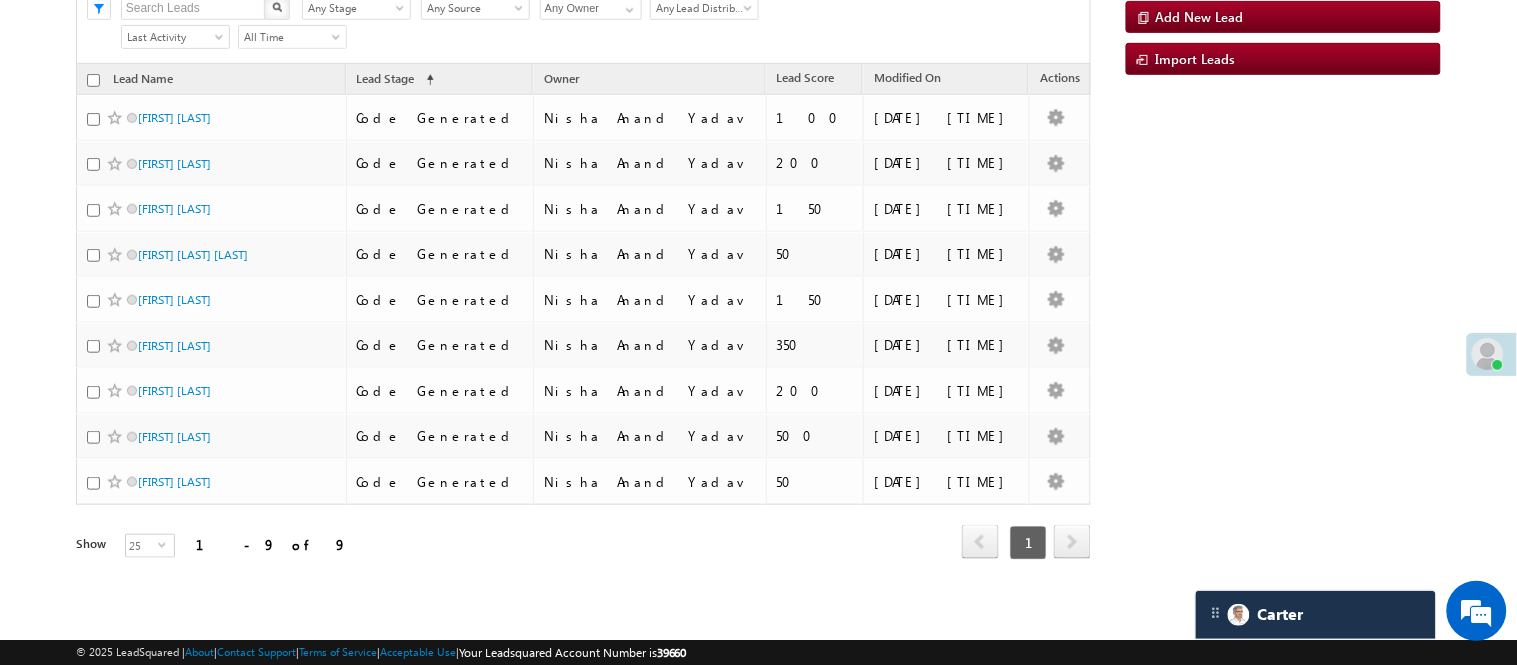 scroll, scrollTop: 168, scrollLeft: 0, axis: vertical 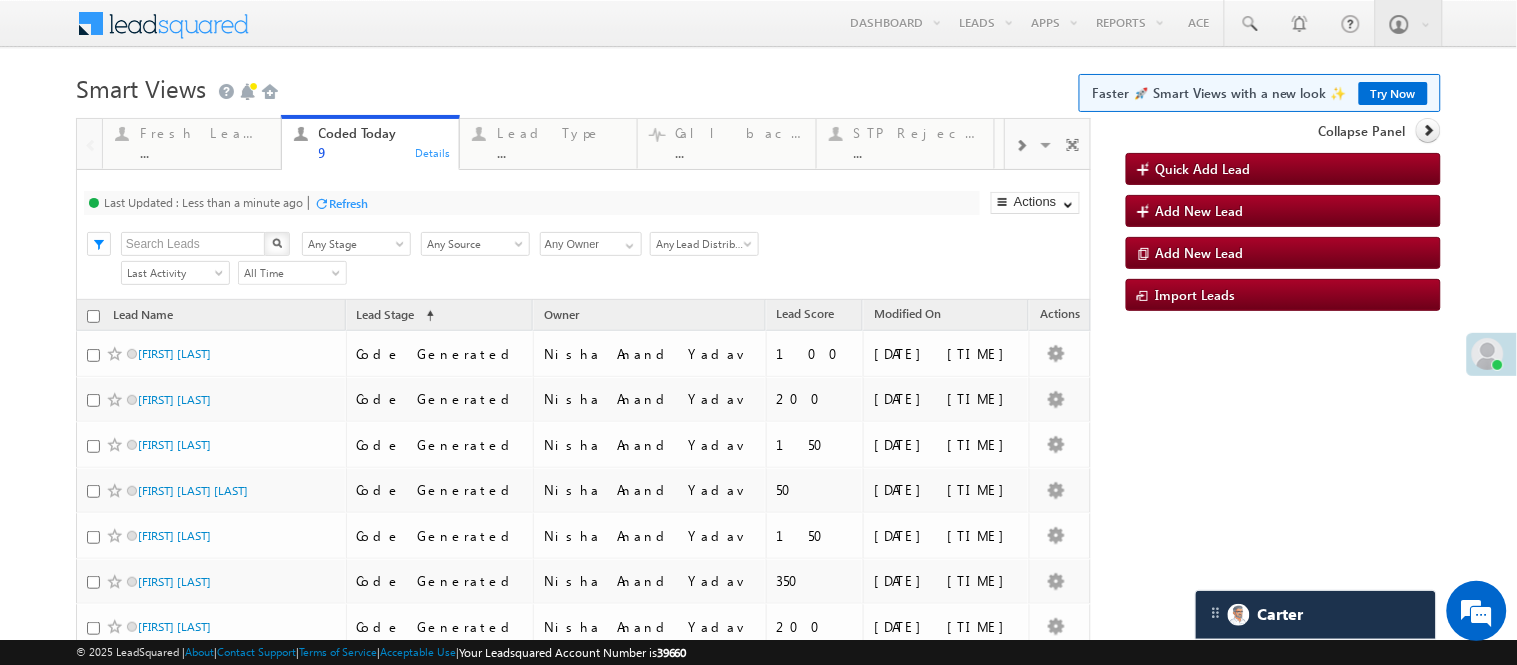 click on "Menu
Nisha Anand Yadav
Nisha .Yada v@ang elbro king. com
Angel Broki" at bounding box center (758, 24) 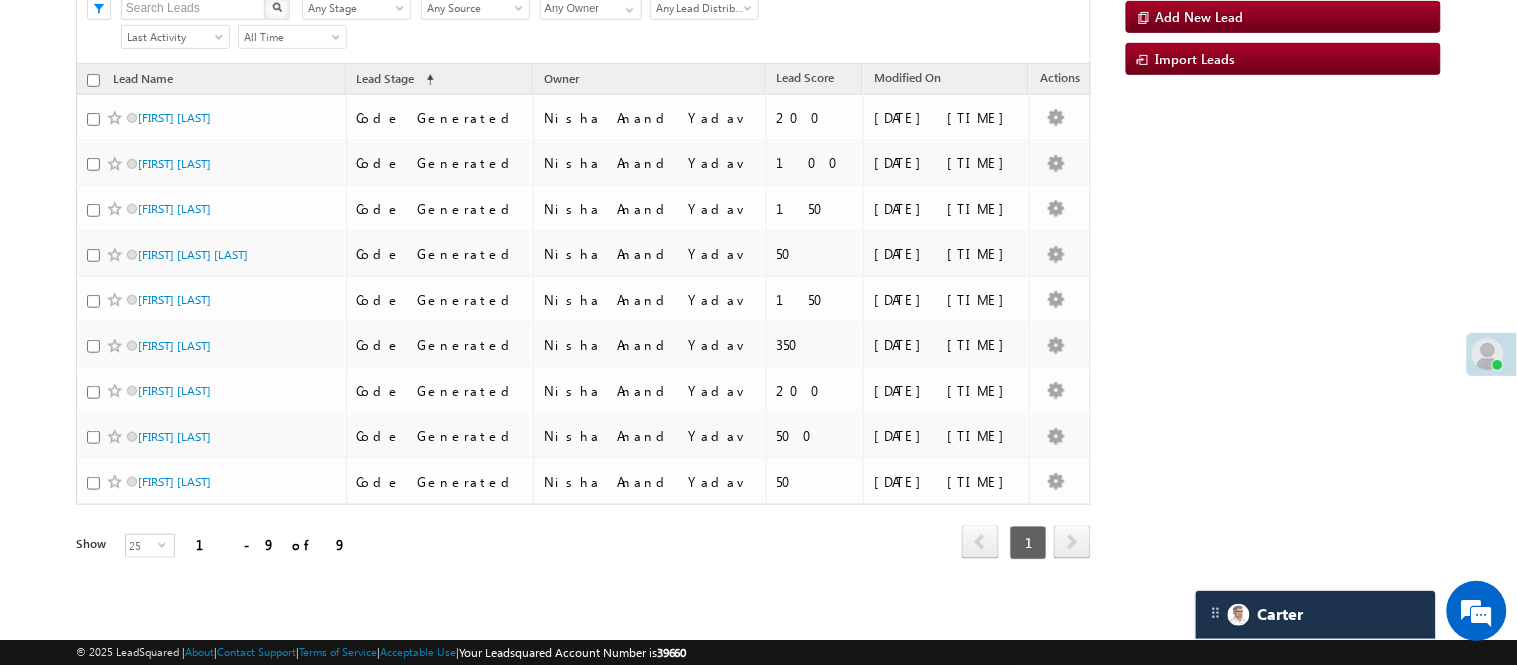 scroll, scrollTop: 62, scrollLeft: 0, axis: vertical 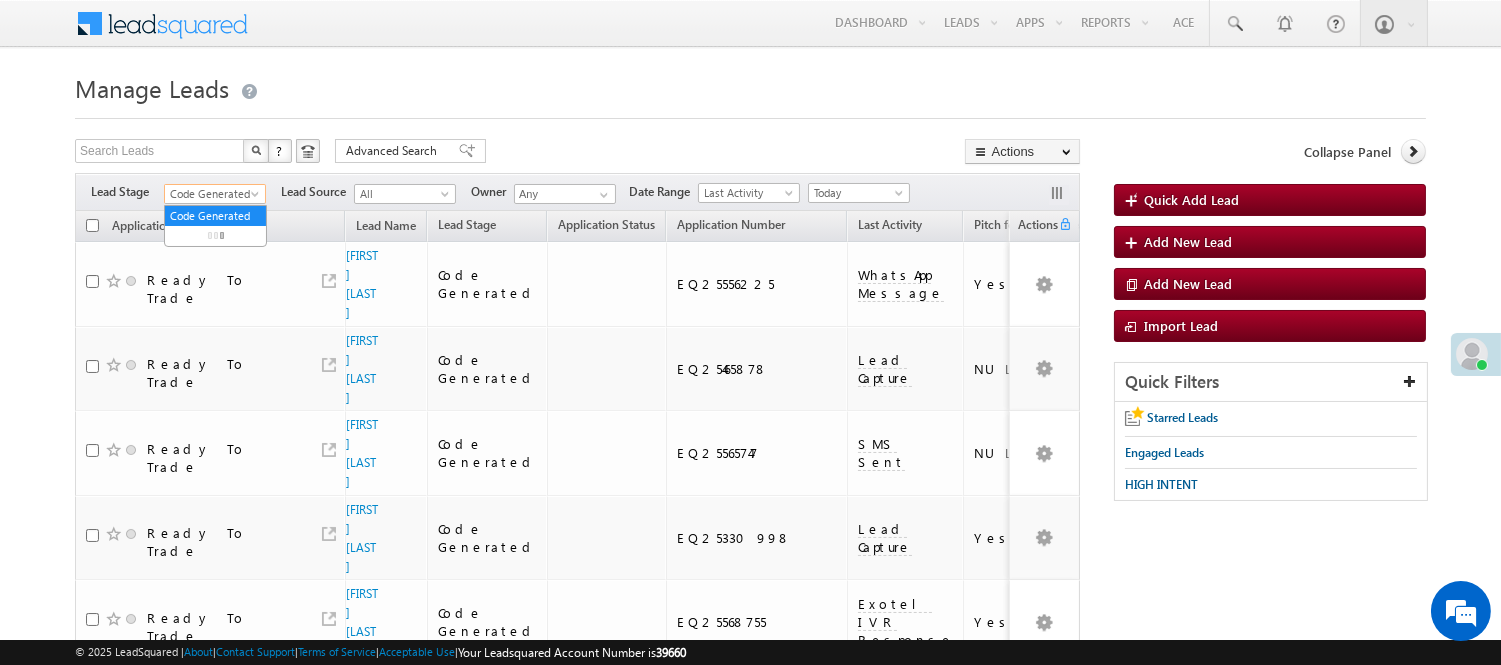 click on "Code Generated" at bounding box center [212, 194] 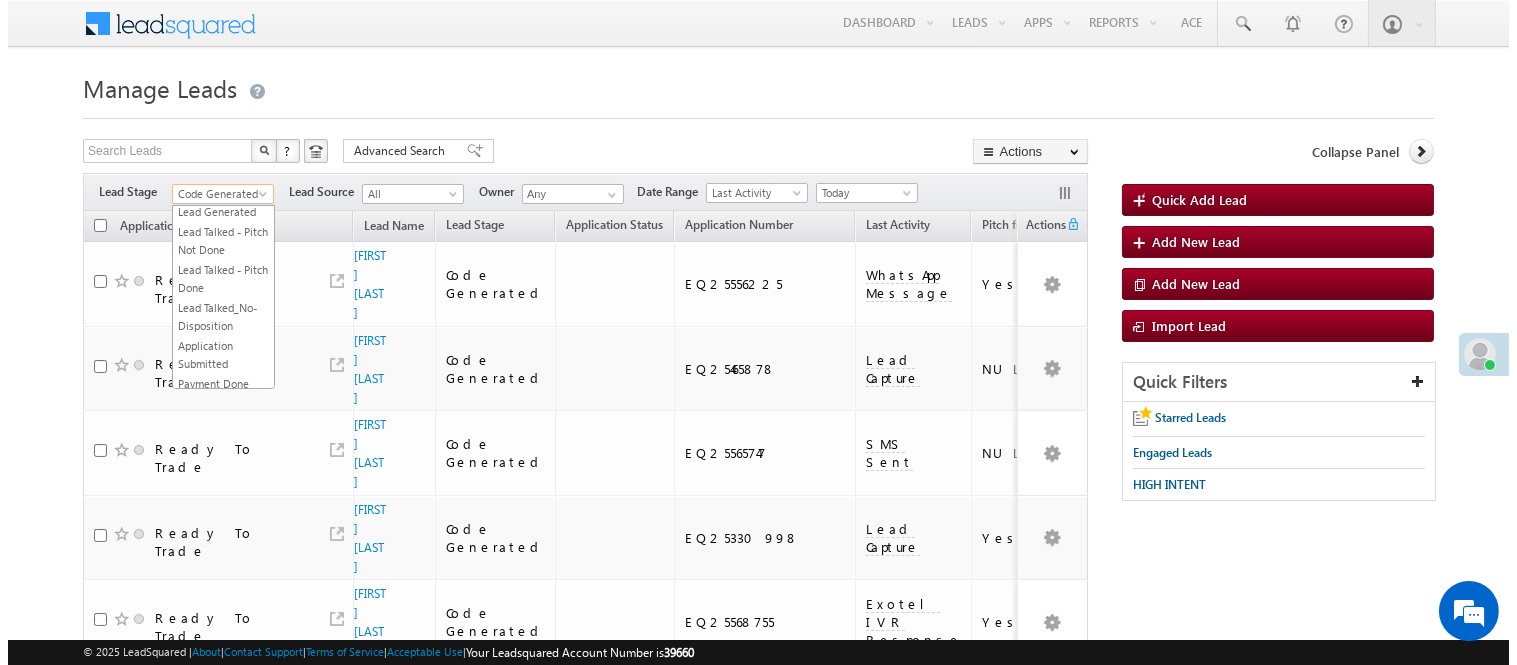scroll, scrollTop: 0, scrollLeft: 0, axis: both 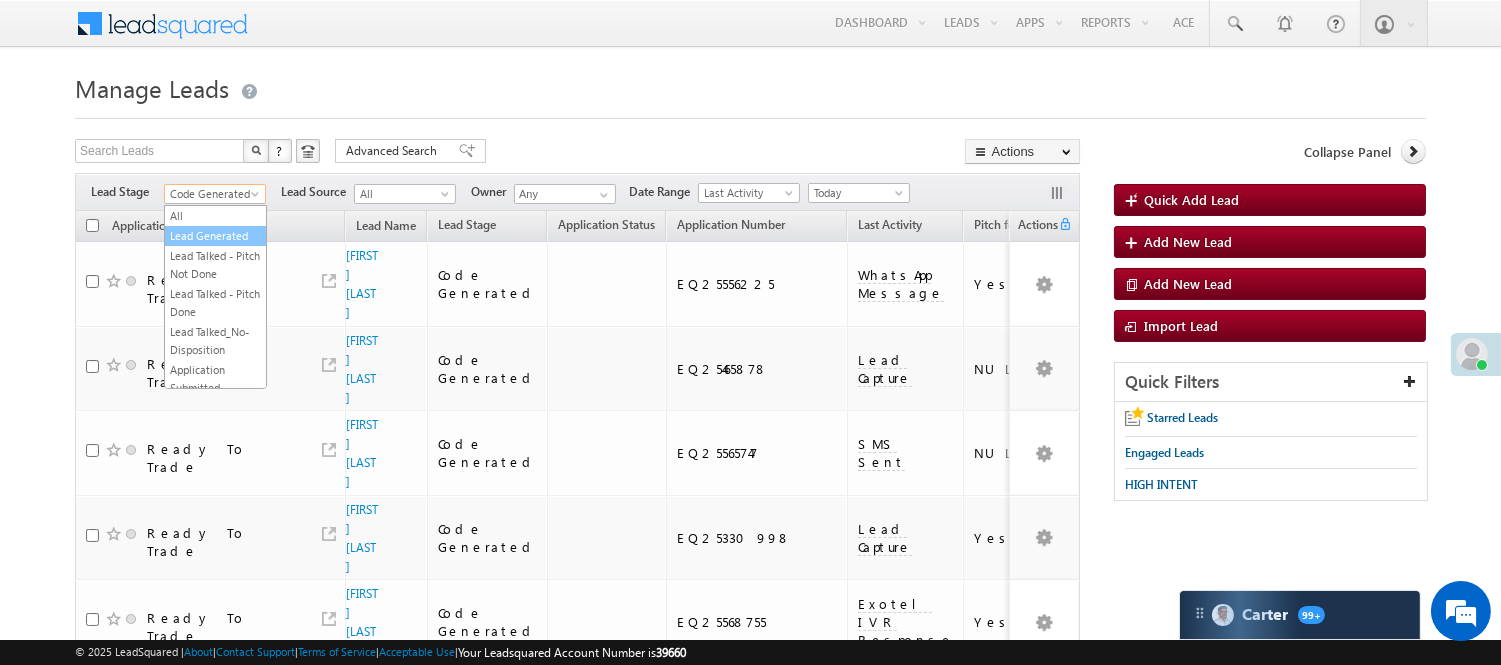 click on "Lead Generated" at bounding box center (215, 236) 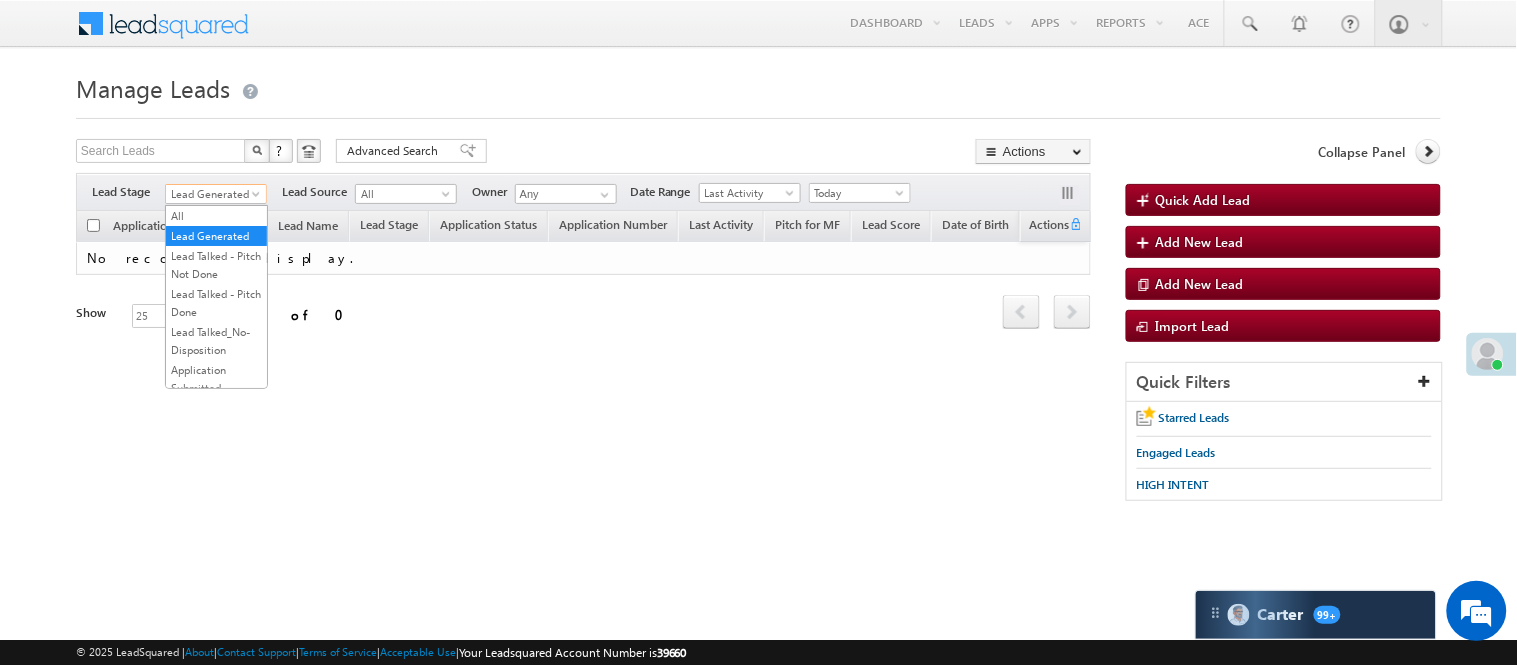 click on "Lead Generated" at bounding box center (213, 194) 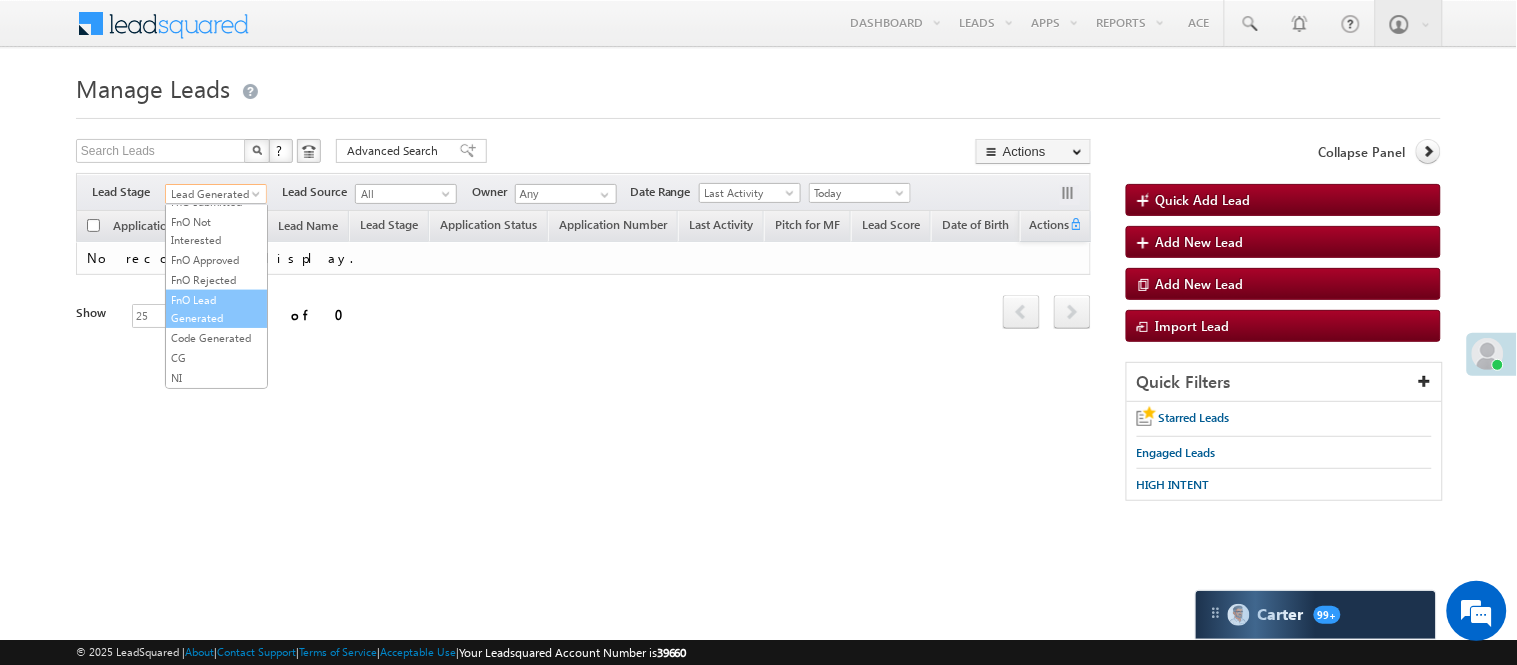 scroll, scrollTop: 496, scrollLeft: 0, axis: vertical 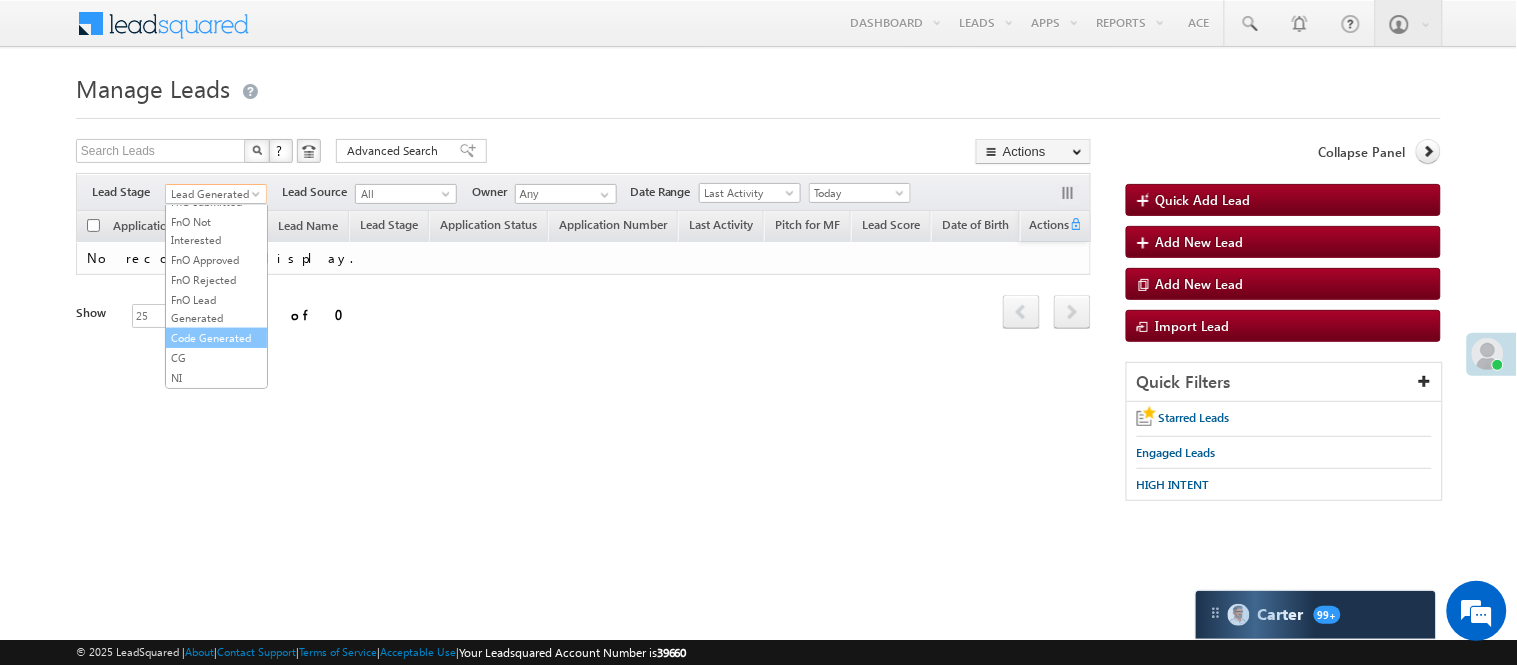 click on "Code Generated" at bounding box center [216, 338] 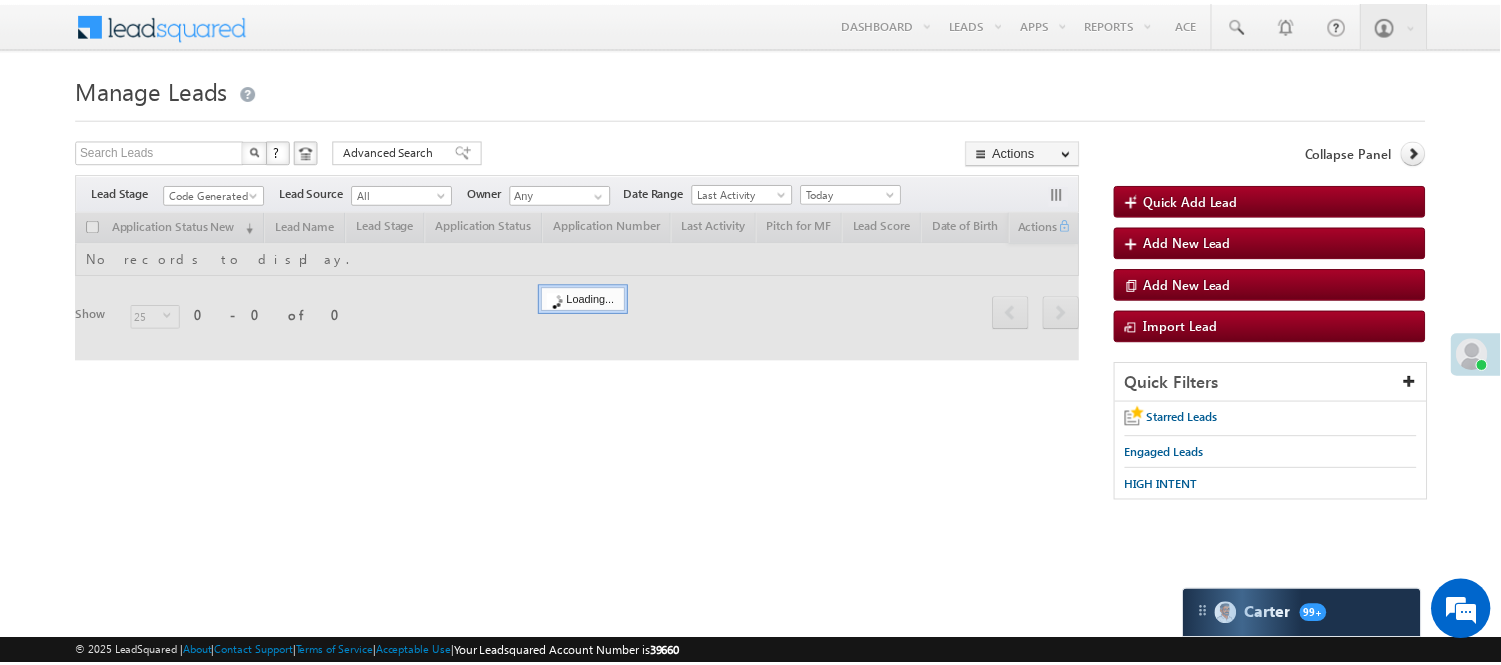 scroll, scrollTop: 0, scrollLeft: 0, axis: both 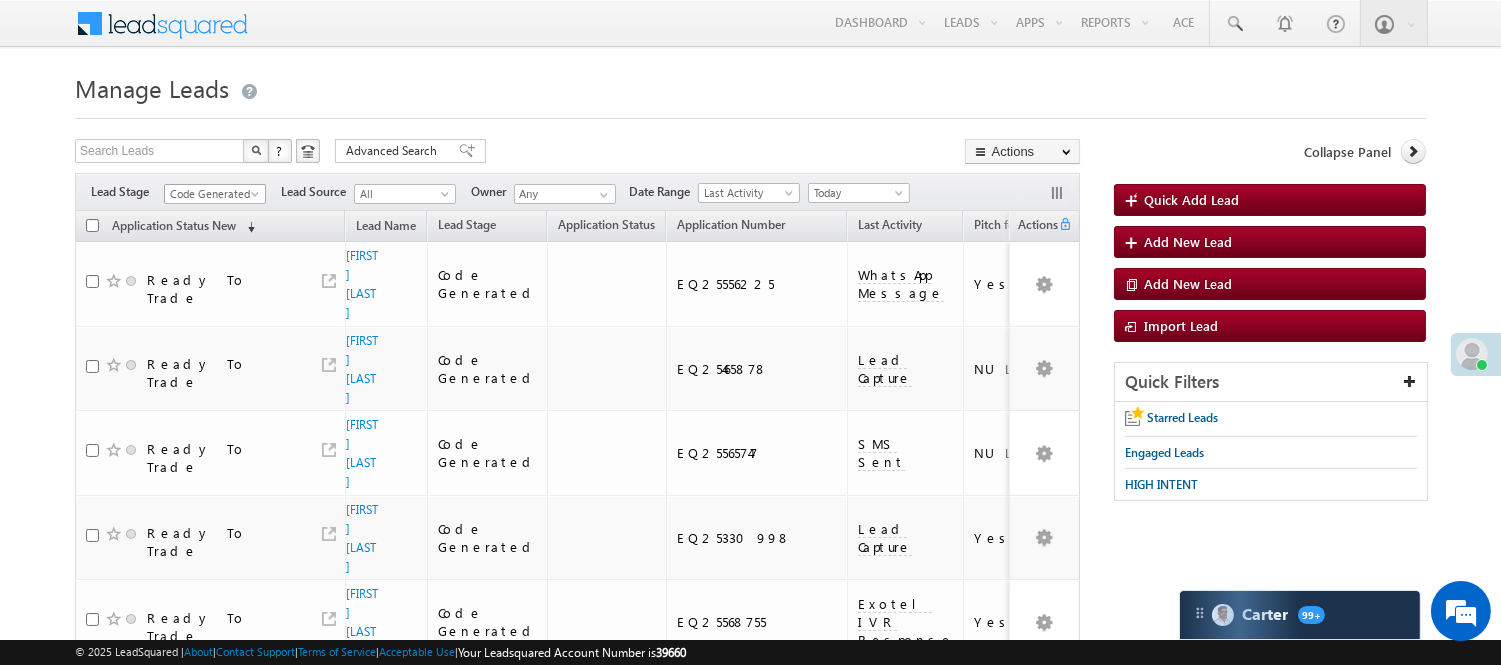 click on "Code Generated" at bounding box center [212, 194] 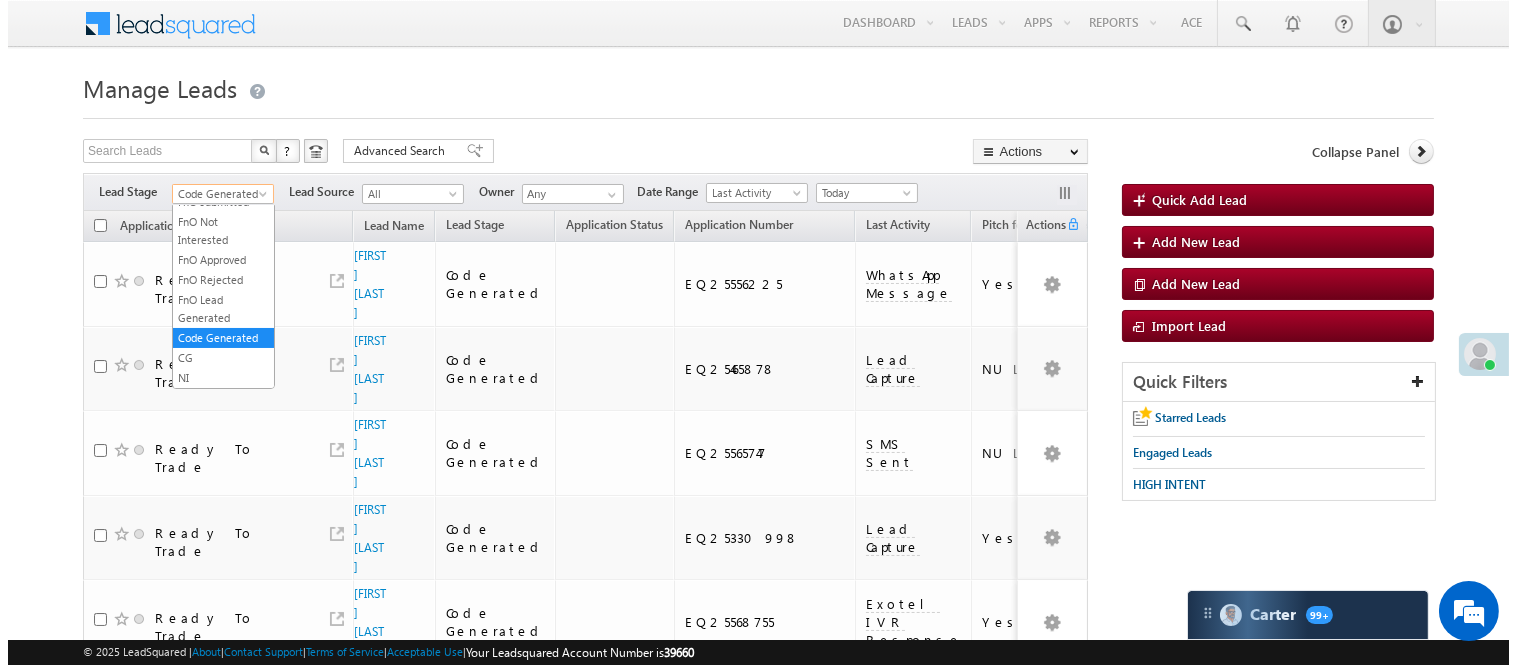 scroll, scrollTop: 0, scrollLeft: 0, axis: both 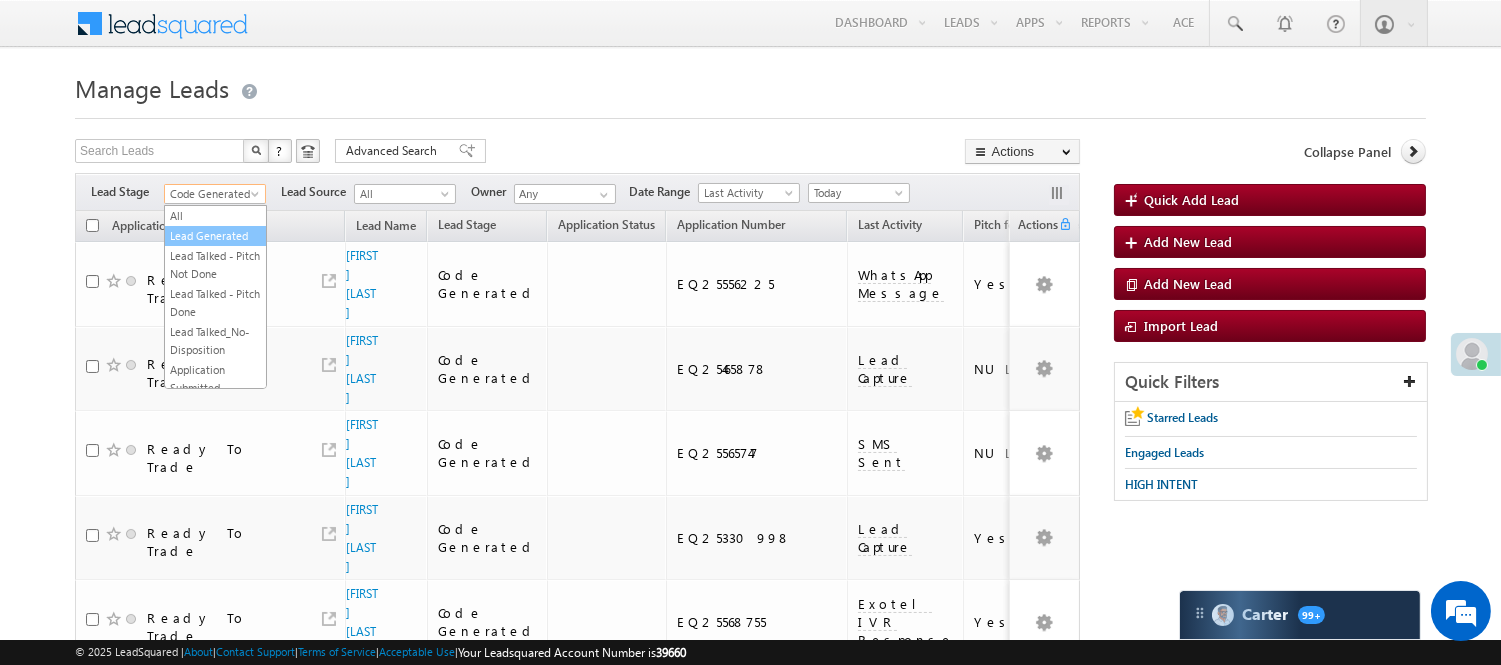 click on "Lead Generated" at bounding box center (215, 236) 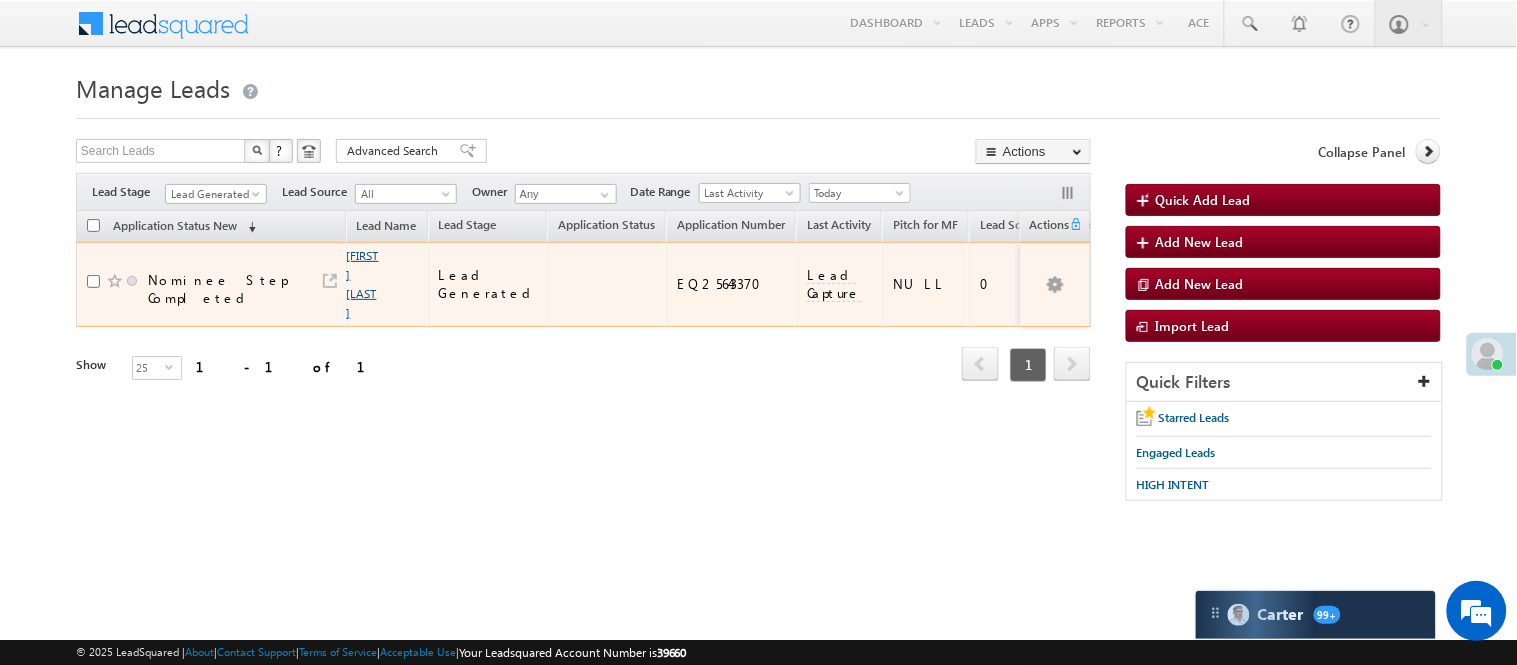 click on "[FIRST] [LAST]" at bounding box center [363, 284] 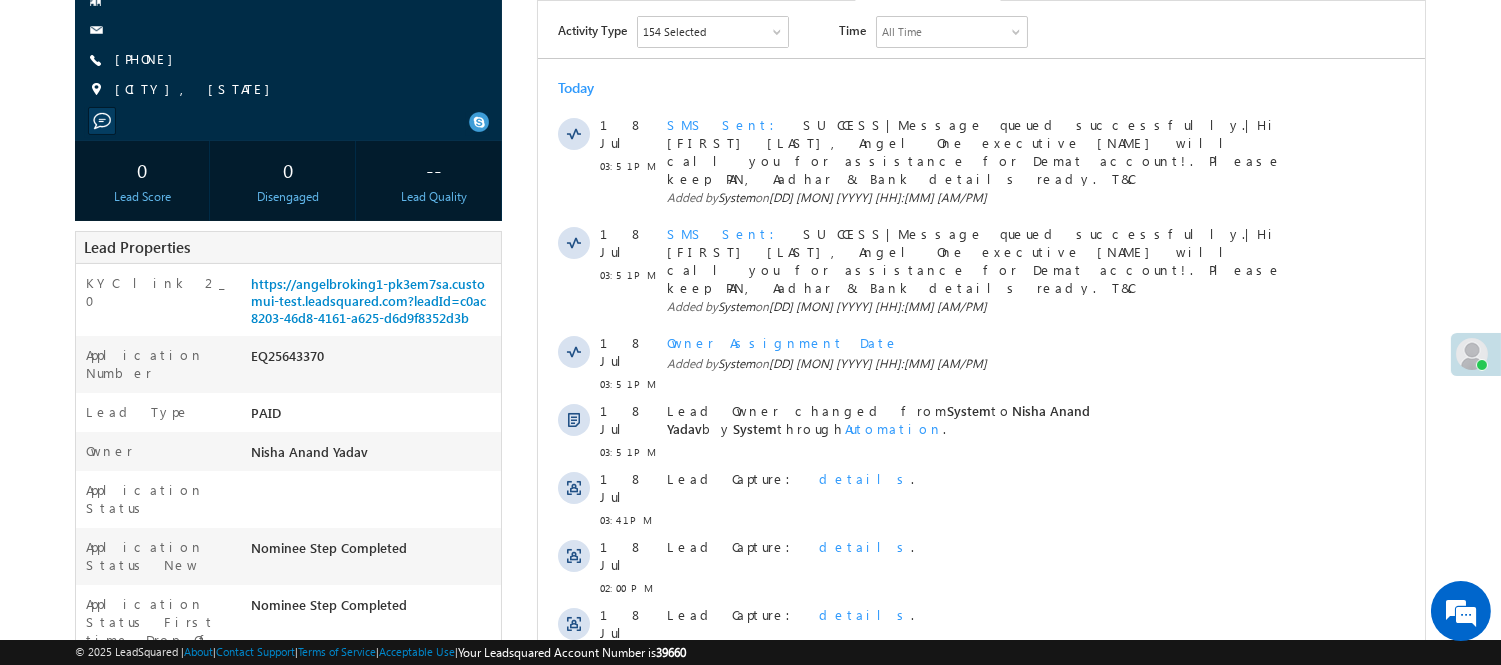 scroll, scrollTop: 0, scrollLeft: 0, axis: both 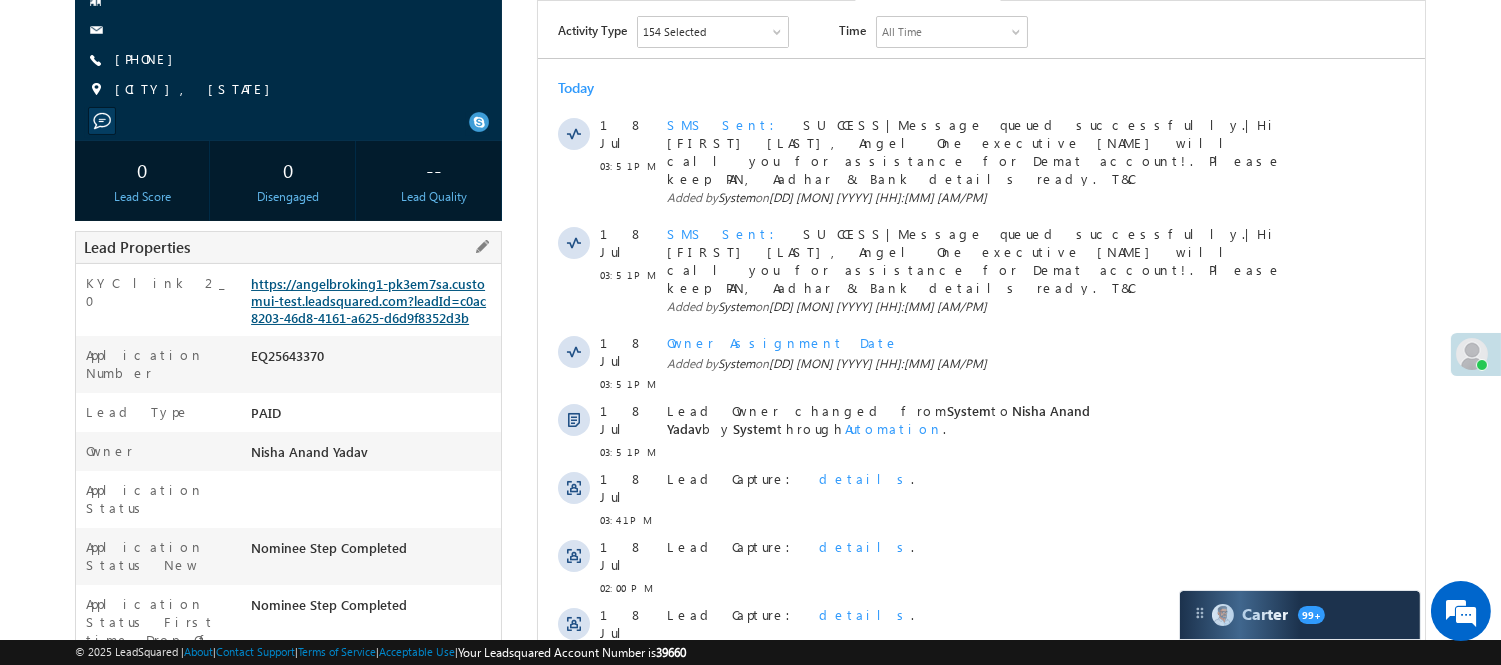 click on "https://angelbroking1-pk3em7sa.customui-test.leadsquared.com?leadId=c0ac8203-46d8-4161-a625-d6d9f8352d3b" at bounding box center [368, 300] 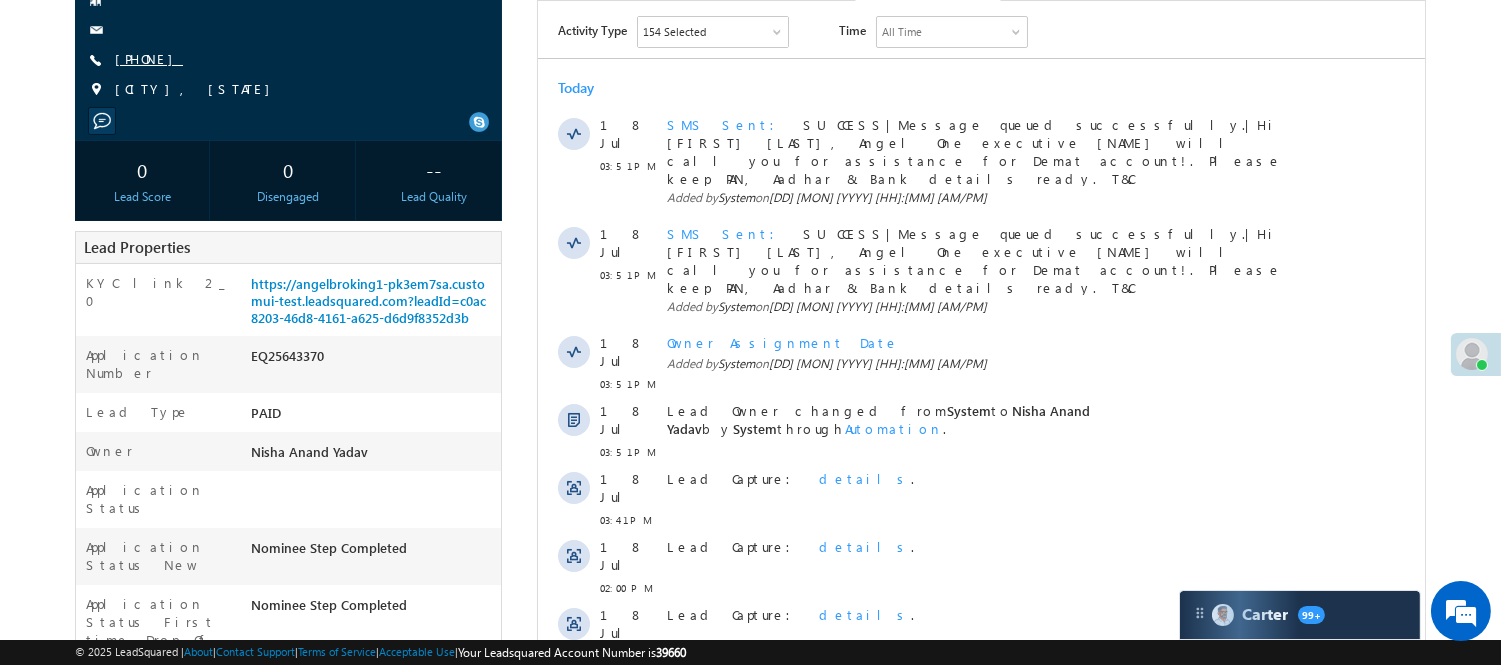 click on "[PHONE]" at bounding box center (149, 58) 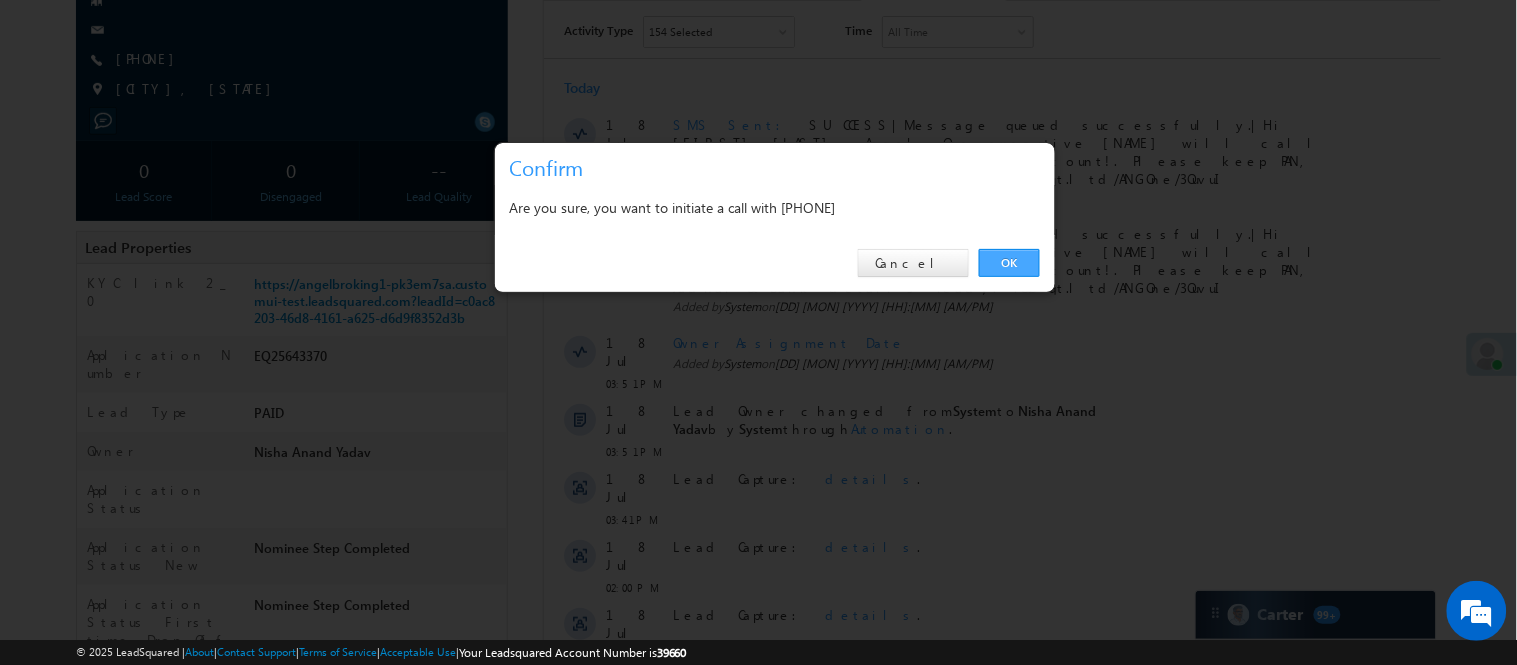 click on "OK" at bounding box center [1009, 263] 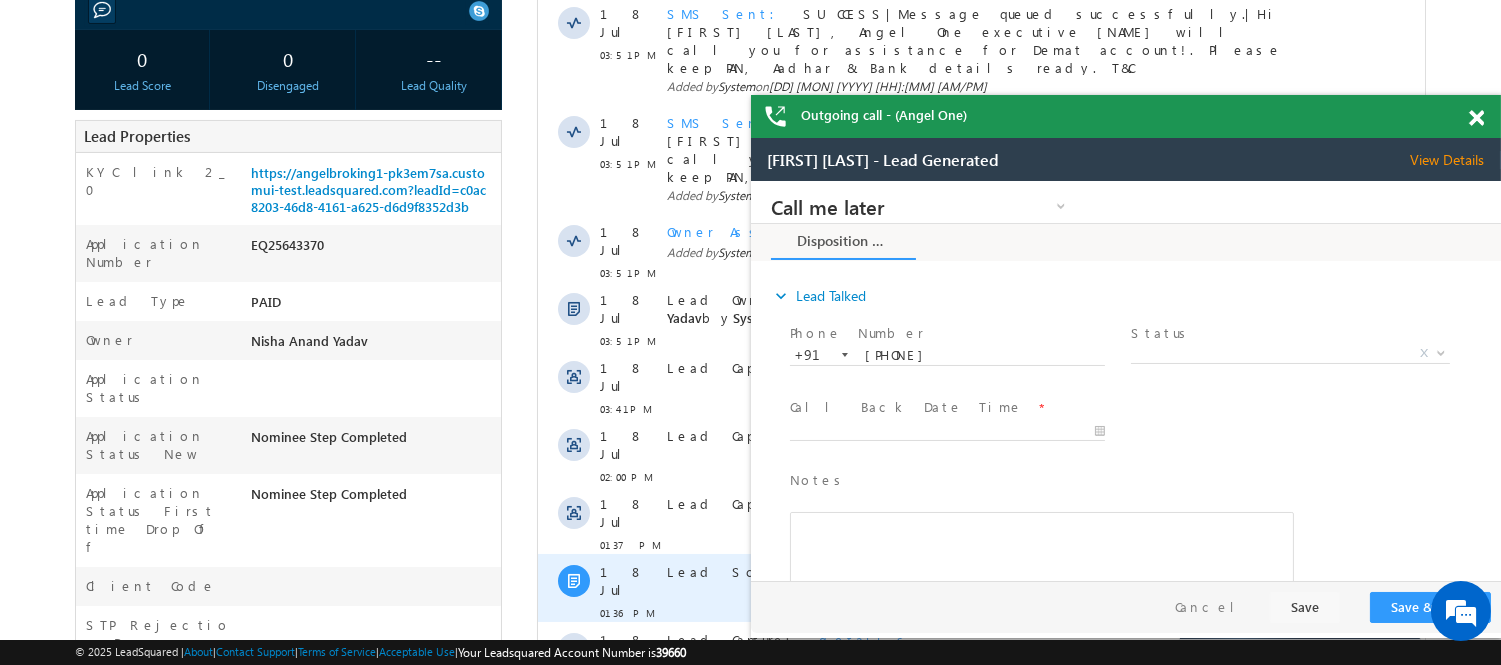 scroll, scrollTop: 444, scrollLeft: 0, axis: vertical 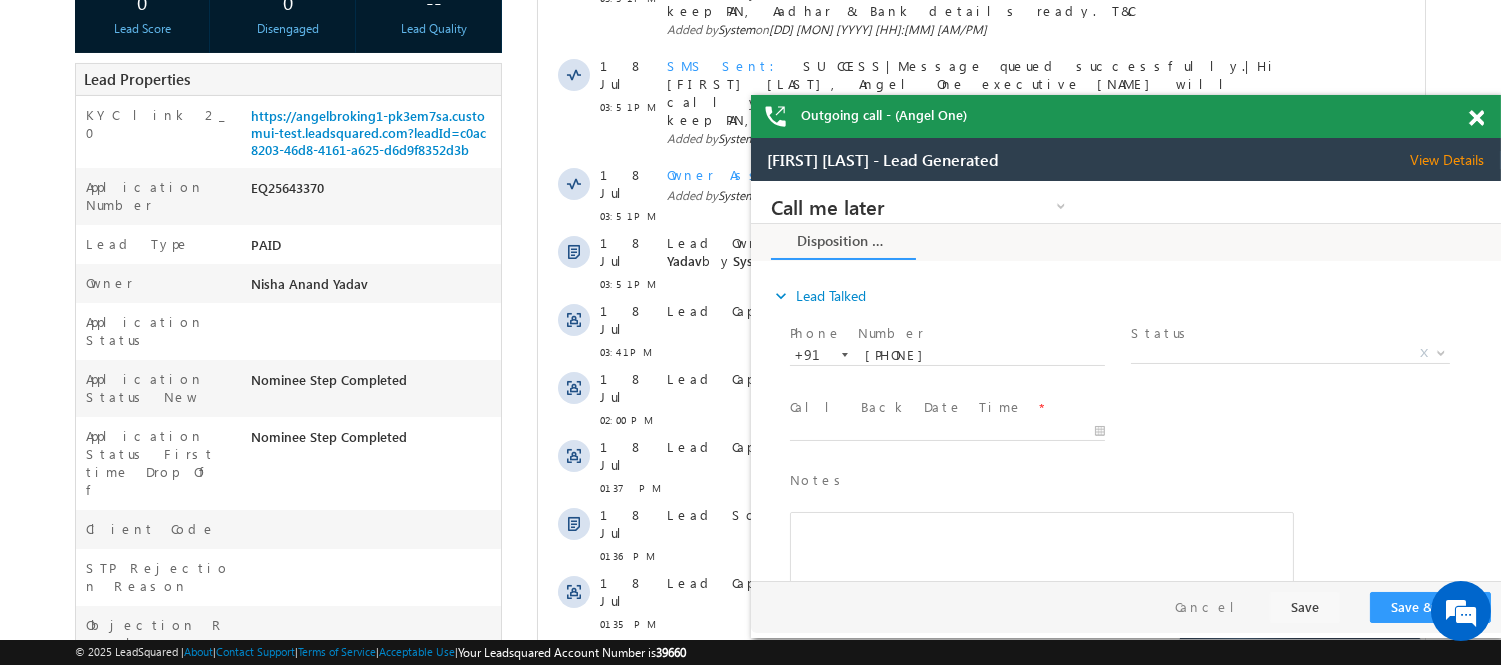 click at bounding box center [1476, 118] 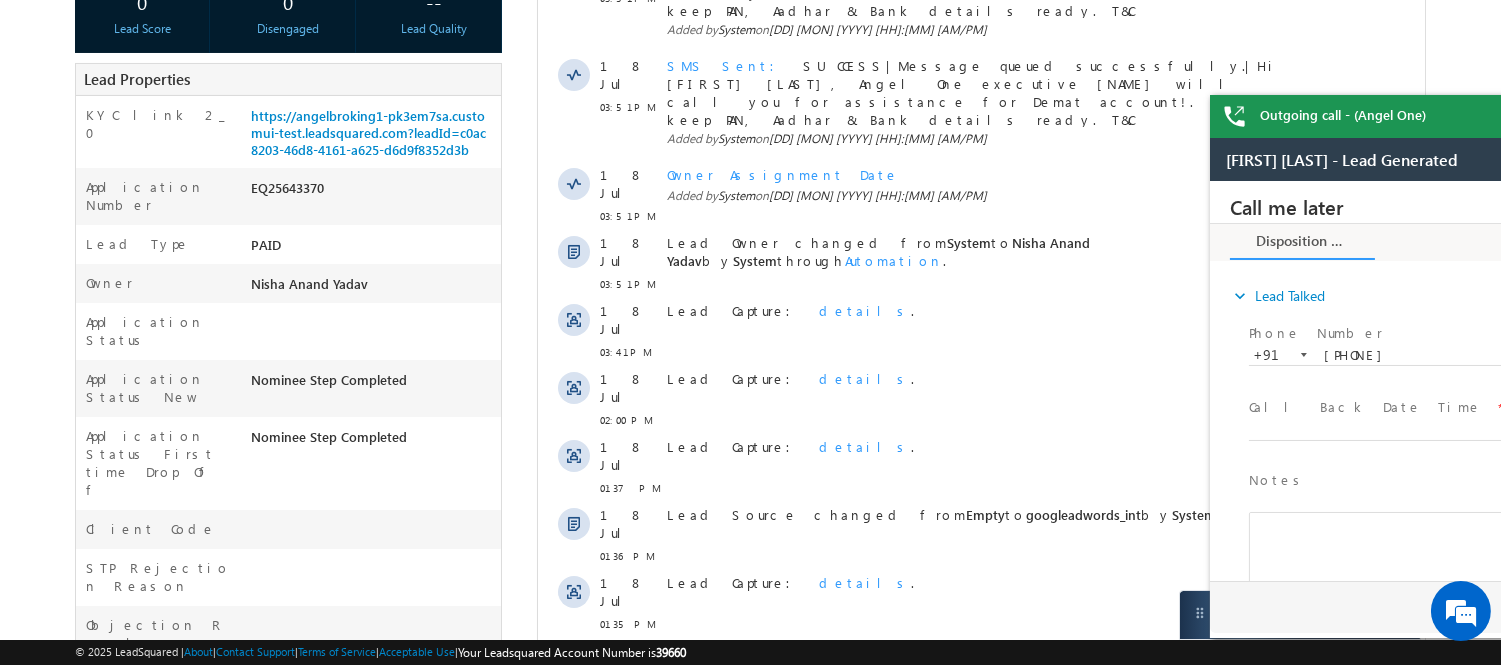scroll, scrollTop: 0, scrollLeft: 0, axis: both 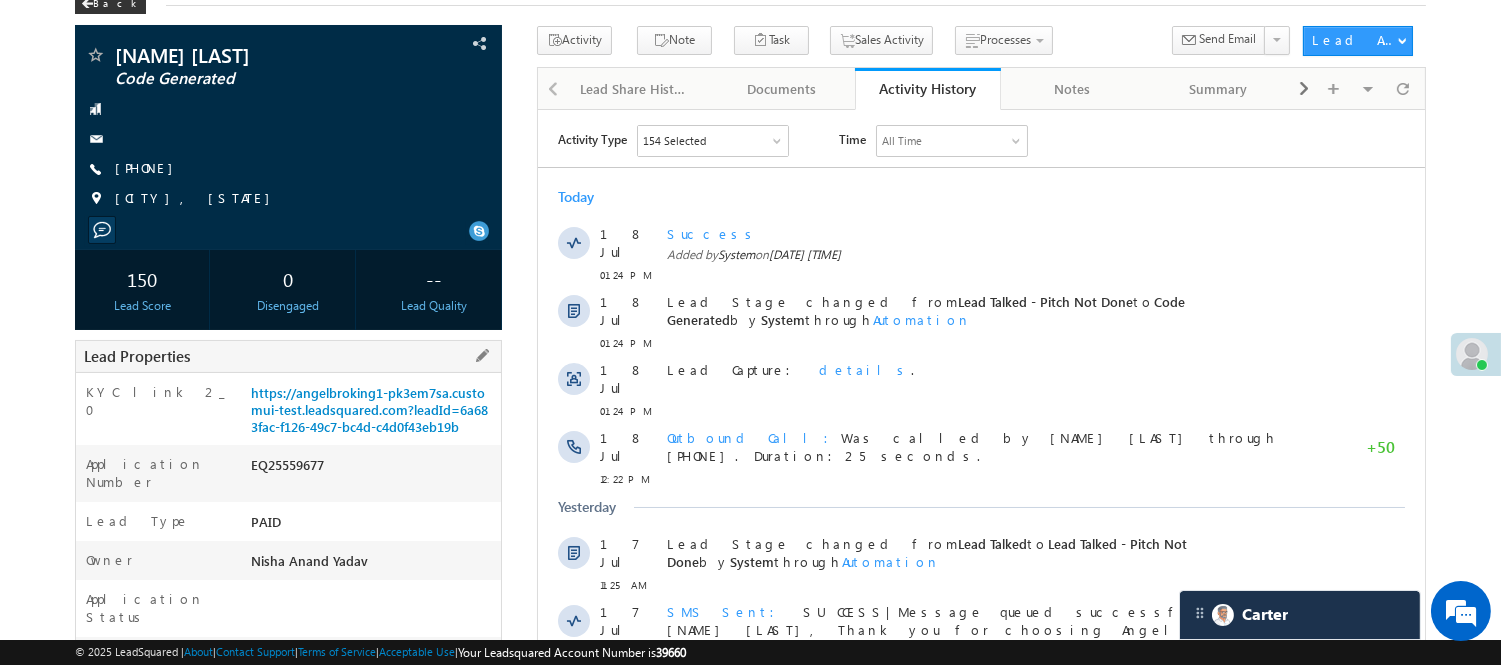 click on "EQ25559677" at bounding box center [373, 469] 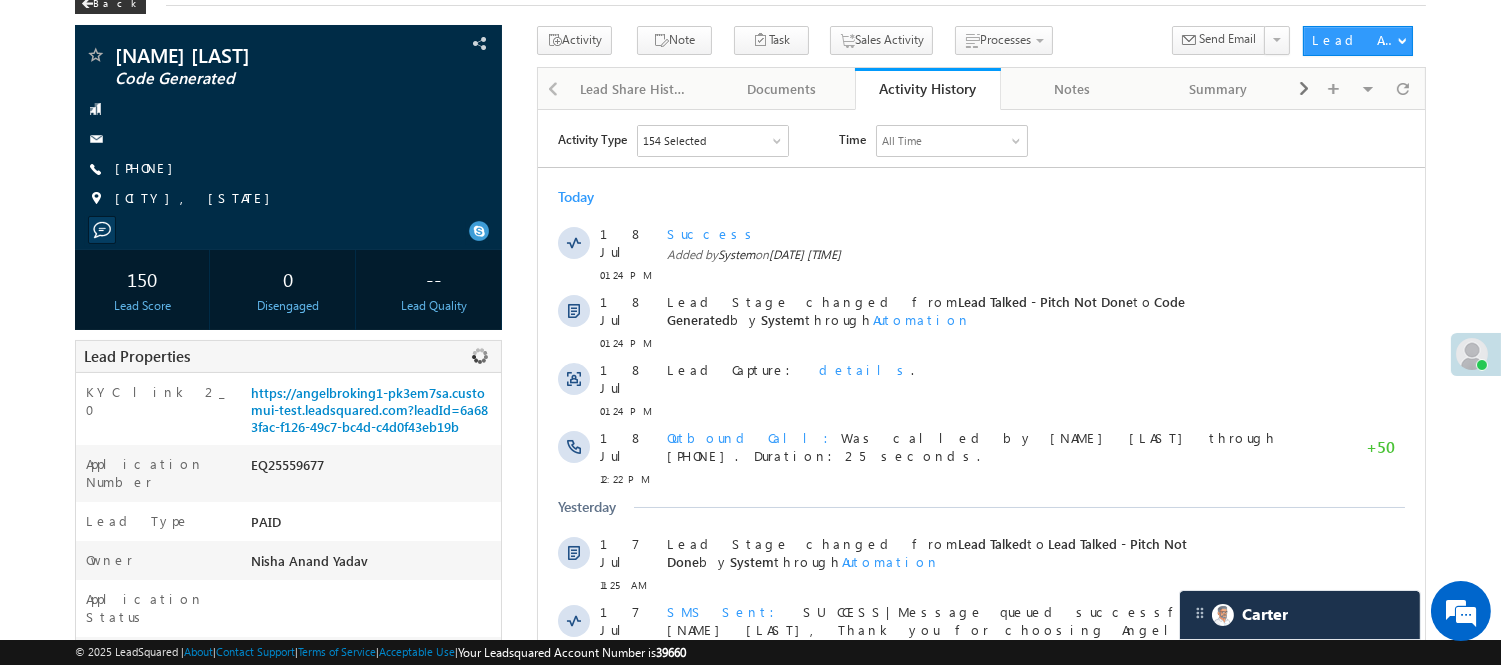 copy on "EQ25559677" 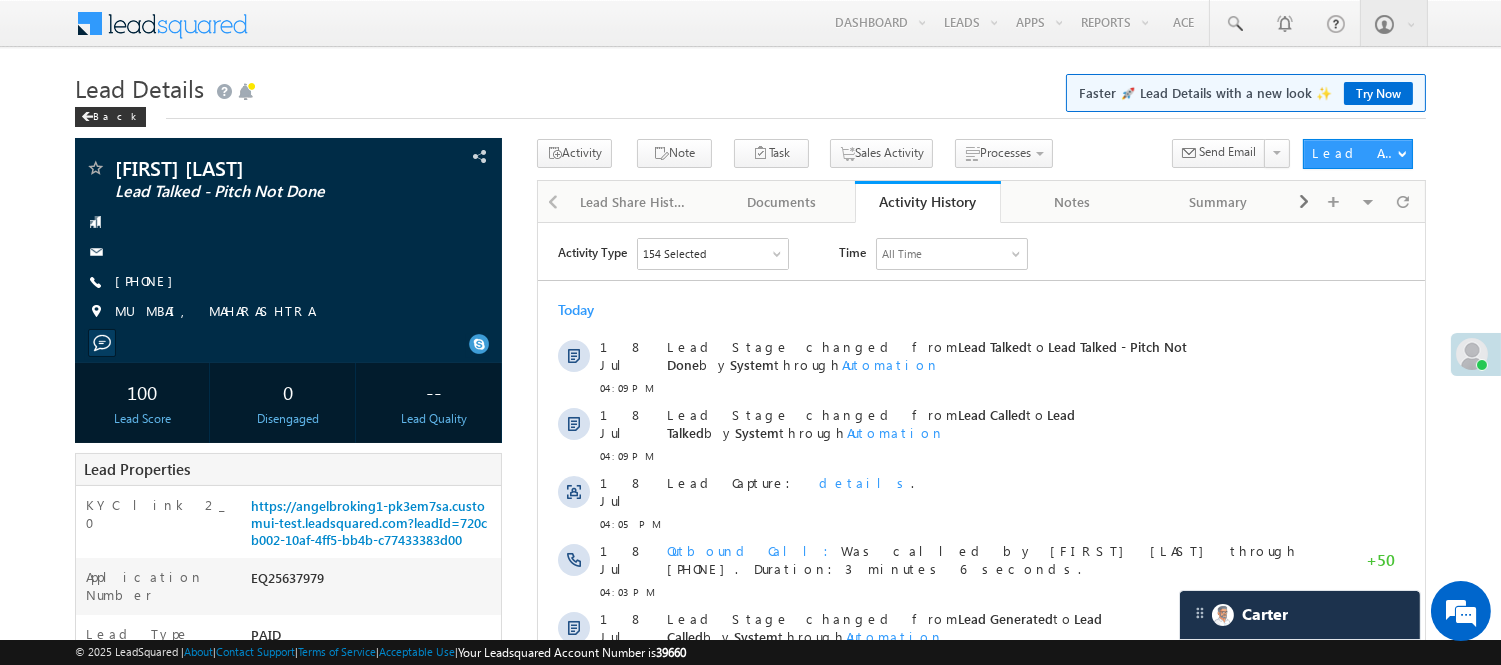 scroll, scrollTop: 0, scrollLeft: 0, axis: both 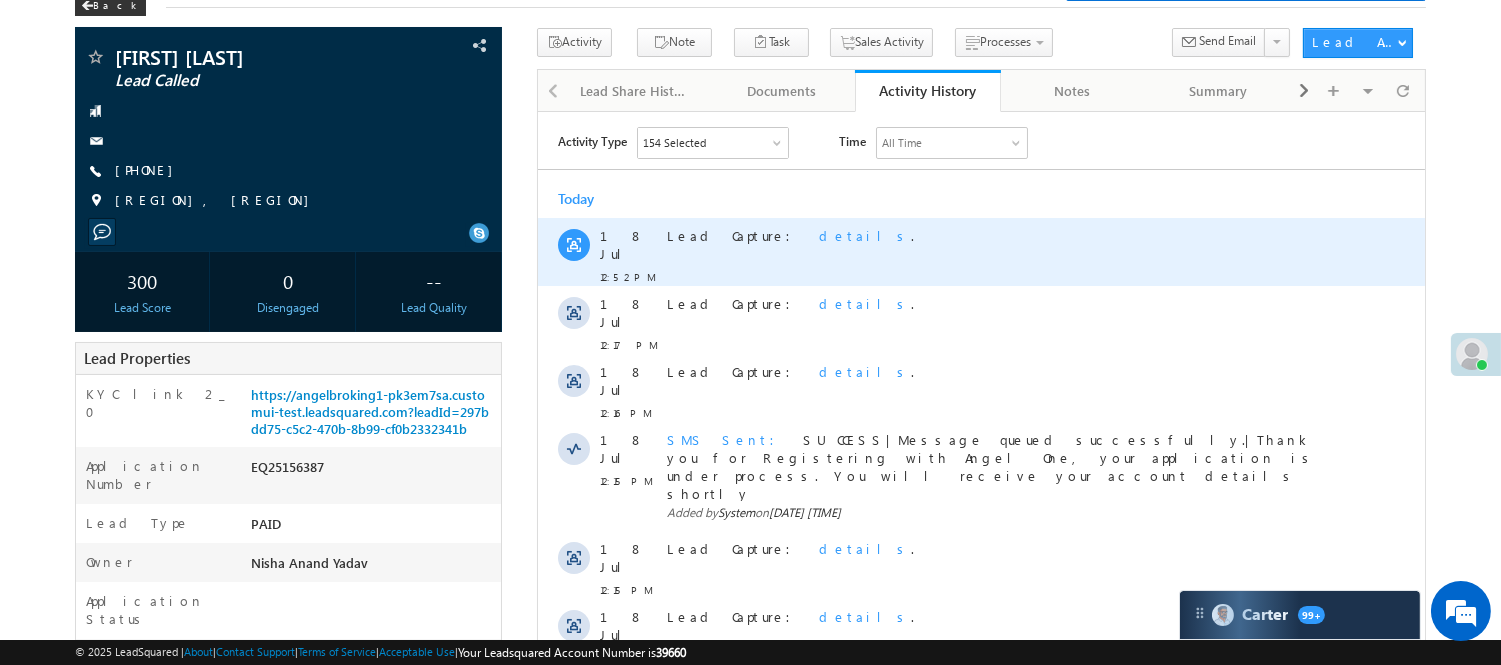 drag, startPoint x: 537, startPoint y: 111, endPoint x: 891, endPoint y: 258, distance: 383.30798 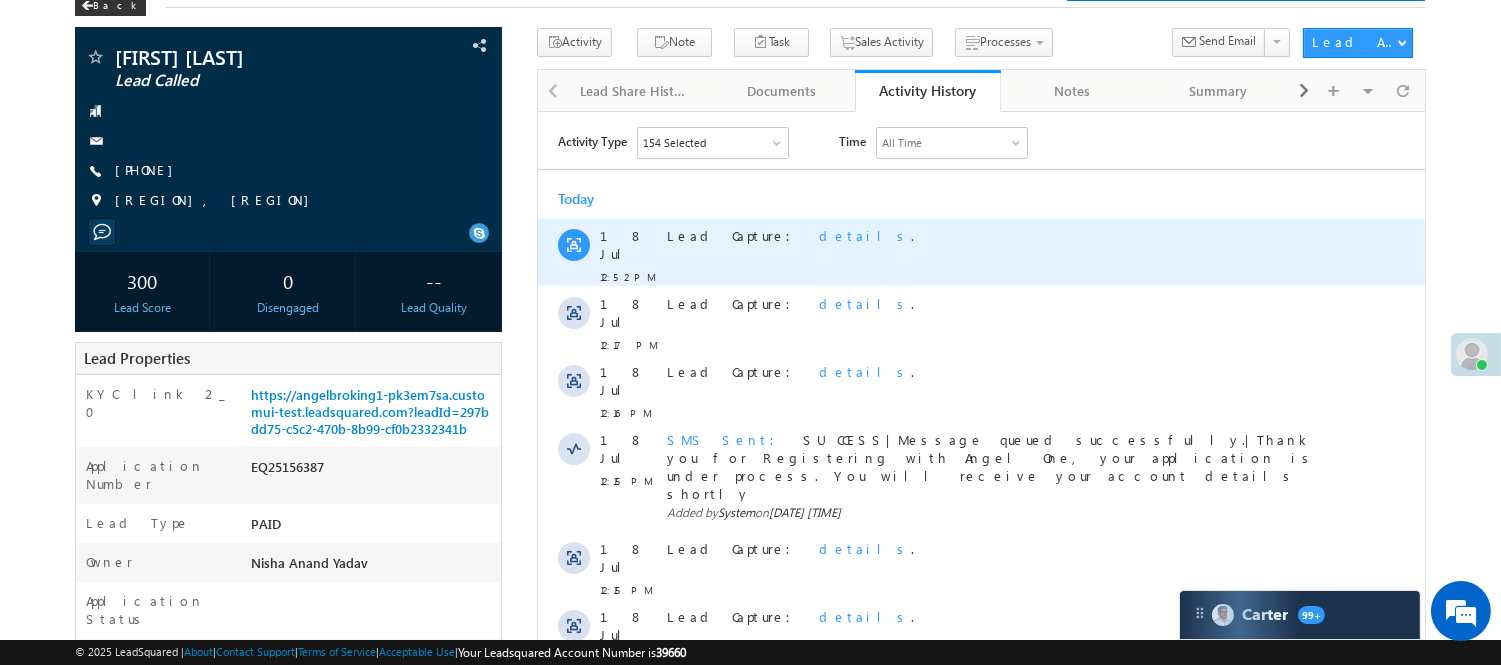 click on "Lead Capture:
details ." at bounding box center (991, 251) 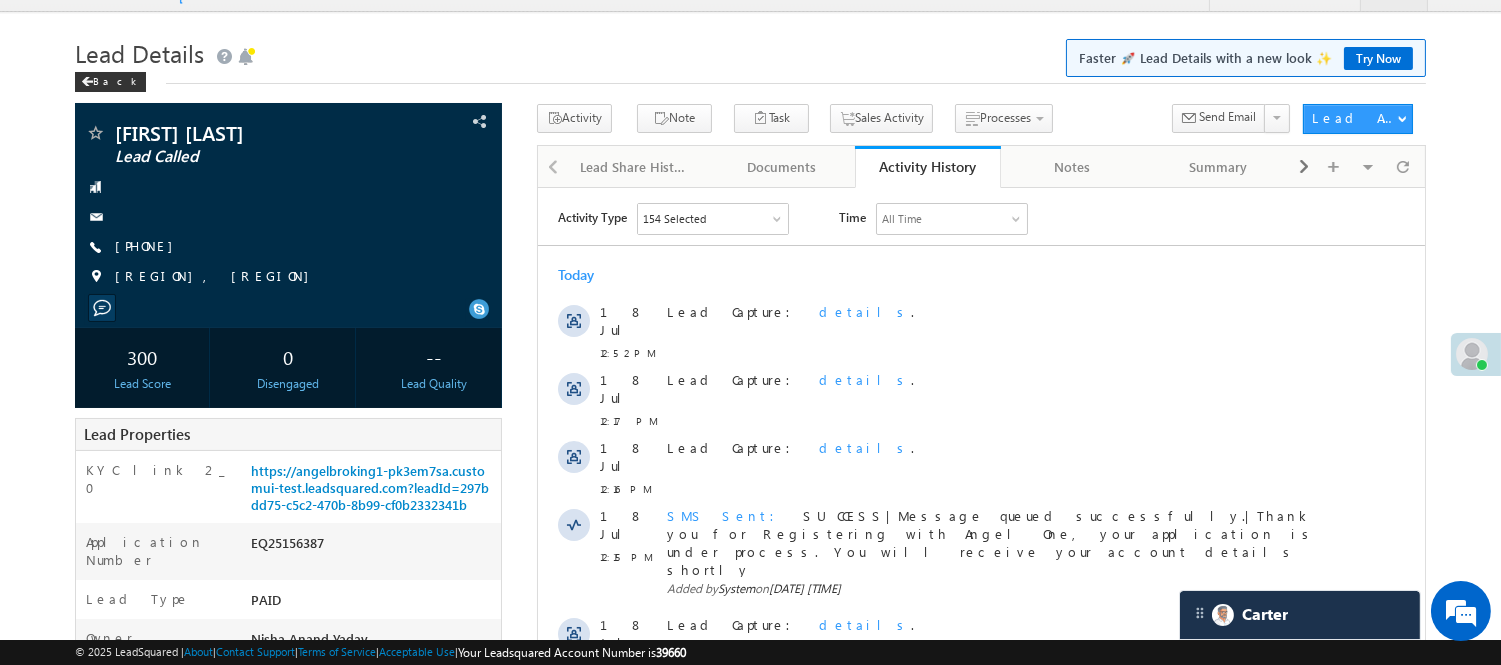 scroll, scrollTop: 0, scrollLeft: 0, axis: both 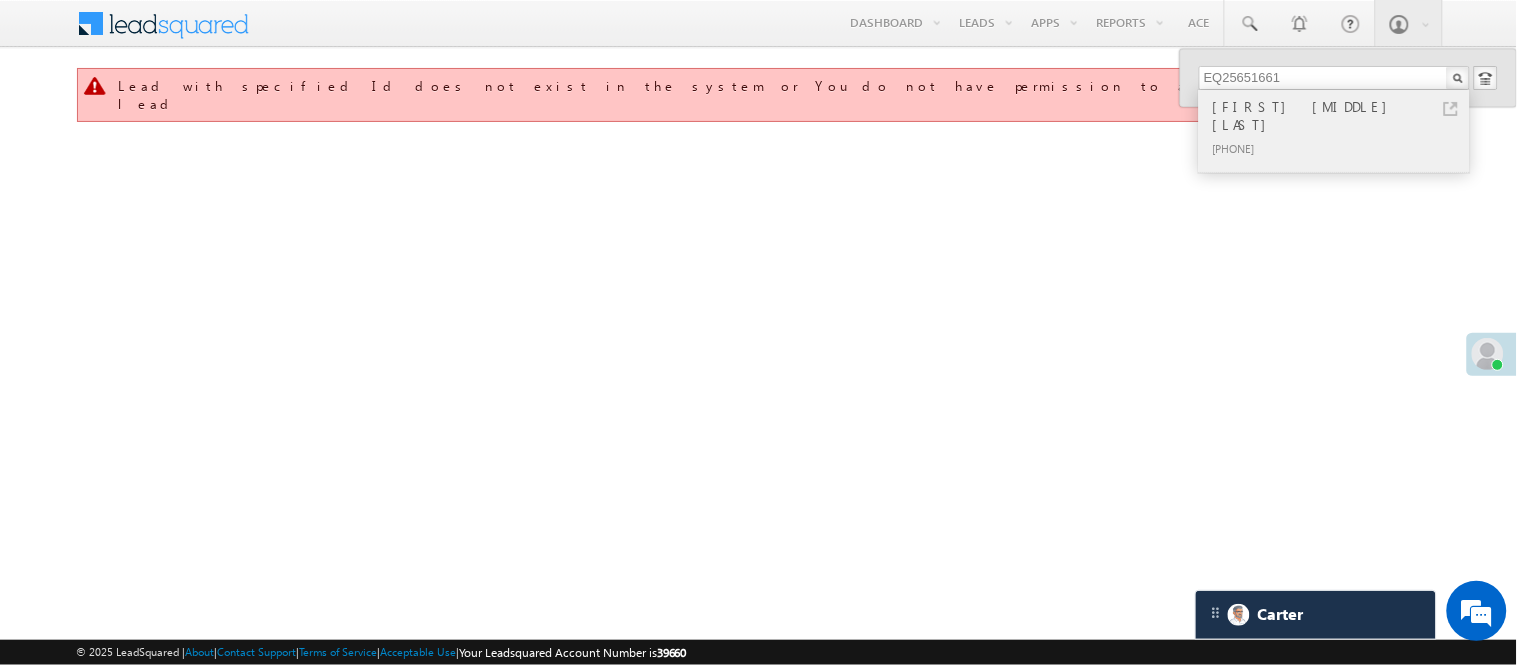 type on "EQ25651661" 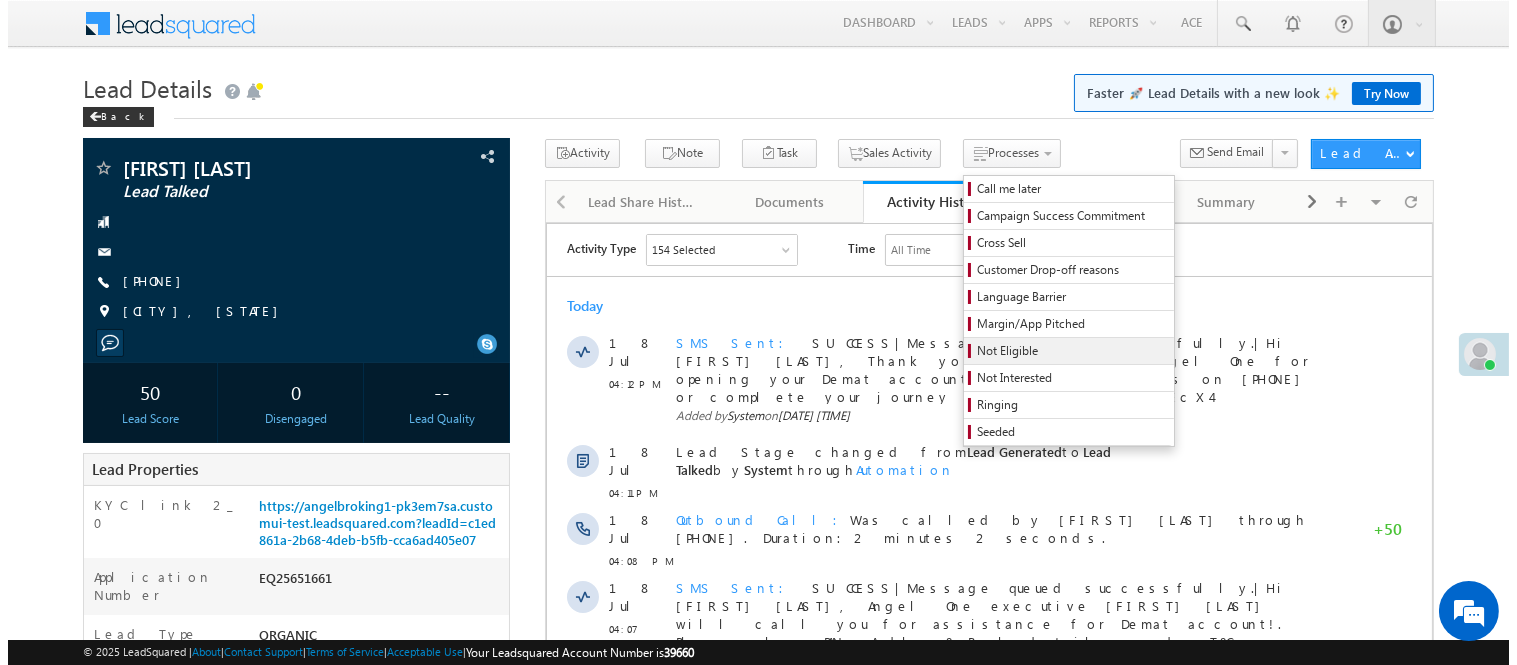 scroll, scrollTop: 0, scrollLeft: 0, axis: both 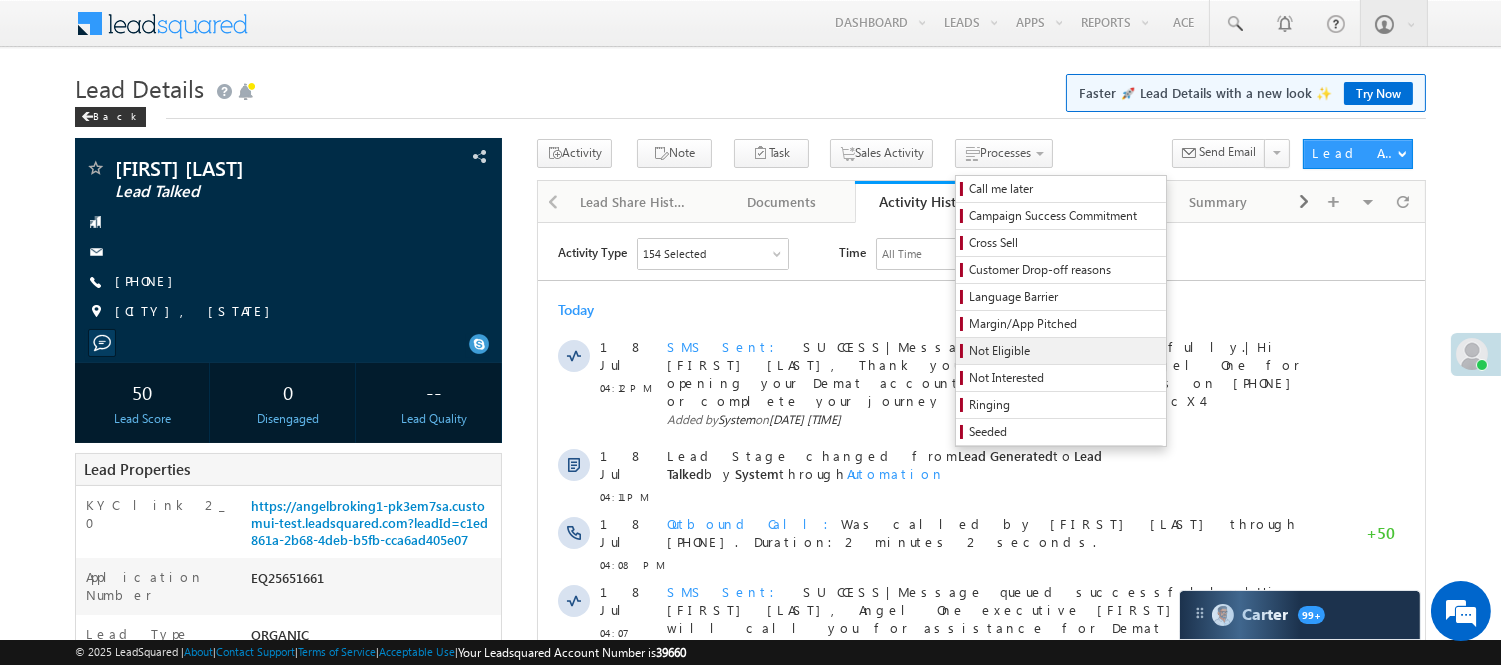 click on "Not Eligible" at bounding box center (1061, 351) 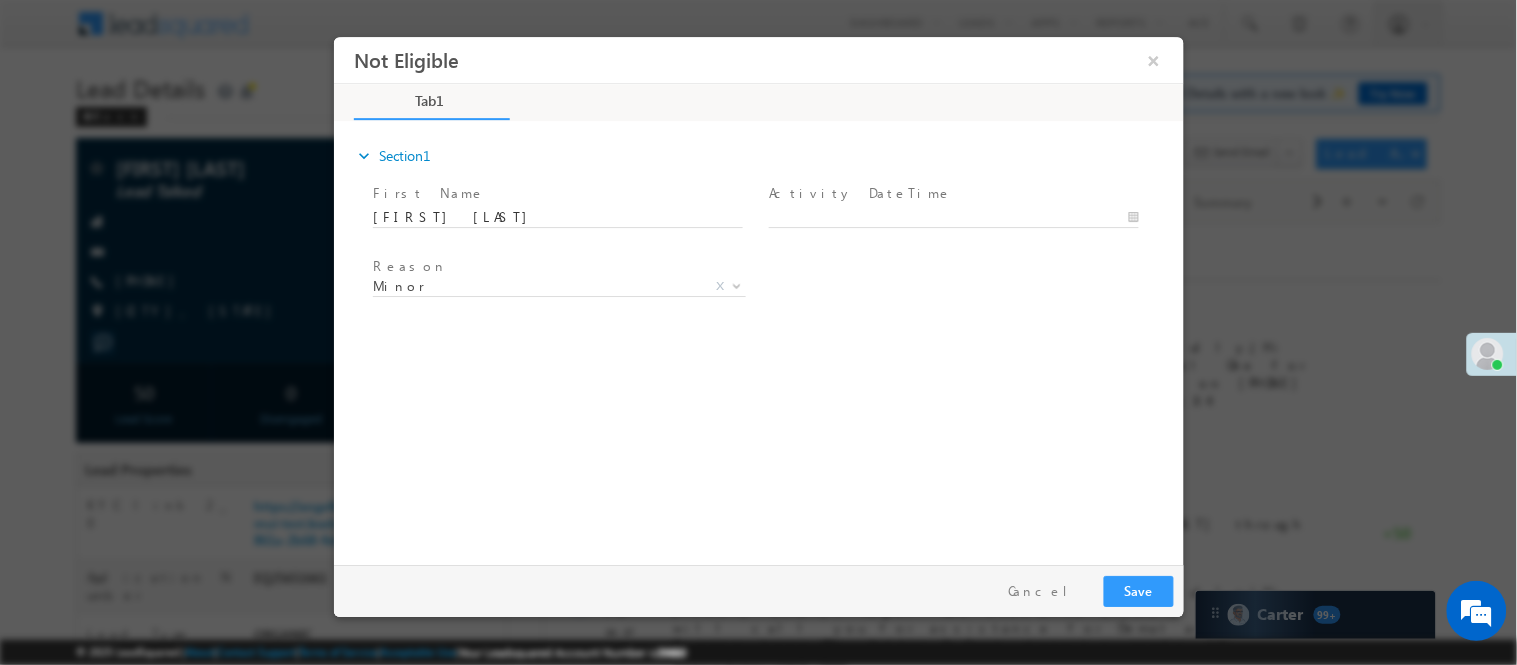 scroll, scrollTop: 0, scrollLeft: 0, axis: both 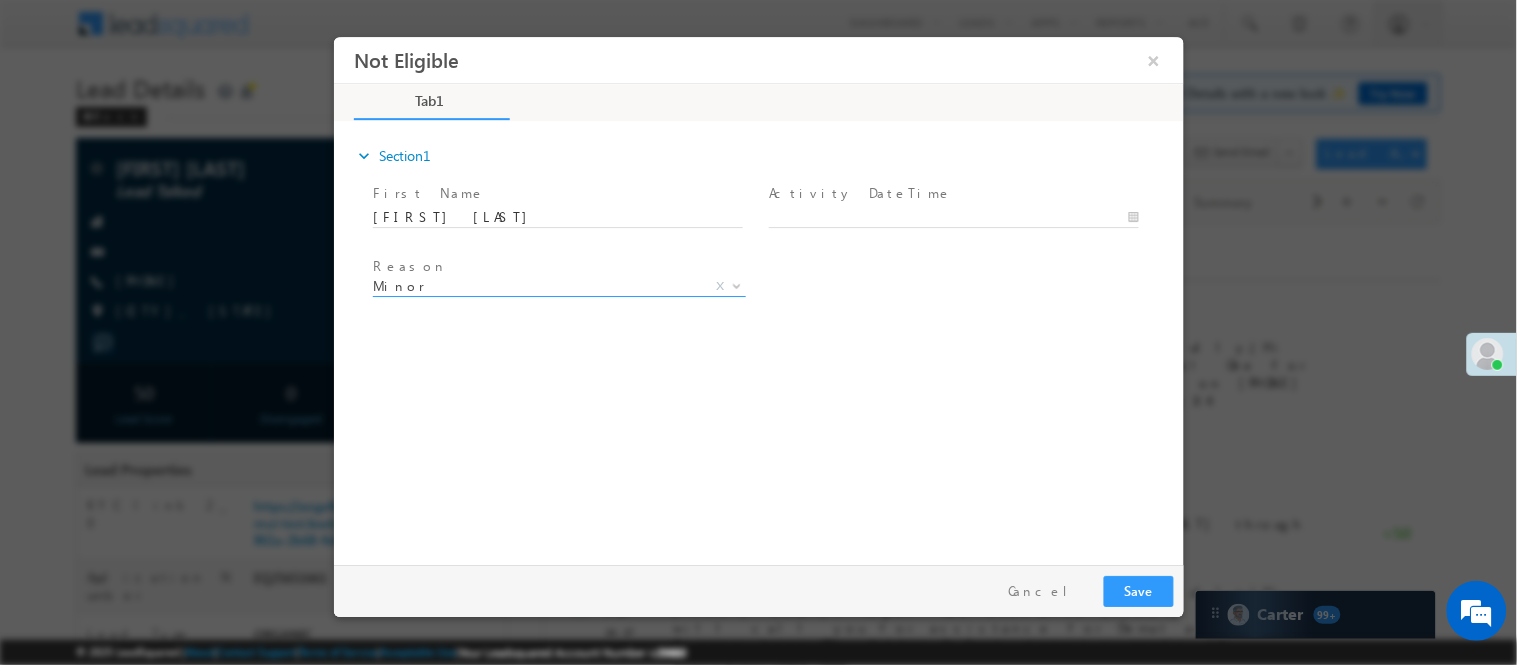 click on "Minor" at bounding box center [534, 285] 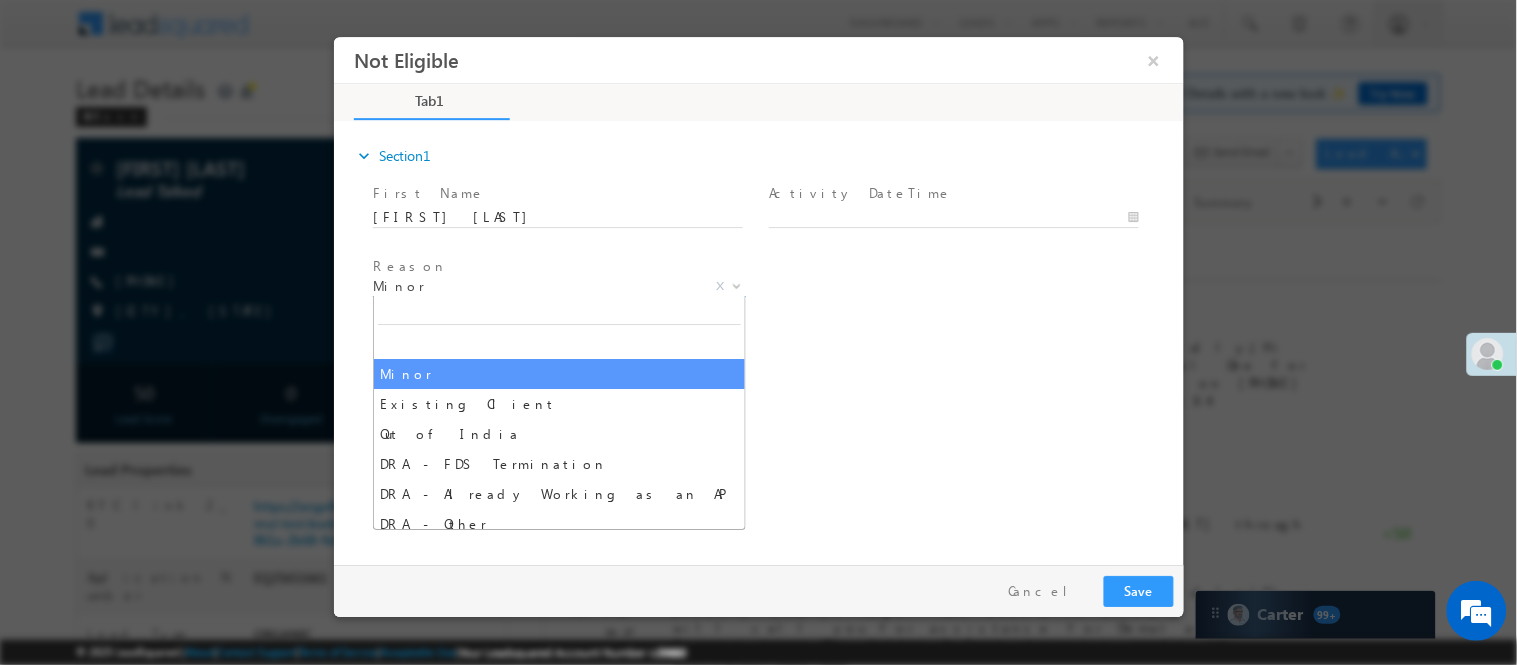 click at bounding box center [558, 311] 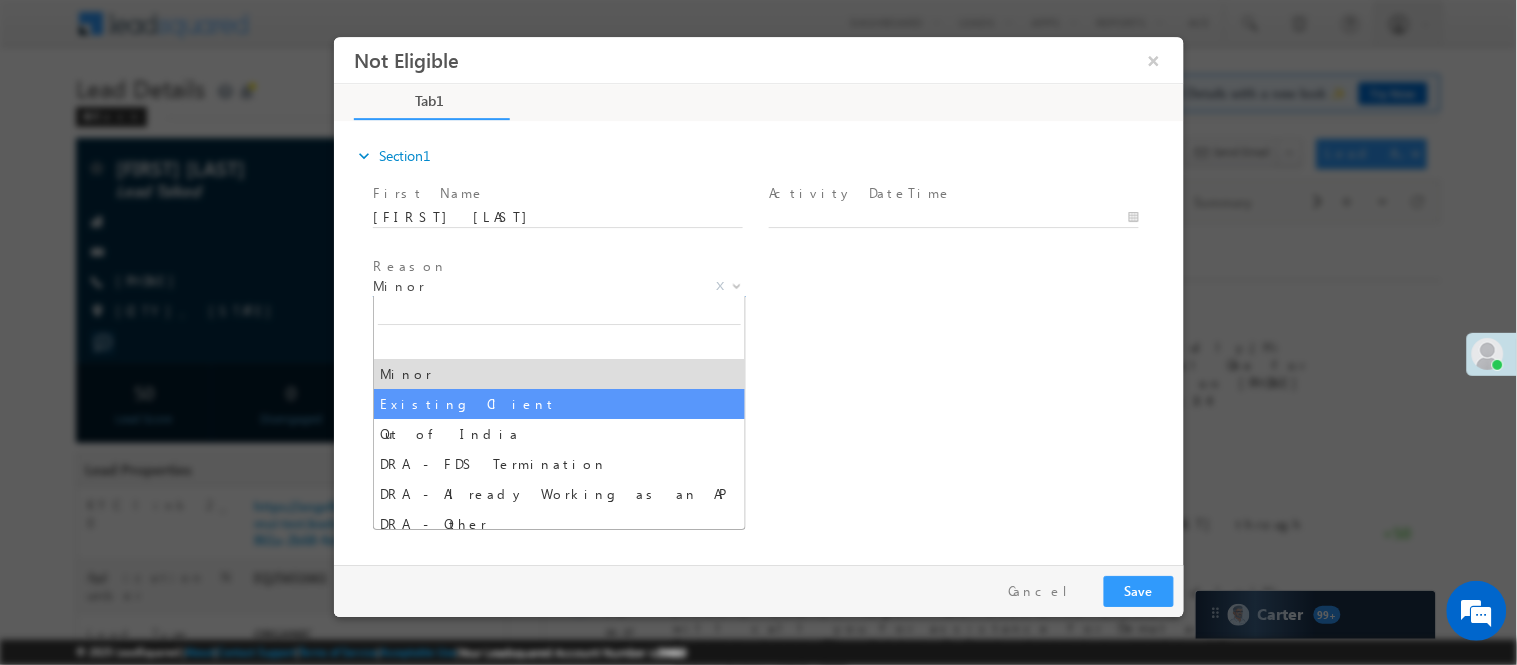 select on "Existing Client" 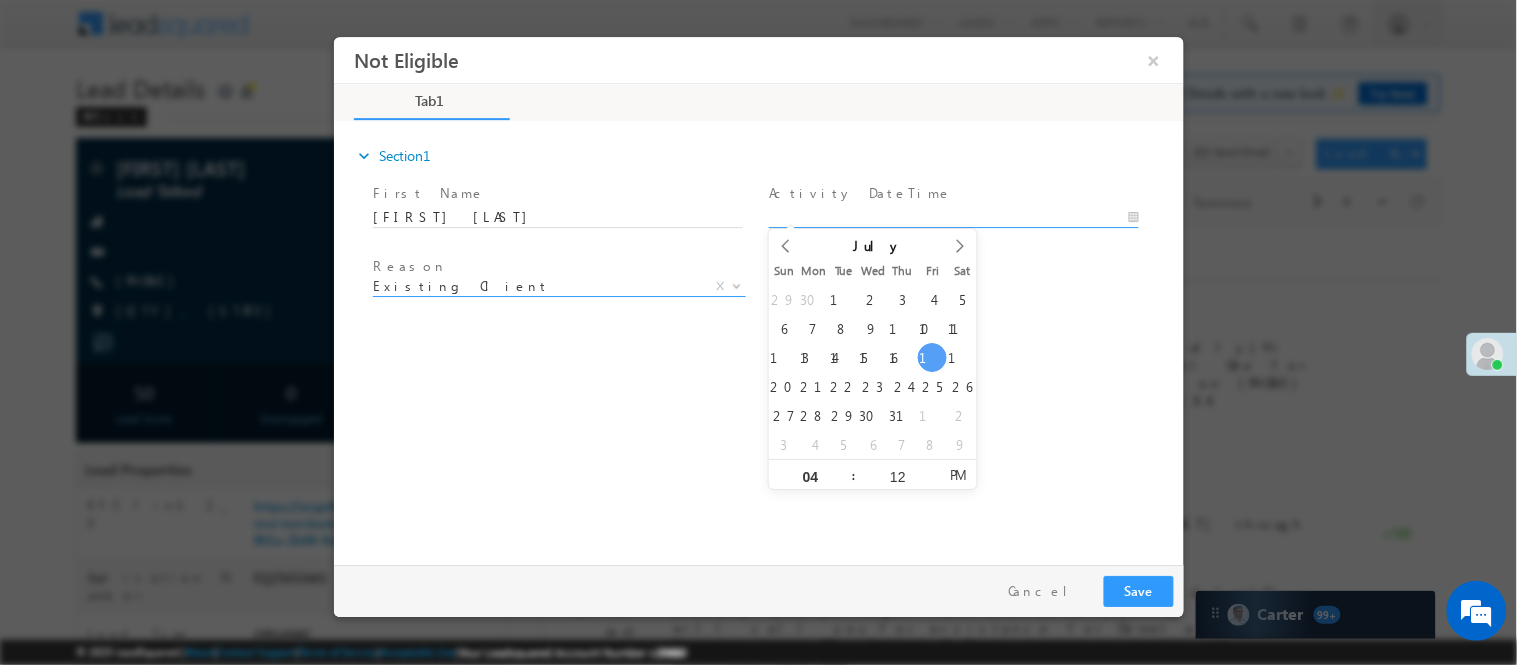 type on "07/18/25 4:12 PM" 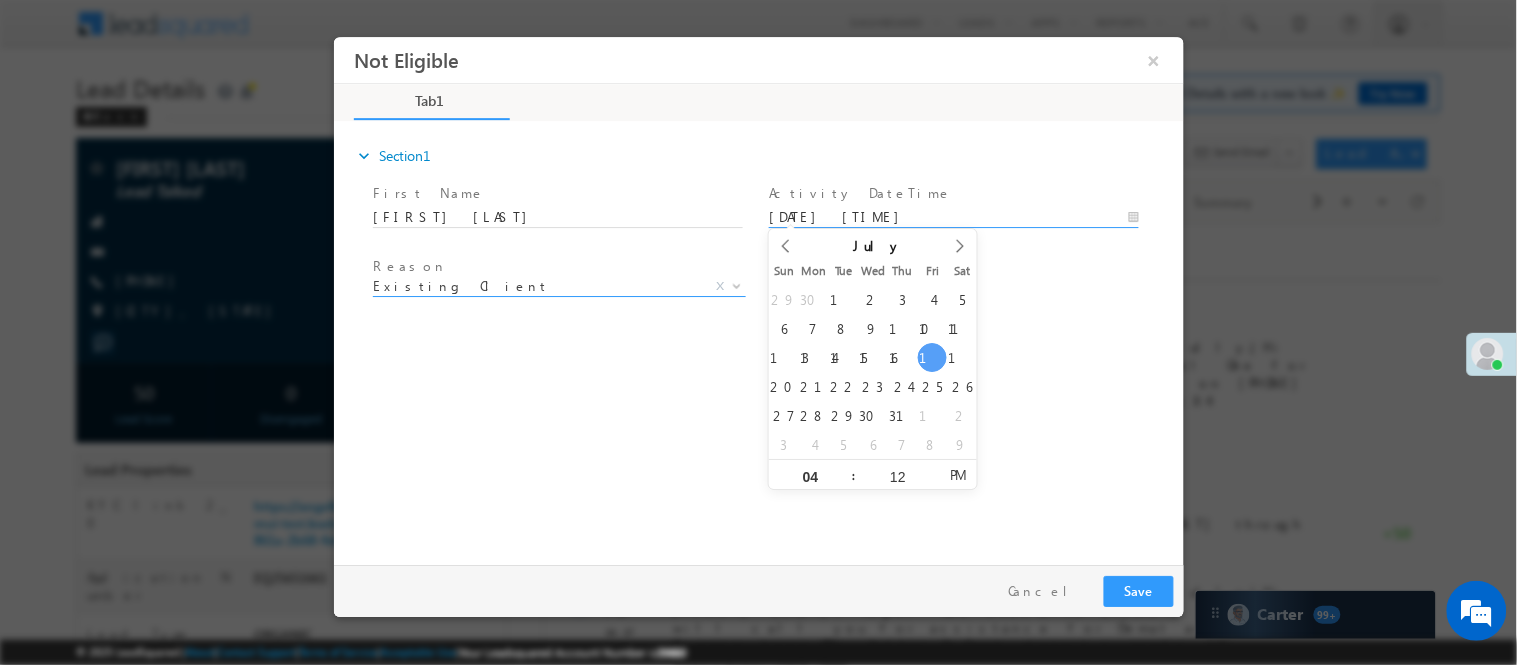 click on "07/18/25 4:12 PM" at bounding box center [953, 217] 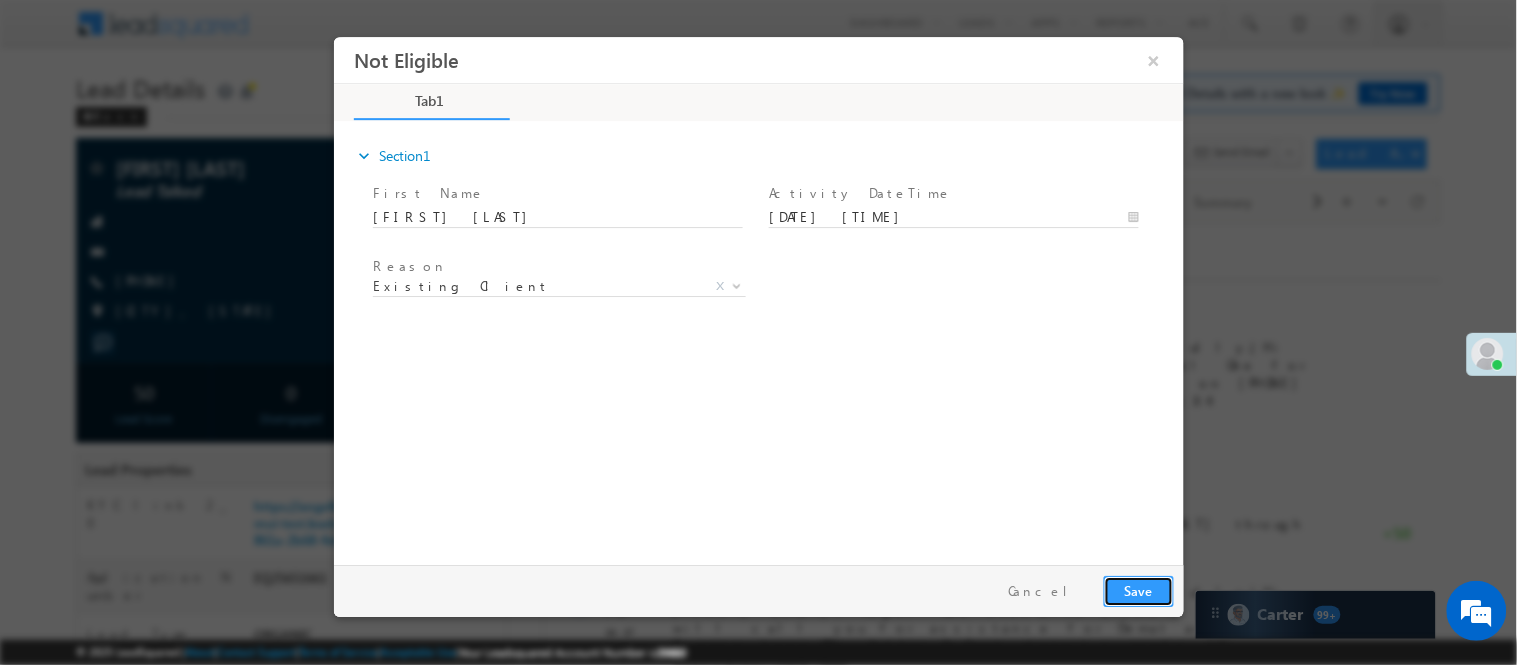 click on "Save" at bounding box center (1138, 590) 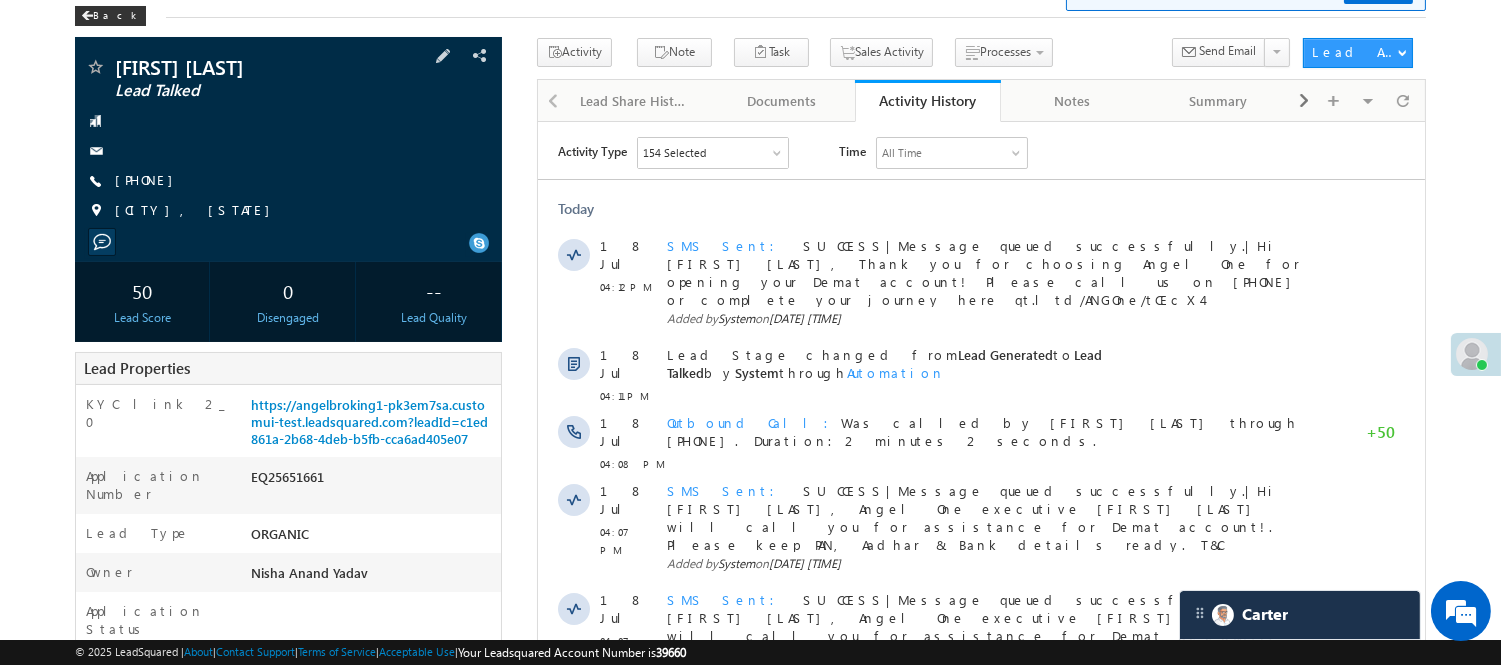 scroll, scrollTop: 222, scrollLeft: 0, axis: vertical 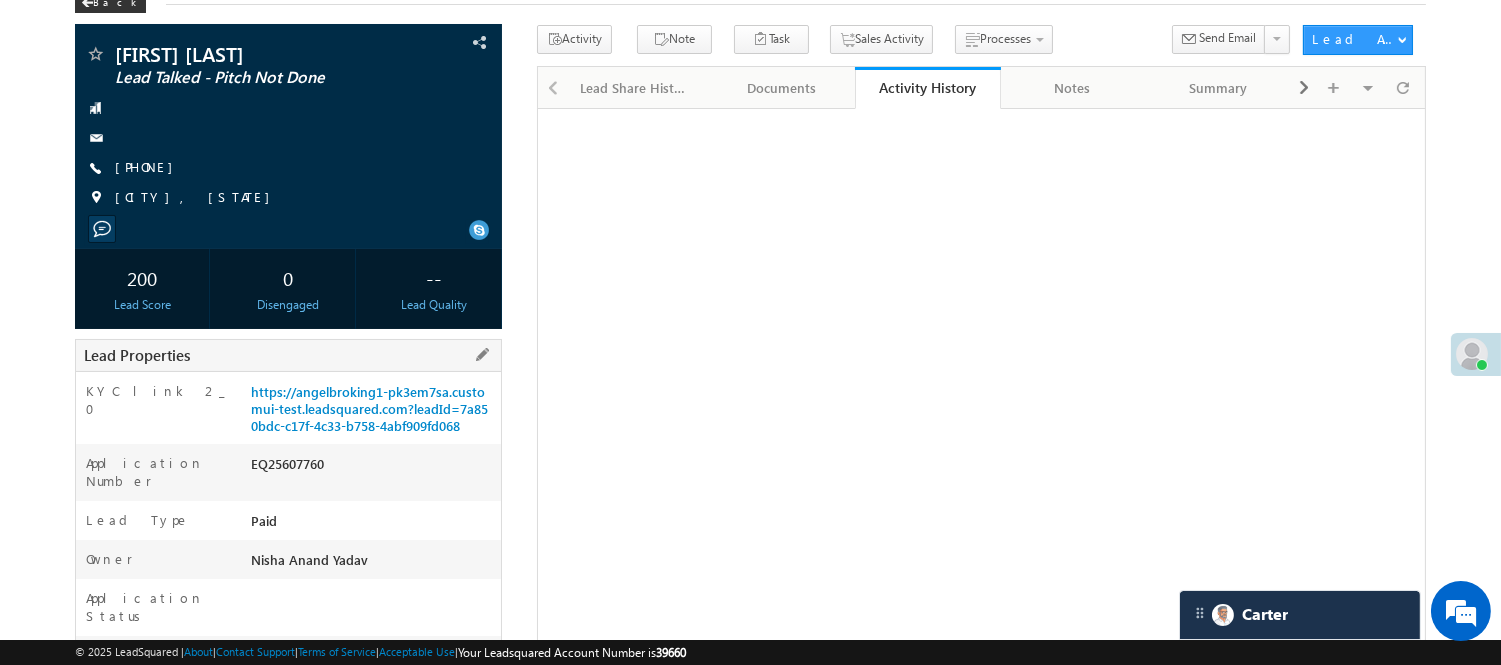 click on "EQ25607760" at bounding box center [373, 468] 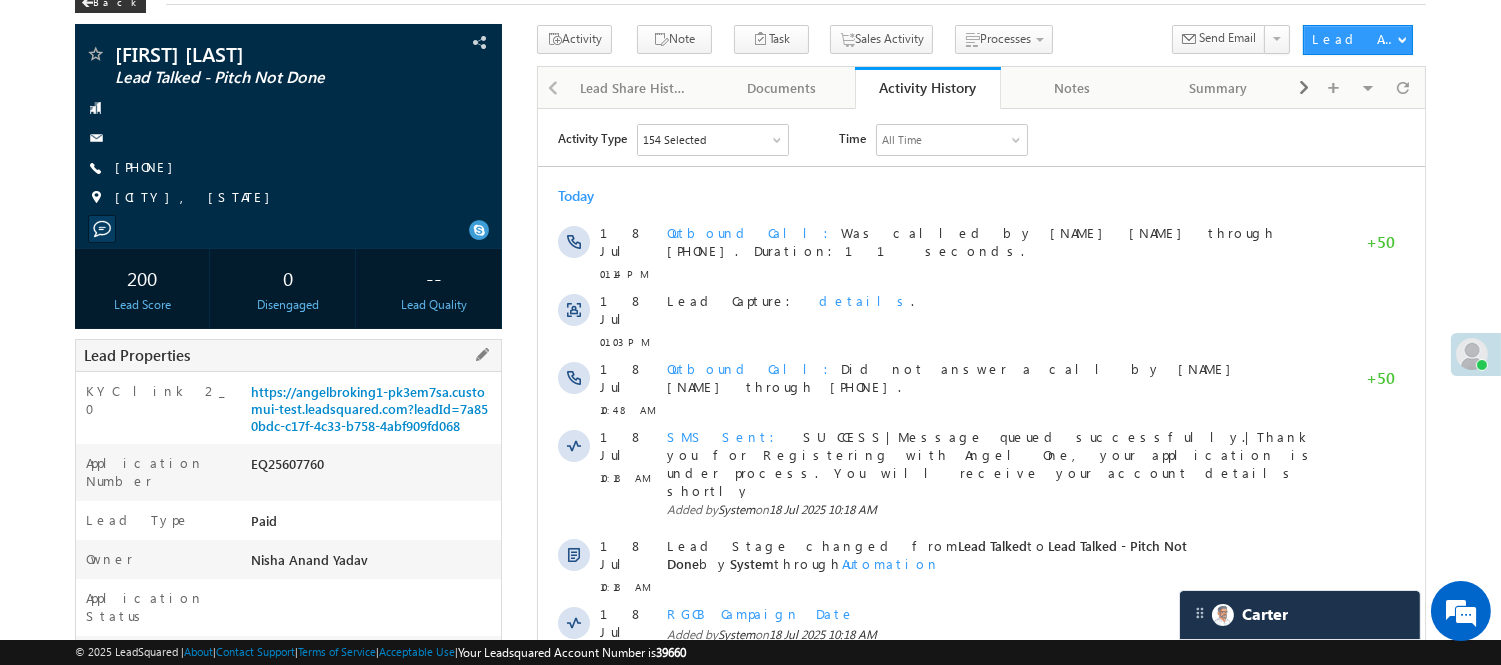 click on "EQ25607760" at bounding box center [373, 468] 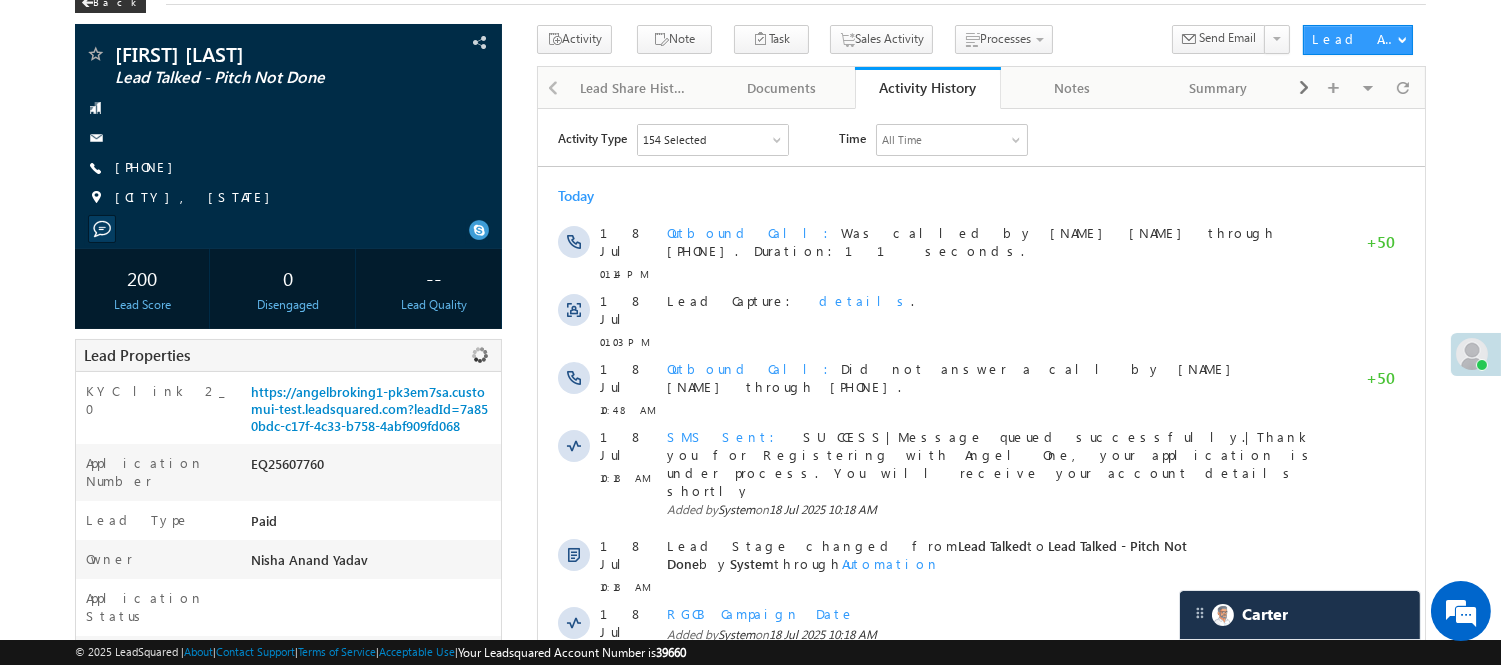 scroll, scrollTop: 0, scrollLeft: 0, axis: both 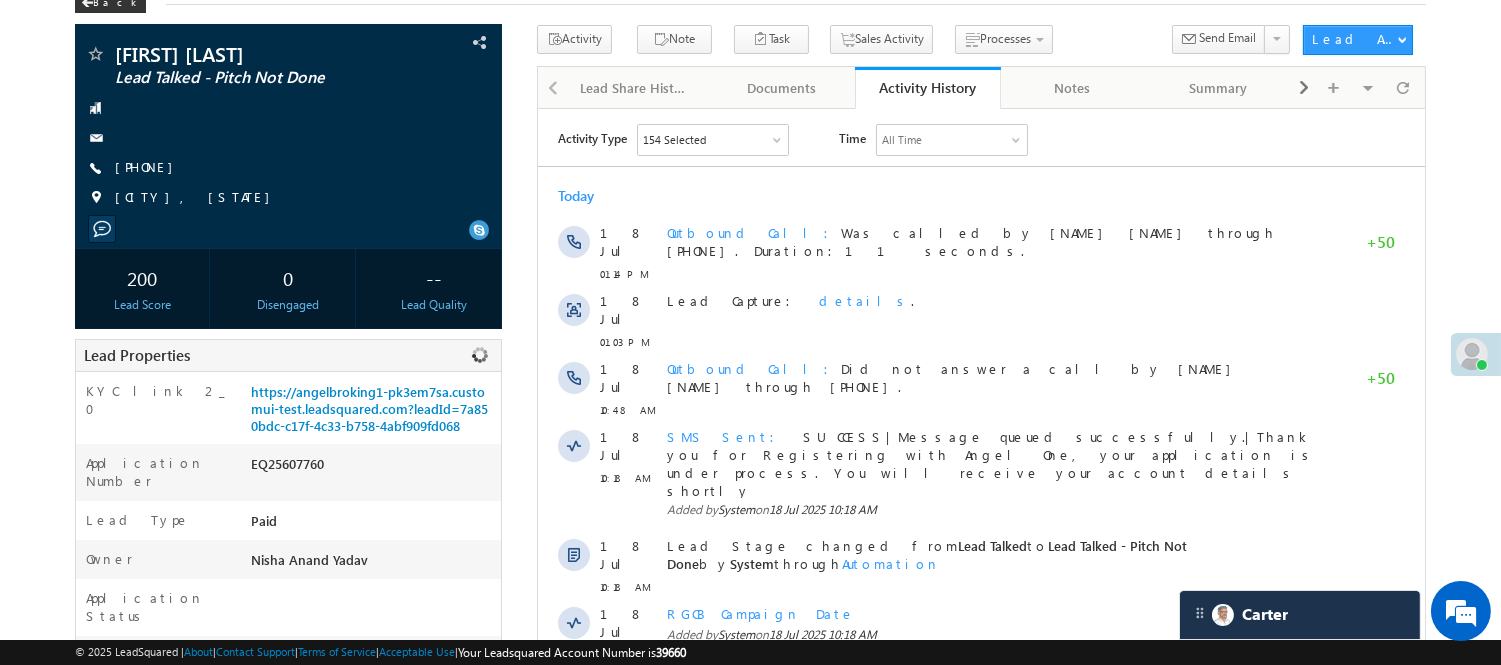 copy on "EQ25607760" 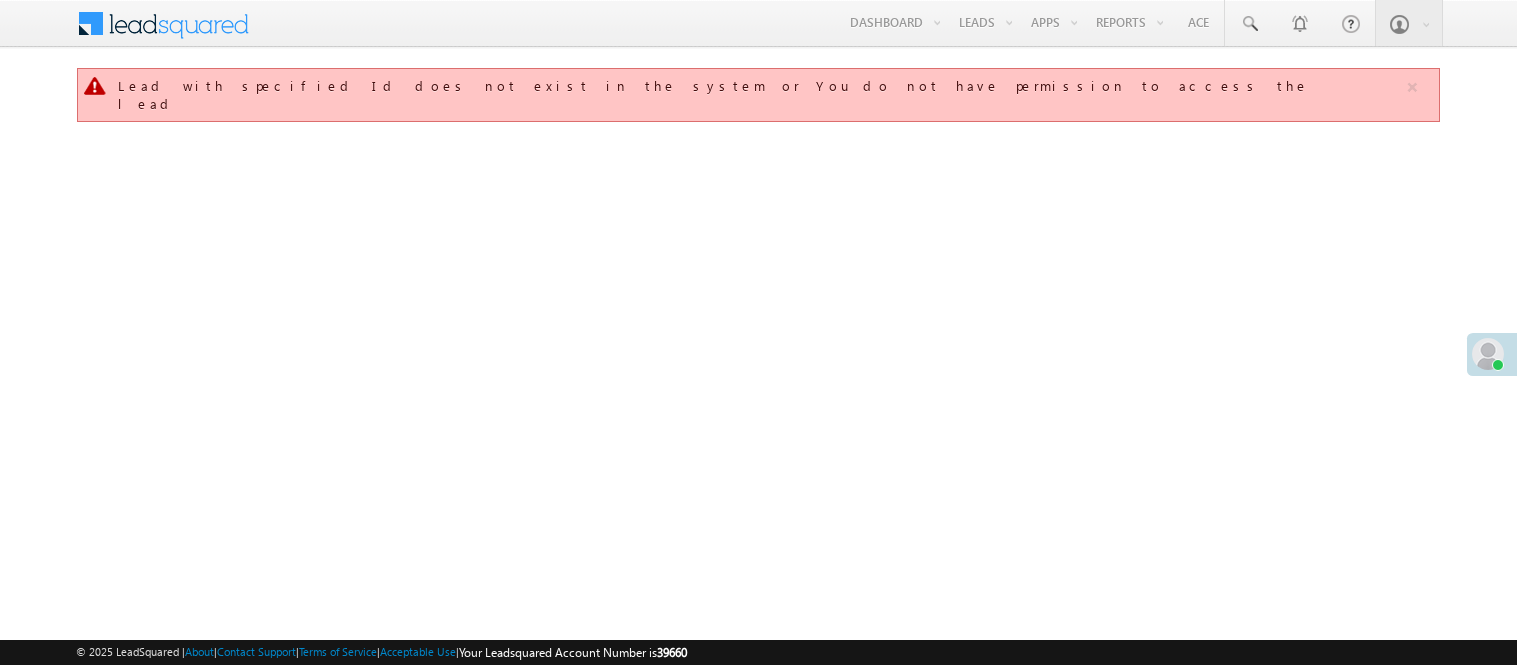 scroll, scrollTop: 0, scrollLeft: 0, axis: both 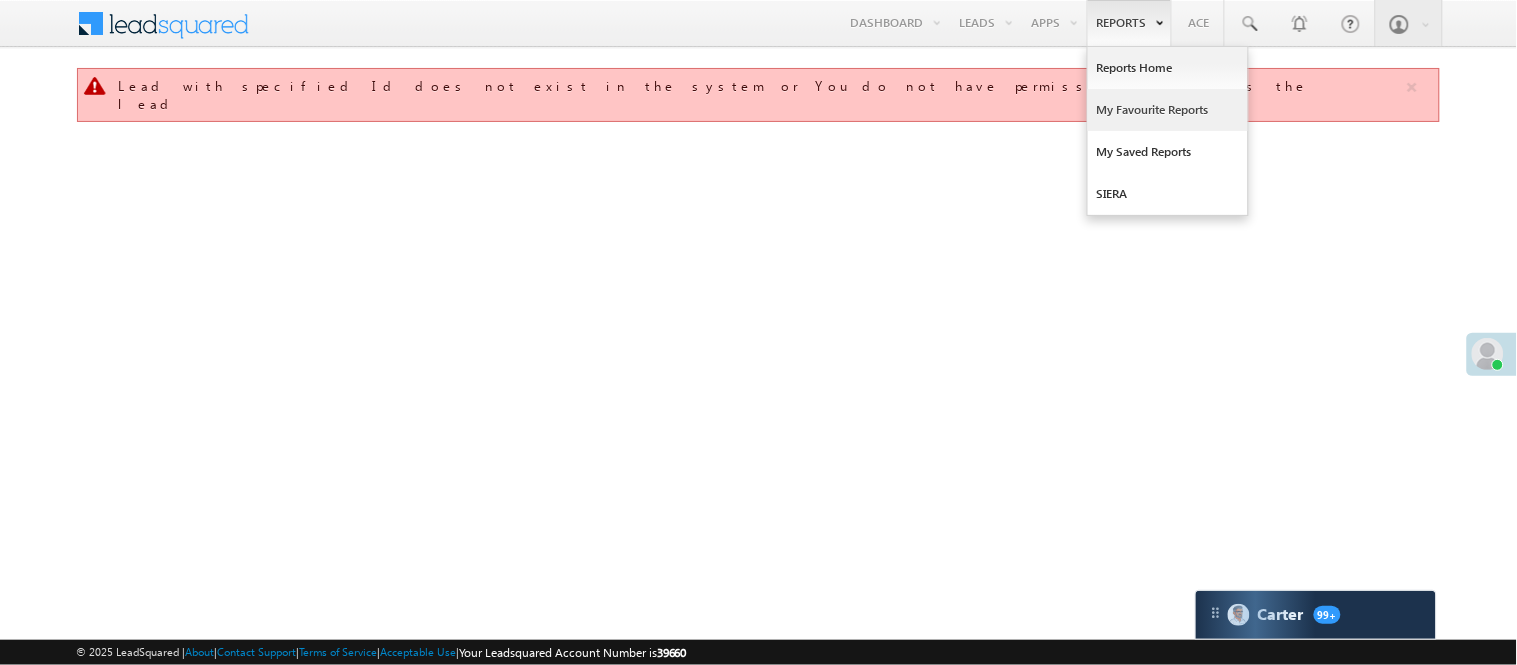 click on "My Favourite Reports" at bounding box center (1168, 110) 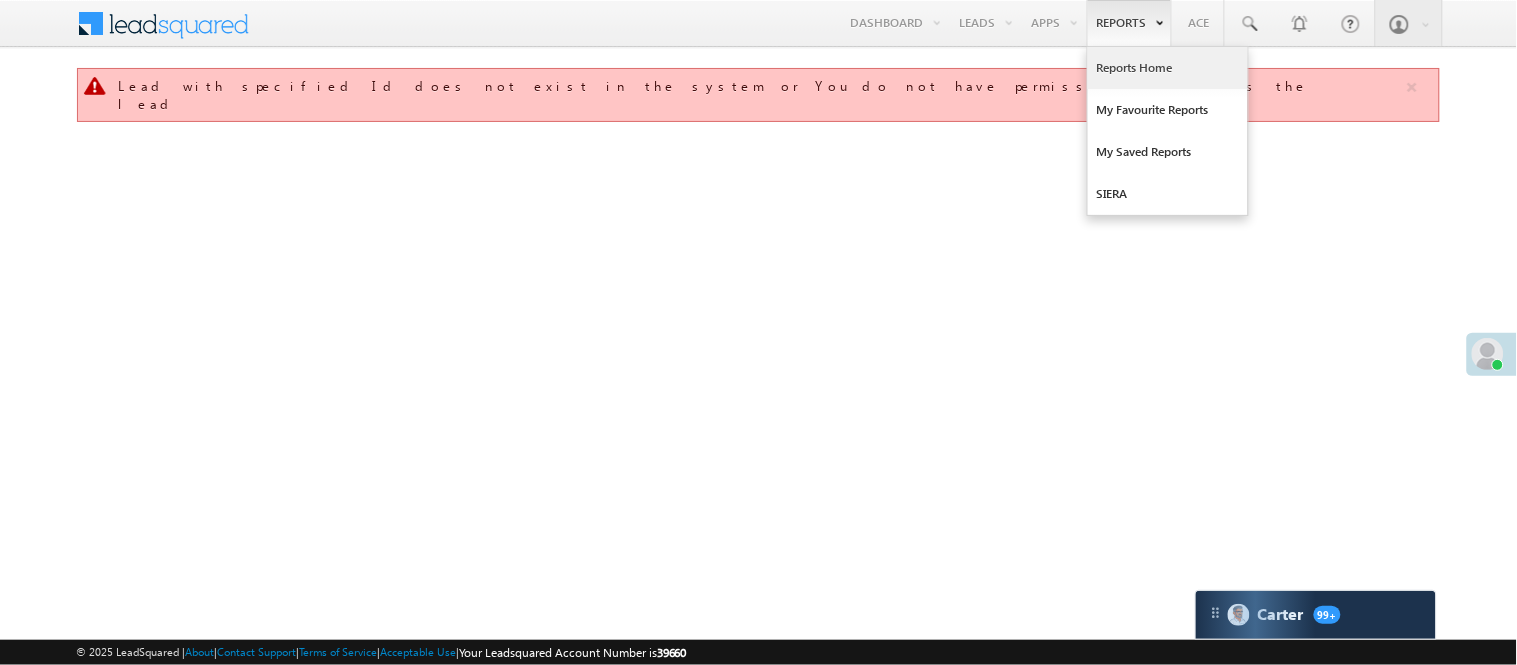 click on "Reports Home" at bounding box center (1168, 68) 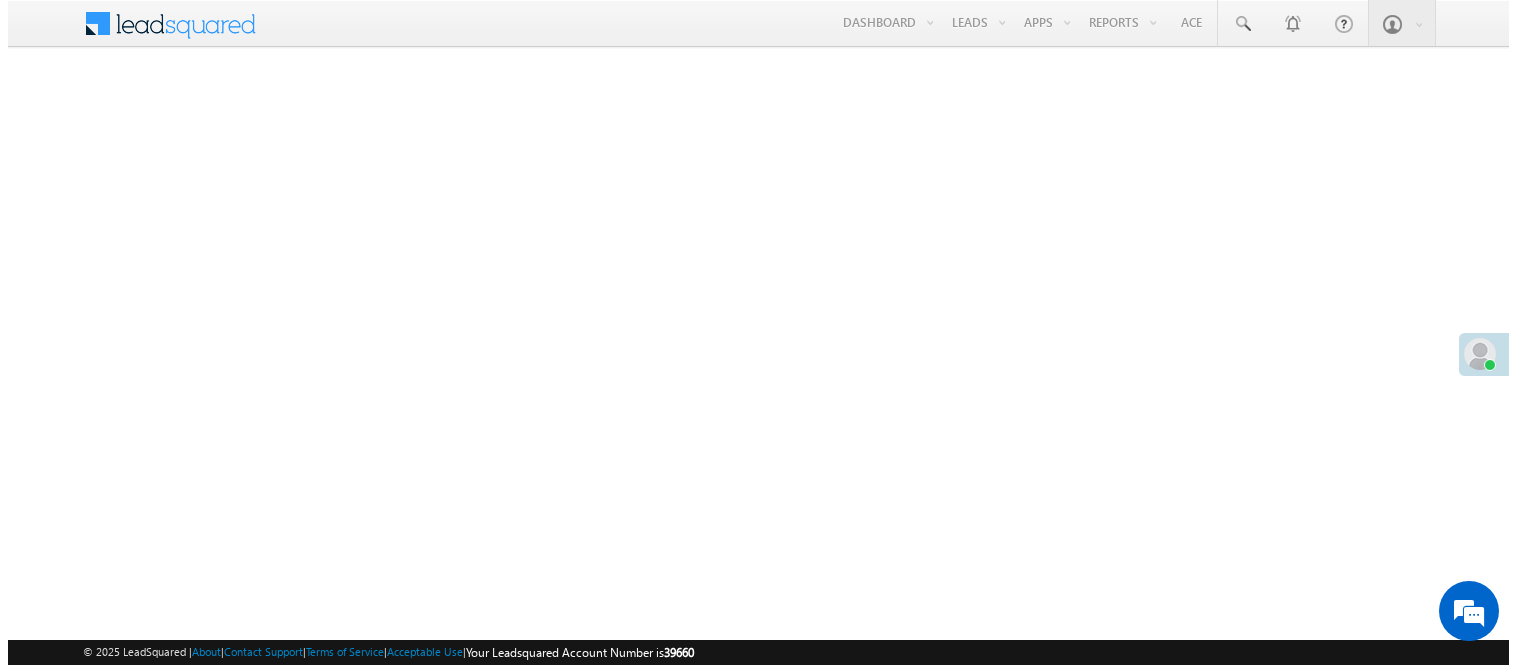 scroll, scrollTop: 0, scrollLeft: 0, axis: both 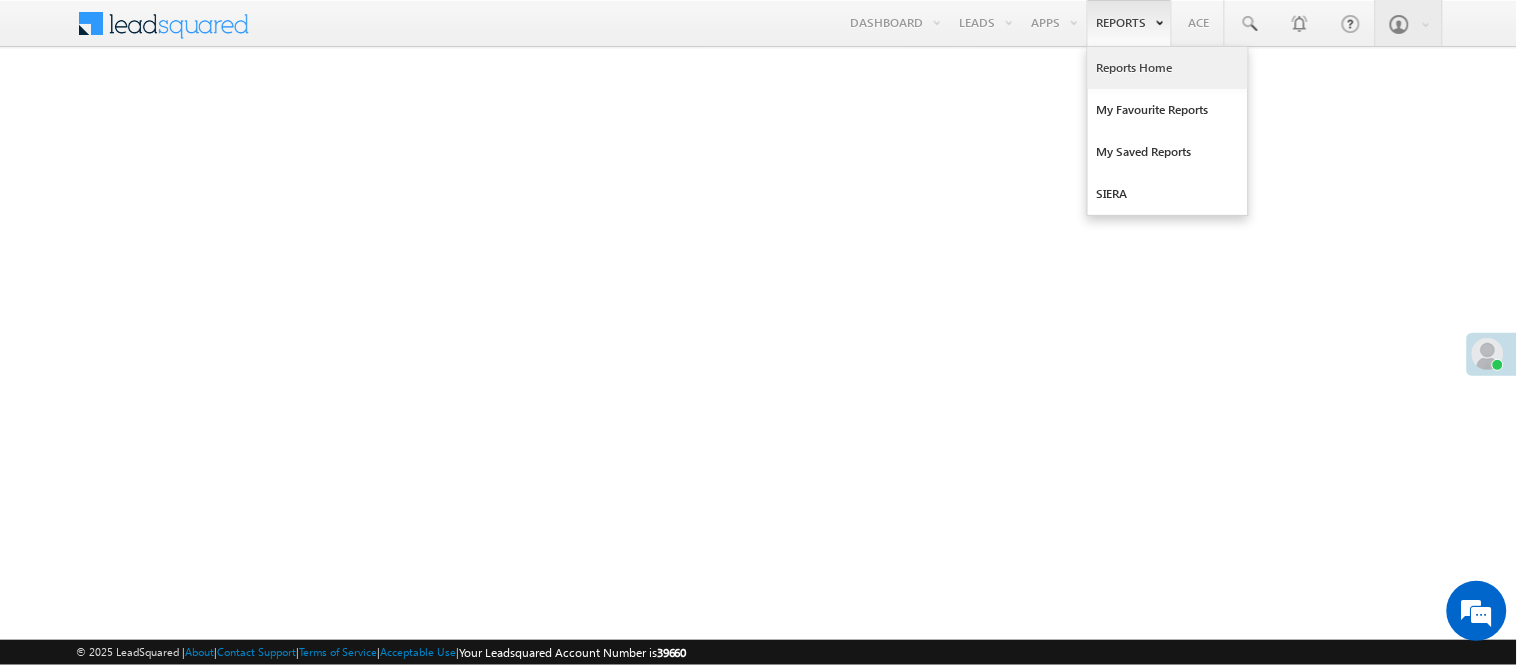 click on "Reports Home" at bounding box center [1168, 68] 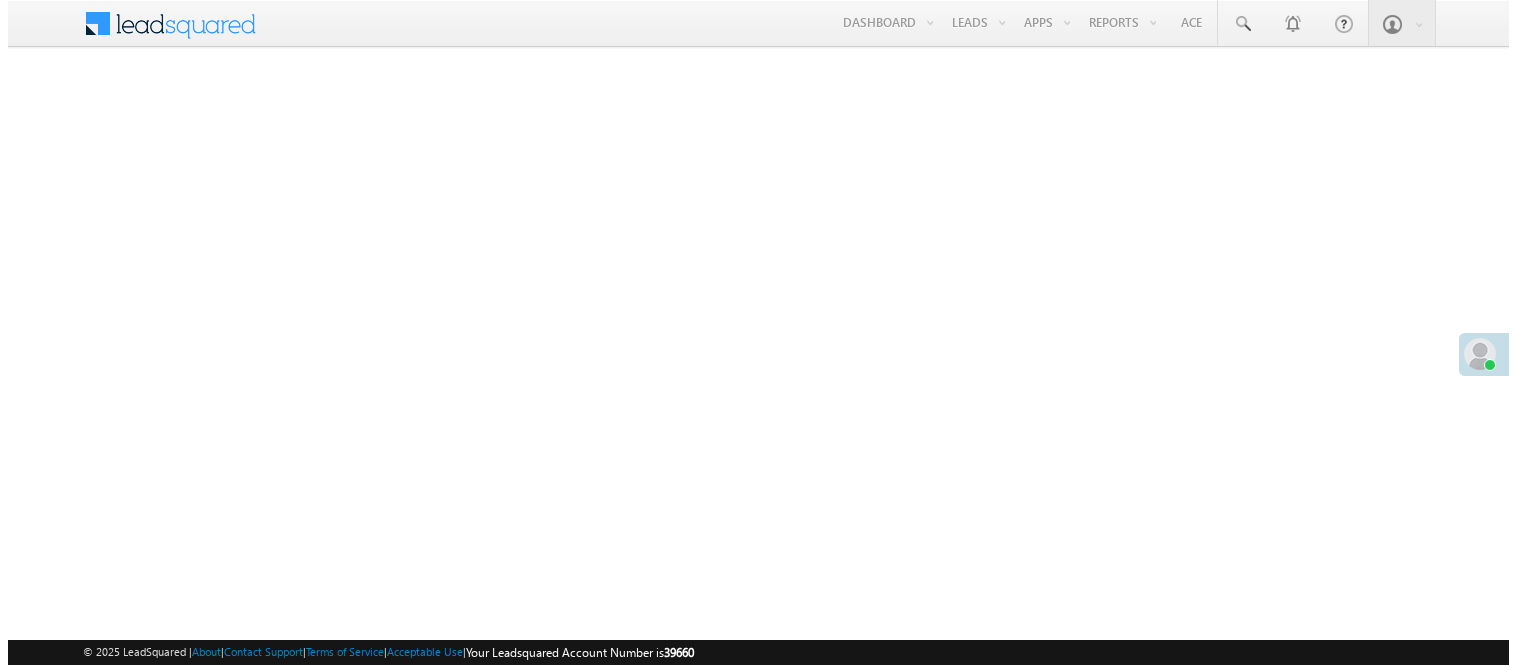 scroll, scrollTop: 0, scrollLeft: 0, axis: both 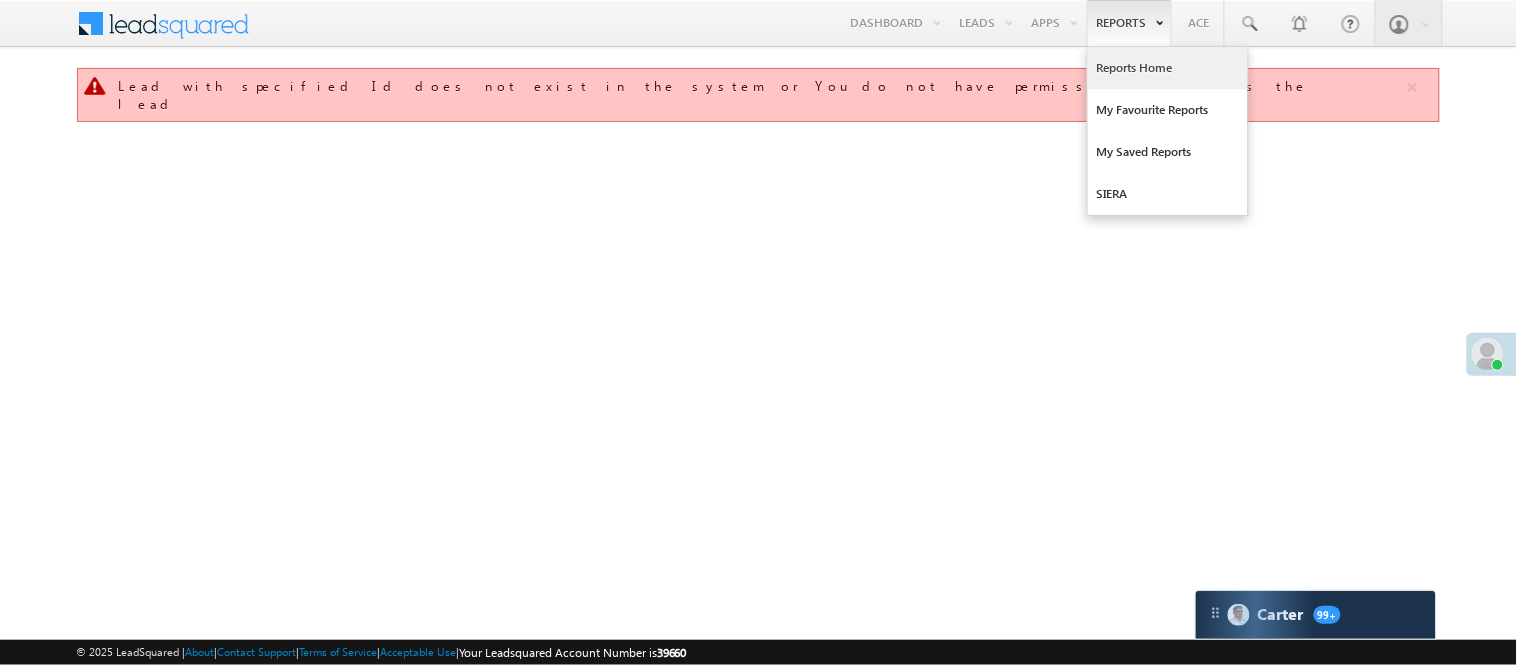 click on "Reports Home" at bounding box center [1168, 68] 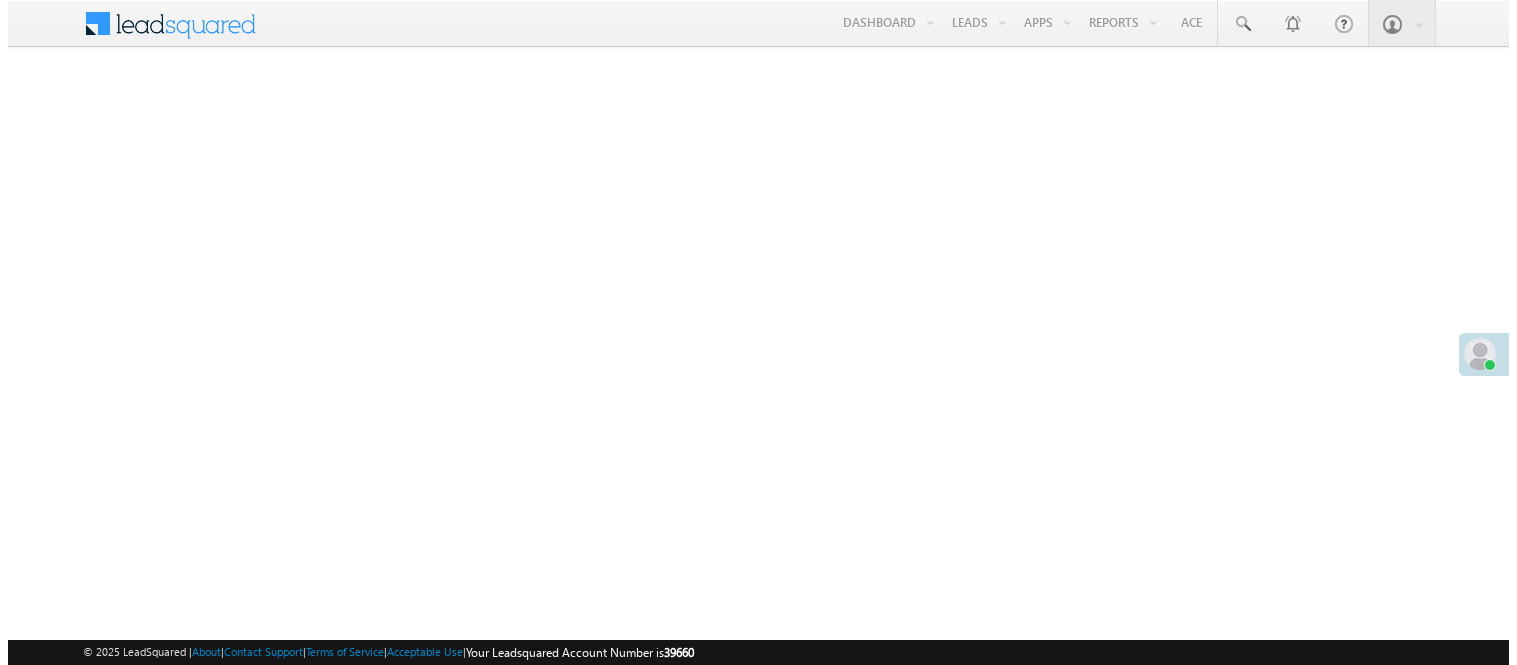 scroll, scrollTop: 0, scrollLeft: 0, axis: both 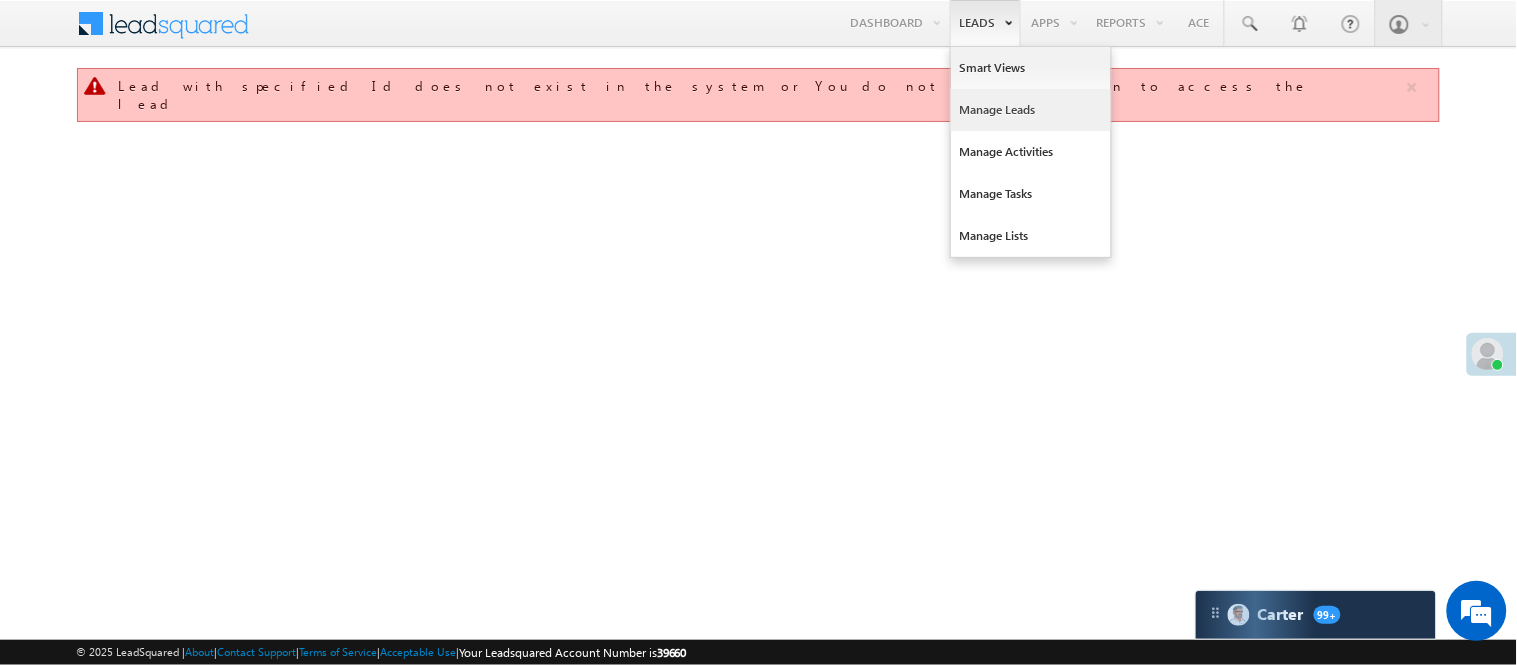 click on "Manage Leads" at bounding box center (1031, 110) 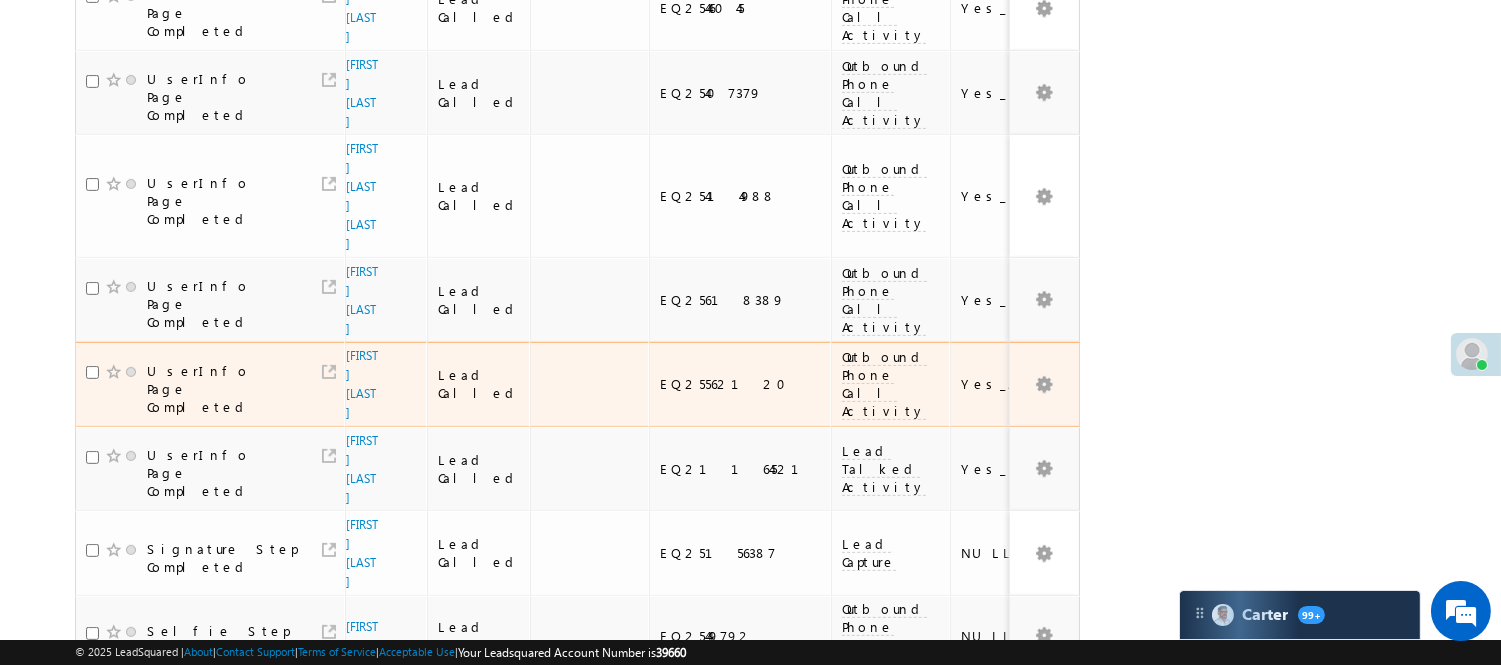 scroll, scrollTop: 1444, scrollLeft: 0, axis: vertical 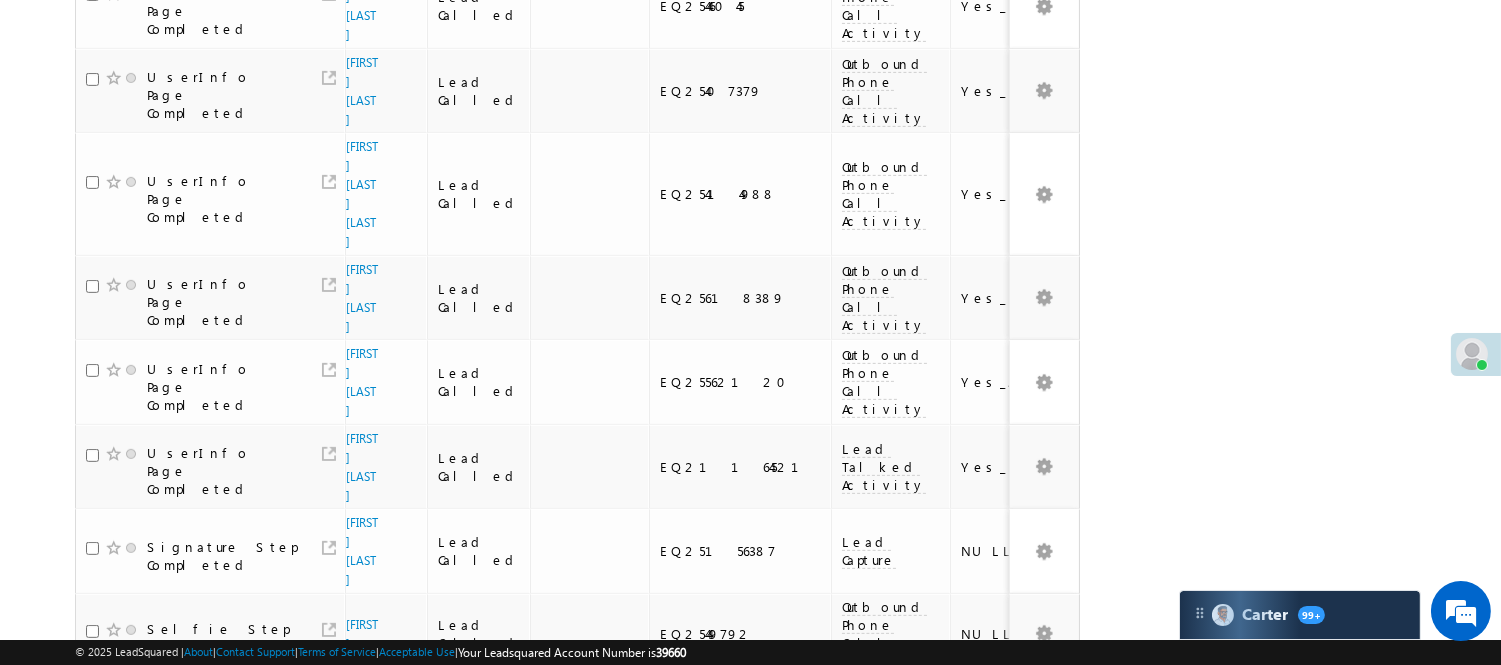 click on "2" at bounding box center [938, 966] 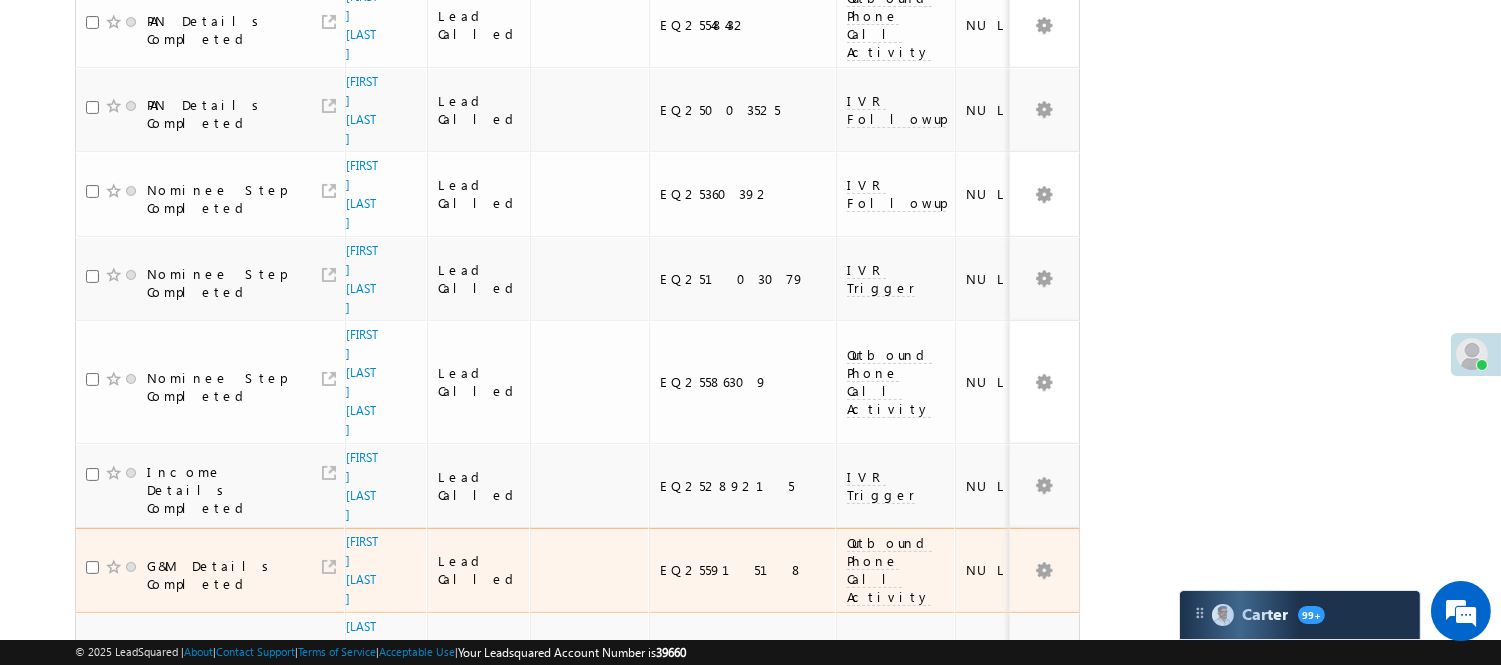 scroll, scrollTop: 333, scrollLeft: 0, axis: vertical 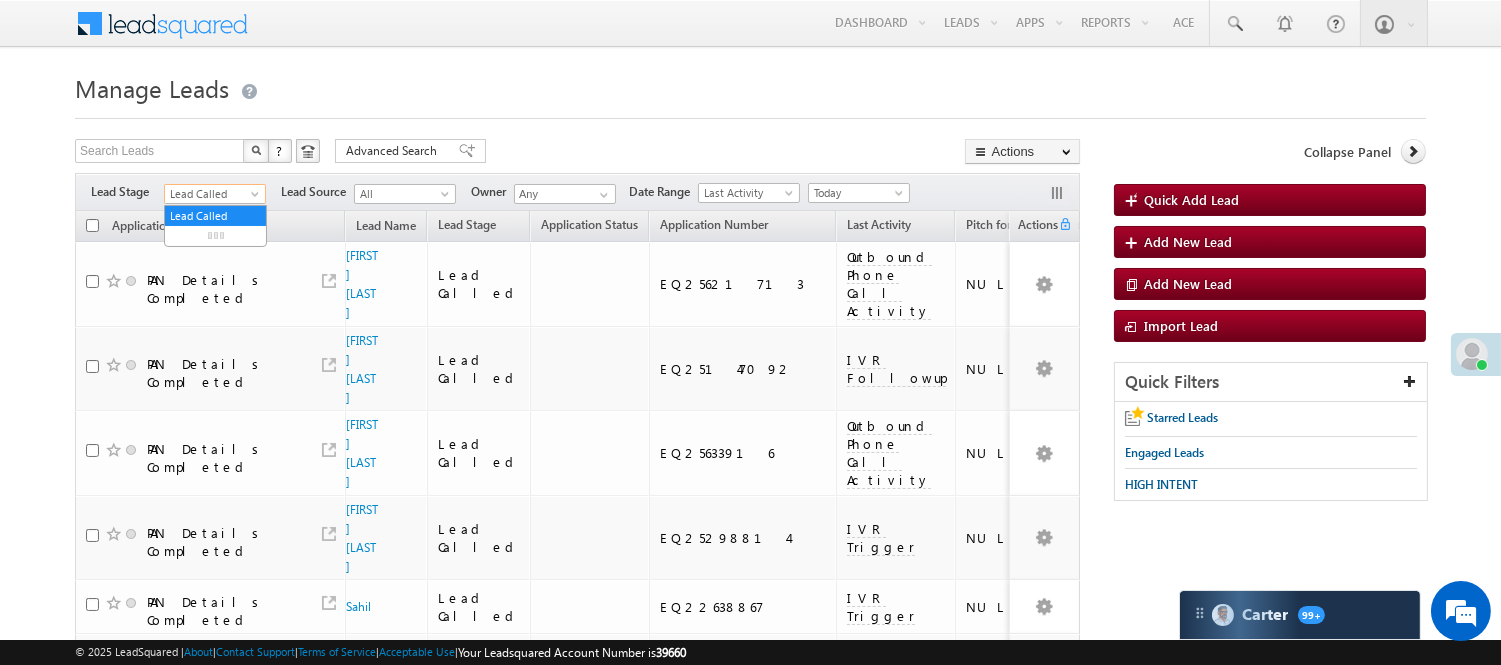 click at bounding box center (257, 198) 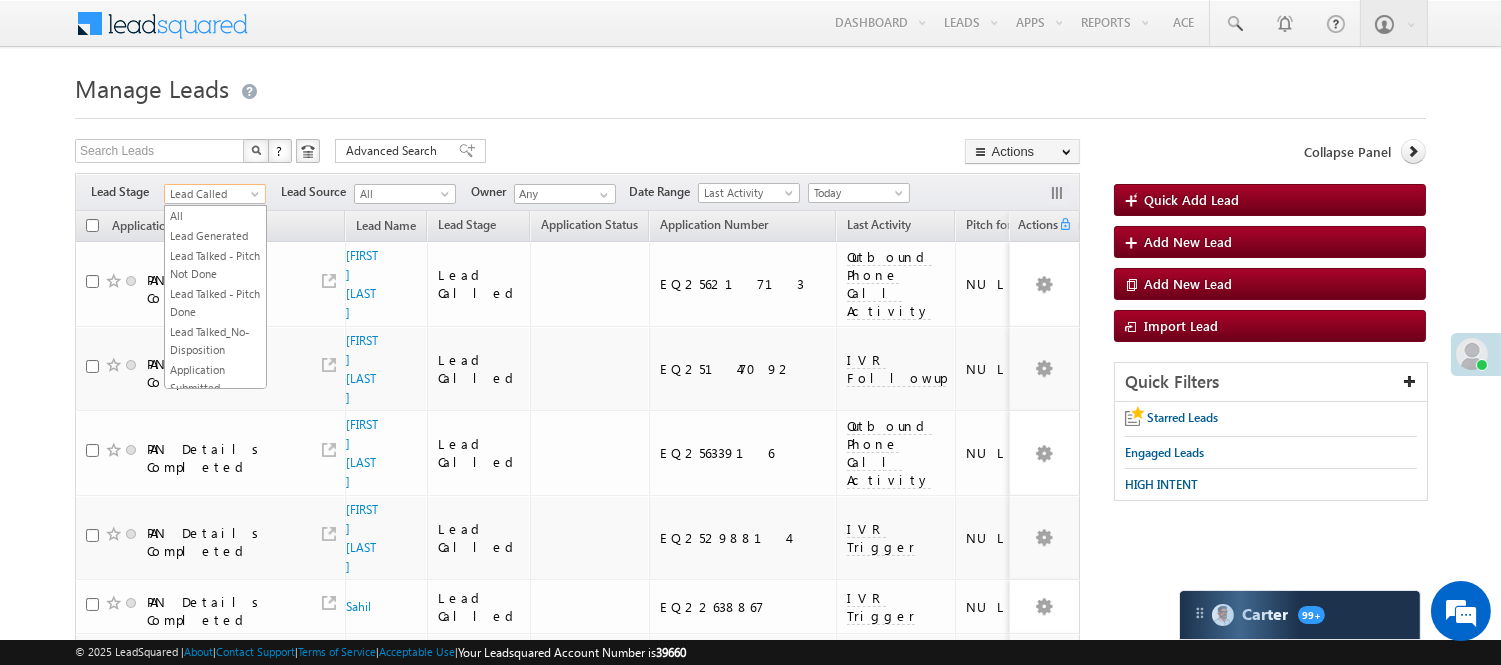 scroll, scrollTop: 245, scrollLeft: 0, axis: vertical 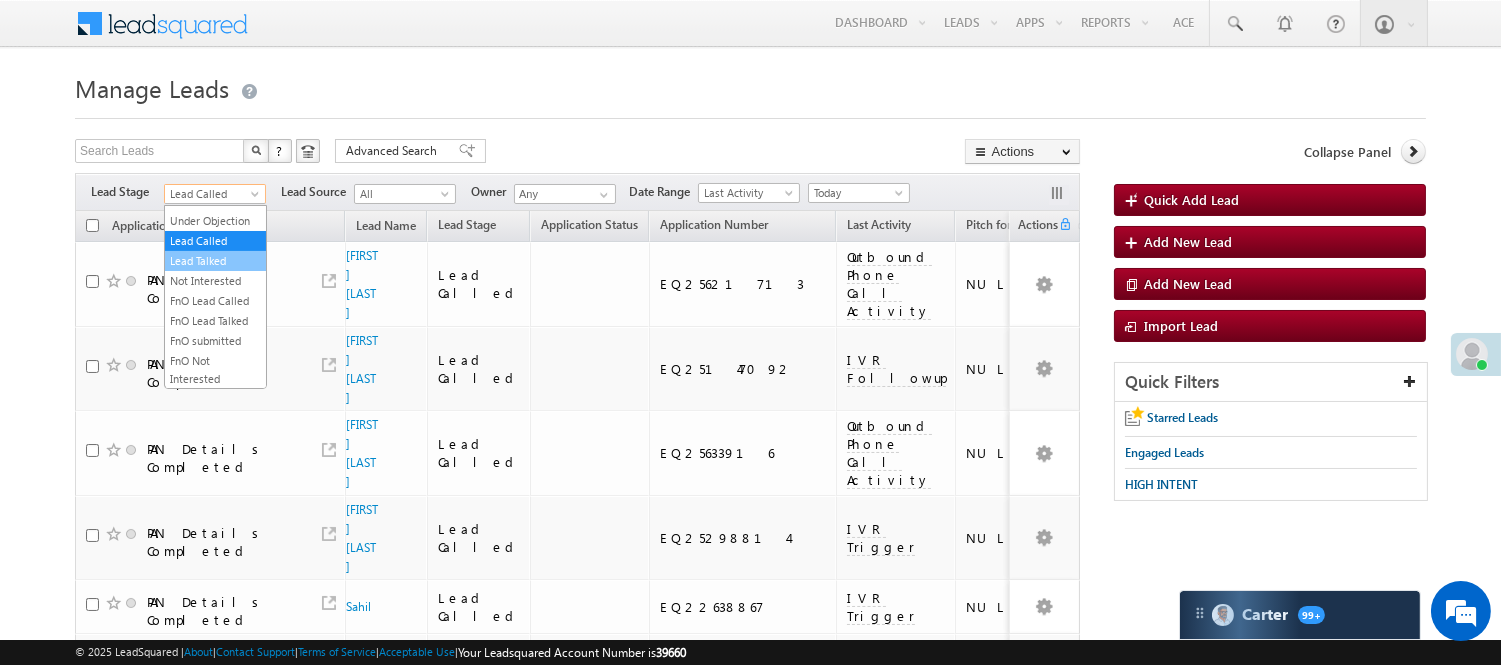 click on "Lead Talked" at bounding box center (215, 261) 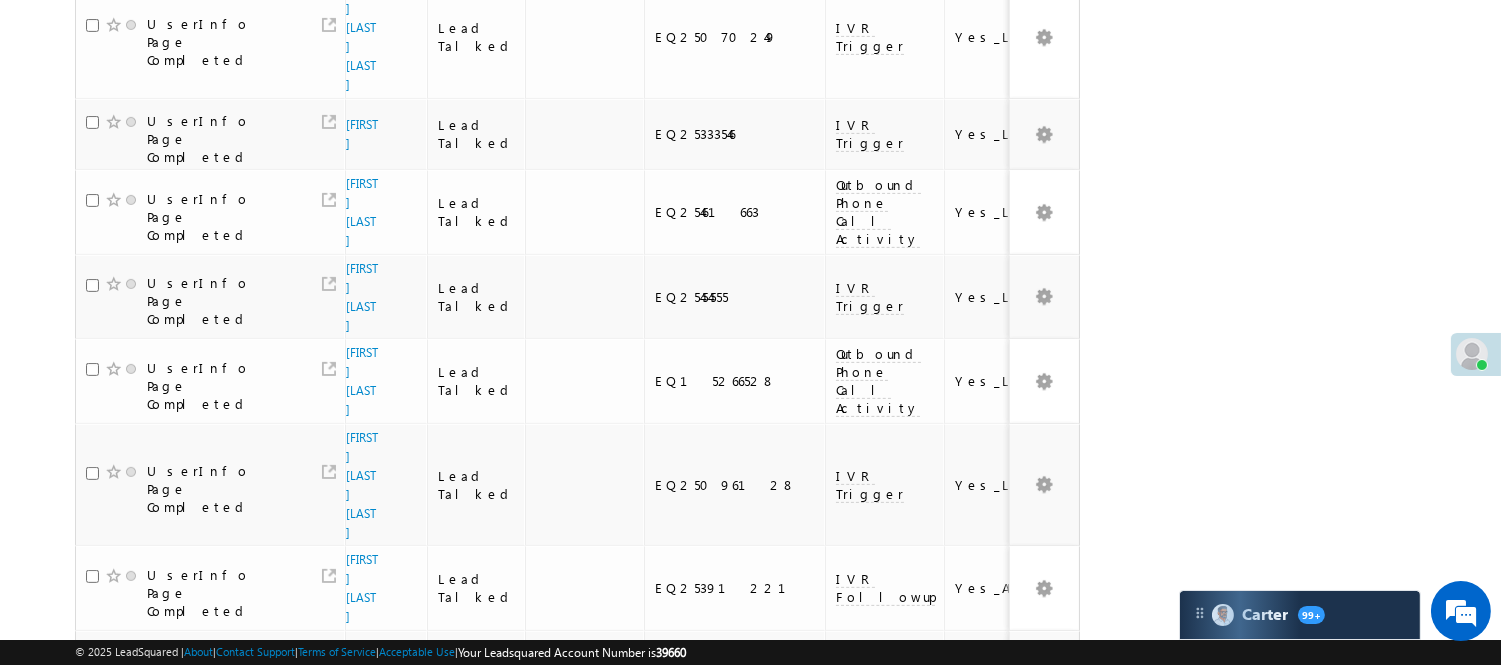 scroll, scrollTop: 1253, scrollLeft: 0, axis: vertical 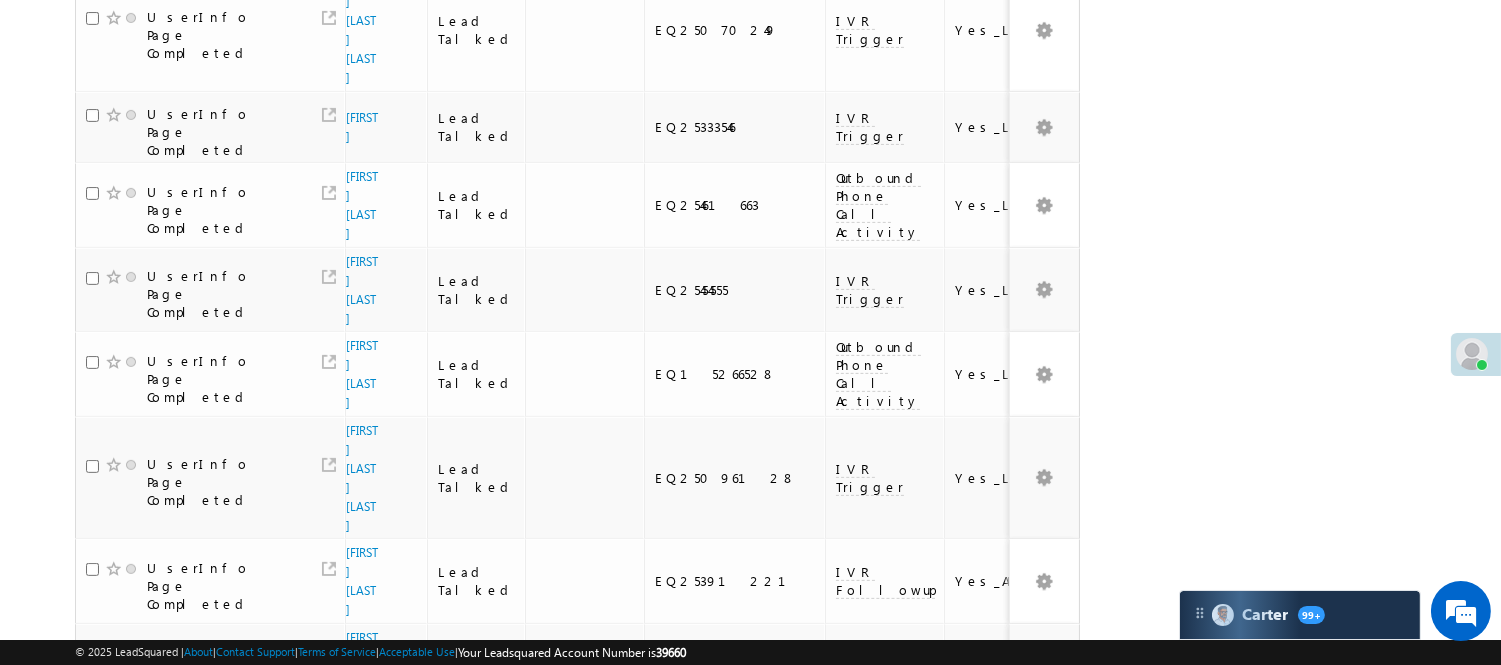 click on "2" at bounding box center (938, 1245) 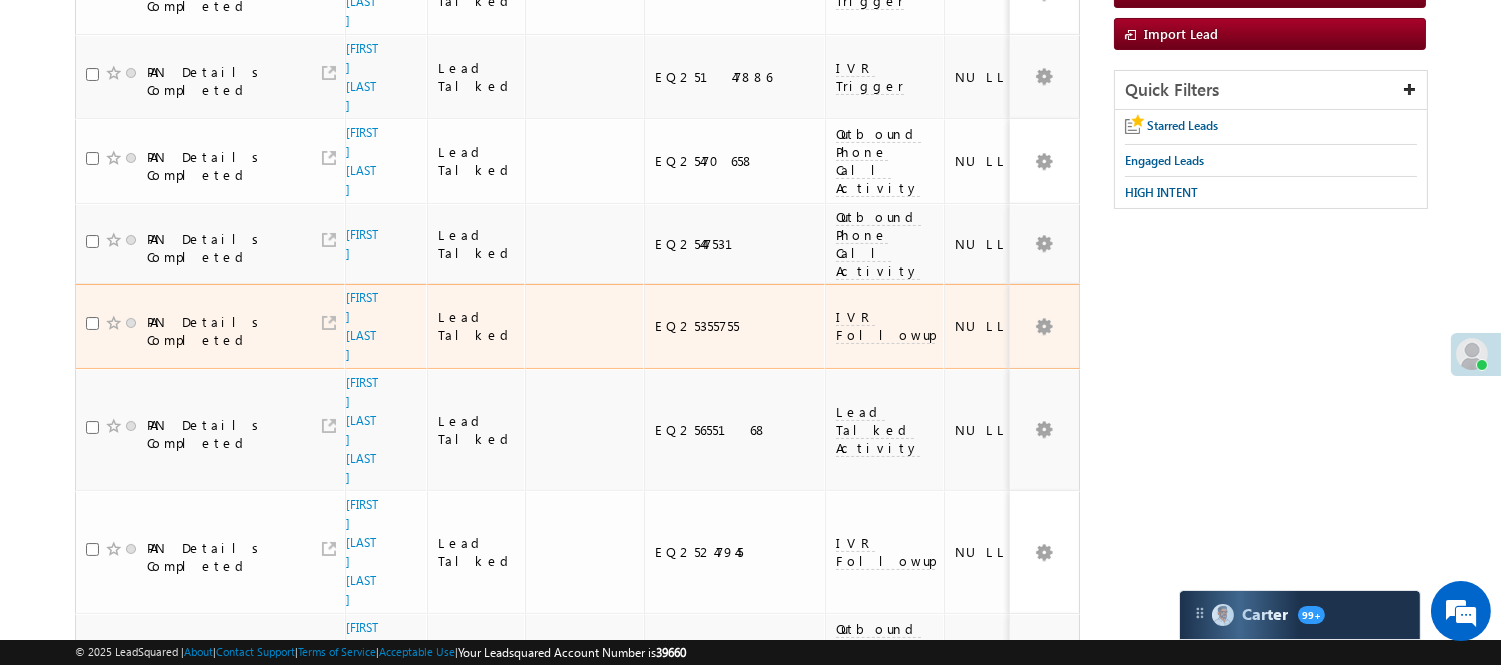 scroll, scrollTop: 56, scrollLeft: 0, axis: vertical 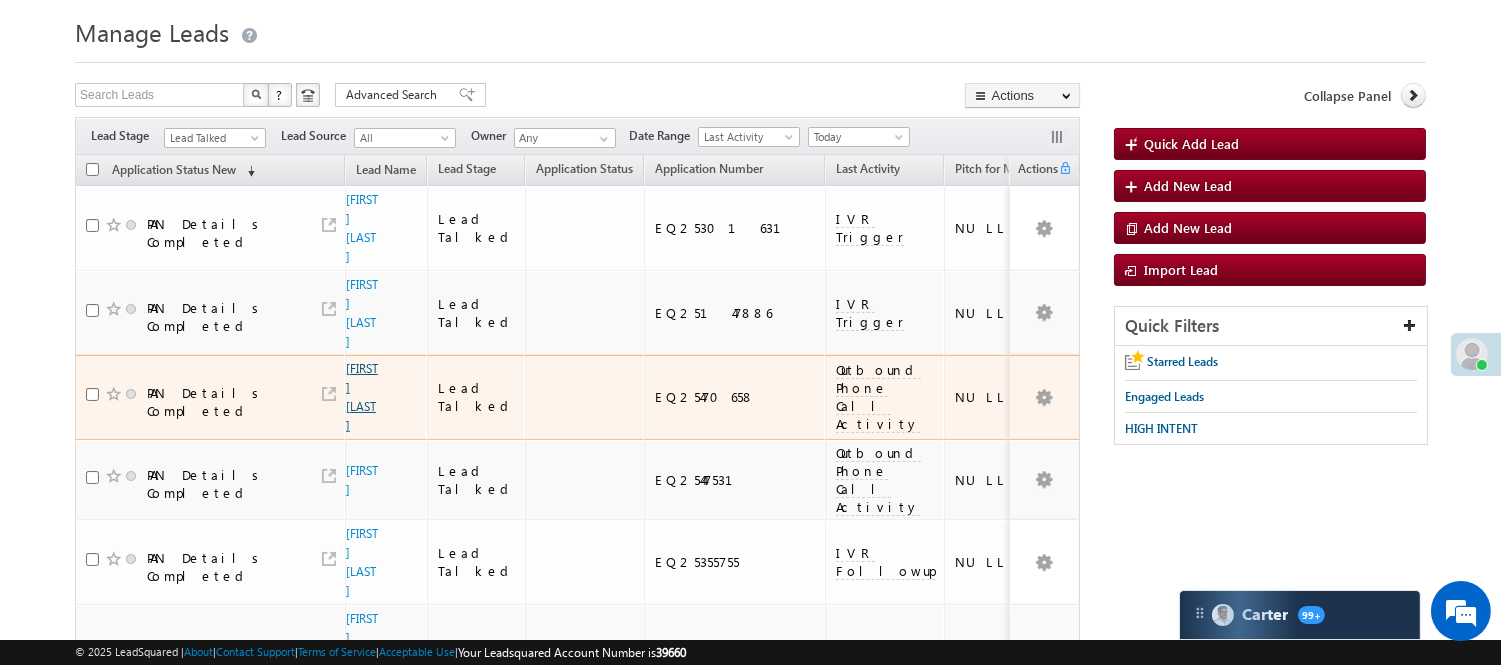 click on "SUNIL BAGHELA" at bounding box center (362, 397) 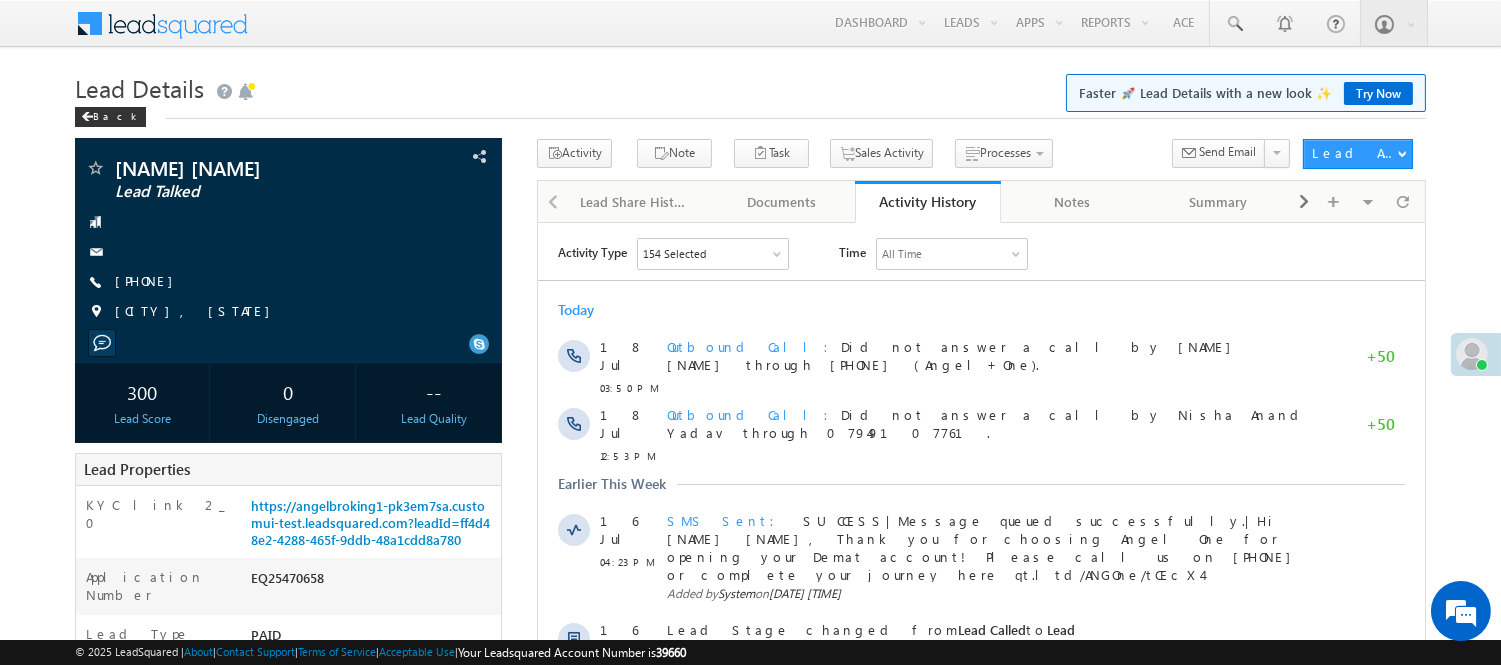 scroll, scrollTop: 0, scrollLeft: 0, axis: both 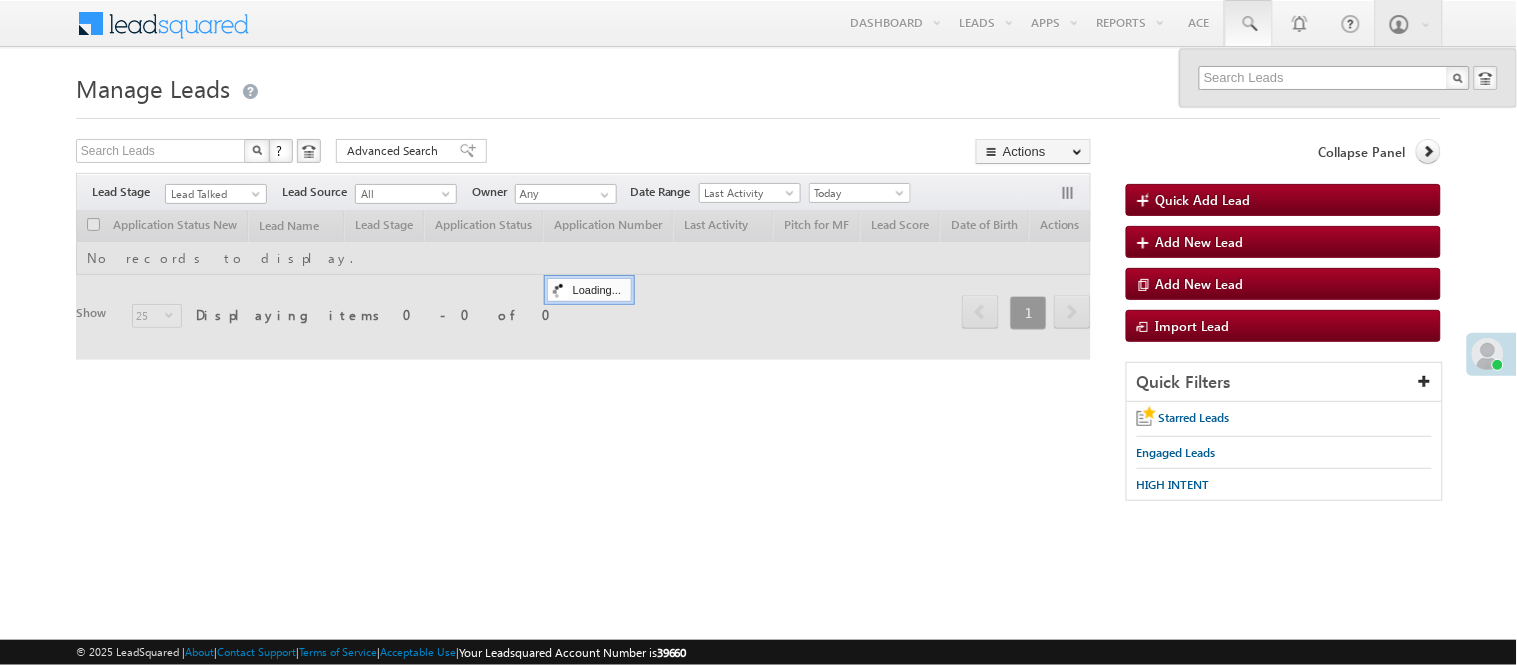 click at bounding box center (1334, 78) 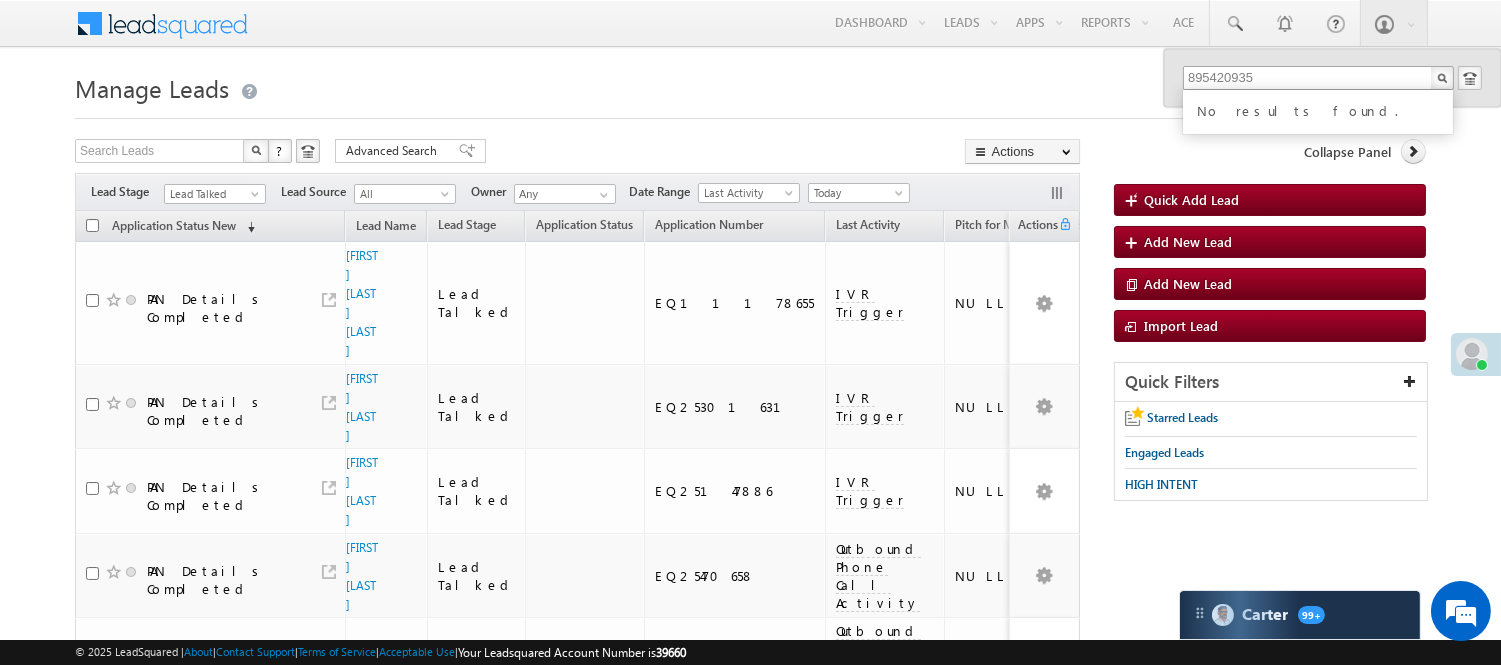 click on "895420935" at bounding box center (1318, 78) 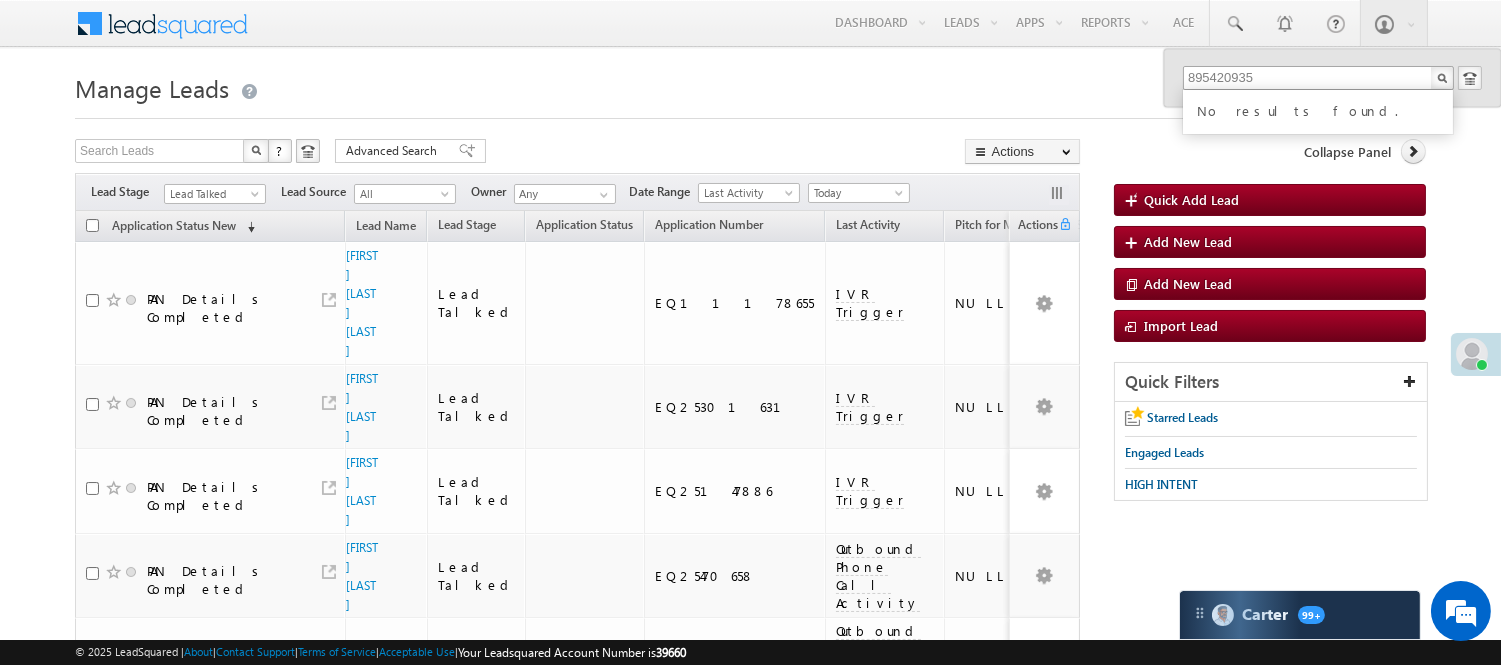 click on "895420935" at bounding box center [1318, 78] 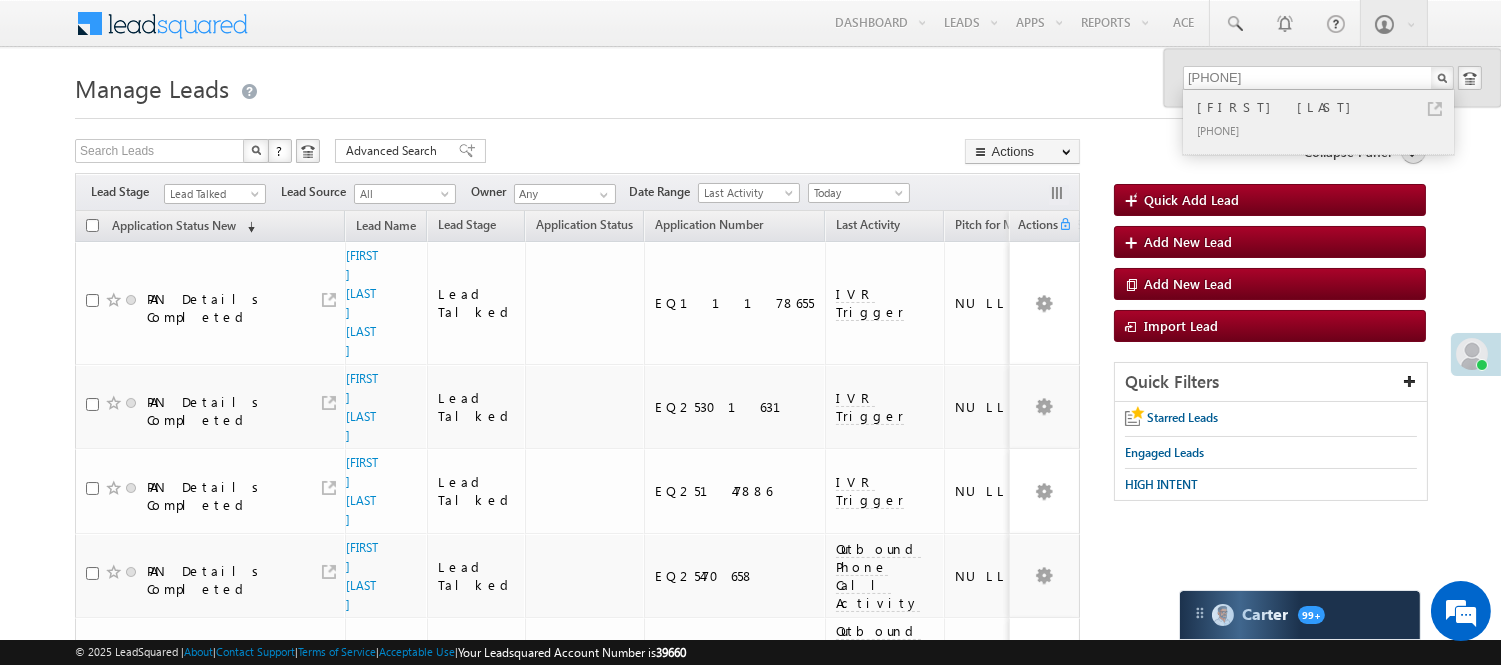 type on "8954209635" 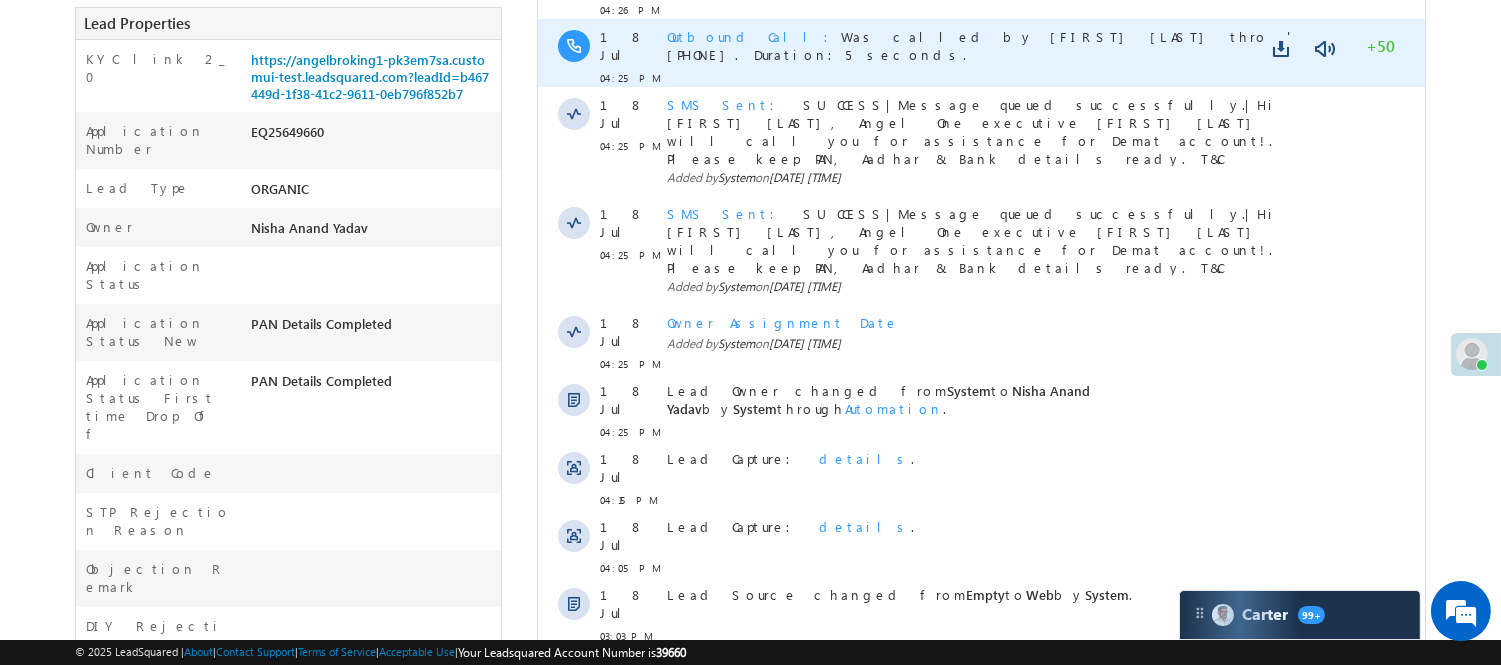 scroll, scrollTop: 2, scrollLeft: 0, axis: vertical 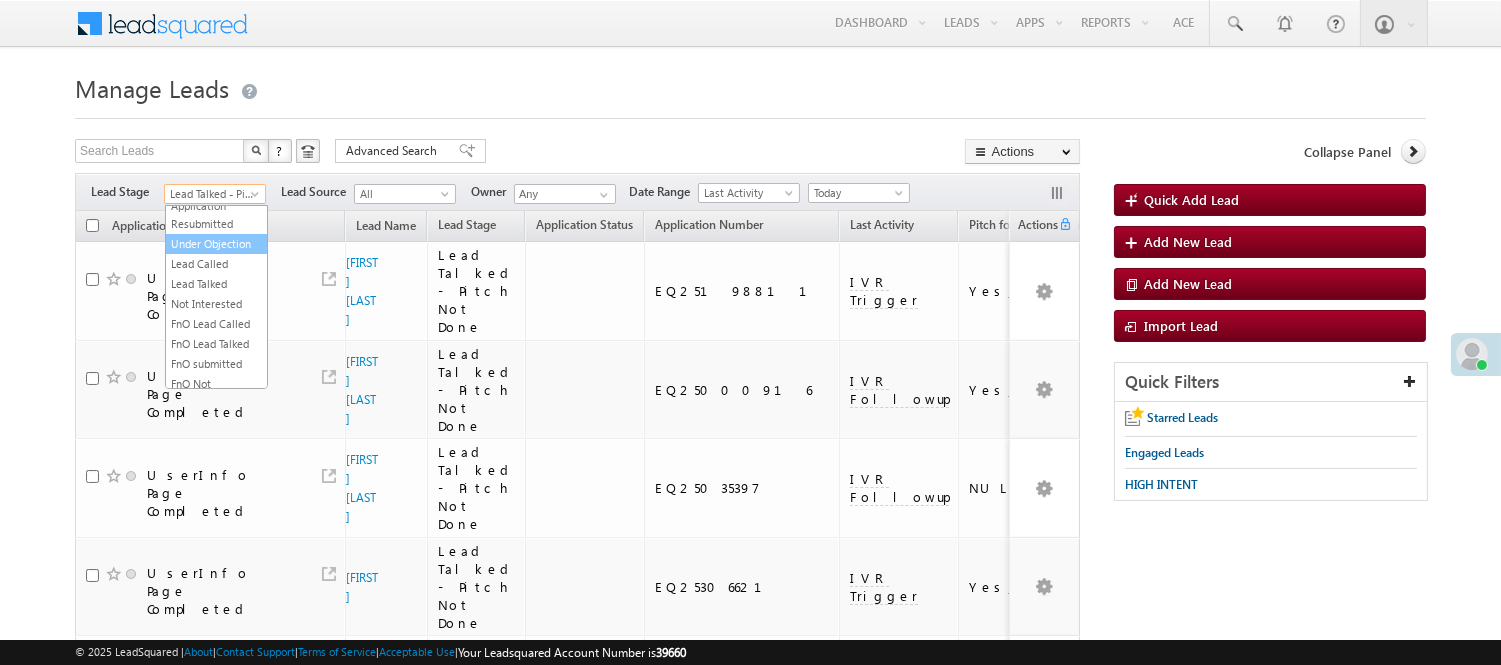 click on "Under Objection" at bounding box center (216, 244) 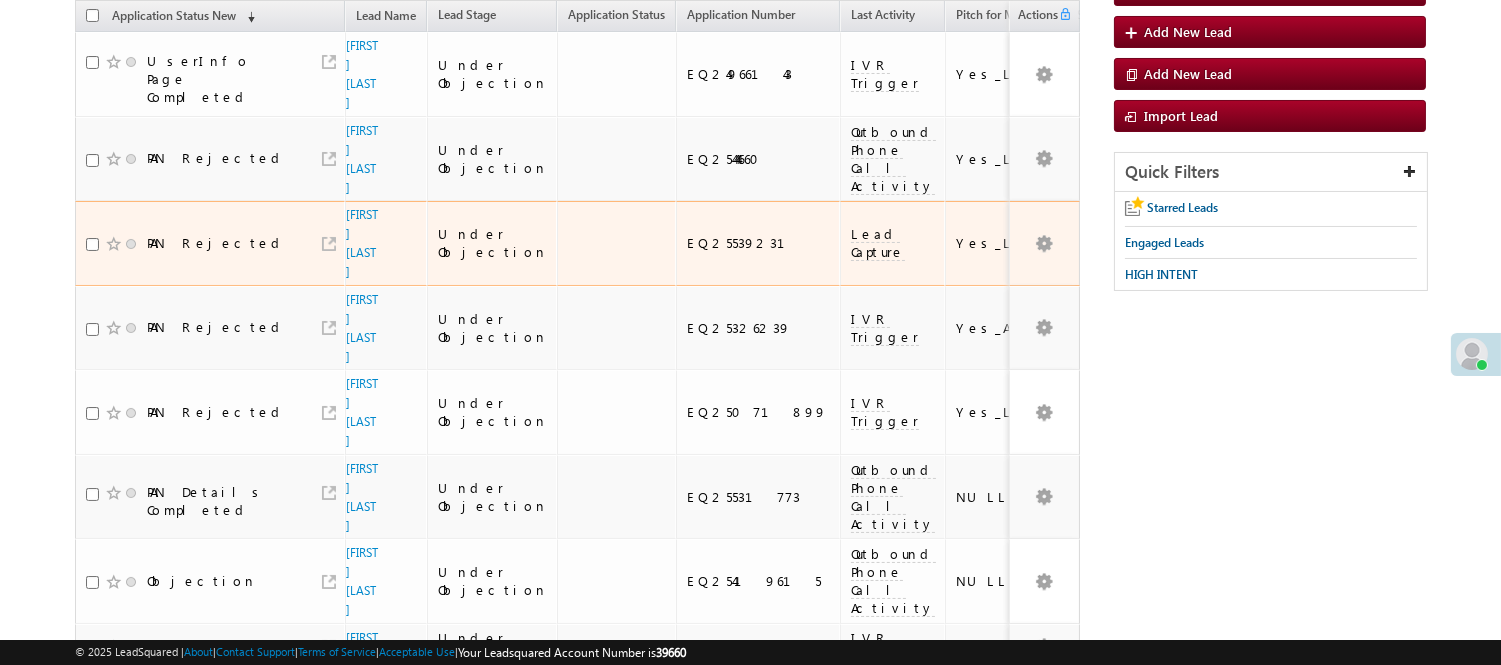 scroll, scrollTop: 184, scrollLeft: 0, axis: vertical 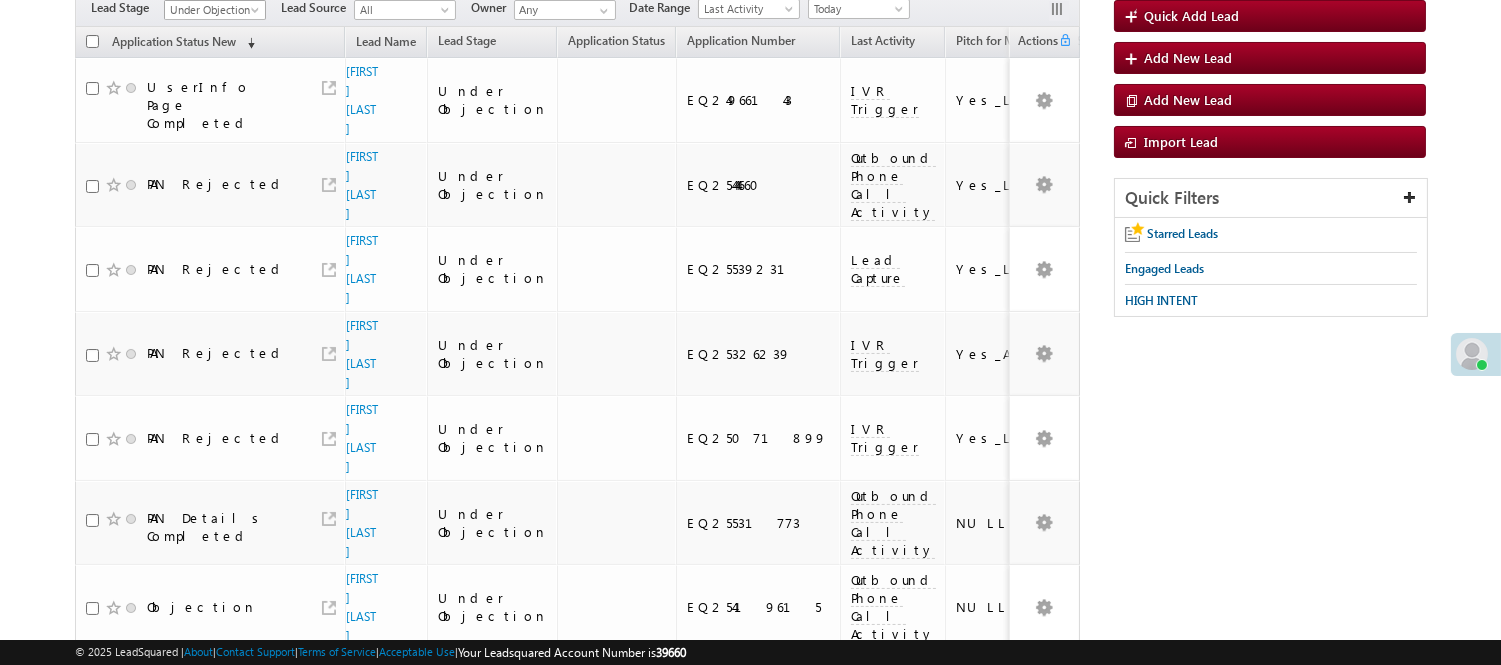click on "Under Objection" at bounding box center (212, 10) 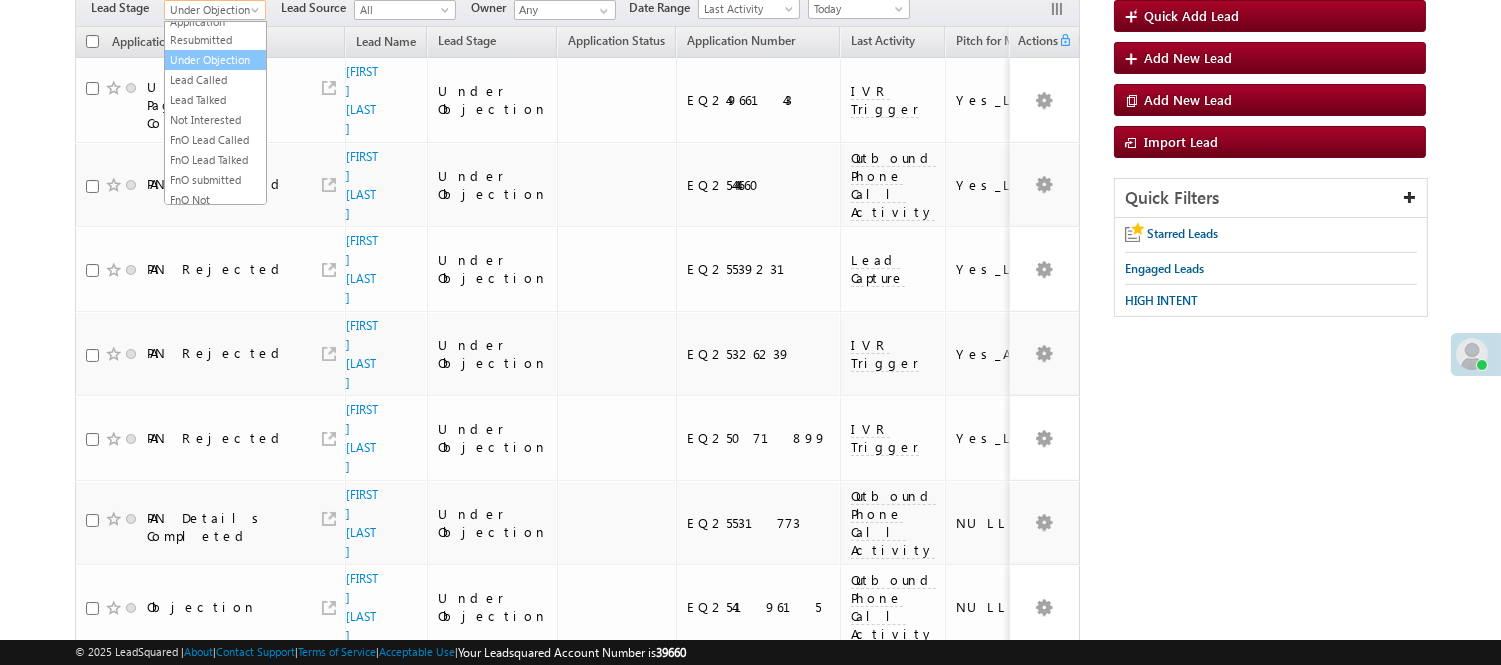 scroll, scrollTop: 0, scrollLeft: 0, axis: both 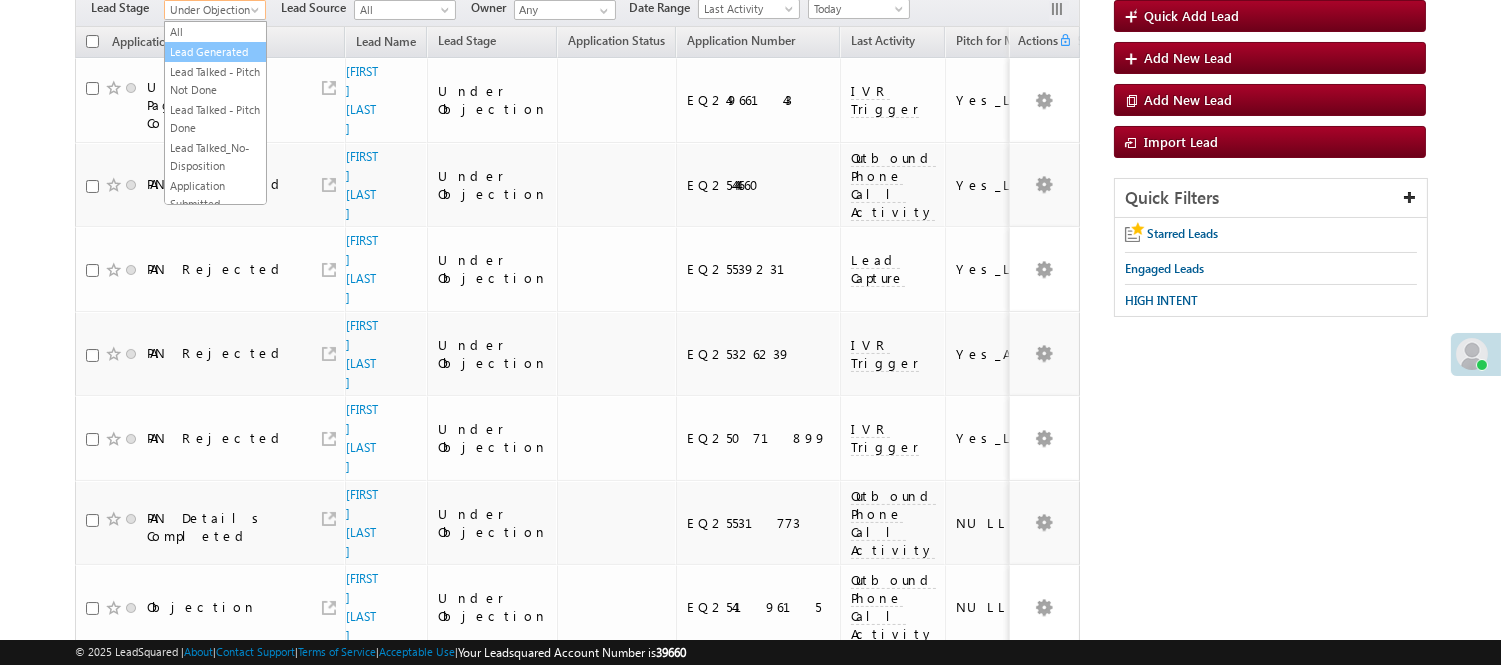 click on "Lead Generated" at bounding box center (215, 52) 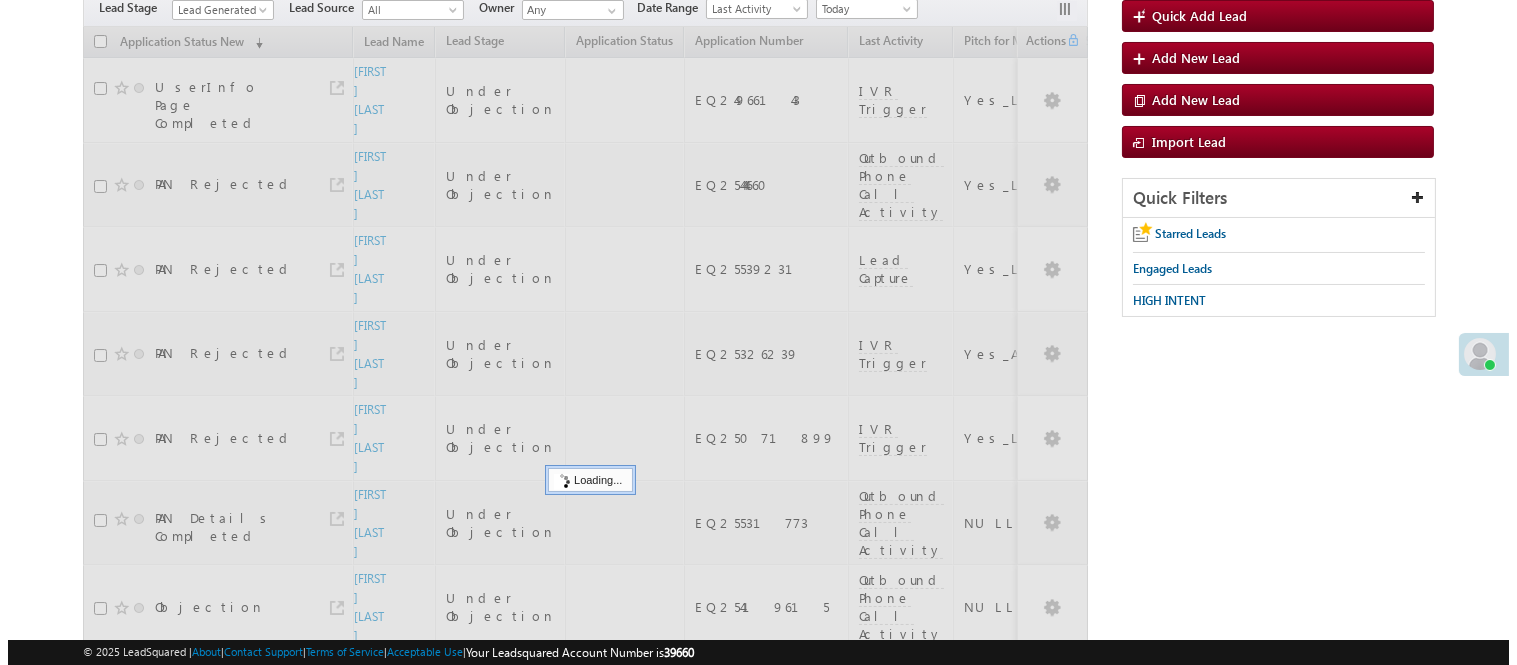 scroll, scrollTop: 0, scrollLeft: 0, axis: both 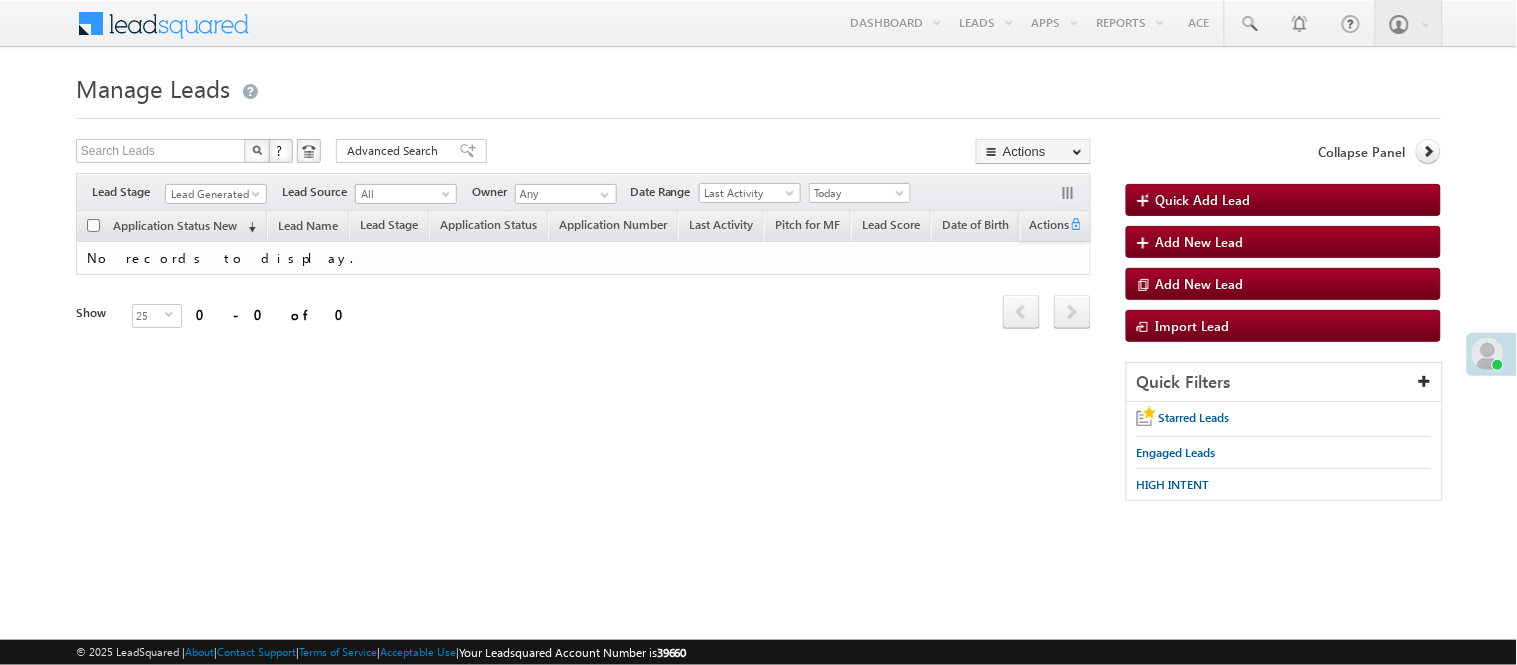 click on "Filters
Lead Stage
All Lead Generated Lead Talked - Pitch Not Done Lead Talked - Pitch Done Lead Talked_No-Disposition Application Submitted Payment Done Application Resubmitted Under Objection Lead Called Lead Talked Not Interested FnO Lead Called FnO Lead Talked FnO submitted FnO Not Interested FnO Approved FnO Rejected FnO Lead Generated Code Generated CG NI Lead Generated
Lead Source
All All
Owner Any Any" at bounding box center (583, 192) 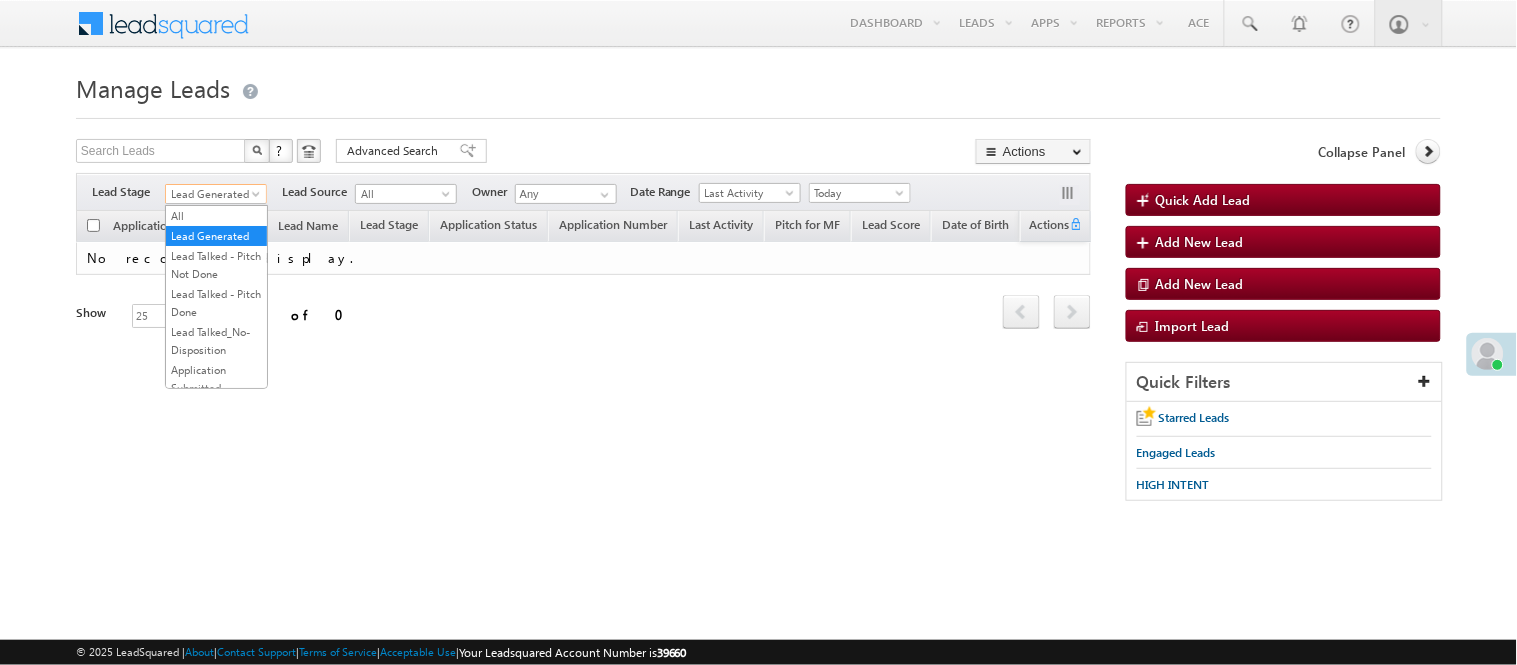 click on "Lead Generated" at bounding box center (213, 194) 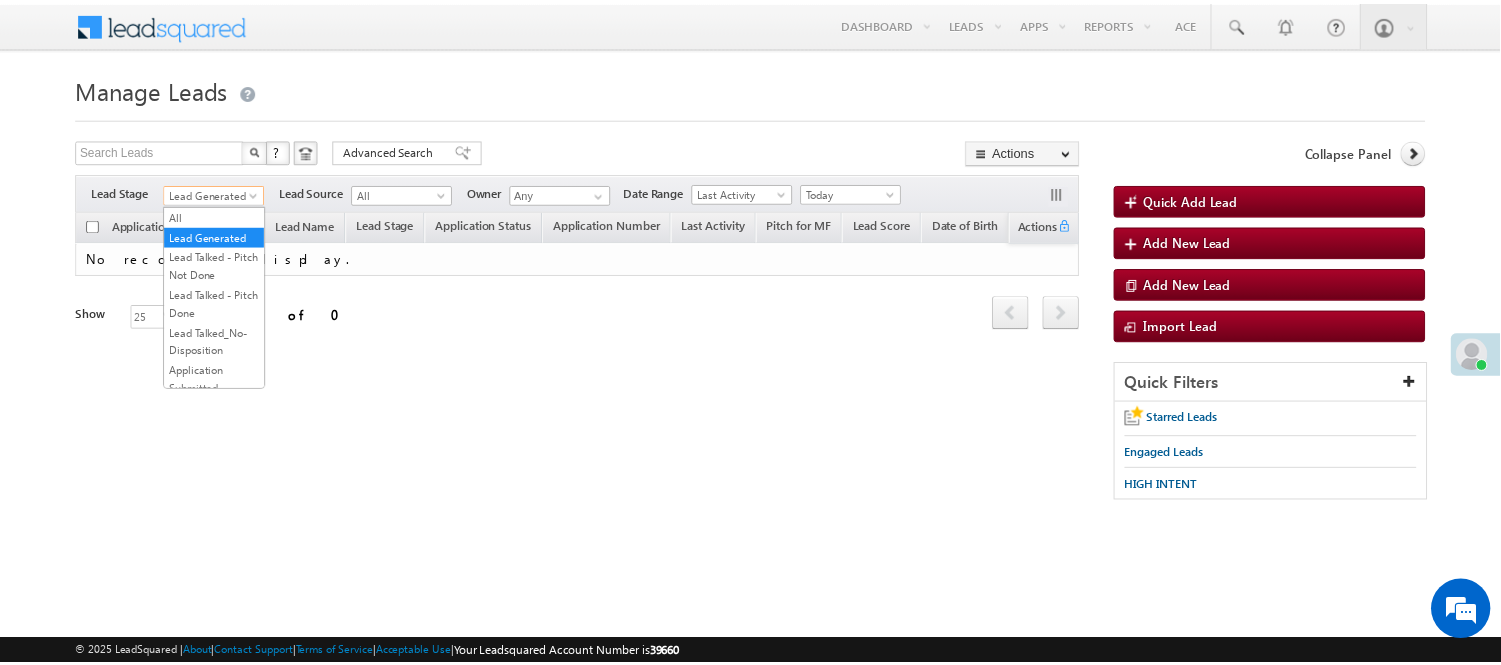 scroll, scrollTop: 496, scrollLeft: 0, axis: vertical 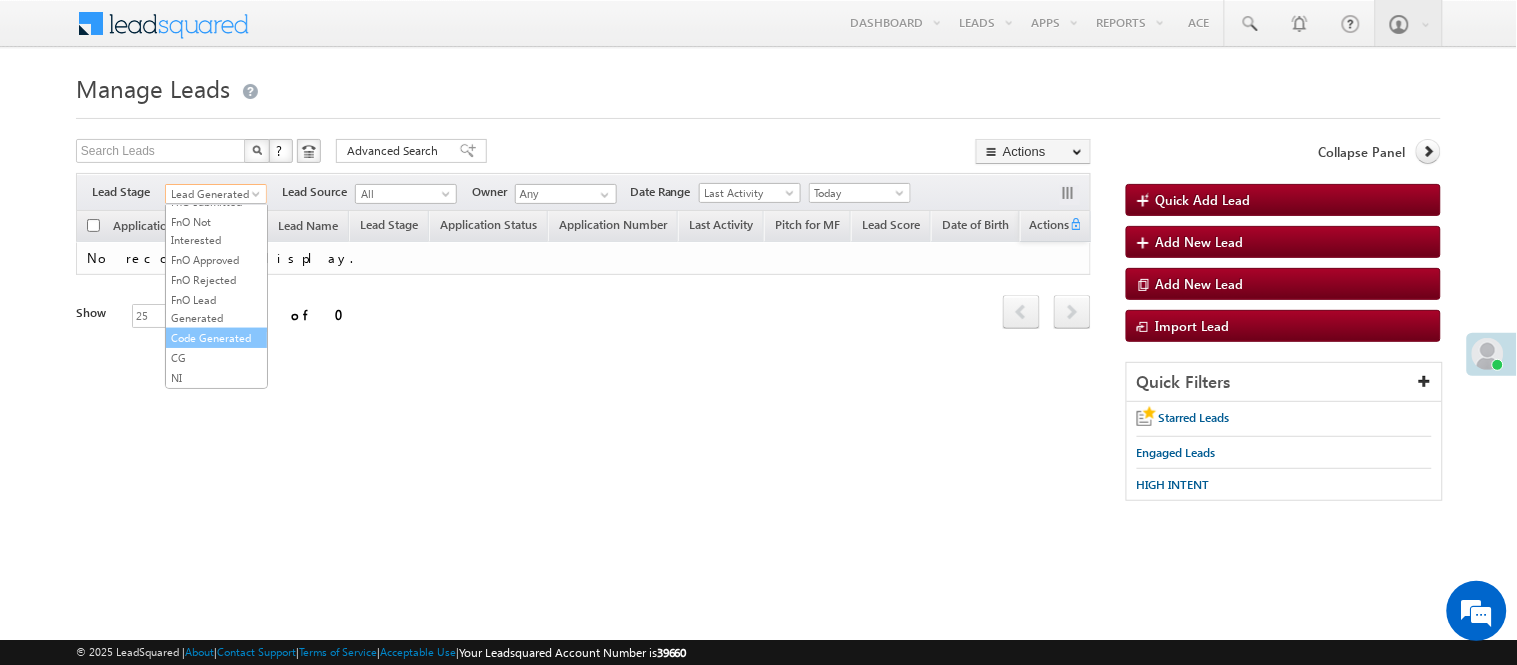 click on "Code Generated" at bounding box center [216, 338] 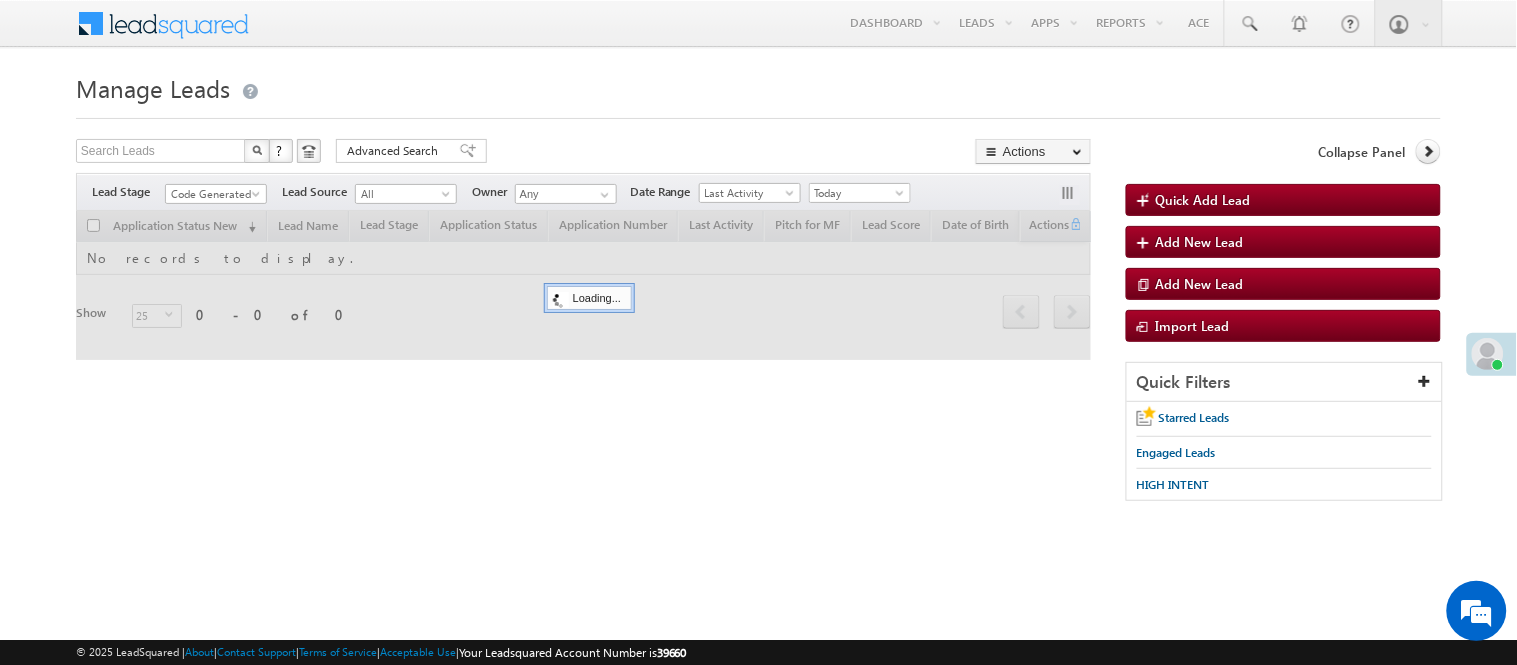 click on "Search Leads X ?   0 results found
Advanced Search
Advanced Search
Advanced search results
Actions Export Leads Reset all Filters
Actions Export Leads Bulk Update Send Email Add to List Add Activity Change Owner Change Stage Delete Merge Leads" at bounding box center (583, 153) 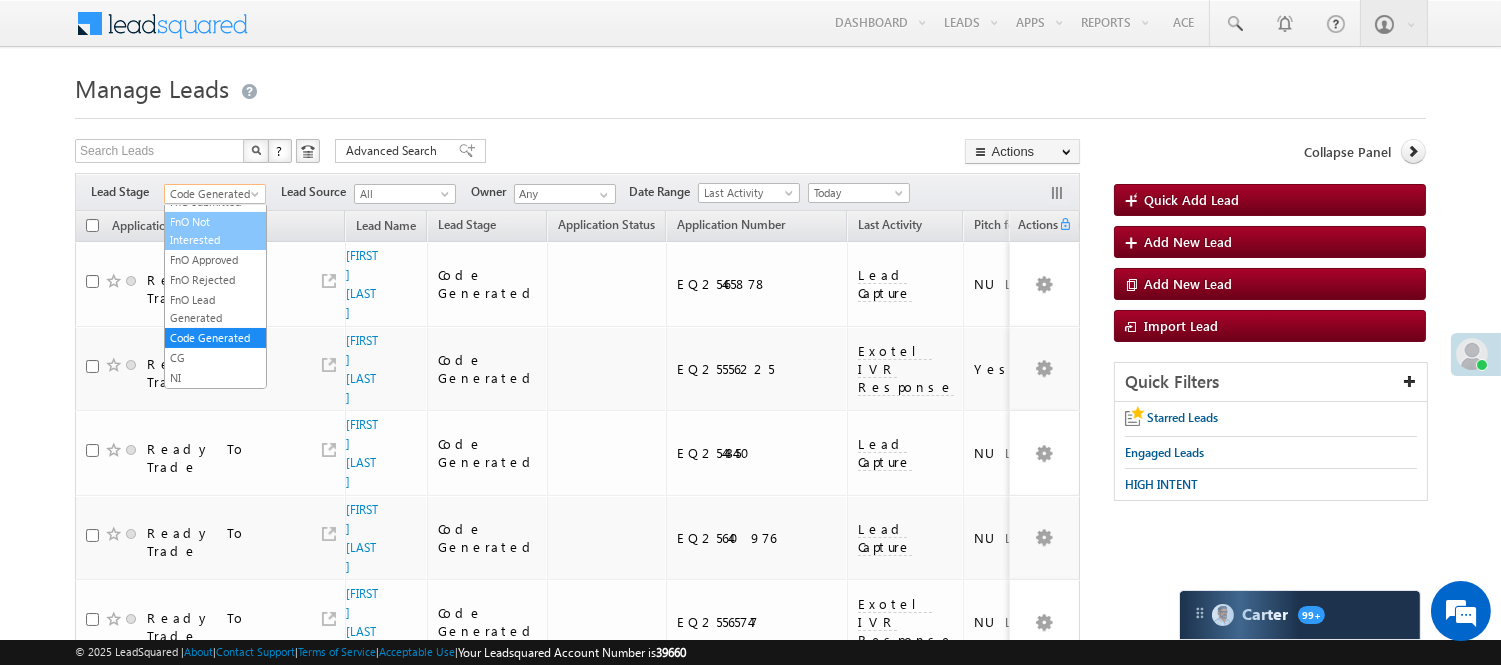 click on "Menu
Nisha Anand Yadav
Nisha .Yada v@ang elbro king. com" at bounding box center [750, 1071] 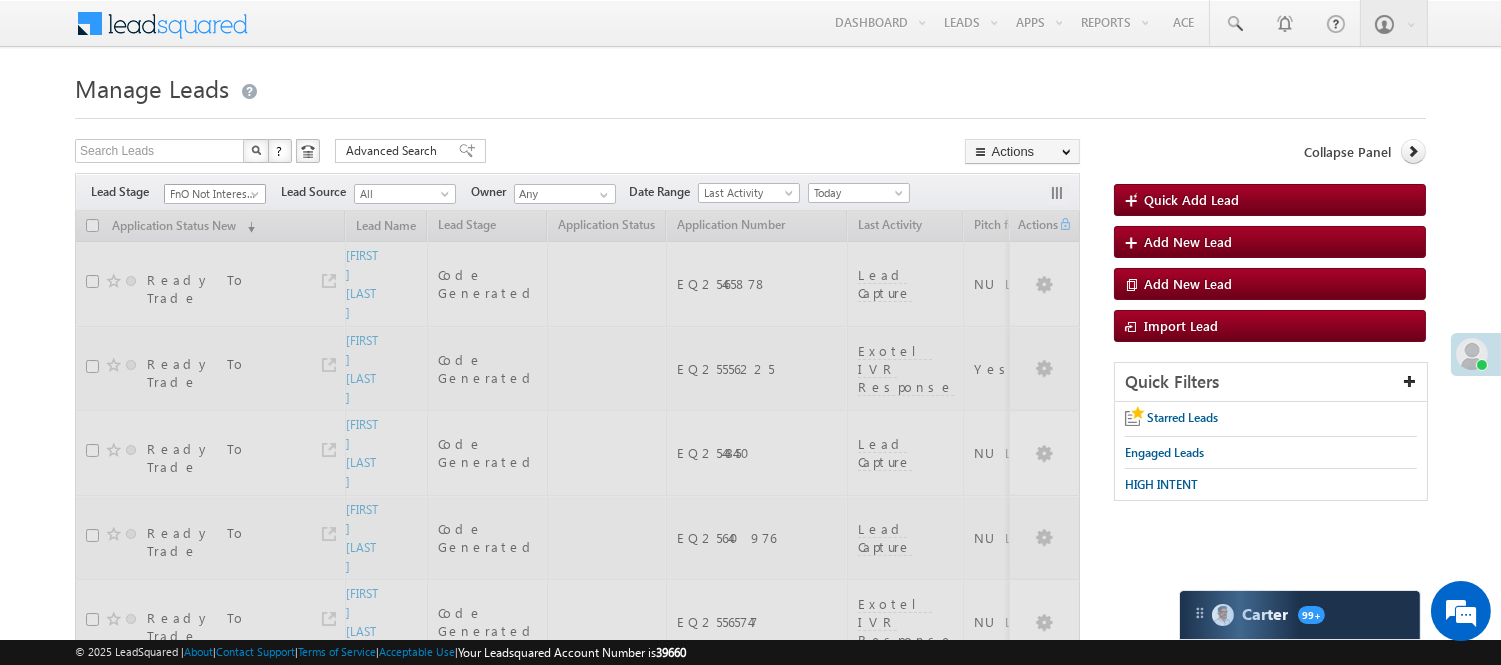 click on "FnO Not Interested" at bounding box center (212, 194) 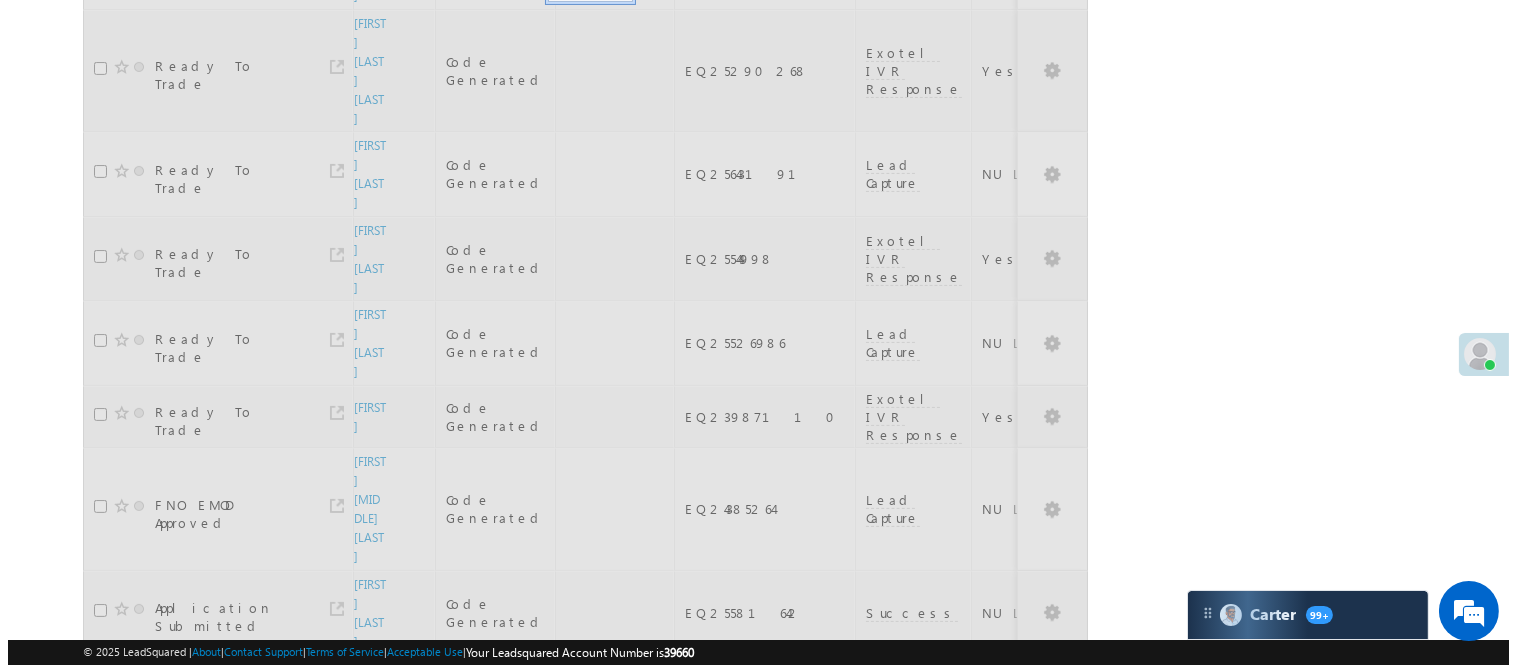scroll, scrollTop: 0, scrollLeft: 0, axis: both 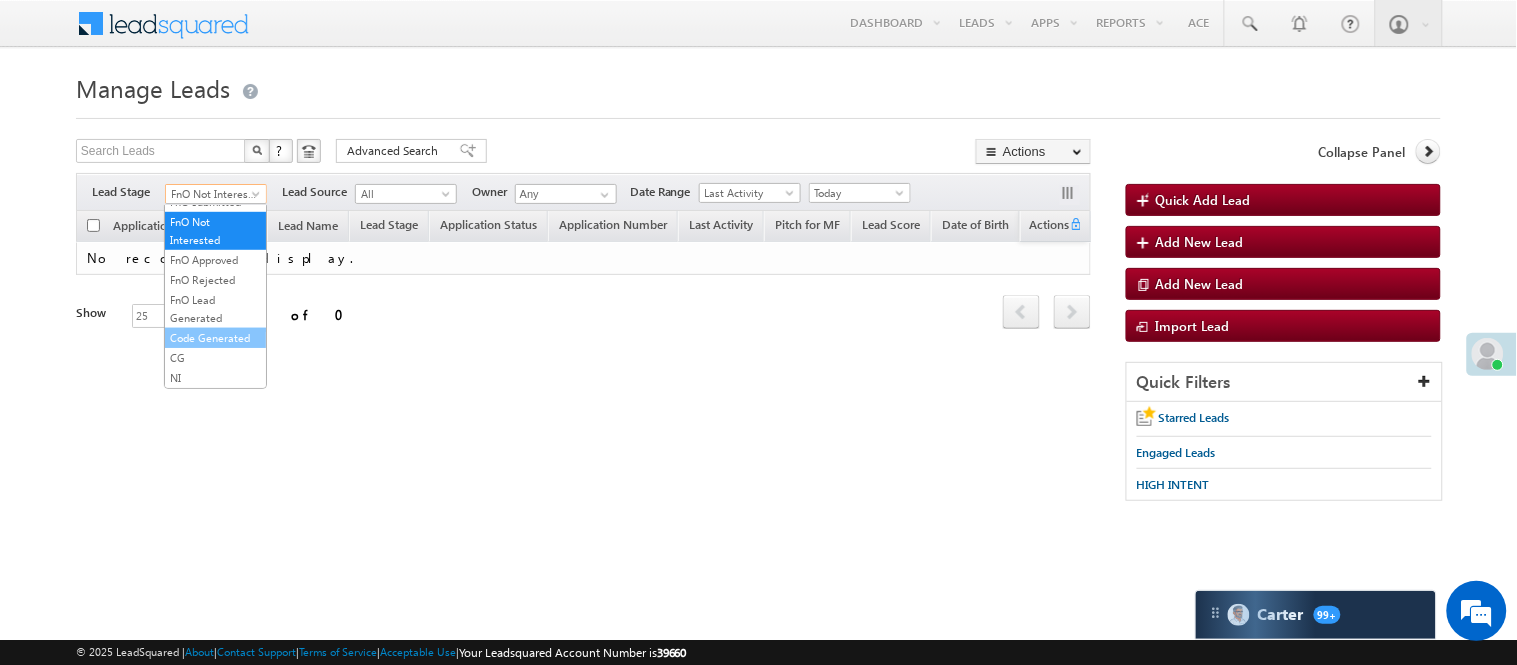 click on "Code Generated" at bounding box center (215, 338) 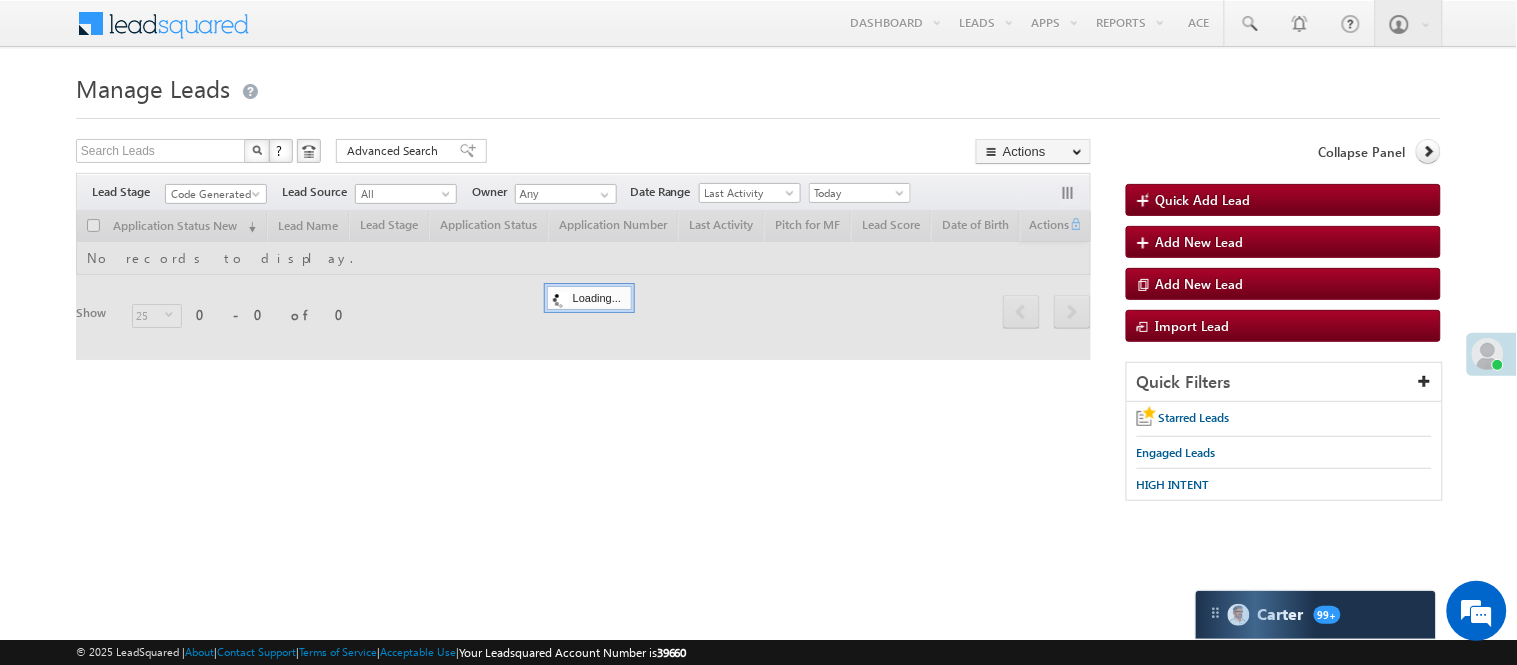 click on "Manage Leads" at bounding box center (758, 86) 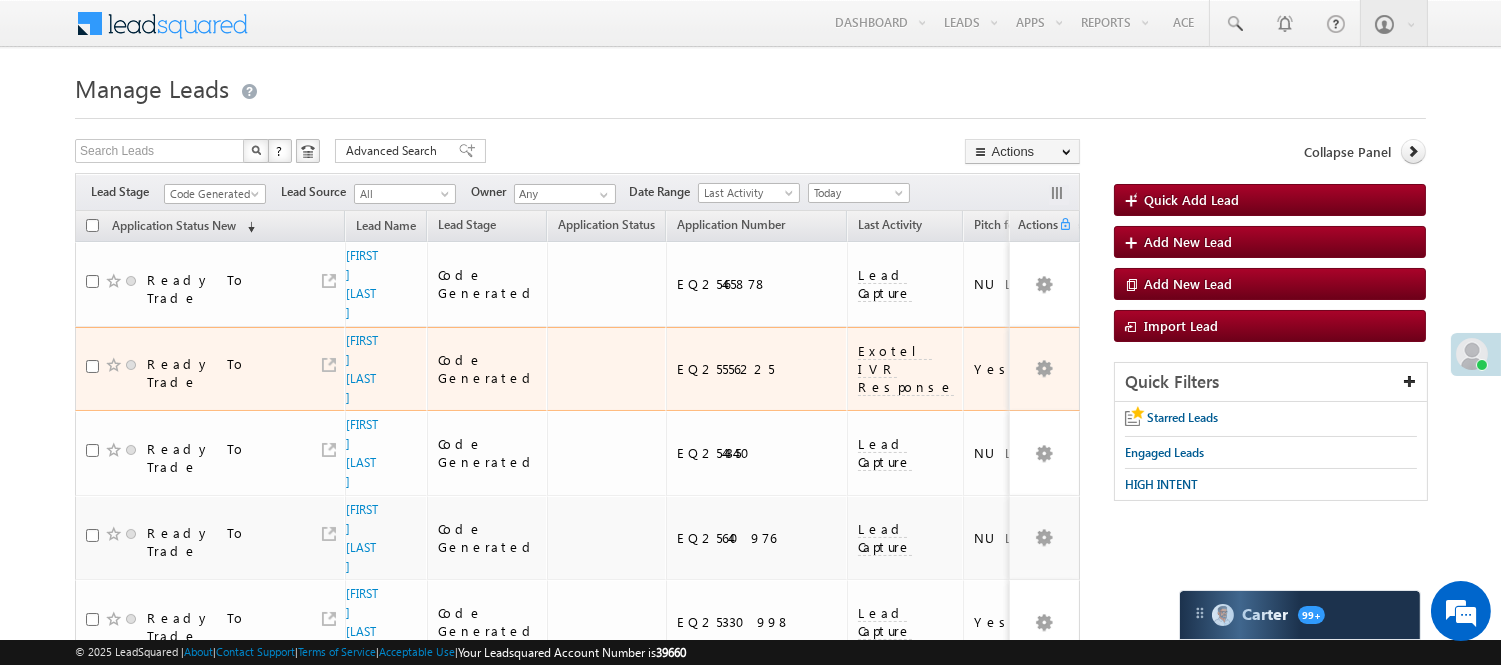 scroll, scrollTop: 0, scrollLeft: 0, axis: both 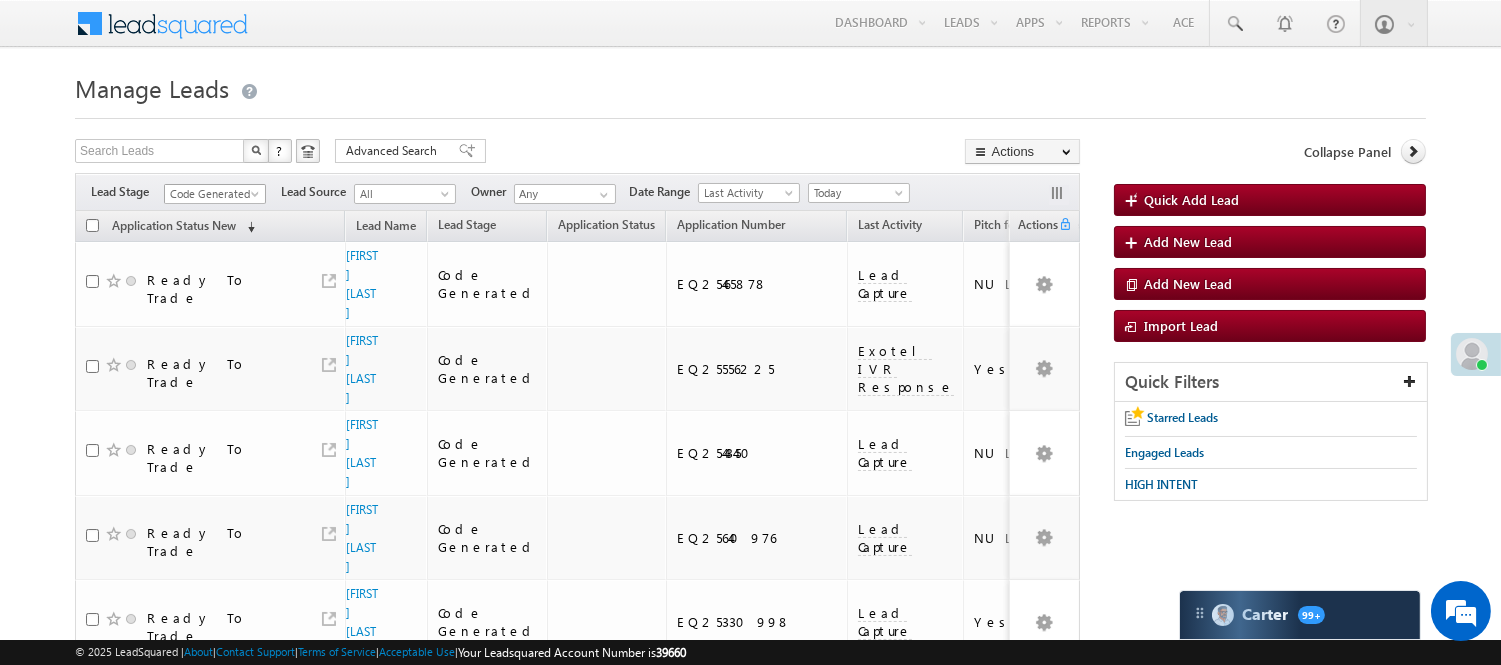 click at bounding box center [257, 198] 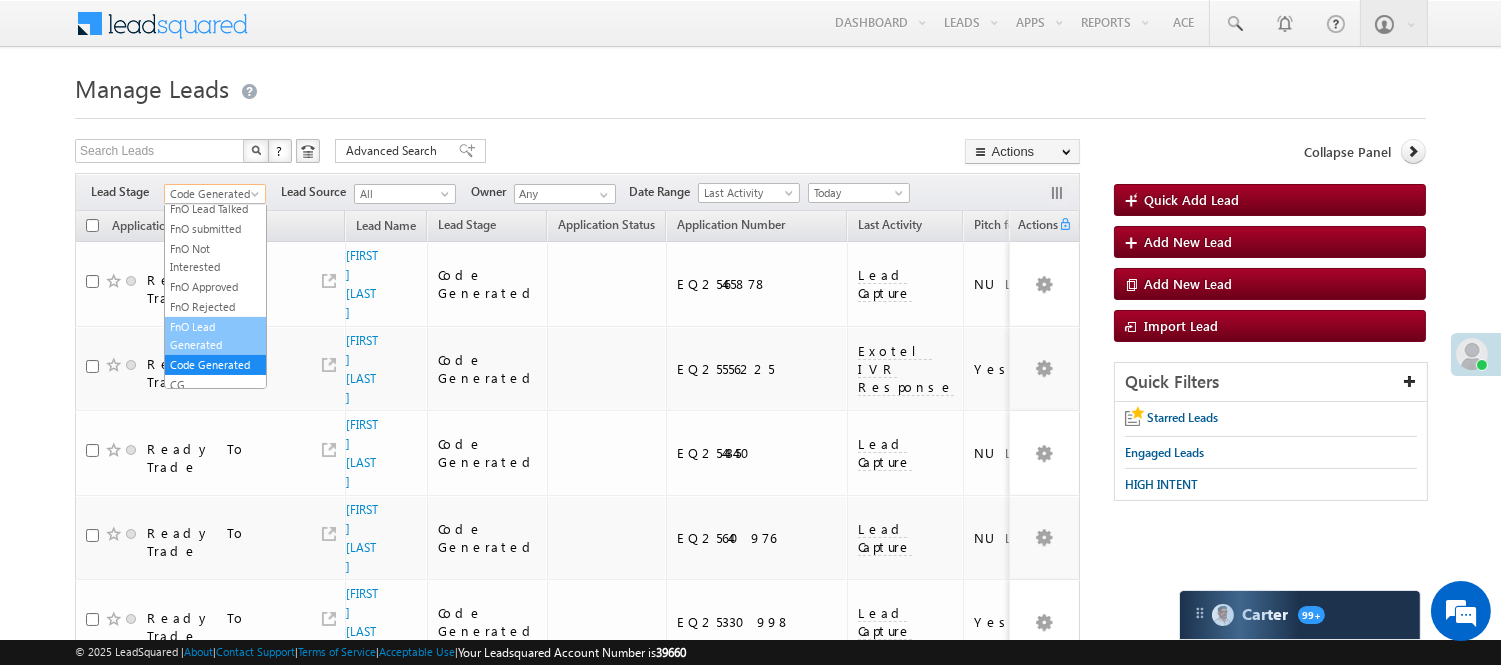 scroll, scrollTop: 0, scrollLeft: 0, axis: both 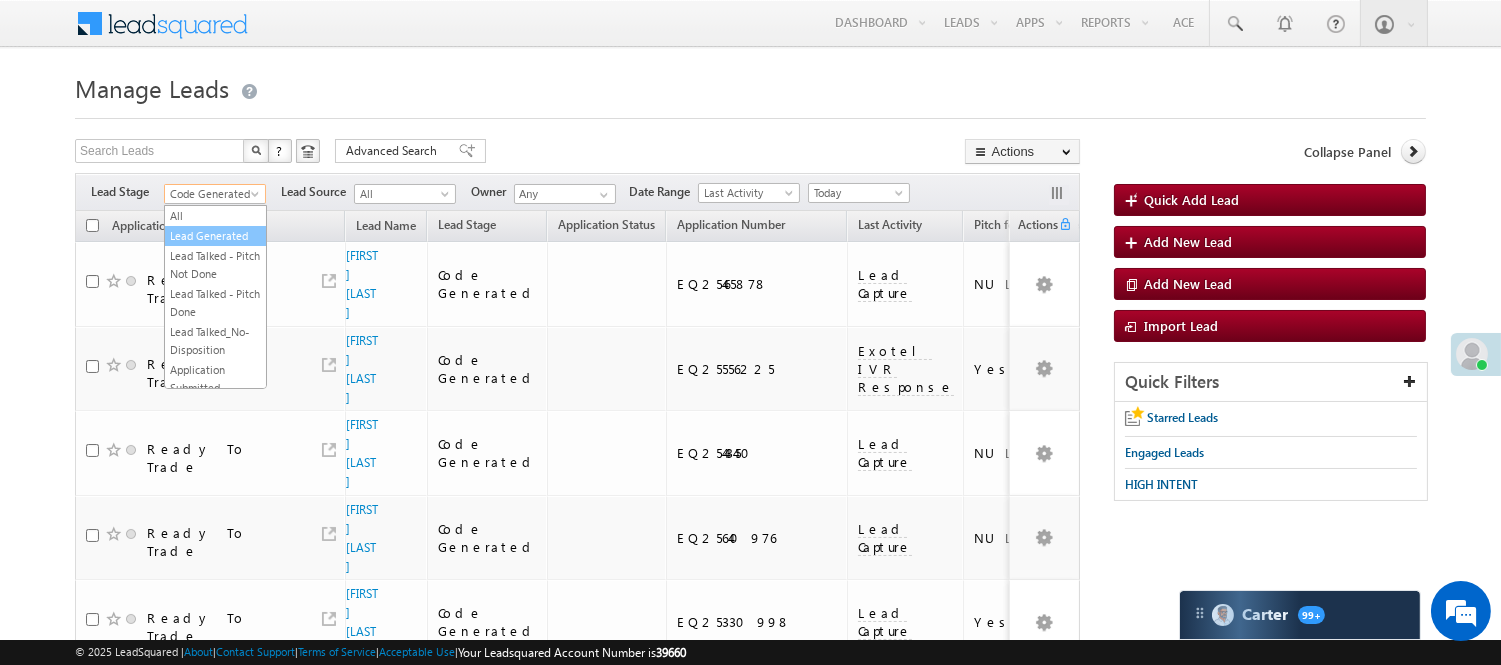 click on "Lead Generated" at bounding box center (215, 236) 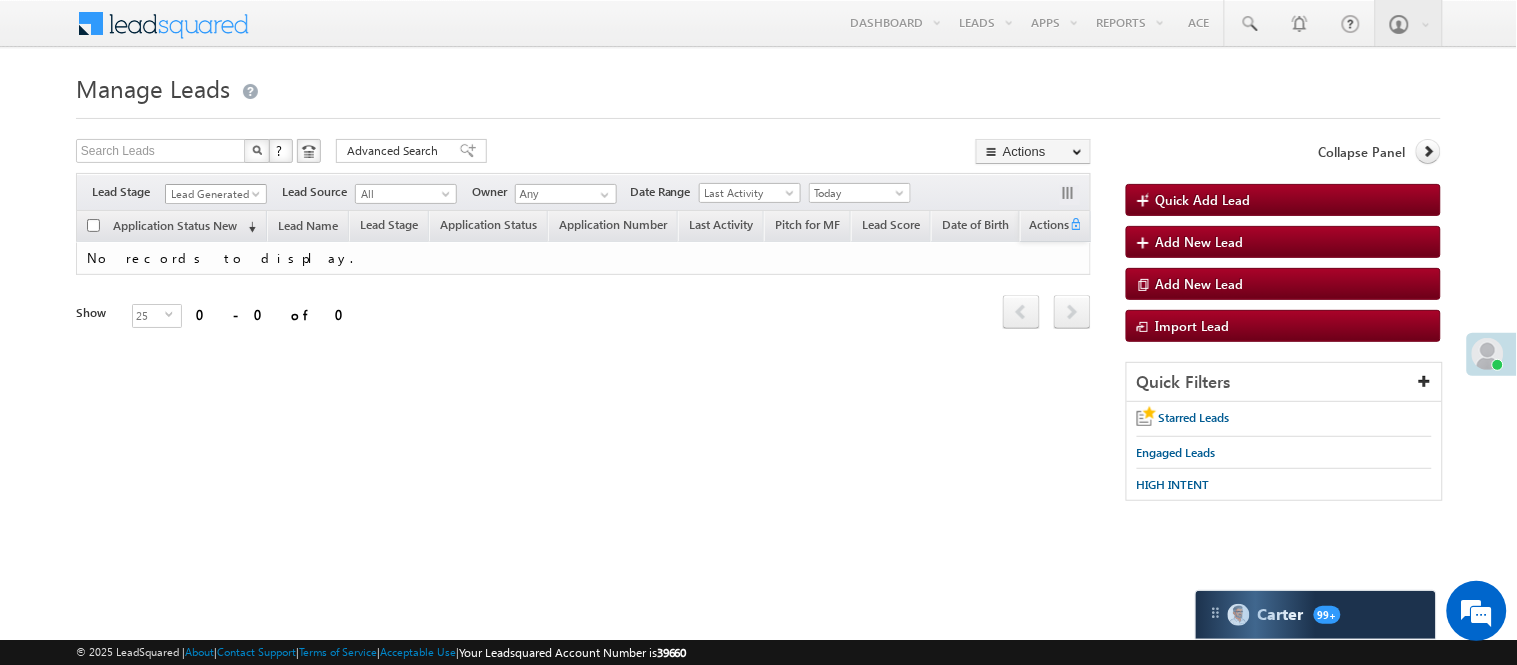 click on "Lead Generated" at bounding box center [213, 194] 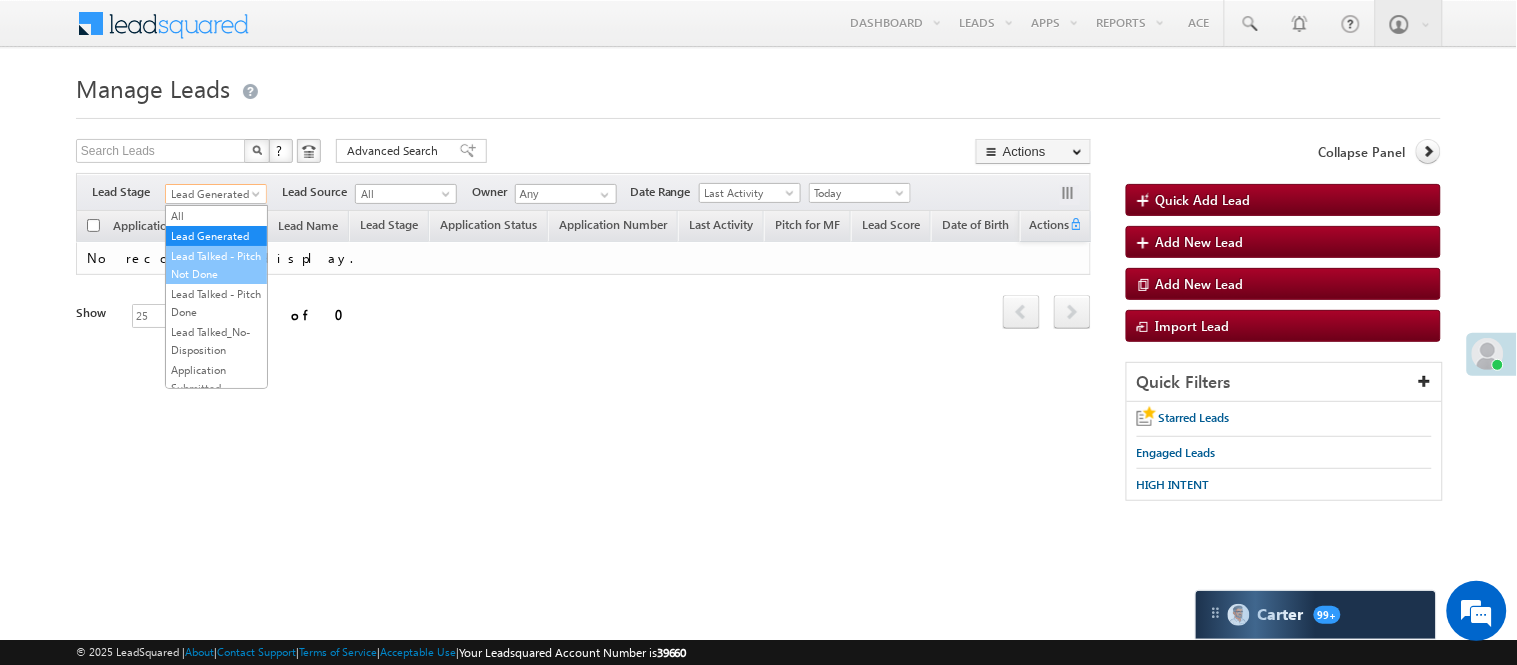 click on "Lead Talked - Pitch Not Done" at bounding box center [216, 265] 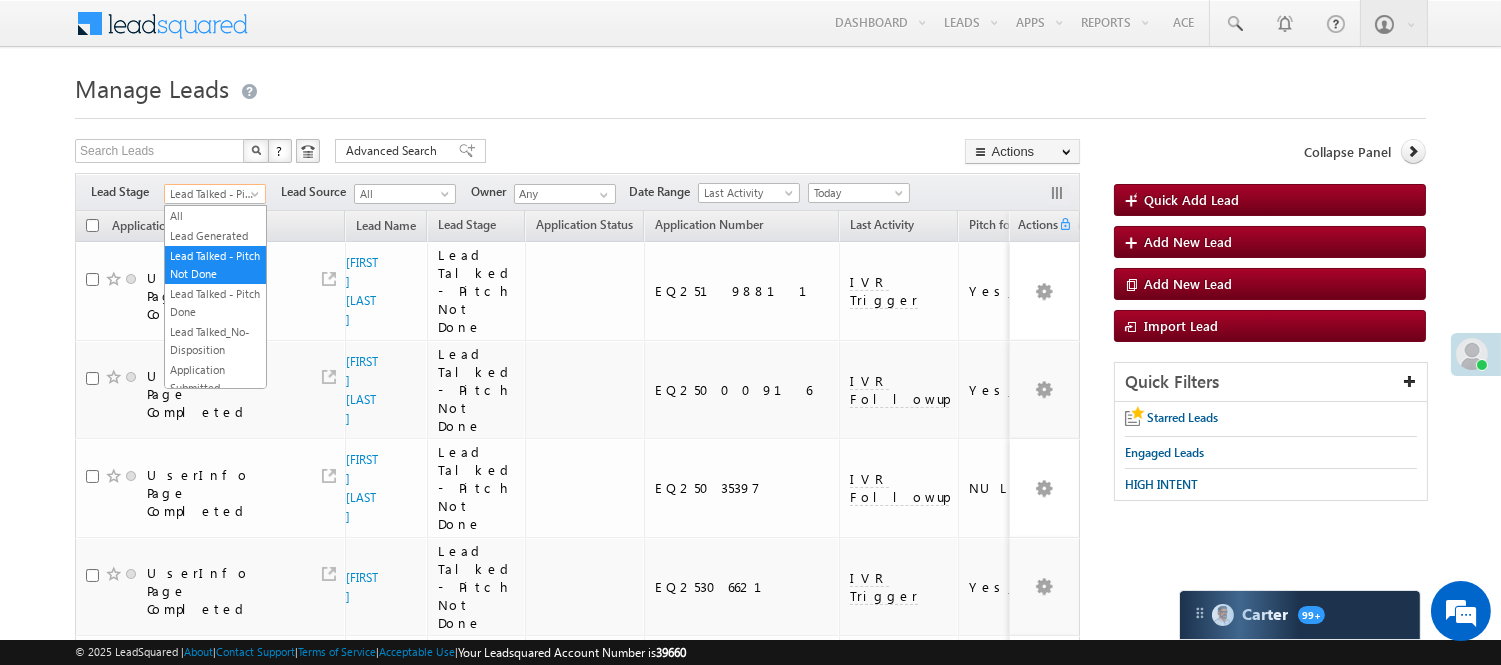 click on "Lead Talked - Pitch Not Done" at bounding box center [212, 194] 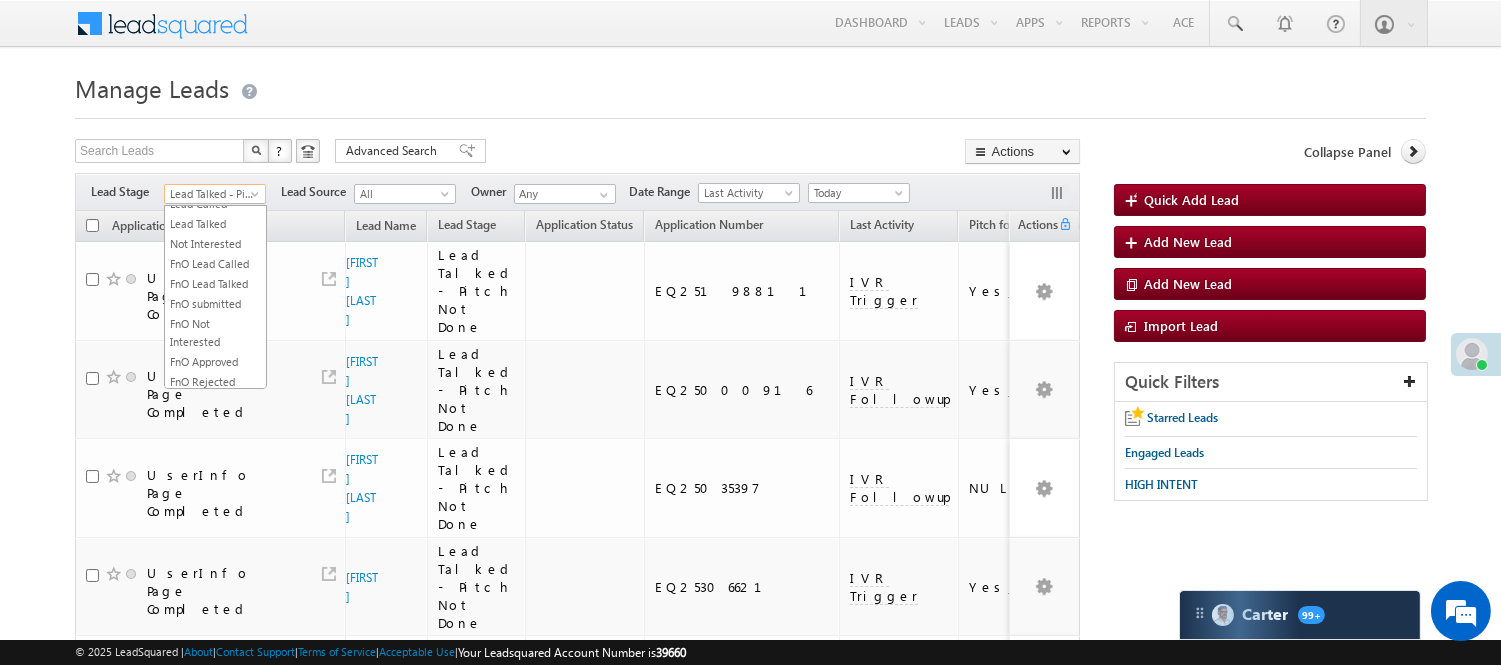 scroll, scrollTop: 496, scrollLeft: 0, axis: vertical 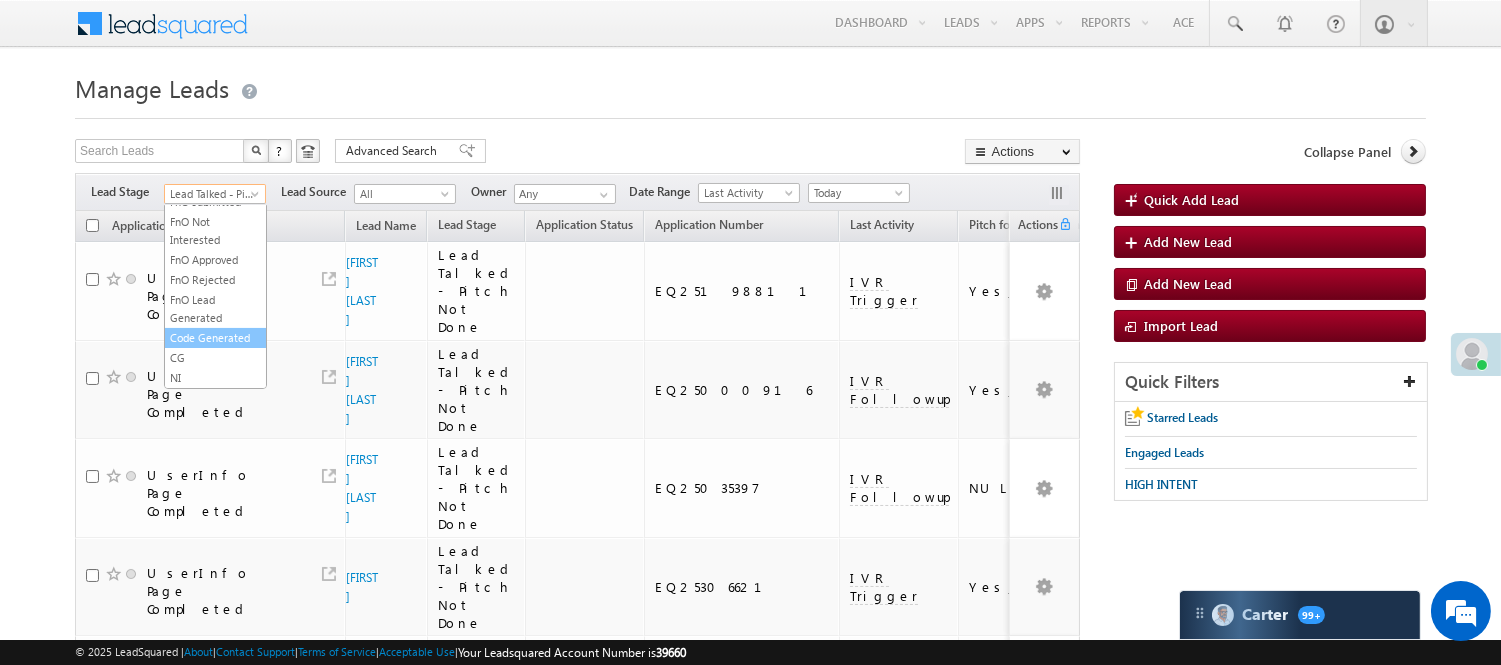 click on "Code Generated" at bounding box center [215, 338] 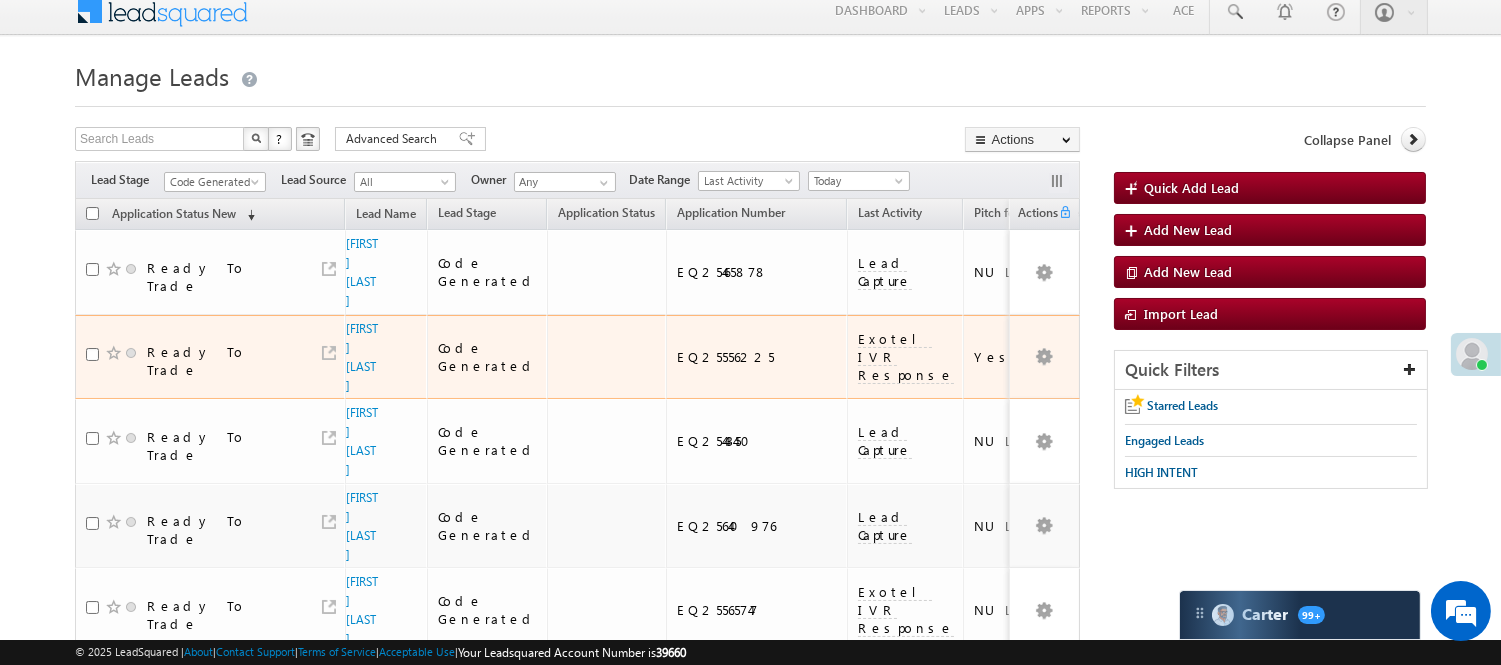 scroll, scrollTop: 0, scrollLeft: 0, axis: both 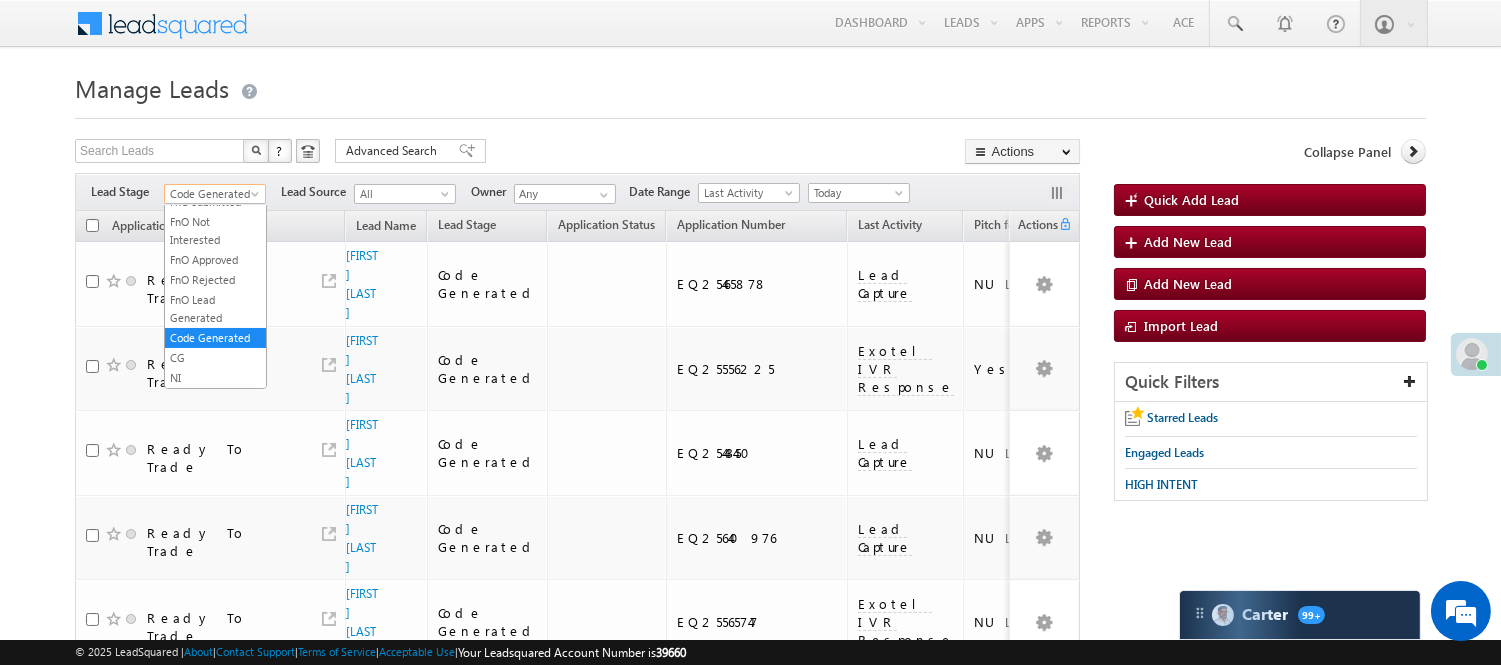 click on "Code Generated" at bounding box center (212, 194) 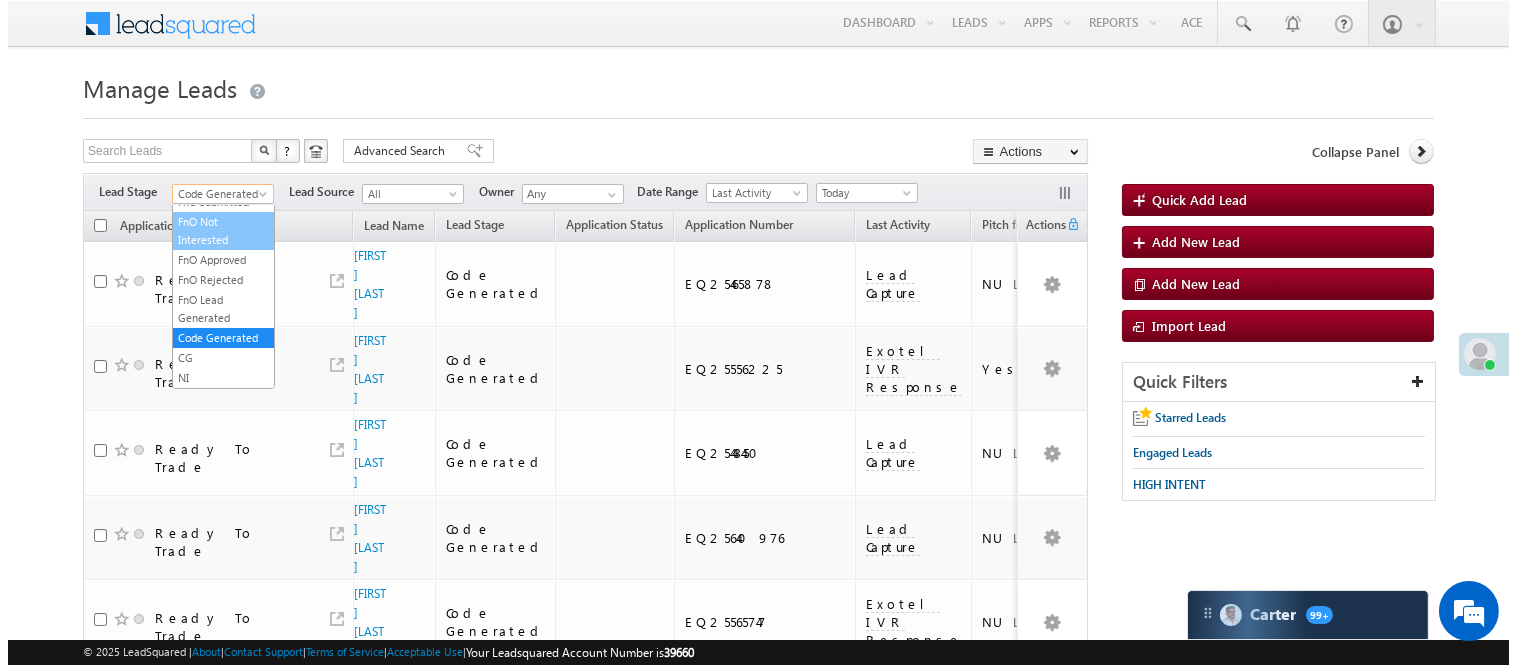 scroll, scrollTop: 0, scrollLeft: 0, axis: both 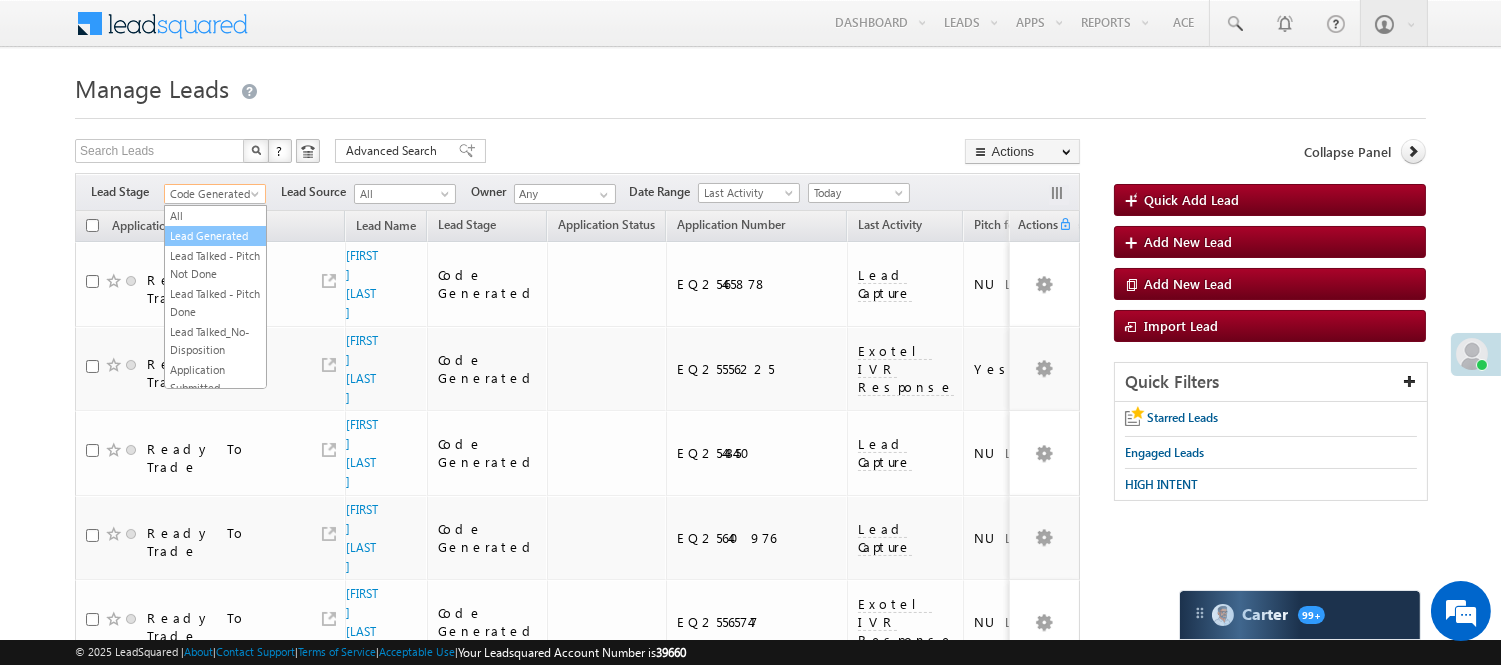 click on "Lead Generated" at bounding box center (215, 236) 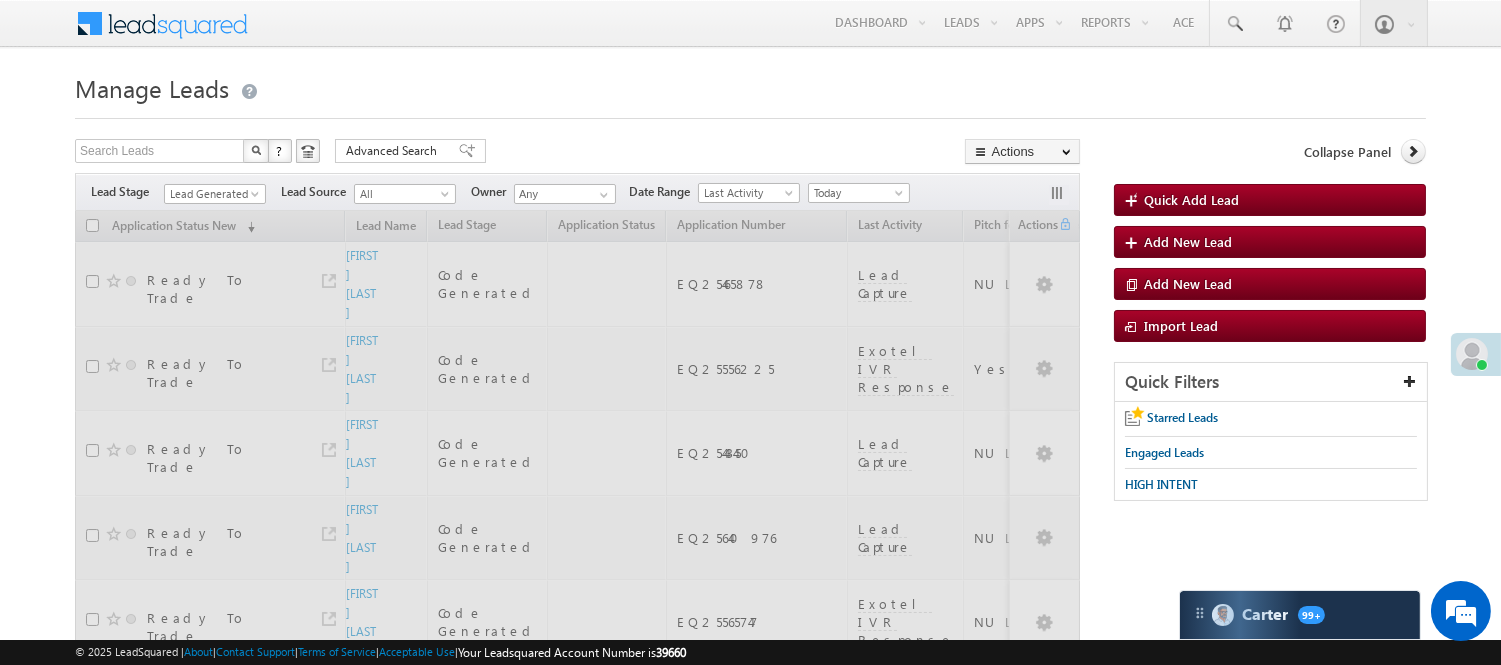 click on "Filters
Lead Stage
All Lead Generated Lead Talked - Pitch Not Done Lead Talked - Pitch Done Lead Talked_No-Disposition Application Submitted Payment Done Application Resubmitted Under Objection Lead Called Lead Talked Not Interested FnO Lead Called FnO Lead Talked FnO submitted FnO Not Interested FnO Approved FnO Rejected FnO Lead Generated Code Generated CG NI Lead Generated
Lead Source
All All
Owner Any Any" at bounding box center (577, 192) 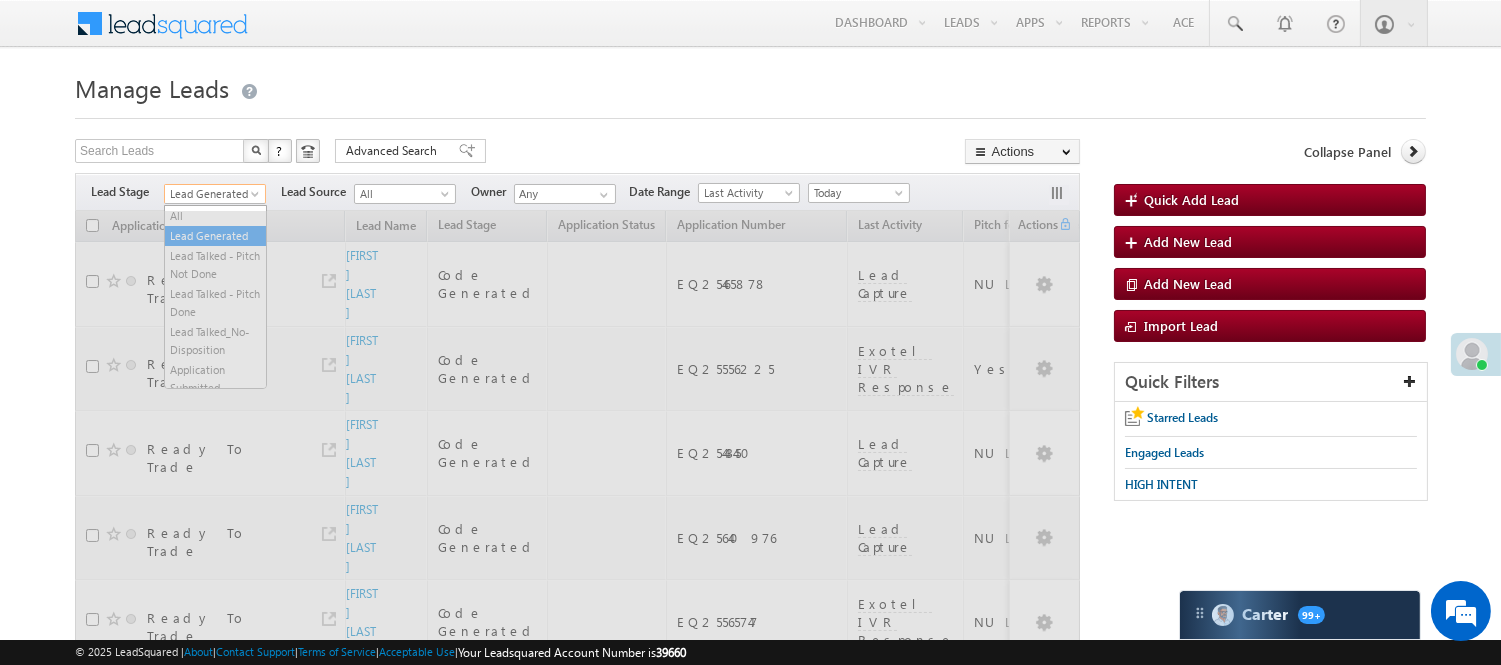 click on "Lead Generated" at bounding box center [212, 194] 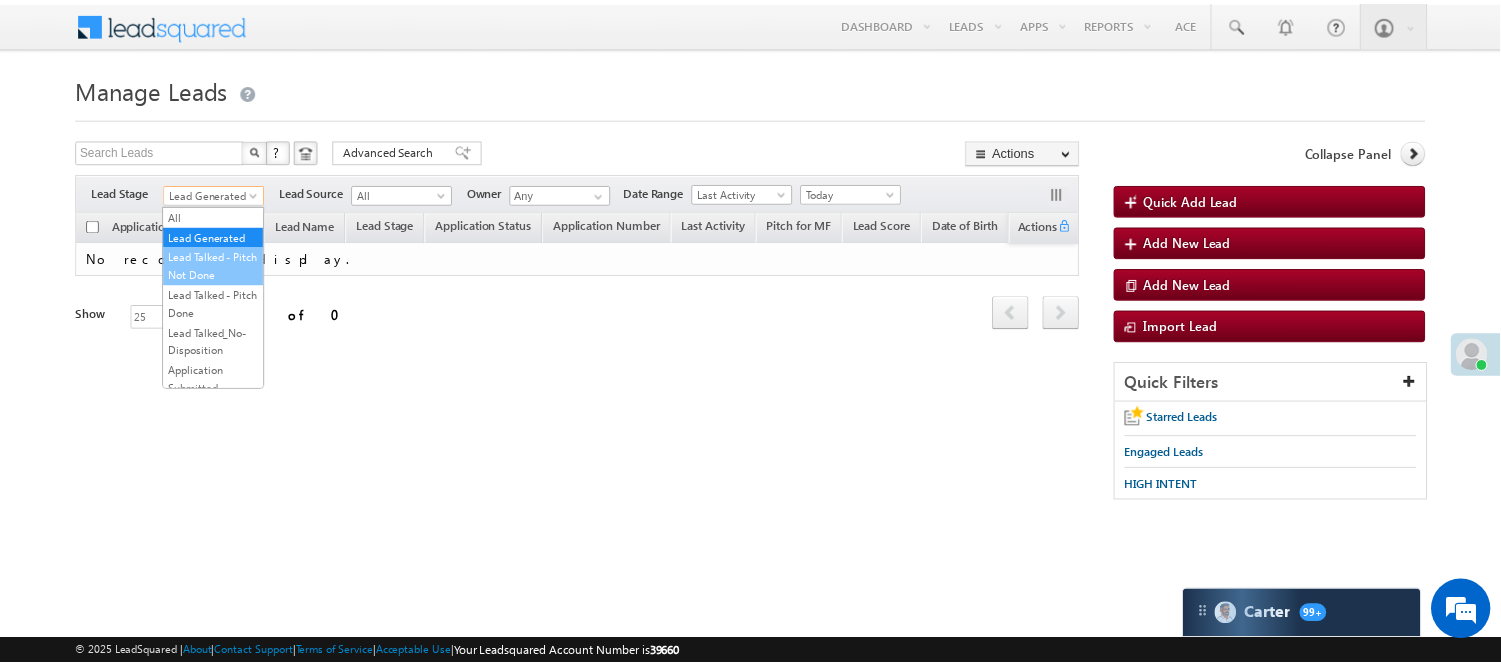 scroll, scrollTop: 496, scrollLeft: 0, axis: vertical 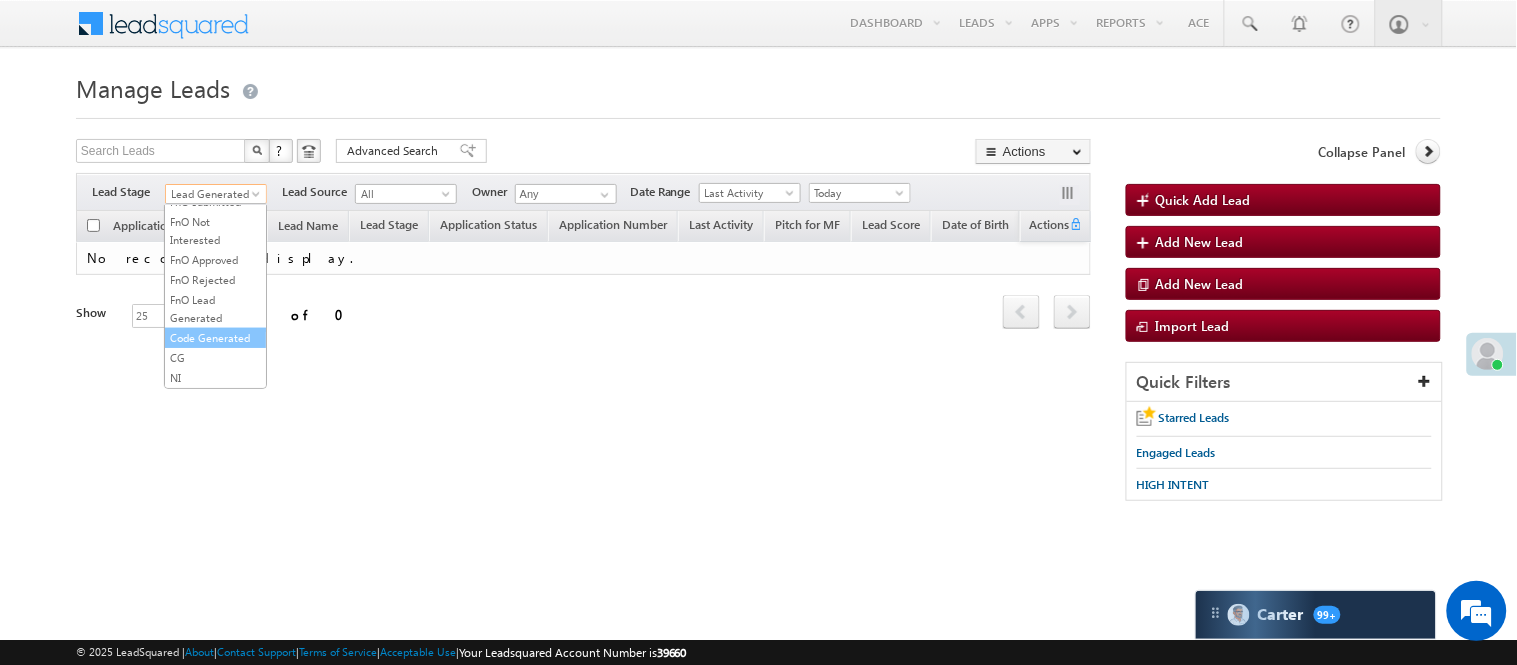 click on "Code Generated" at bounding box center (215, 338) 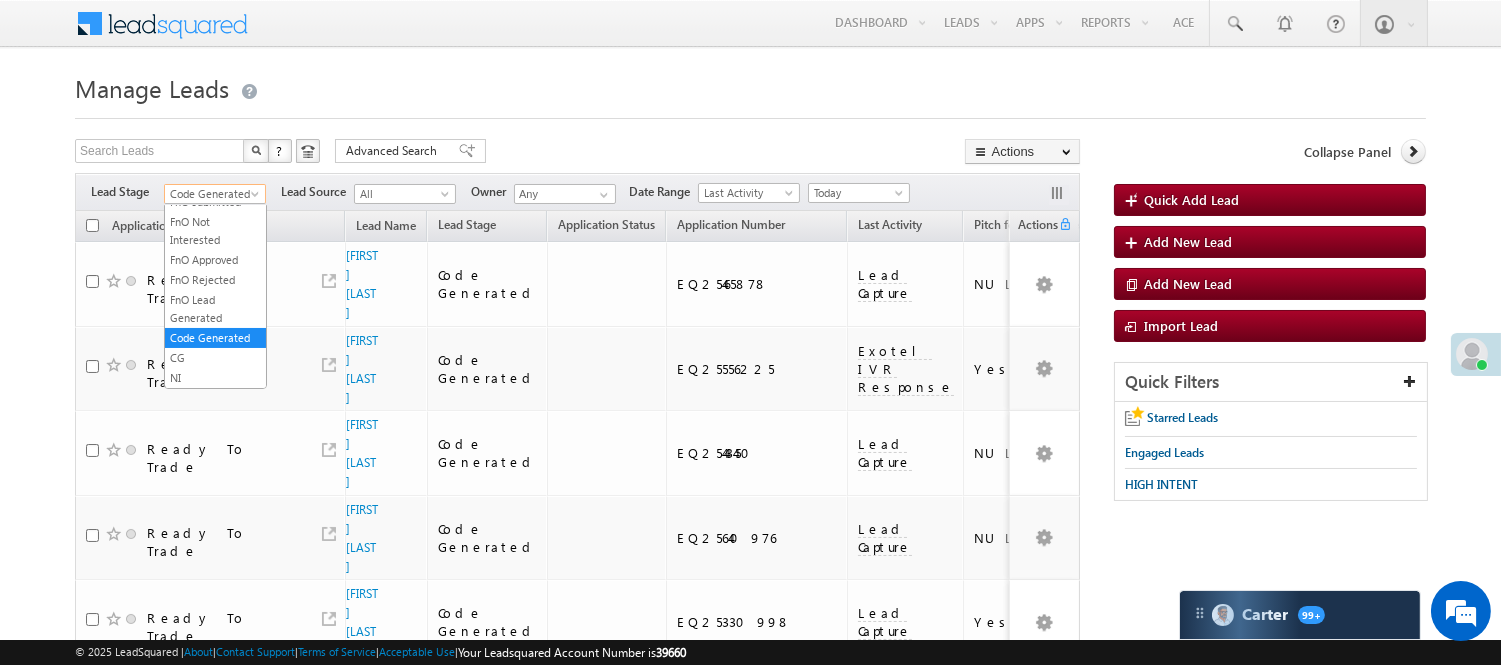 click on "Code Generated" at bounding box center (212, 194) 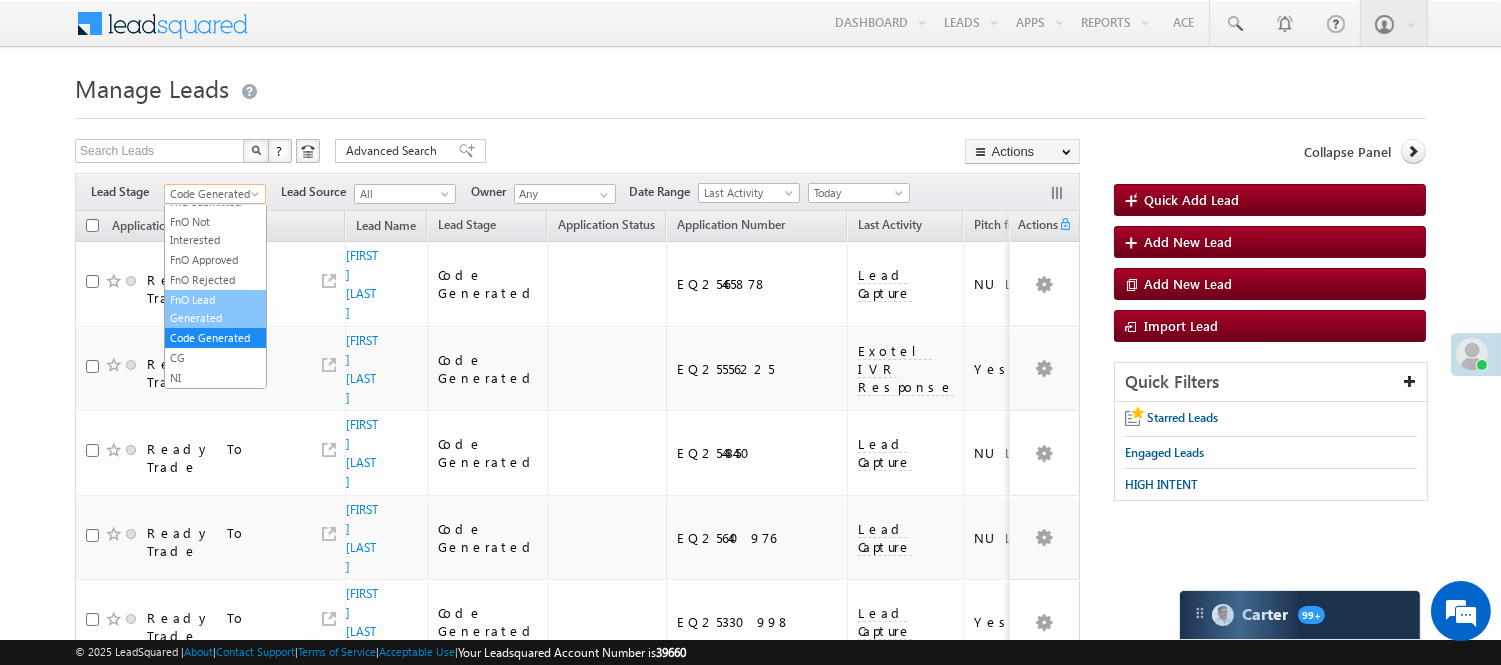 scroll, scrollTop: 0, scrollLeft: 0, axis: both 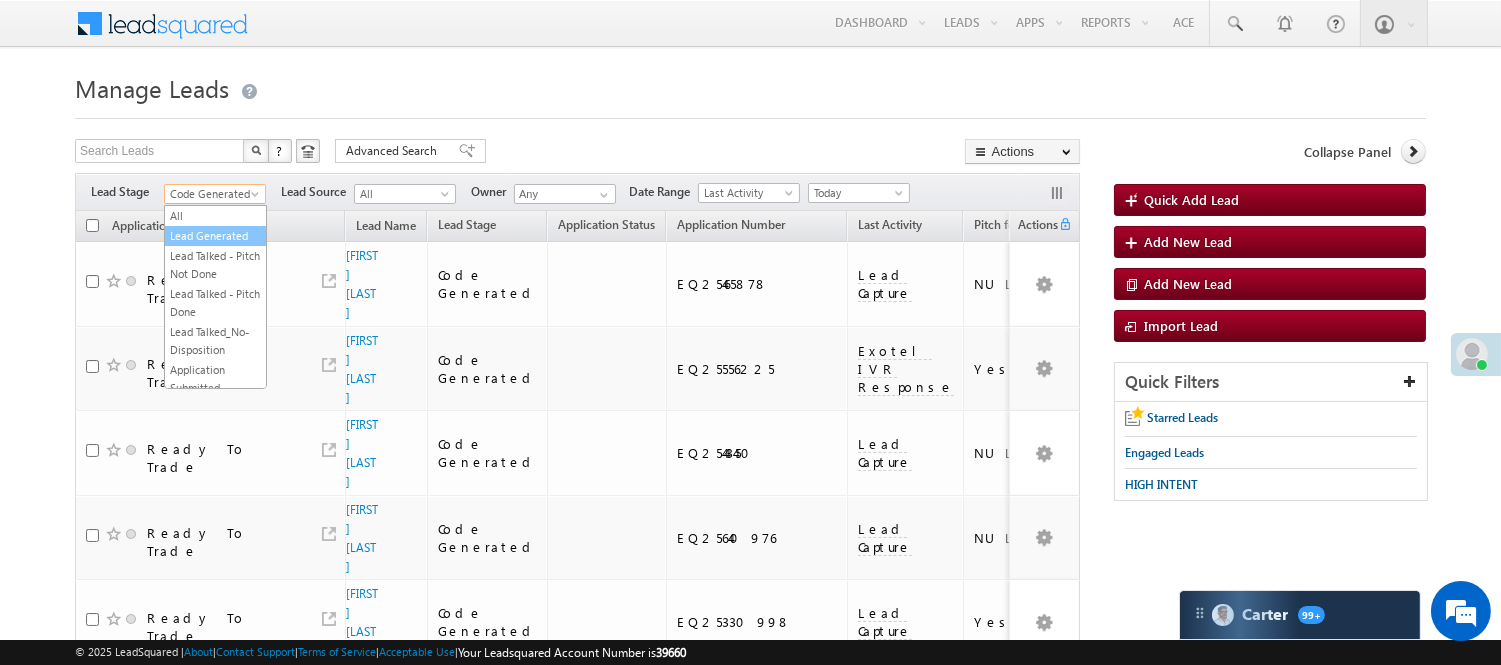 click on "Lead Generated" at bounding box center [215, 236] 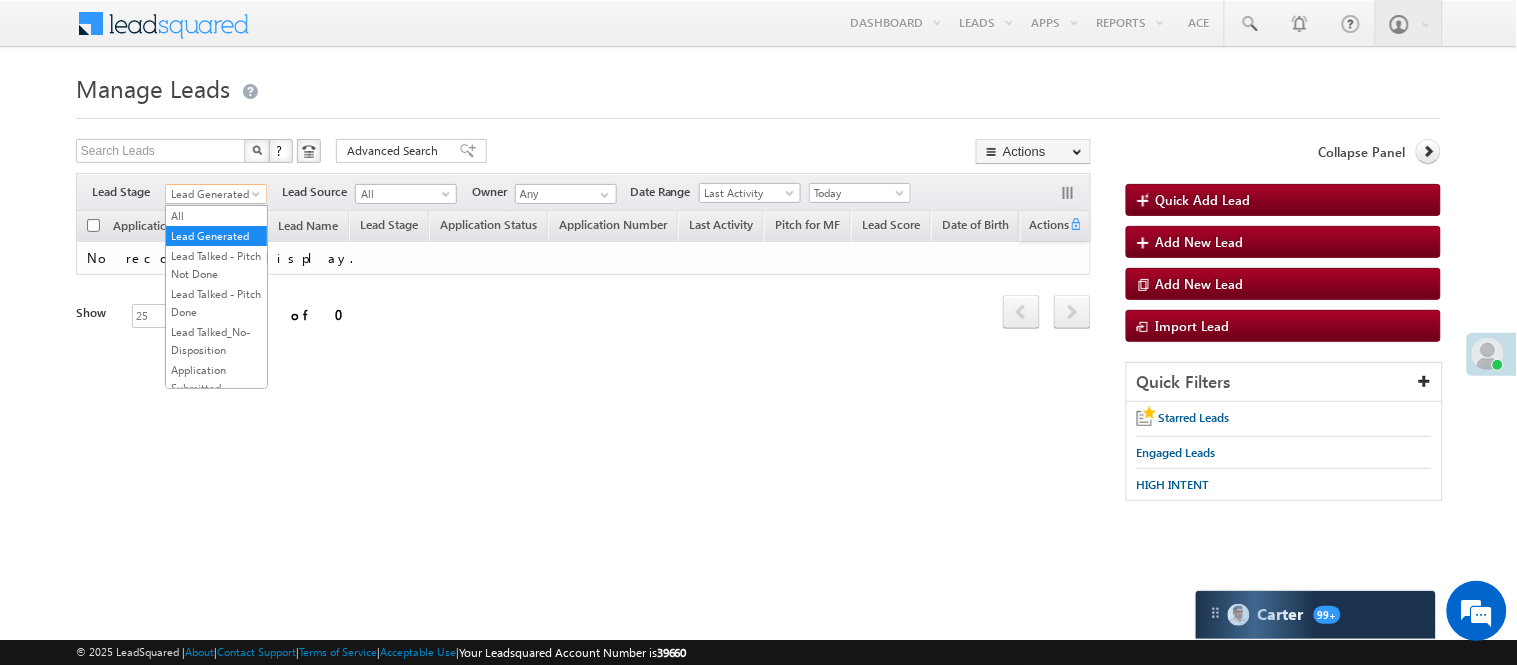 click on "Lead Generated" at bounding box center (213, 194) 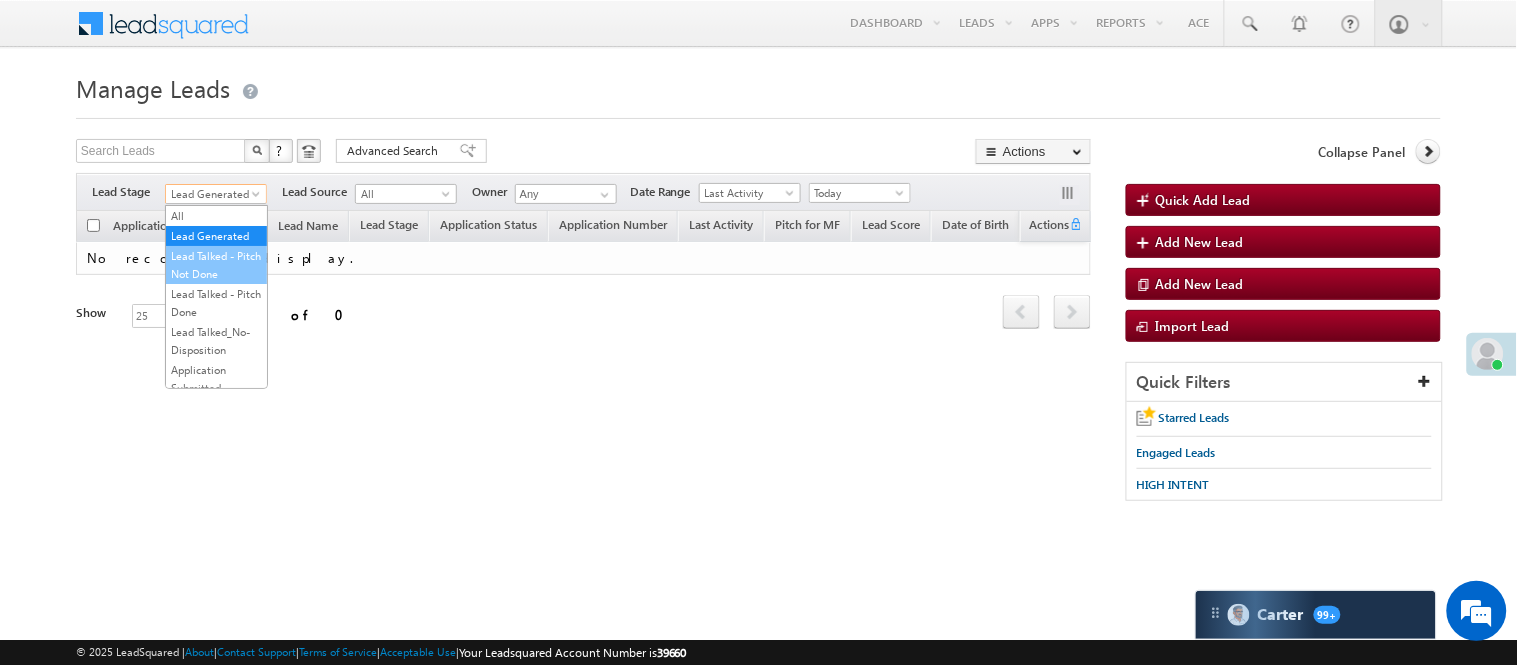 click on "Lead Talked - Pitch Not Done" at bounding box center [216, 265] 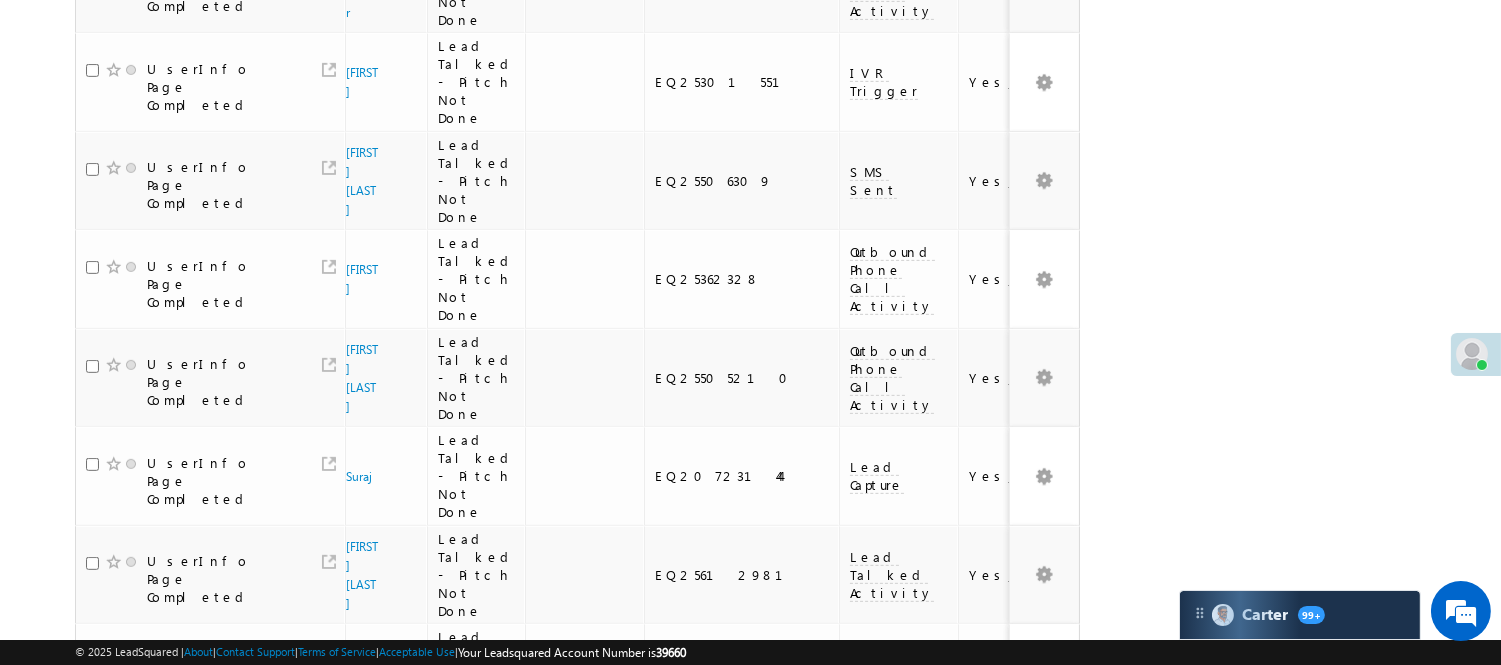 scroll, scrollTop: 1795, scrollLeft: 0, axis: vertical 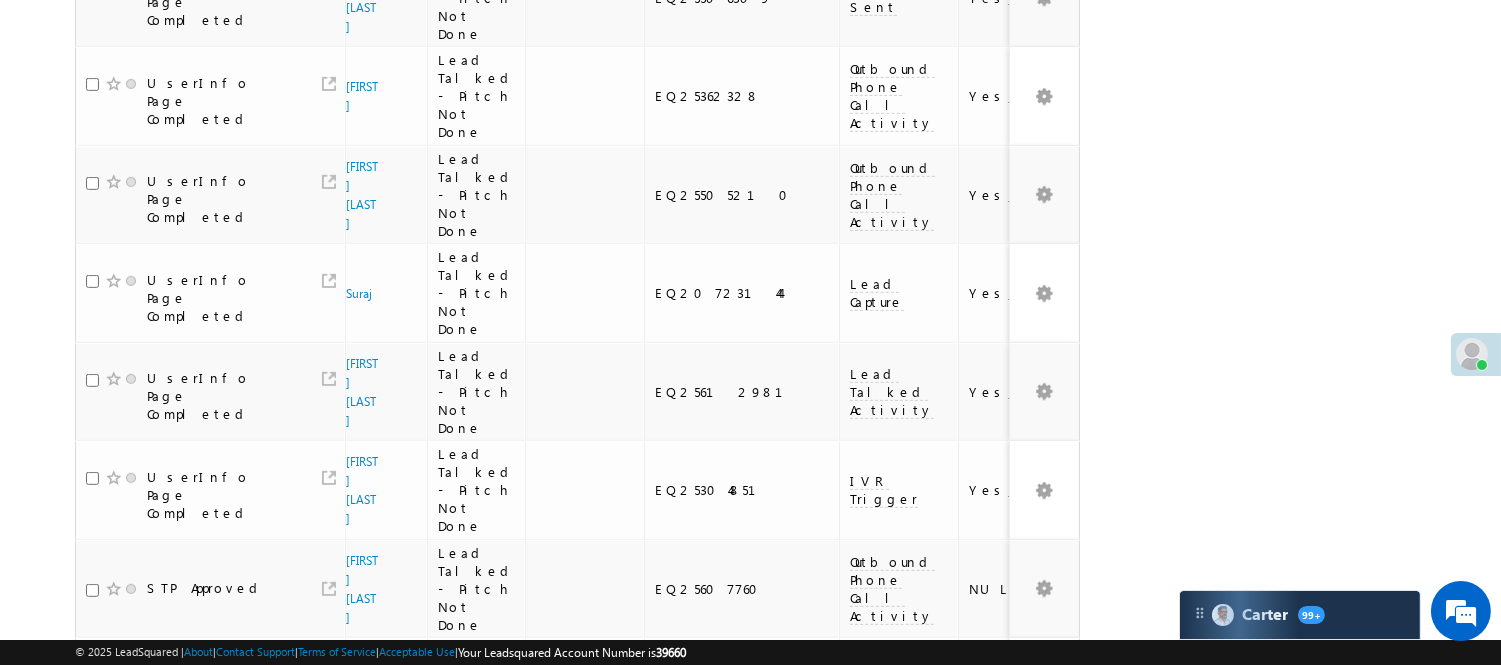 click on "3" at bounding box center (978, 972) 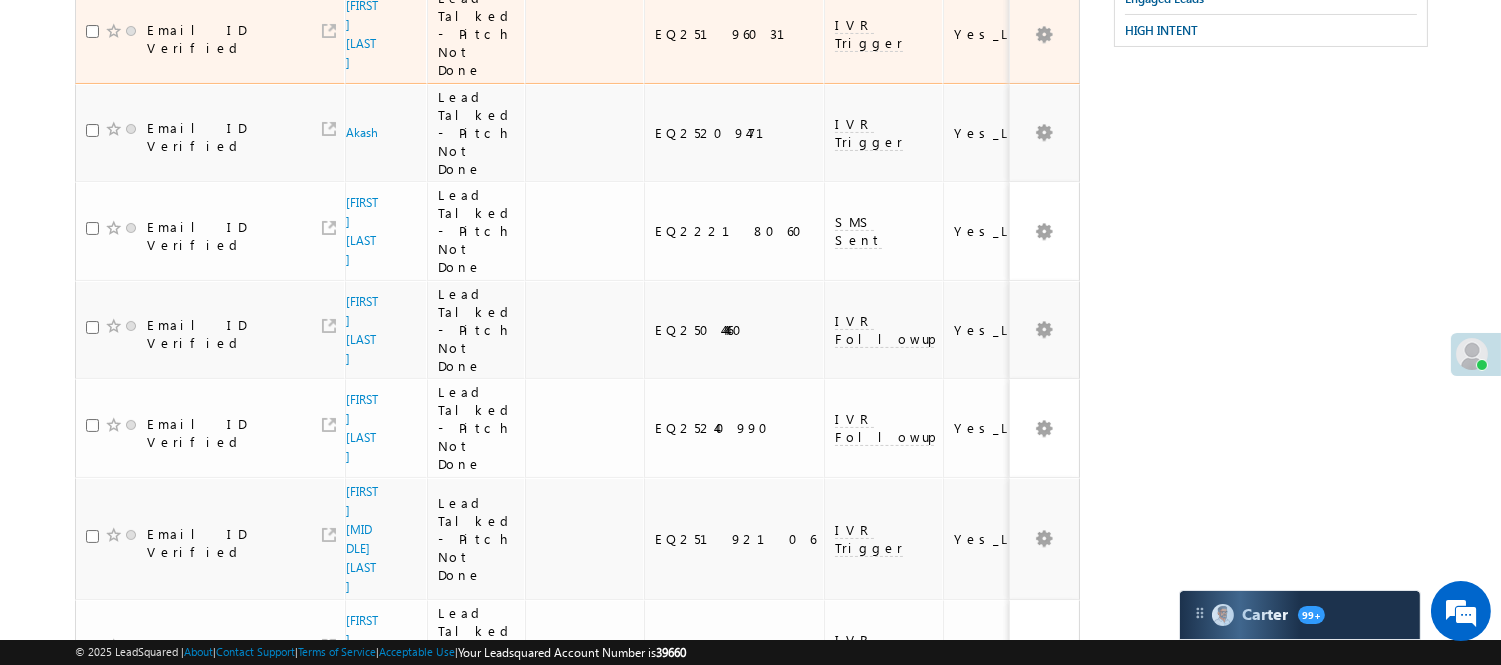 scroll, scrollTop: 102, scrollLeft: 0, axis: vertical 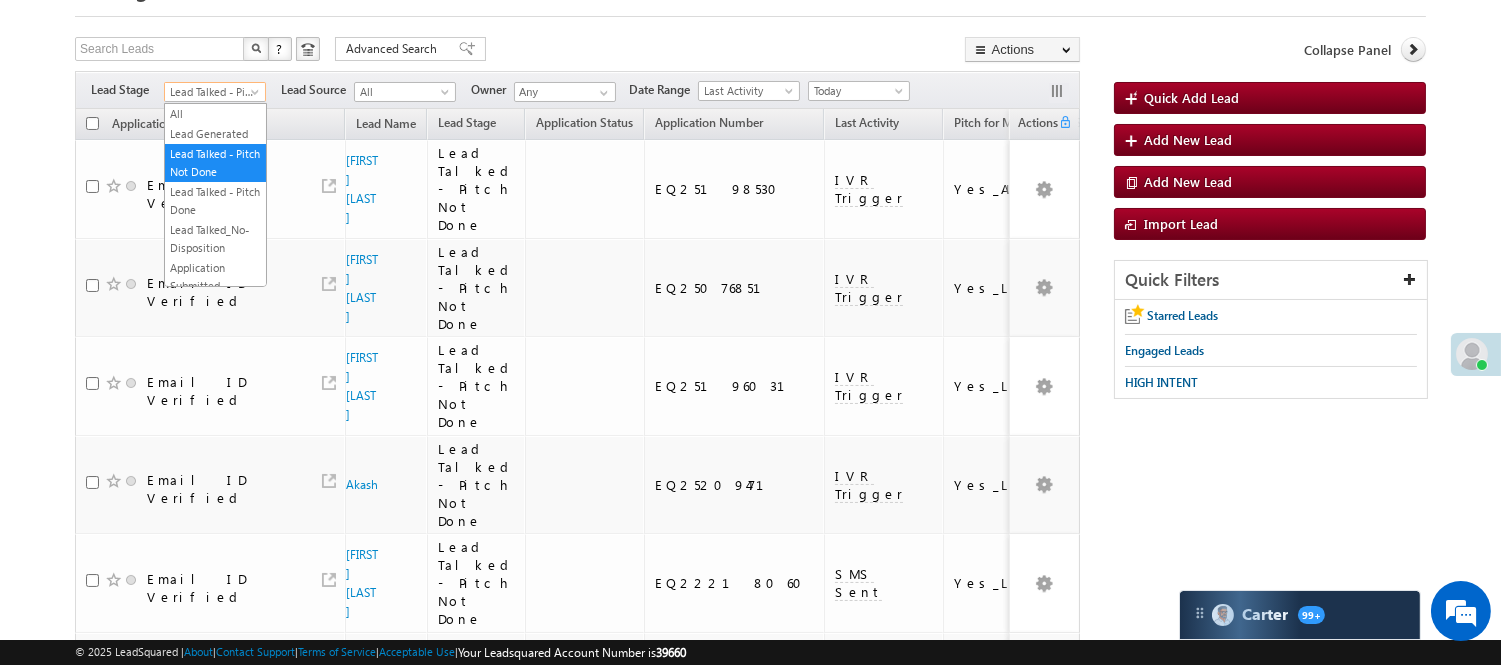 click on "Lead Talked - Pitch Not Done" at bounding box center [212, 92] 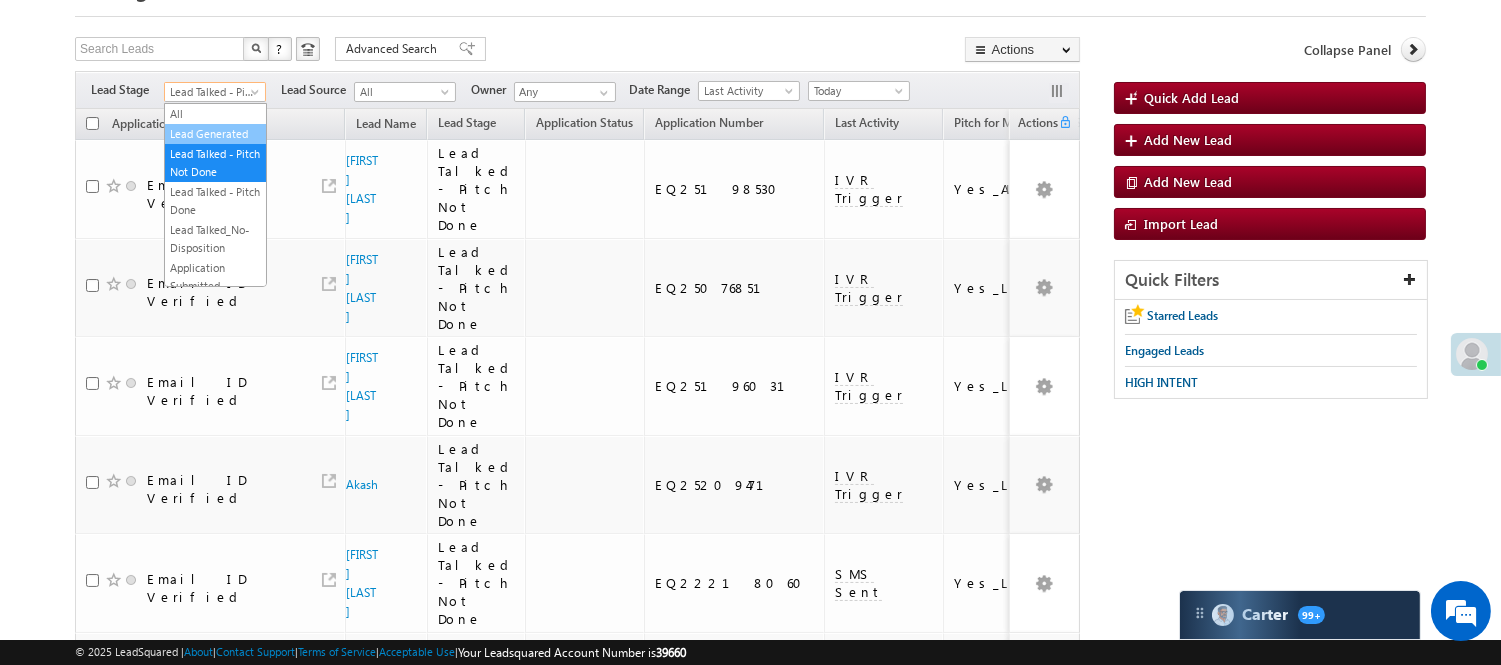 click on "Lead Generated" at bounding box center [215, 134] 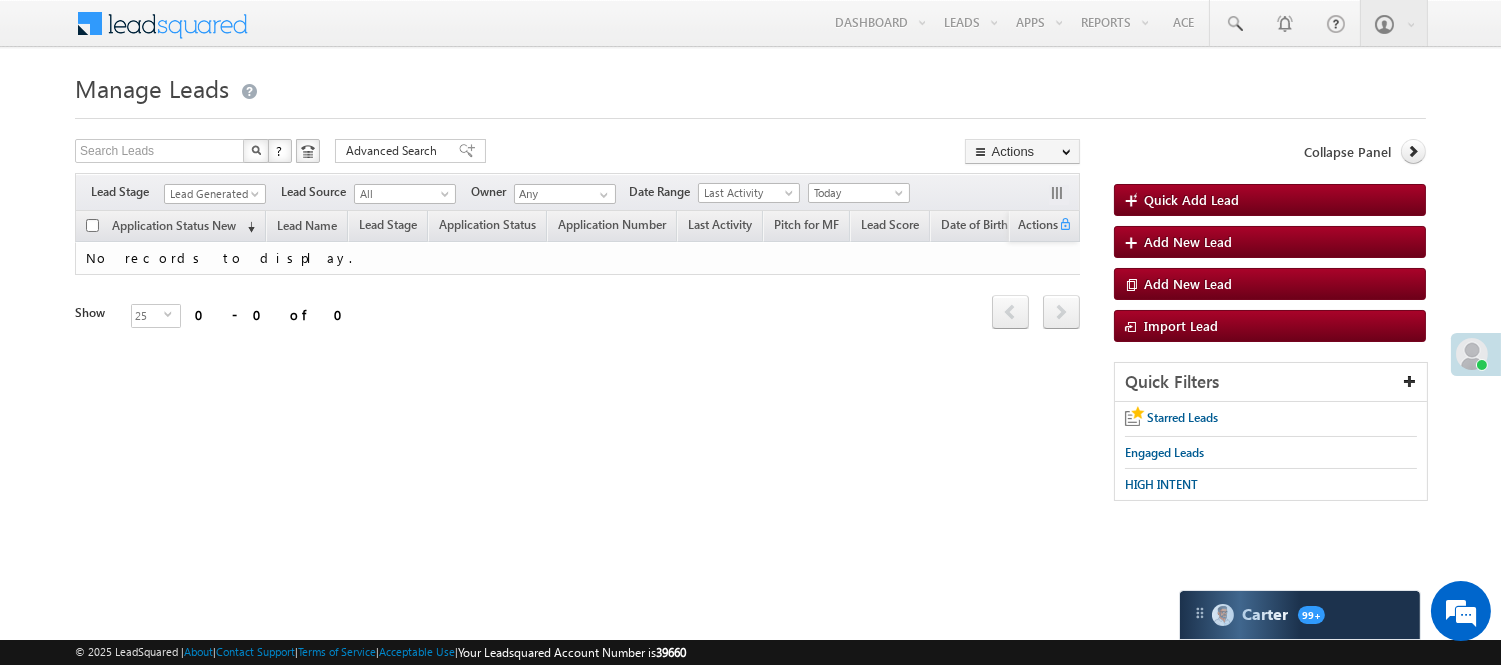 scroll, scrollTop: 0, scrollLeft: 0, axis: both 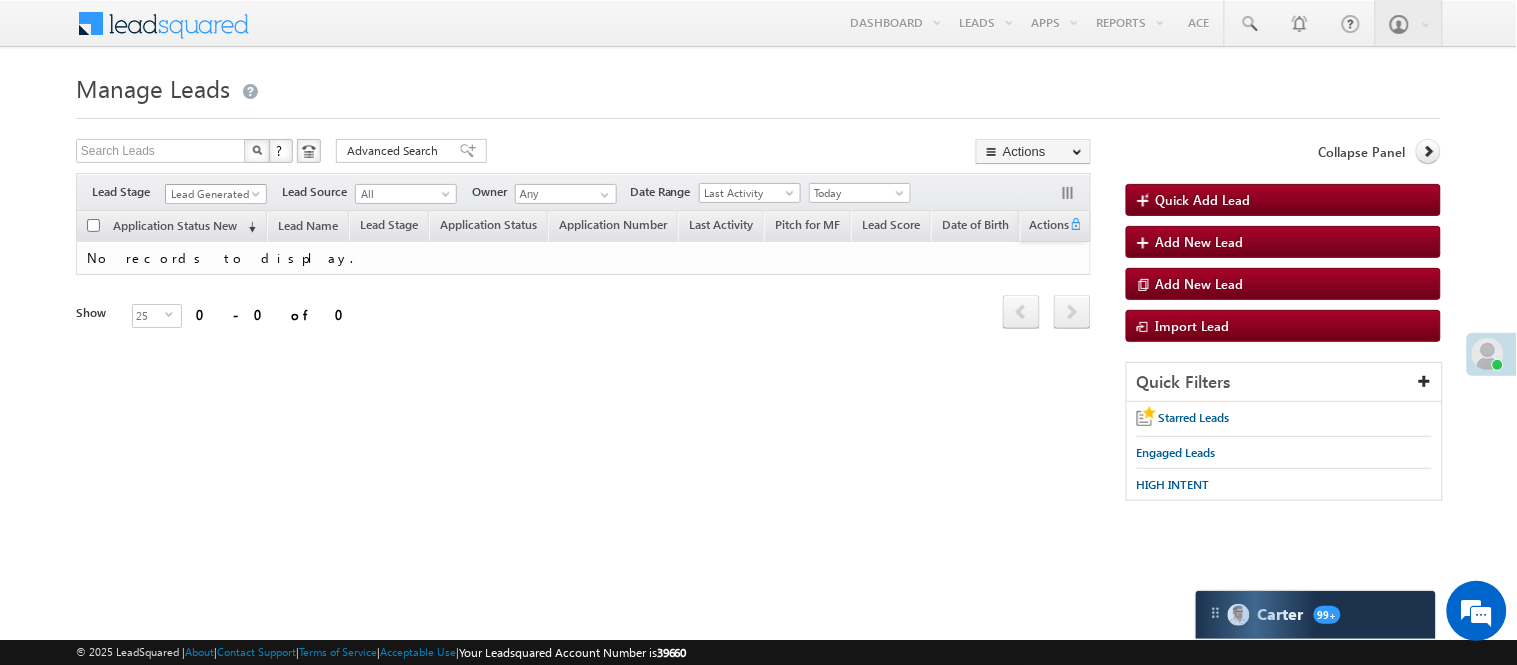 click on "Lead Generated" at bounding box center [213, 194] 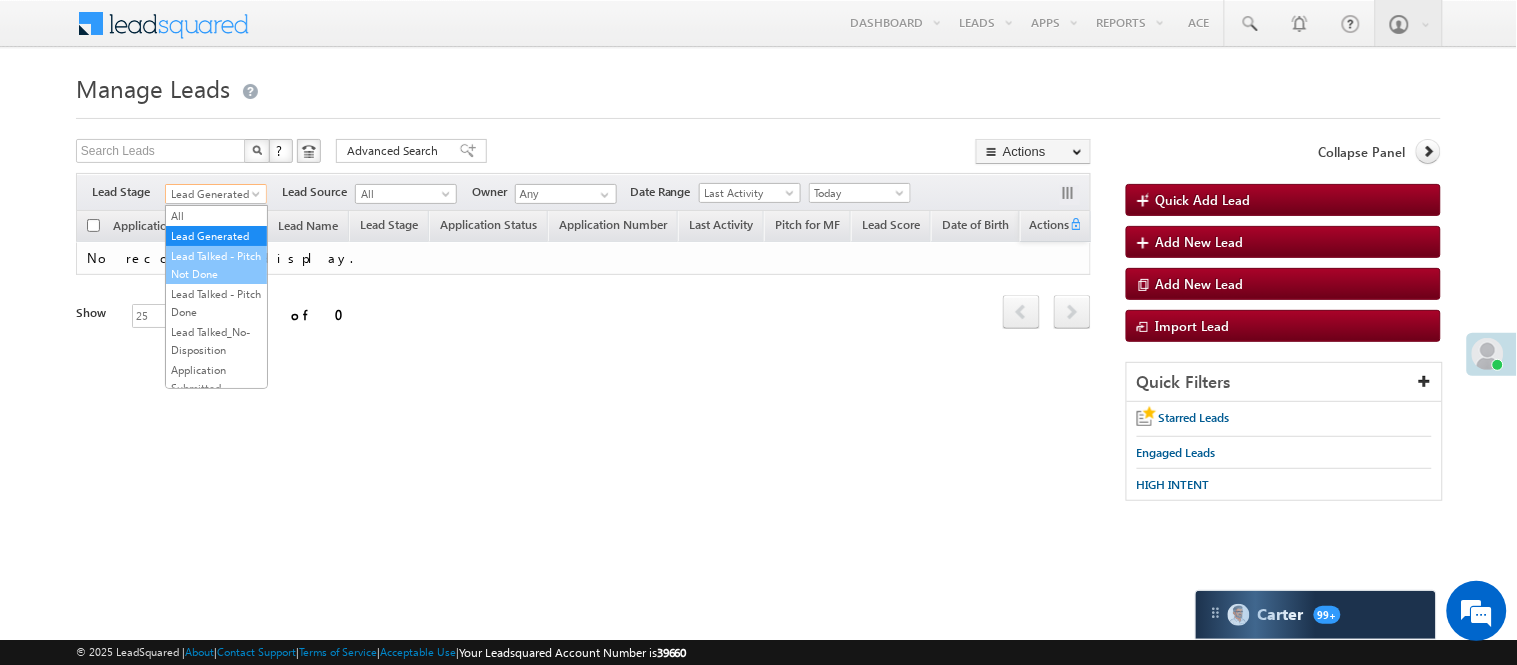 click on "Lead Talked - Pitch Not Done" at bounding box center (216, 265) 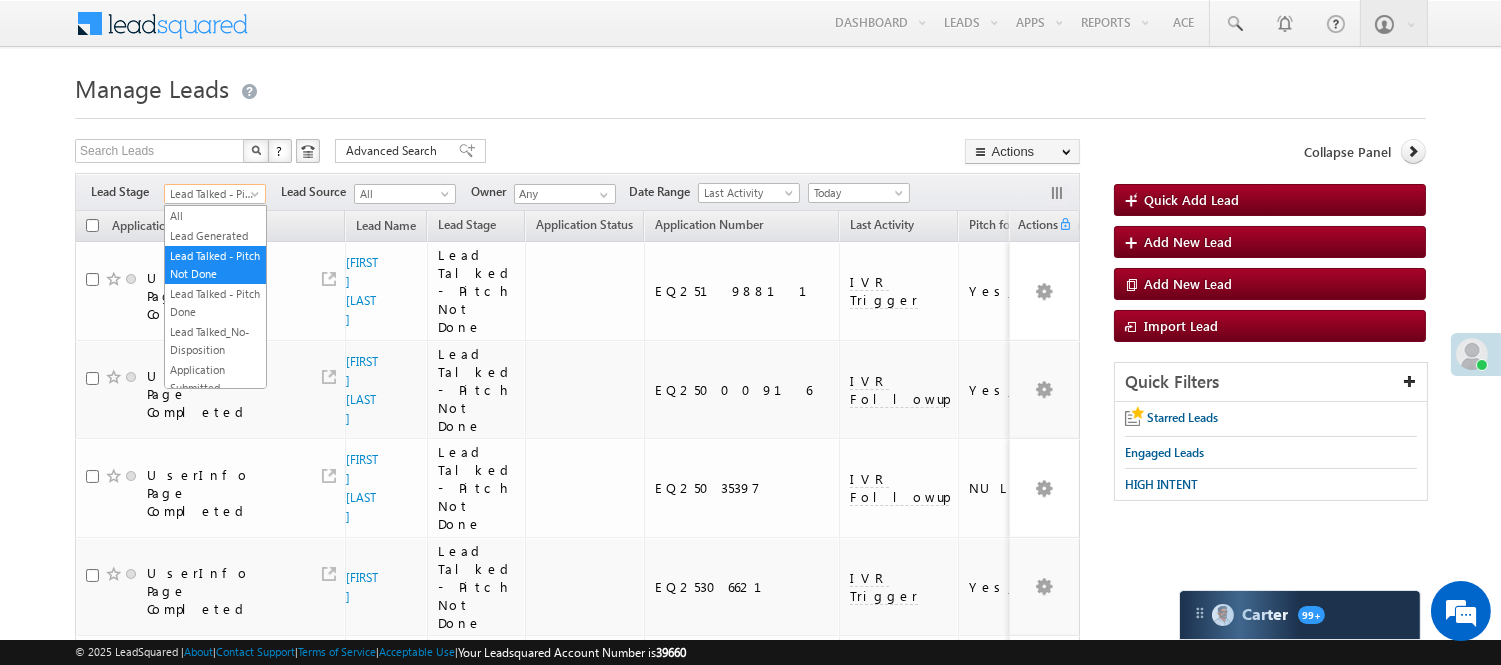 click on "Lead Talked - Pitch Not Done" at bounding box center (212, 194) 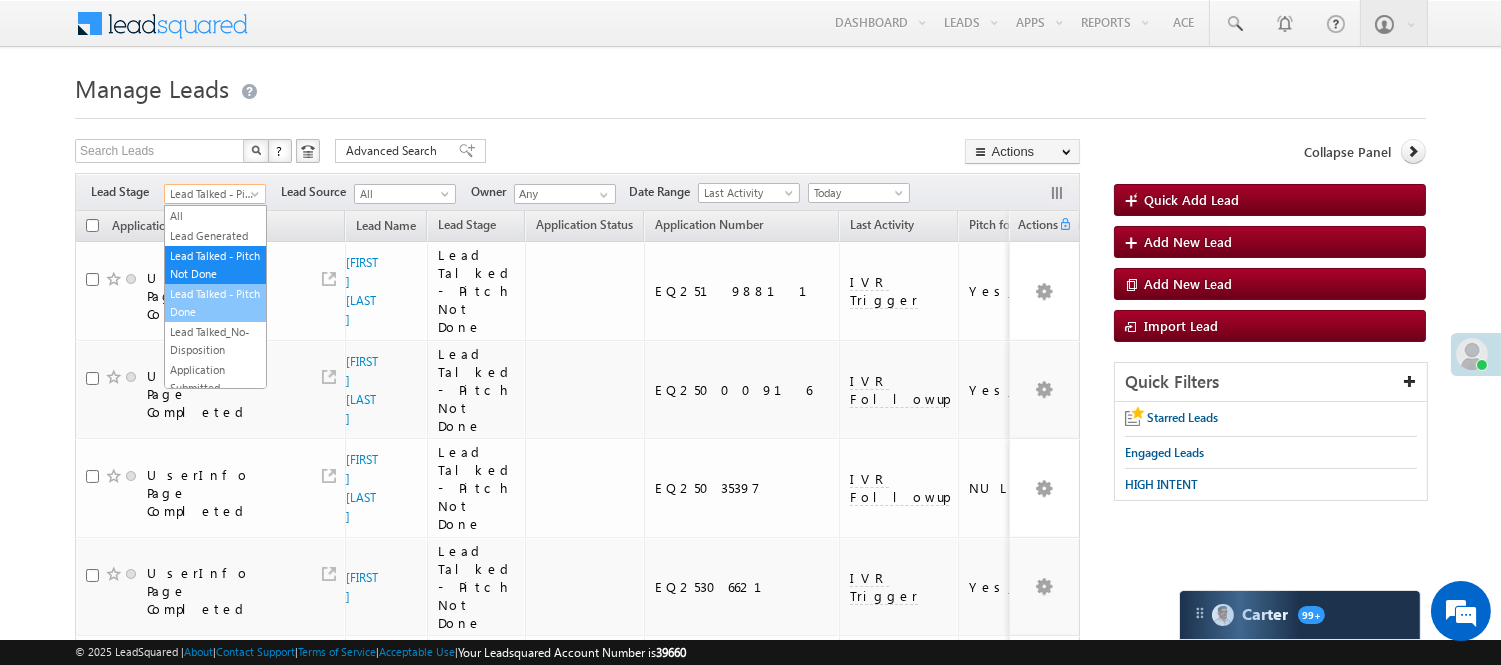 scroll, scrollTop: 222, scrollLeft: 0, axis: vertical 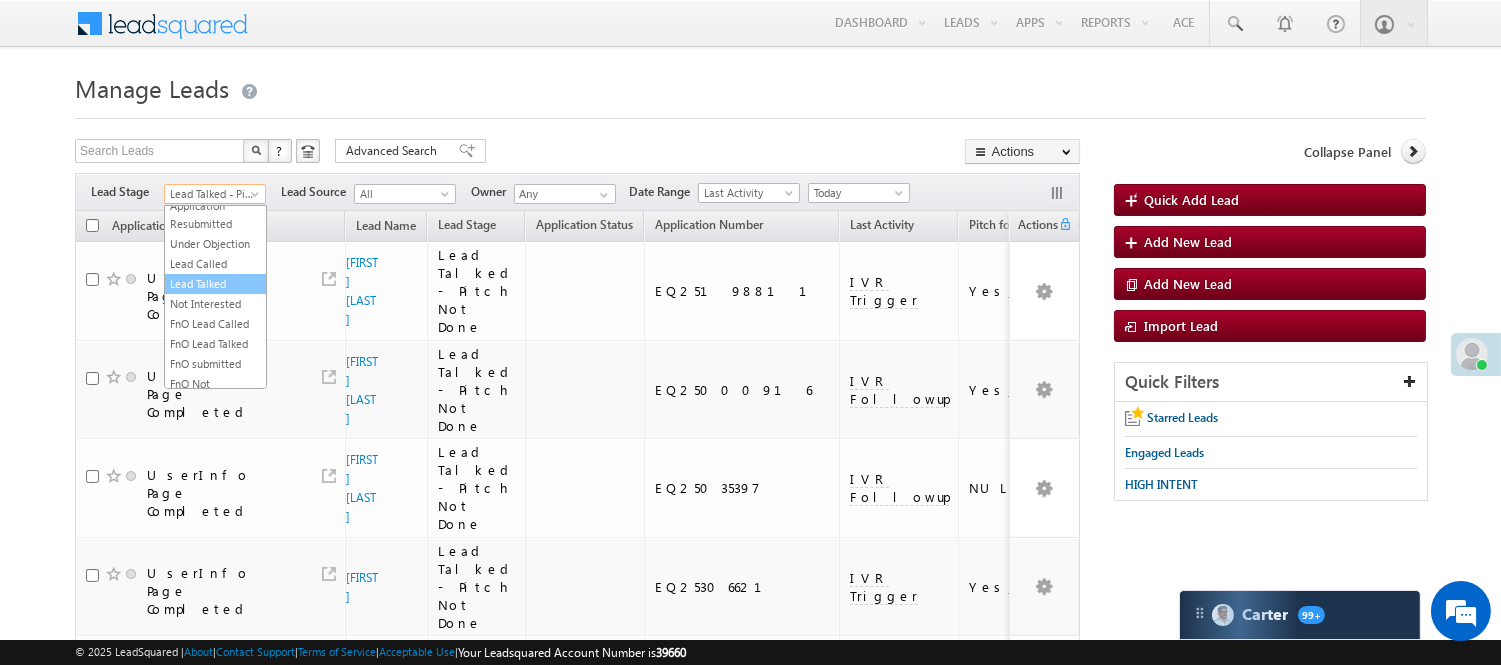 click on "Lead Talked" at bounding box center (215, 284) 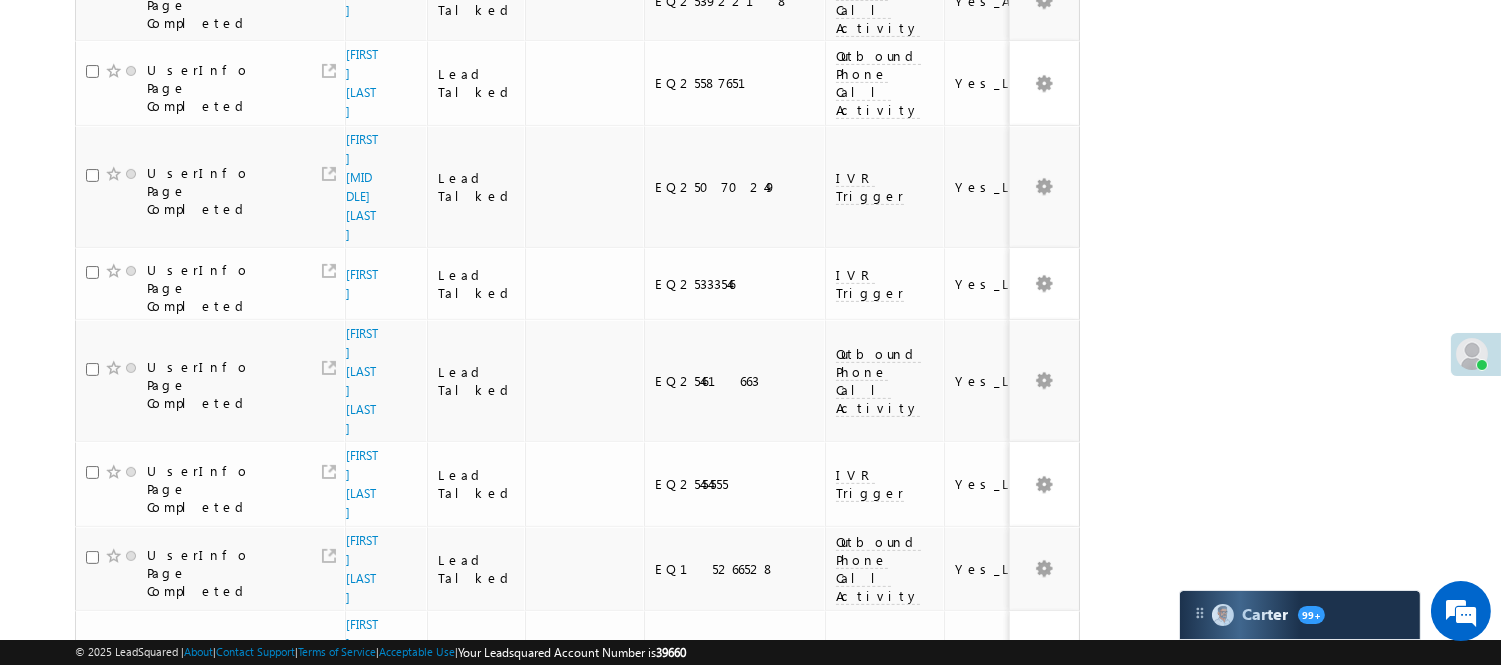 scroll, scrollTop: 1237, scrollLeft: 0, axis: vertical 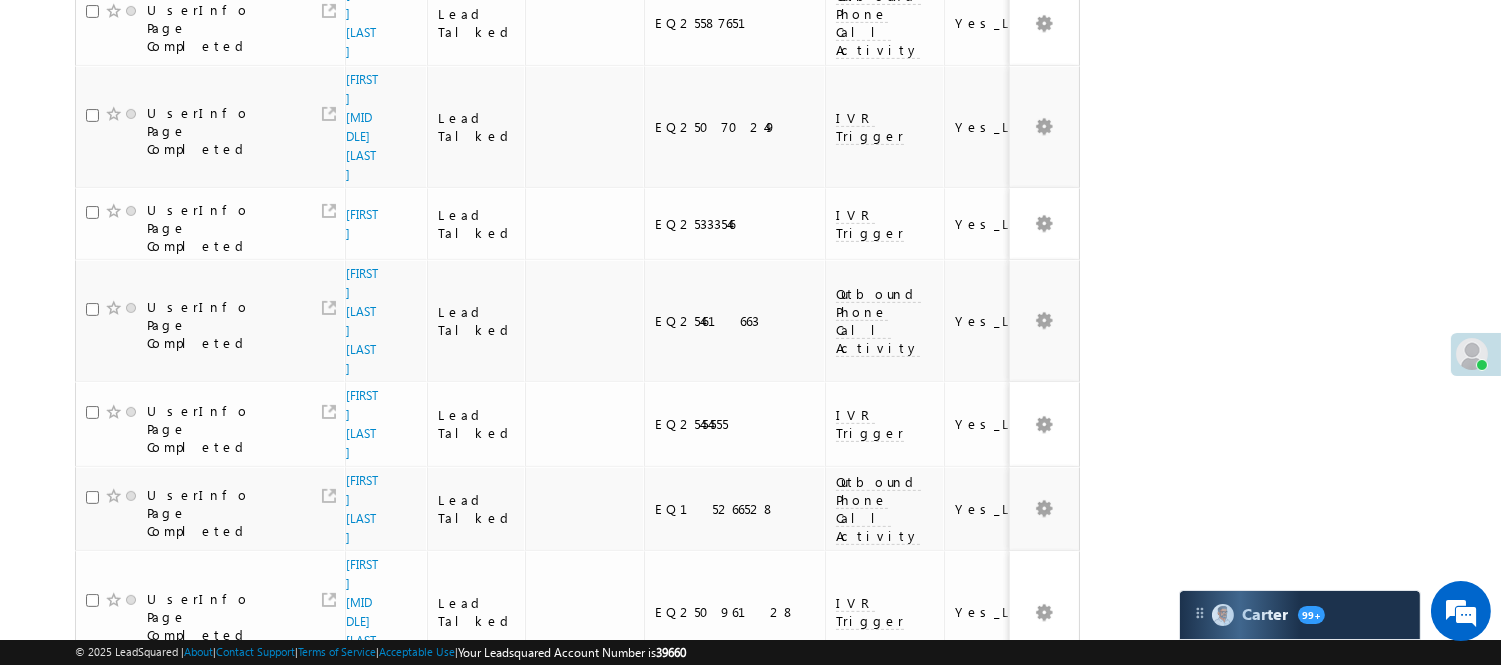 click on "2" at bounding box center [938, 1257] 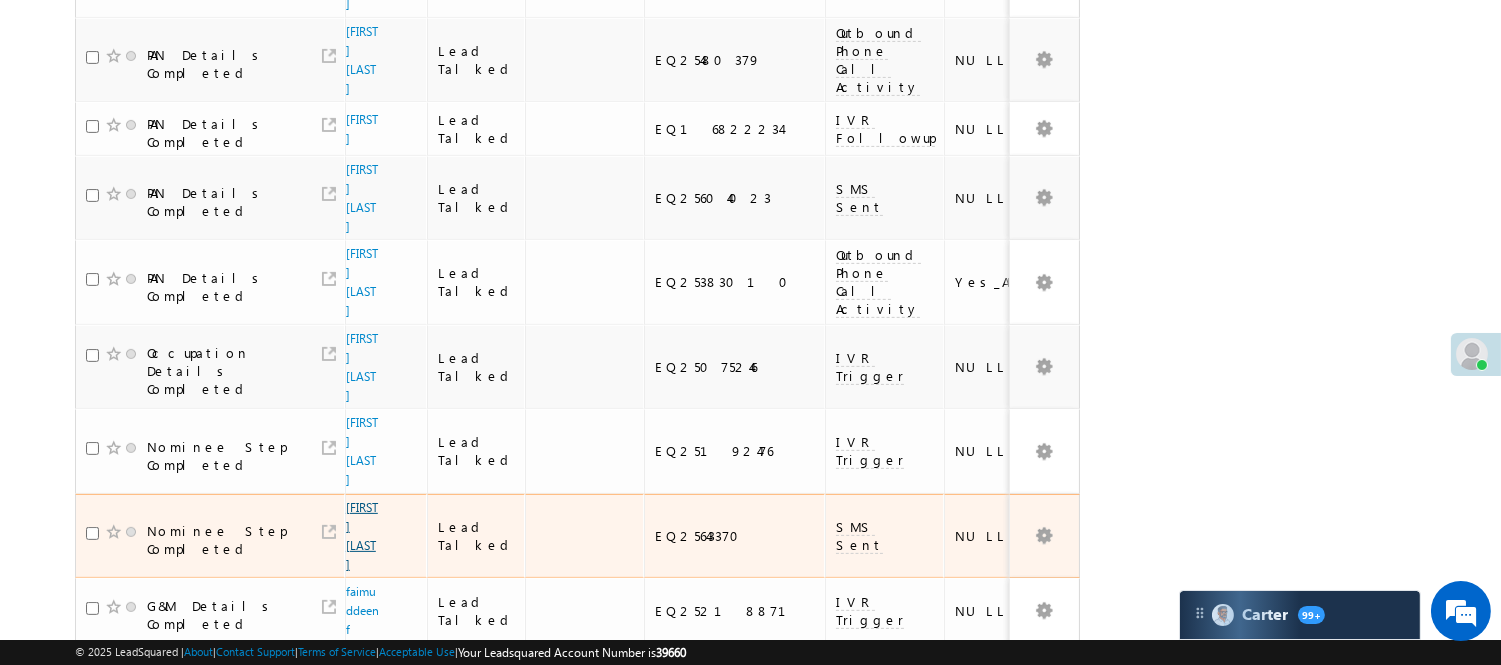 click on "Laxman gupta" at bounding box center (362, 536) 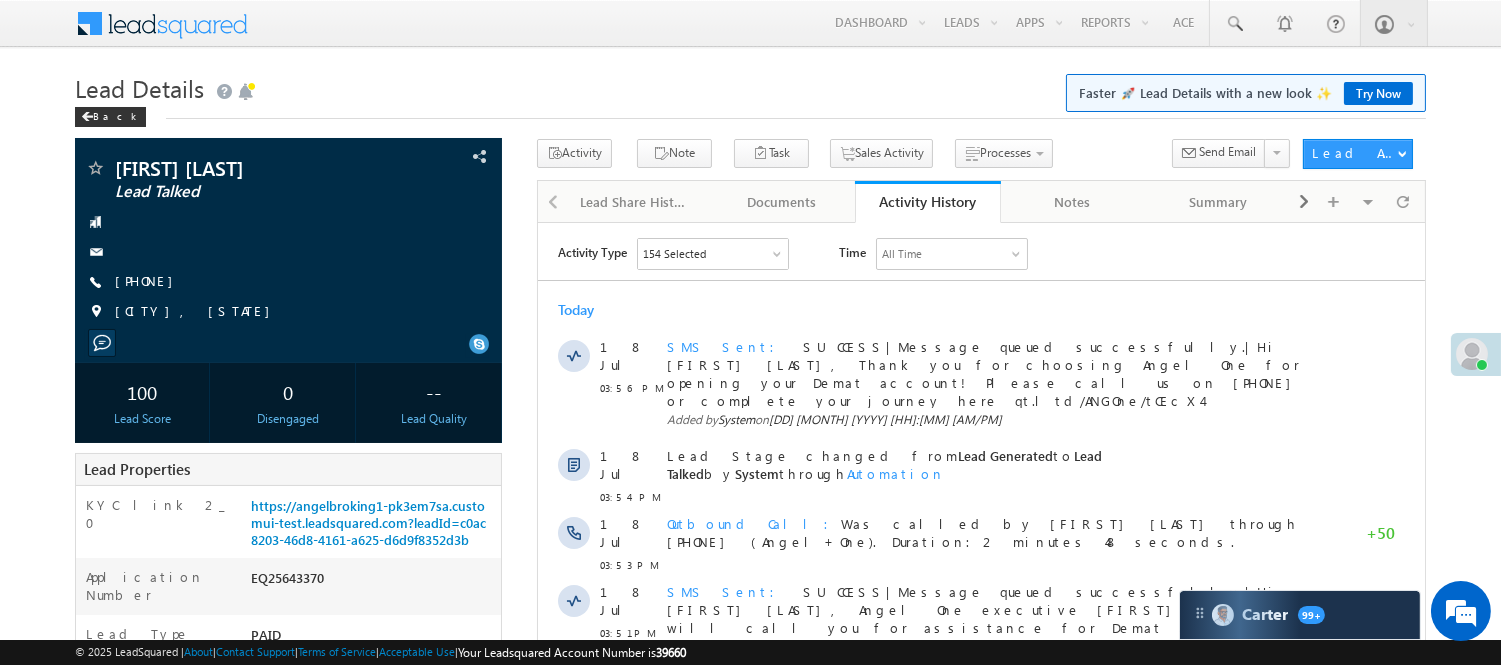 scroll, scrollTop: 0, scrollLeft: 0, axis: both 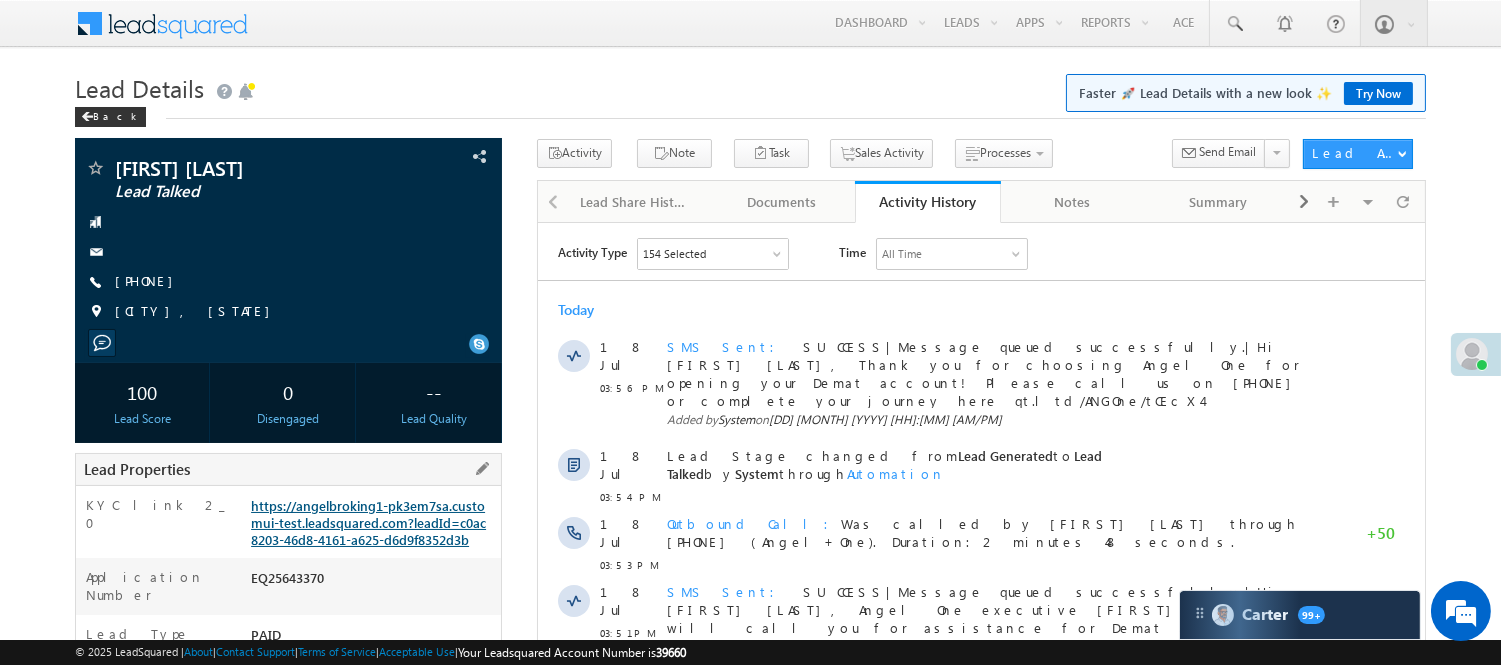 click on "https://angelbroking1-pk3em7sa.customui-test.leadsquared.com?leadId=c0ac8203-46d8-4161-a625-d6d9f8352d3b" at bounding box center (368, 522) 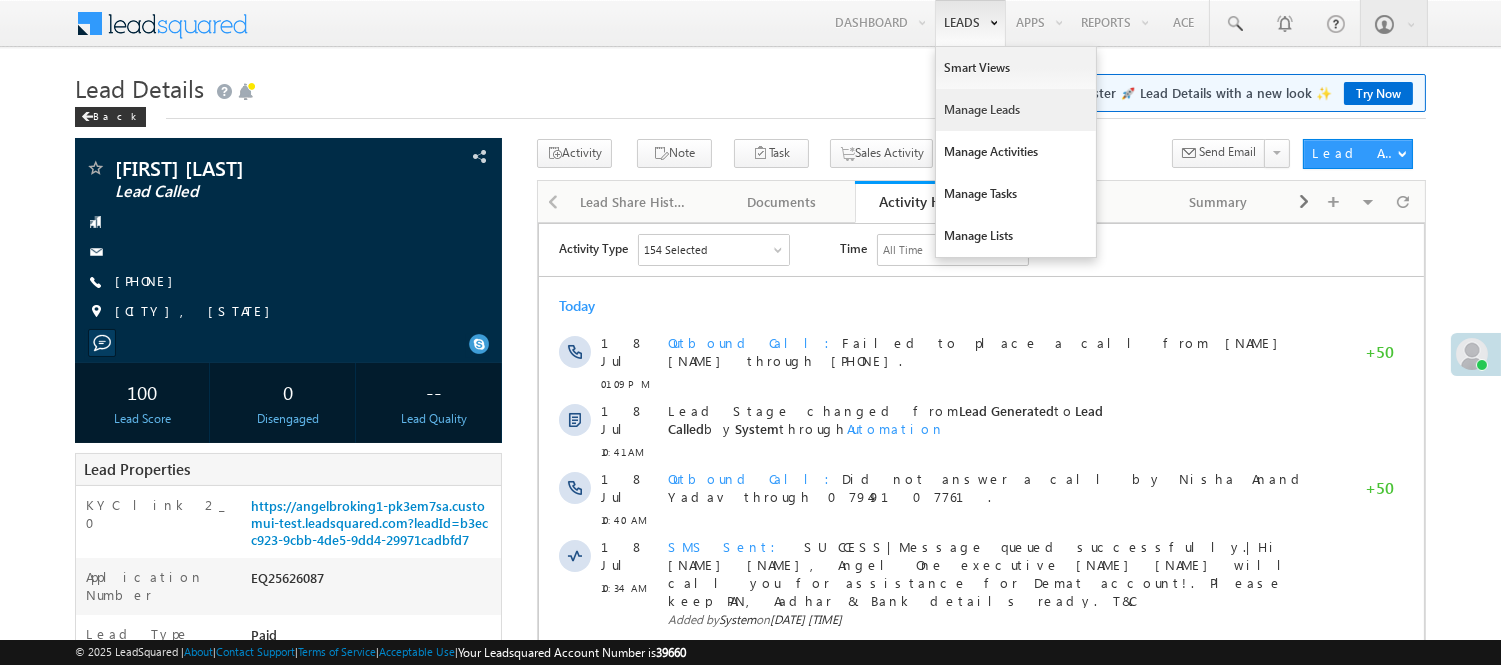 scroll, scrollTop: 0, scrollLeft: 0, axis: both 